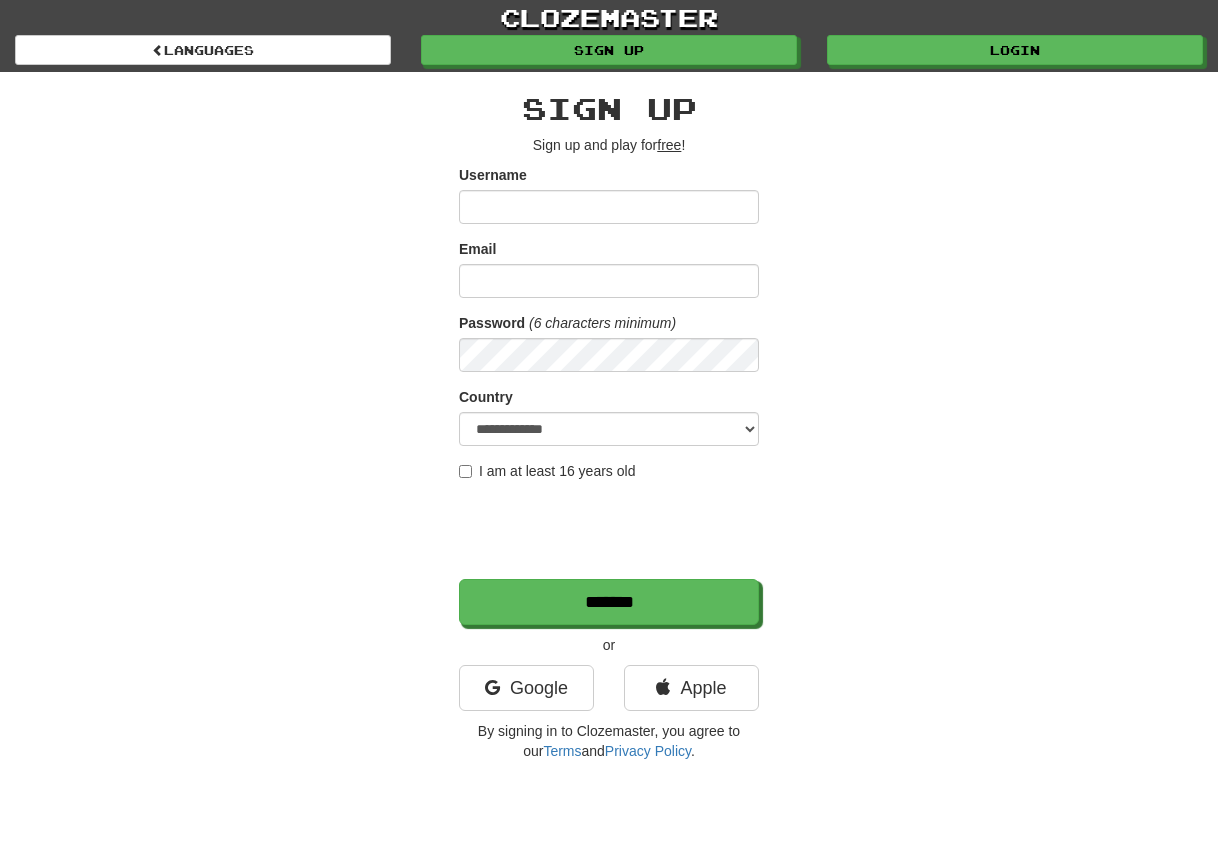 scroll, scrollTop: 0, scrollLeft: 0, axis: both 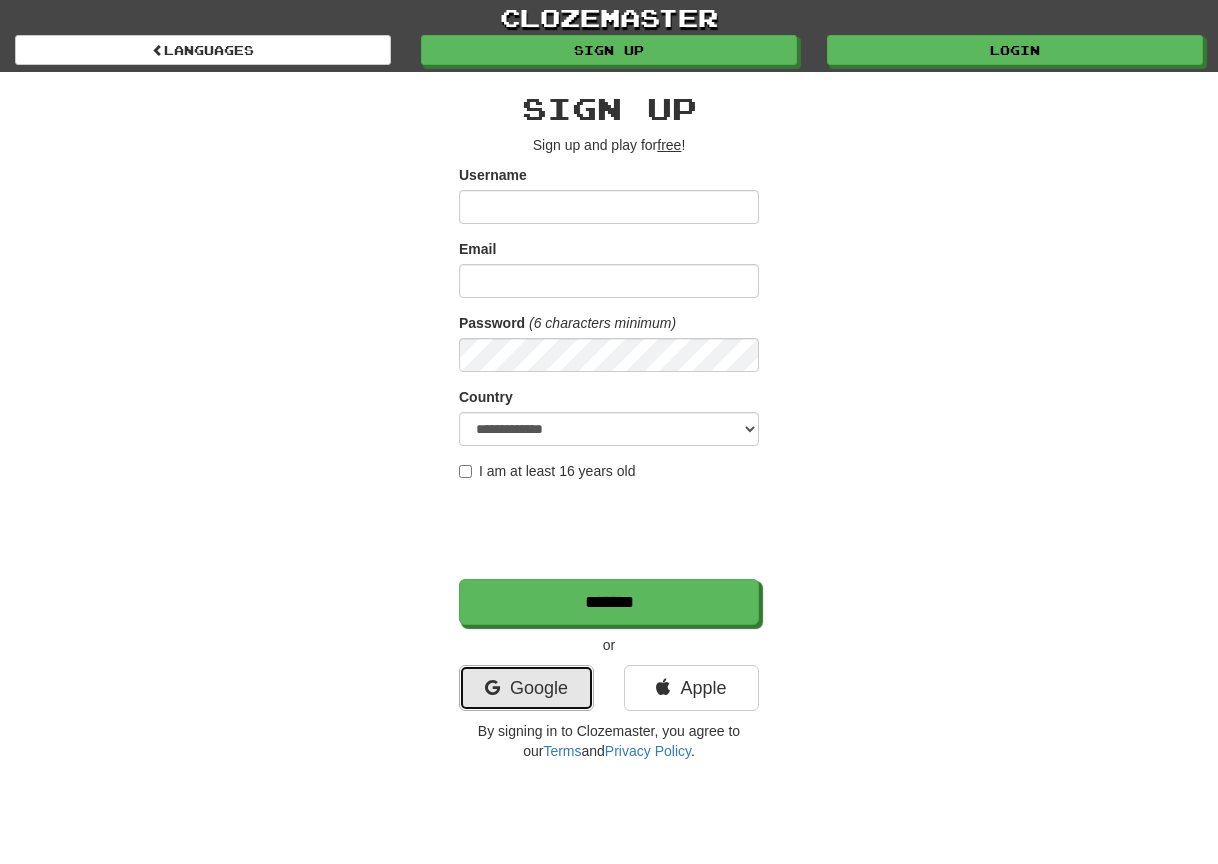 click on "Google" at bounding box center [526, 688] 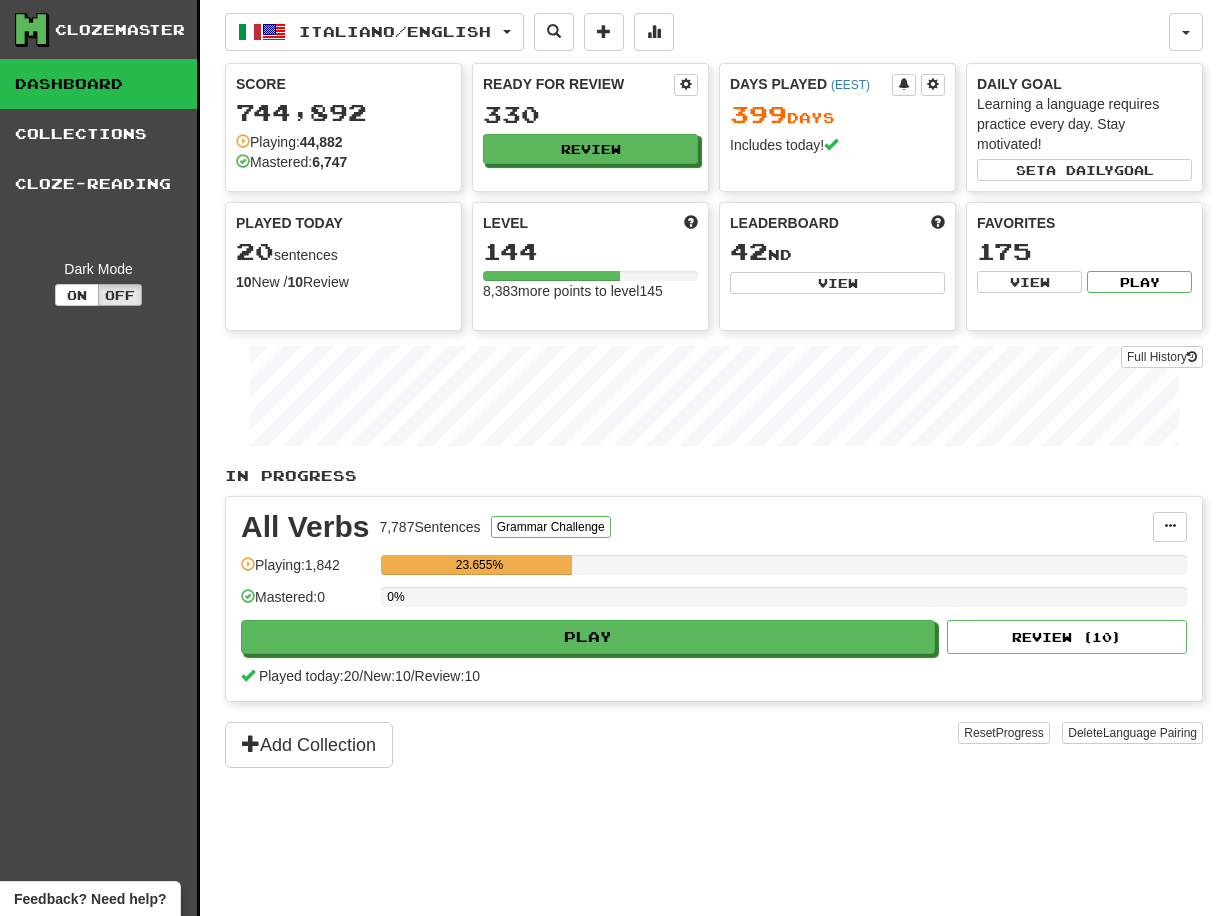 scroll, scrollTop: 0, scrollLeft: 0, axis: both 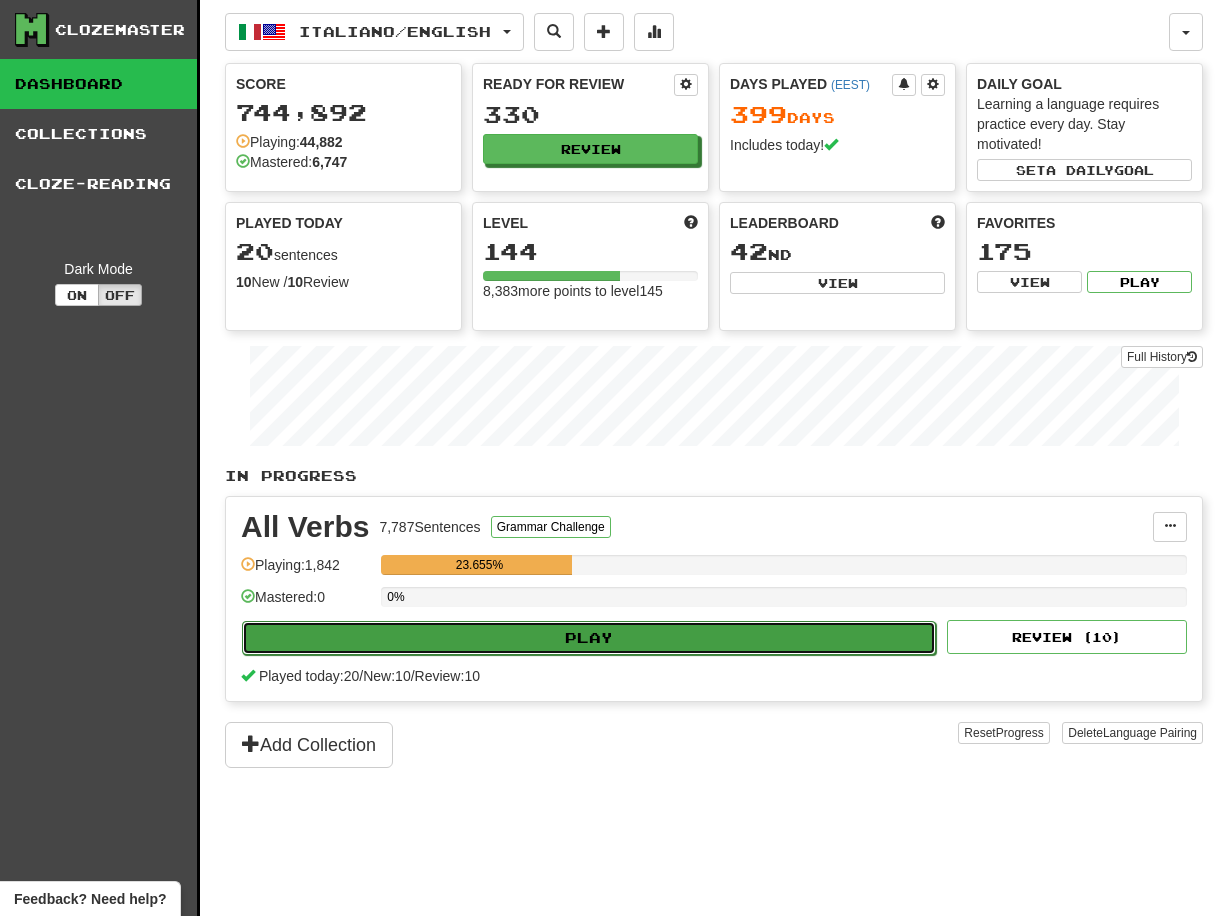 click on "Play" at bounding box center (589, 638) 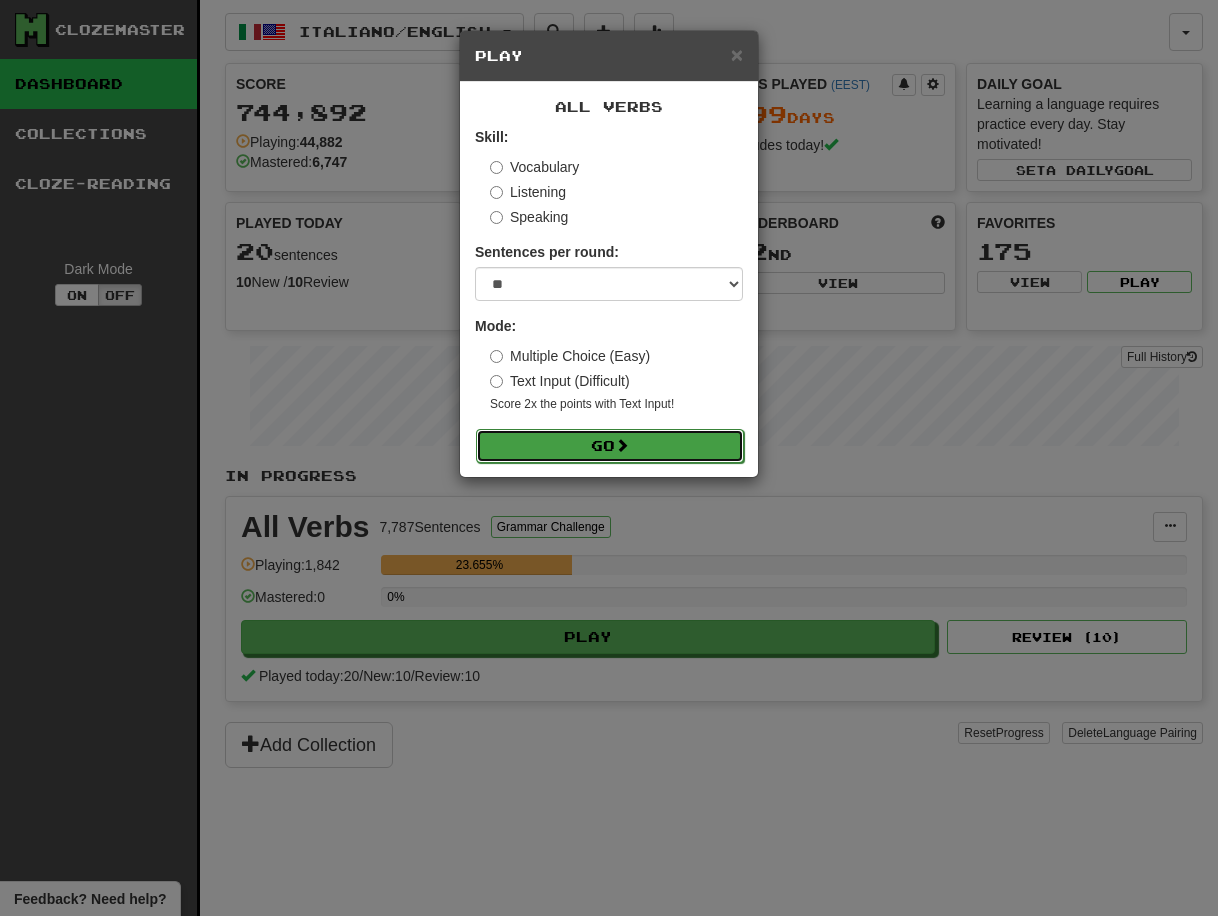 click on "Go" at bounding box center [610, 446] 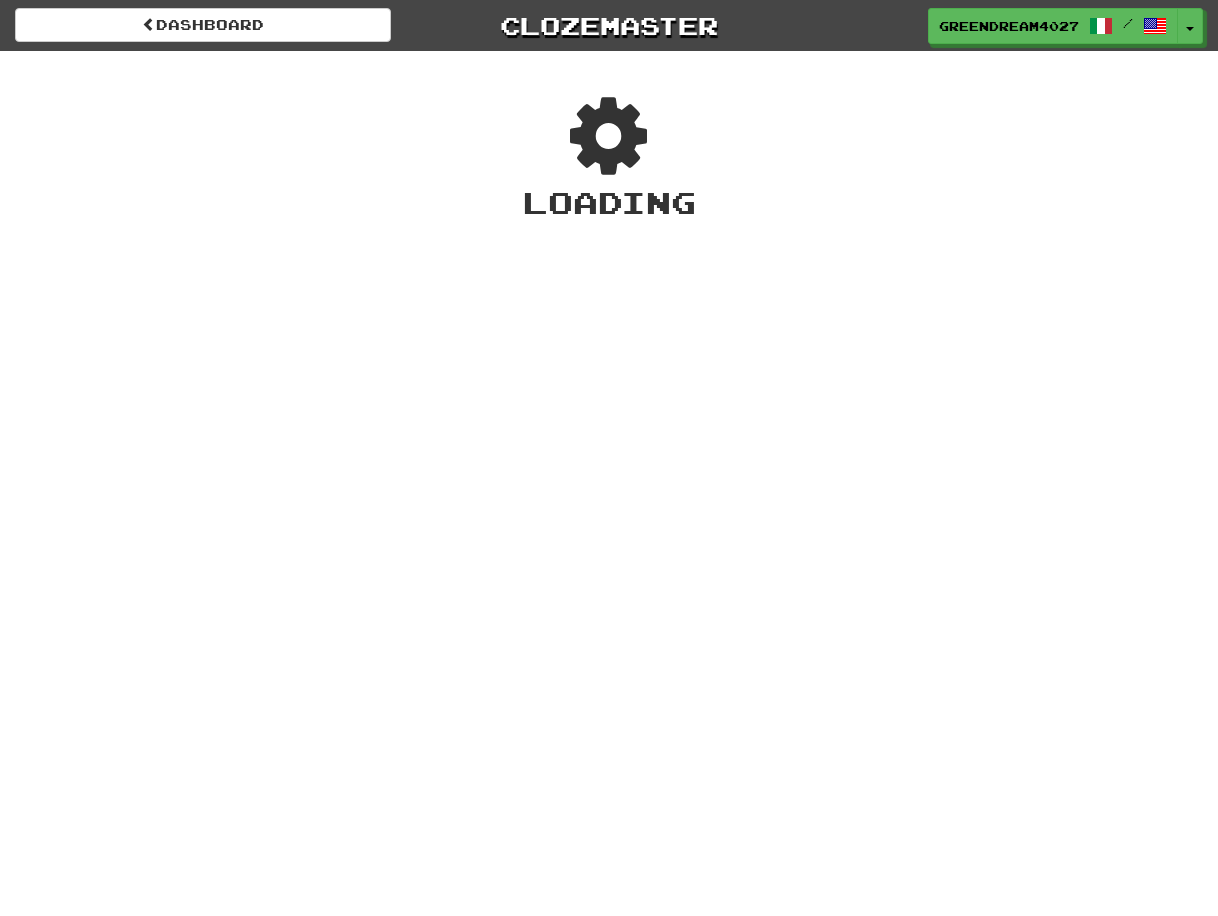 scroll, scrollTop: 0, scrollLeft: 0, axis: both 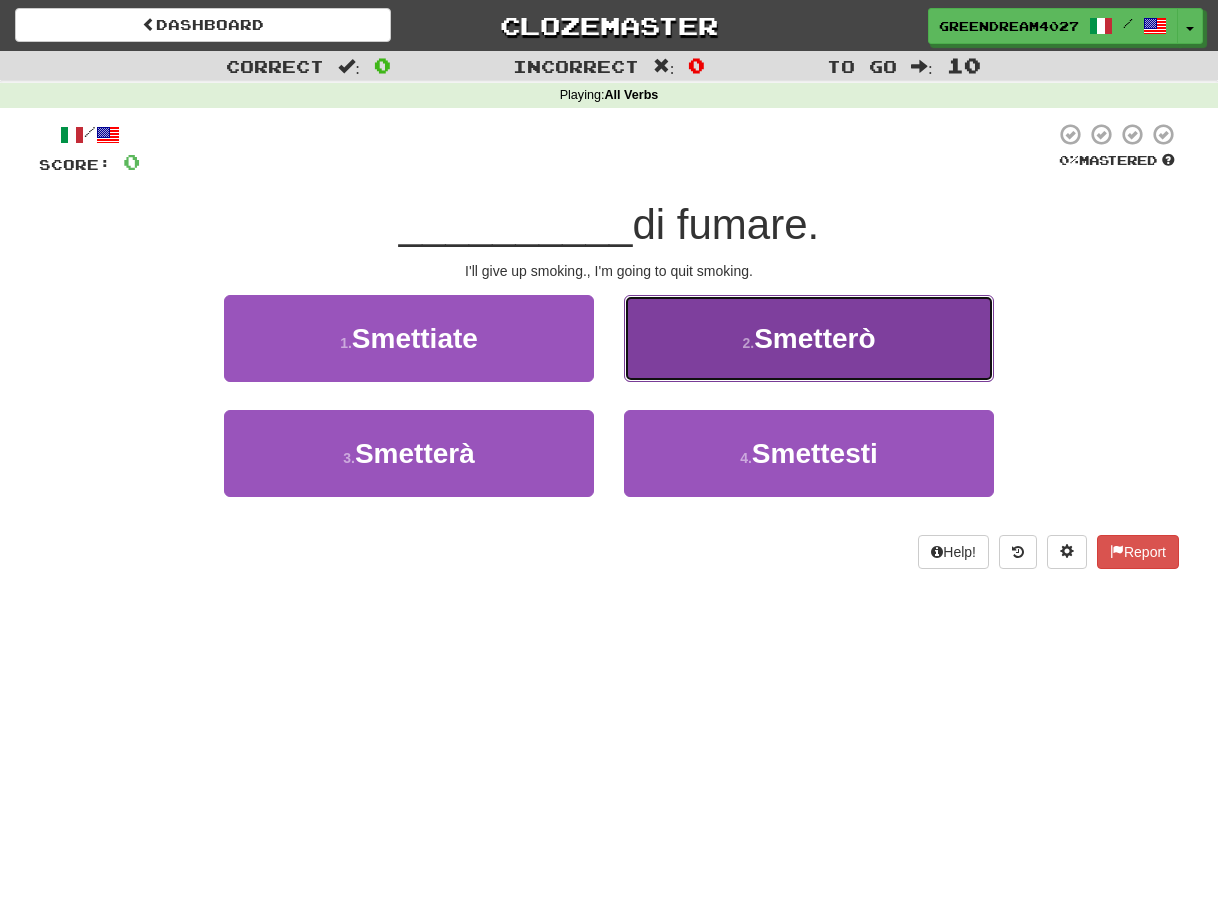 click on "Smetterò" at bounding box center (814, 338) 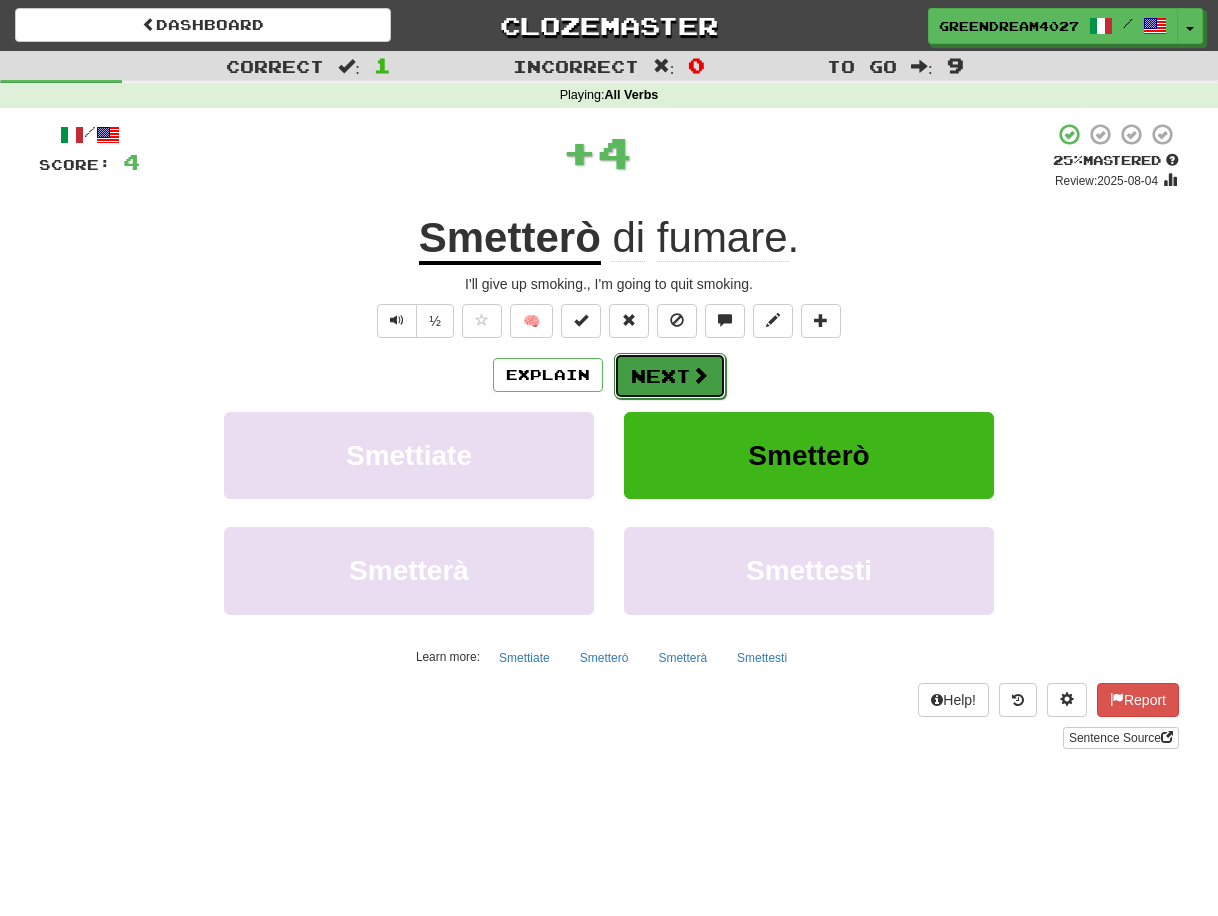 click on "Next" at bounding box center (670, 376) 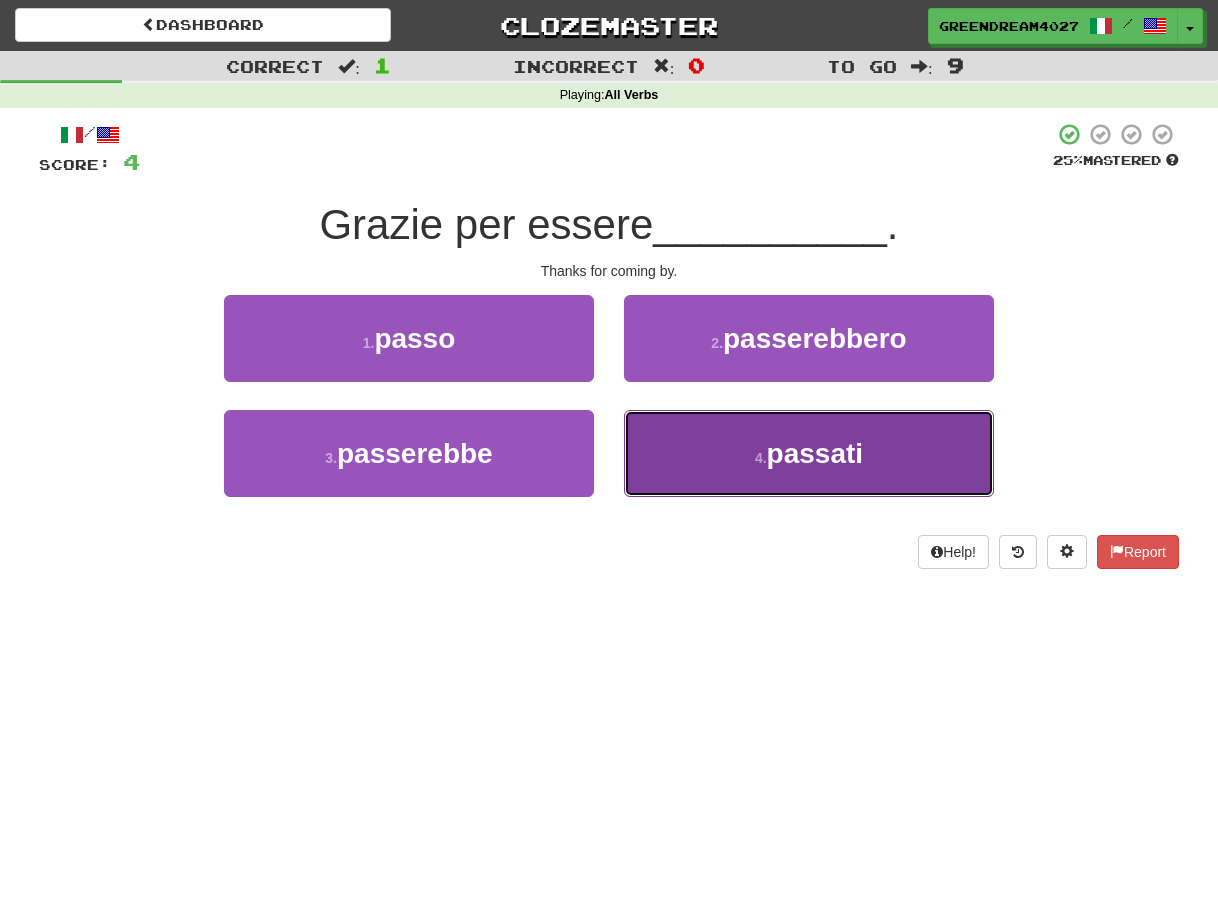 click on "4 .  passati" at bounding box center (809, 453) 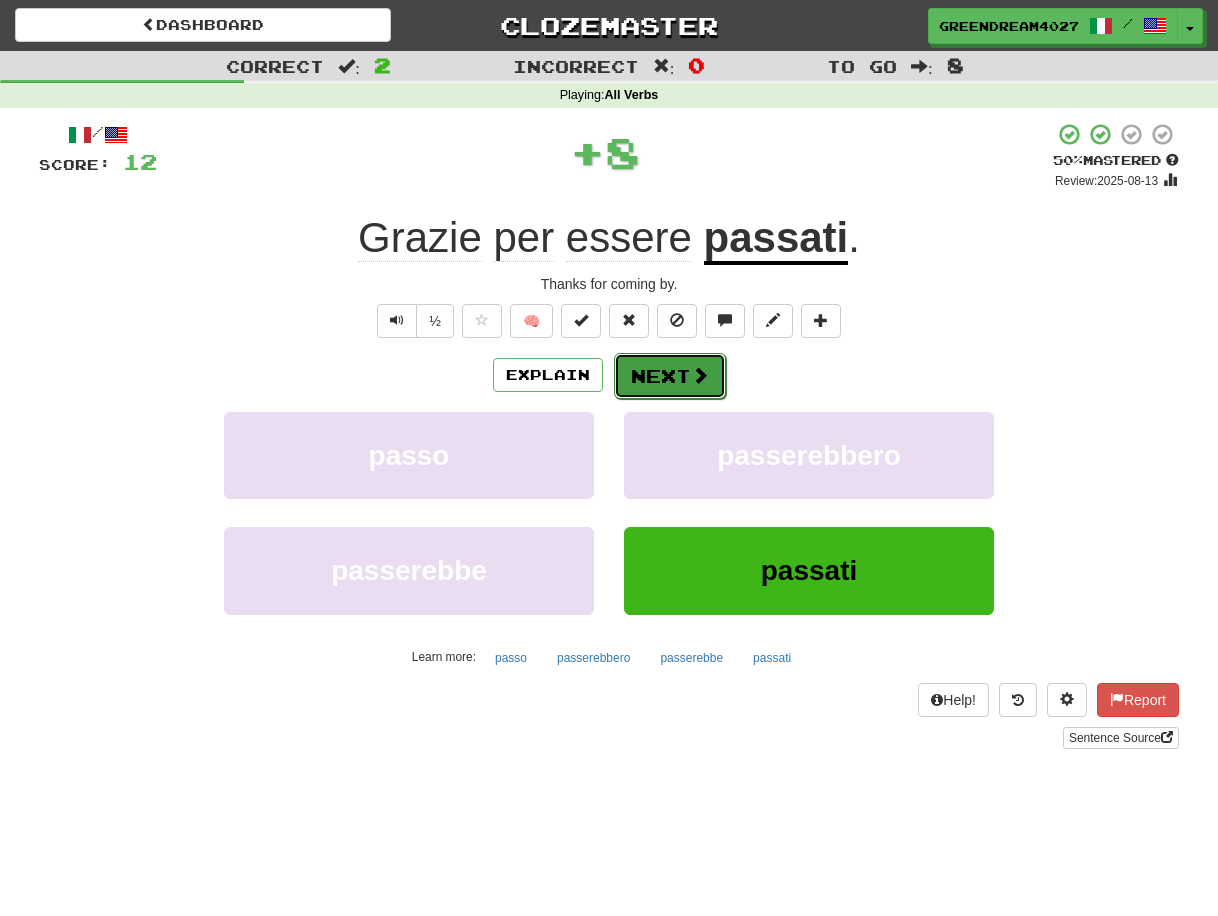click on "Next" at bounding box center (670, 376) 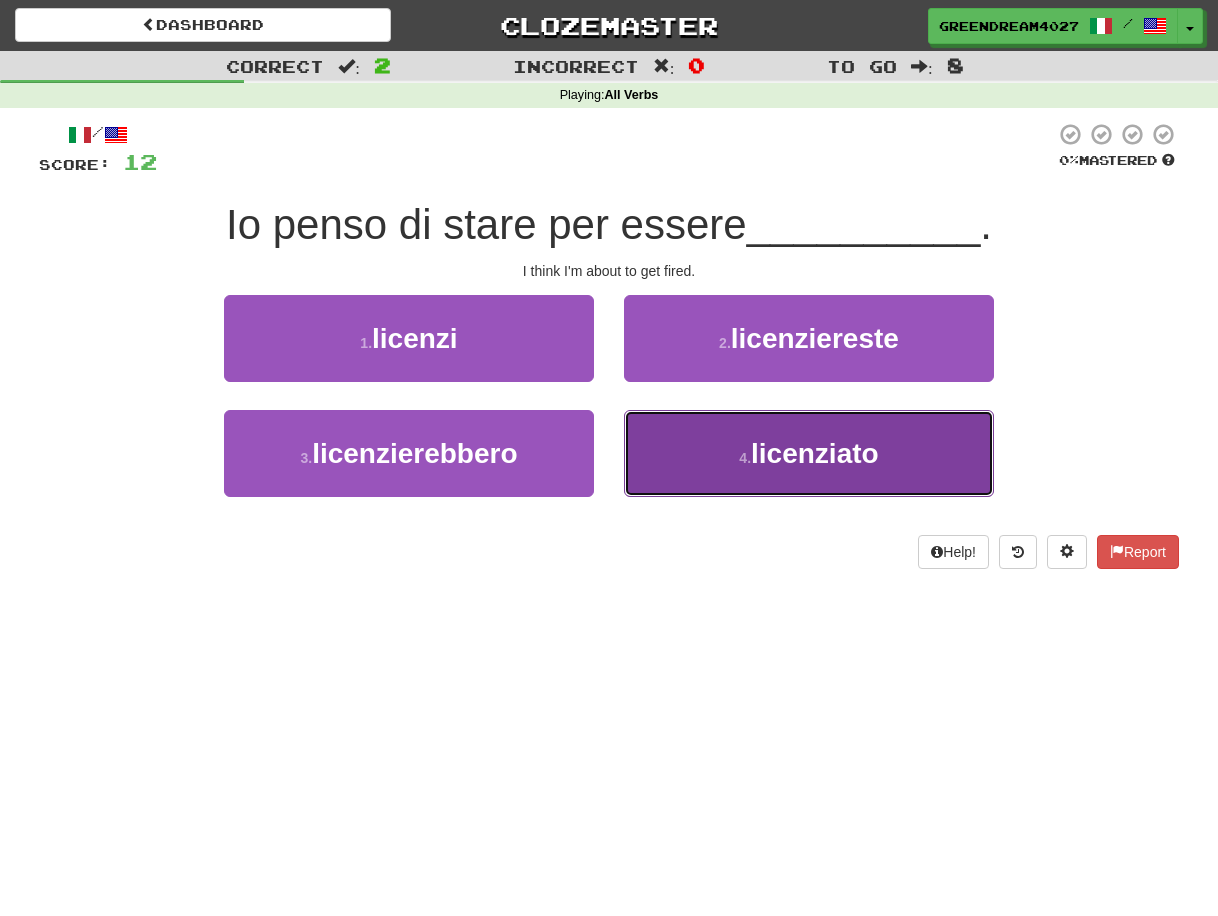 click on "4 .  licenziato" at bounding box center [809, 453] 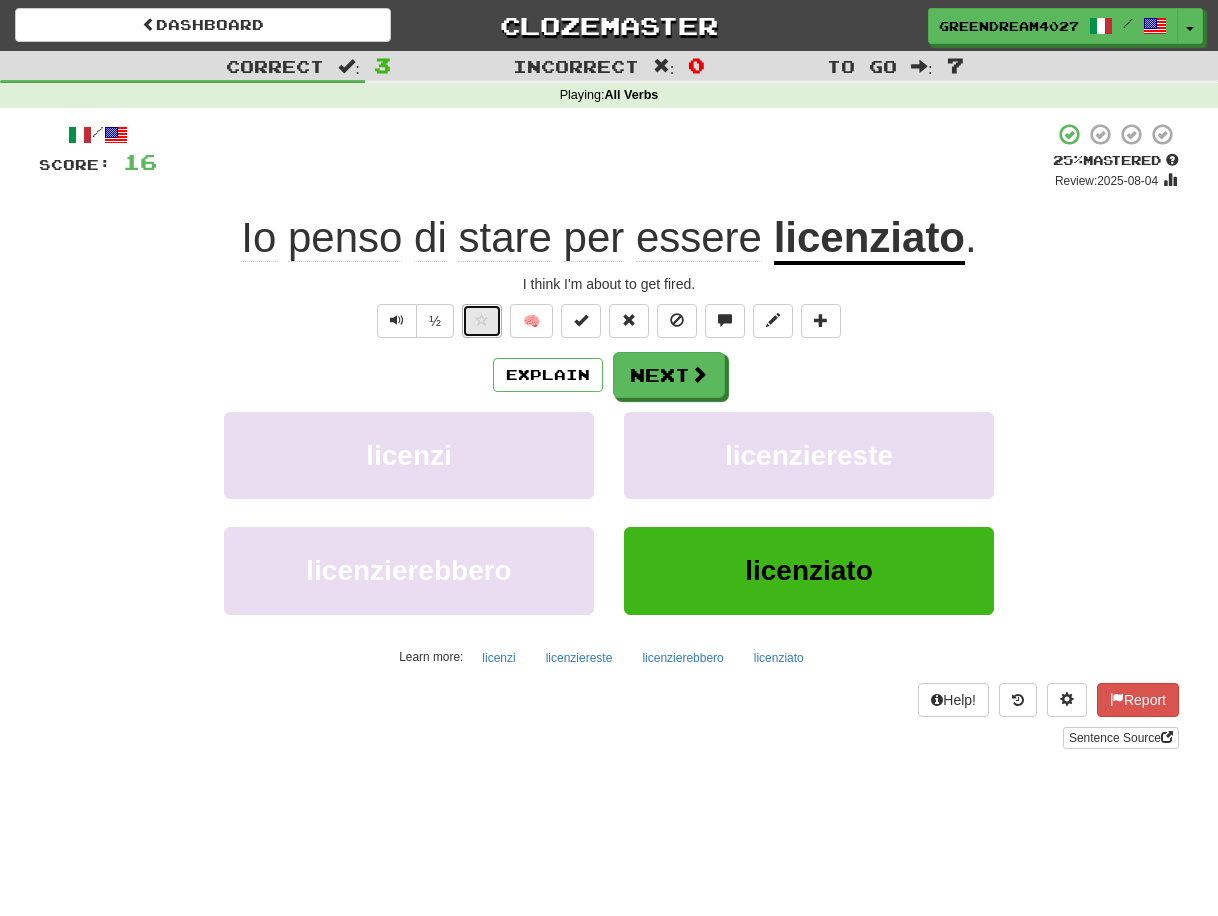 click at bounding box center (482, 321) 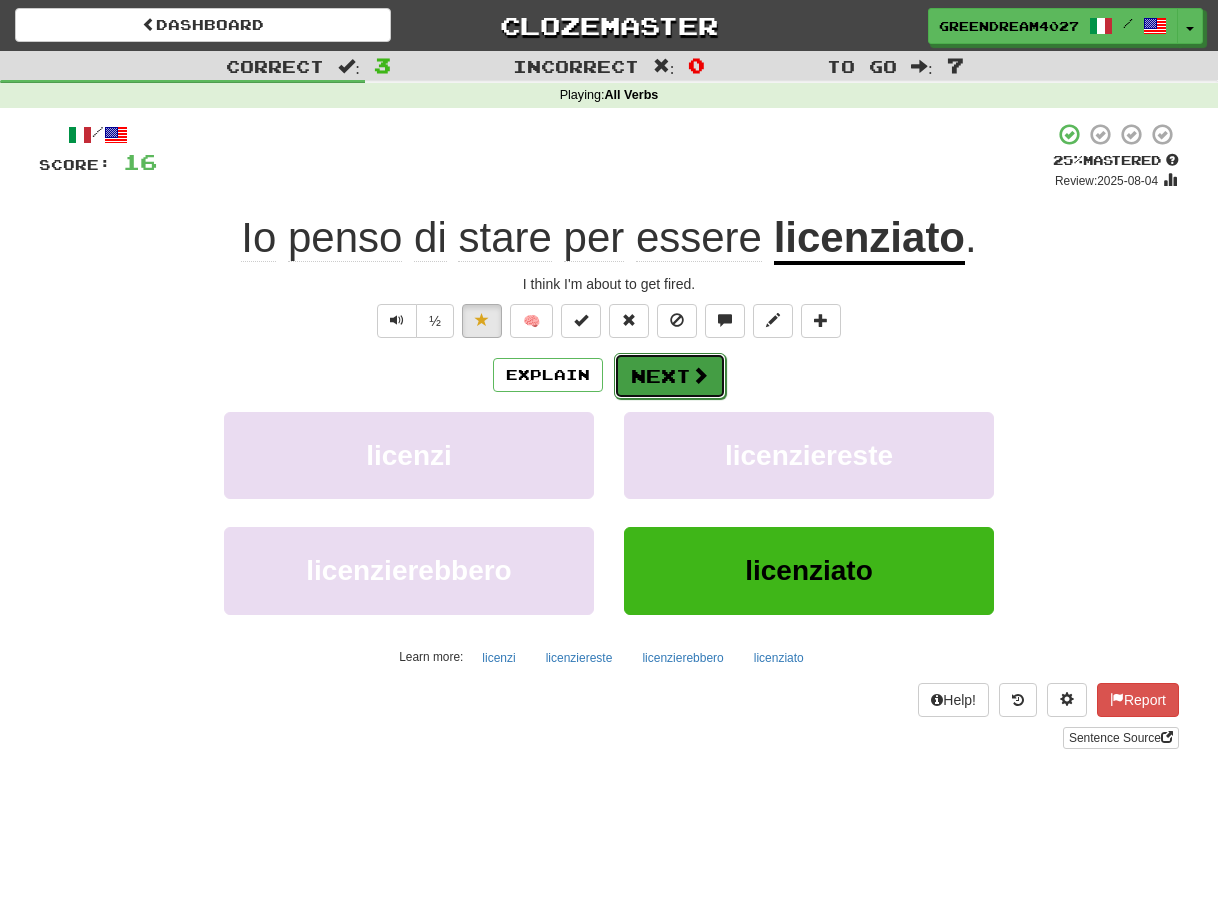 click on "Next" at bounding box center (670, 376) 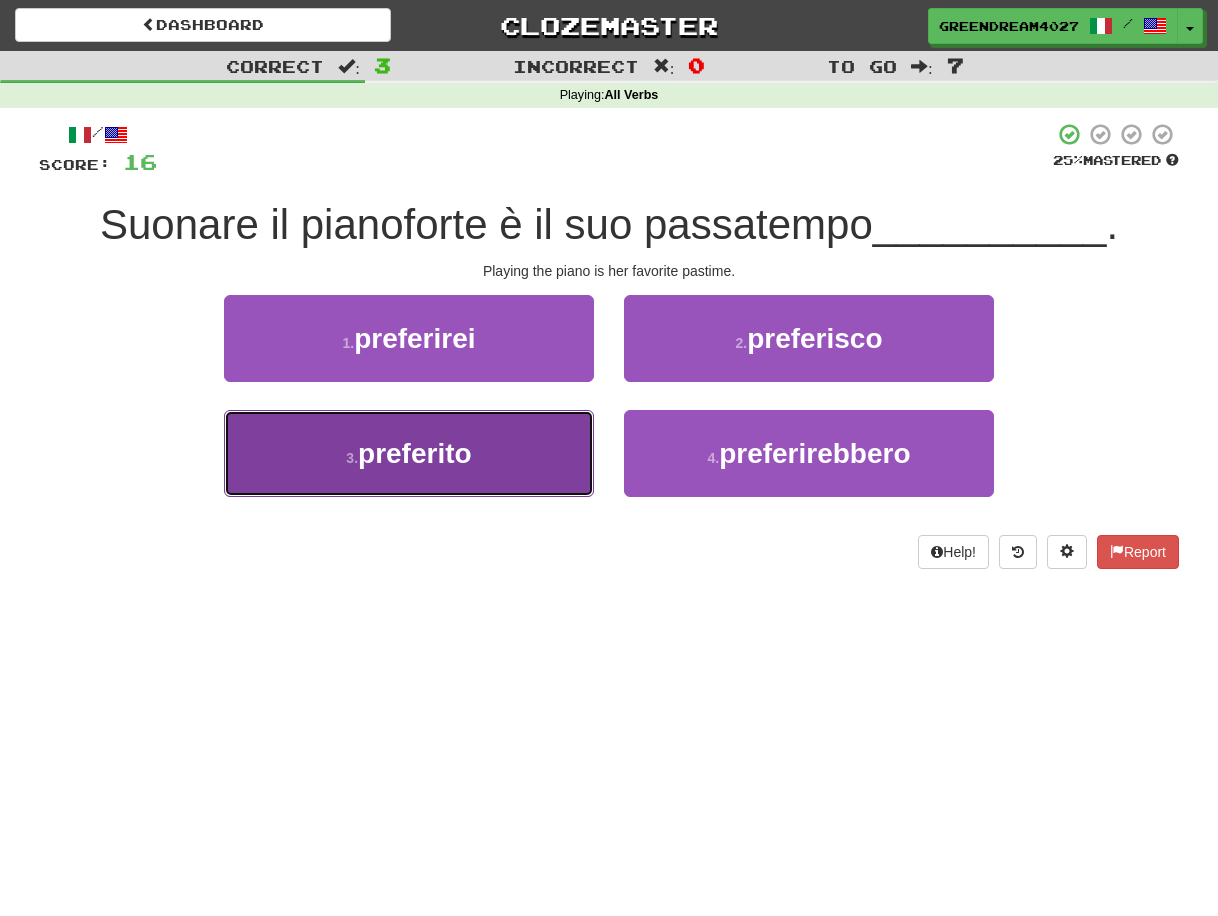click on "3 .  preferito" at bounding box center [409, 453] 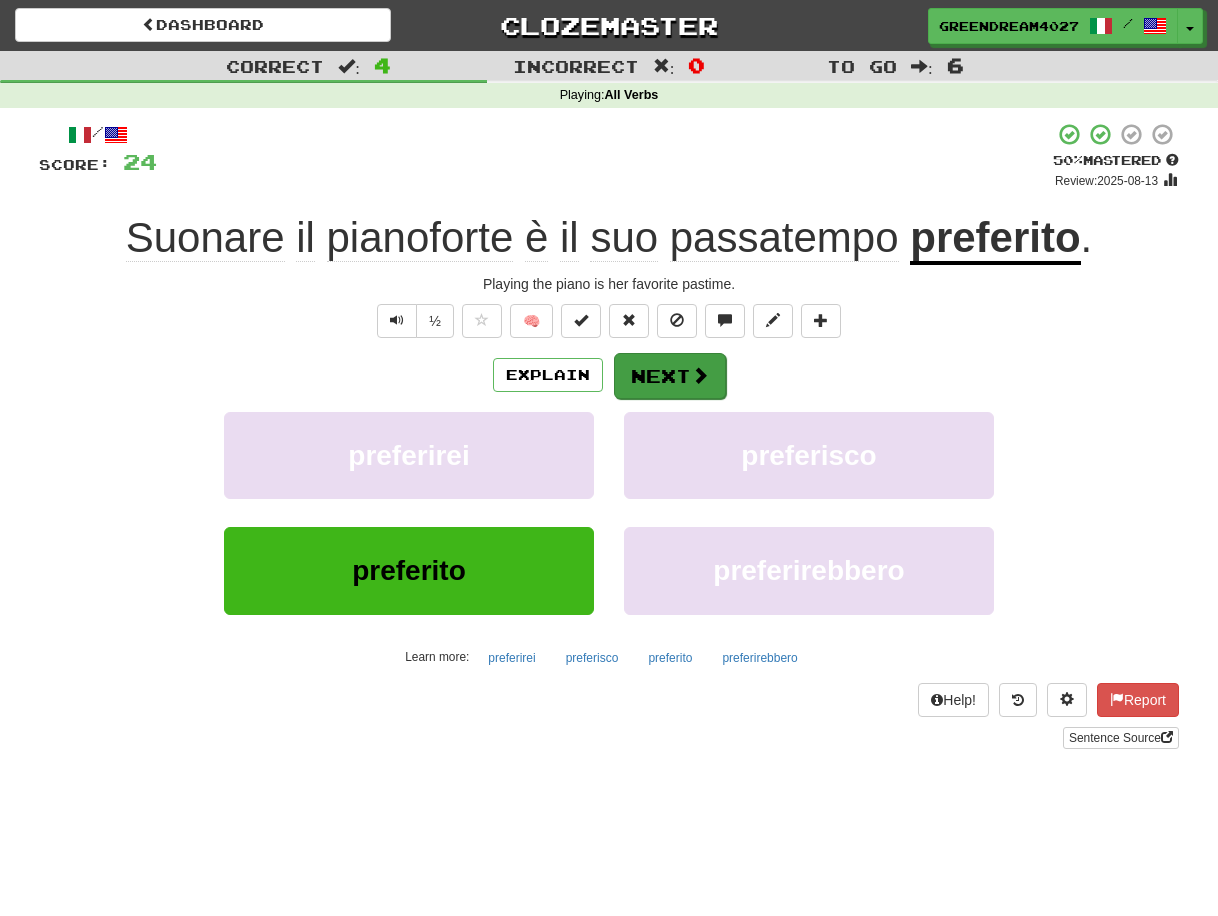 click on "Next" at bounding box center [670, 376] 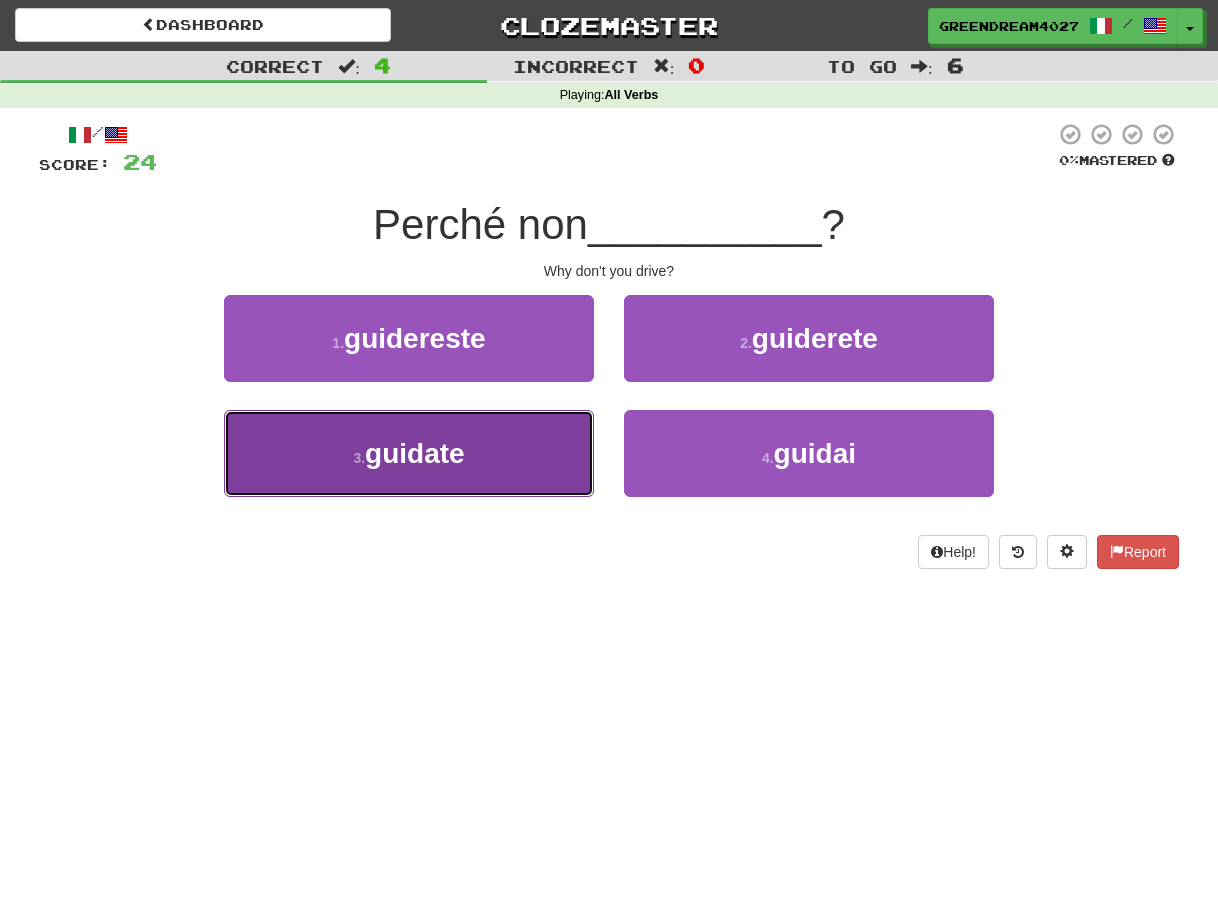 click on "3 .  guidate" at bounding box center [409, 453] 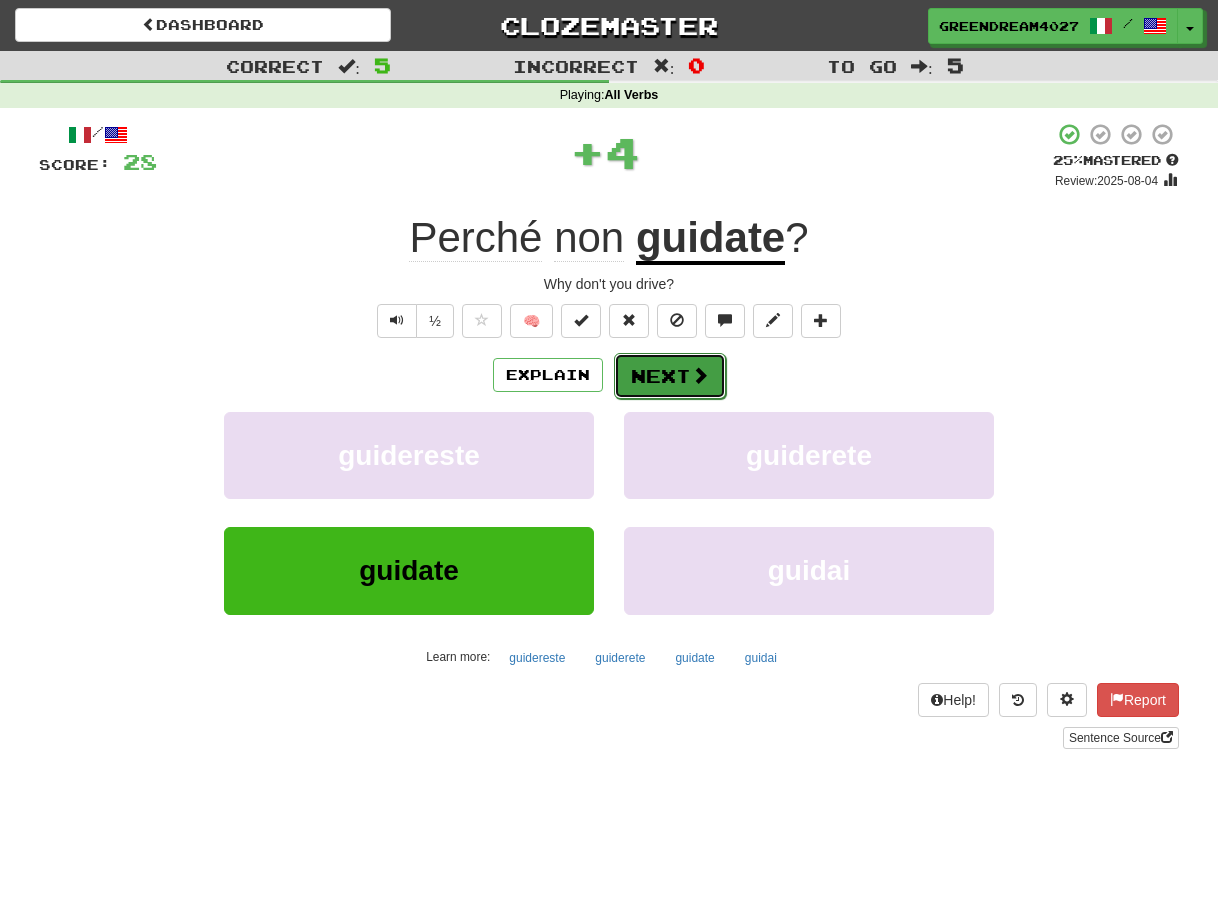 click on "Next" at bounding box center [670, 376] 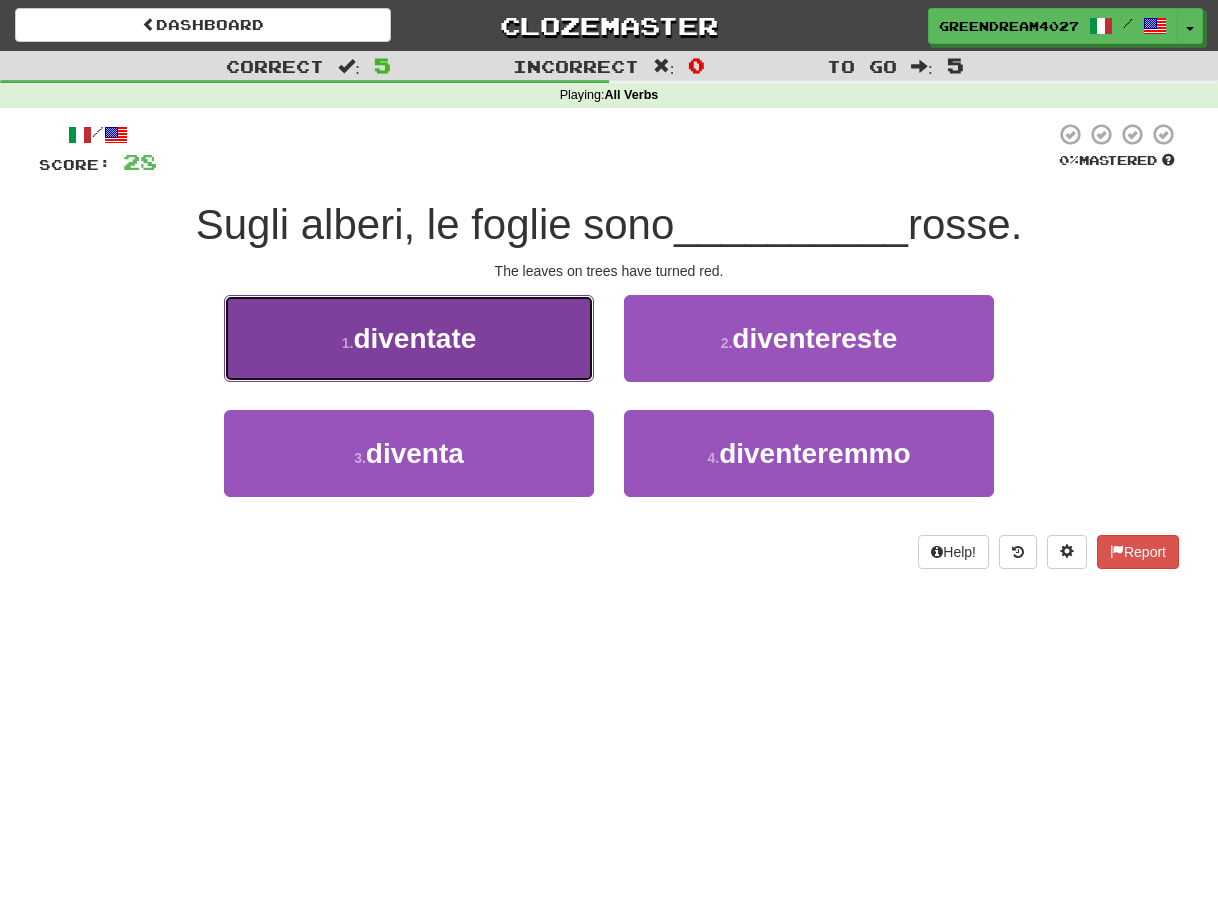 click on "1 .  diventate" at bounding box center [409, 338] 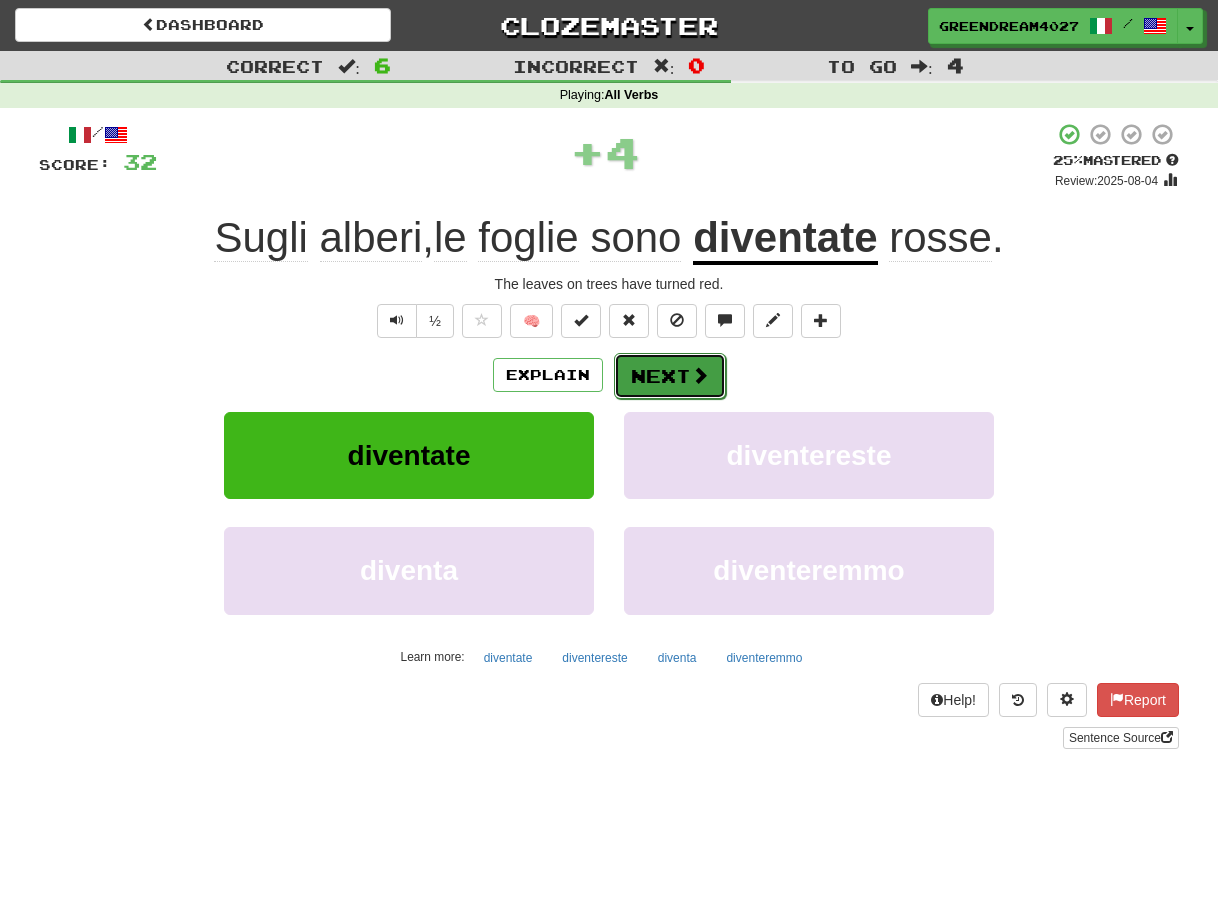 click on "Next" at bounding box center (670, 376) 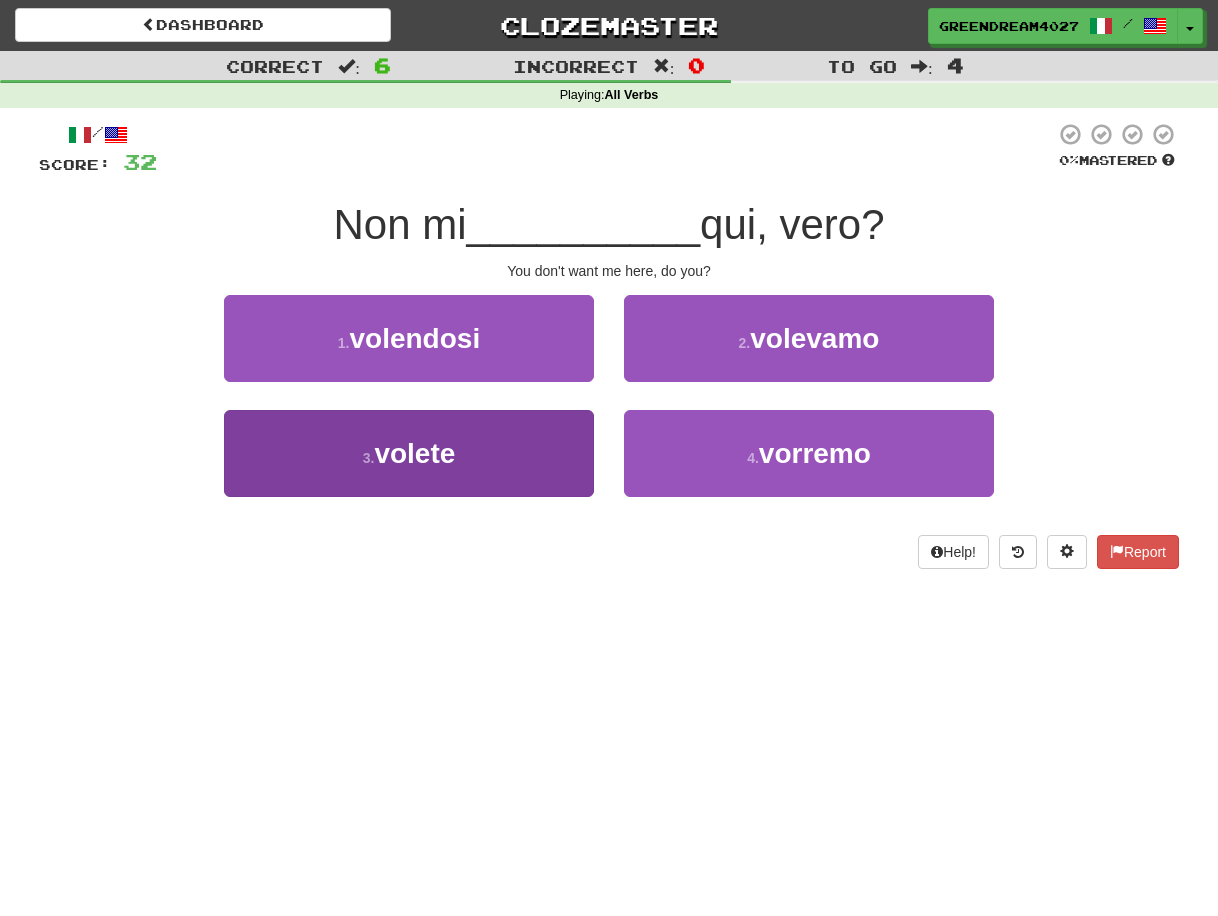 click on "3 .  volete" at bounding box center (409, 453) 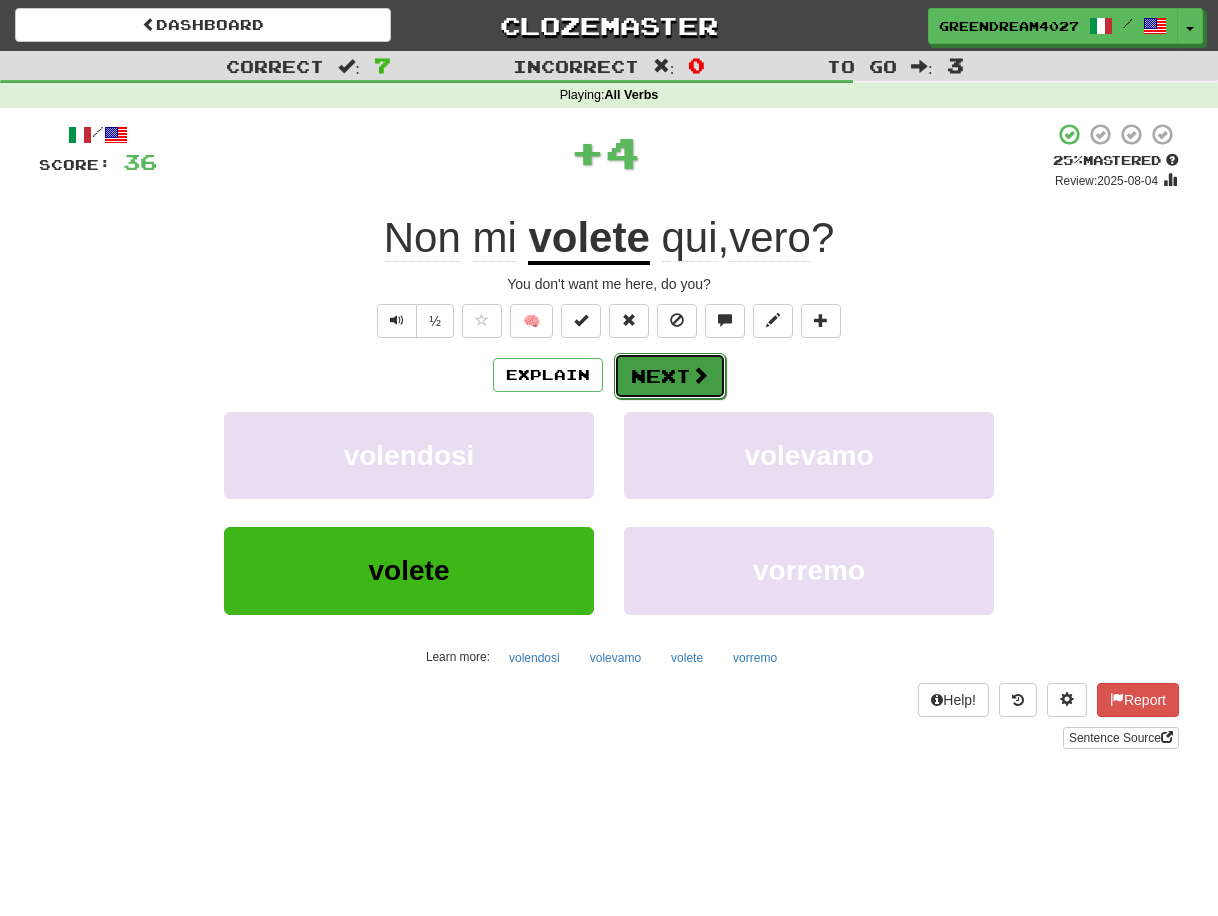 click on "Next" at bounding box center (670, 376) 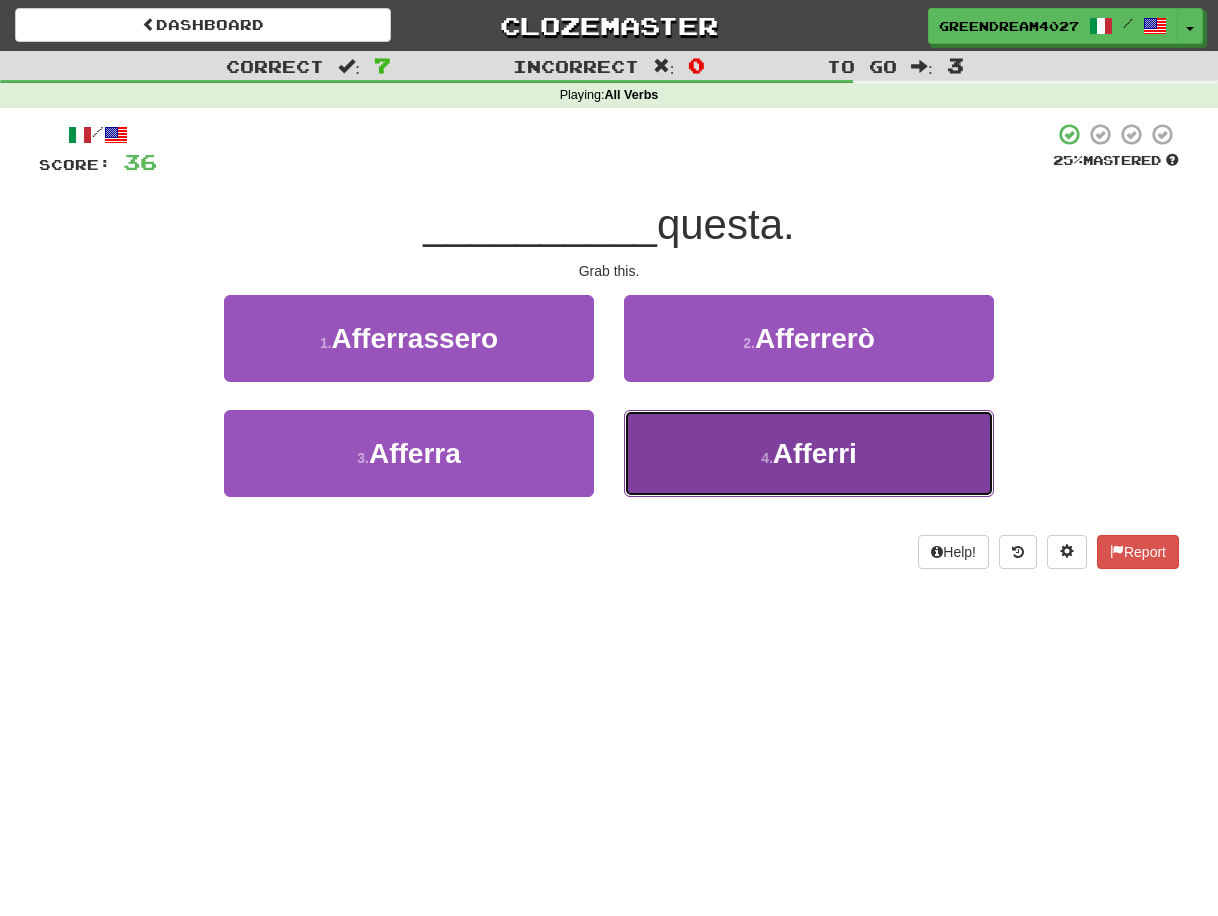click on "4 ." at bounding box center (767, 458) 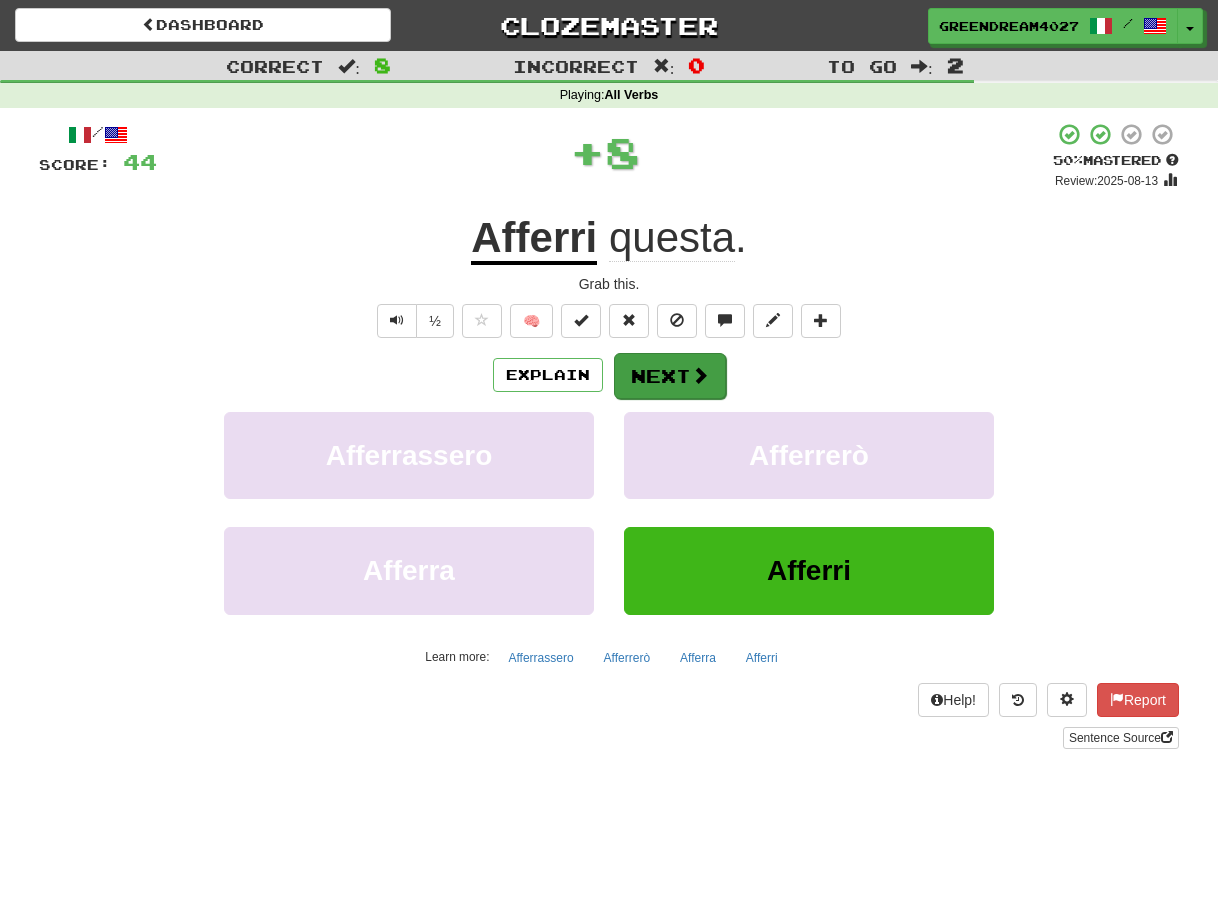 click on "Next" at bounding box center [670, 376] 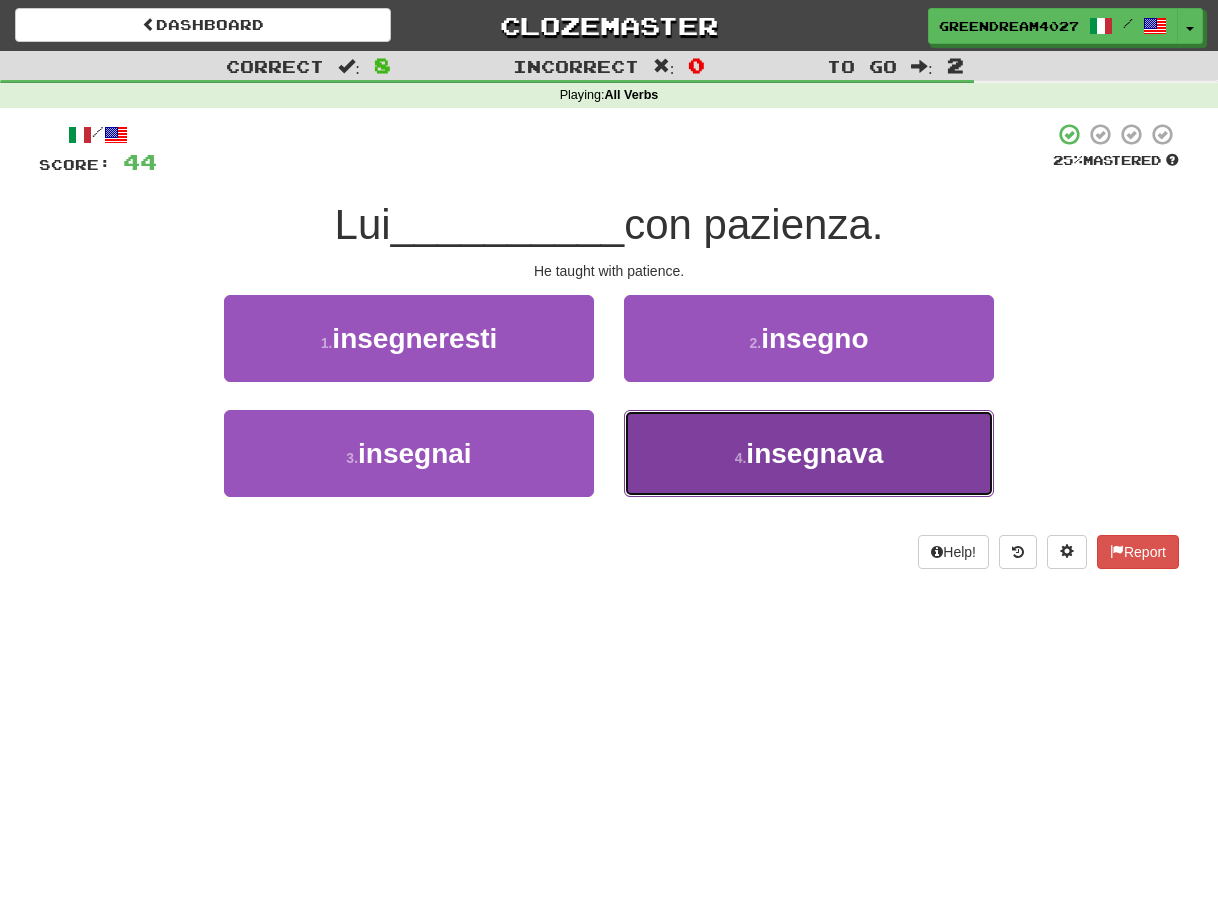 click on "4 ." at bounding box center [741, 458] 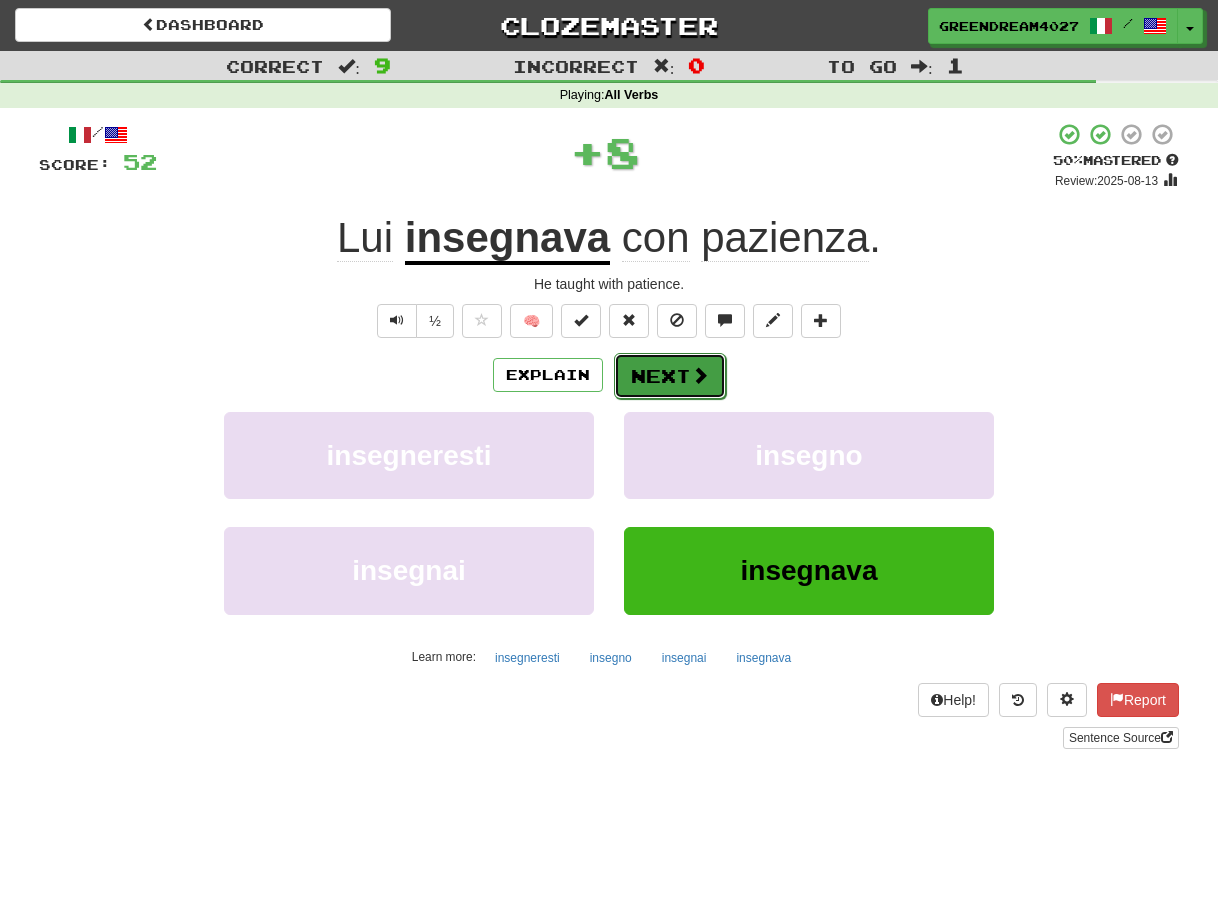 click on "Next" at bounding box center [670, 376] 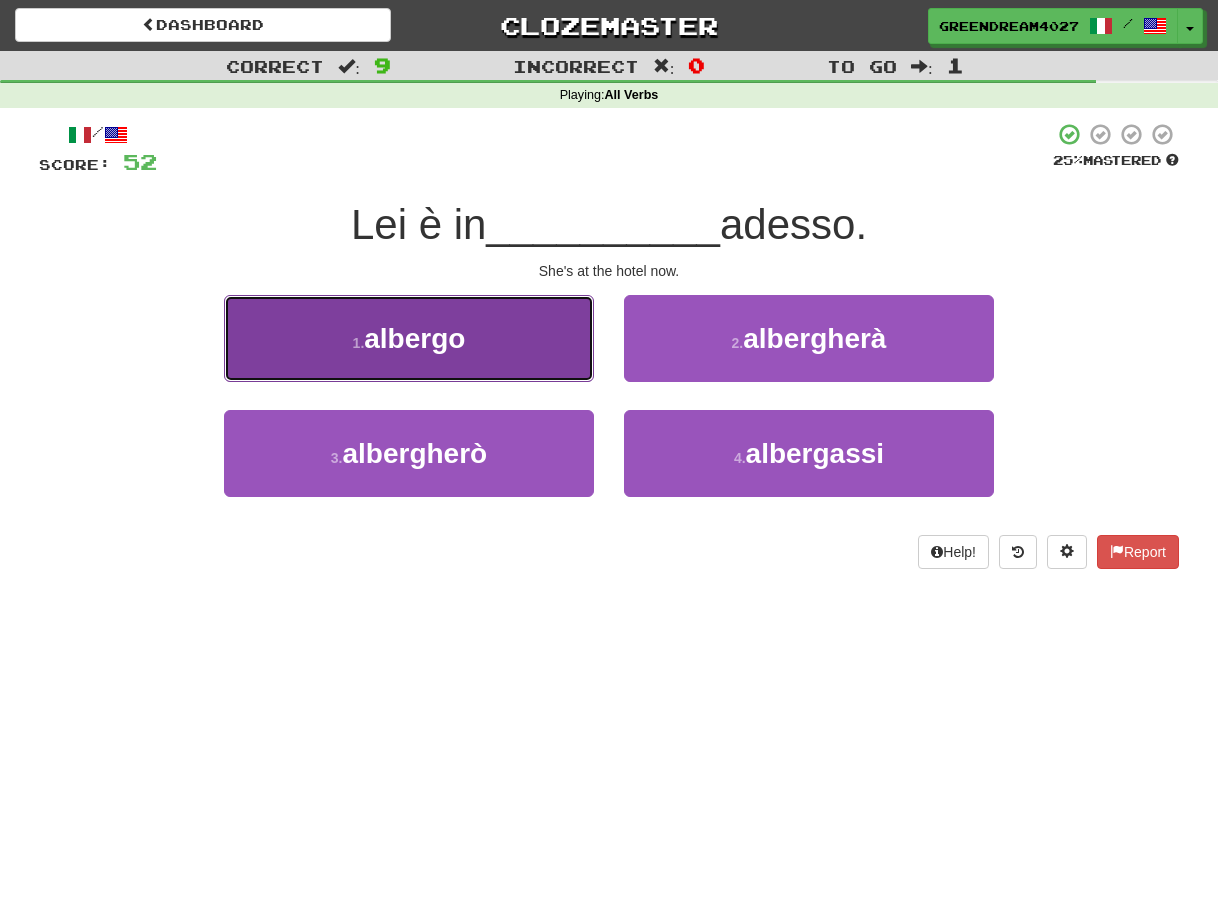click on "1 .  albergo" at bounding box center (409, 338) 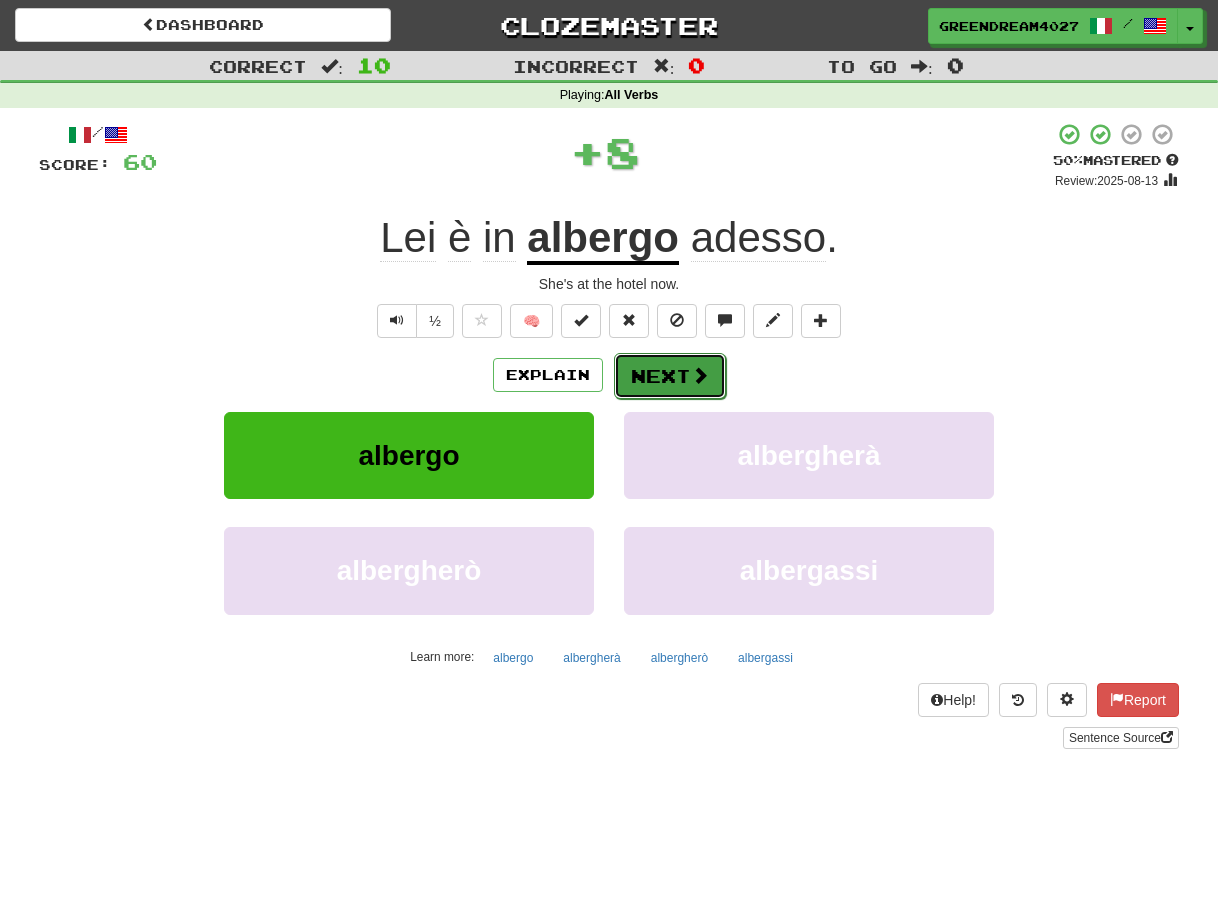 click on "Next" at bounding box center (670, 376) 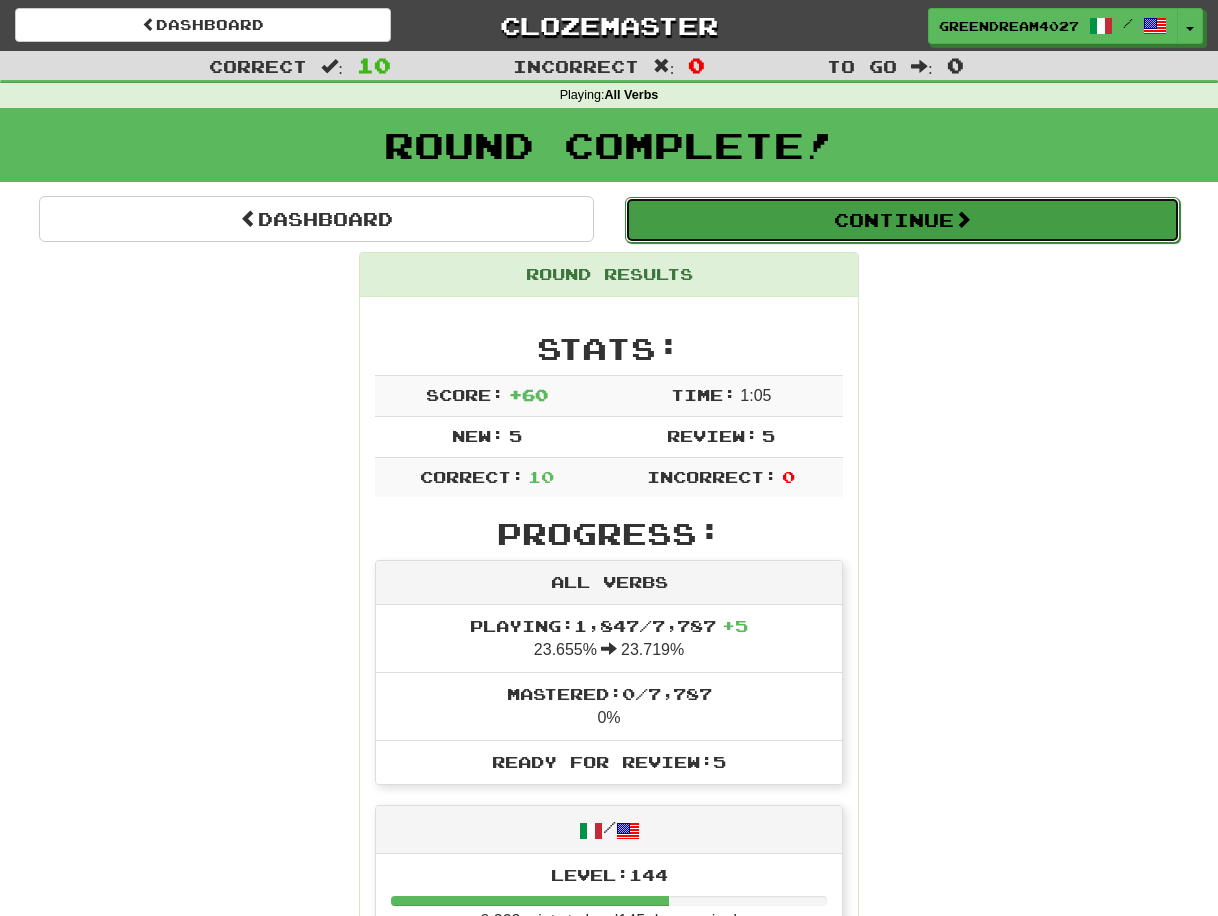 click on "Continue" at bounding box center (902, 220) 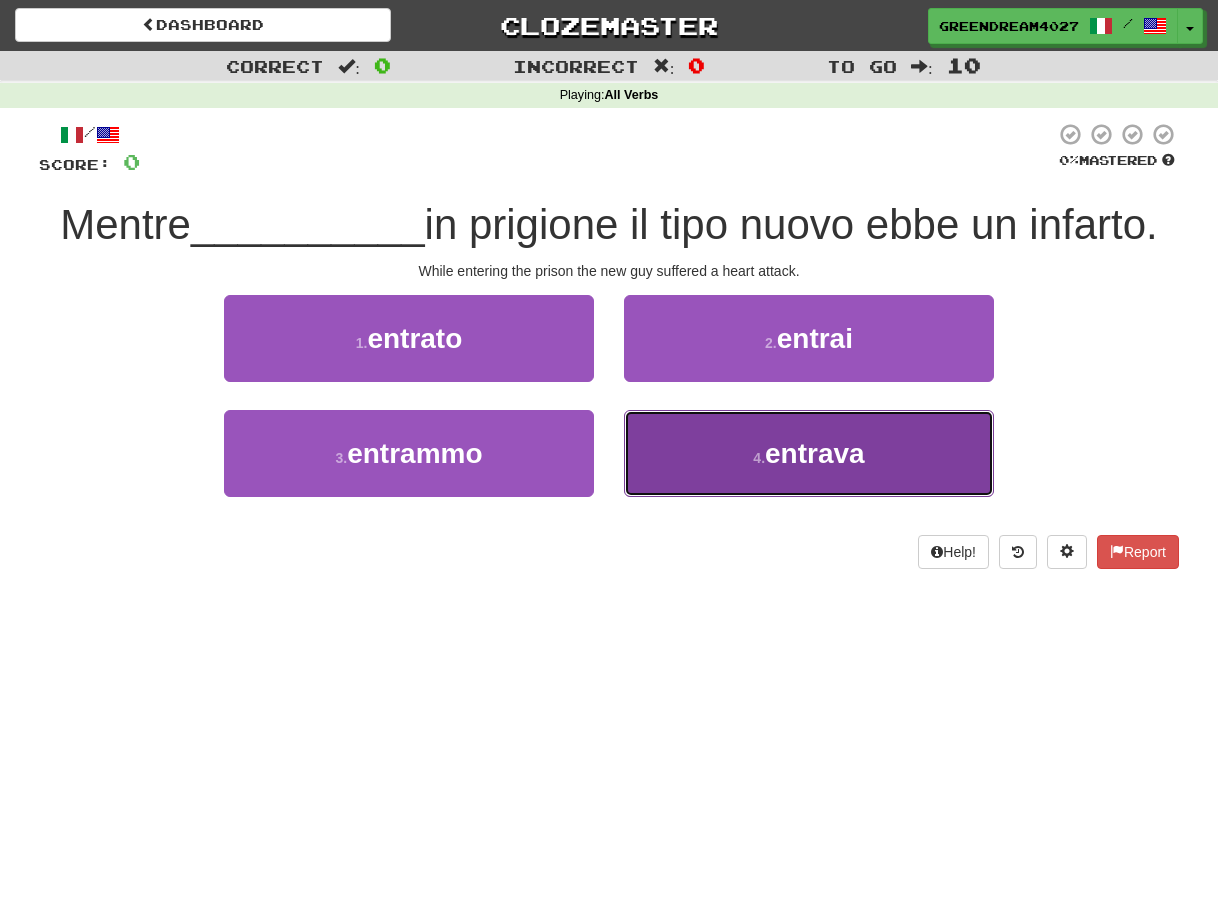 click on "entrava" at bounding box center (815, 453) 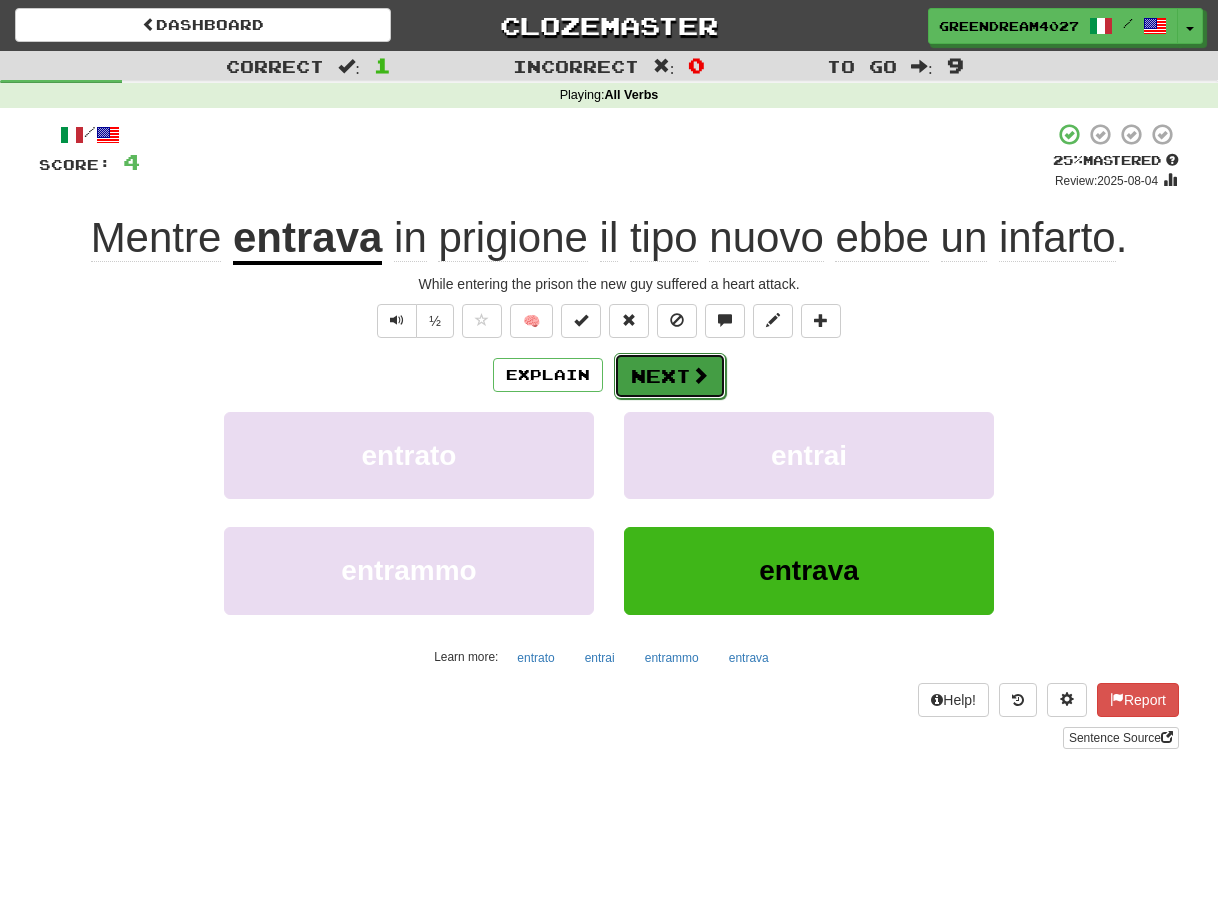 click on "Next" at bounding box center [670, 376] 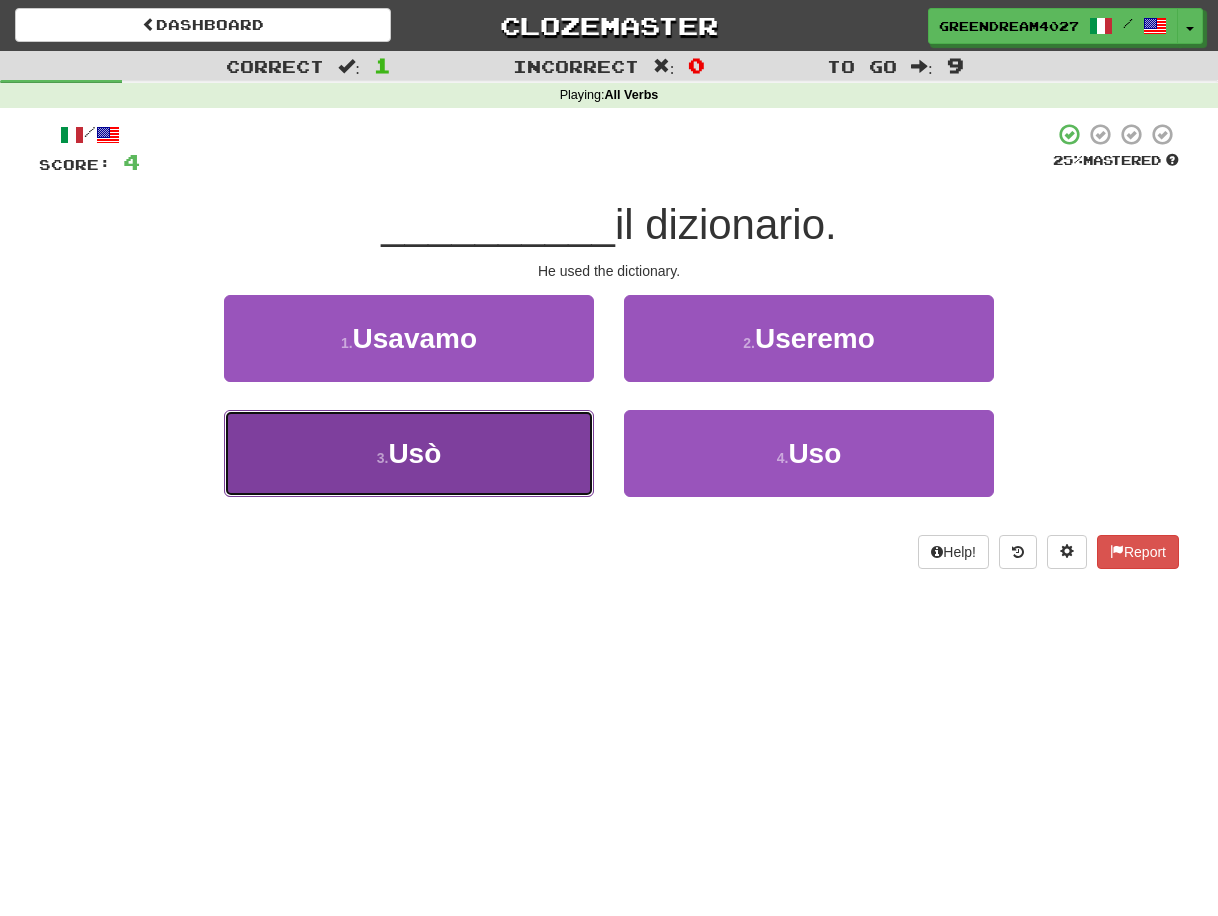 click on "3 .  Usò" at bounding box center [409, 453] 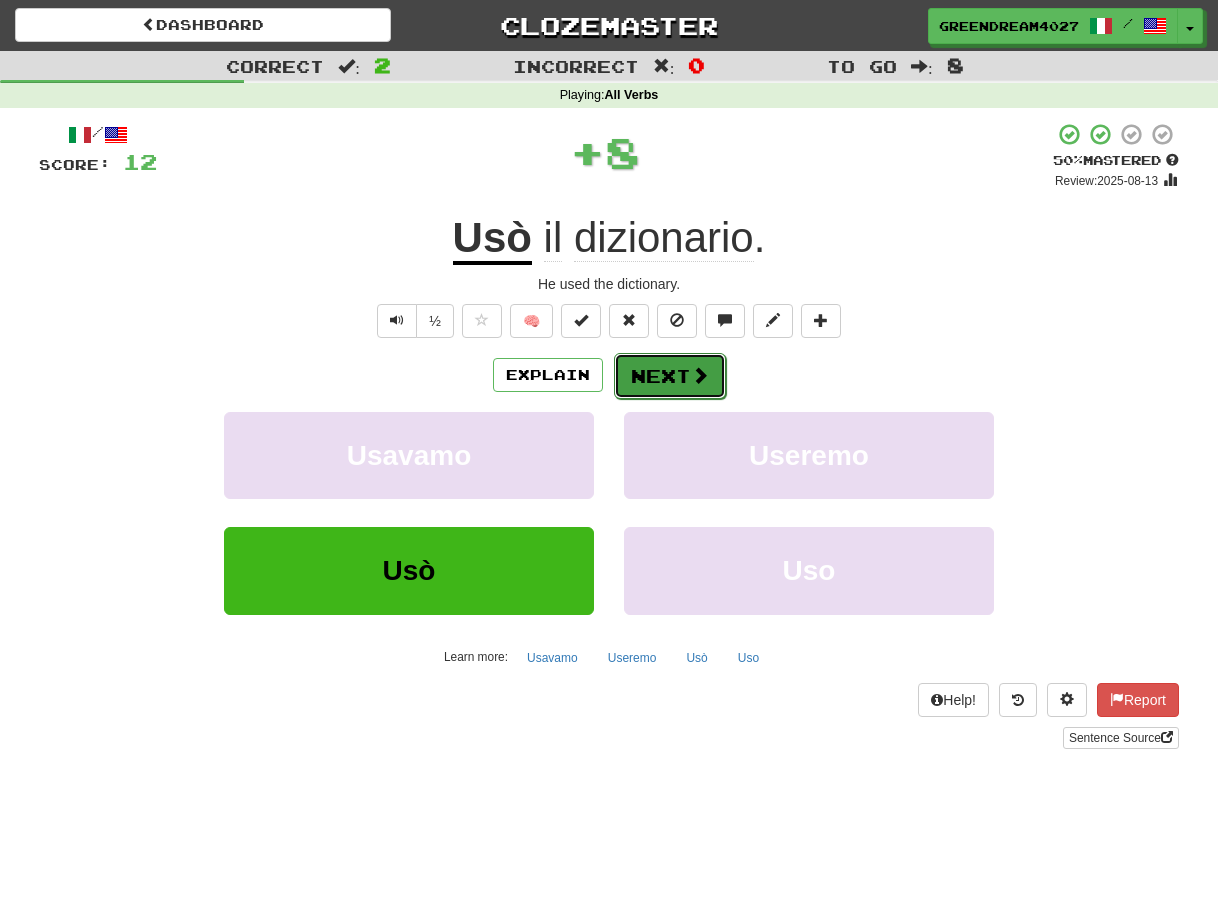 click on "Next" at bounding box center [670, 376] 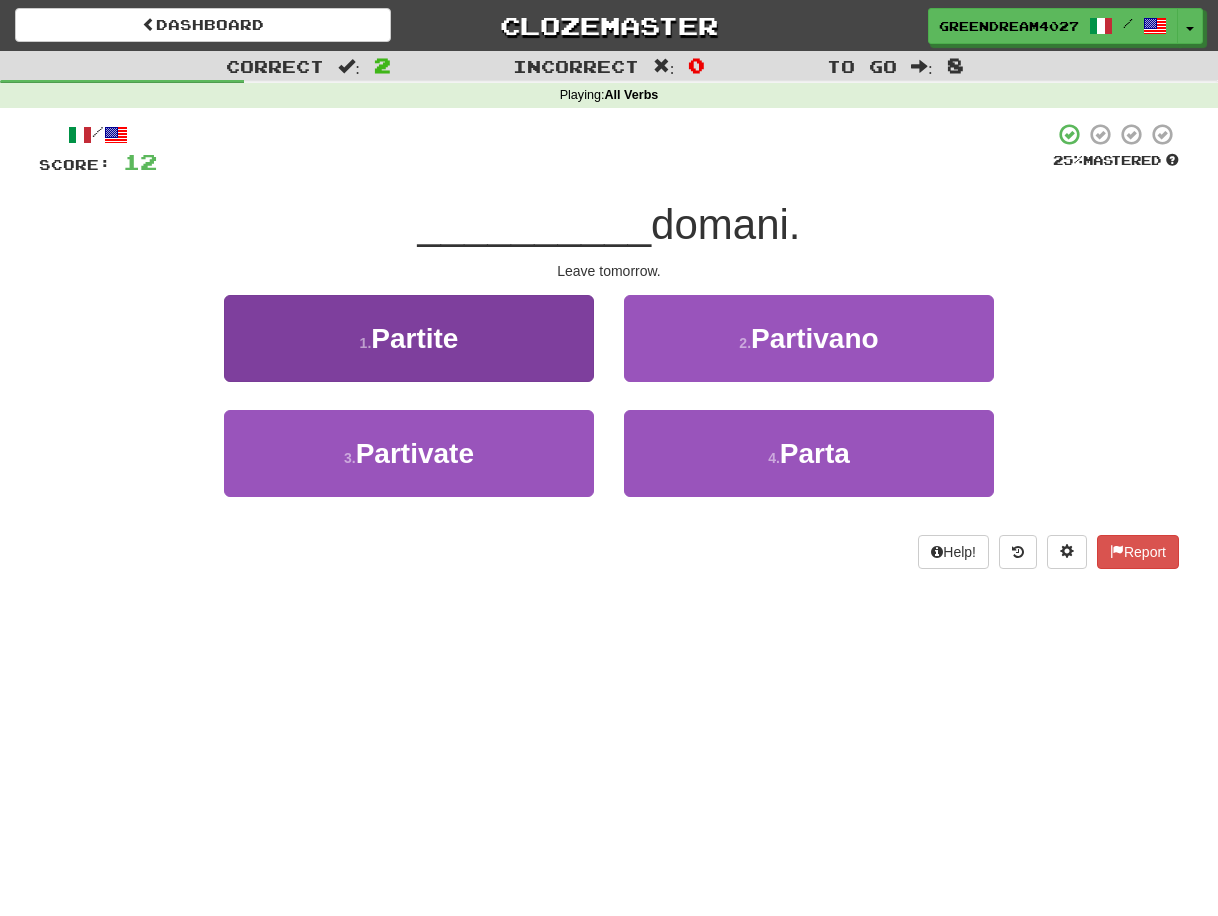 click on "1 .  Partite" at bounding box center (409, 338) 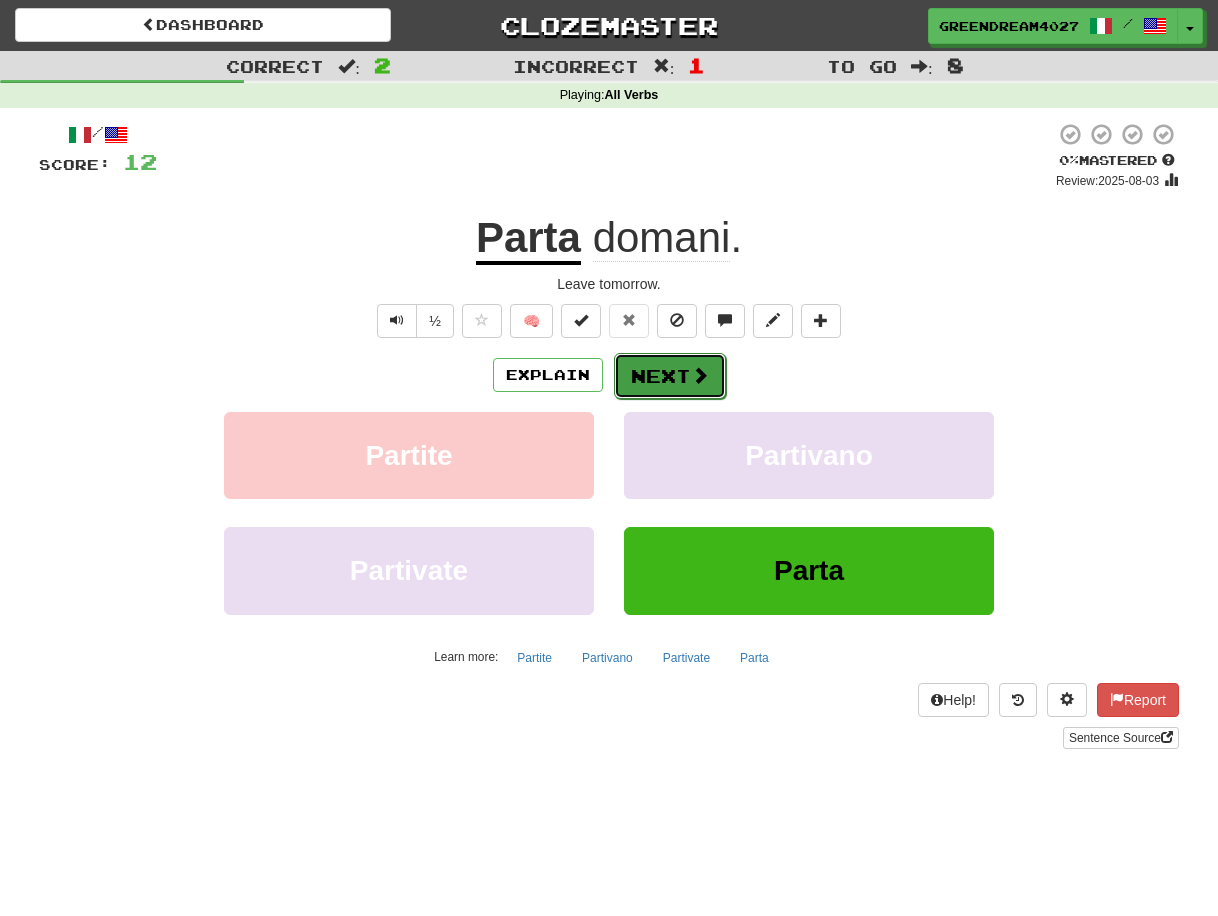 click on "Next" at bounding box center [670, 376] 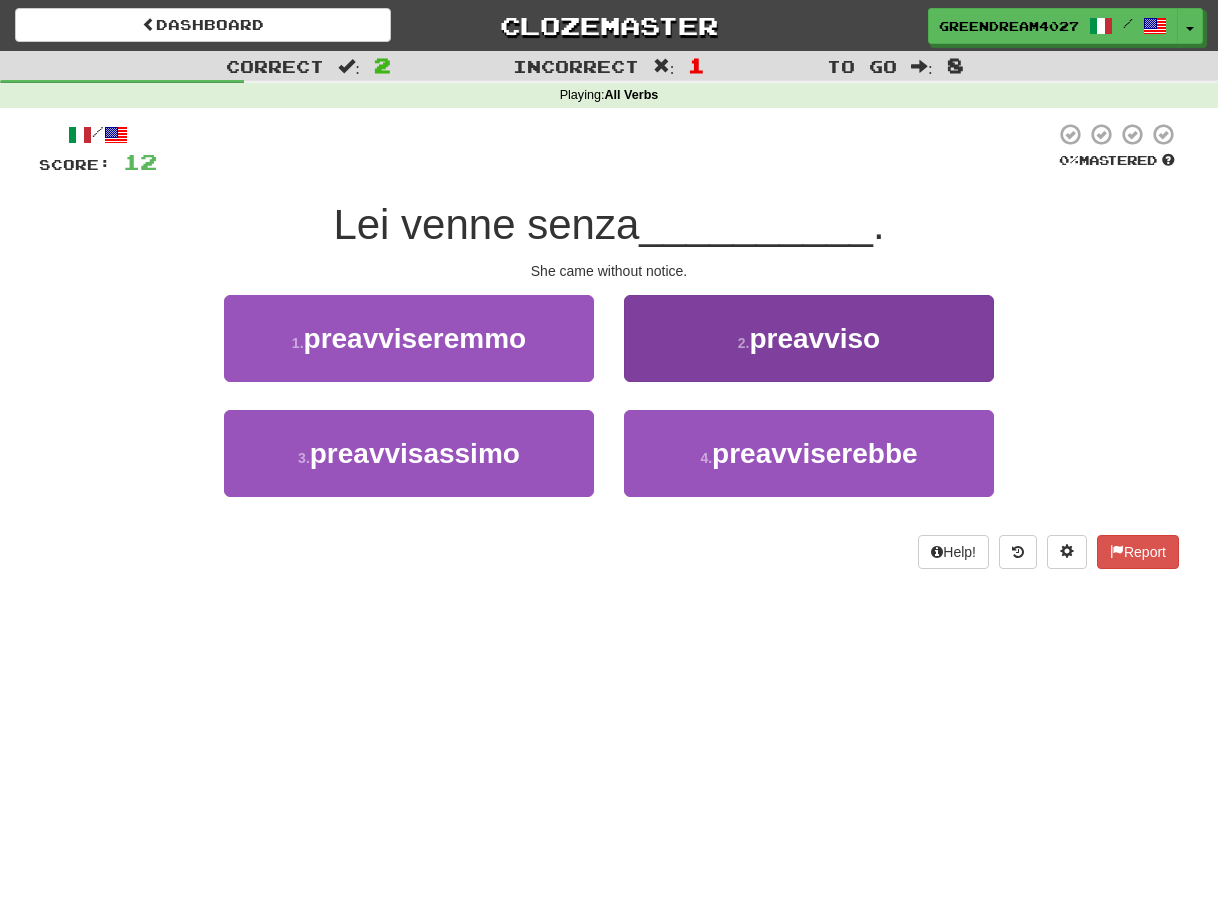 click on "2 ." at bounding box center (744, 343) 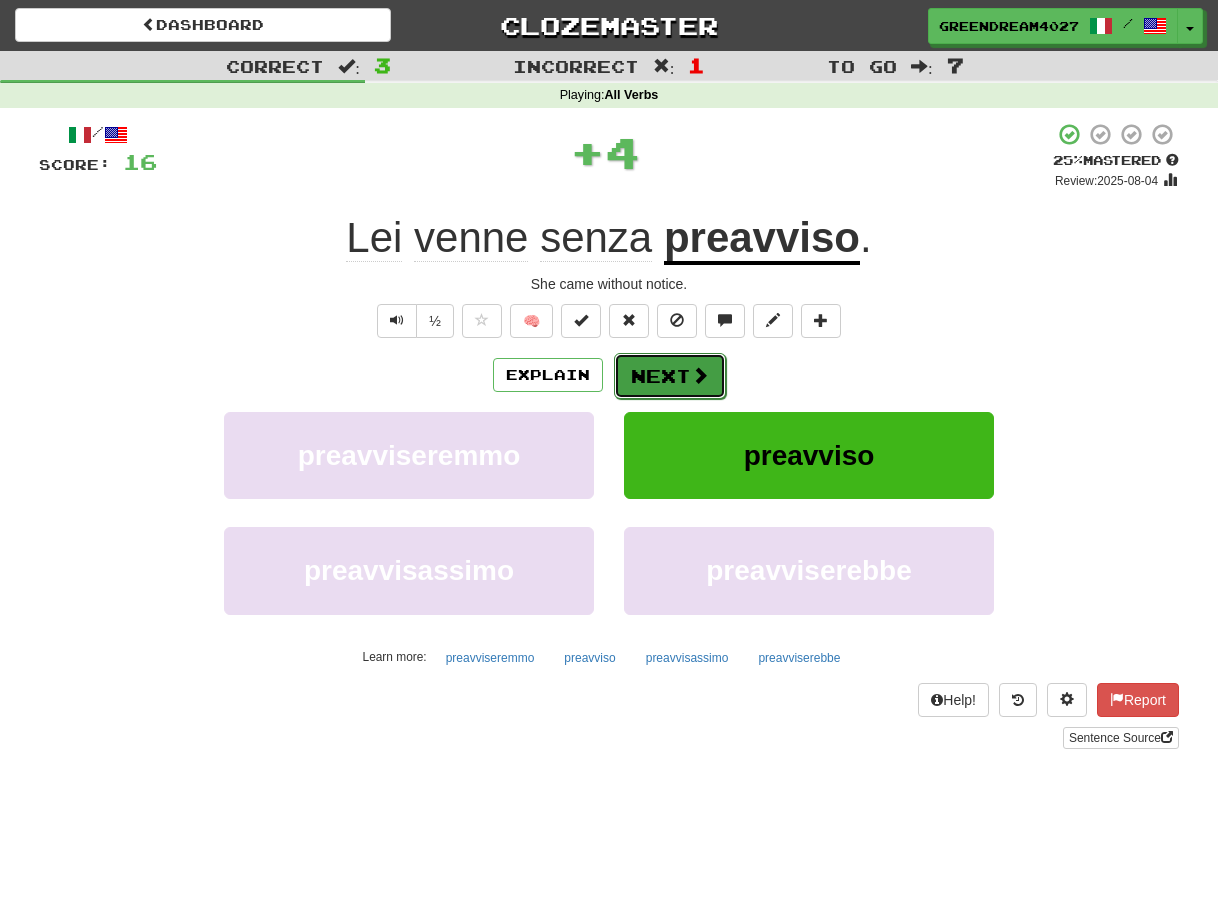 click on "Next" at bounding box center (670, 376) 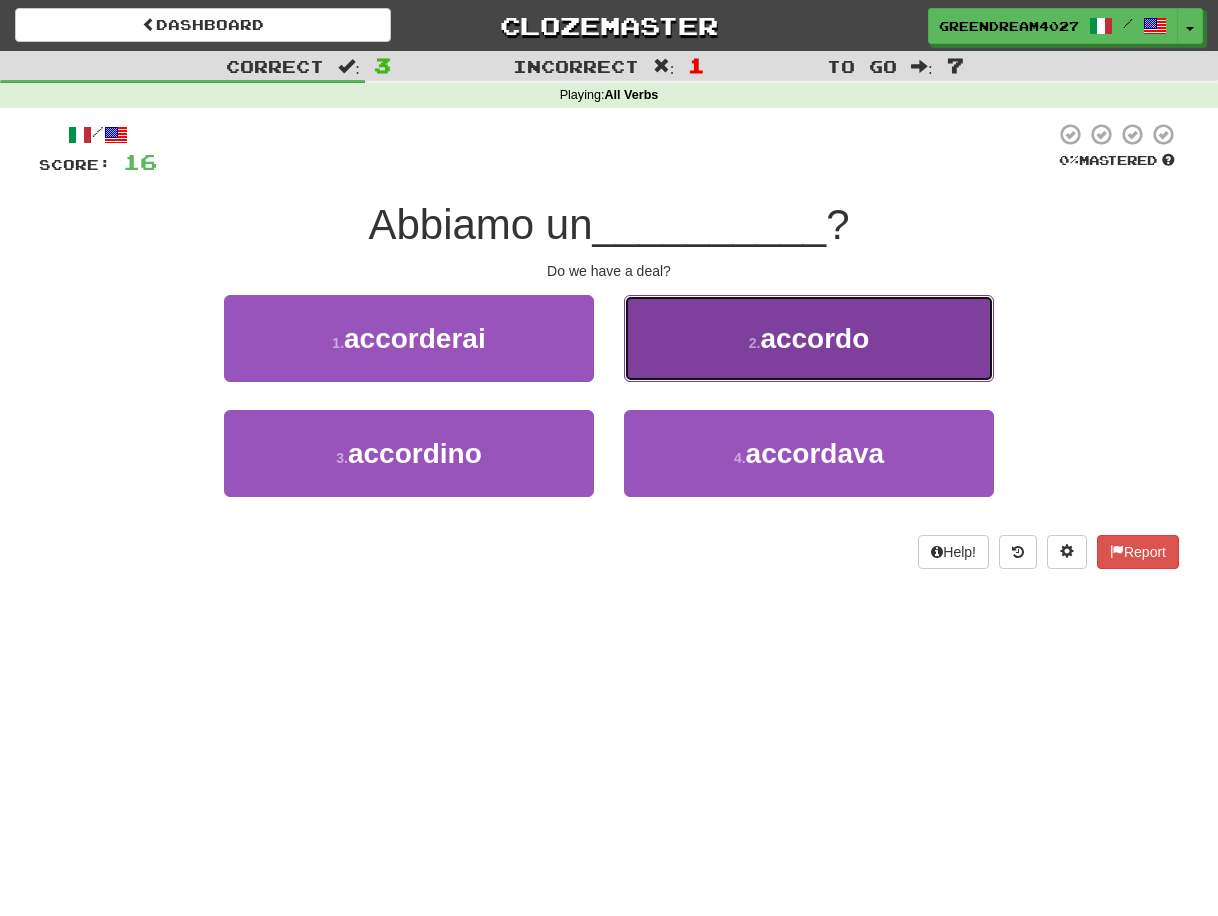 click on "2 .  accordo" at bounding box center [809, 338] 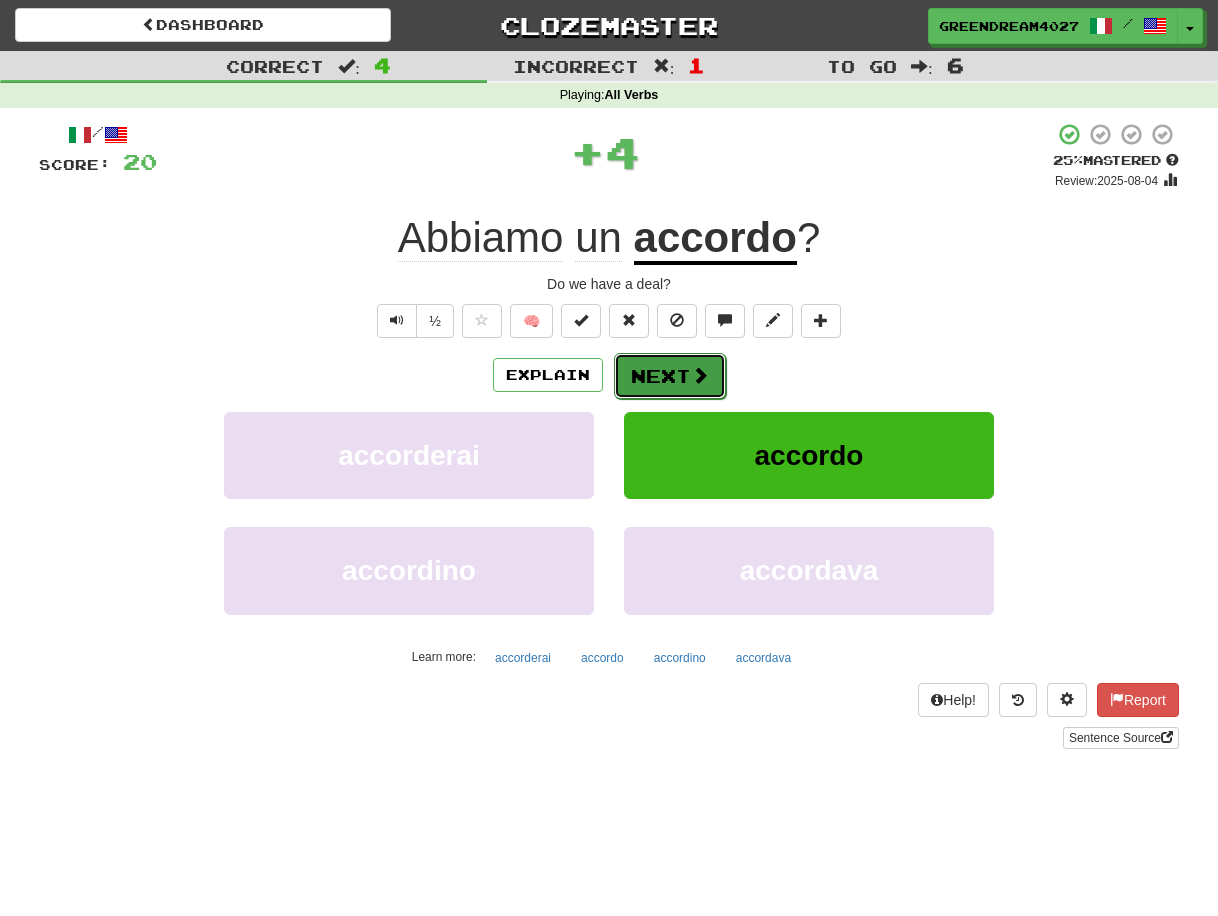 click on "Next" at bounding box center (670, 376) 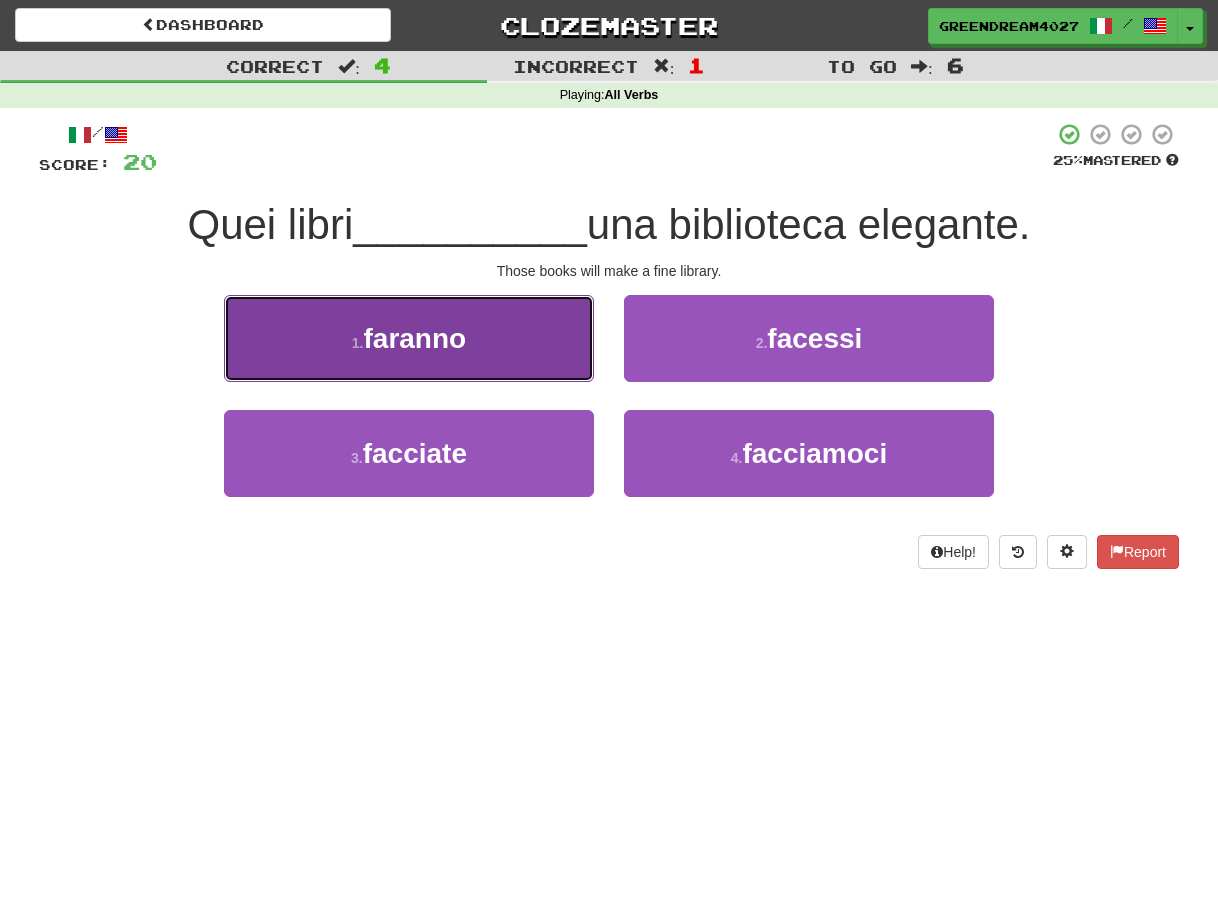 click on "1 .  faranno" at bounding box center (409, 338) 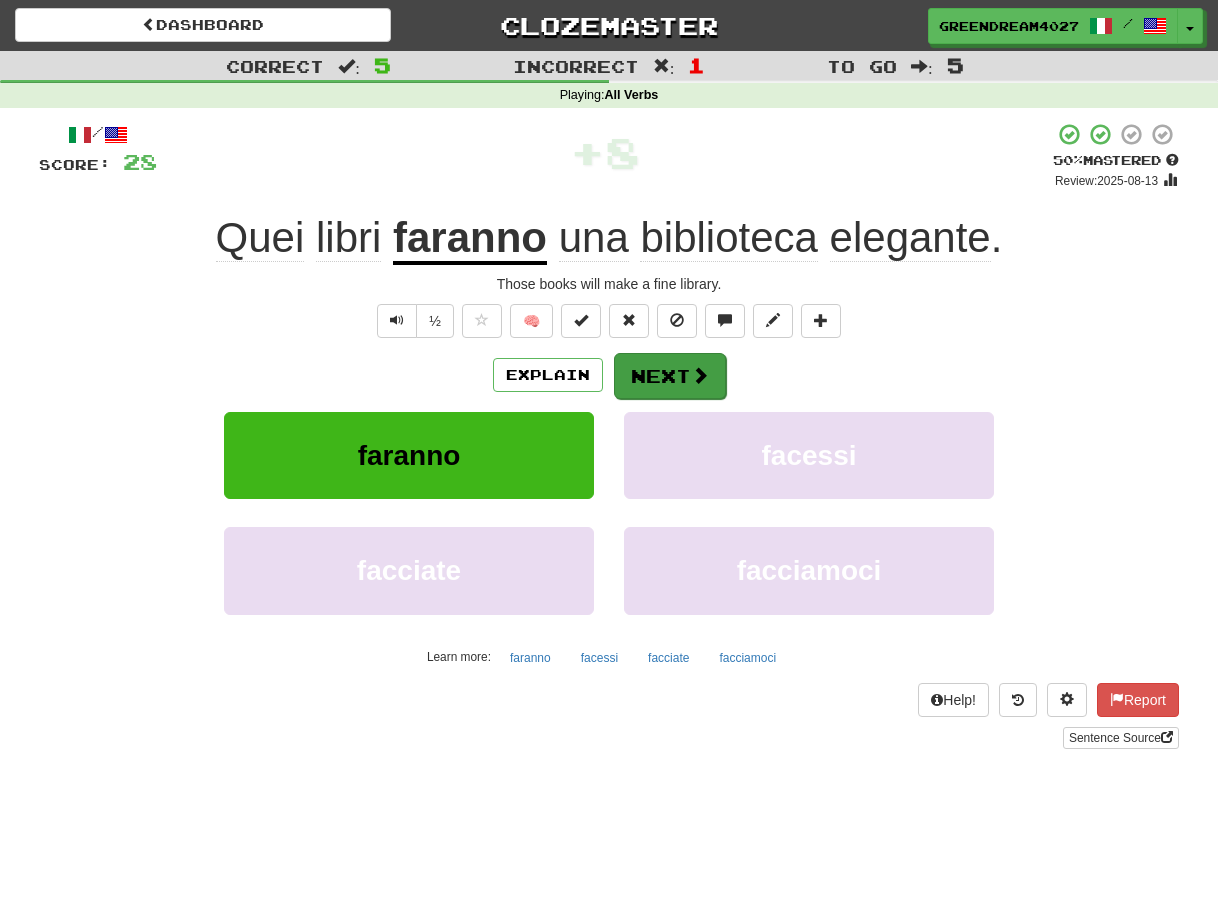 click on "Next" at bounding box center (670, 376) 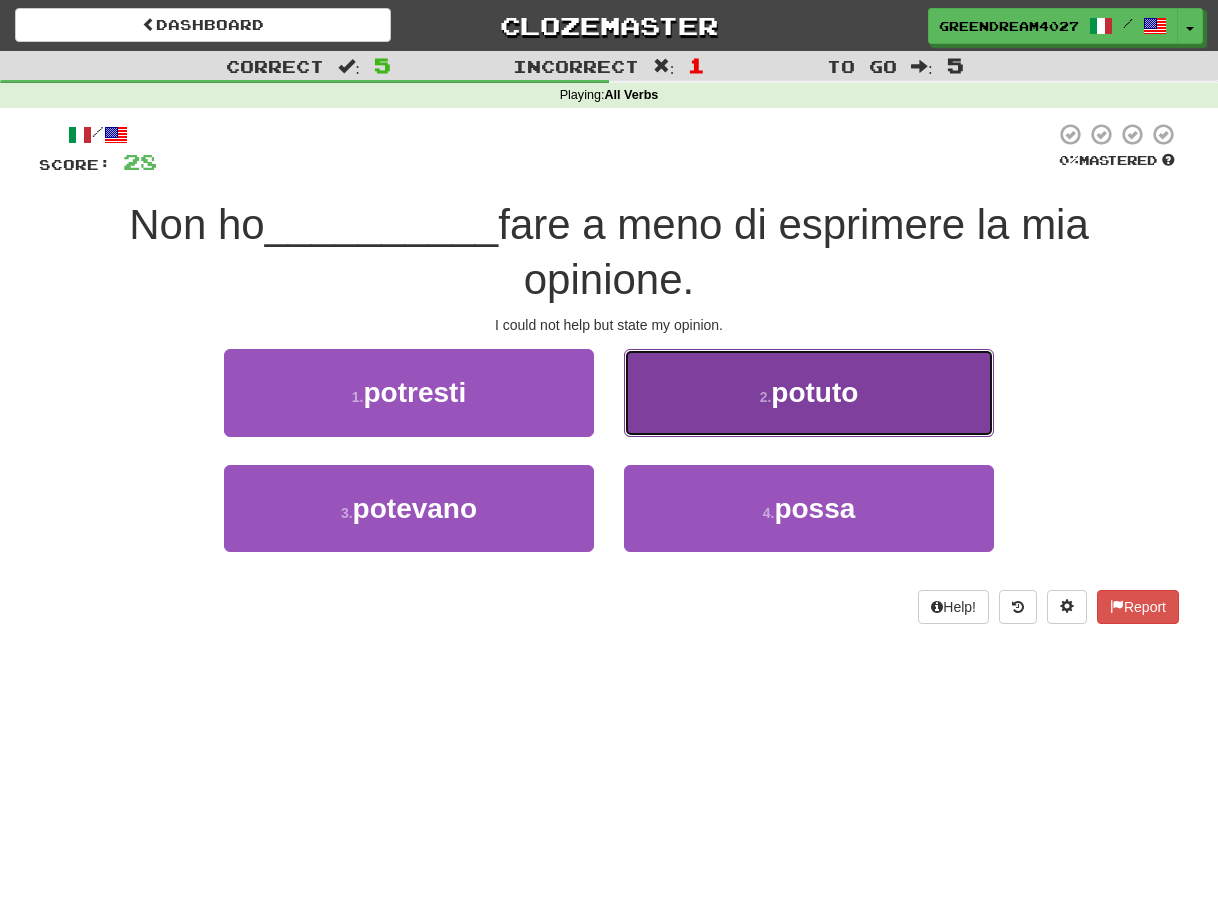 click on "2 .  potuto" at bounding box center (809, 392) 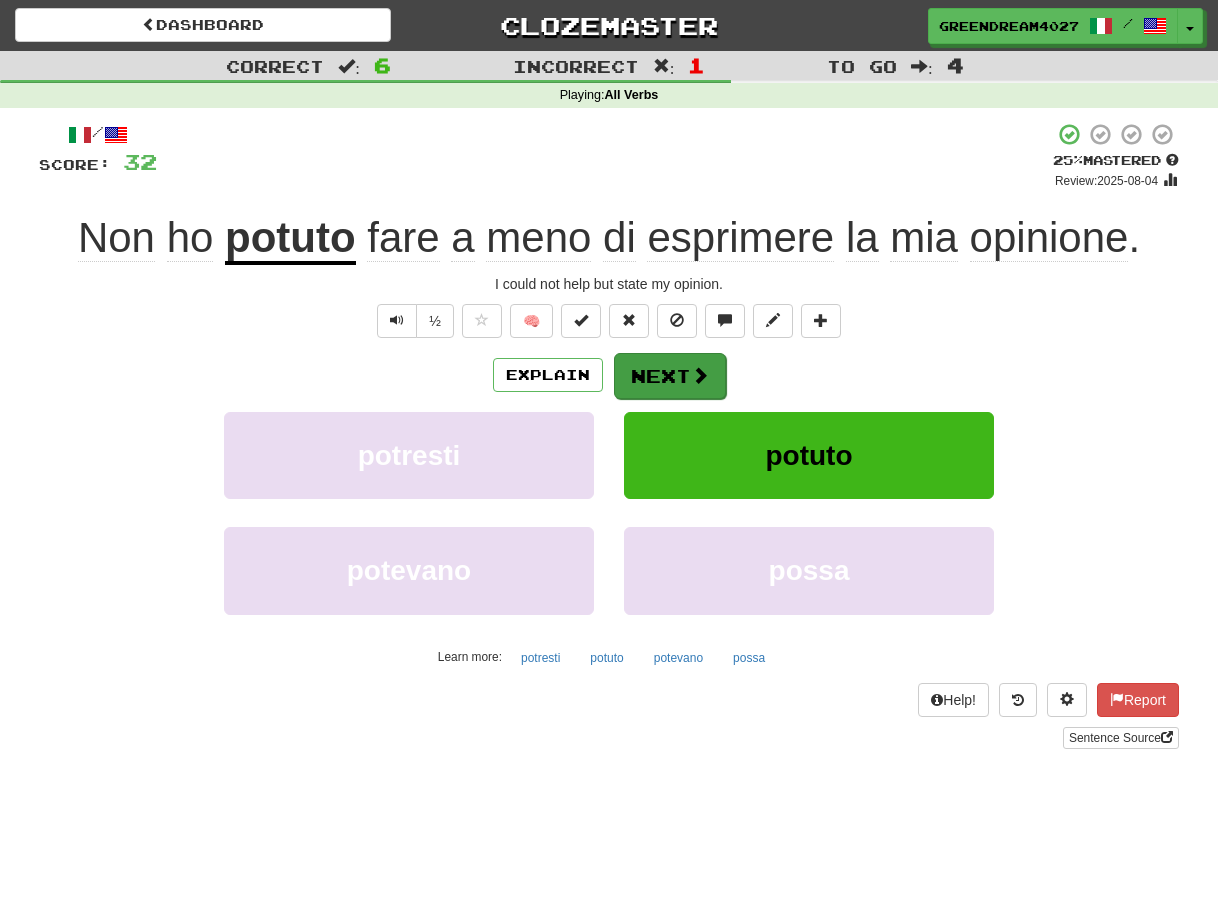 click on "Next" at bounding box center (670, 376) 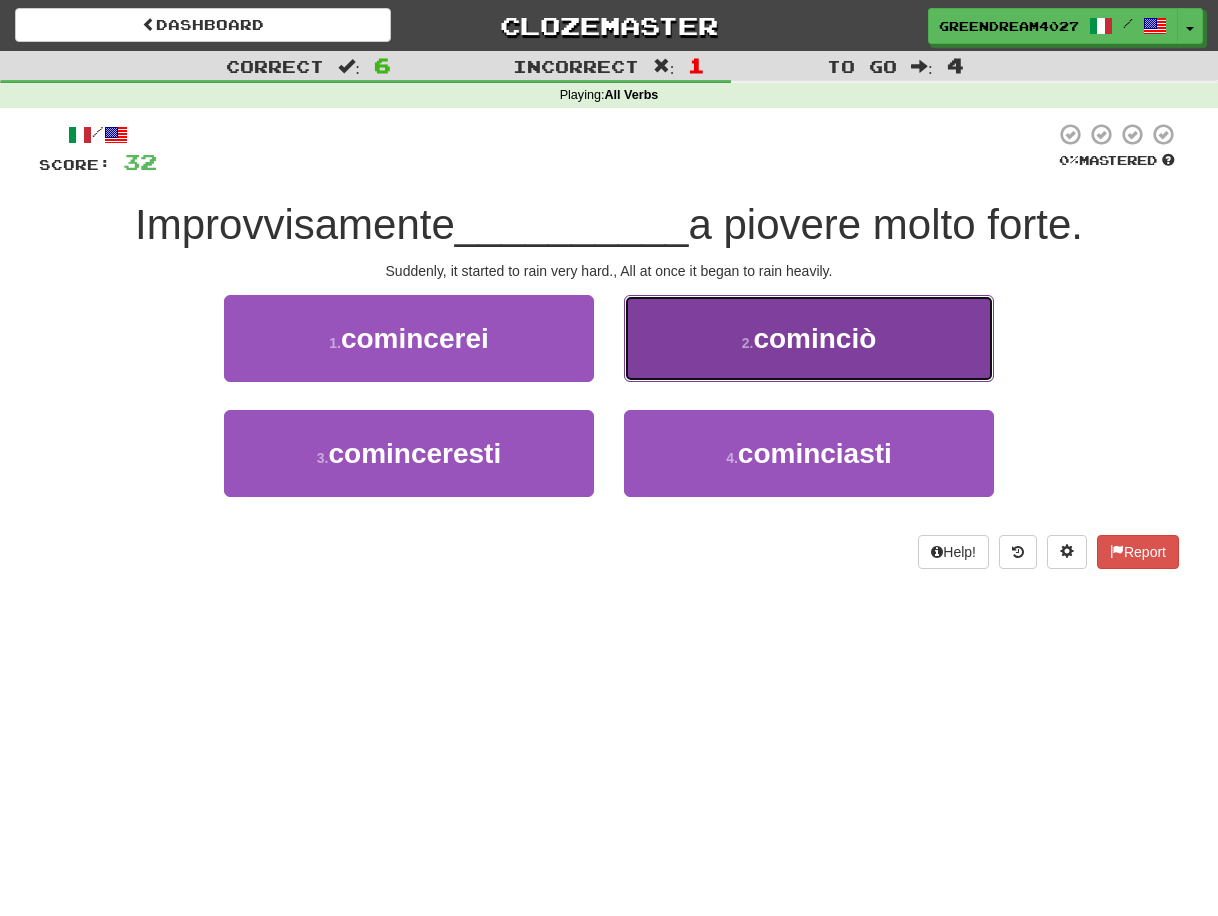 click on "cominciò" at bounding box center [814, 338] 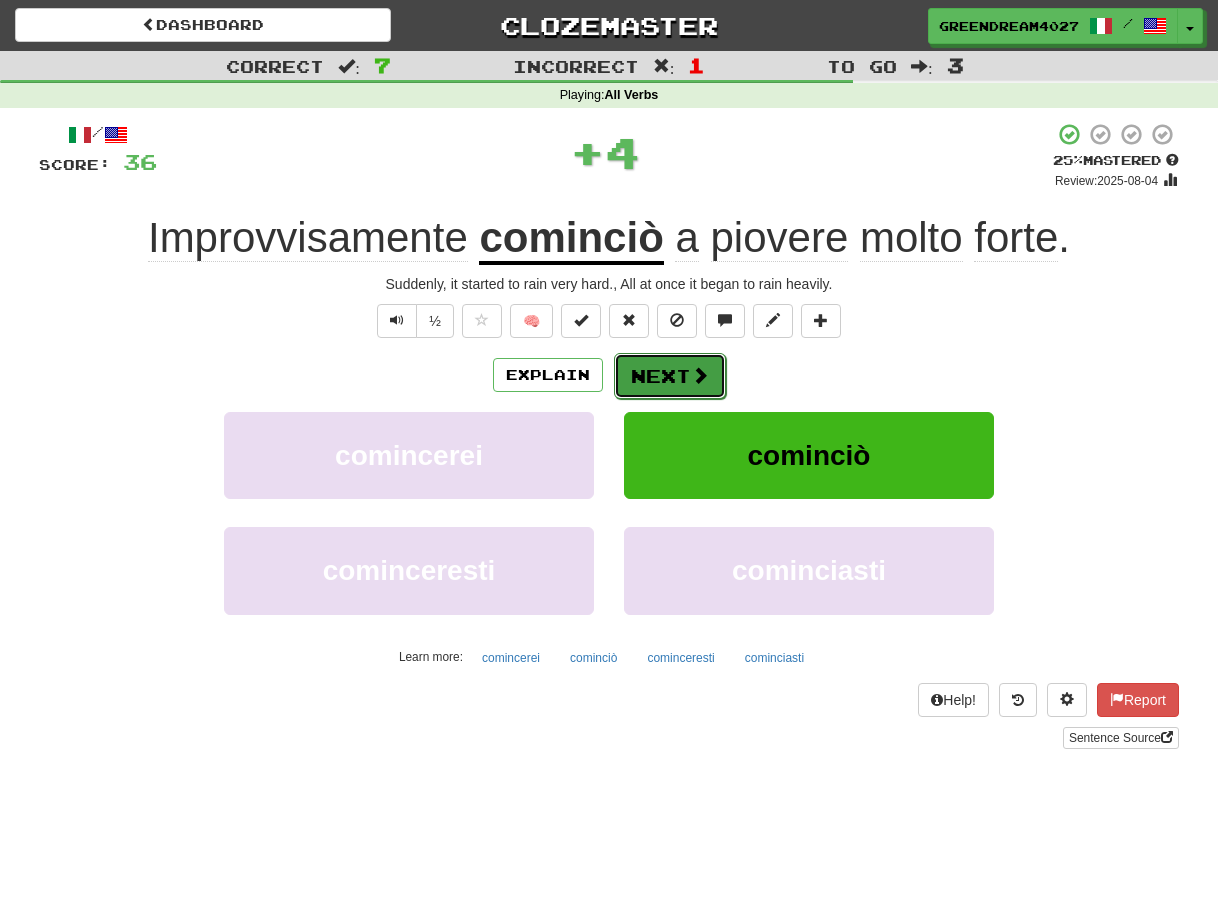 click on "Next" at bounding box center [670, 376] 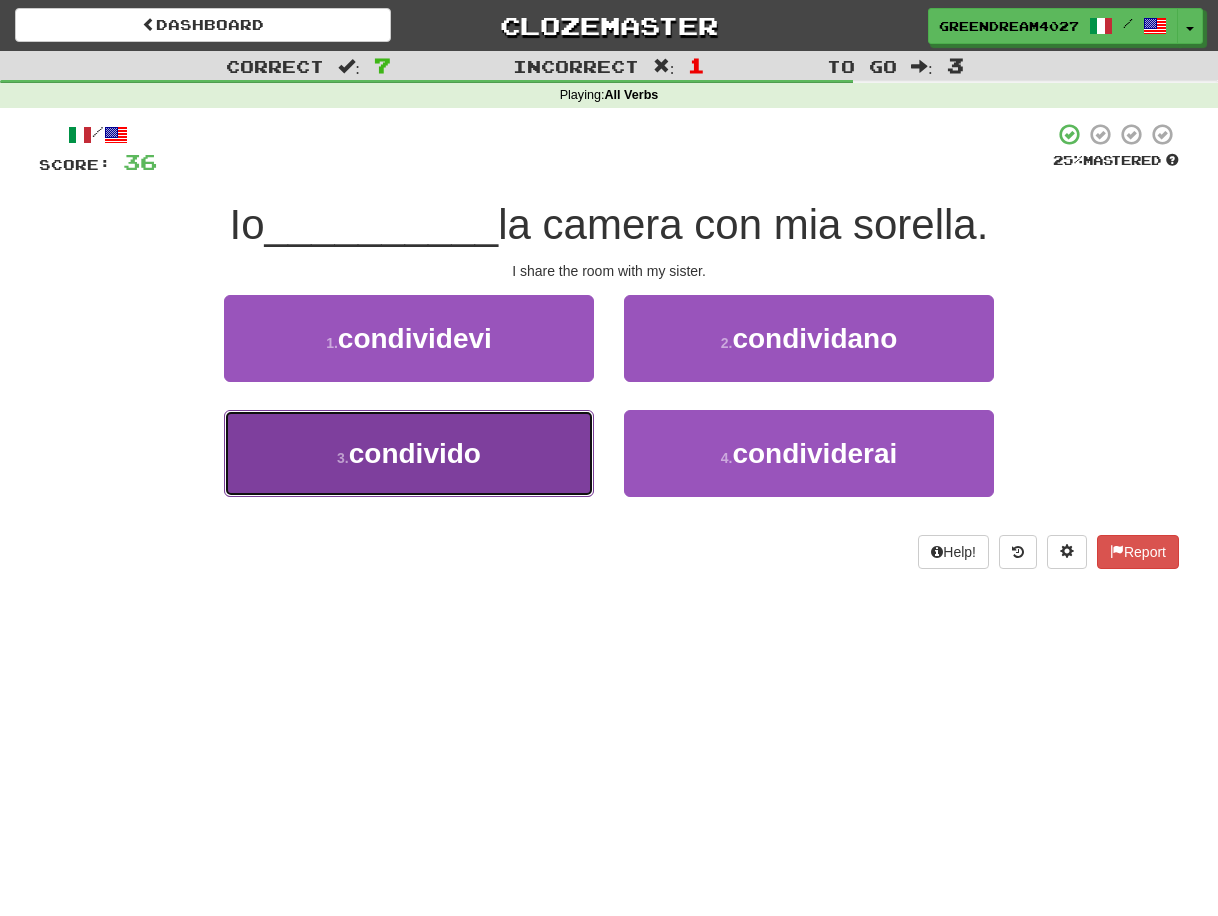 click on "3 .  condivido" at bounding box center [409, 453] 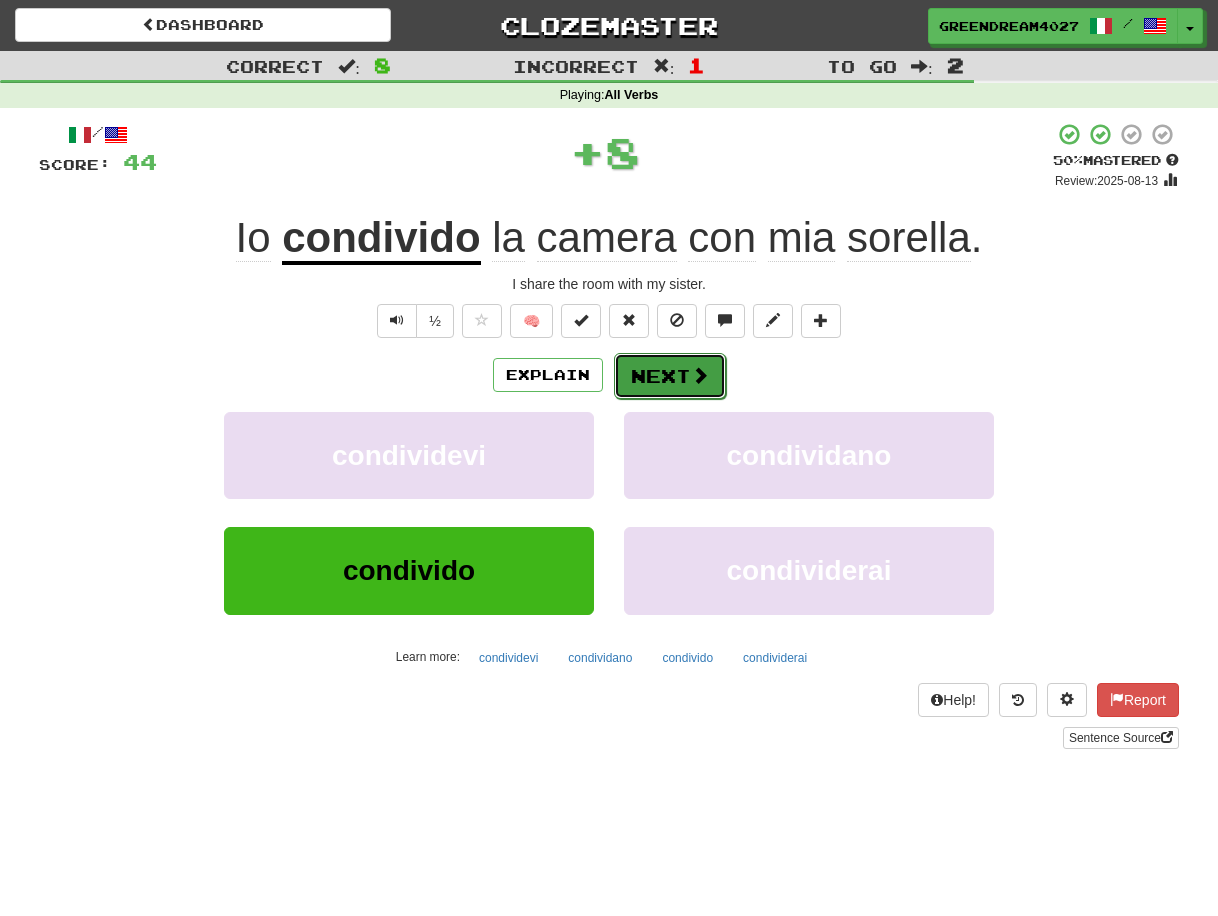 click on "Next" at bounding box center (670, 376) 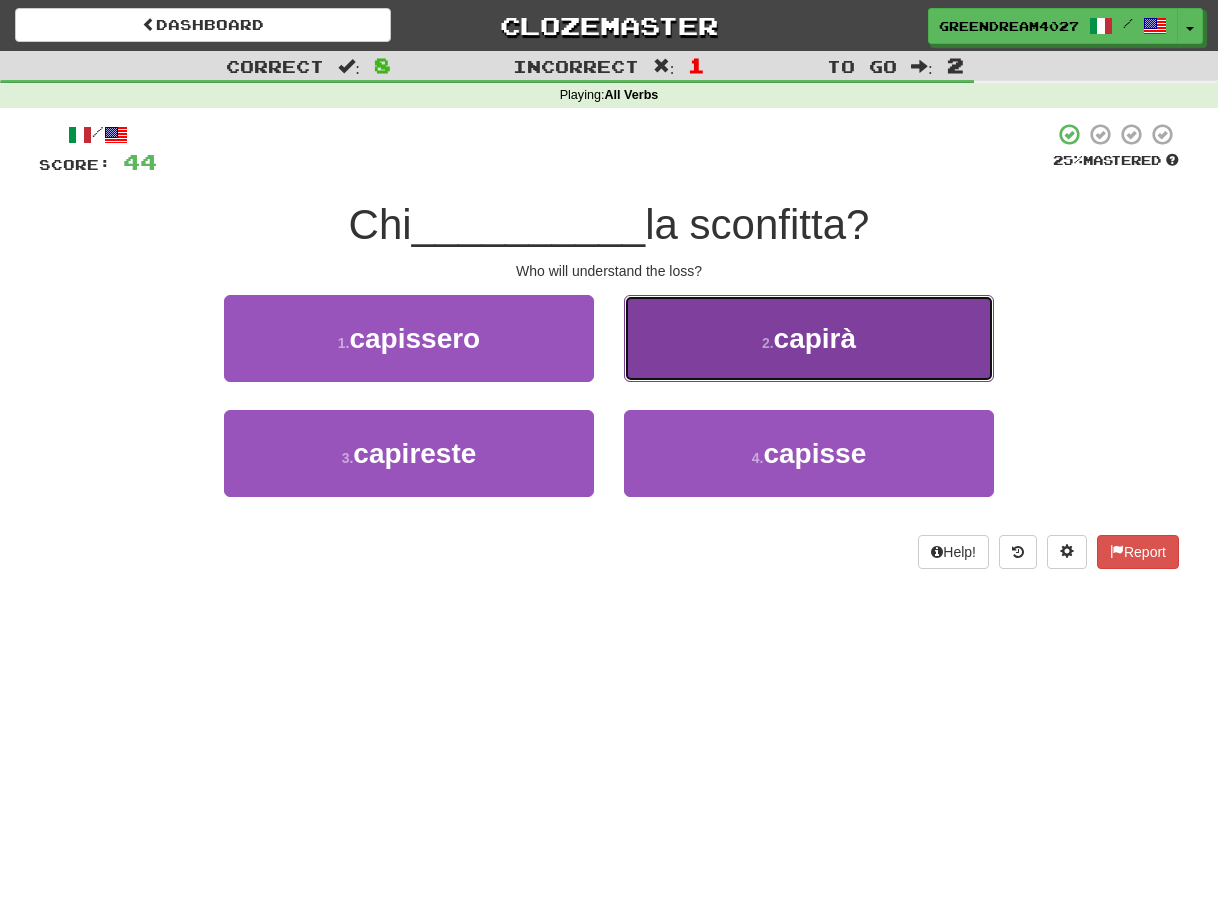 click on "2 .  capirà" at bounding box center (809, 338) 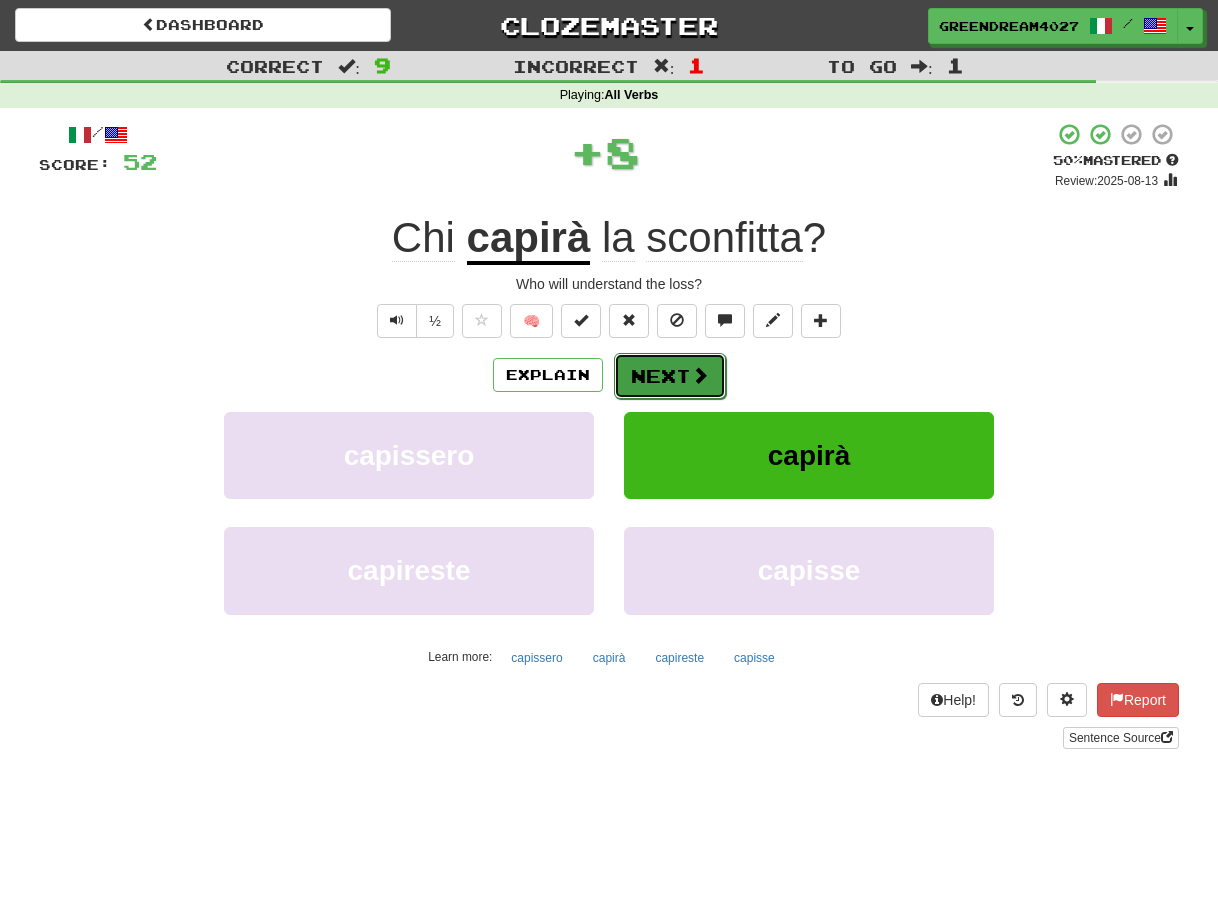 click on "Next" at bounding box center [670, 376] 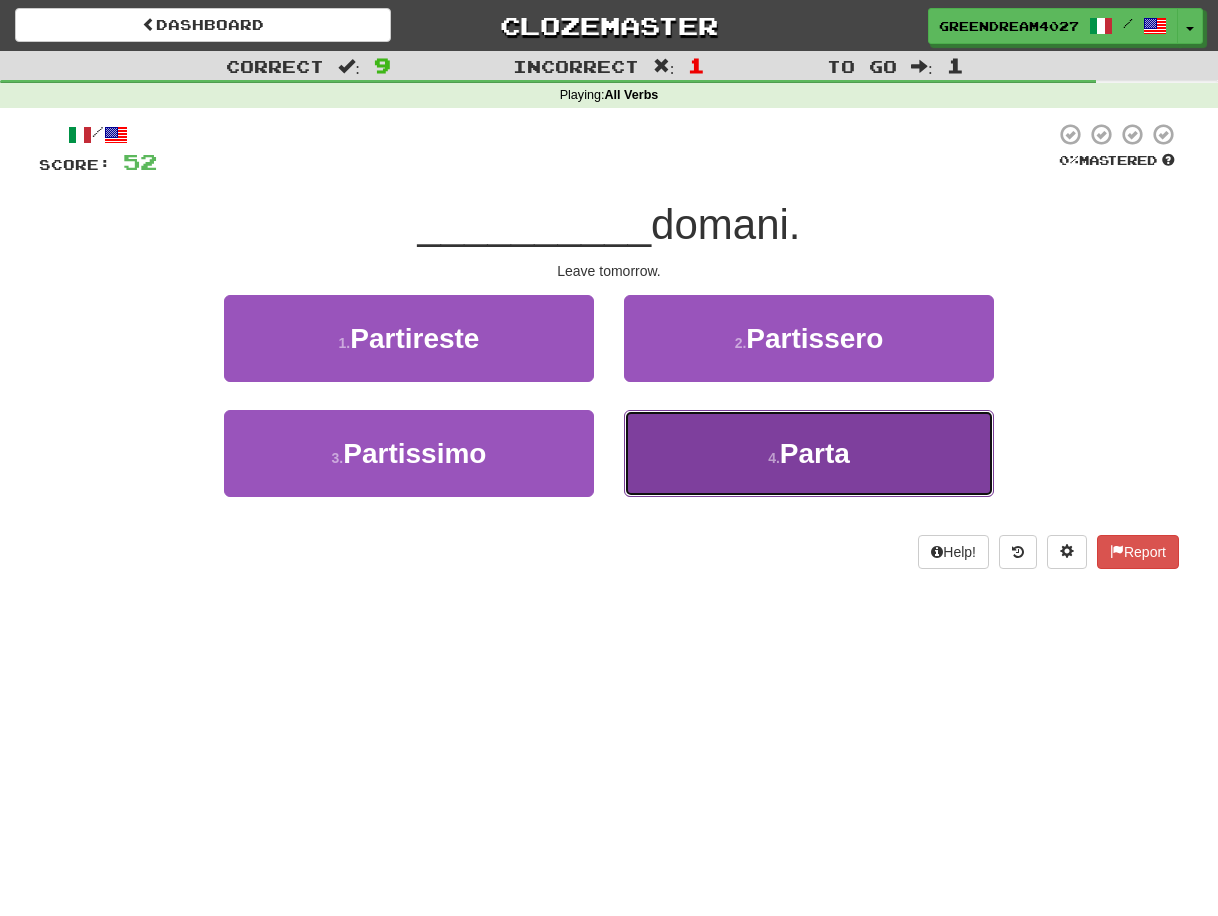click on "4 .  Parta" at bounding box center [809, 453] 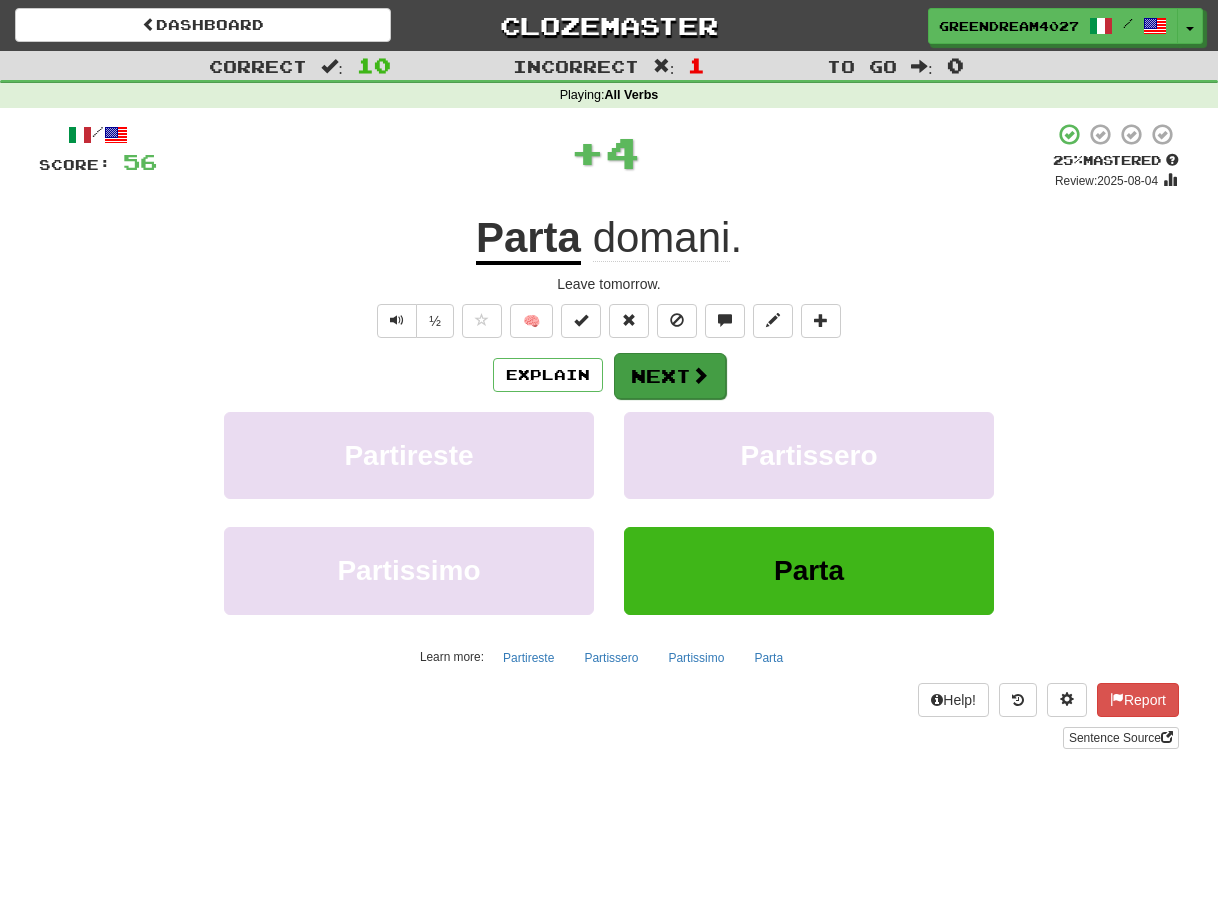 click on "Next" at bounding box center [670, 376] 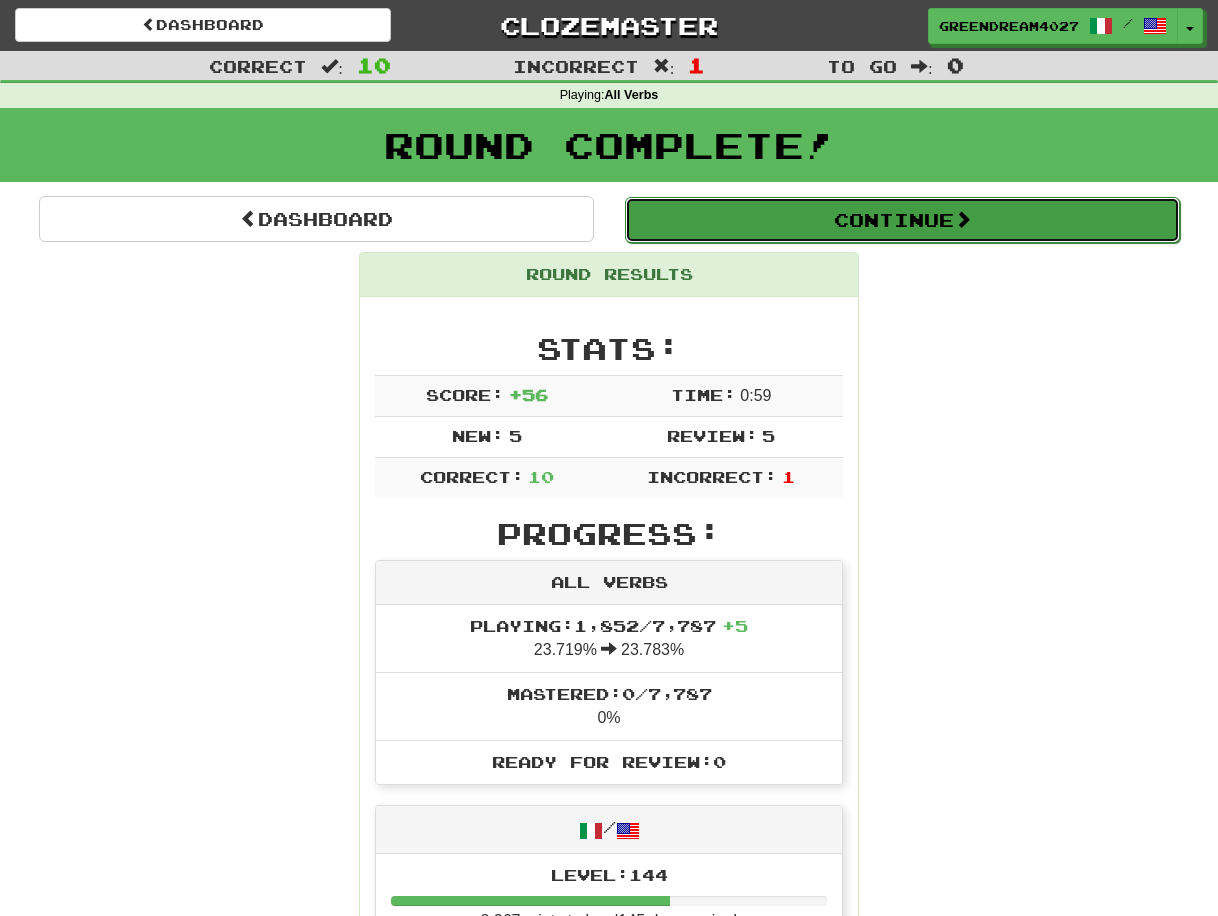 click on "Continue" at bounding box center (902, 220) 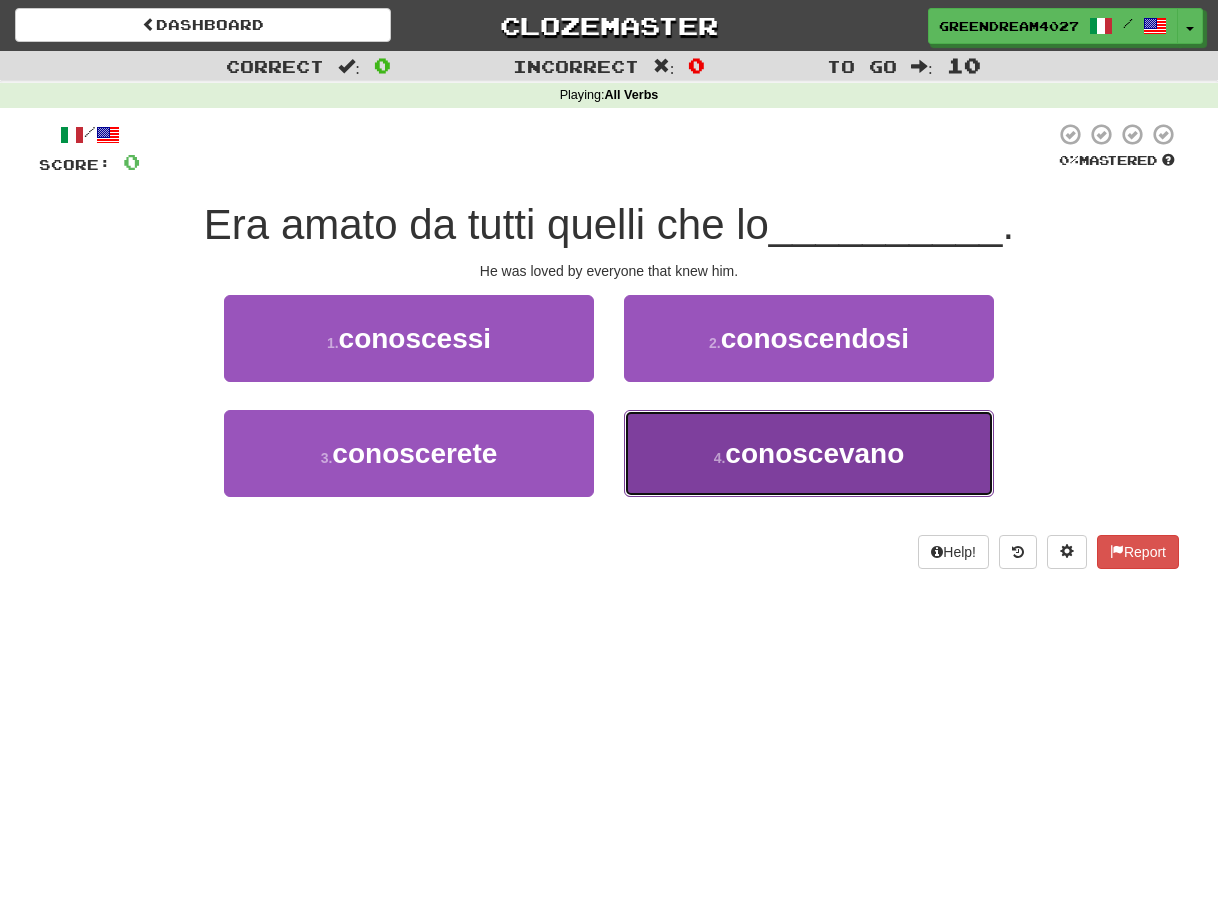 click on "conoscevano" at bounding box center (814, 453) 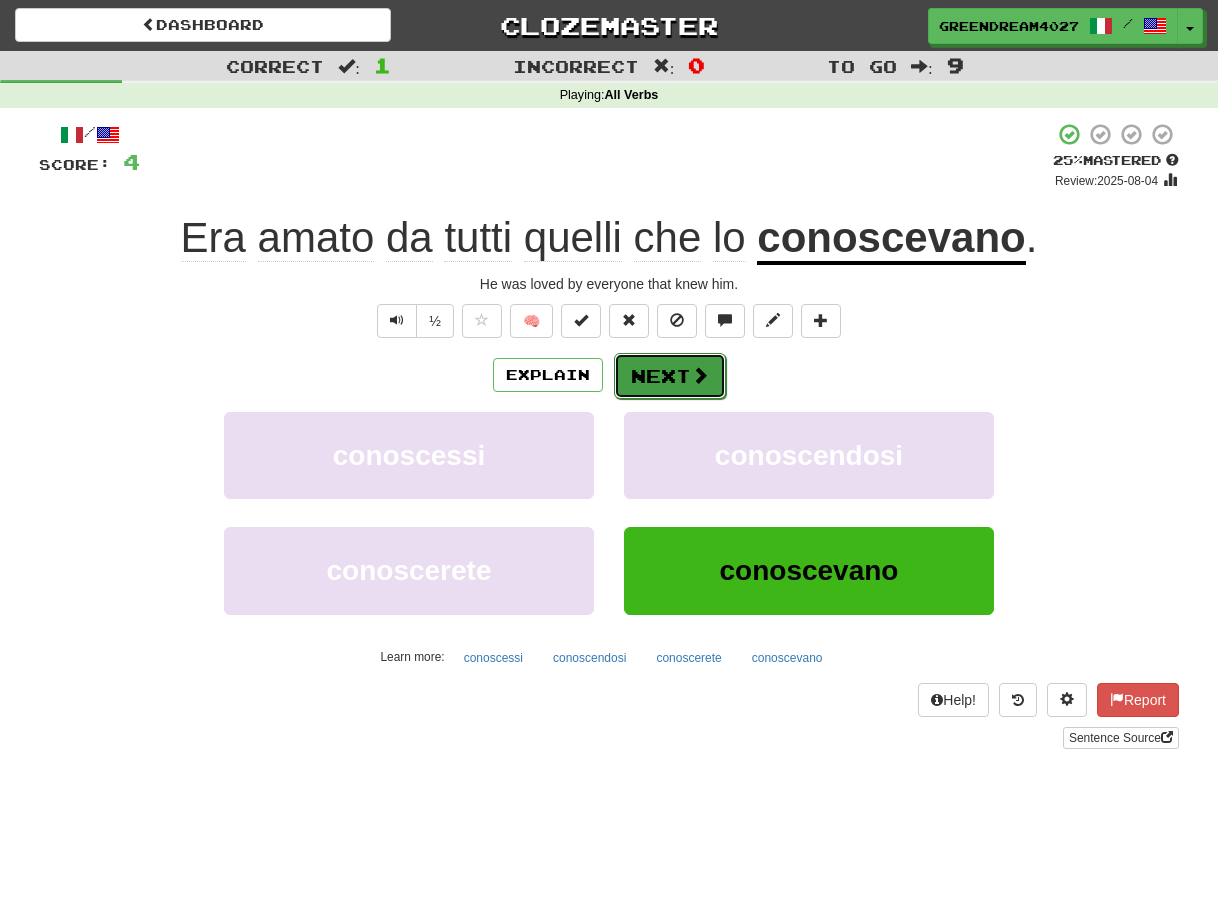 click on "Next" at bounding box center (670, 376) 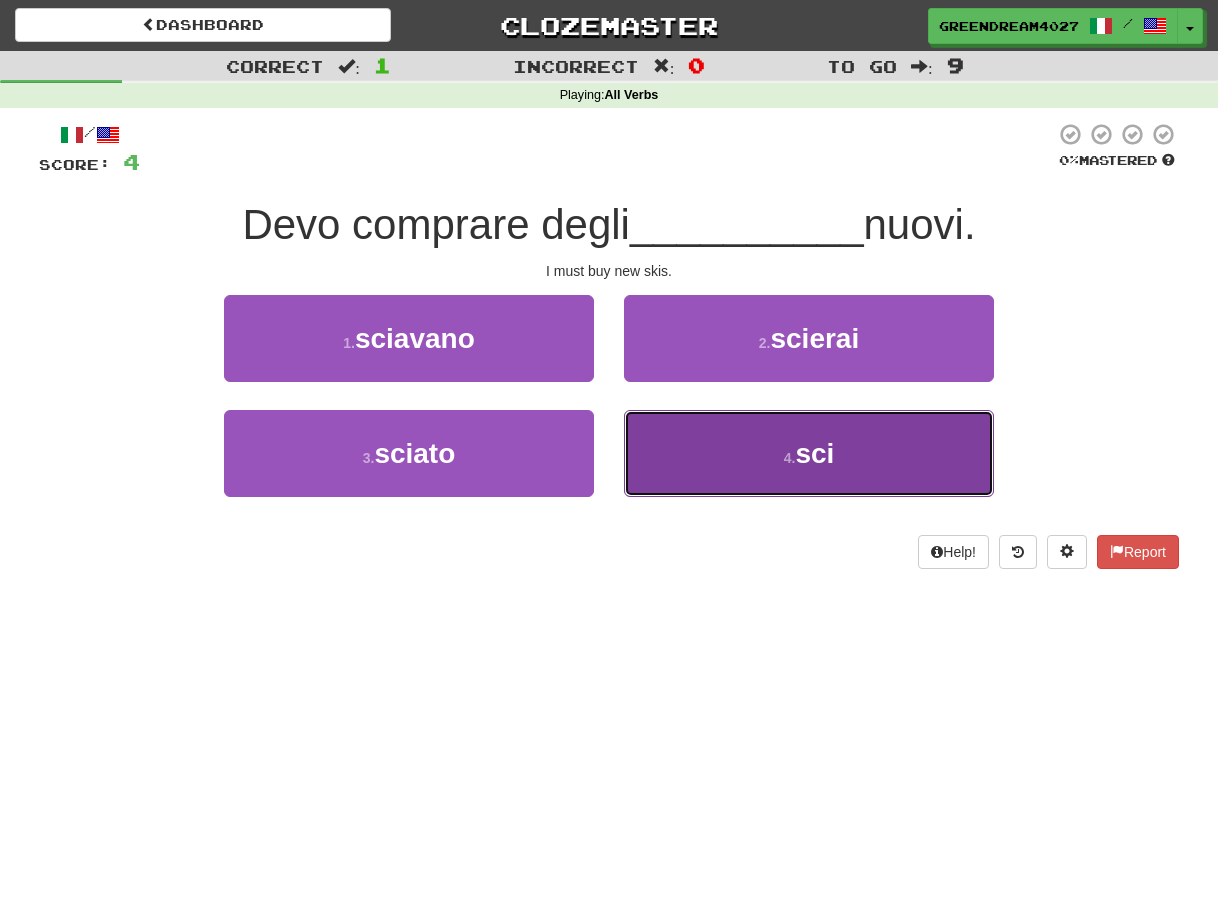 click on "4 .  sci" at bounding box center (809, 453) 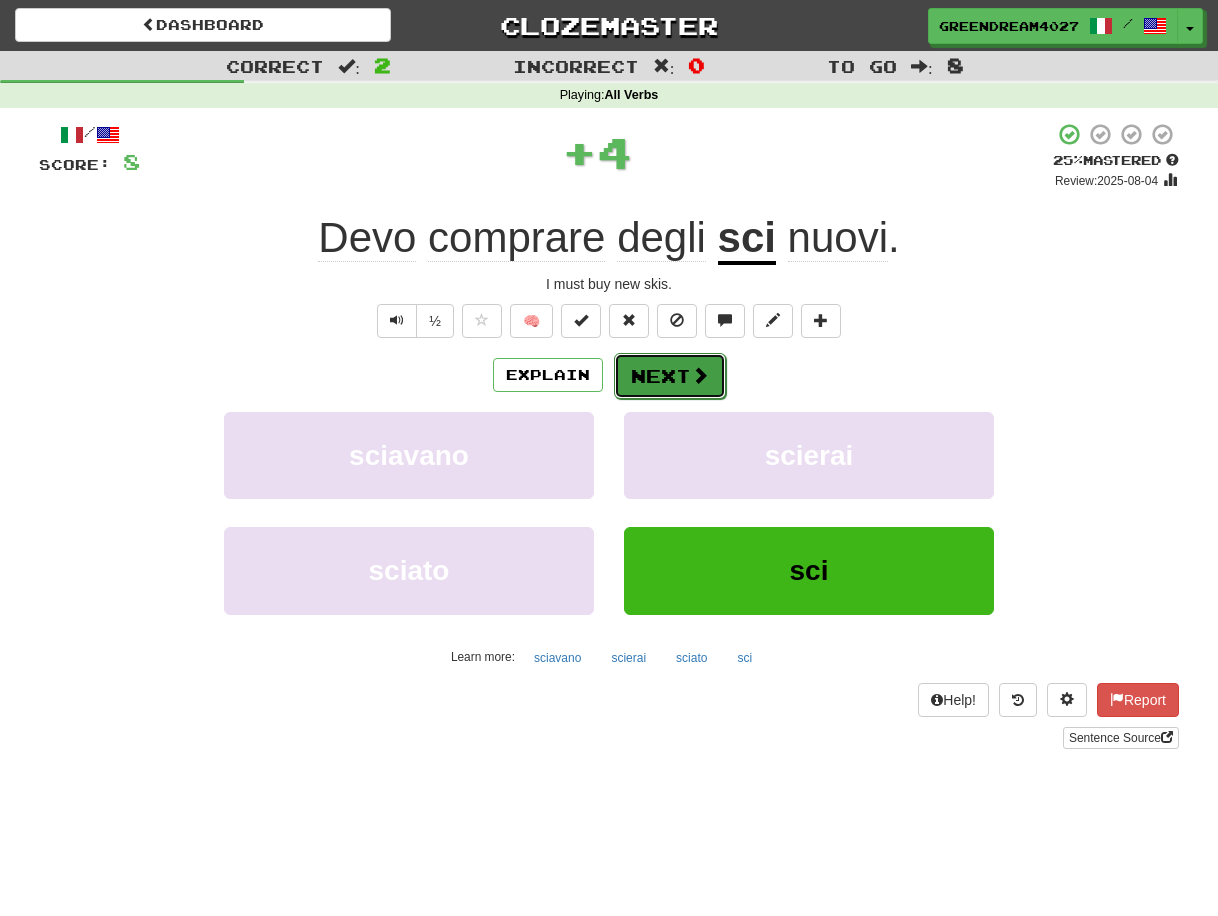 click on "Next" at bounding box center (670, 376) 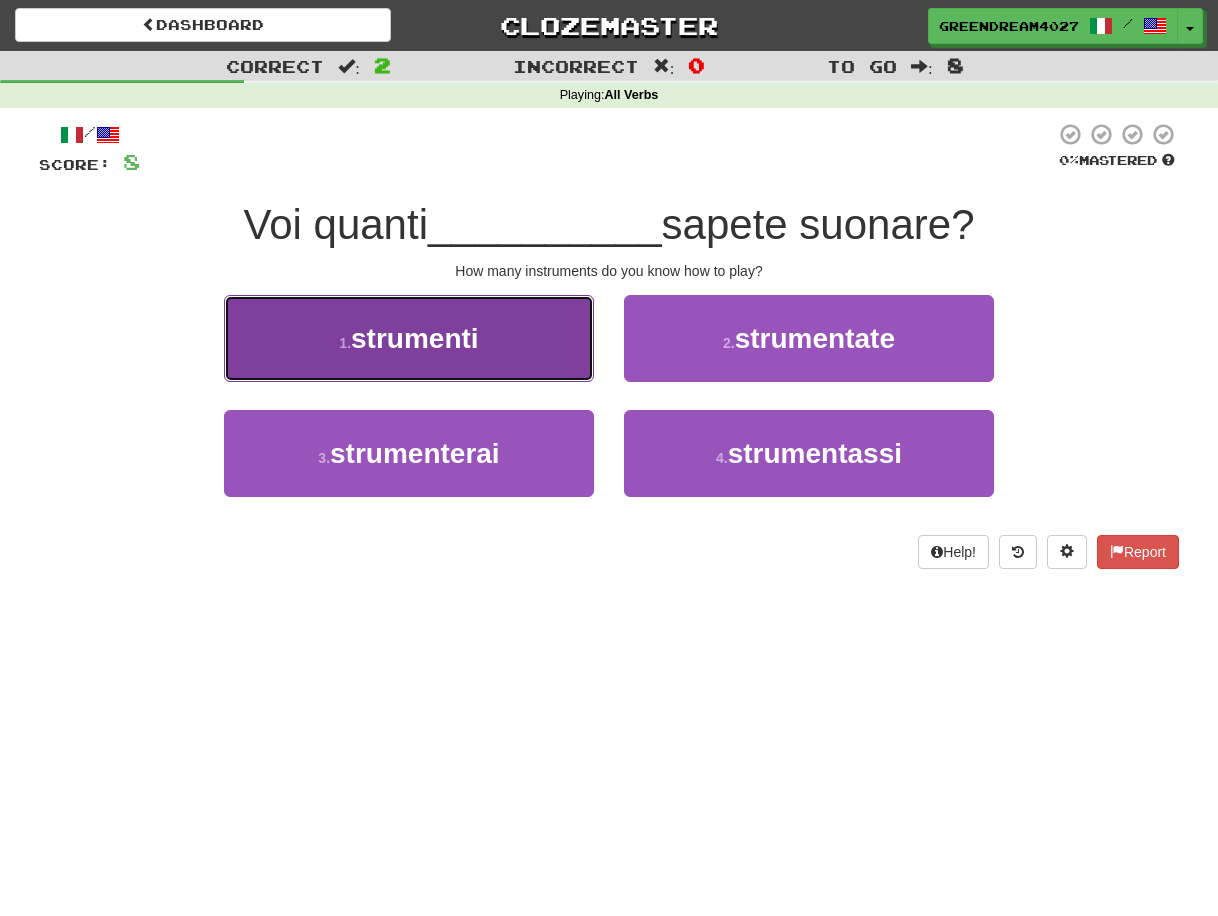click on "1 .  strumenti" at bounding box center [409, 338] 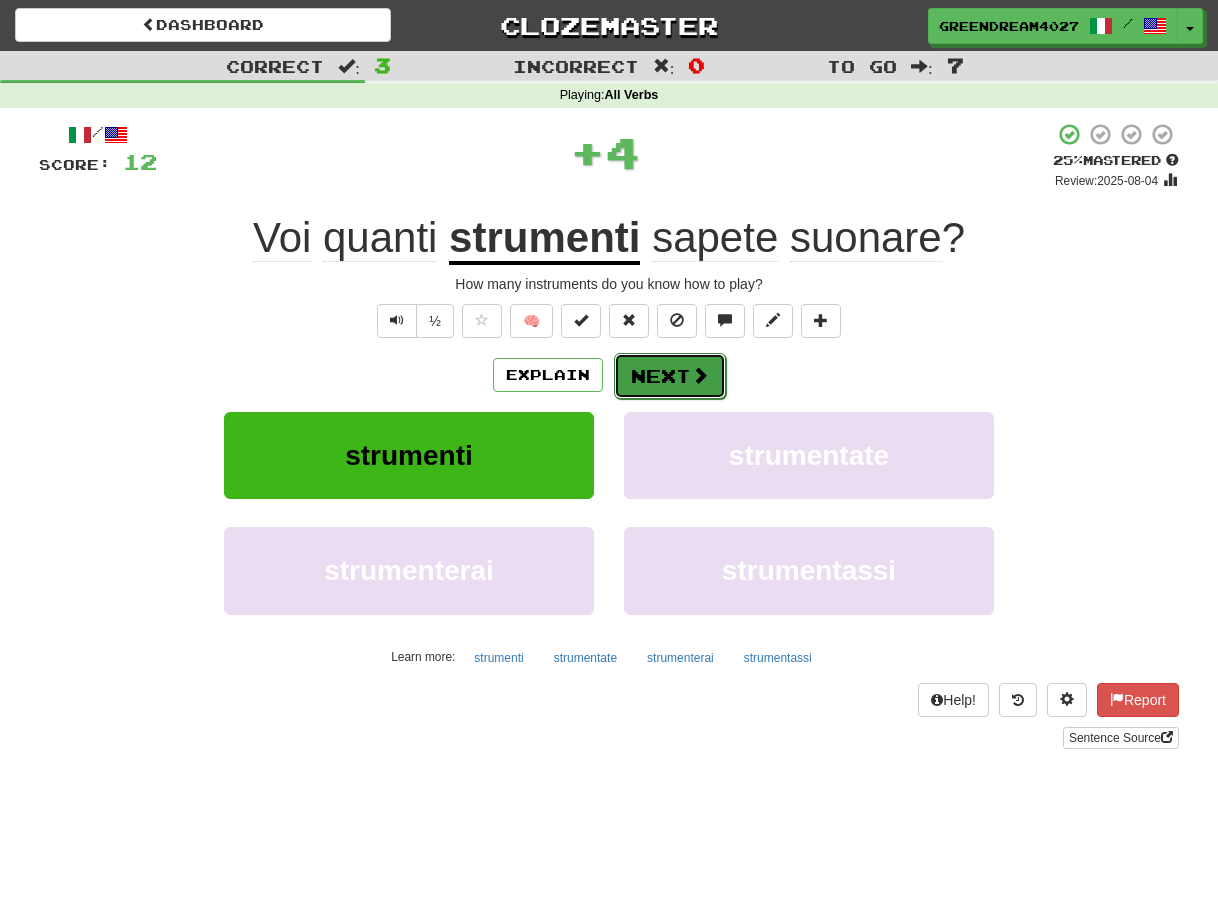click on "Next" at bounding box center [670, 376] 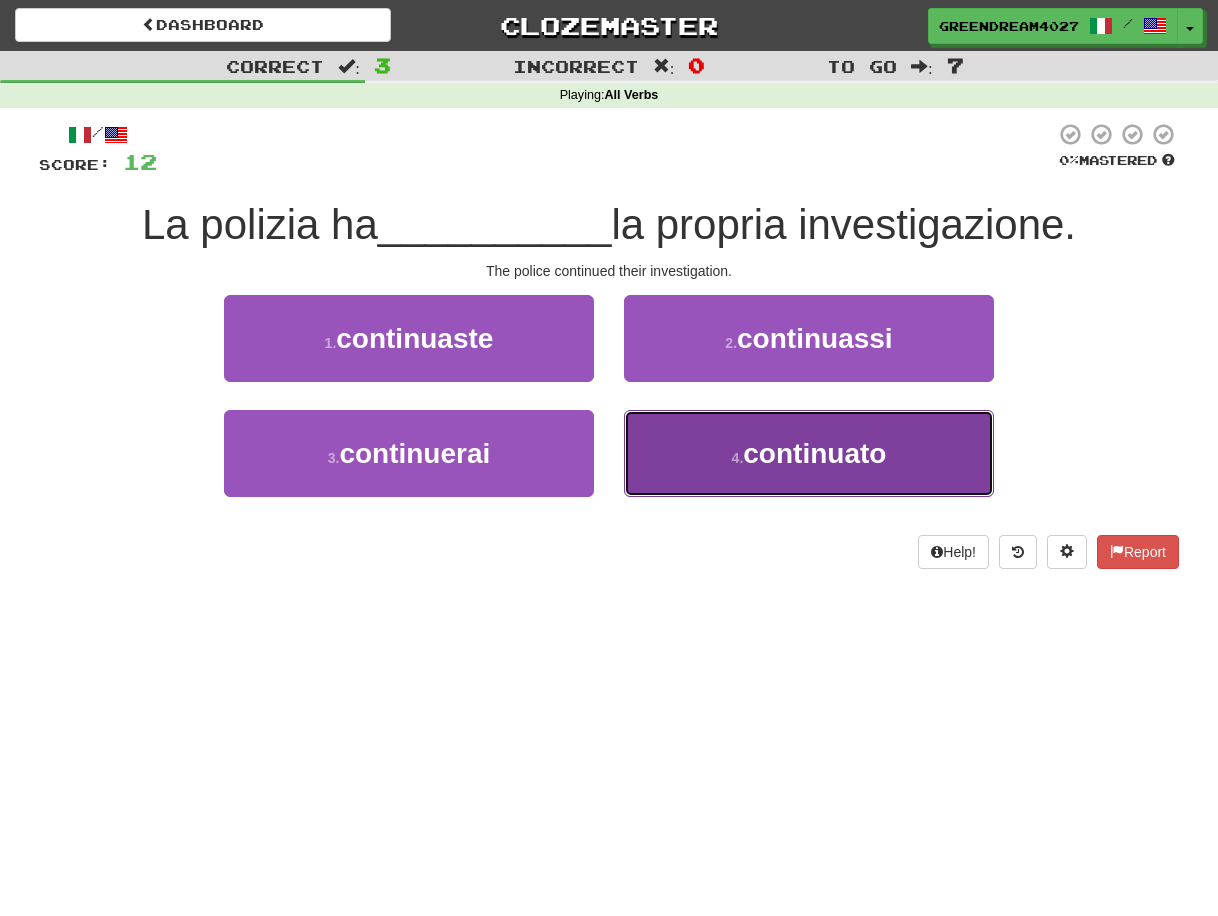 click on "4 .  continuato" at bounding box center (809, 453) 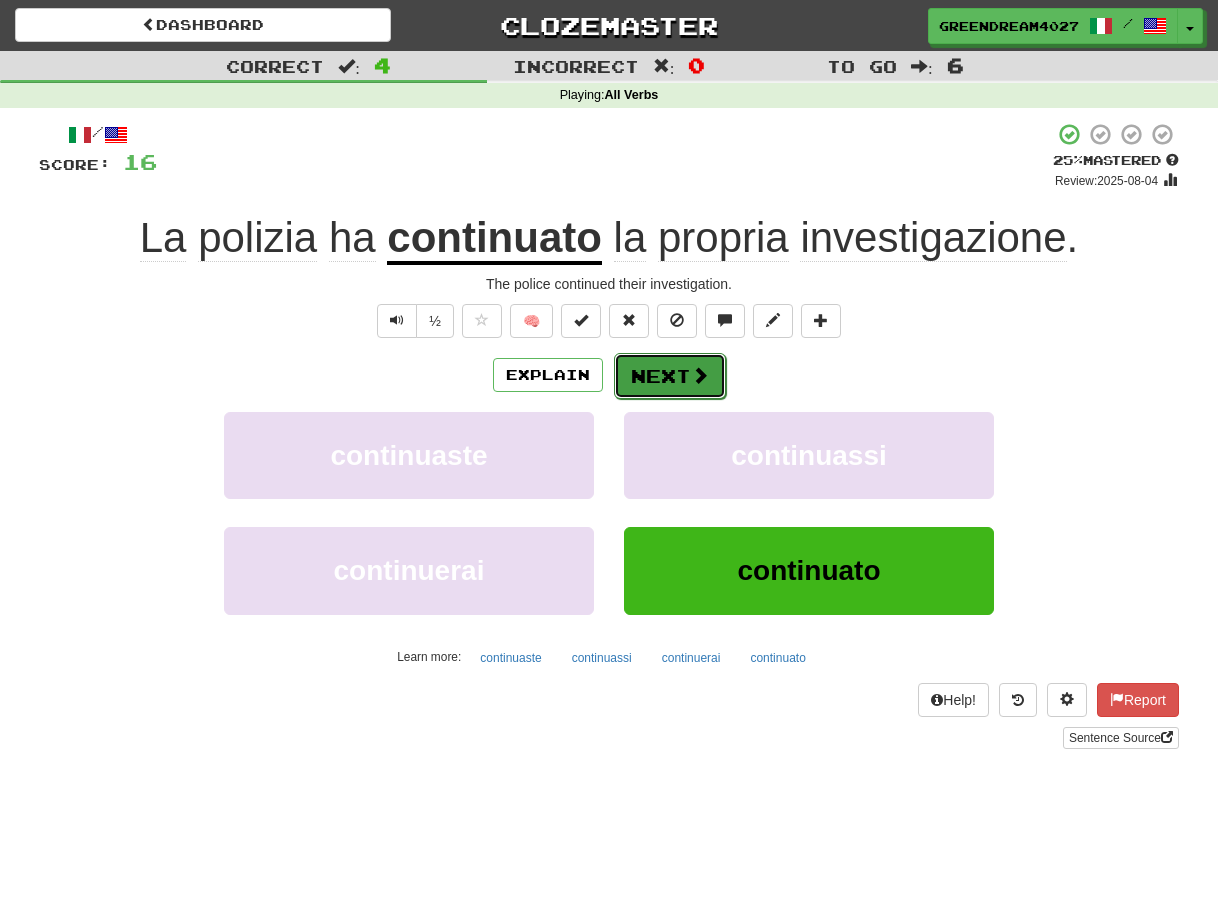 click on "Next" at bounding box center [670, 376] 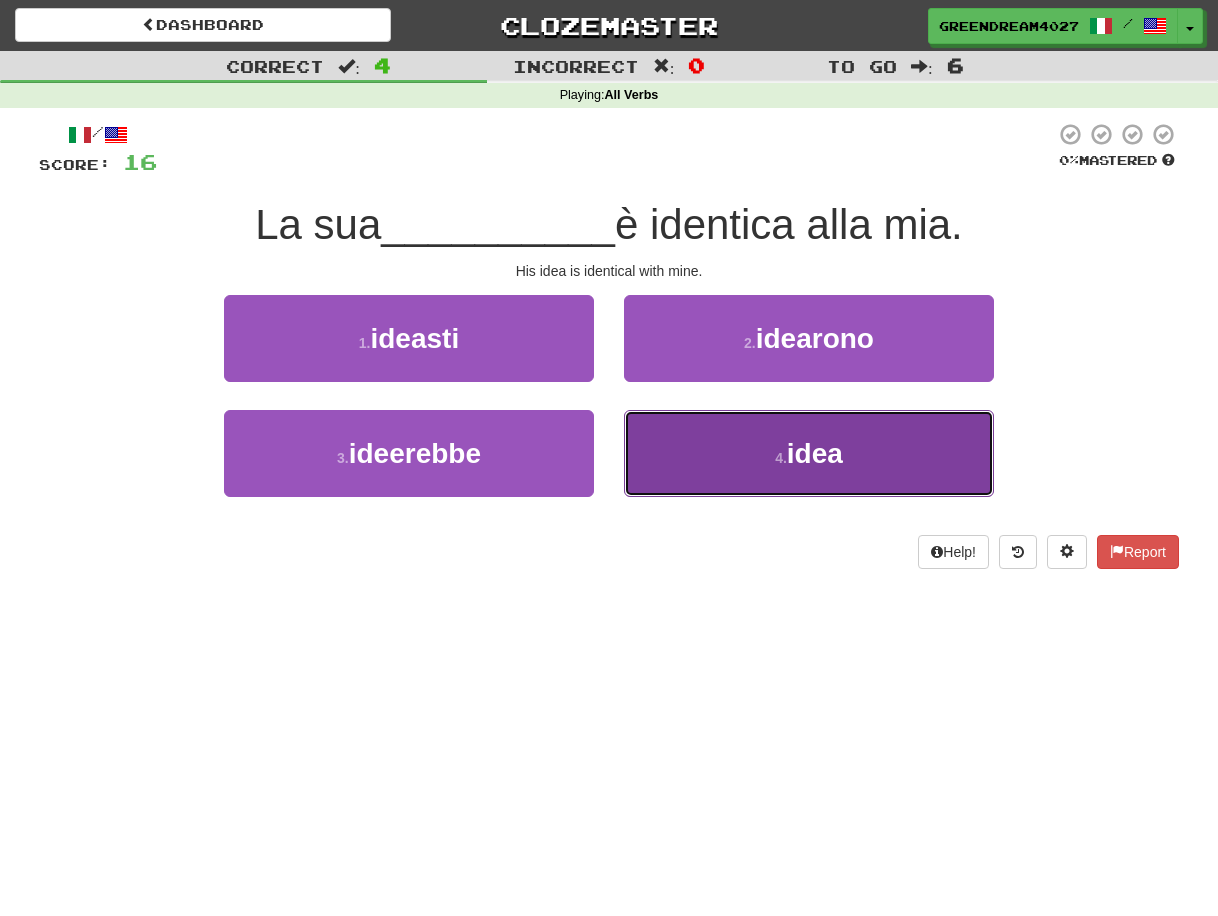 click on "4 .  idea" at bounding box center [809, 453] 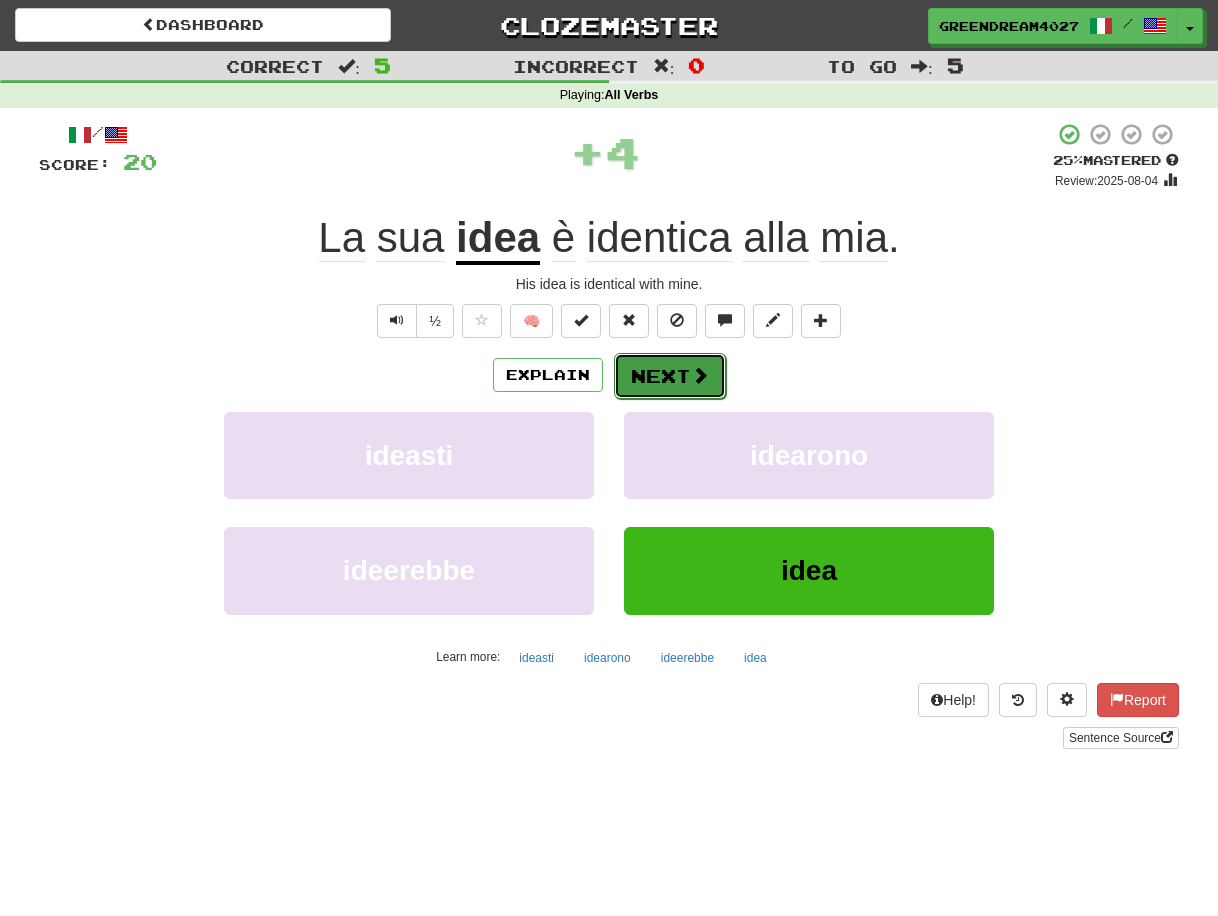 click on "Next" at bounding box center [670, 376] 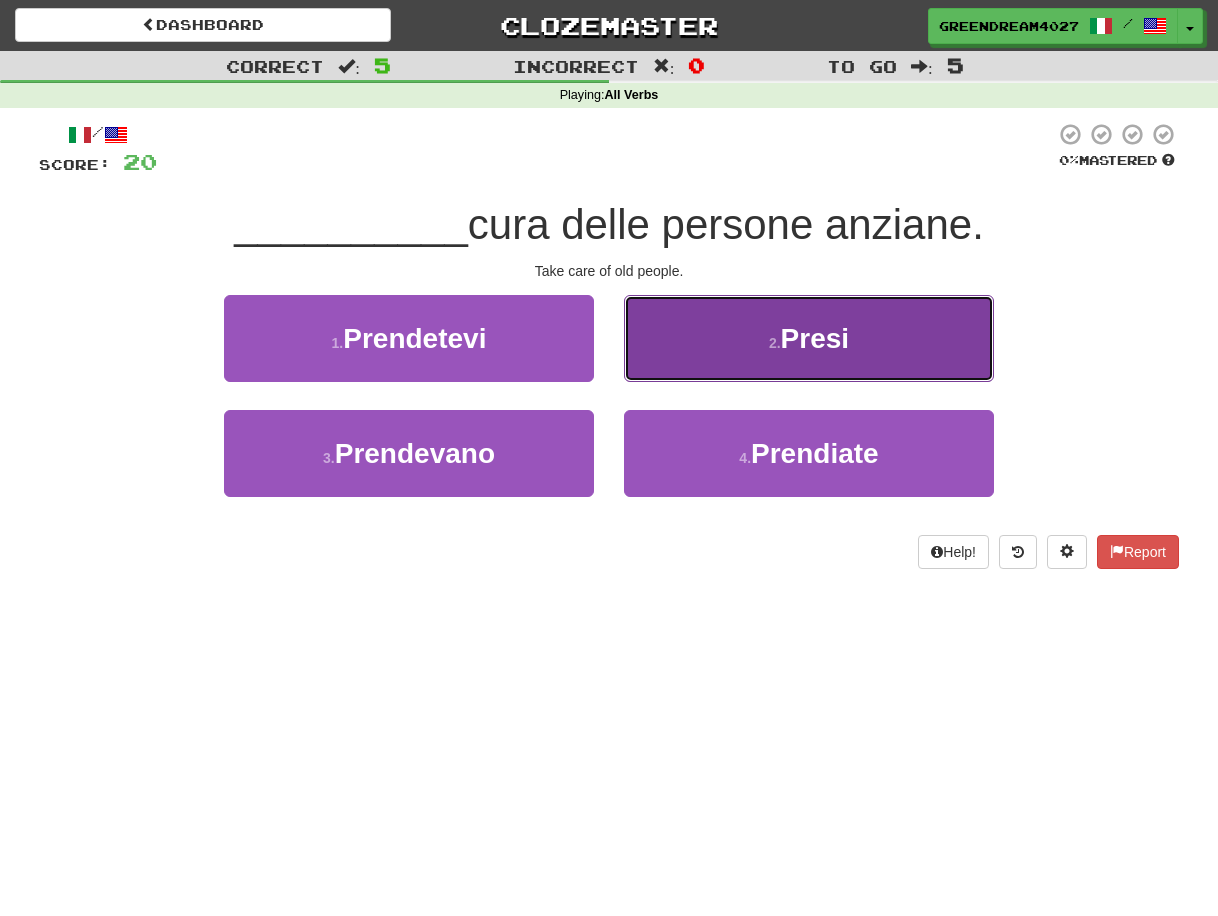 click on "2 .  Presi" at bounding box center (809, 338) 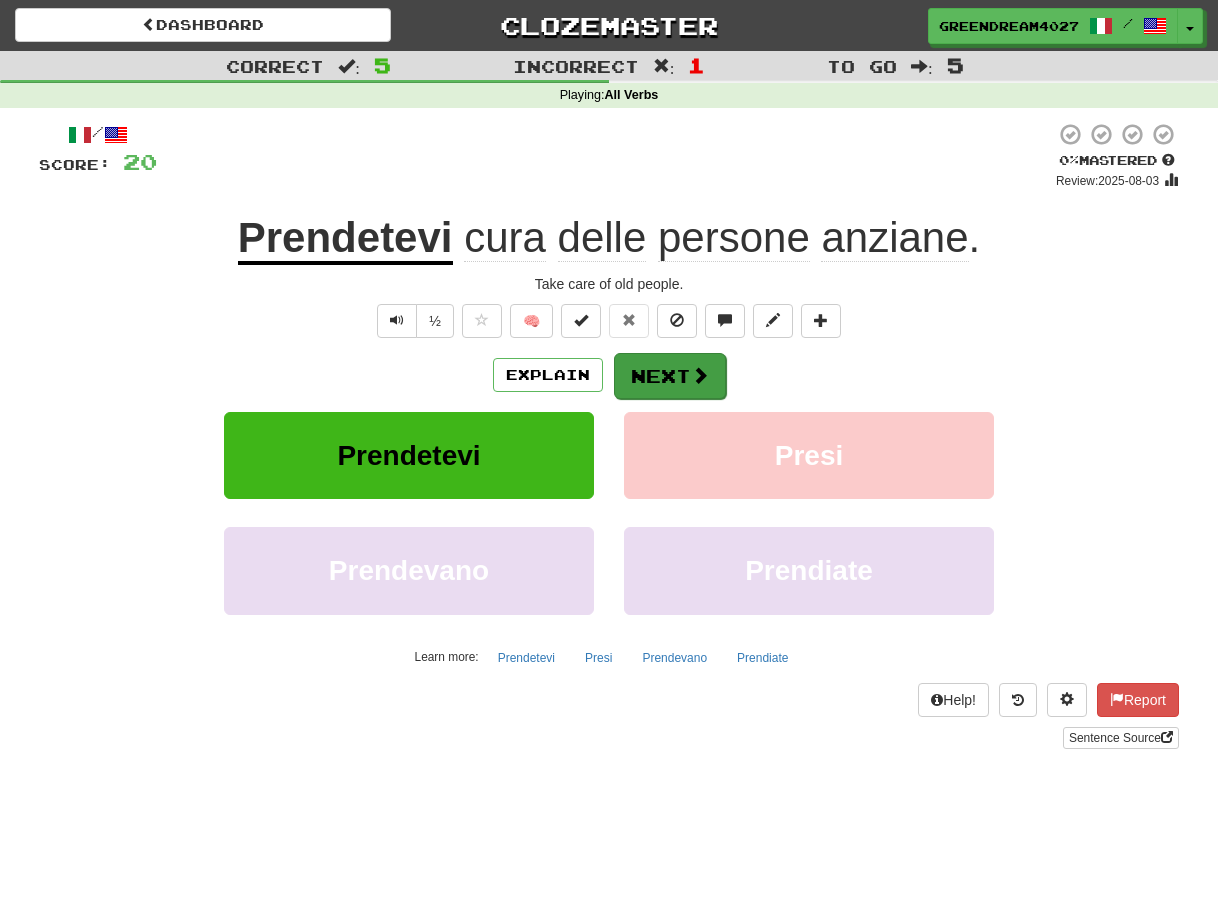 click on "Next" at bounding box center (670, 376) 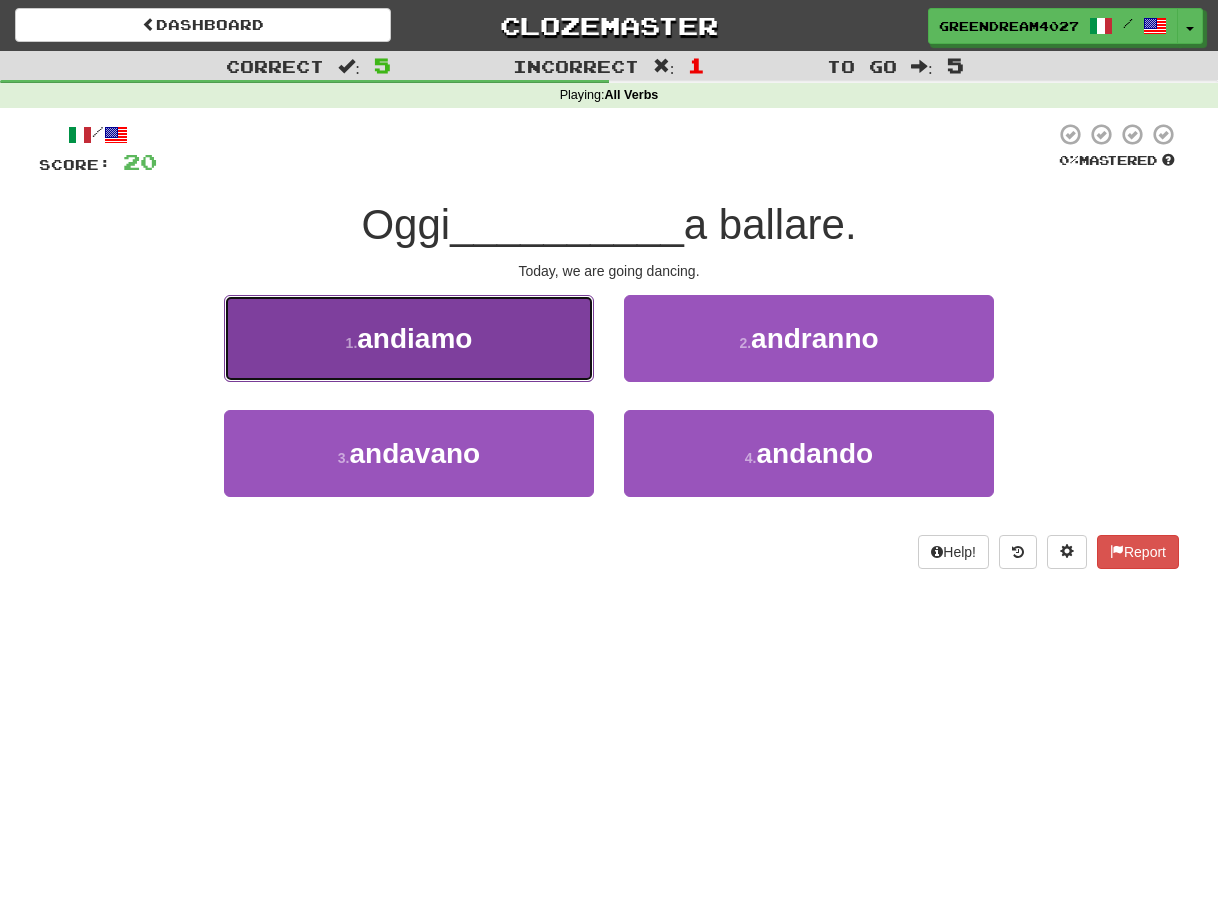 click on "1 .  andiamo" at bounding box center (409, 338) 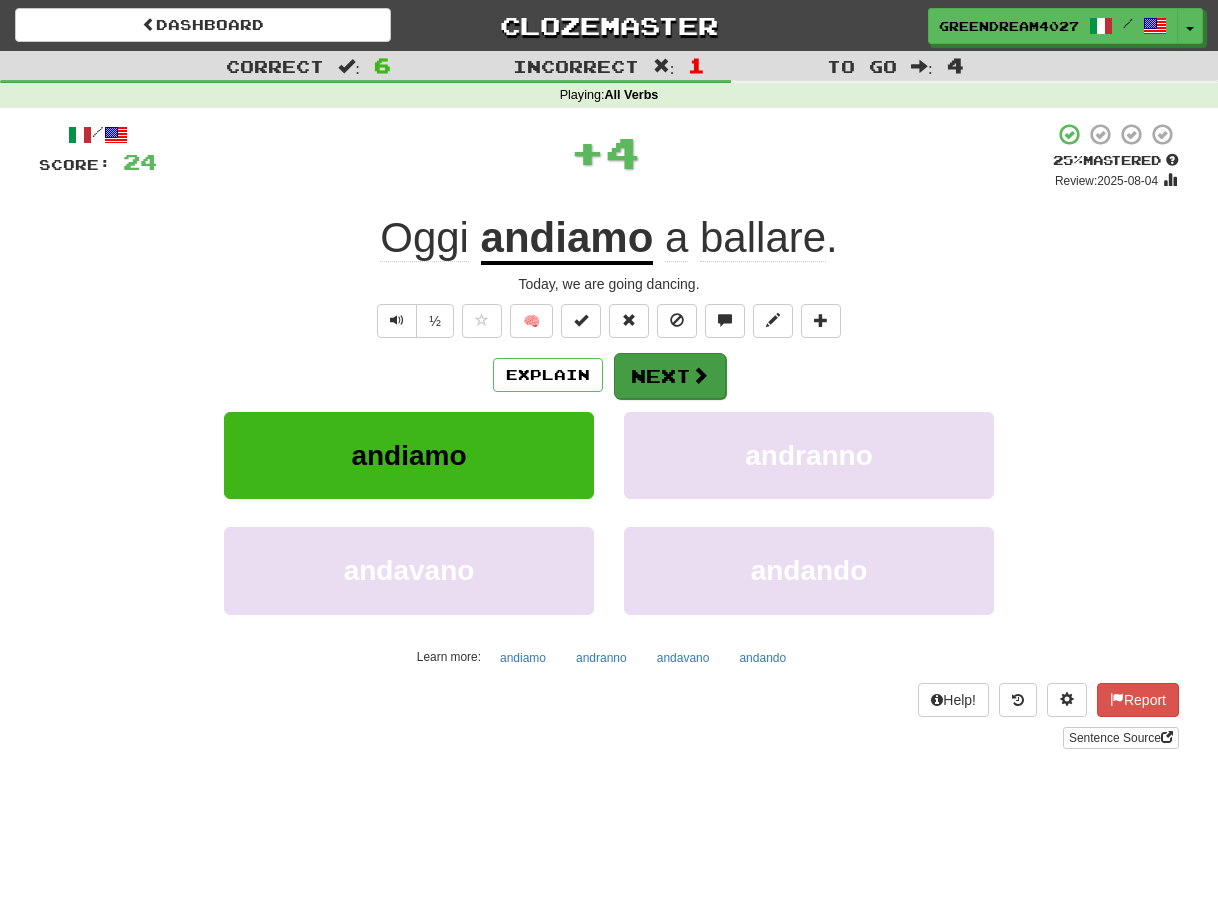 click on "Next" at bounding box center [670, 376] 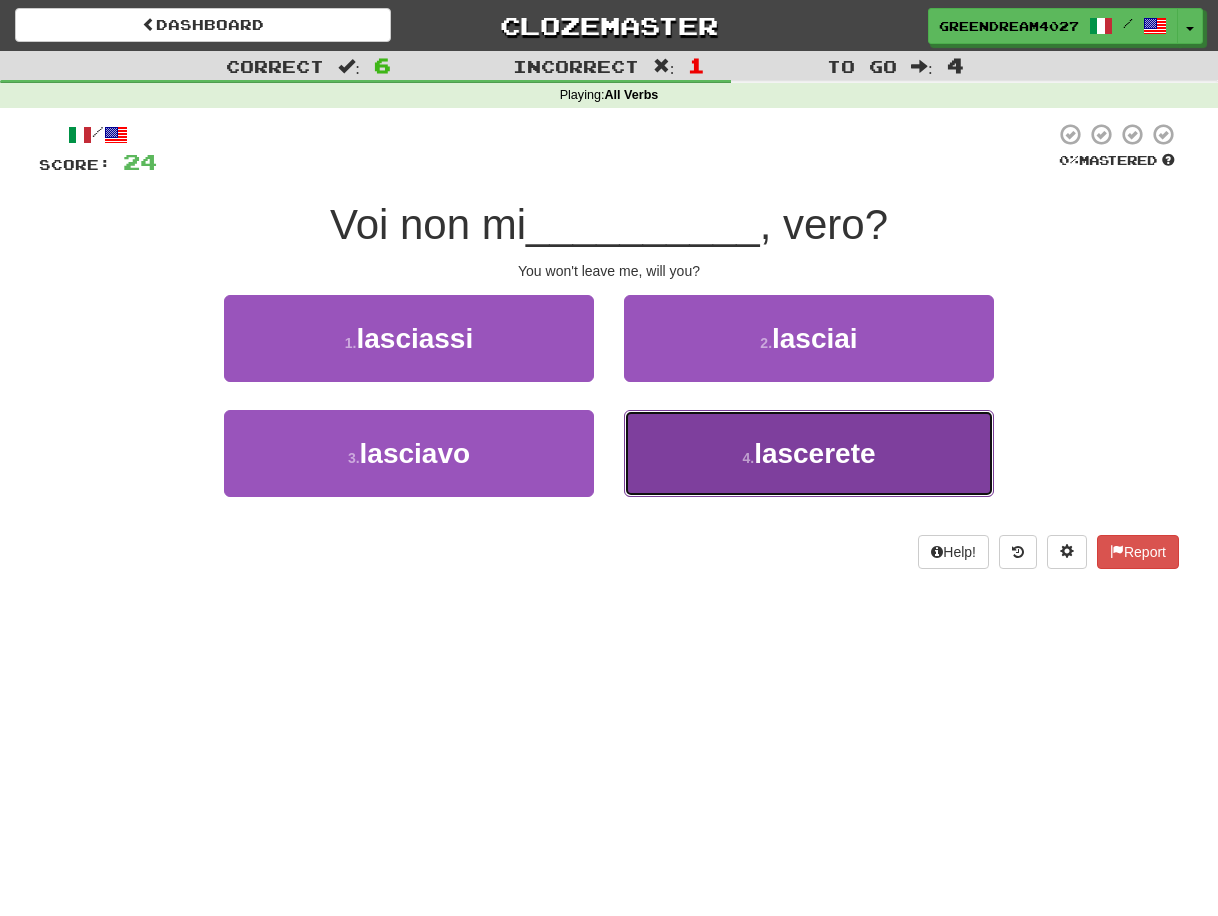click on "4 .  lascerete" at bounding box center (809, 453) 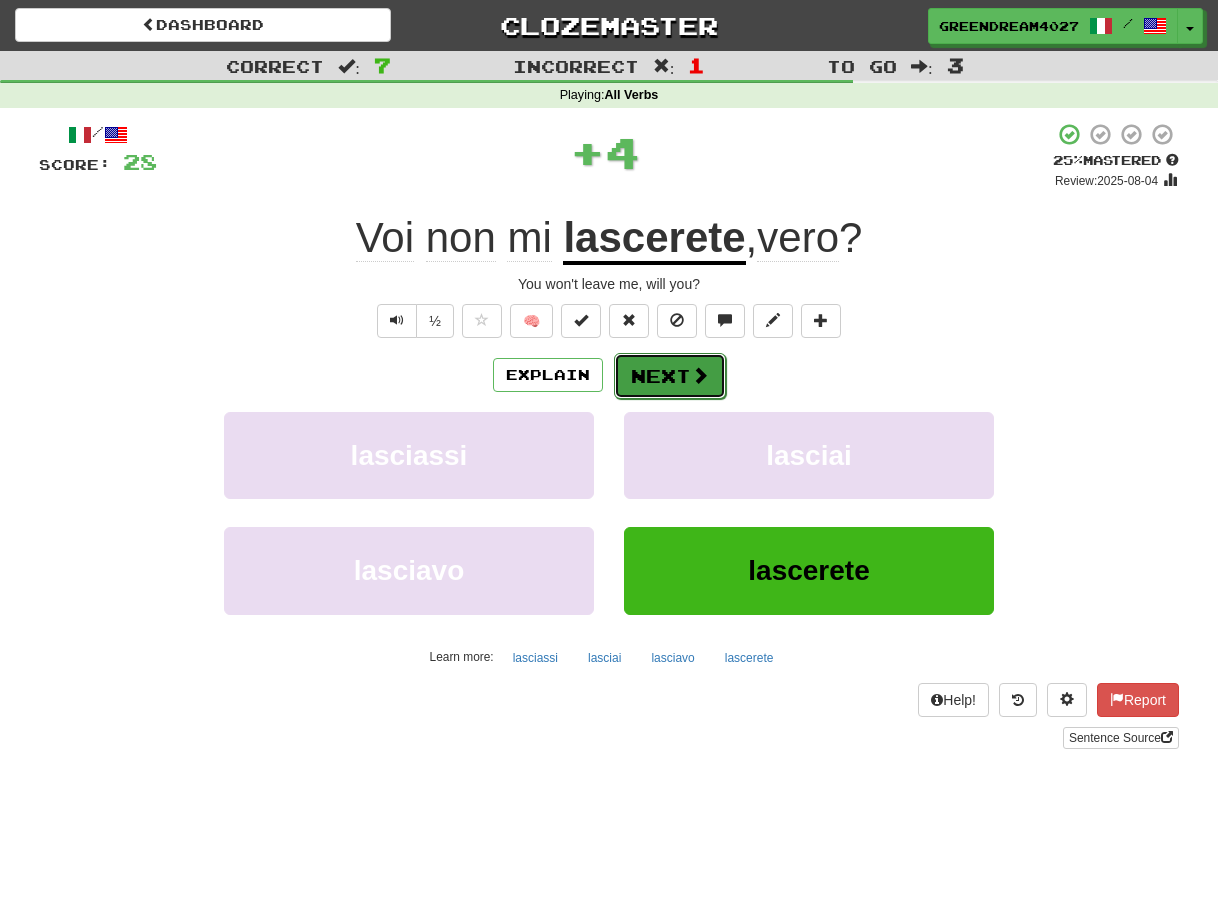 click on "Next" at bounding box center [670, 376] 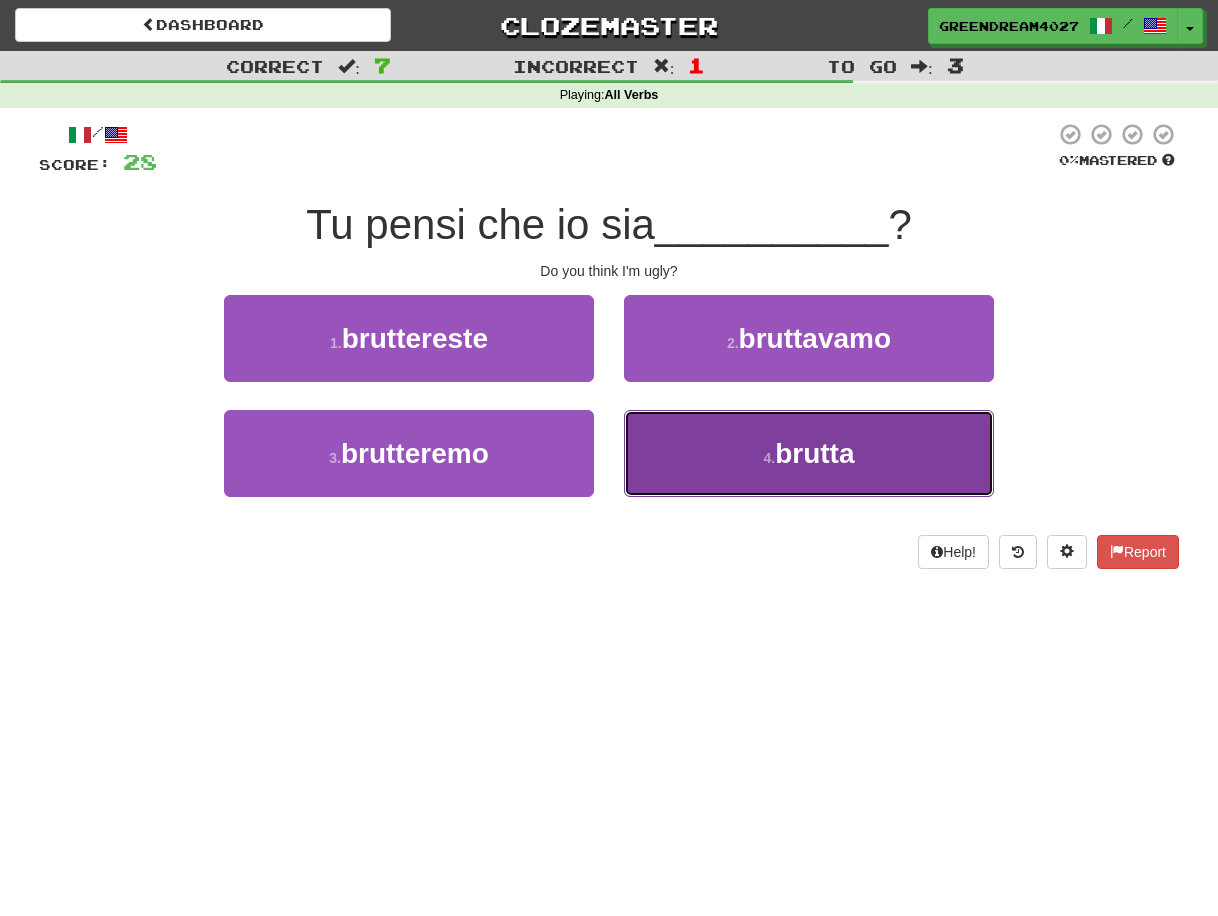 click on "4 .  brutta" at bounding box center (809, 453) 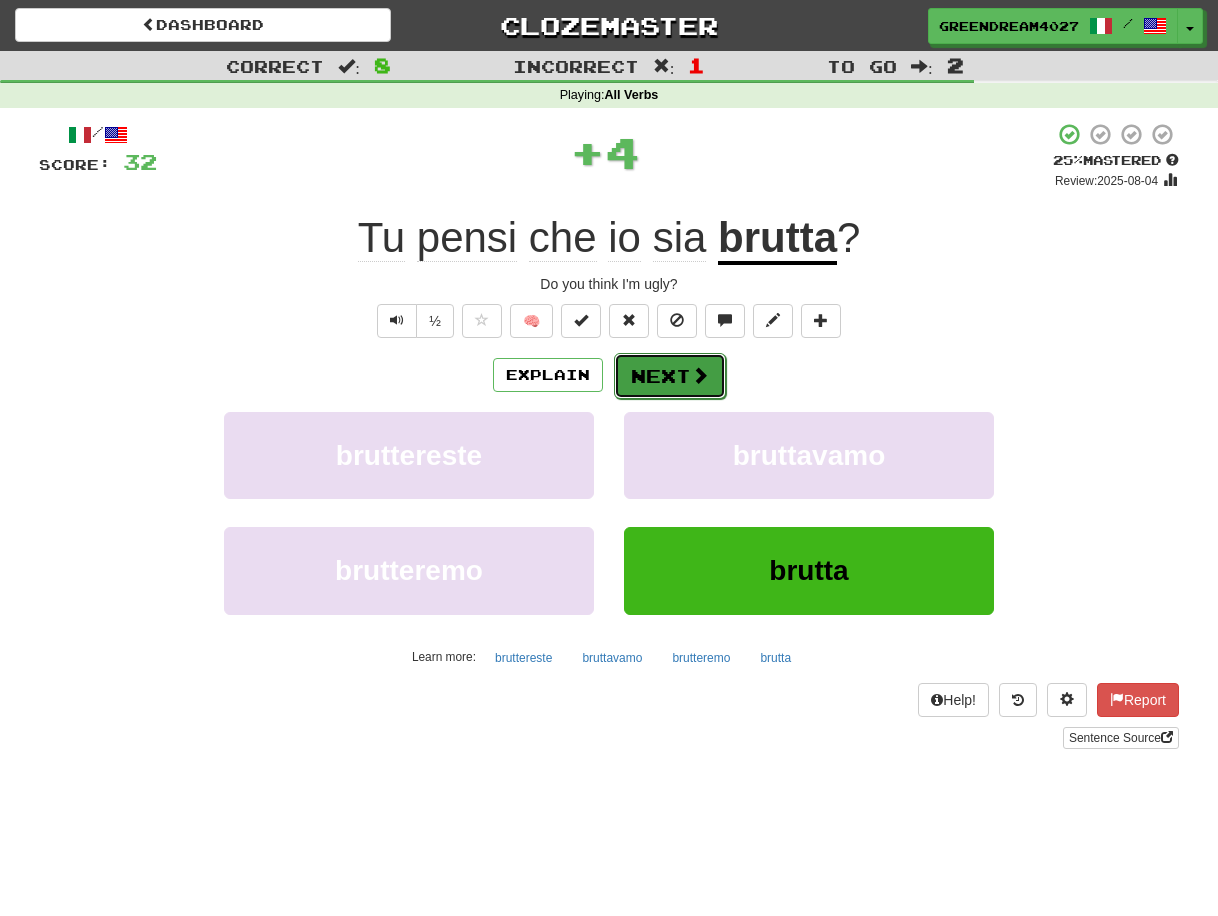 click on "Next" at bounding box center [670, 376] 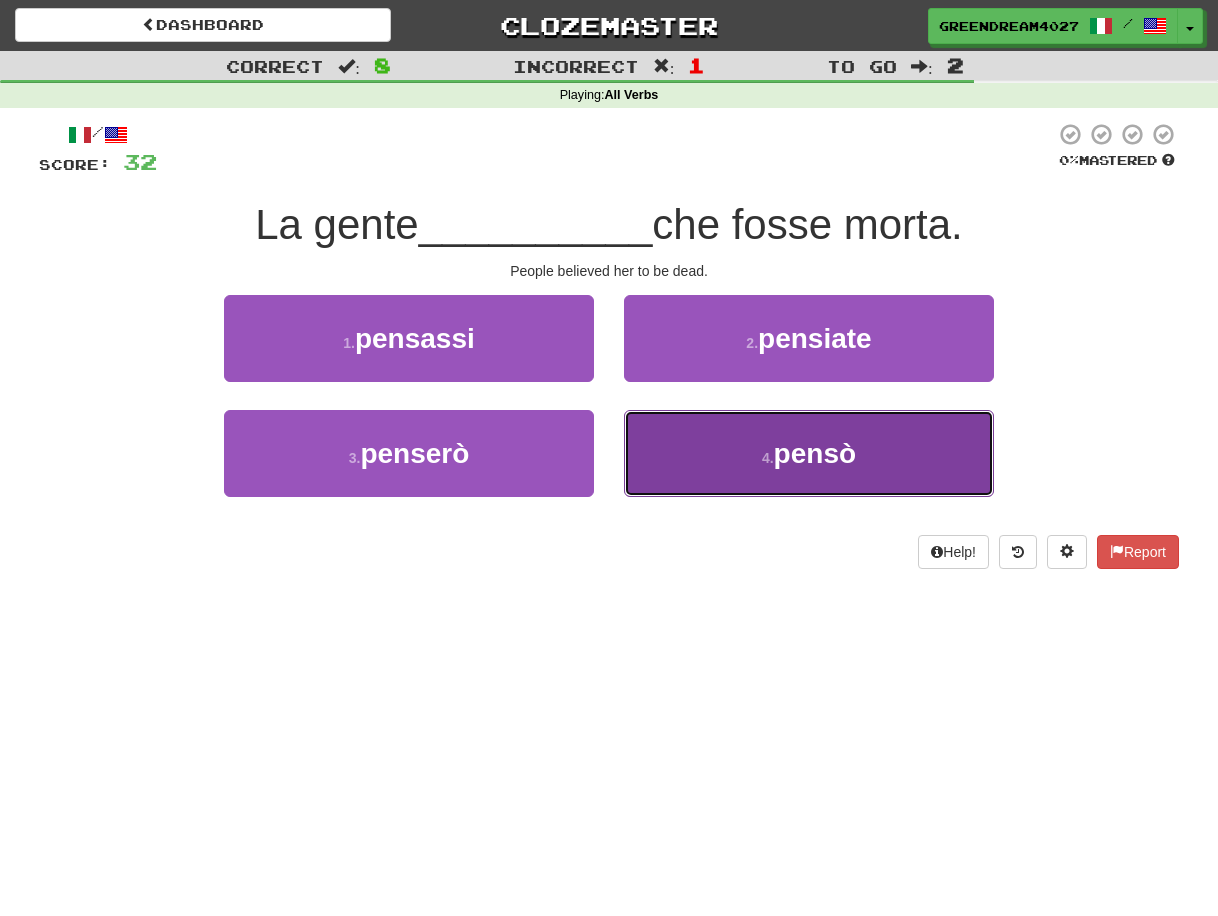 click on "4 .  pensò" at bounding box center (809, 453) 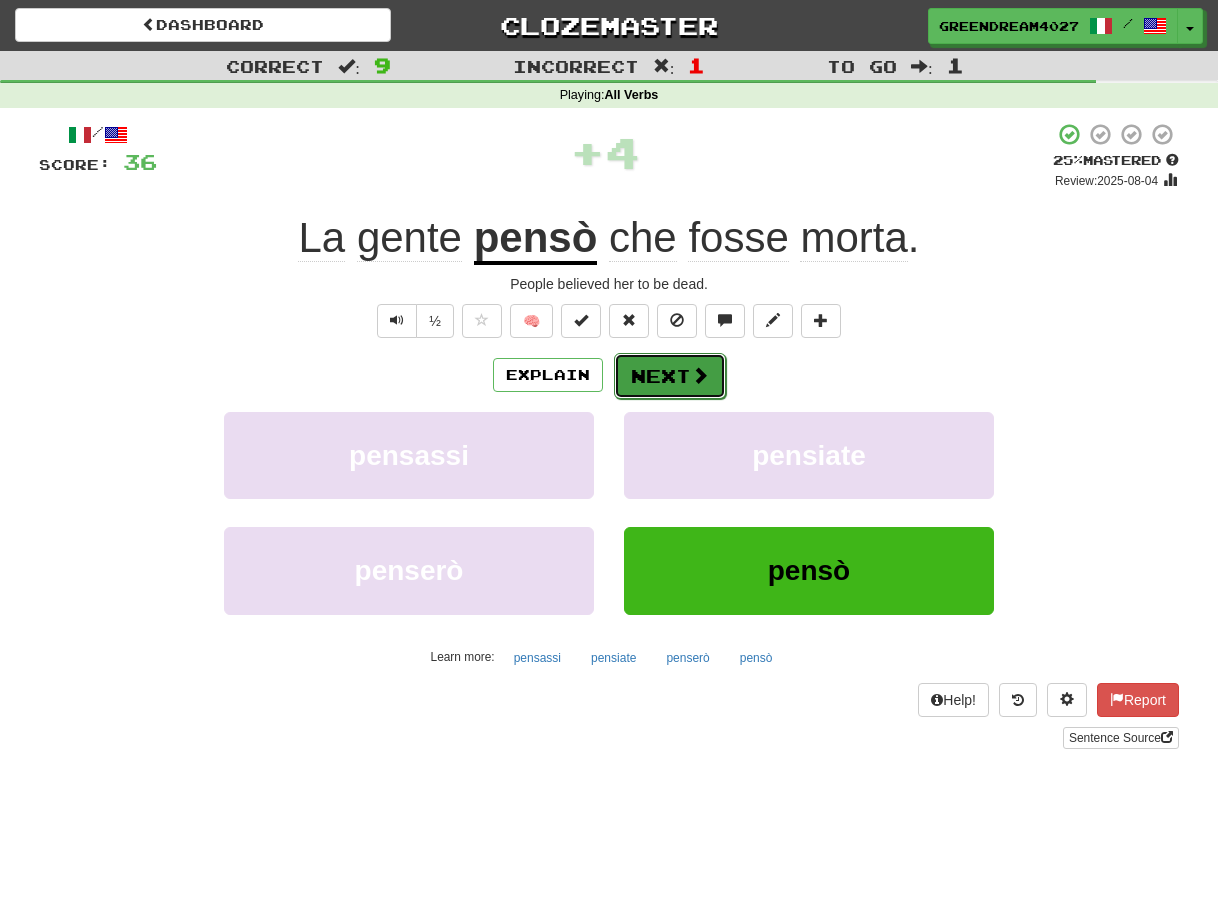 click on "Next" at bounding box center (670, 376) 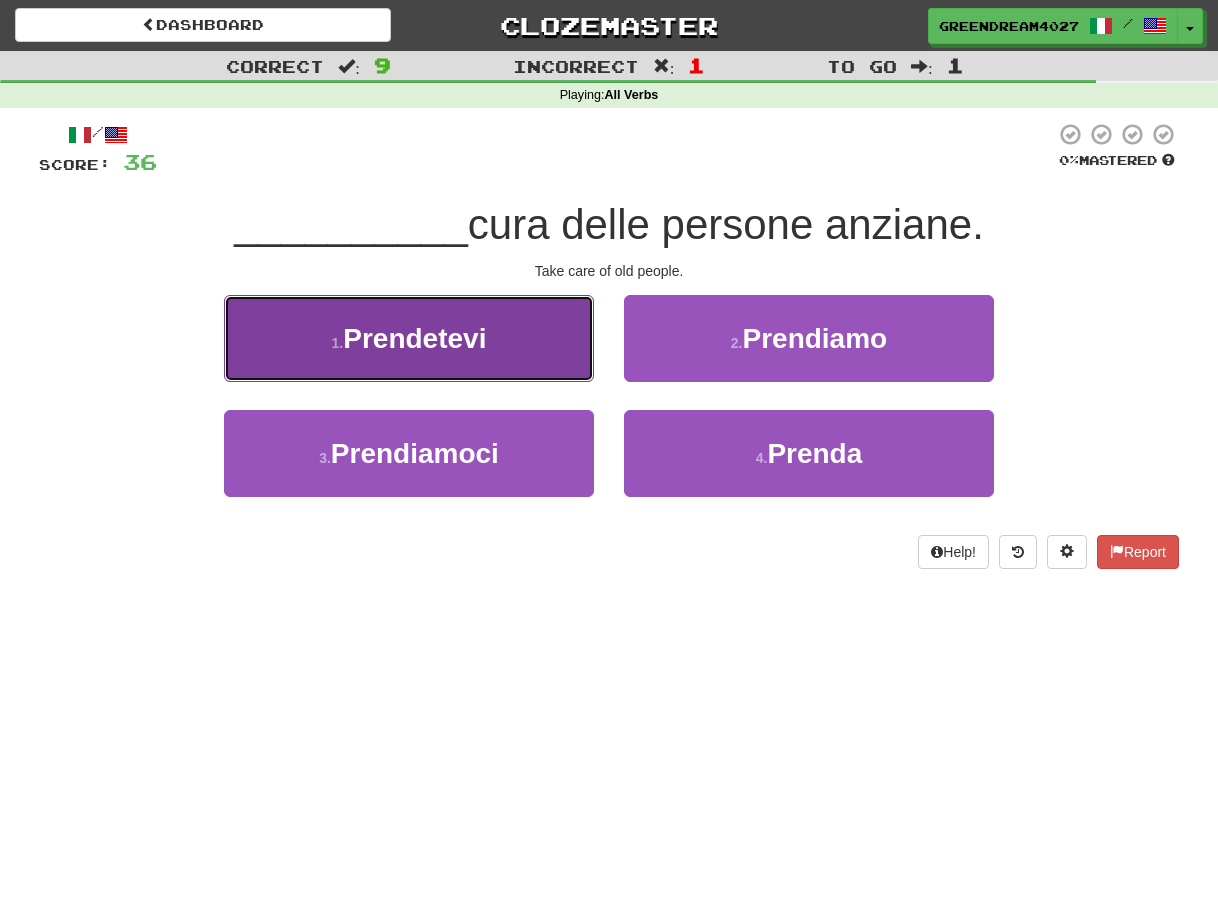 click on "1 .  Prendetevi" at bounding box center [409, 338] 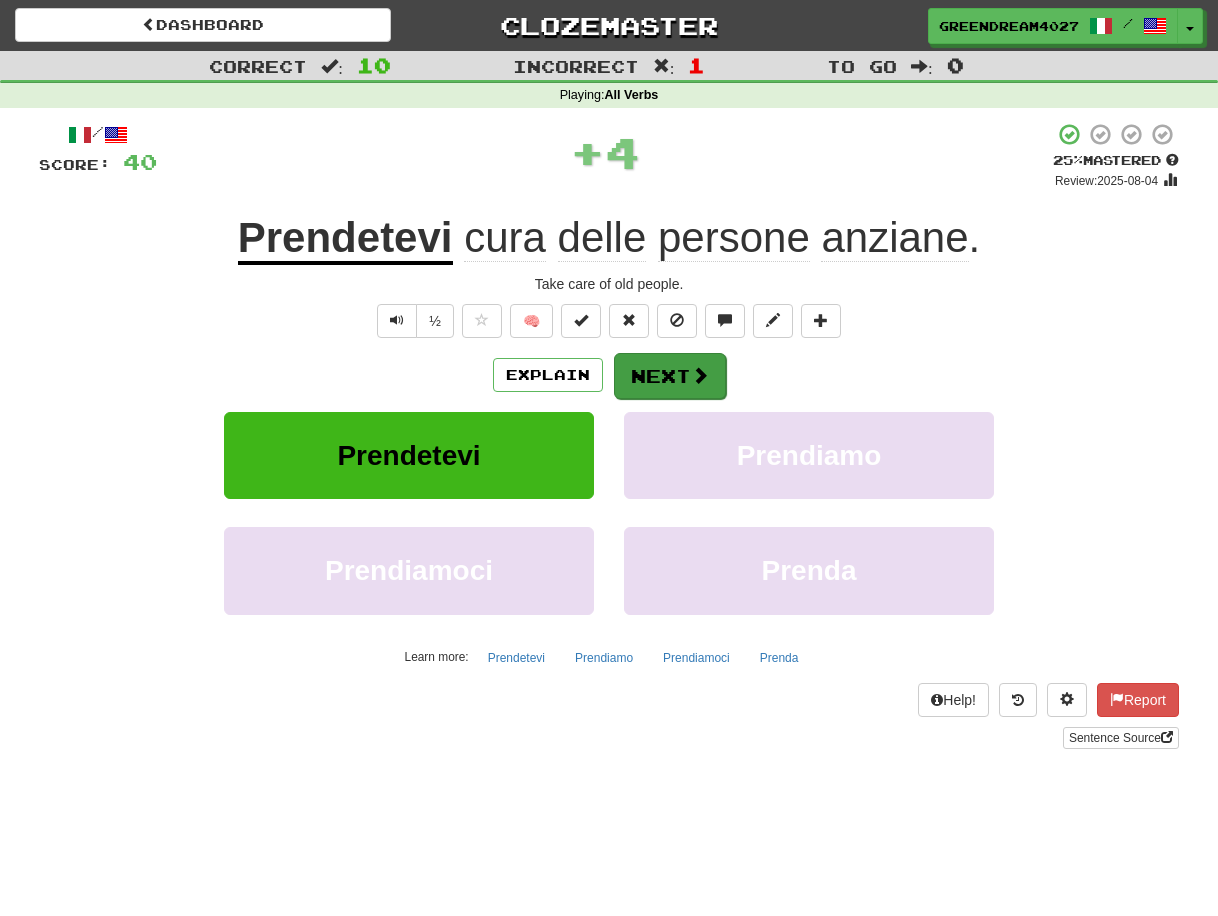 click on "Next" at bounding box center [670, 376] 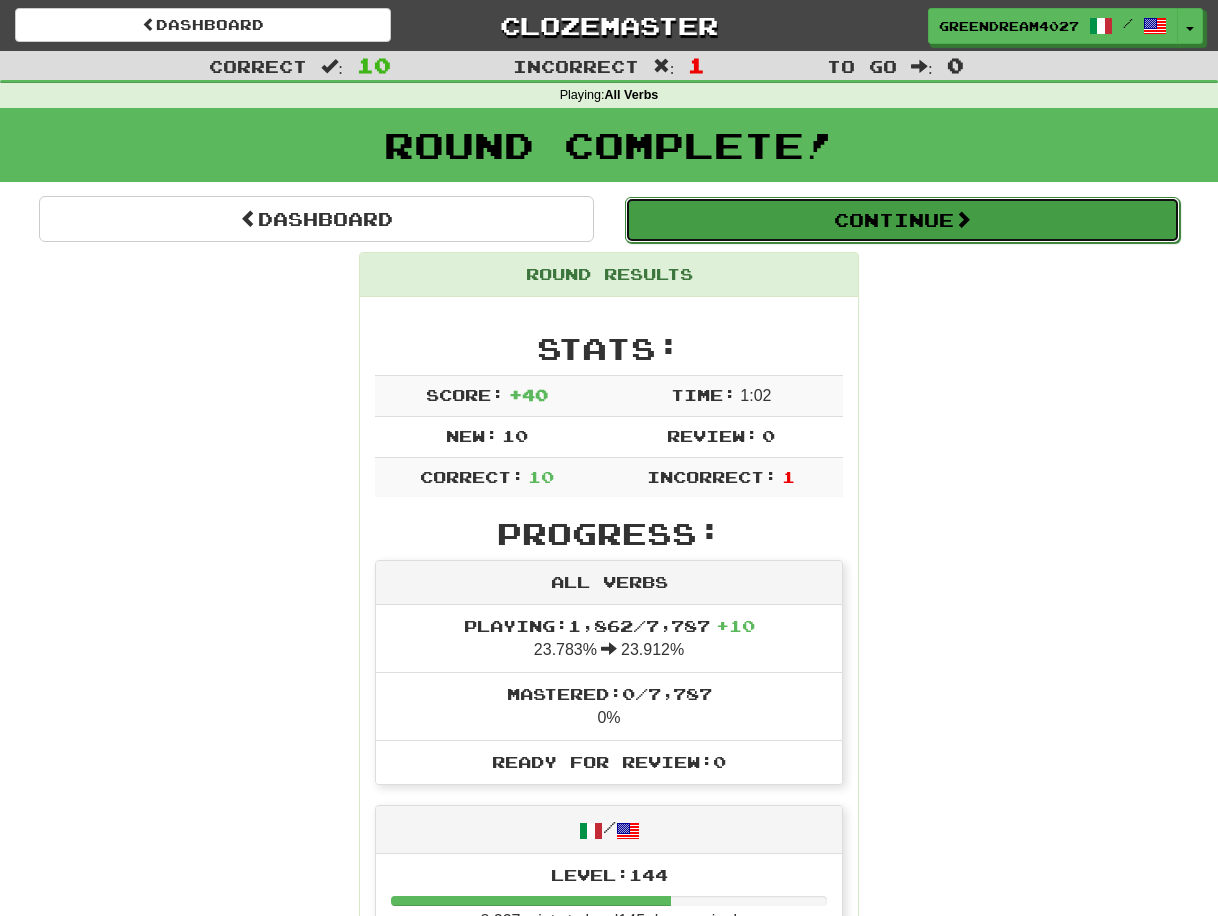 click on "Continue" at bounding box center (902, 220) 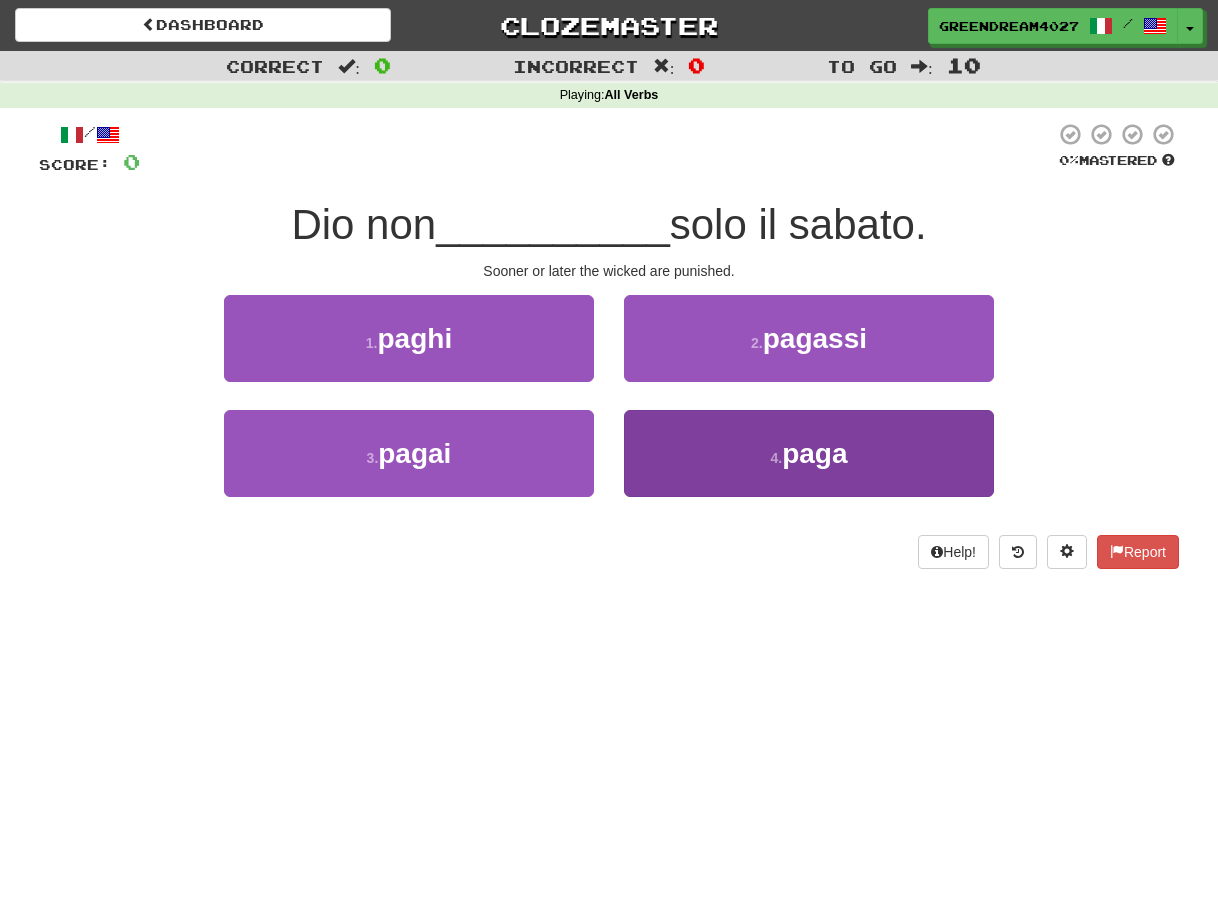 click on "4 .  paga" at bounding box center [809, 453] 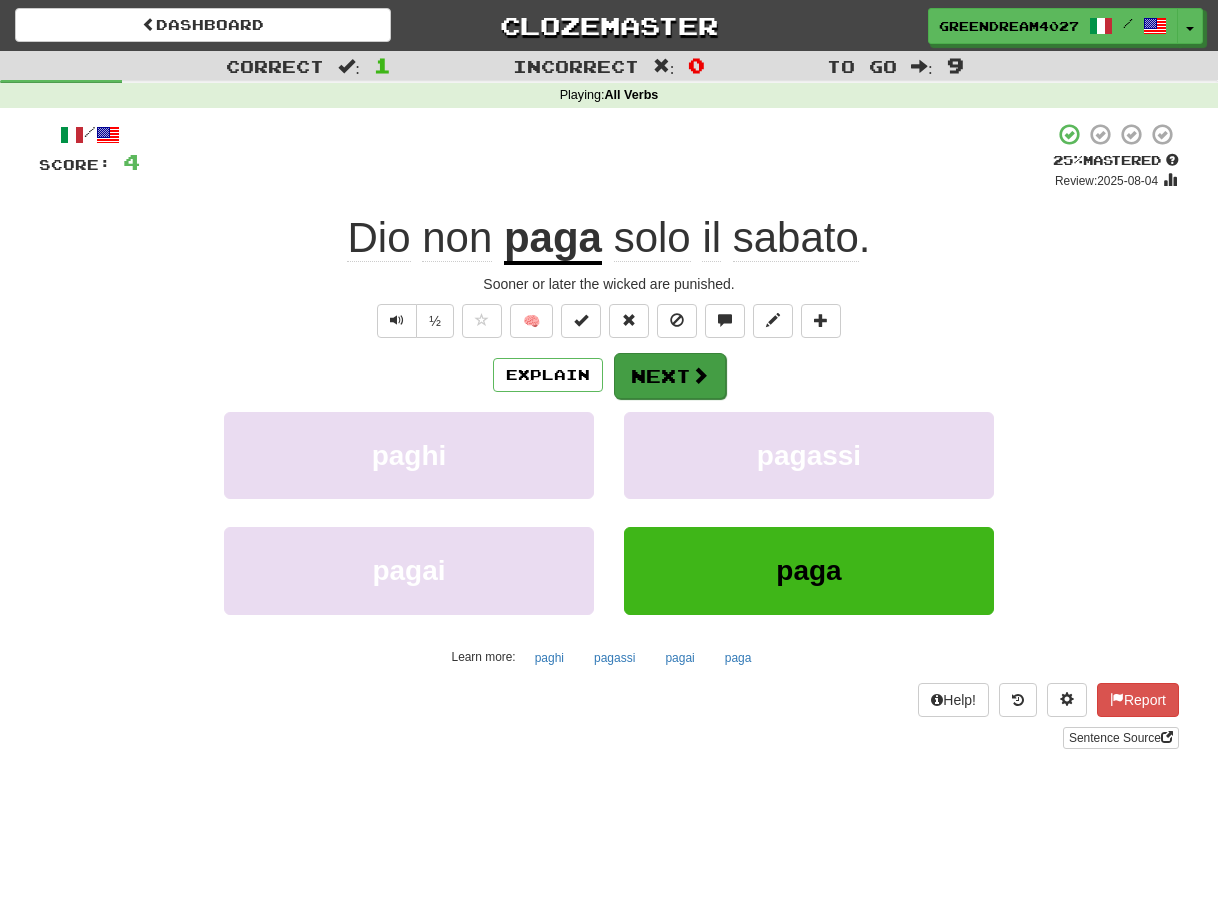 click on "Next" at bounding box center [670, 376] 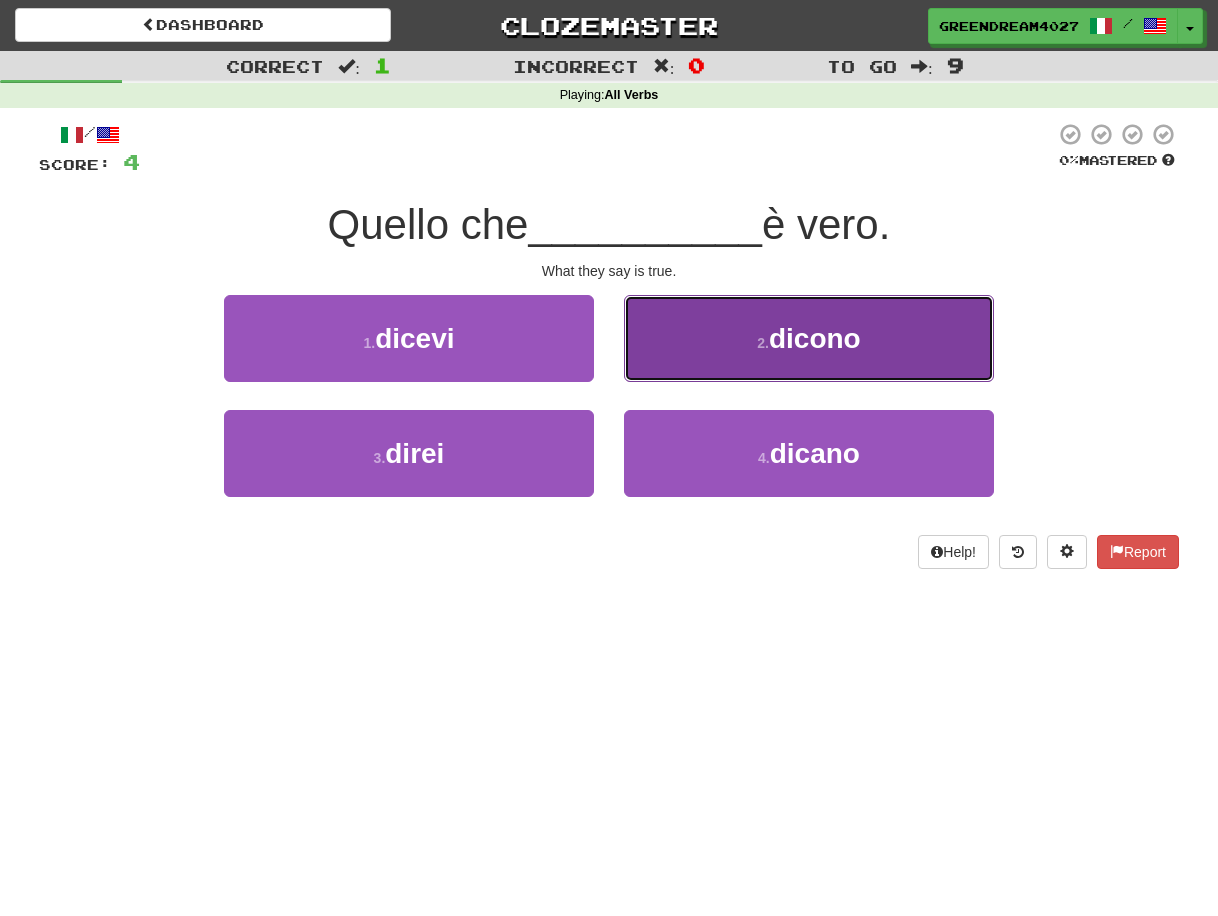 click on "dicono" at bounding box center (815, 338) 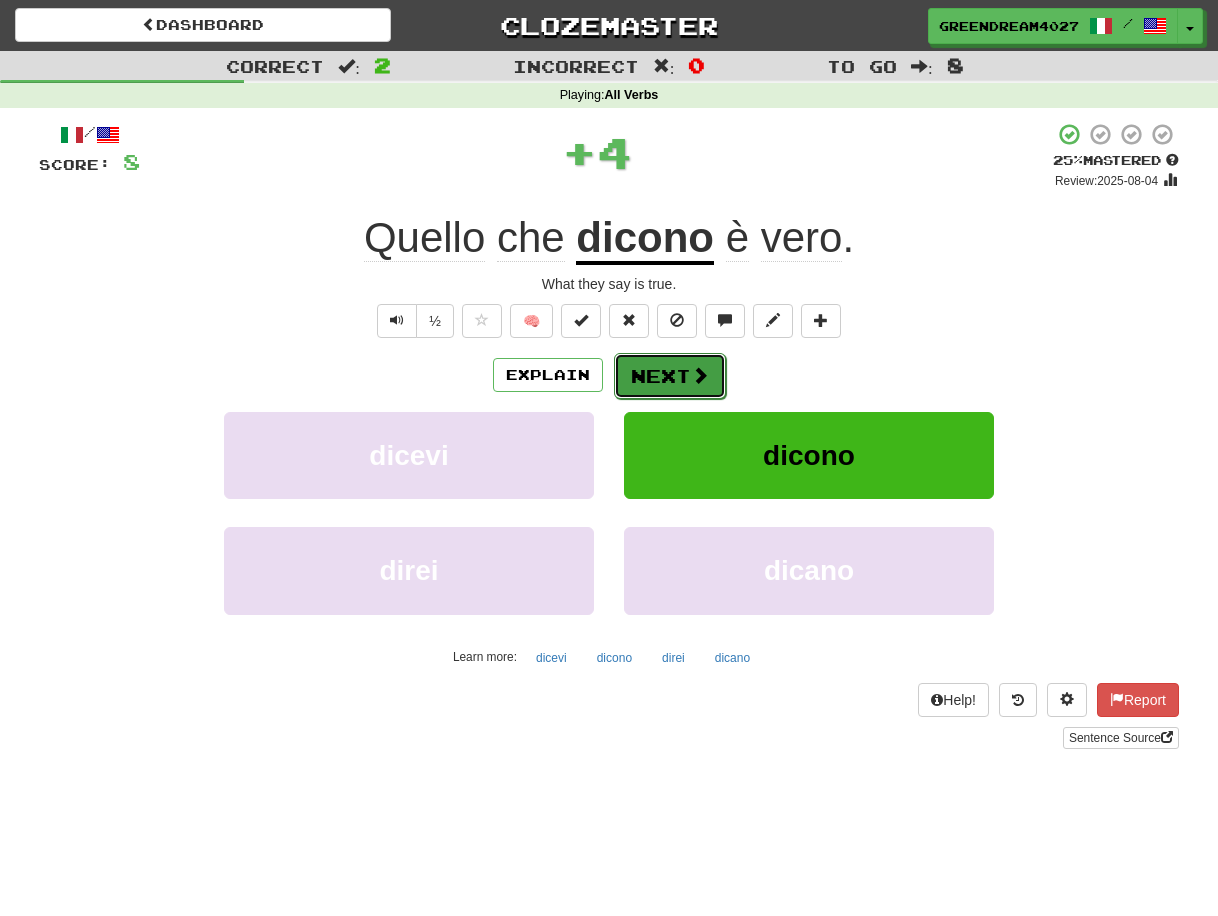 click on "Next" at bounding box center (670, 376) 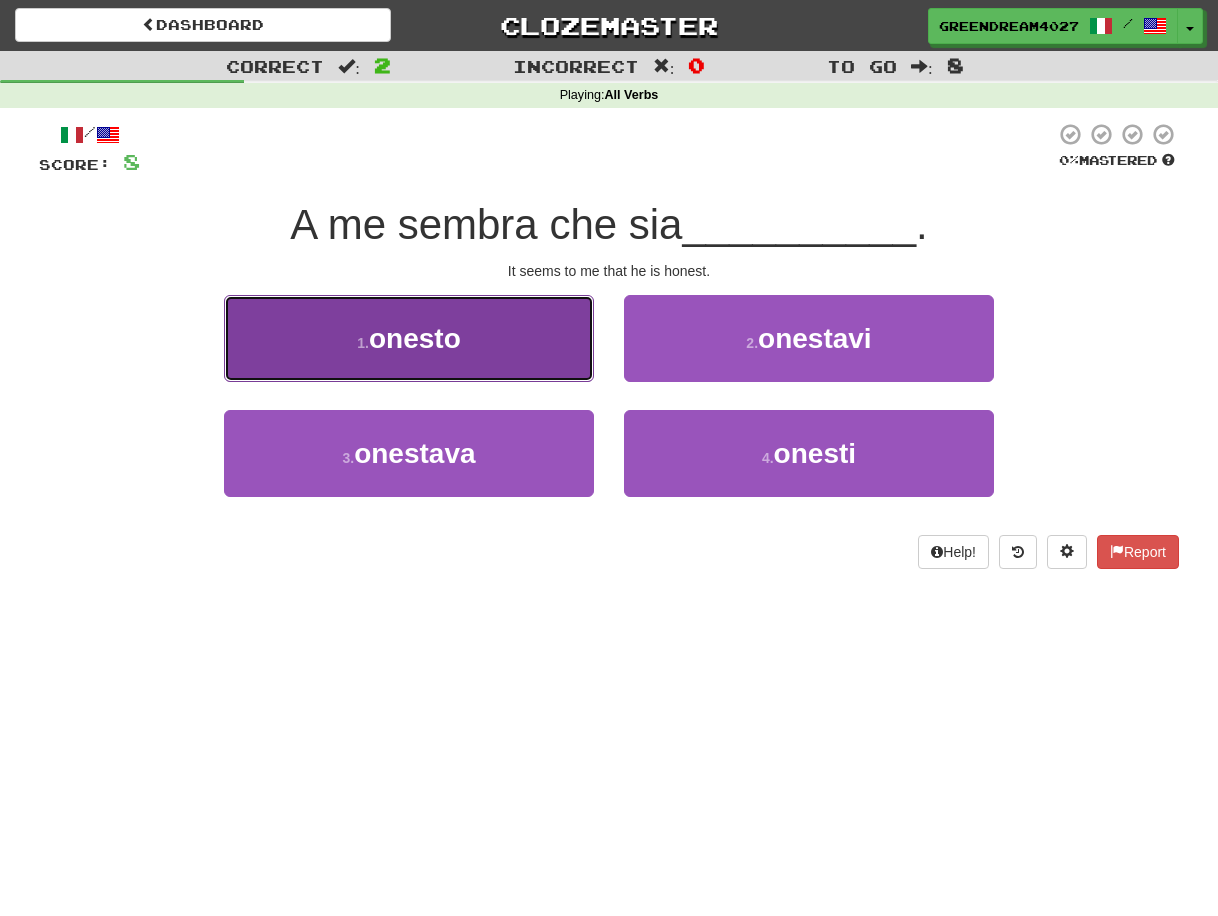 click on "1 .  onesto" at bounding box center [409, 338] 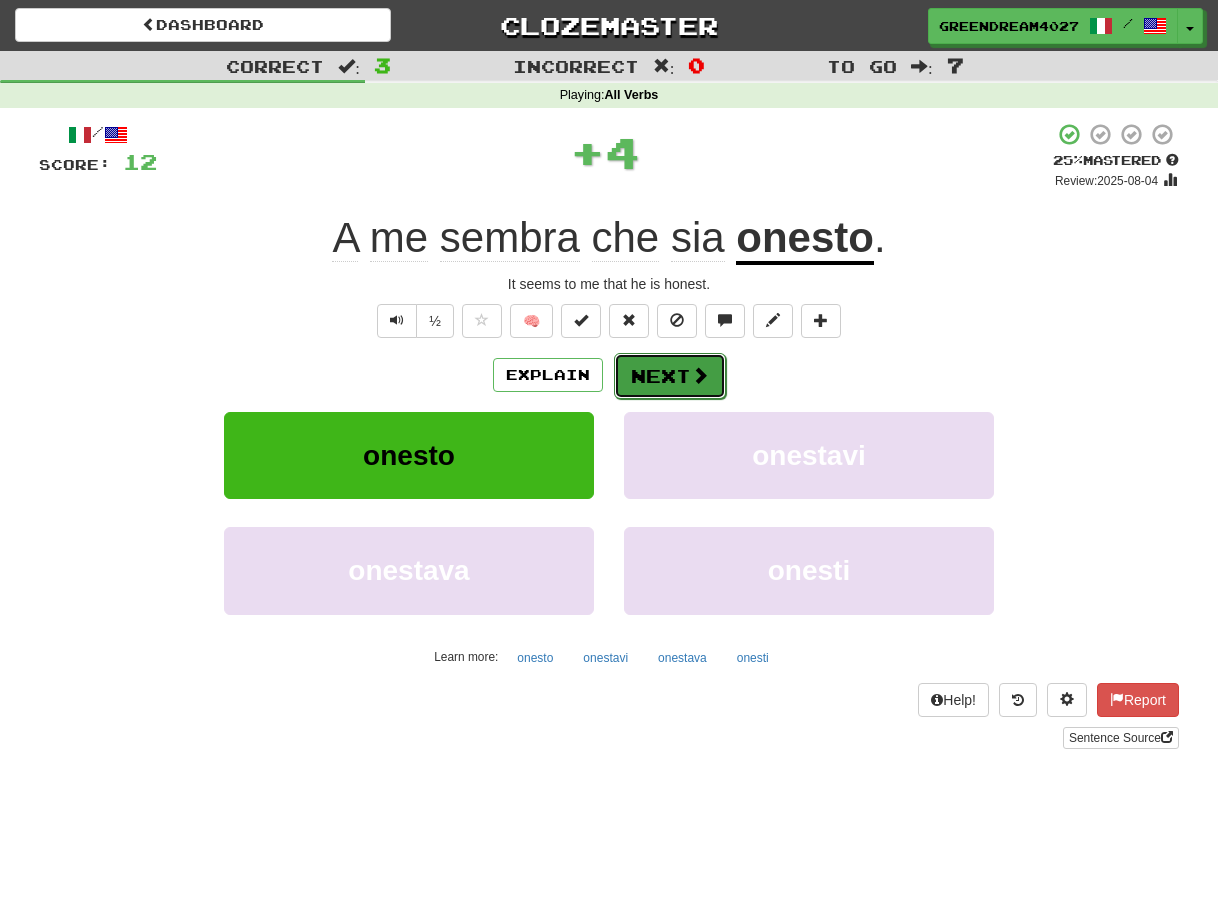 click on "Next" at bounding box center (670, 376) 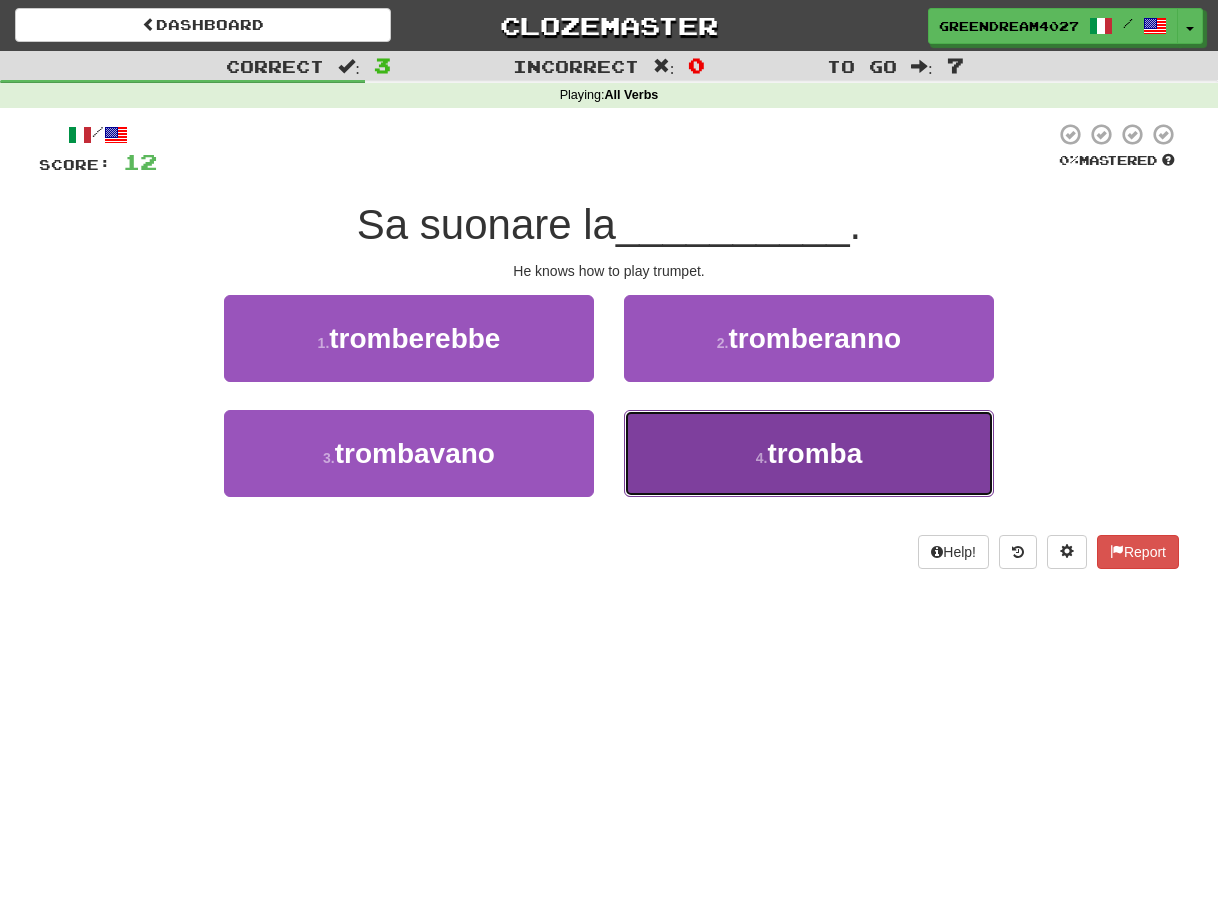click on "4 .  tromba" at bounding box center (809, 453) 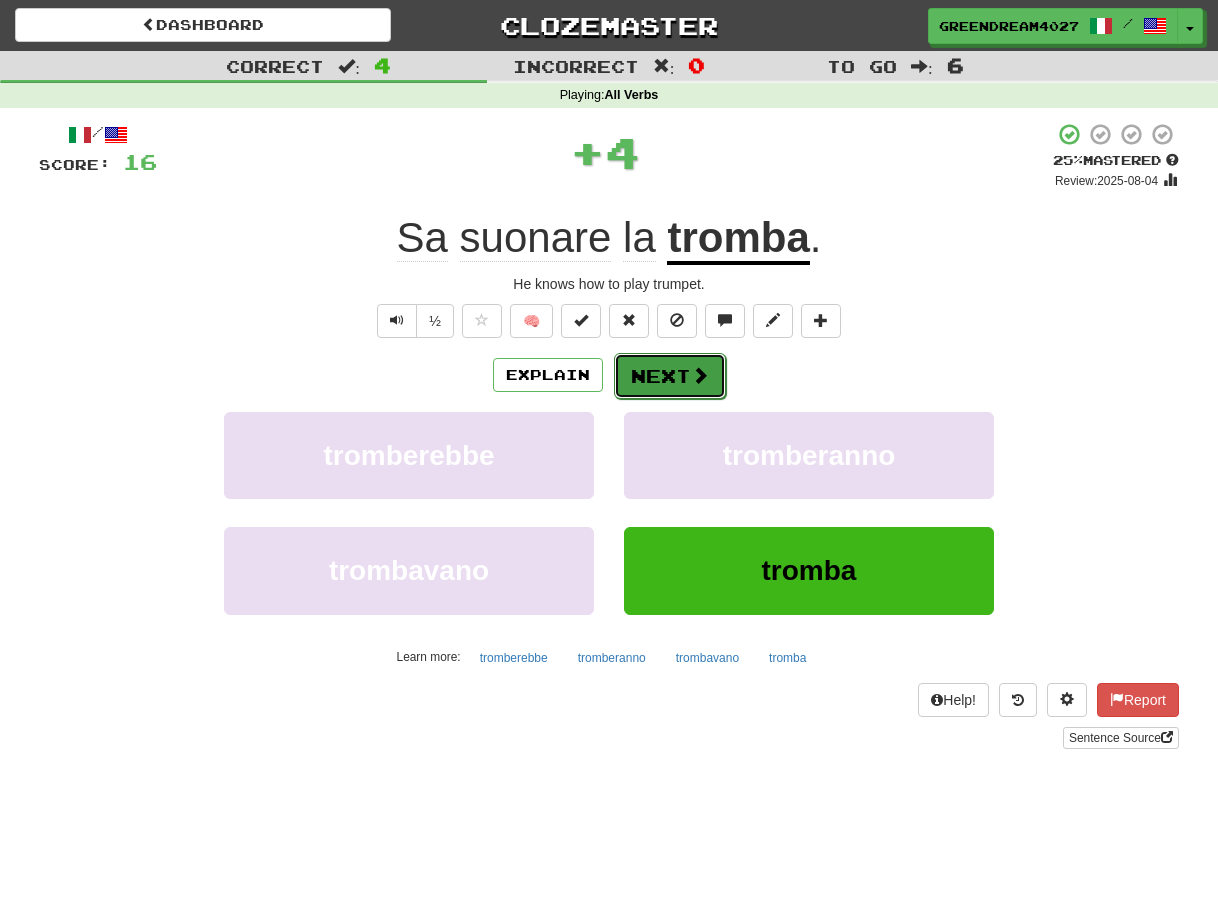 click on "Next" at bounding box center (670, 376) 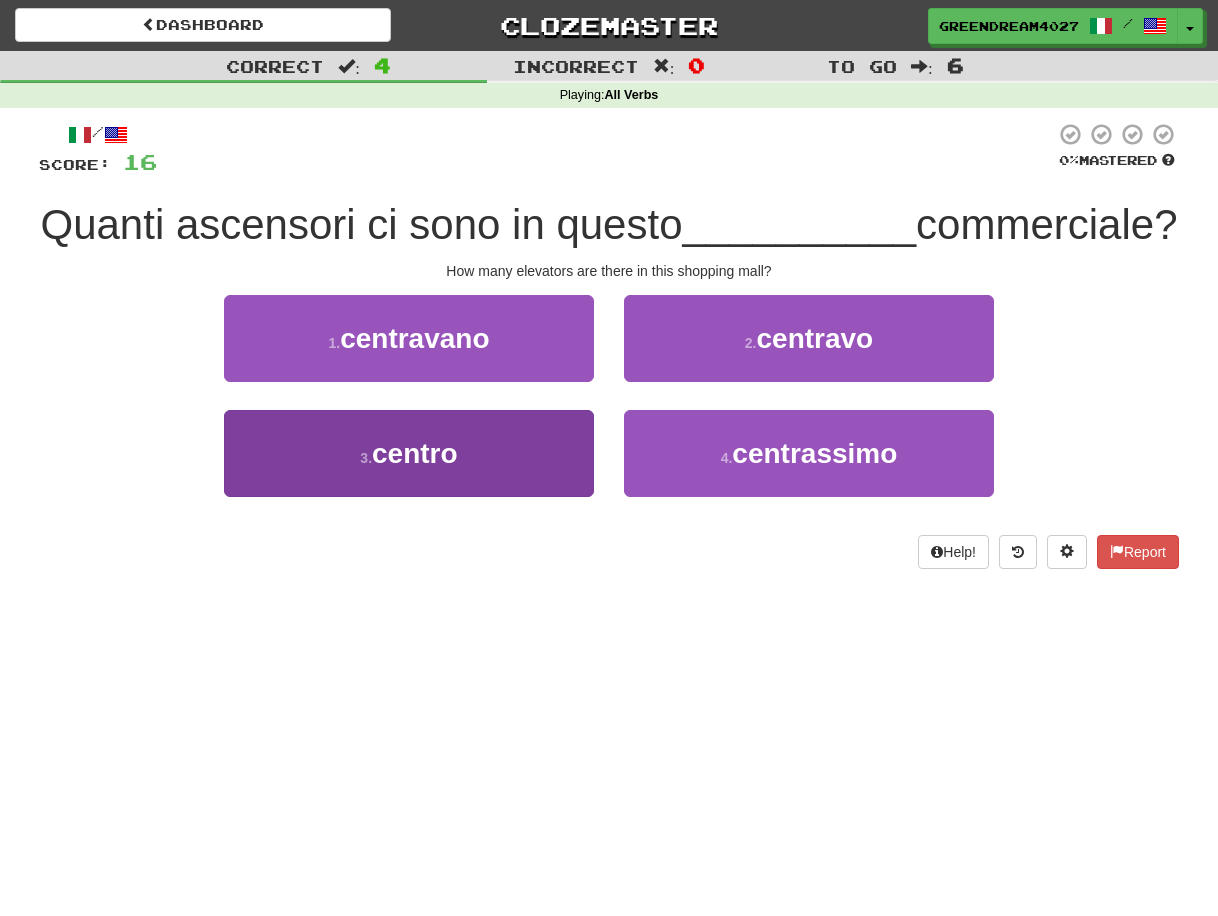 click on "3 .  centro" at bounding box center (409, 453) 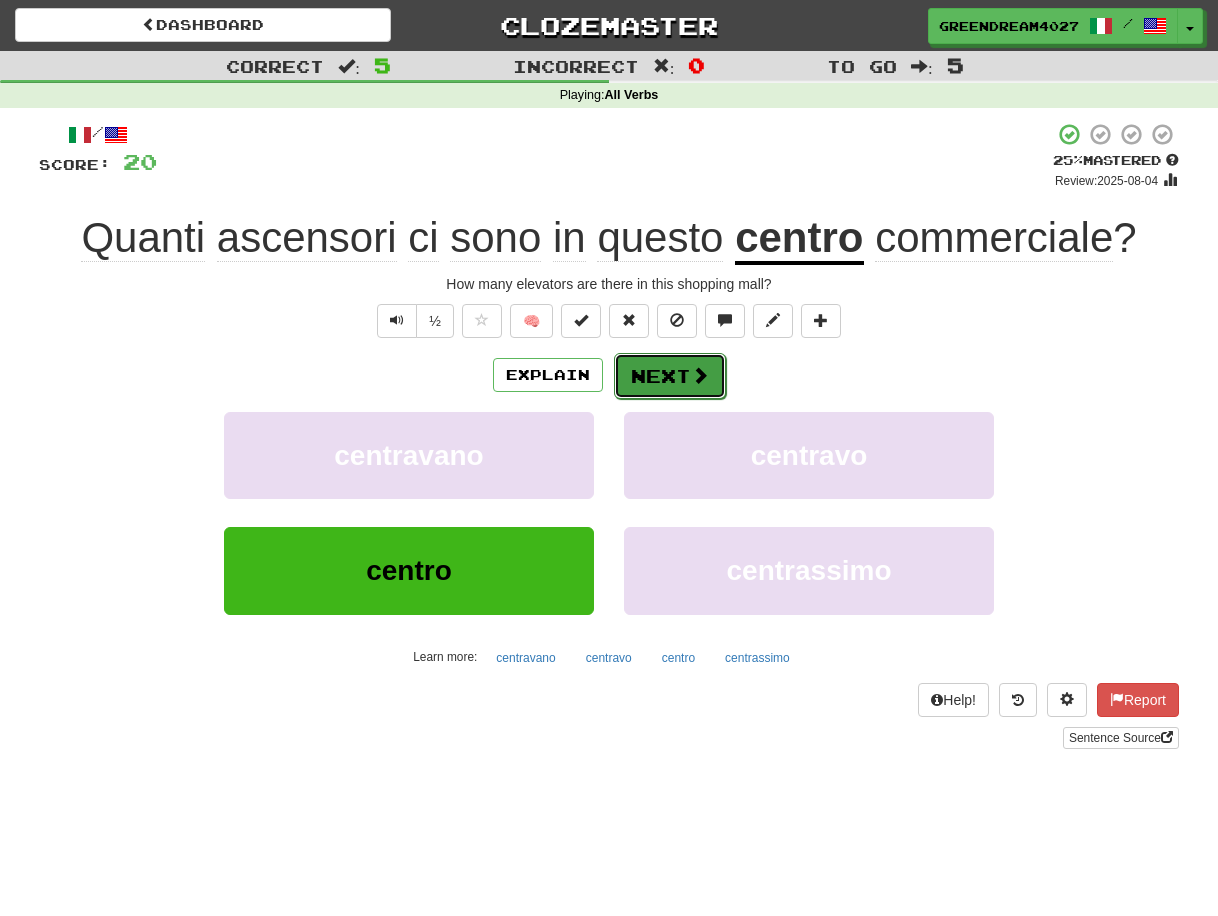 click on "Next" at bounding box center [670, 376] 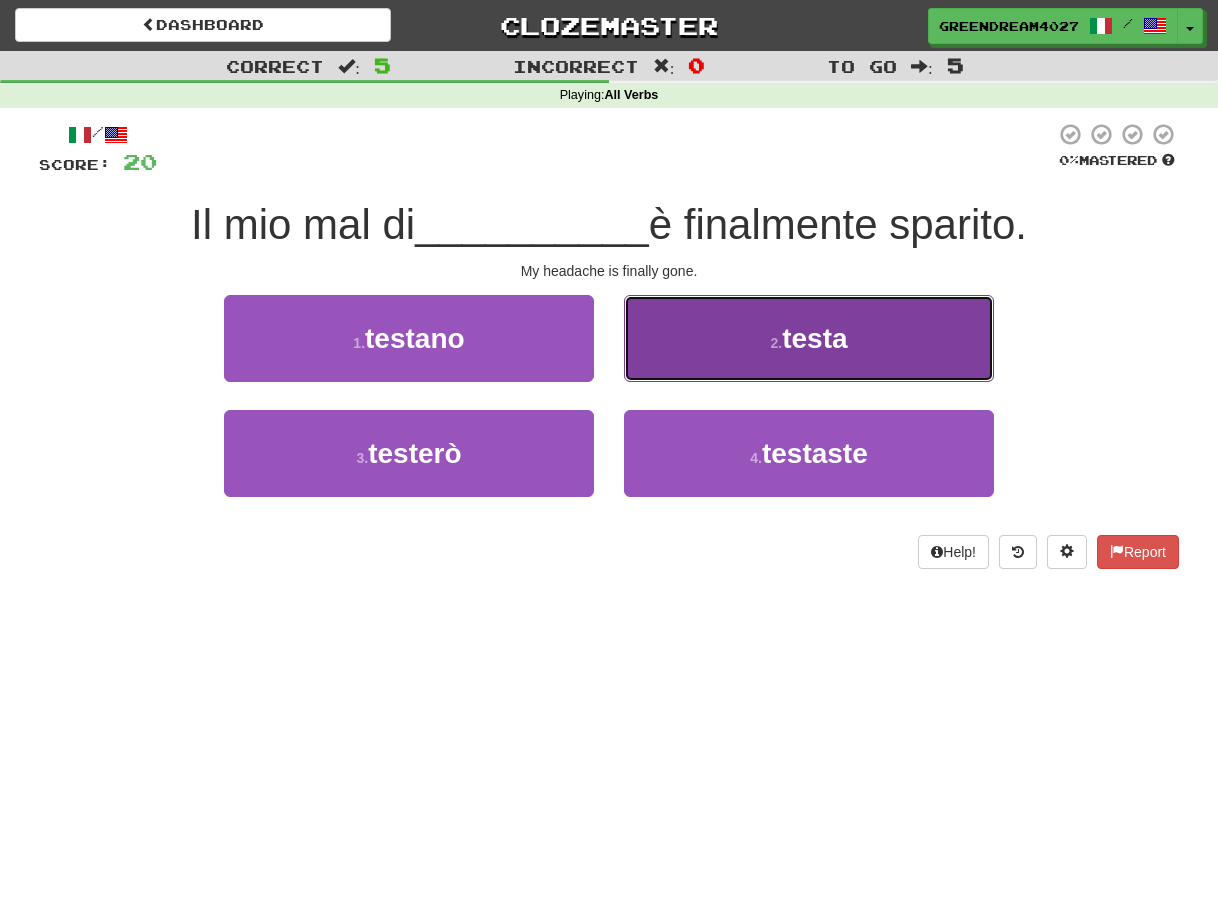 click on "2 .  testa" at bounding box center [809, 338] 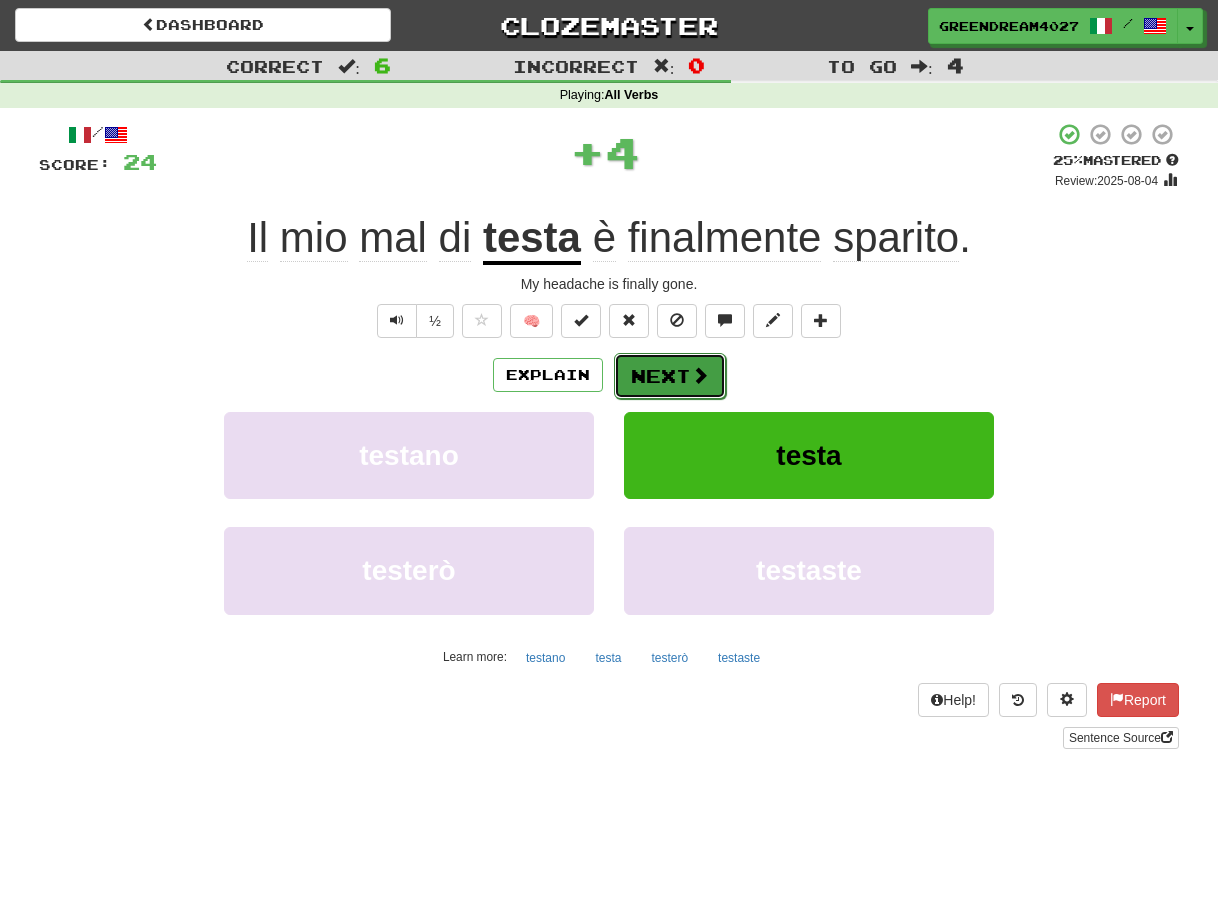click on "Next" at bounding box center (670, 376) 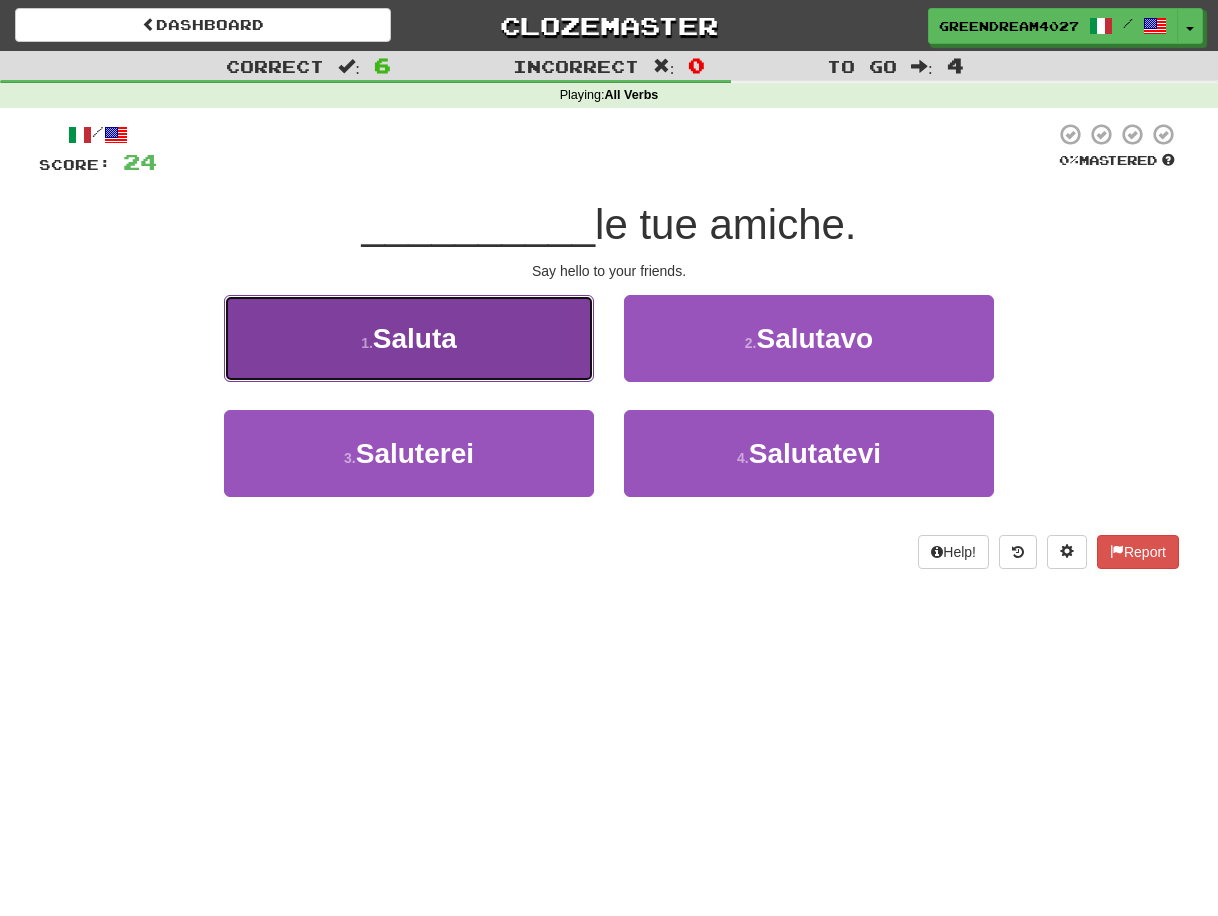 click on "1 .  Saluta" at bounding box center [409, 338] 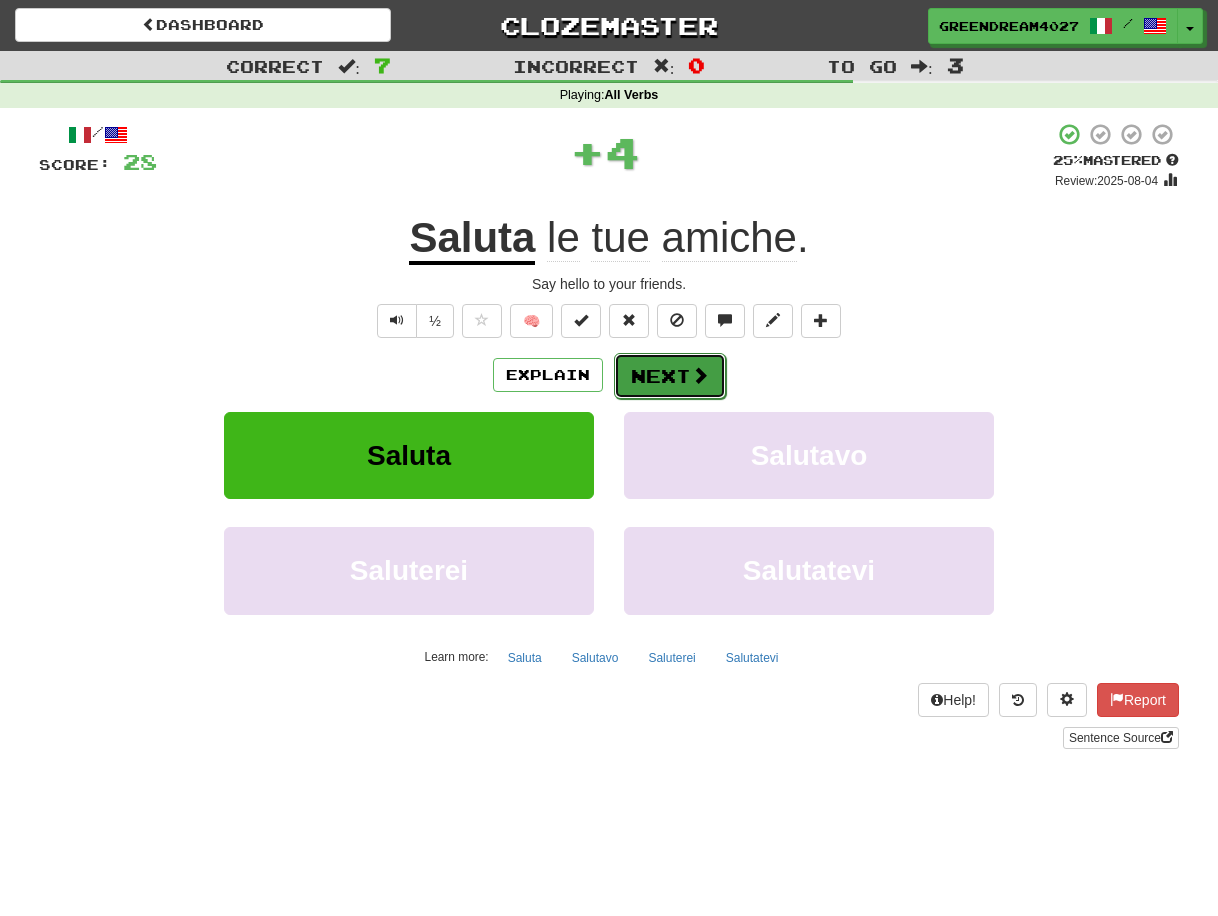 click on "Next" at bounding box center (670, 376) 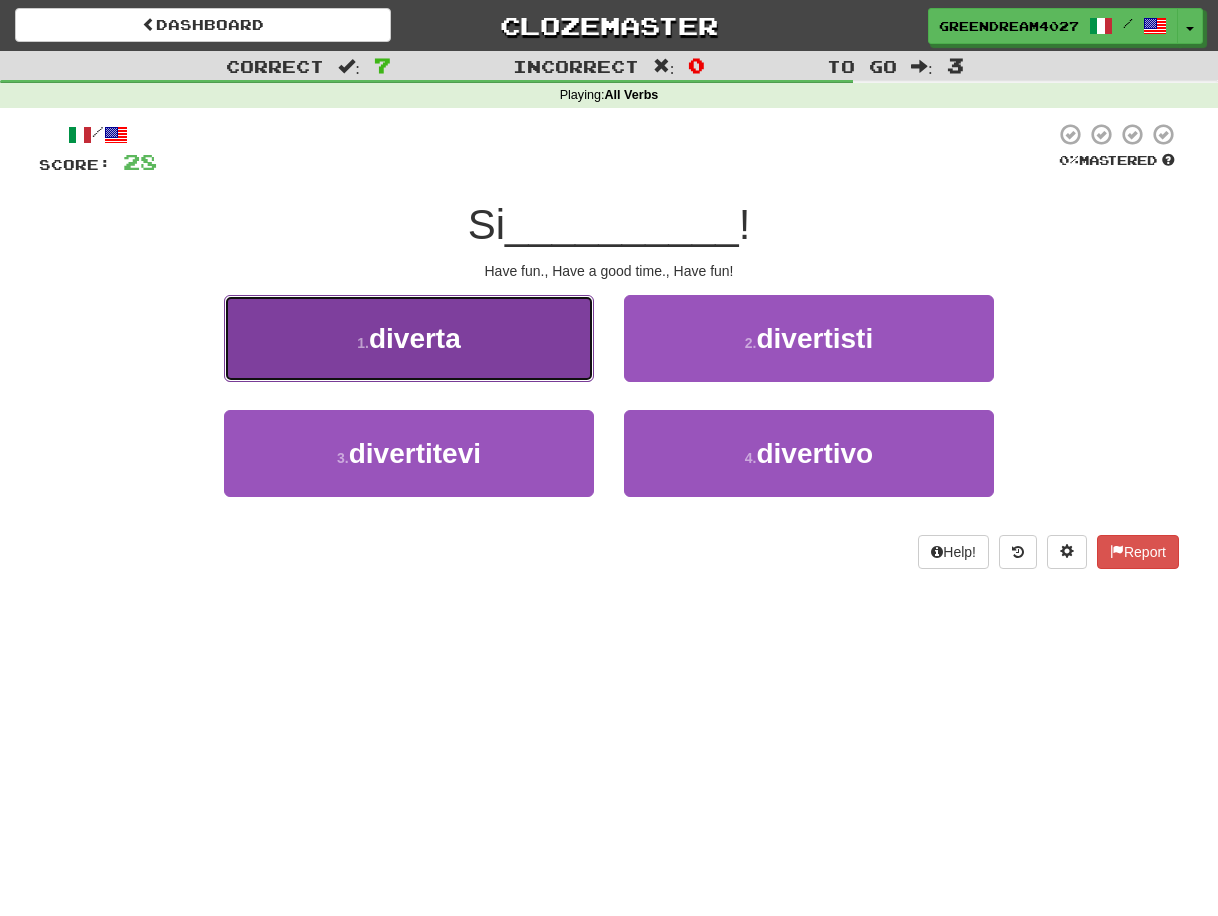 click on "1 .  diverta" at bounding box center [409, 338] 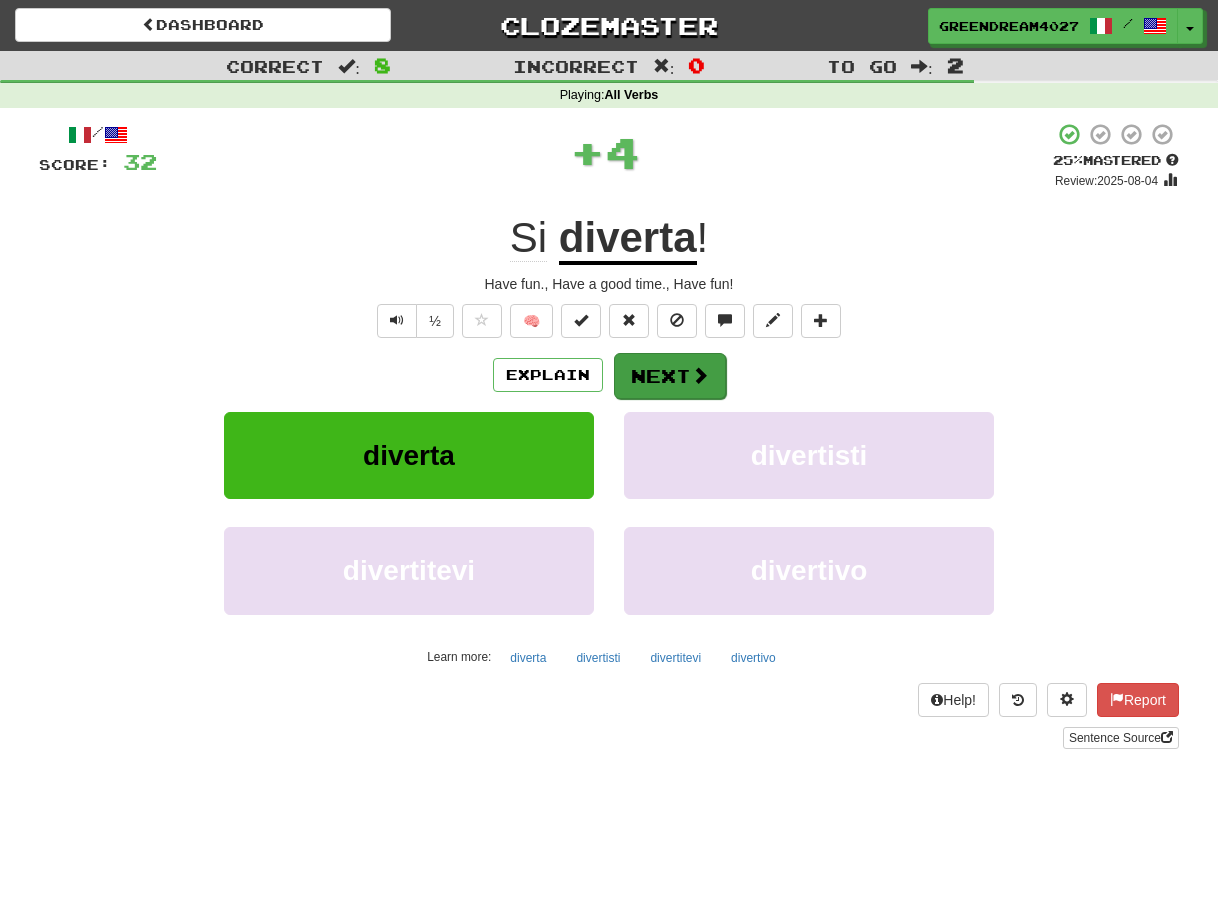 click on "Next" at bounding box center (670, 376) 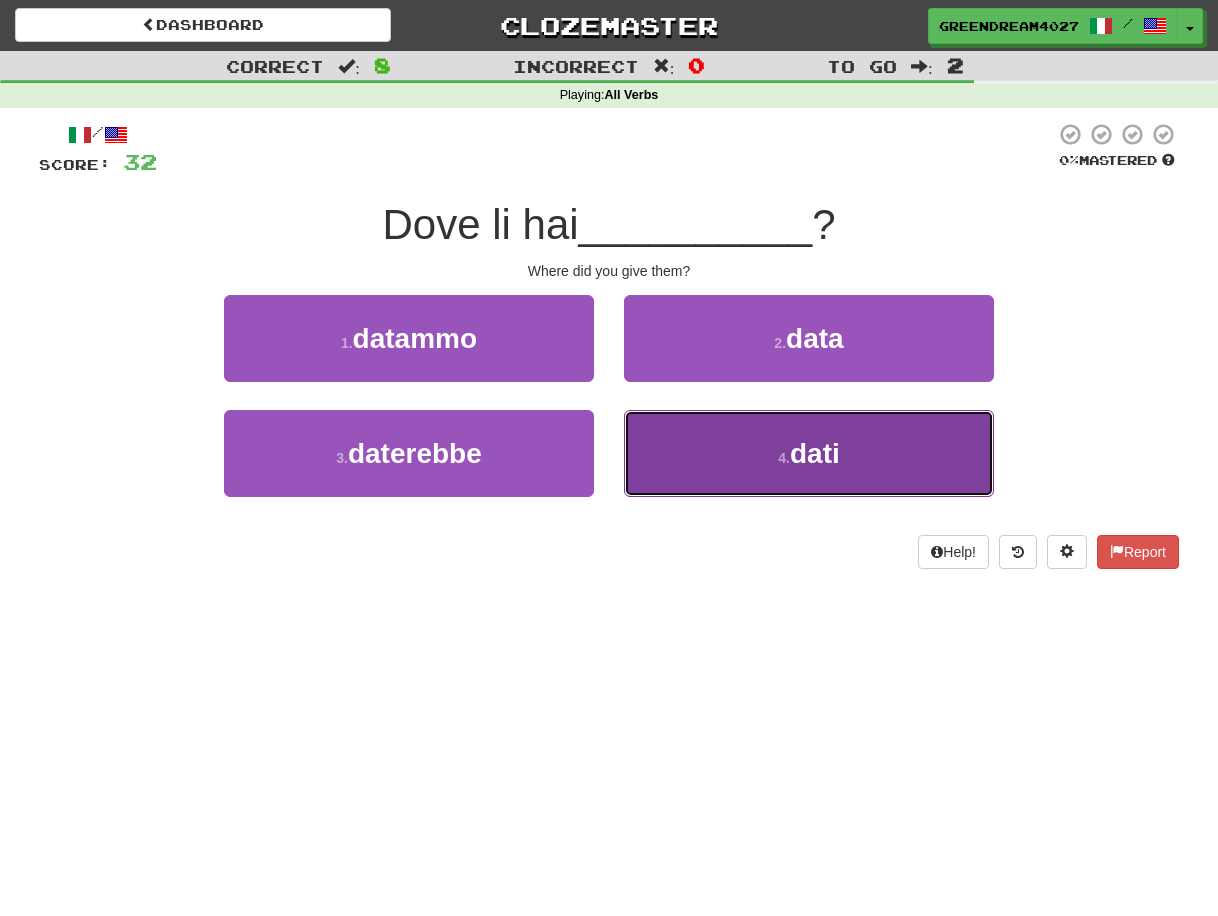 click on "4 .  dati" at bounding box center [809, 453] 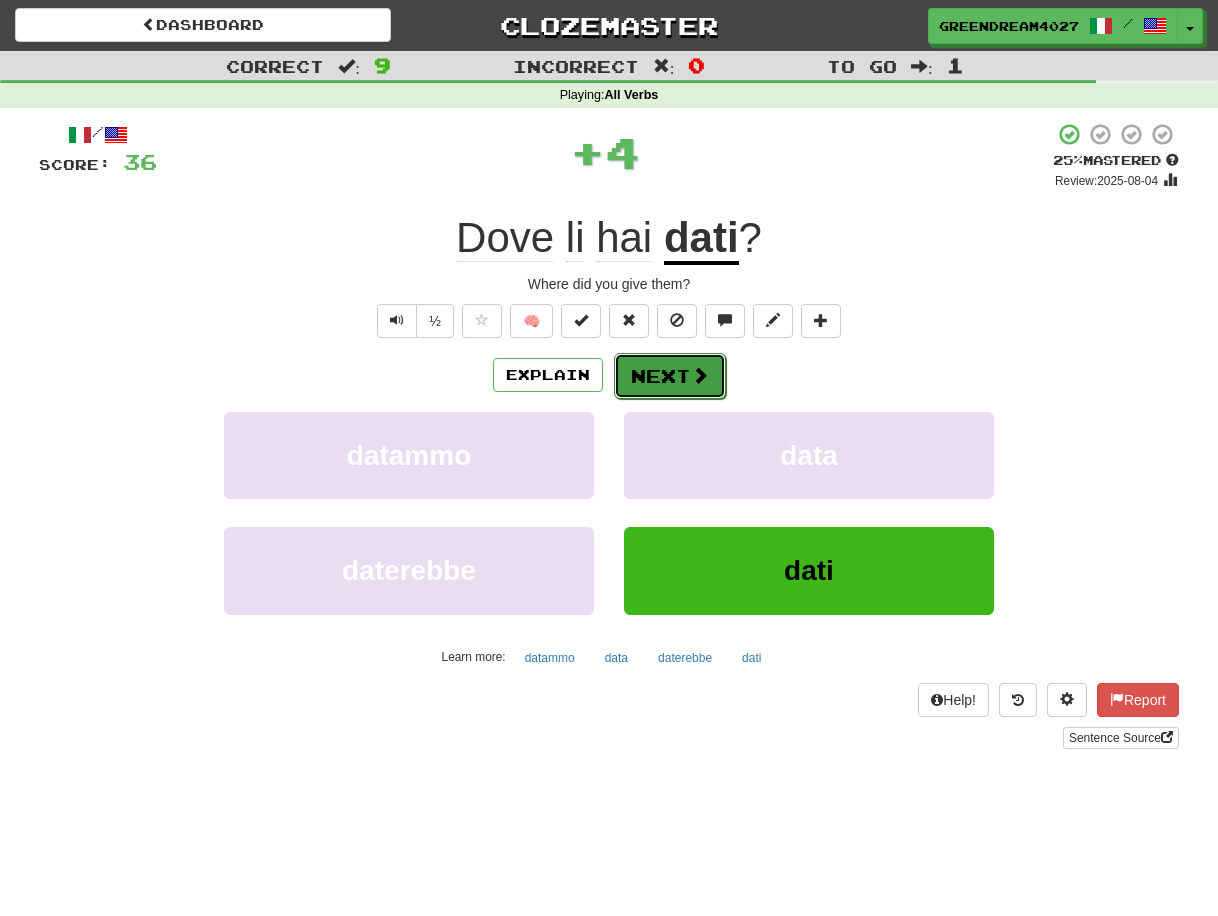 click on "Next" at bounding box center (670, 376) 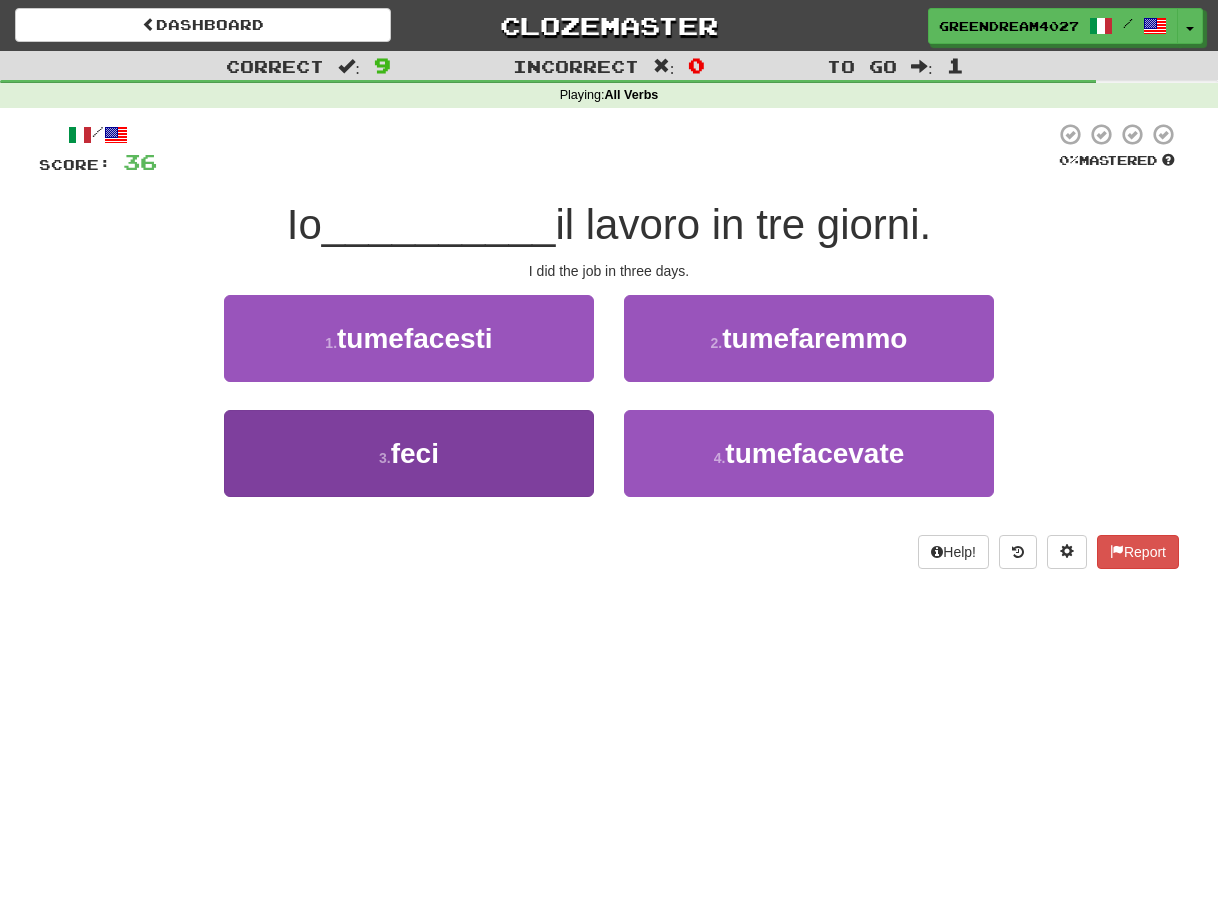click on "3 .  feci" at bounding box center [409, 453] 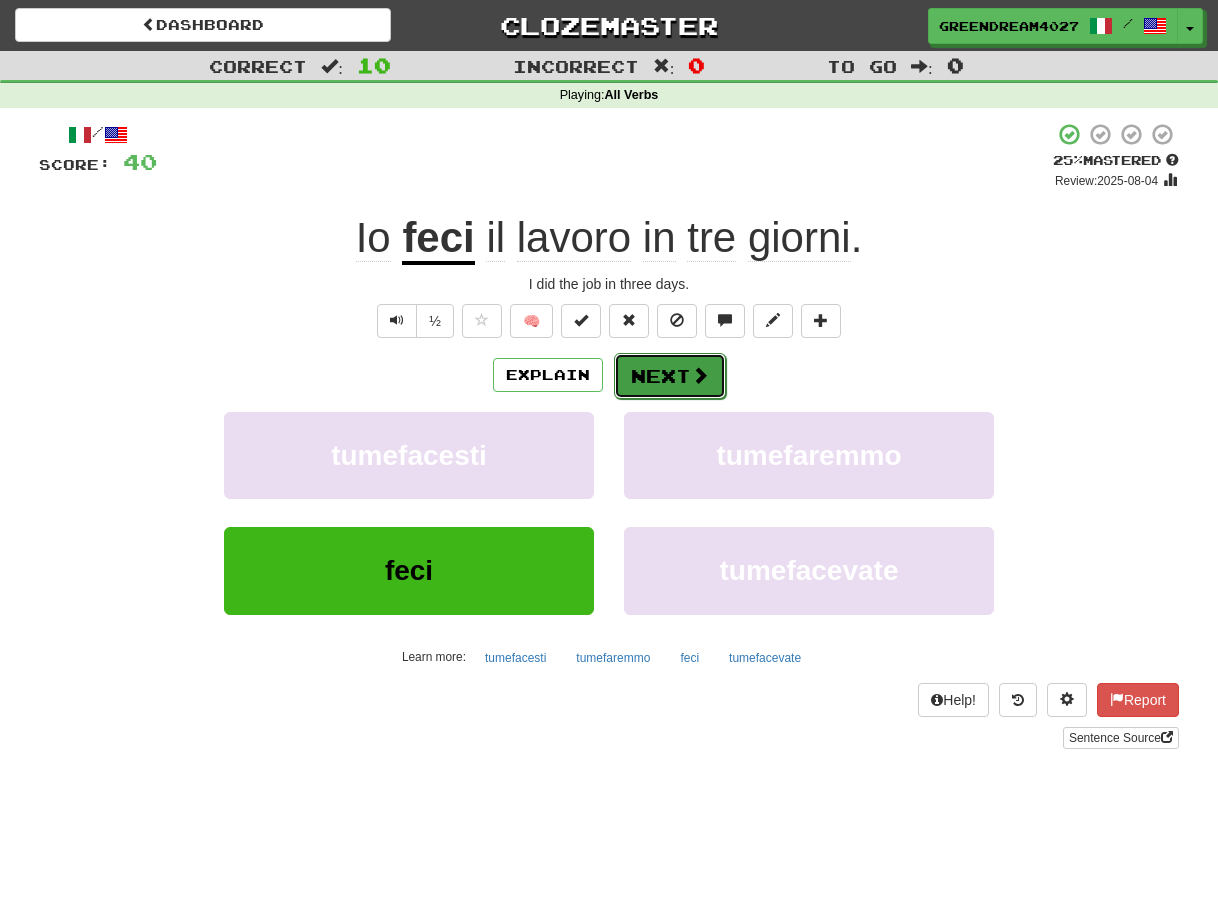 click on "Next" at bounding box center [670, 376] 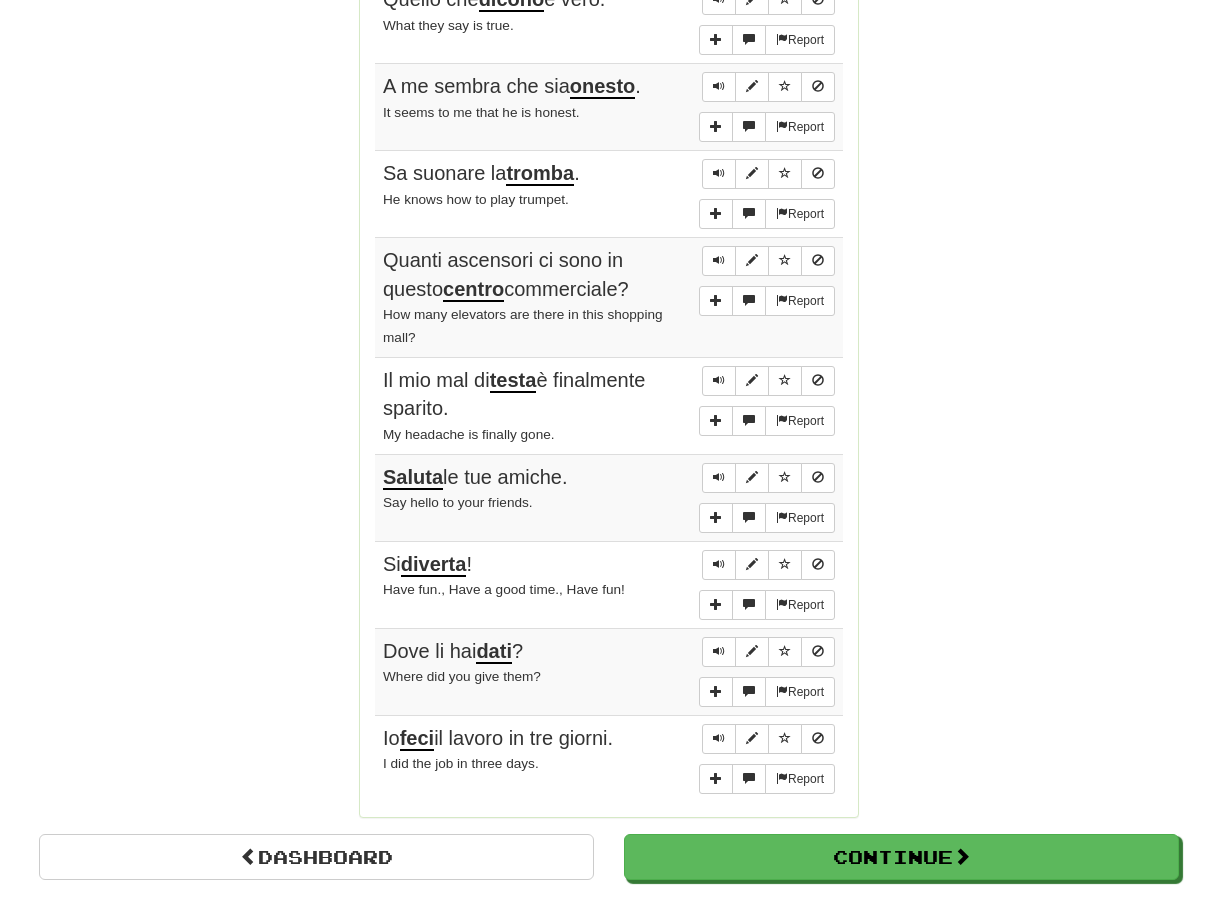 scroll, scrollTop: 1187, scrollLeft: 0, axis: vertical 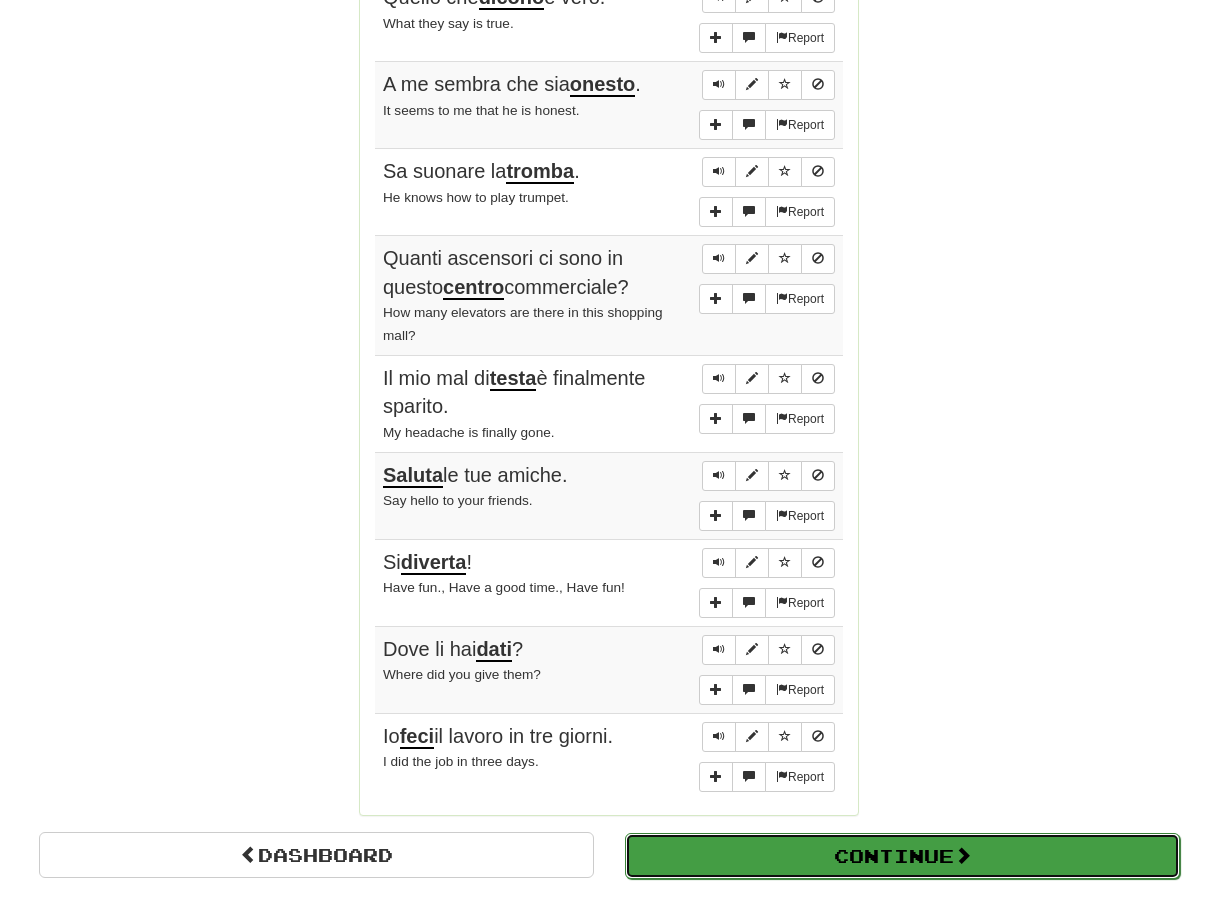 click on "Continue" at bounding box center [902, 856] 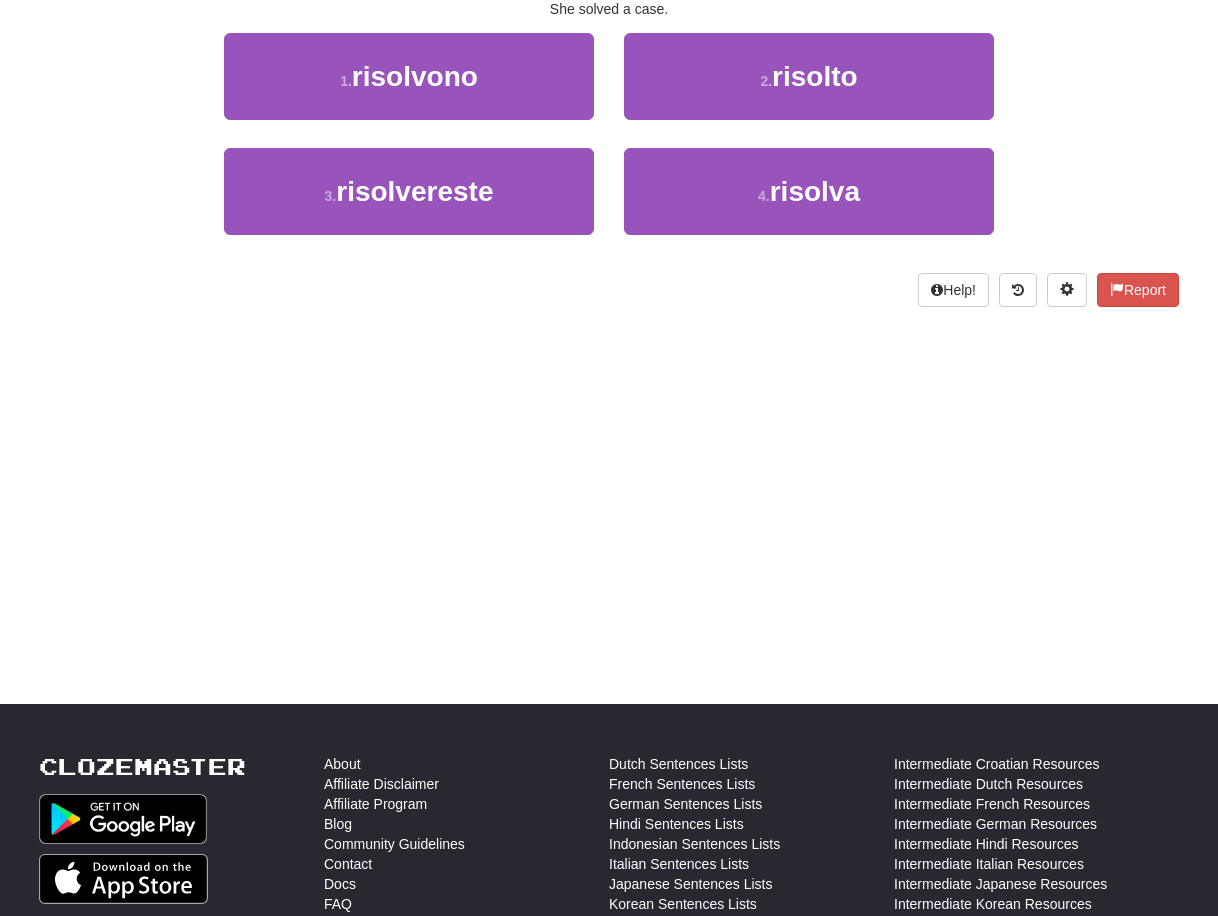 scroll, scrollTop: 0, scrollLeft: 0, axis: both 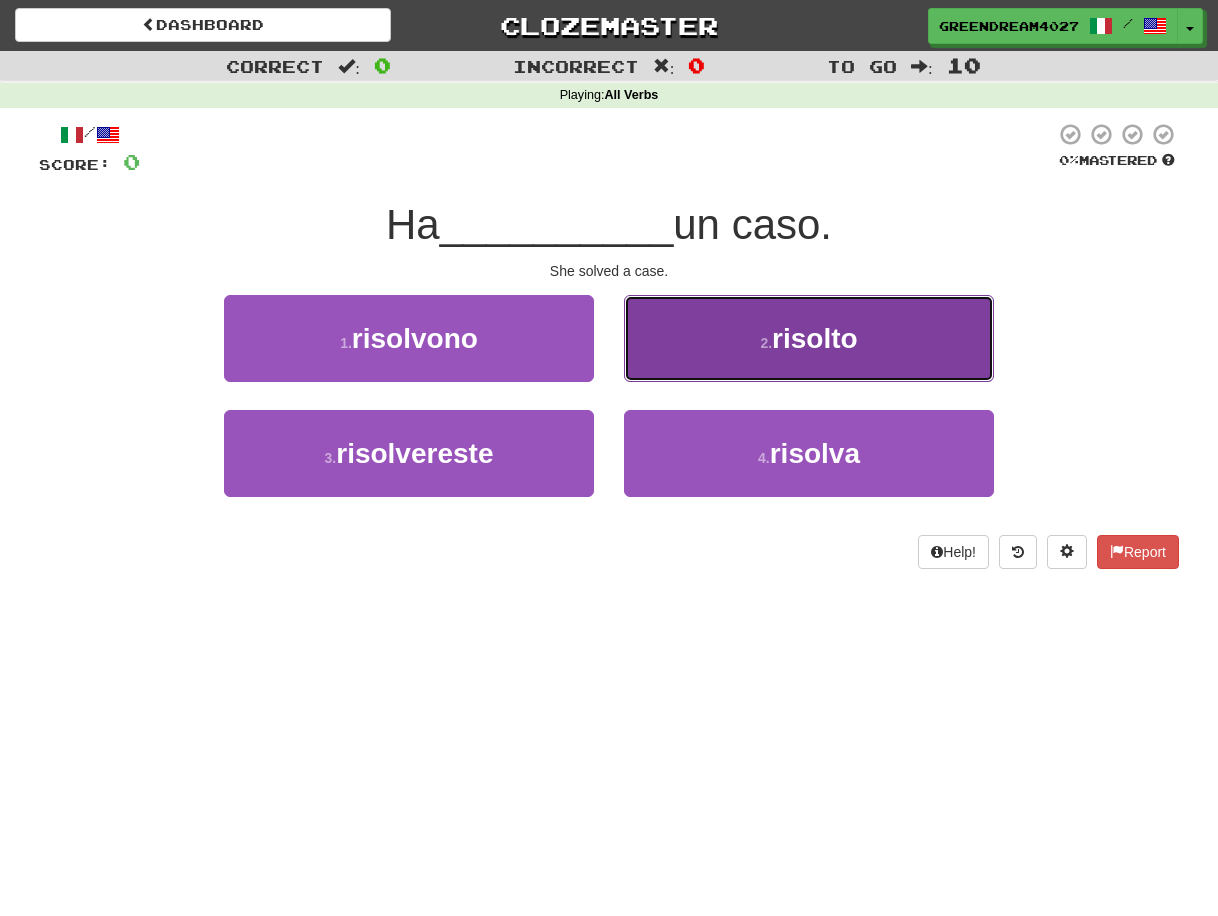 click on "2 .  risolto" at bounding box center (809, 338) 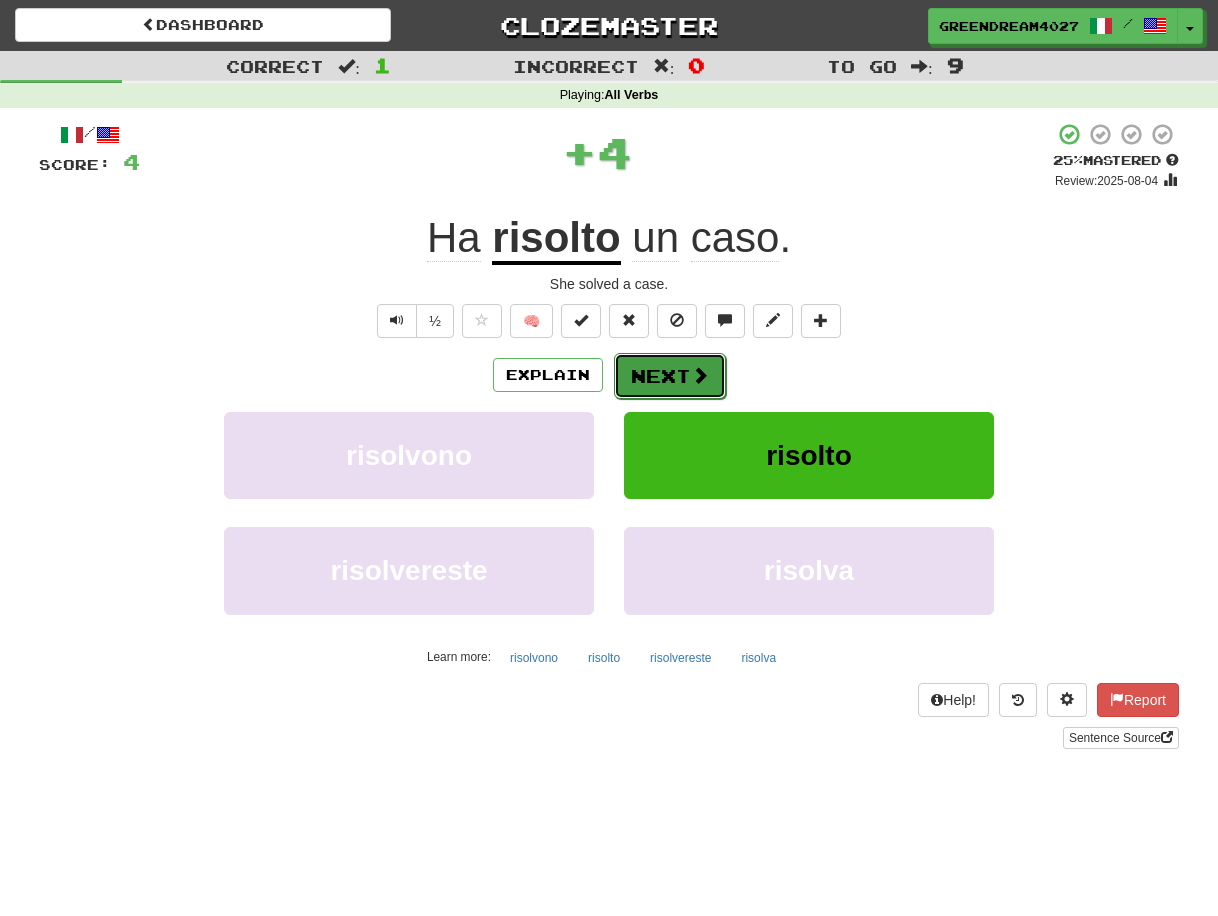 click on "Next" at bounding box center (670, 376) 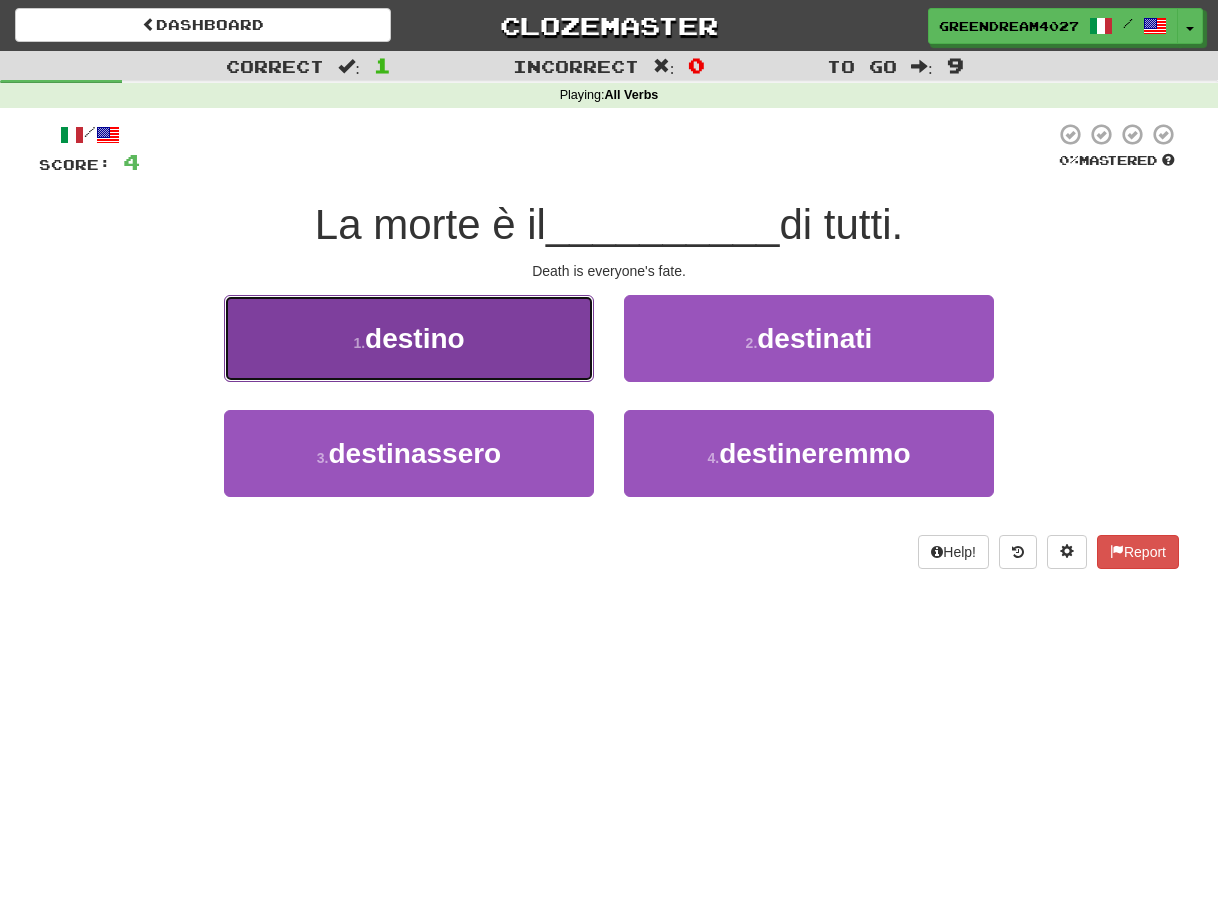 click on "1 .  destino" at bounding box center [409, 338] 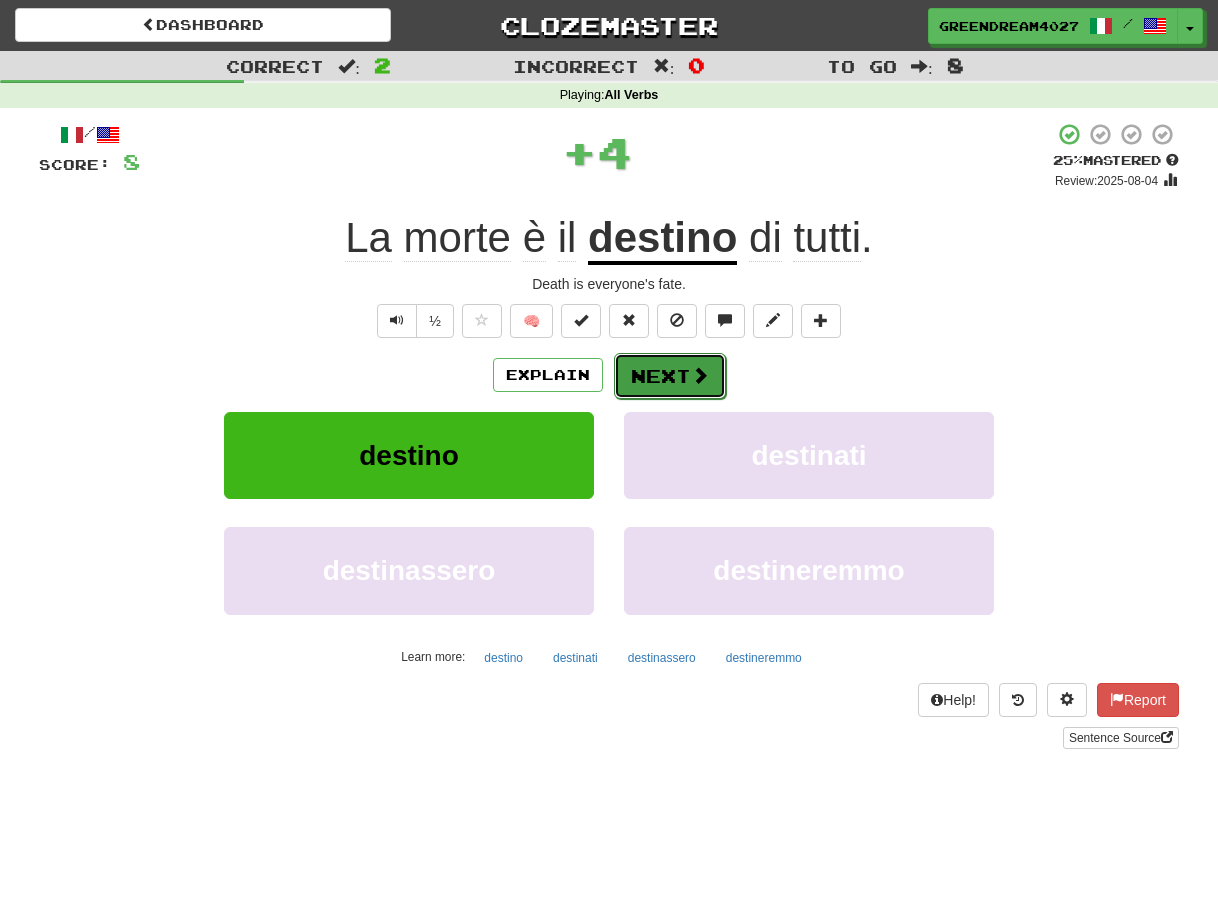 click on "Next" at bounding box center (670, 376) 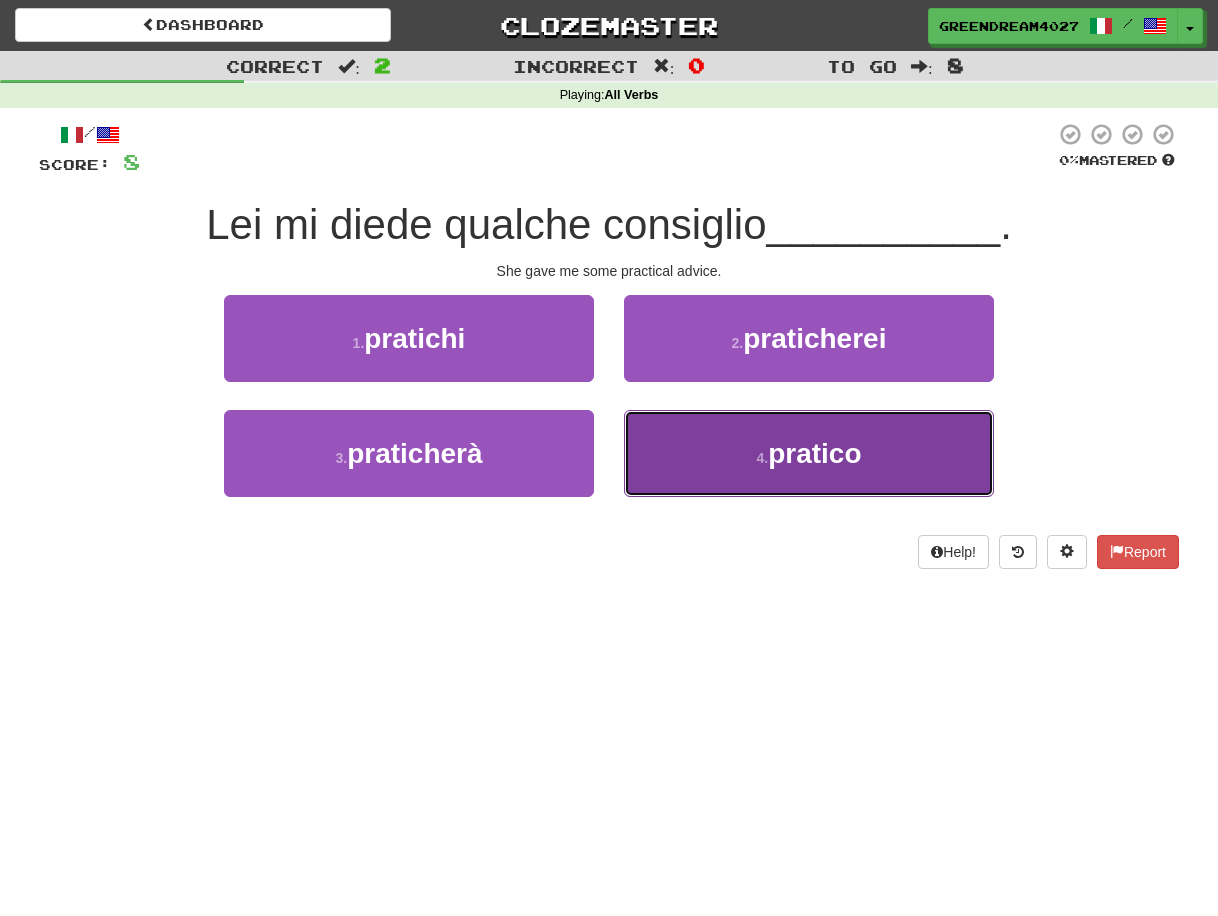 click on "4 .  pratico" at bounding box center [809, 453] 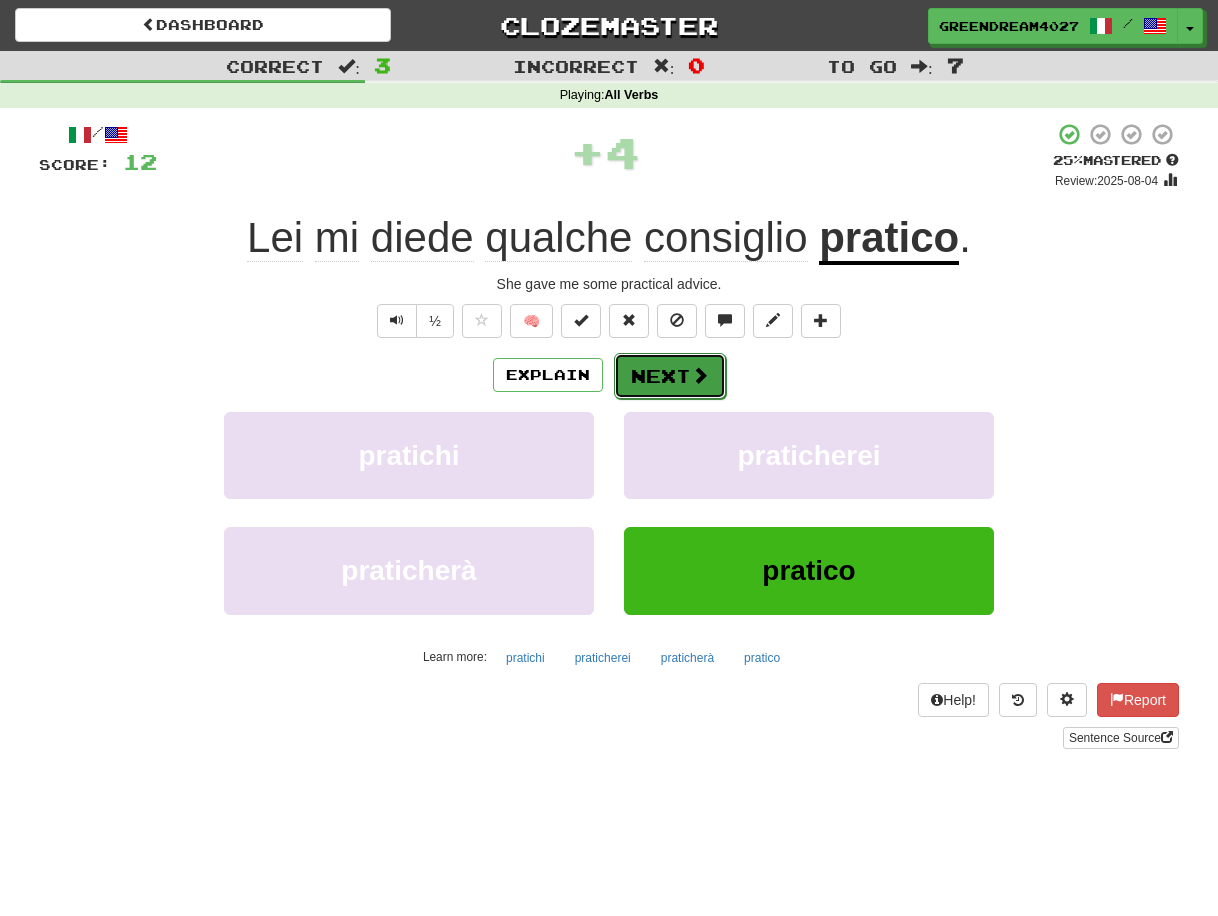 click on "Next" at bounding box center [670, 376] 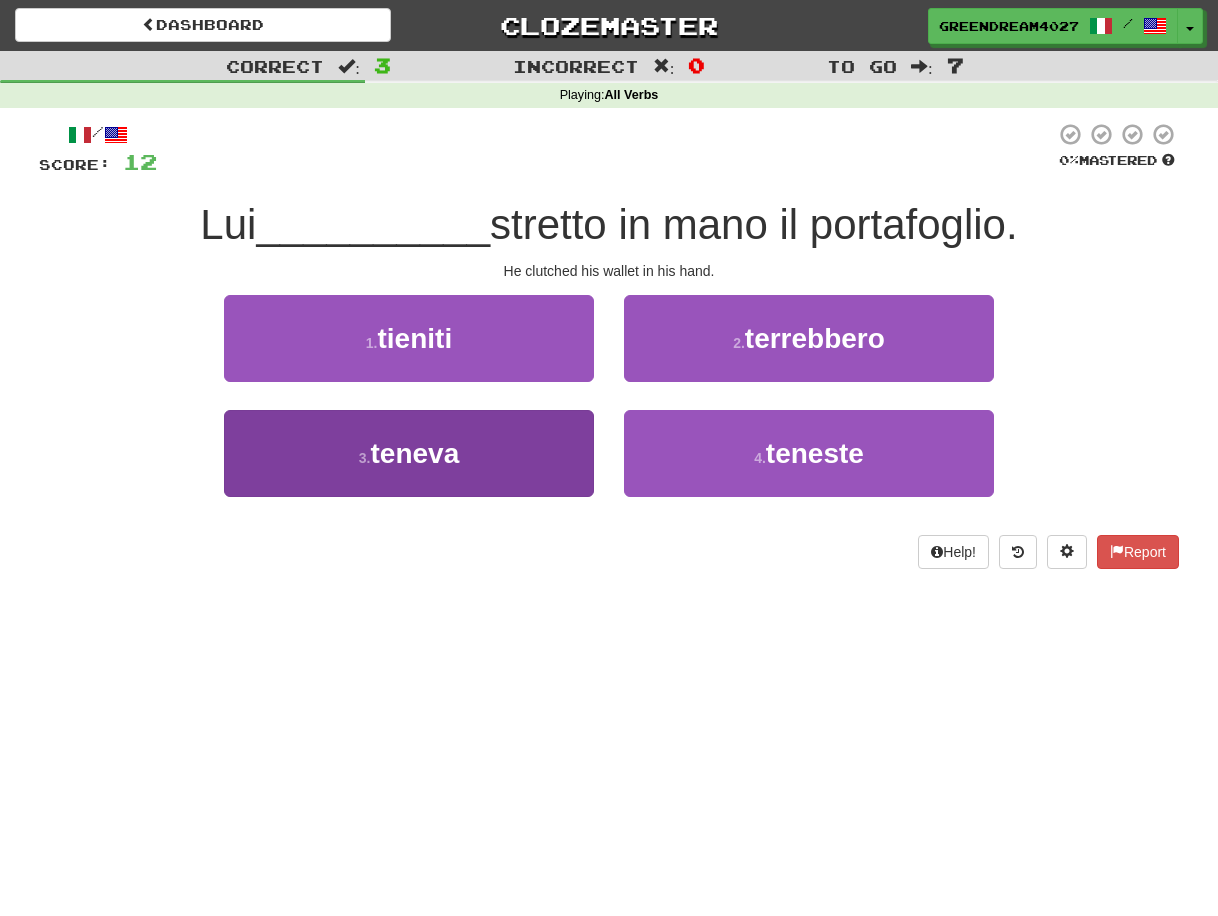 click on "3 .  teneva" at bounding box center (409, 453) 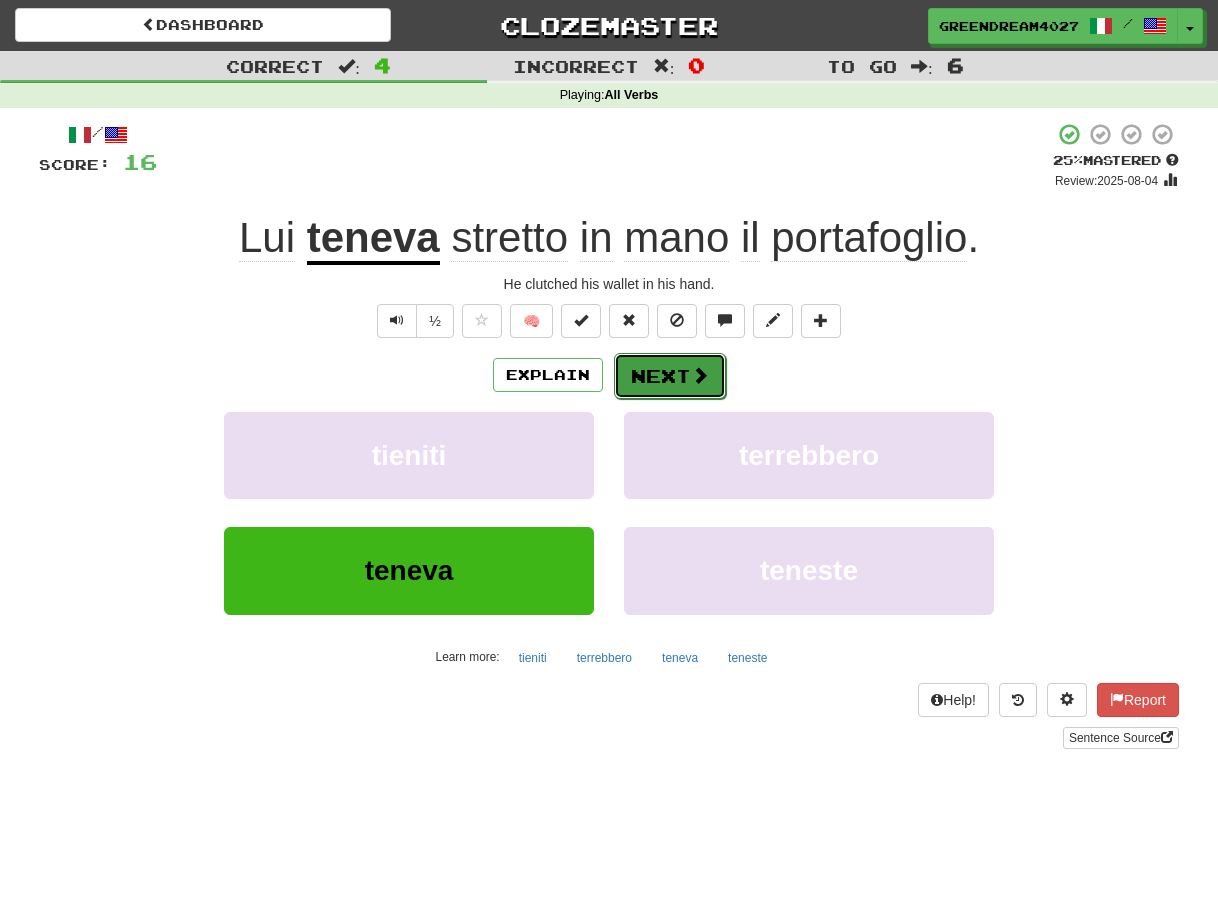 click at bounding box center [700, 375] 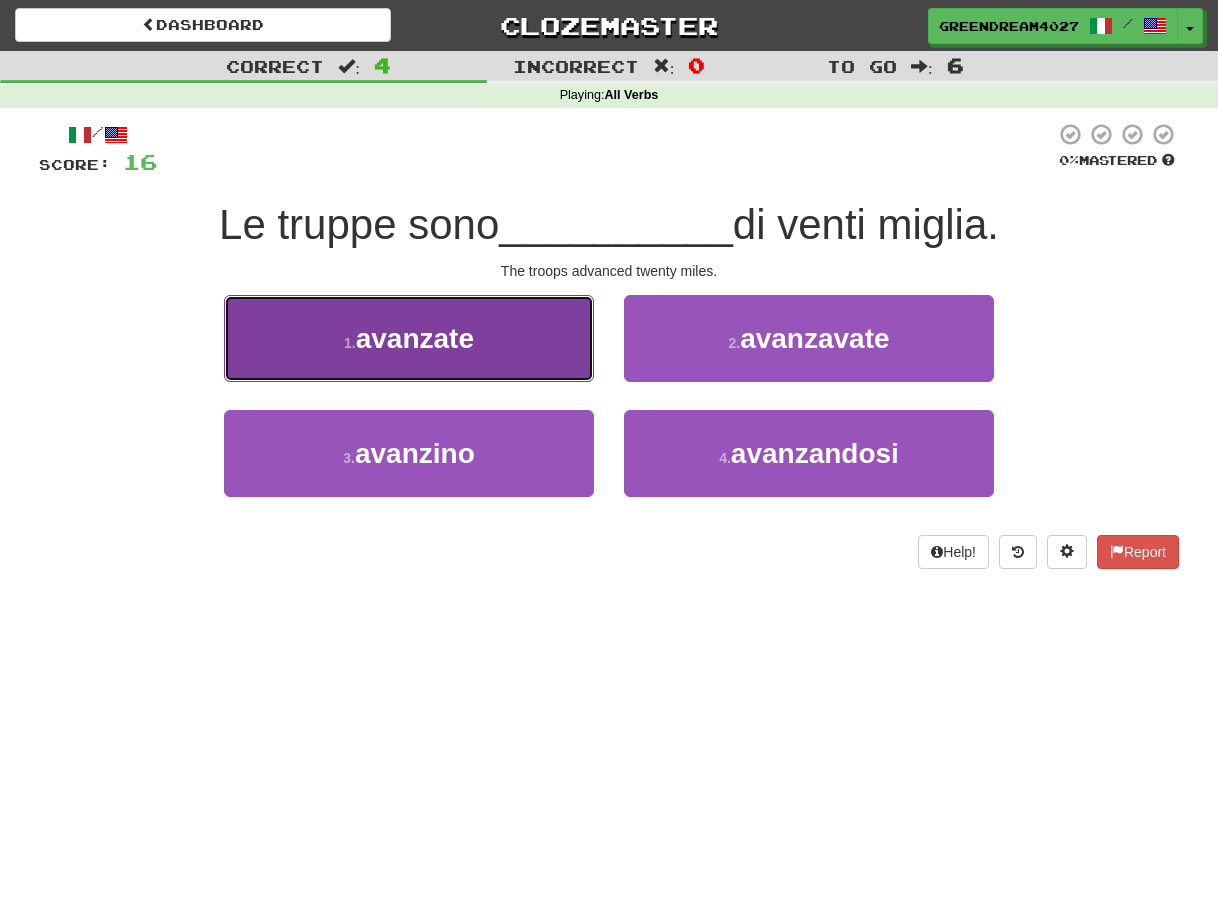 click on "avanzate" at bounding box center (415, 338) 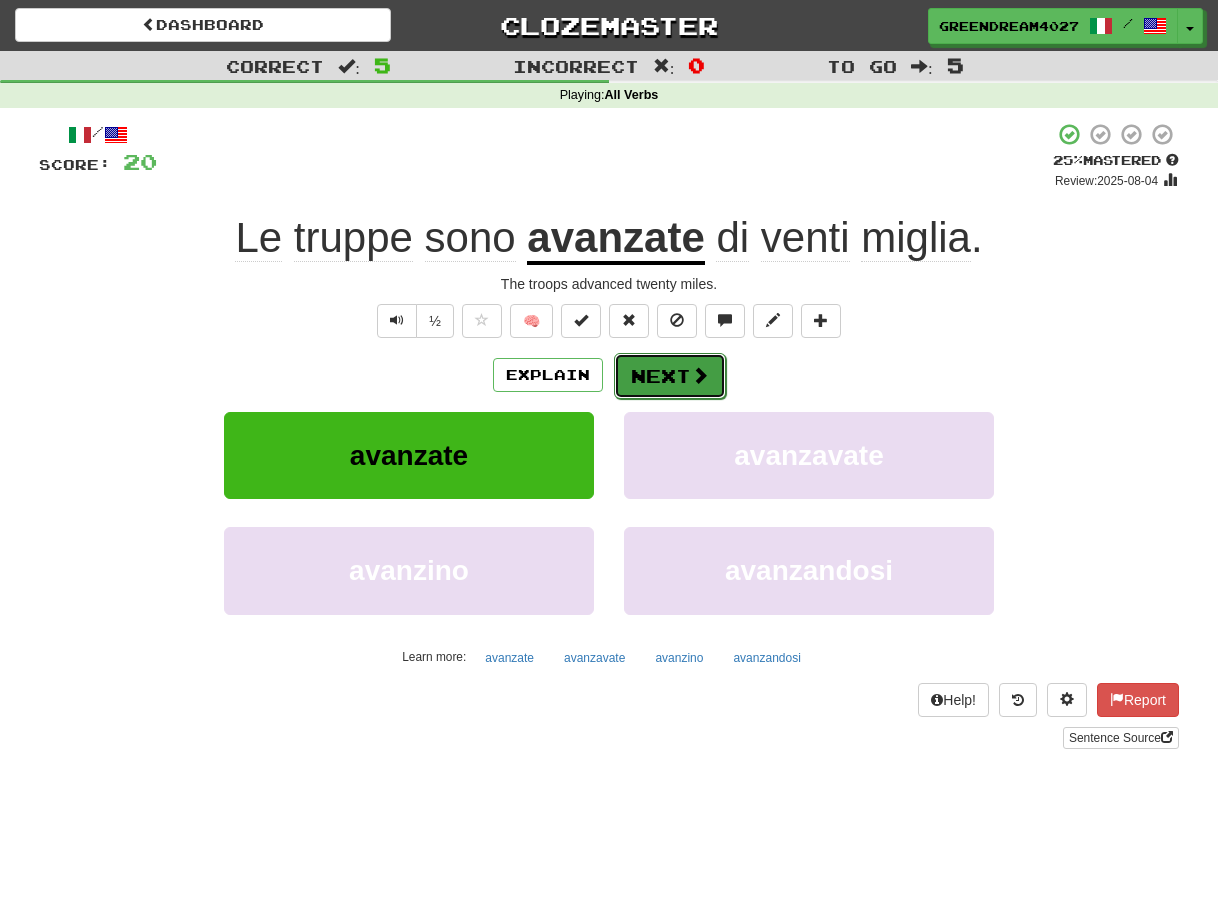 click on "Next" at bounding box center (670, 376) 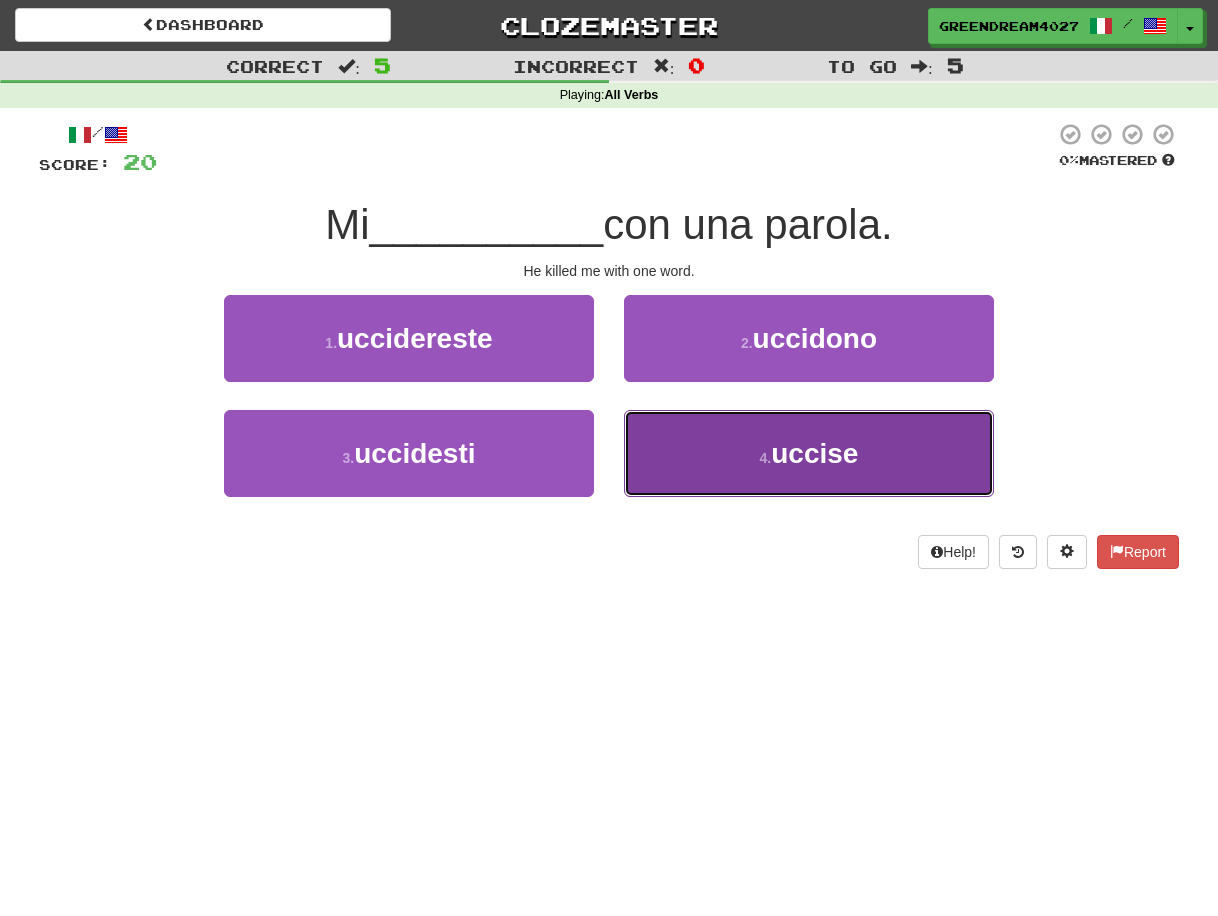 click on "4 .  uccise" at bounding box center [809, 453] 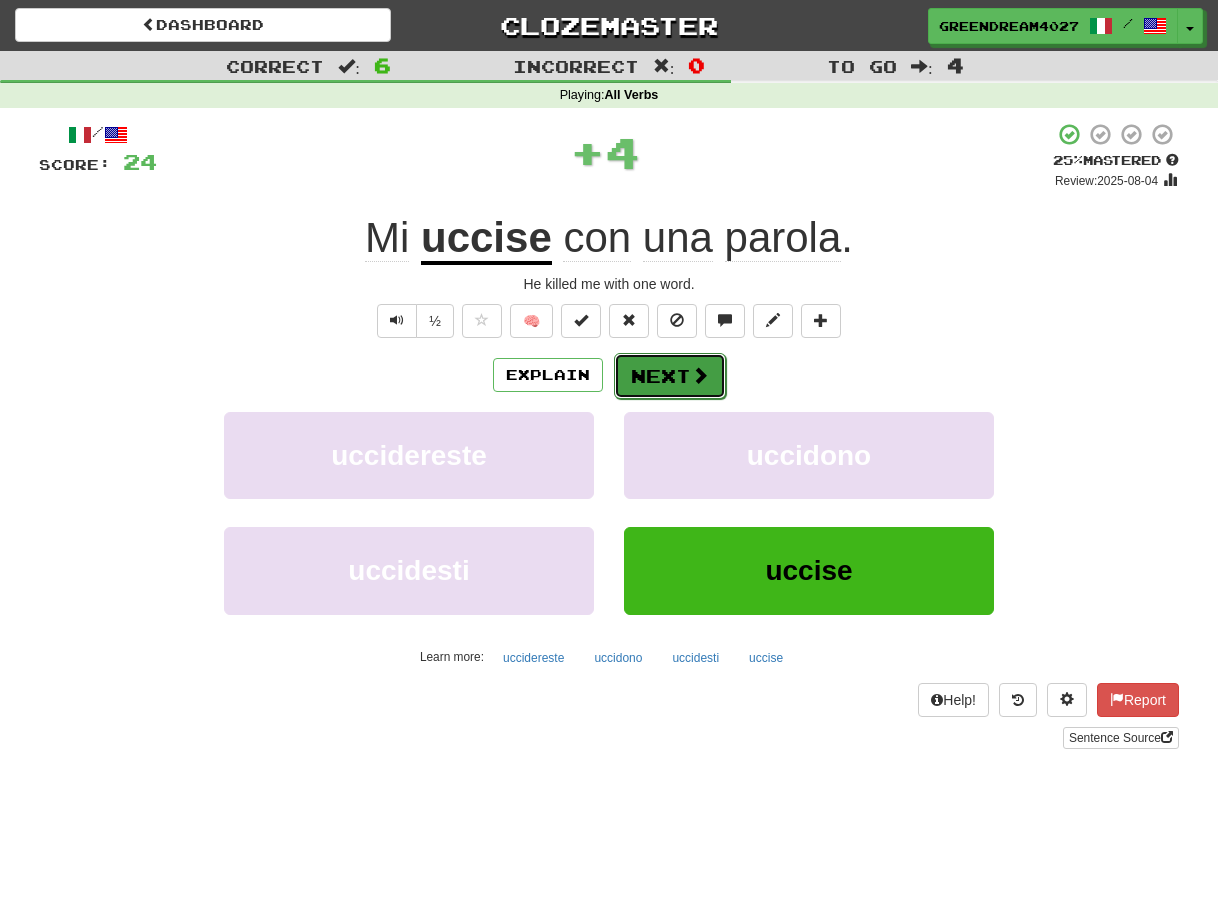 click on "Next" at bounding box center [670, 376] 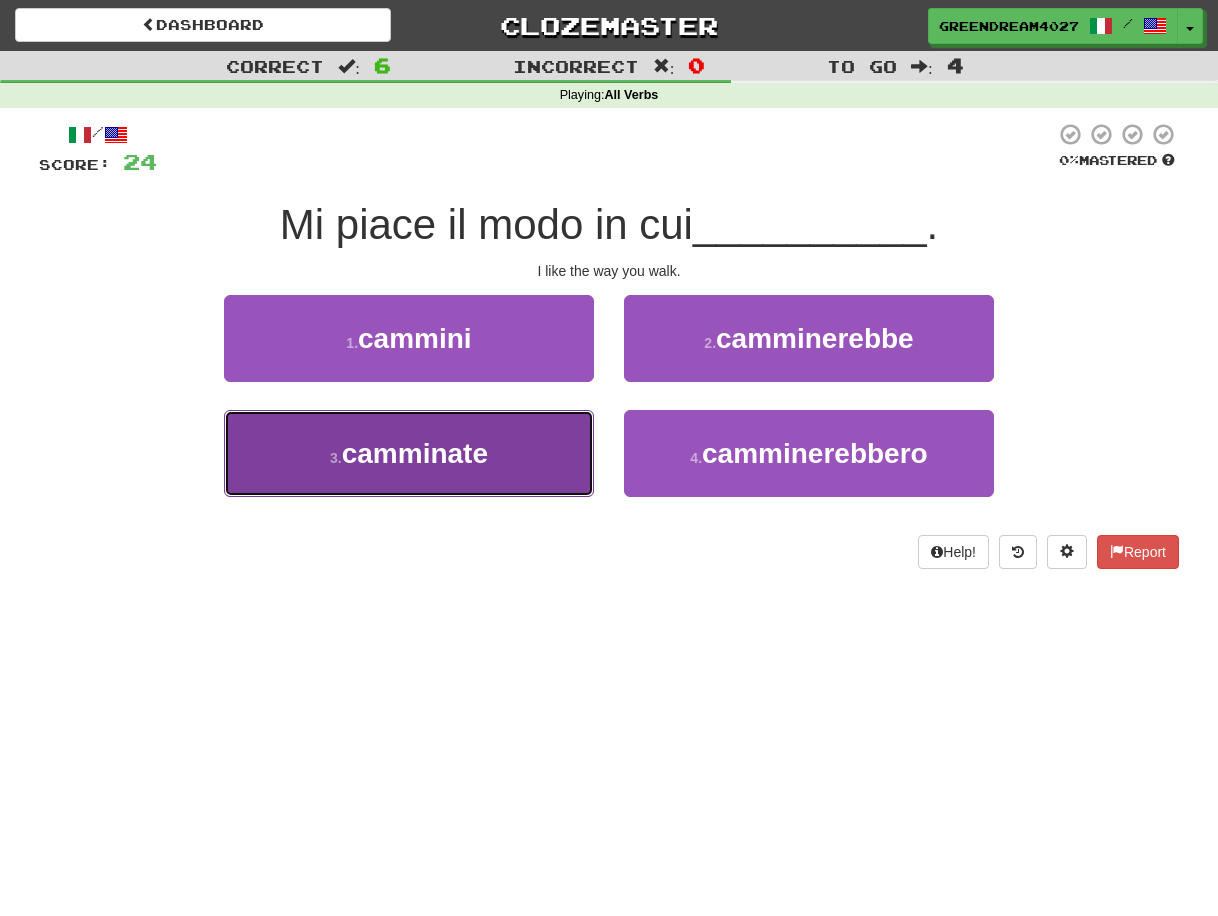 click on "3 .  camminate" at bounding box center [409, 453] 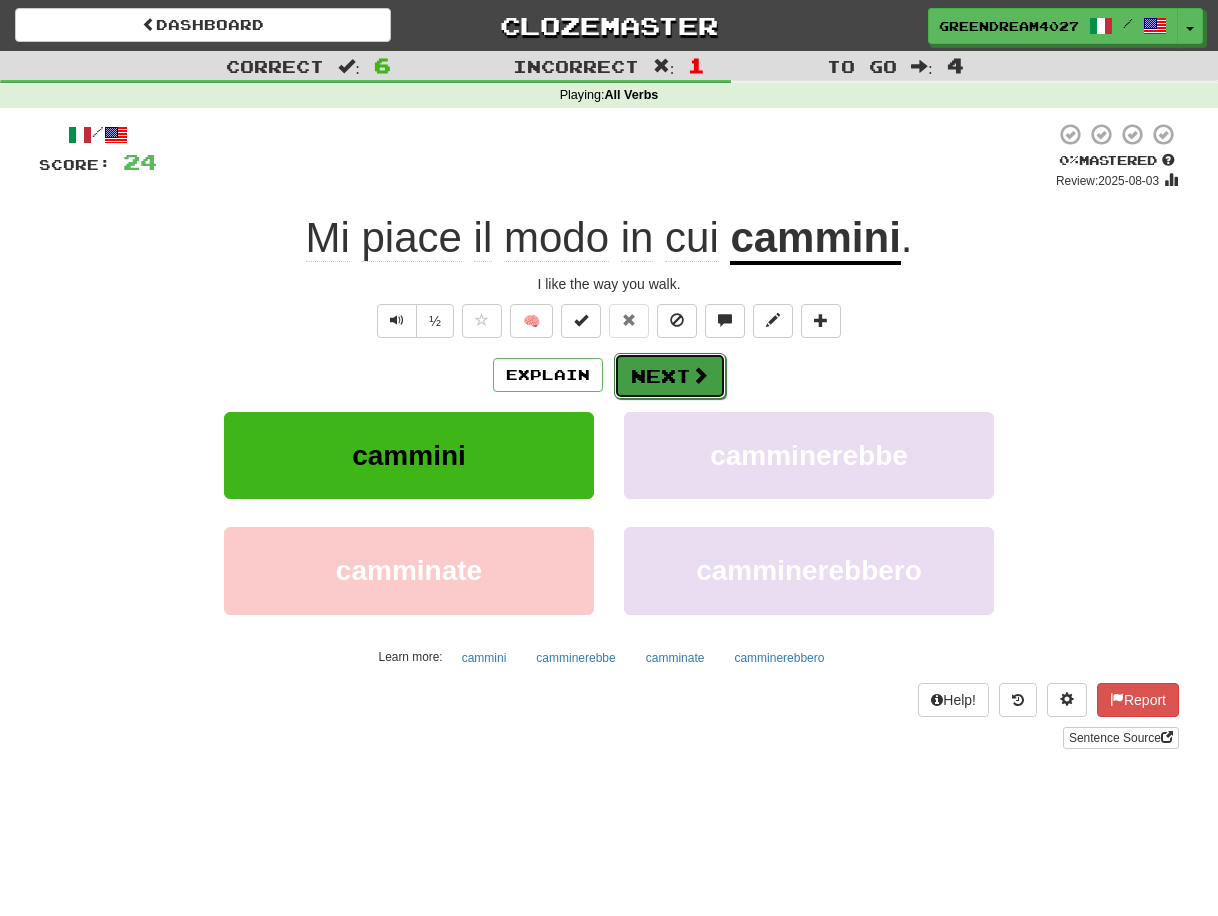 click on "Next" at bounding box center (670, 376) 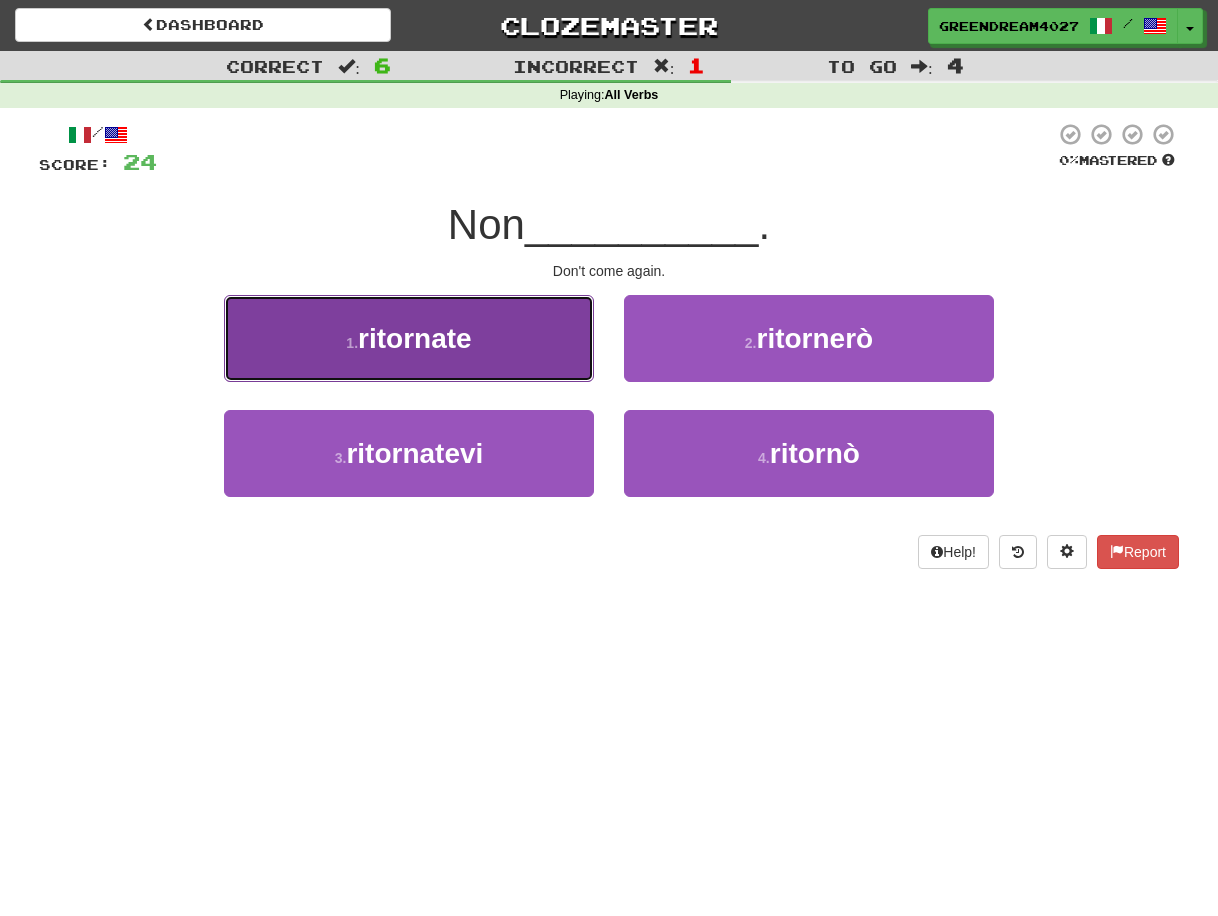 click on "1 .  ritornate" at bounding box center [409, 338] 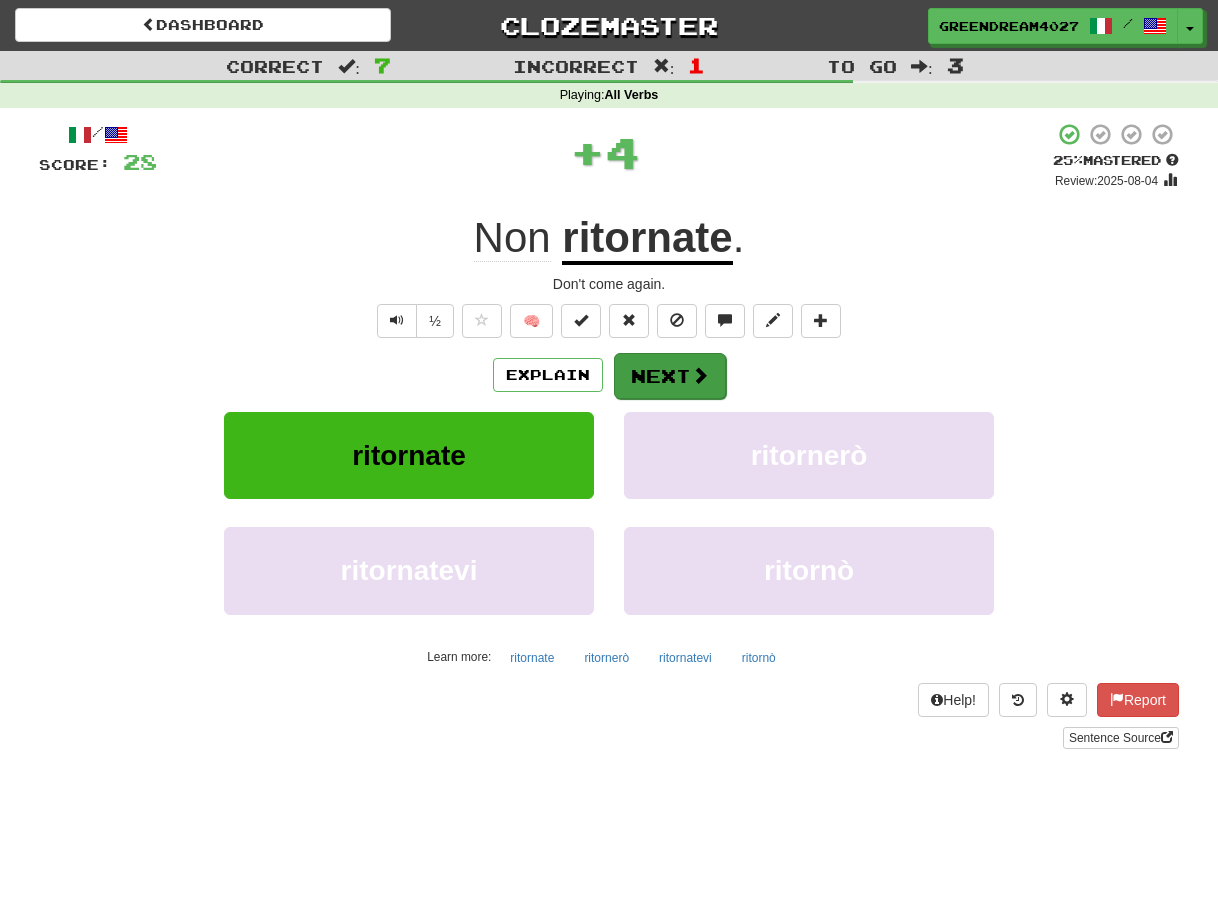 click on "Next" at bounding box center [670, 376] 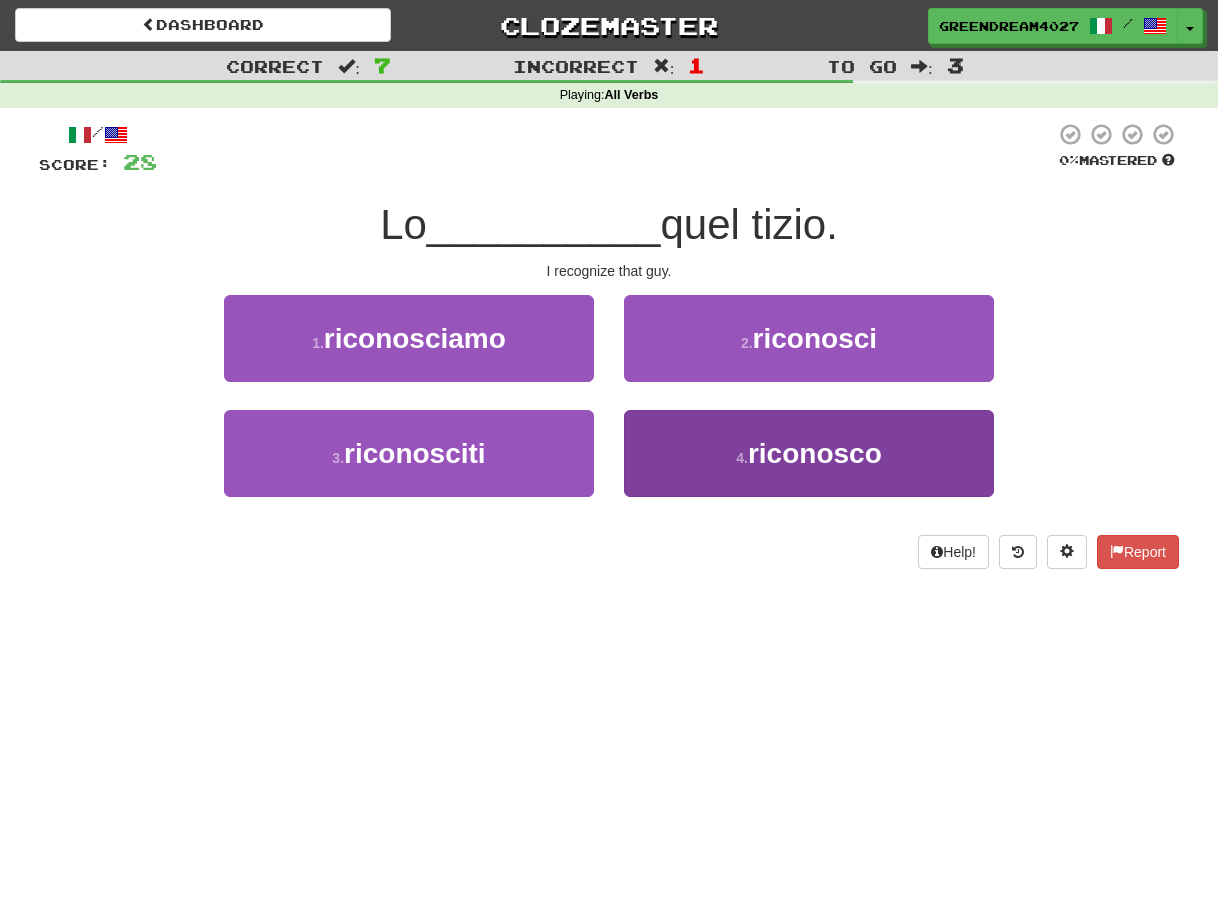 click on "4 .  riconosco" at bounding box center [809, 453] 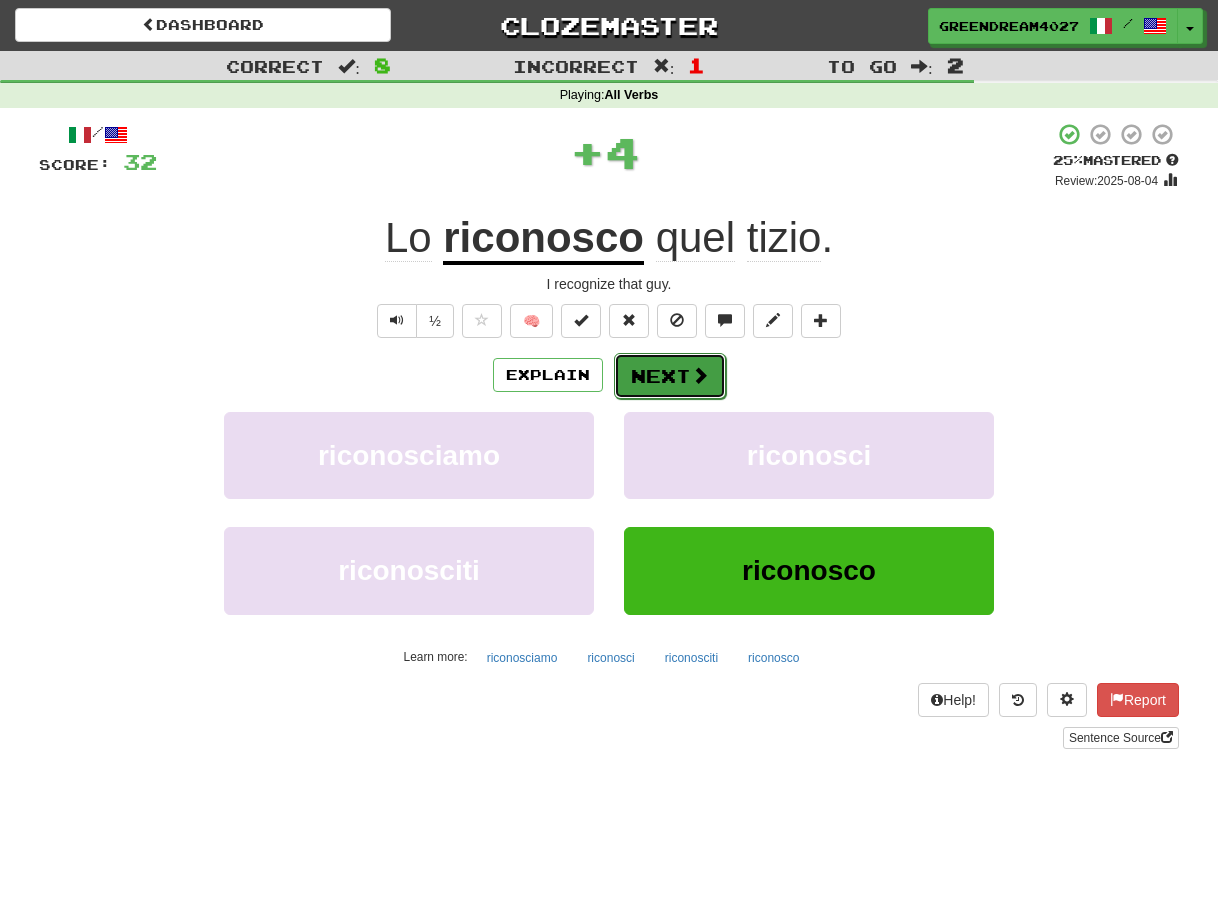 click on "Next" at bounding box center [670, 376] 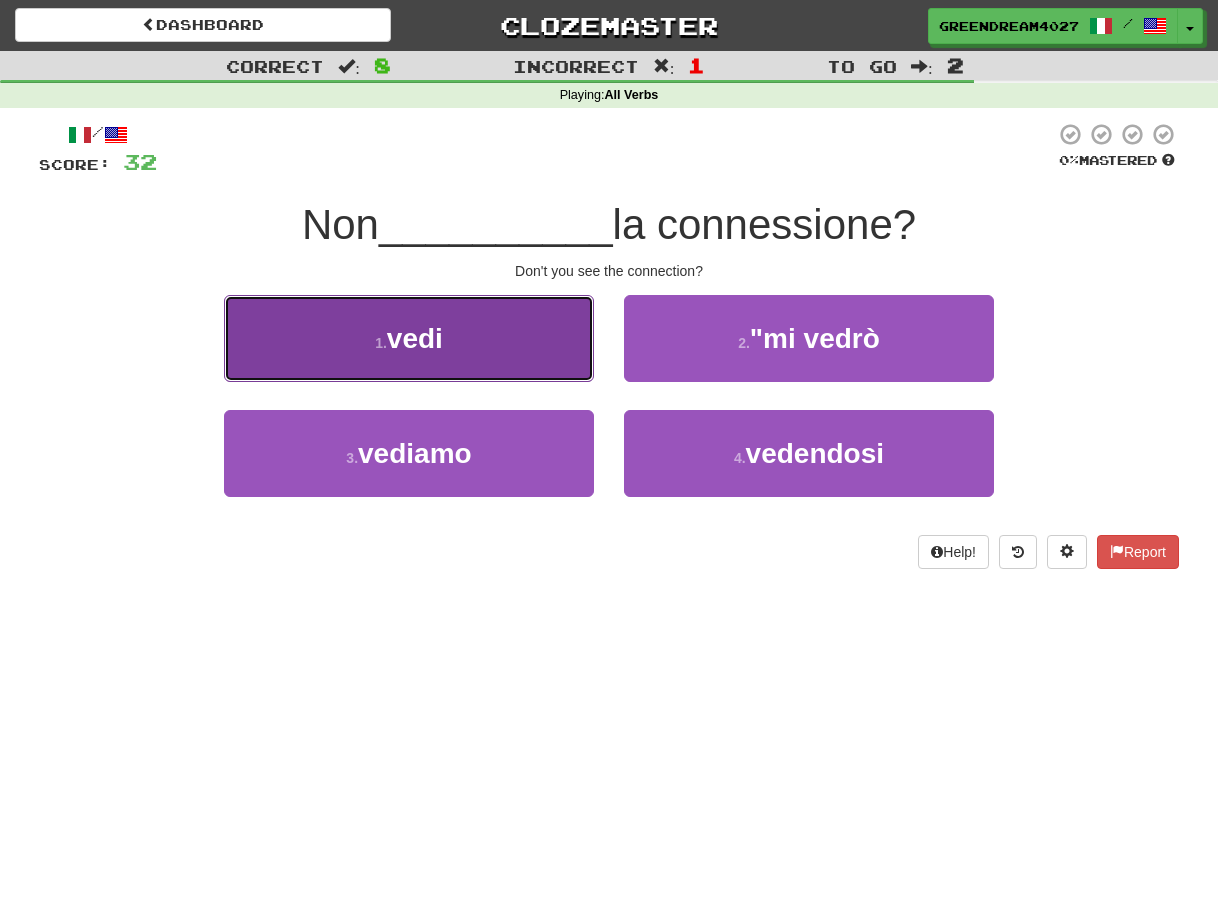 click on "1 .  vedi" at bounding box center (409, 338) 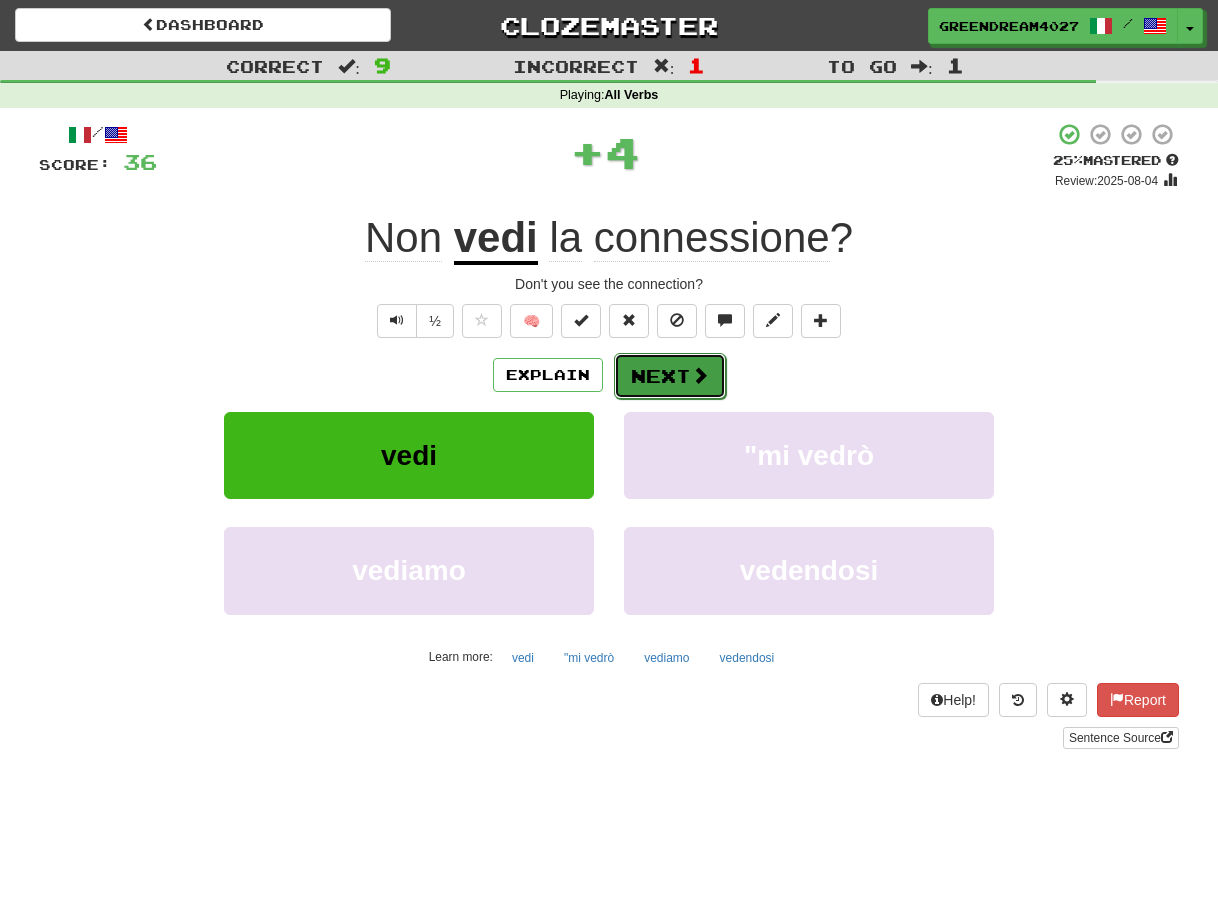 click on "Next" at bounding box center (670, 376) 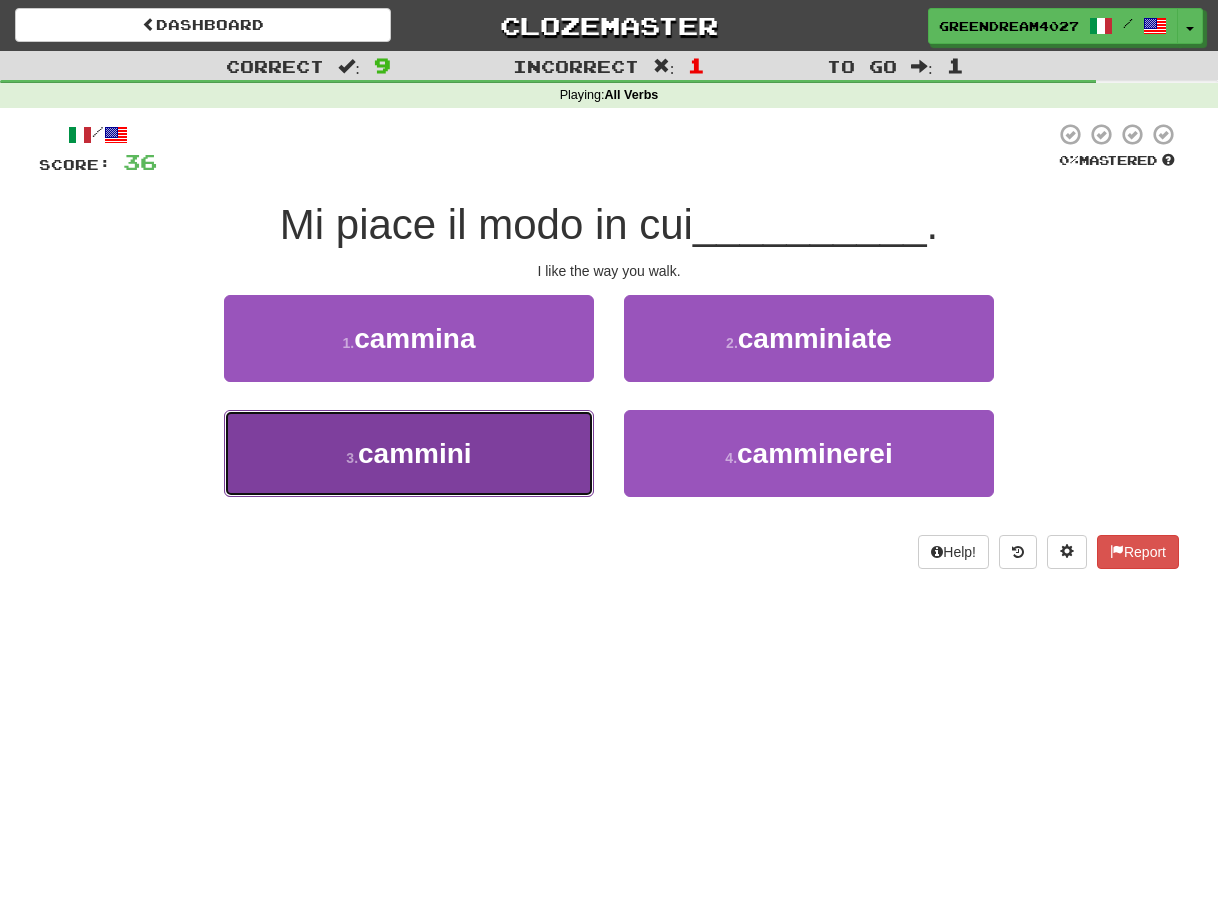 click on "3 .  cammini" at bounding box center (409, 453) 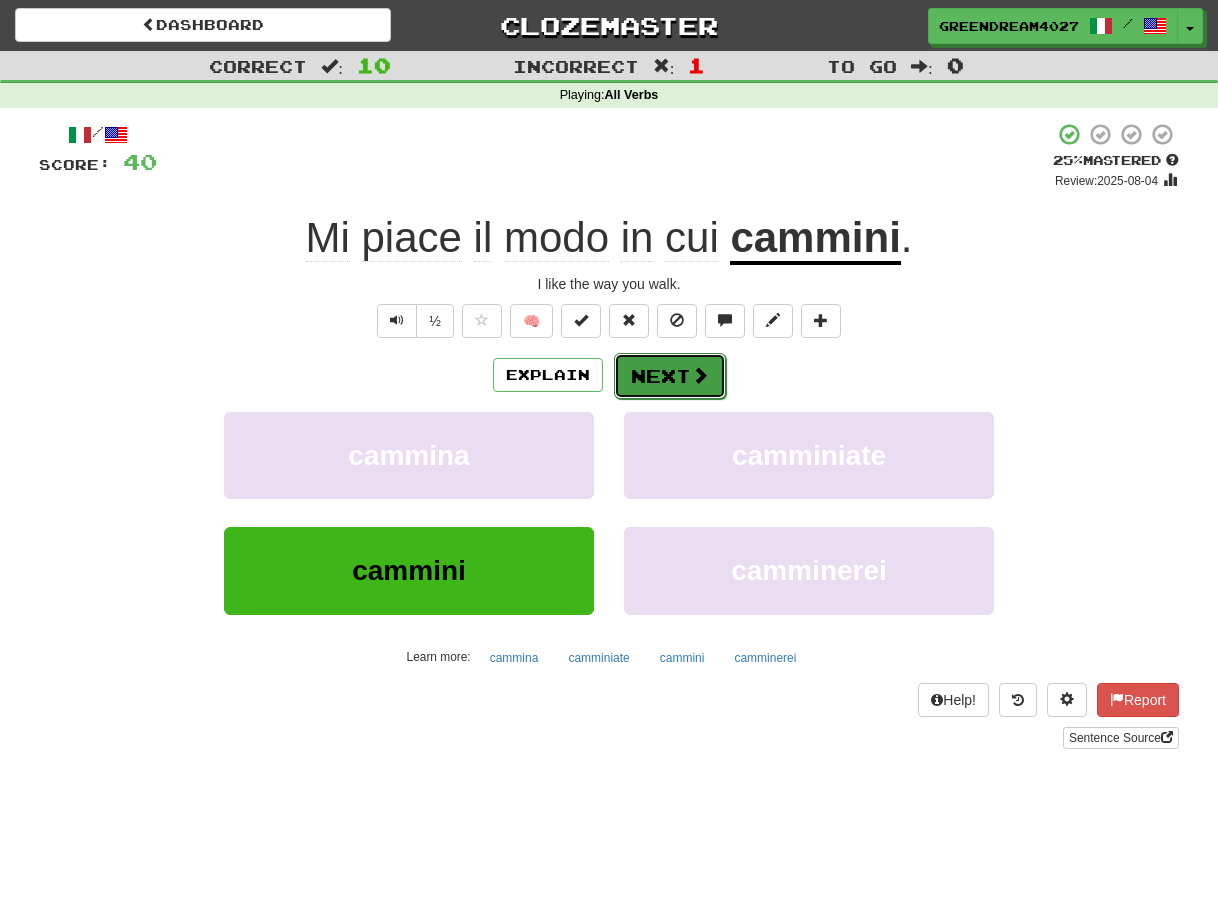 click on "Next" at bounding box center (670, 376) 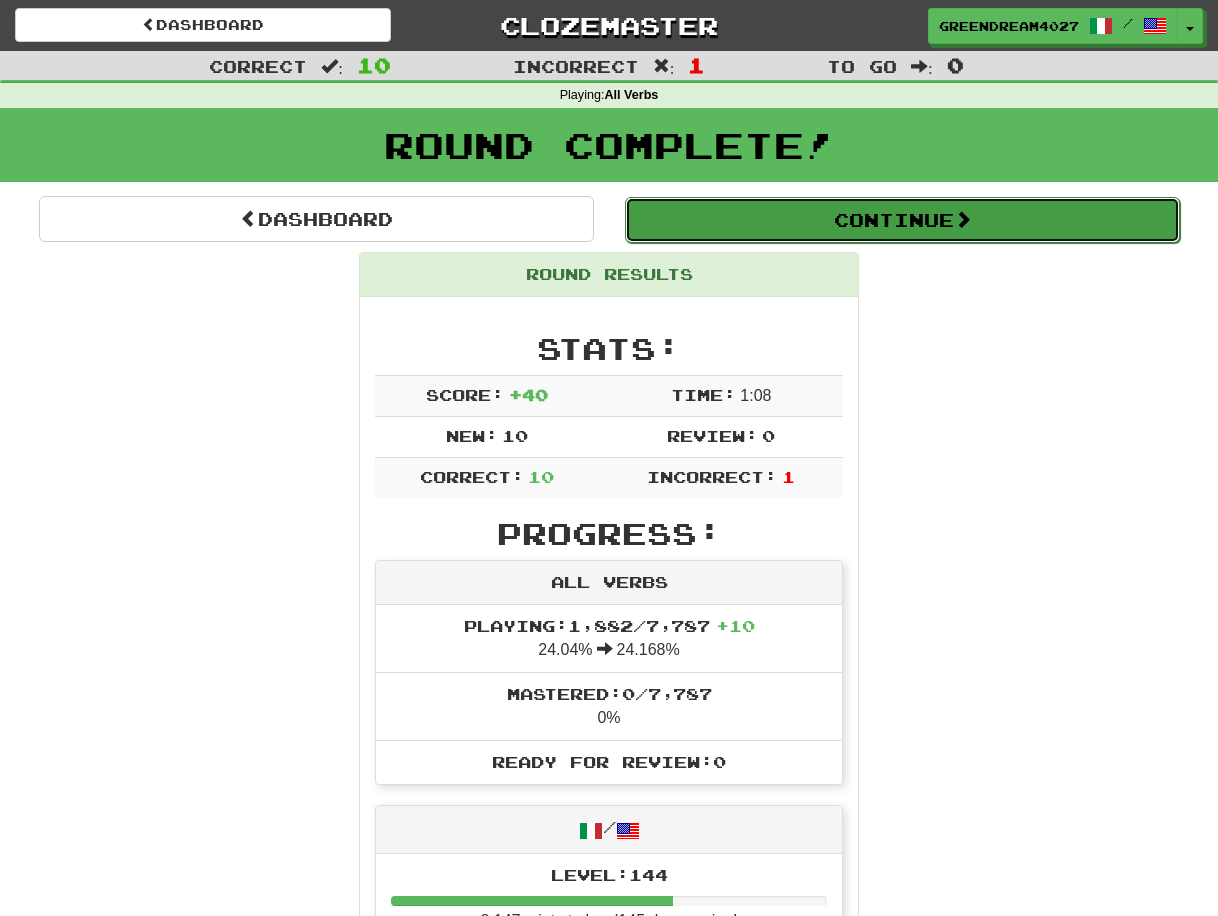 click on "Continue" at bounding box center [902, 220] 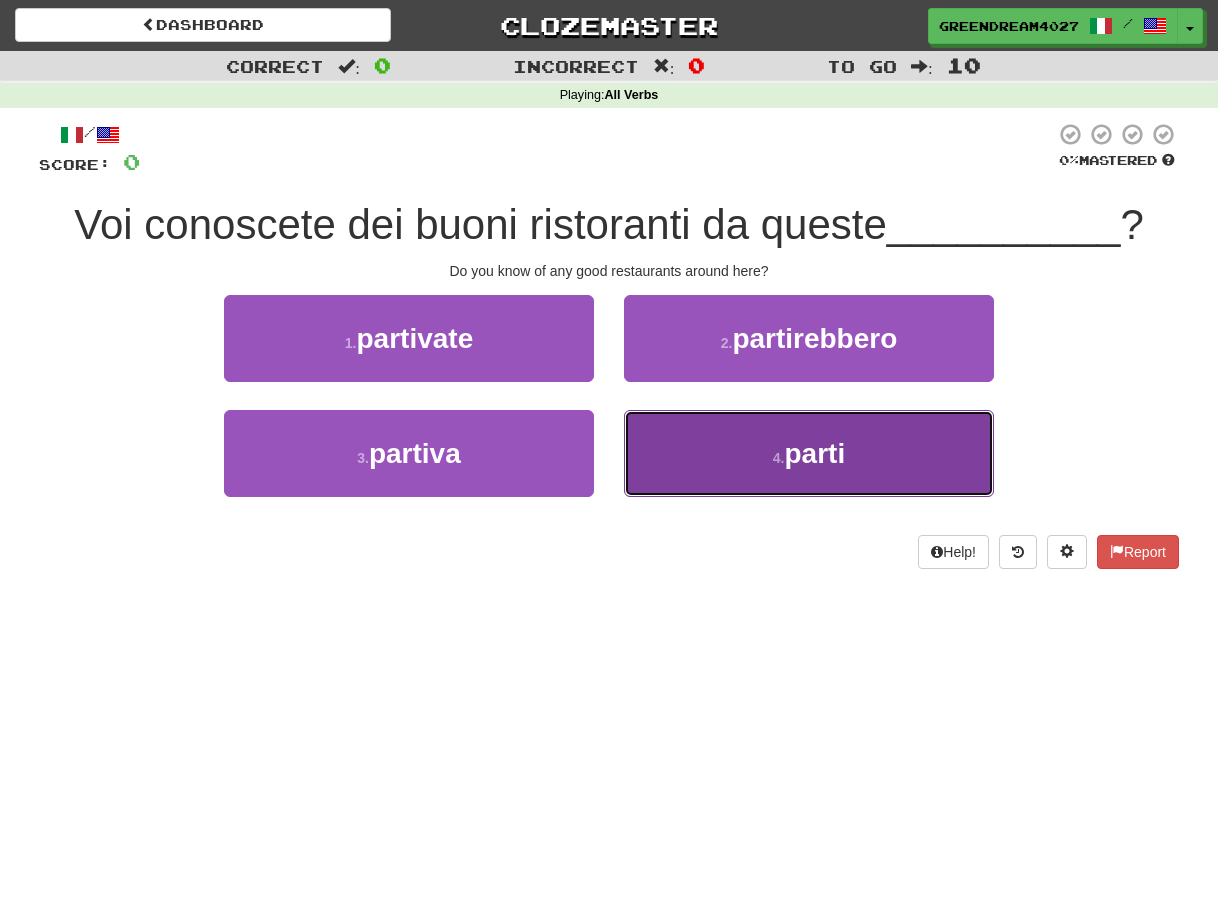 click on "4 .  parti" at bounding box center (809, 453) 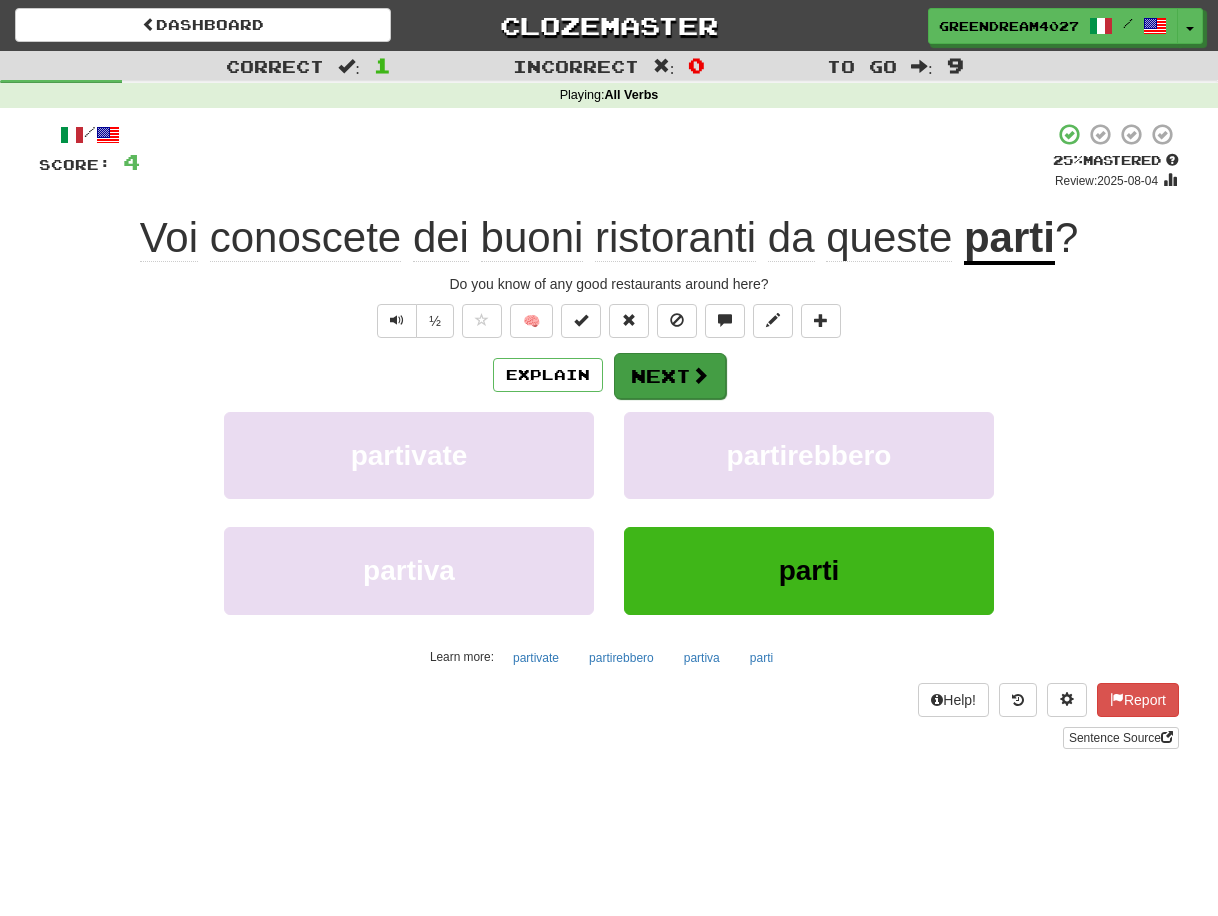 click on "Next" at bounding box center (670, 376) 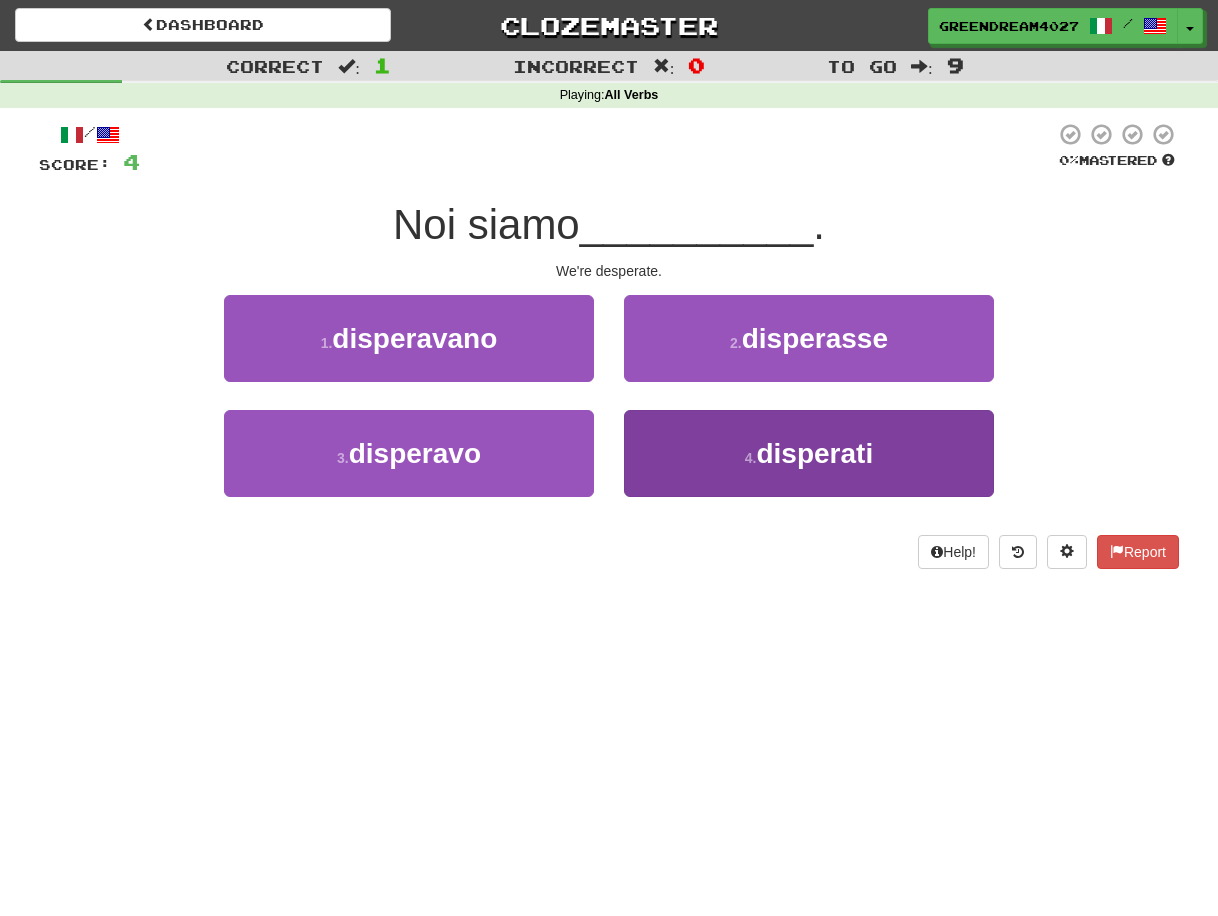 click on "4 .  disperati" at bounding box center [809, 453] 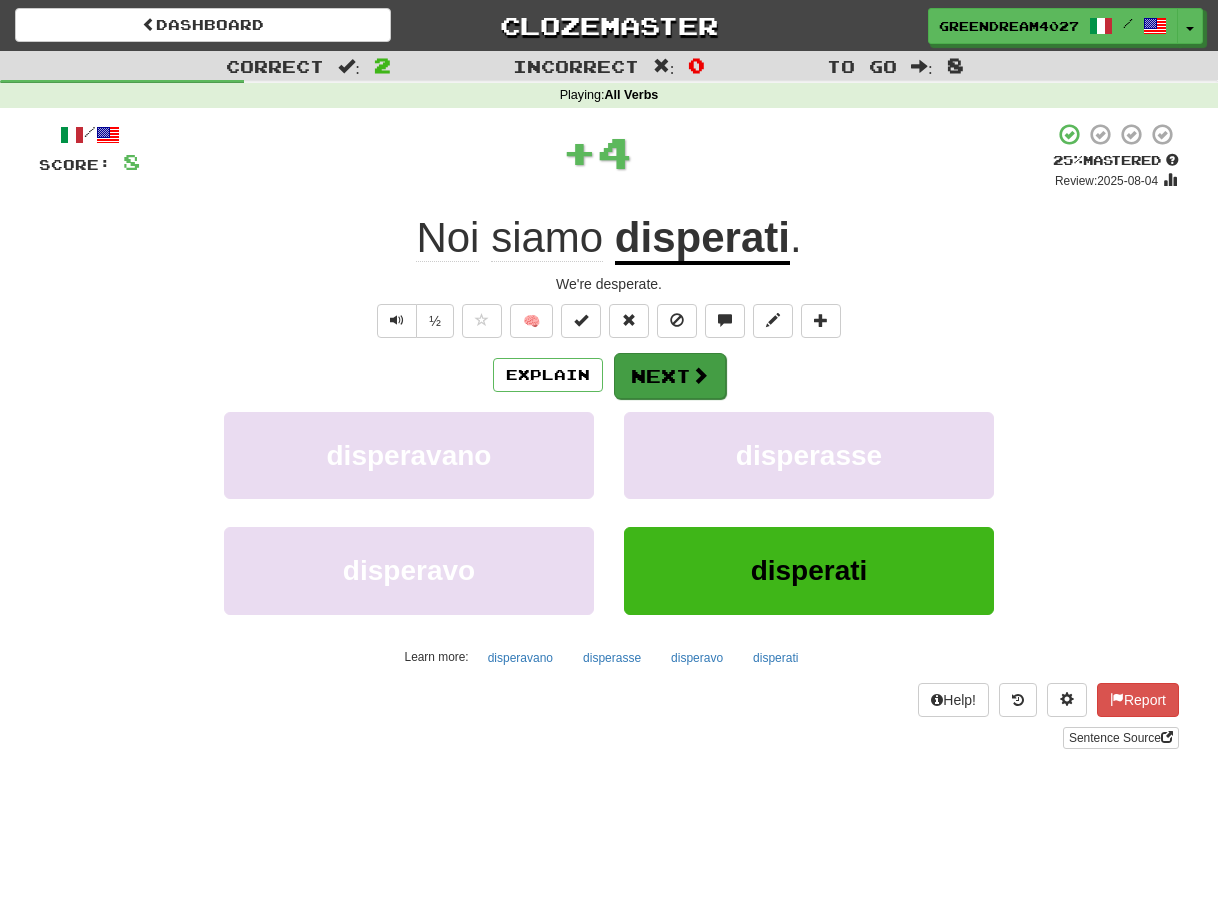 click on "Next" at bounding box center (670, 376) 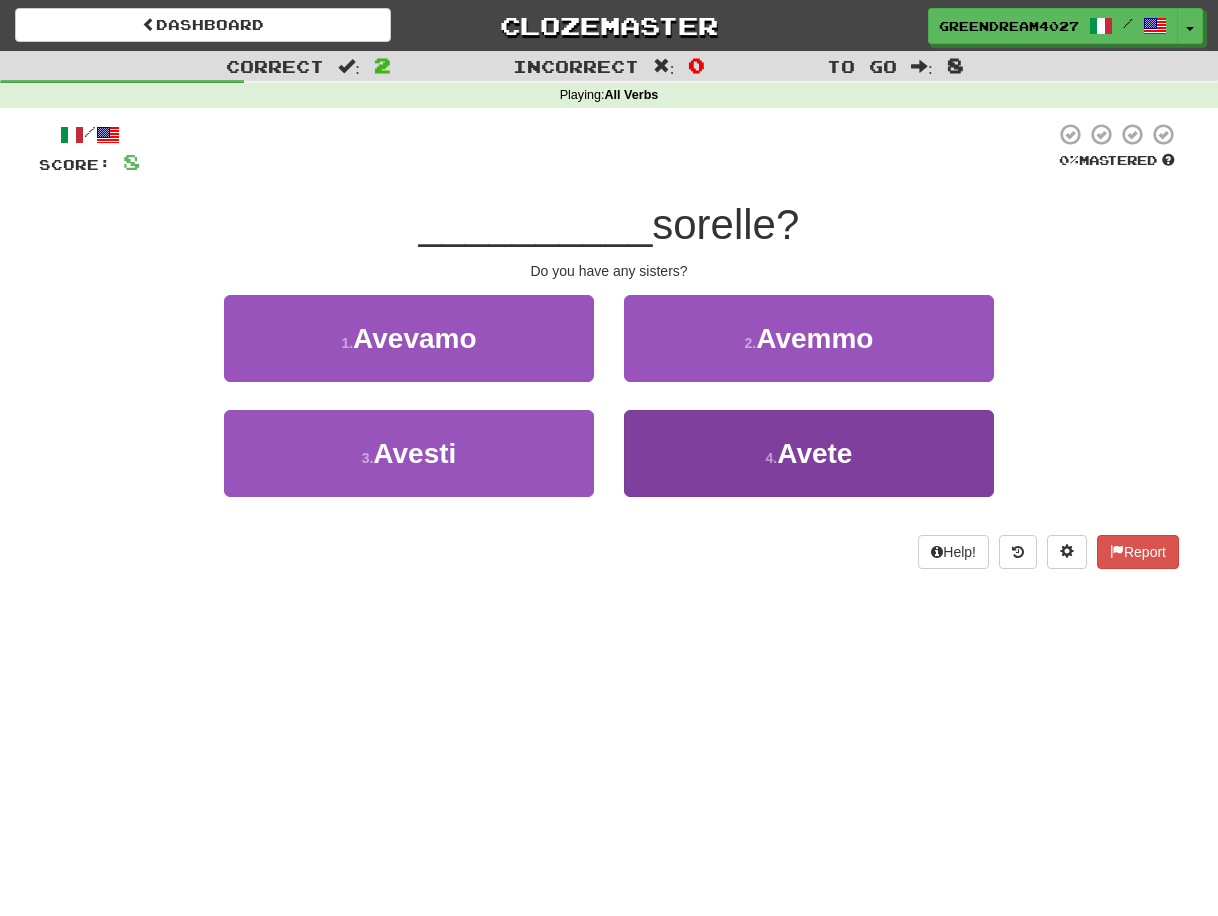 click on "4 .  Avete" at bounding box center (809, 453) 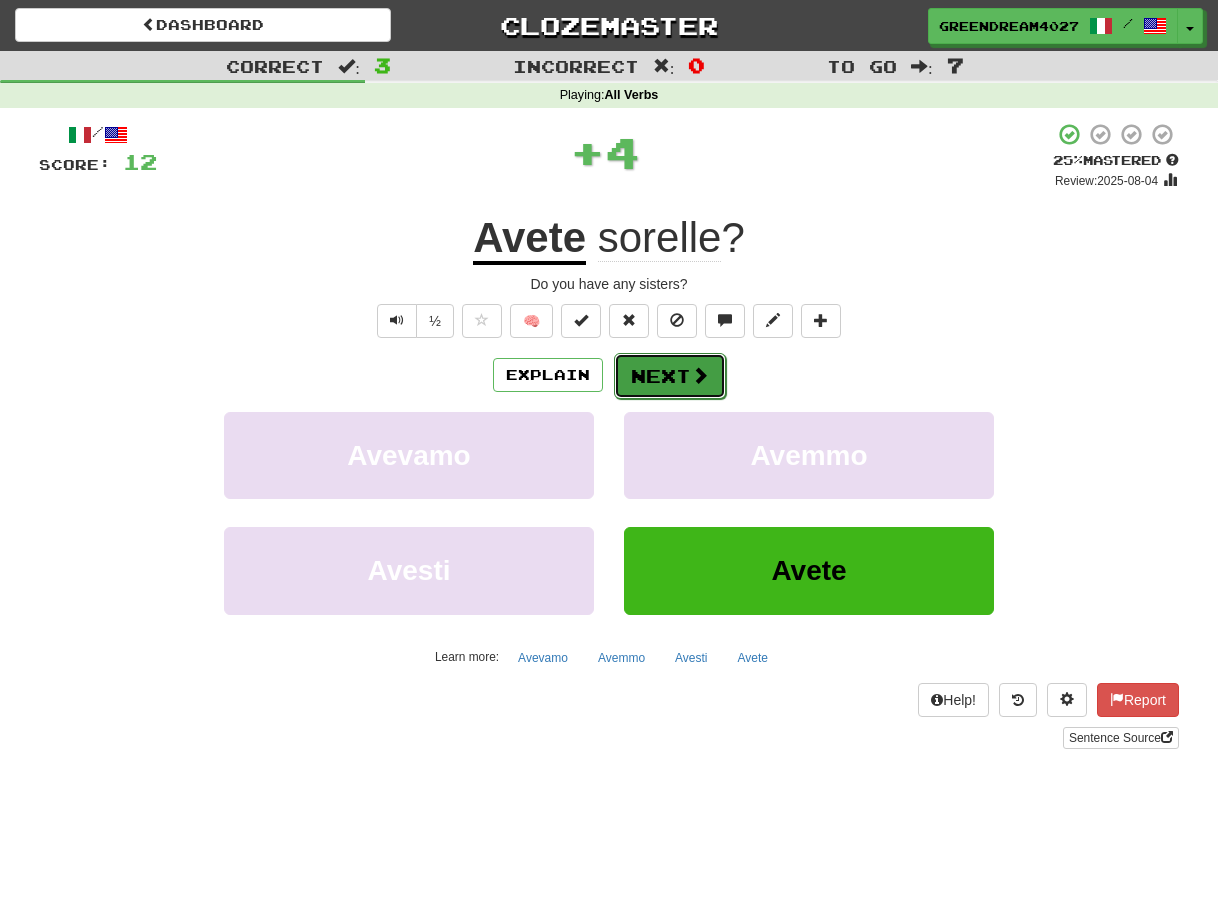 click on "Next" at bounding box center (670, 376) 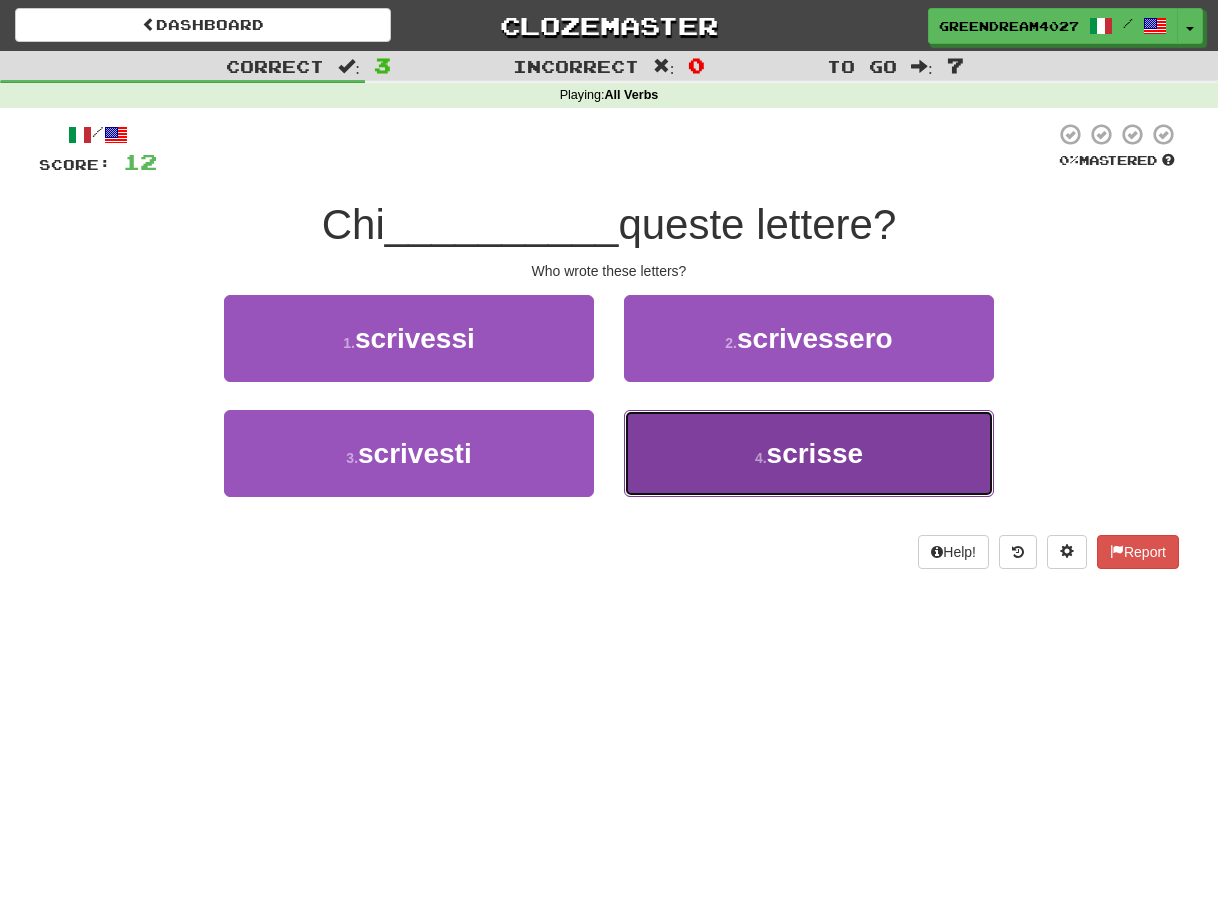 click on "4 .  scrisse" at bounding box center [809, 453] 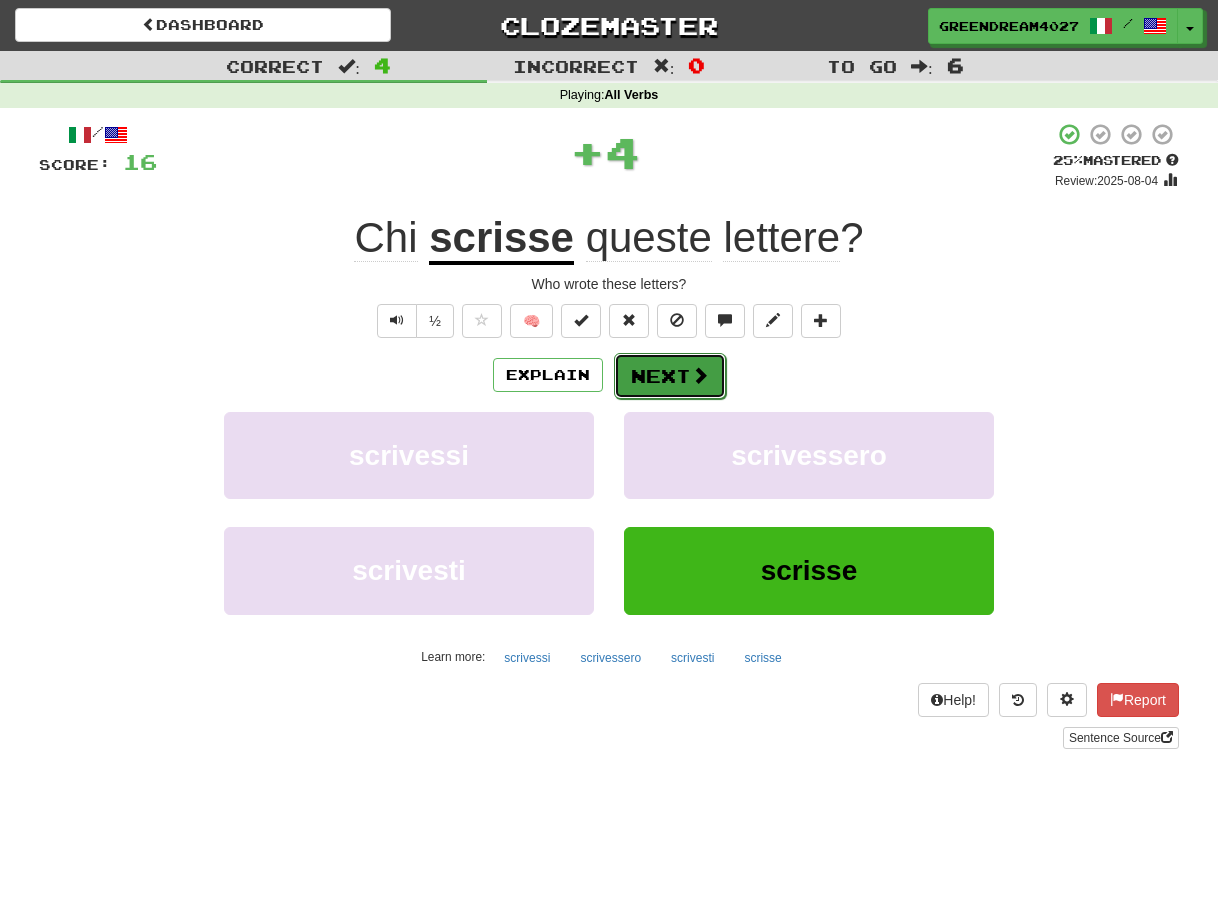 click on "Next" at bounding box center (670, 376) 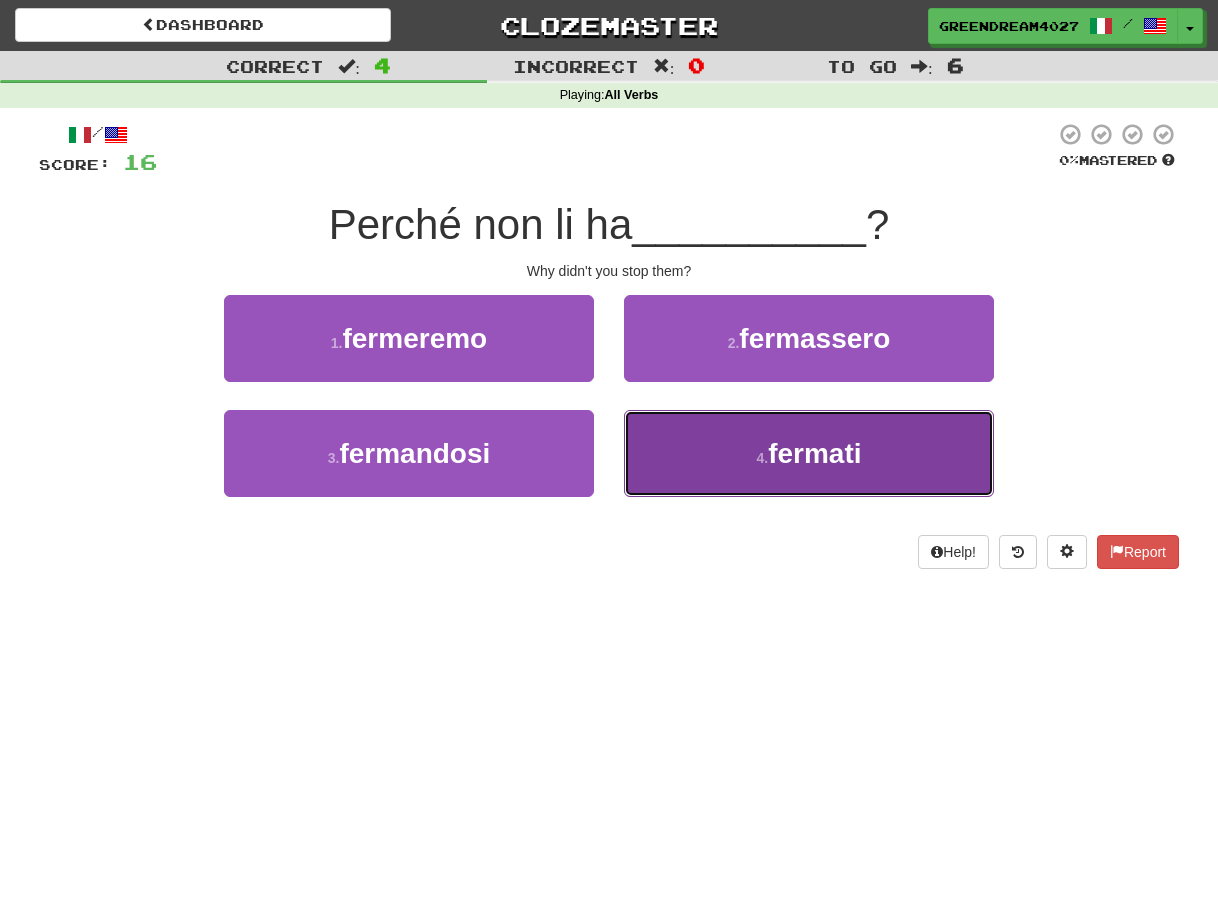 click on "4 .  fermati" at bounding box center (809, 453) 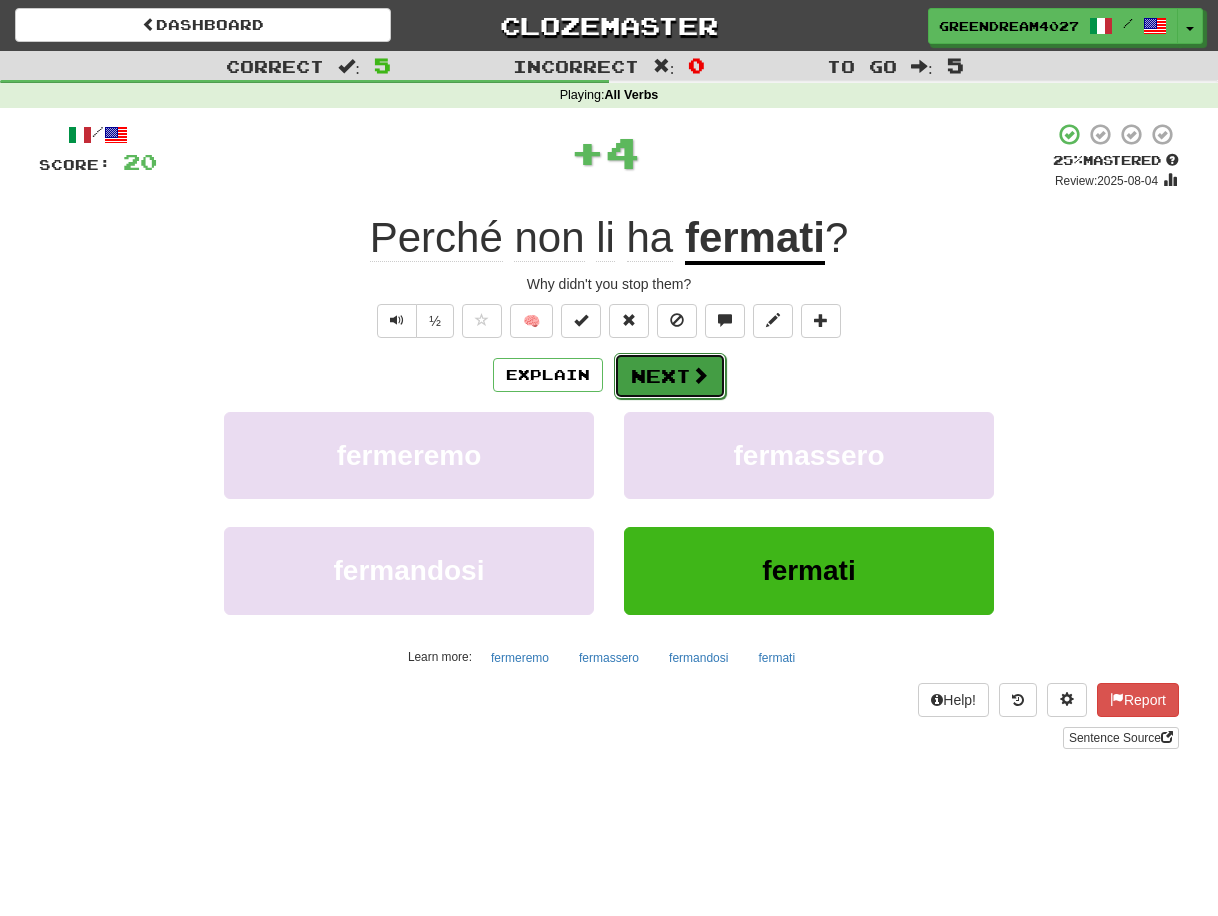 click on "Next" at bounding box center [670, 376] 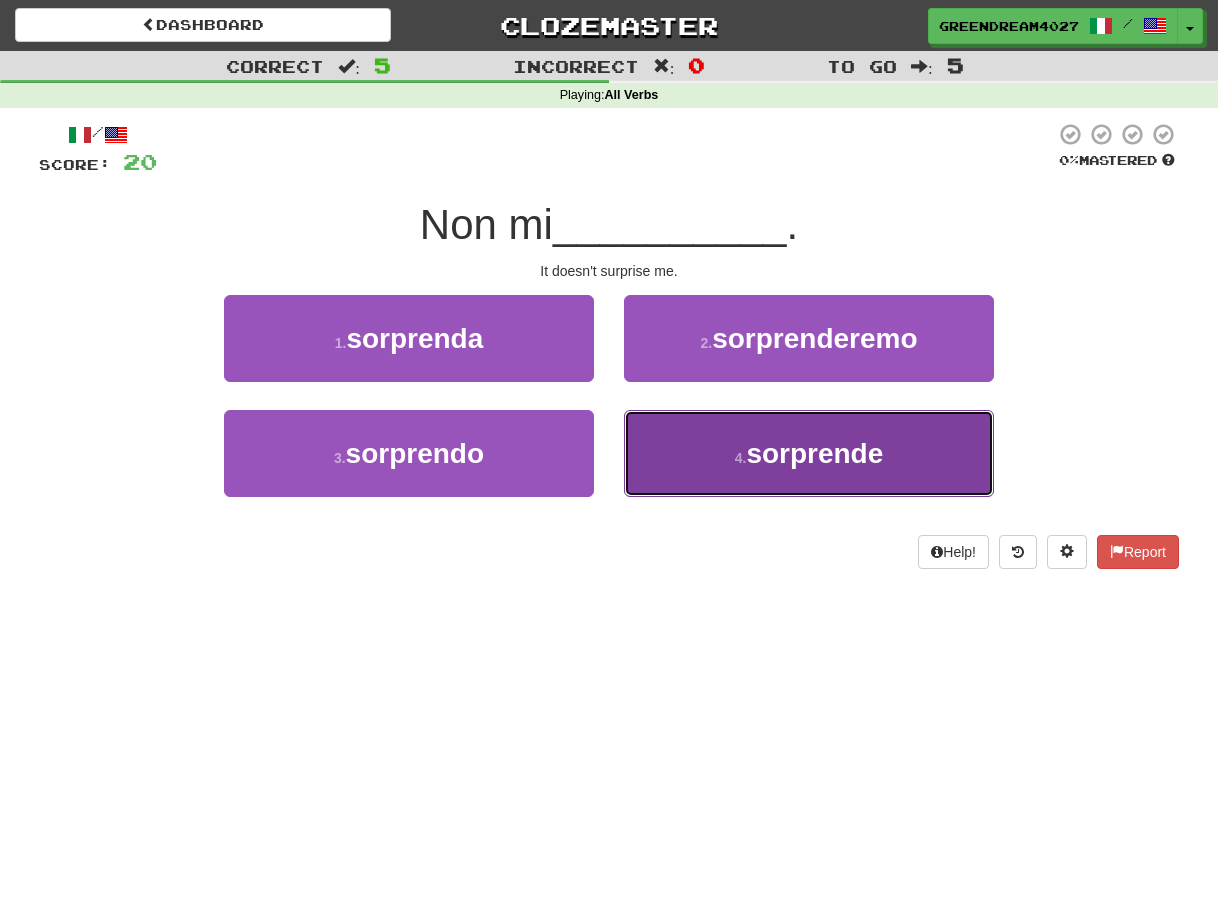 click on "4 .  sorprende" at bounding box center (809, 453) 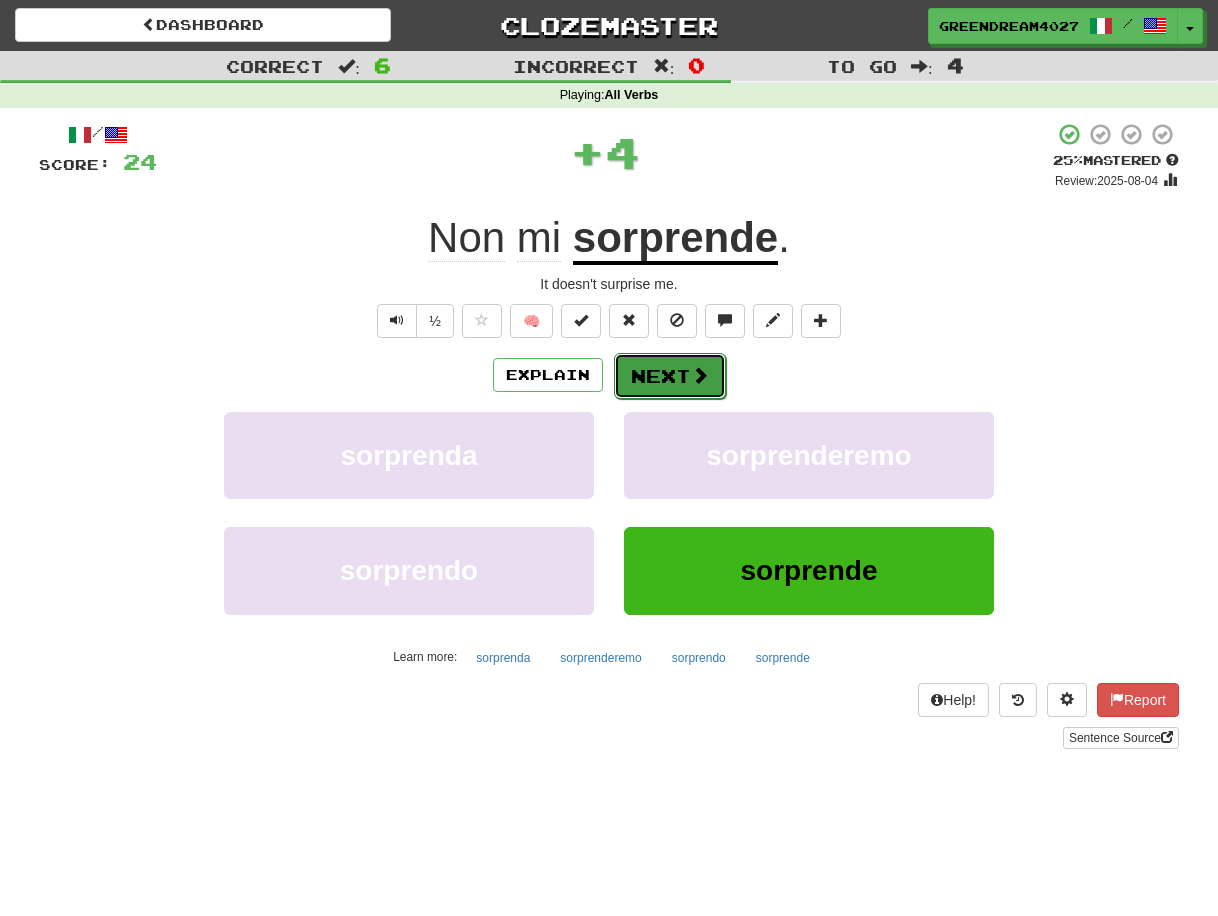 click on "Next" at bounding box center [670, 376] 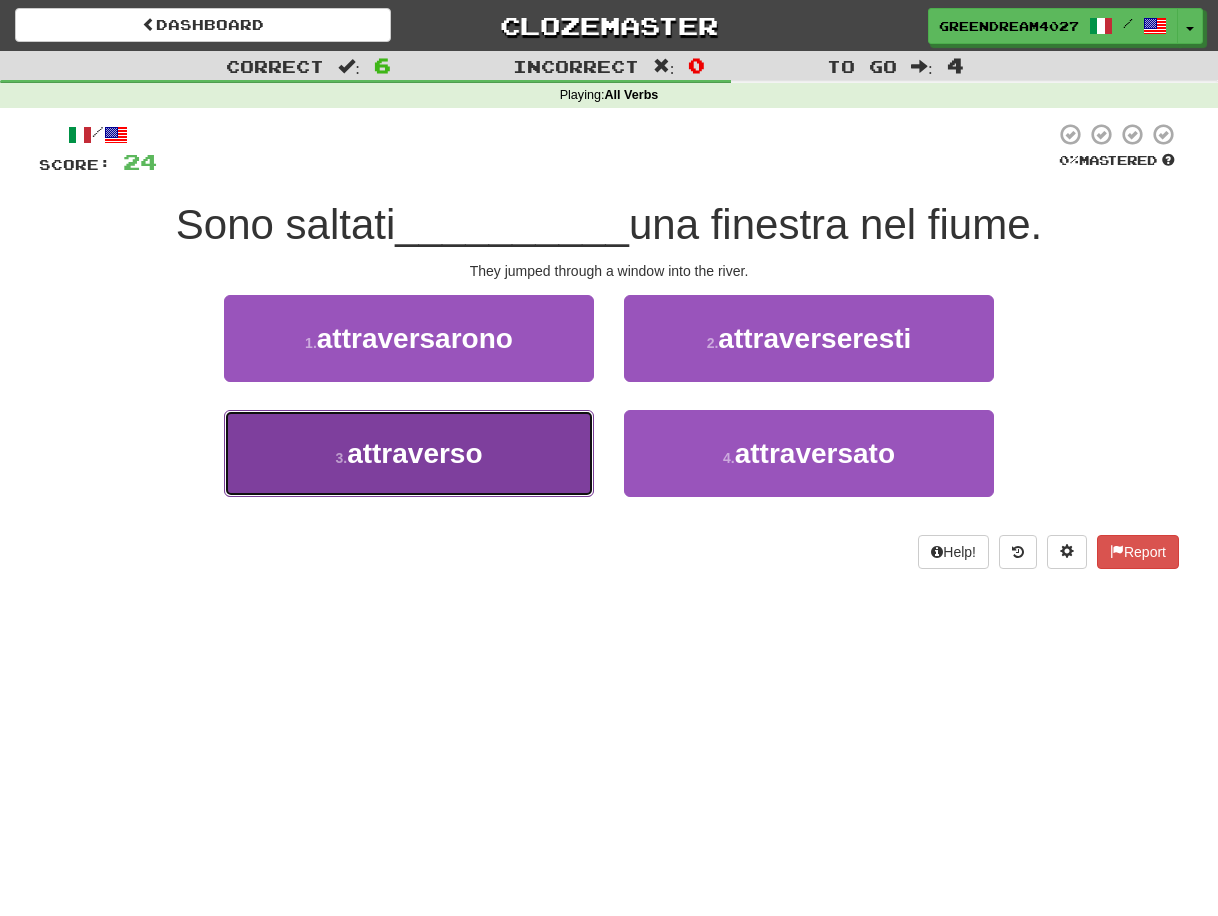 click on "3 .  attraverso" at bounding box center [409, 453] 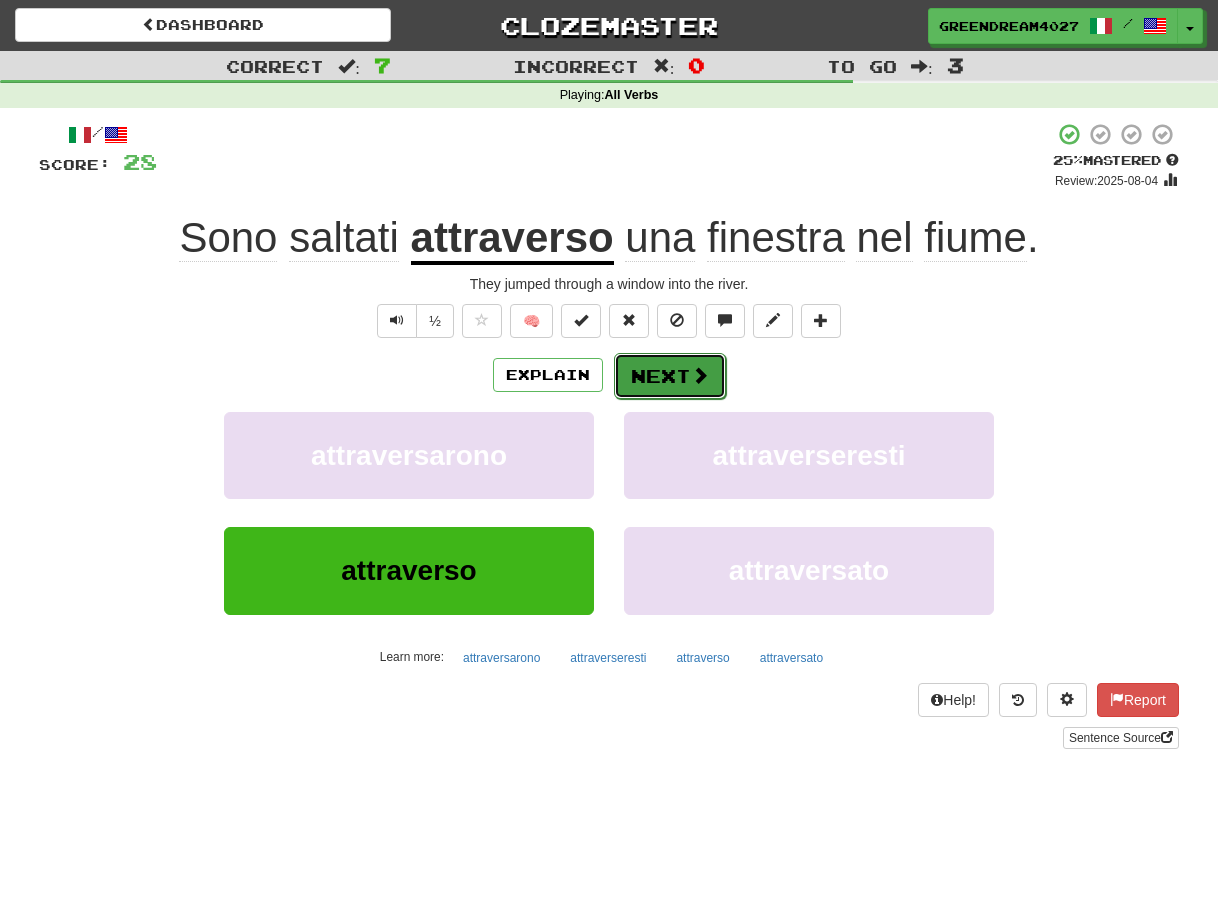 click on "Next" at bounding box center [670, 376] 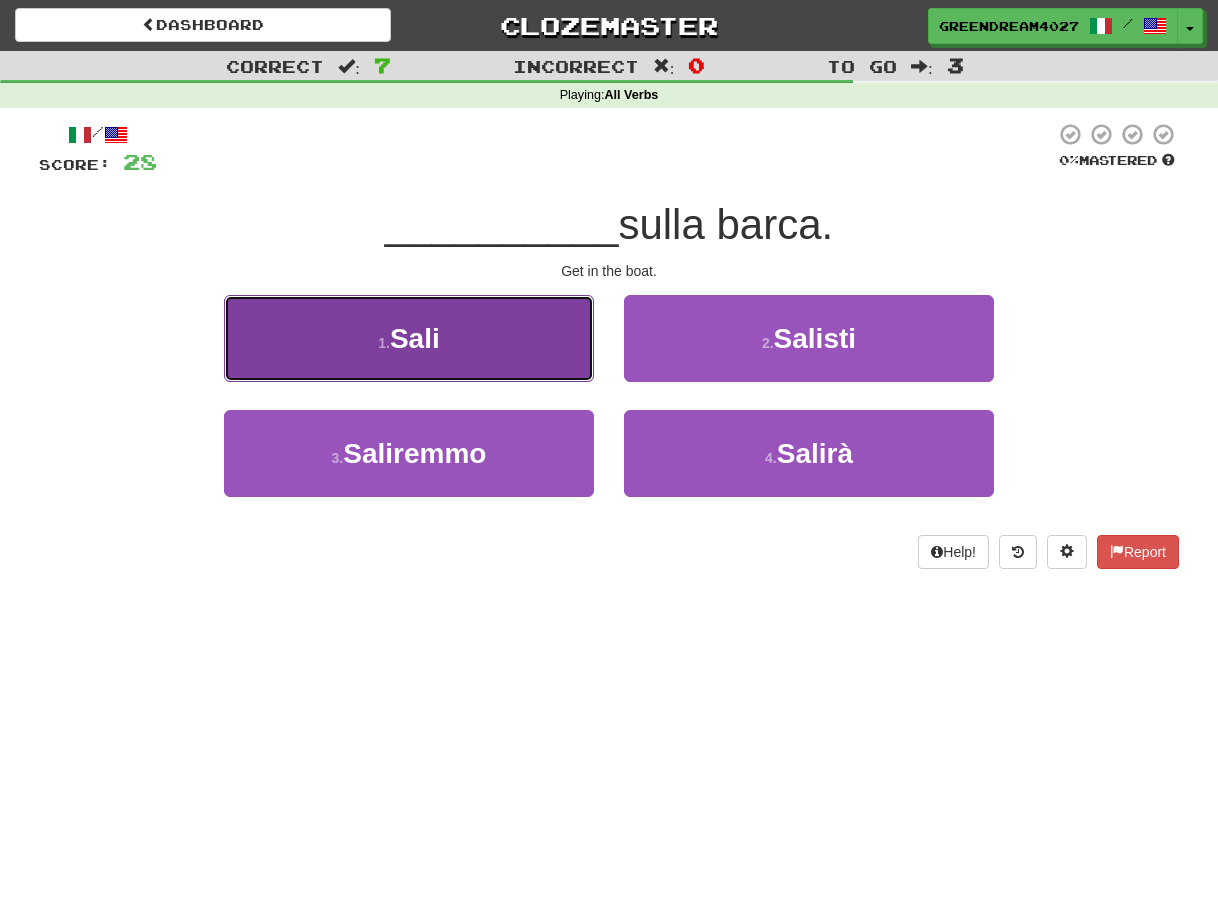 click on "1 .  Sali" at bounding box center (409, 338) 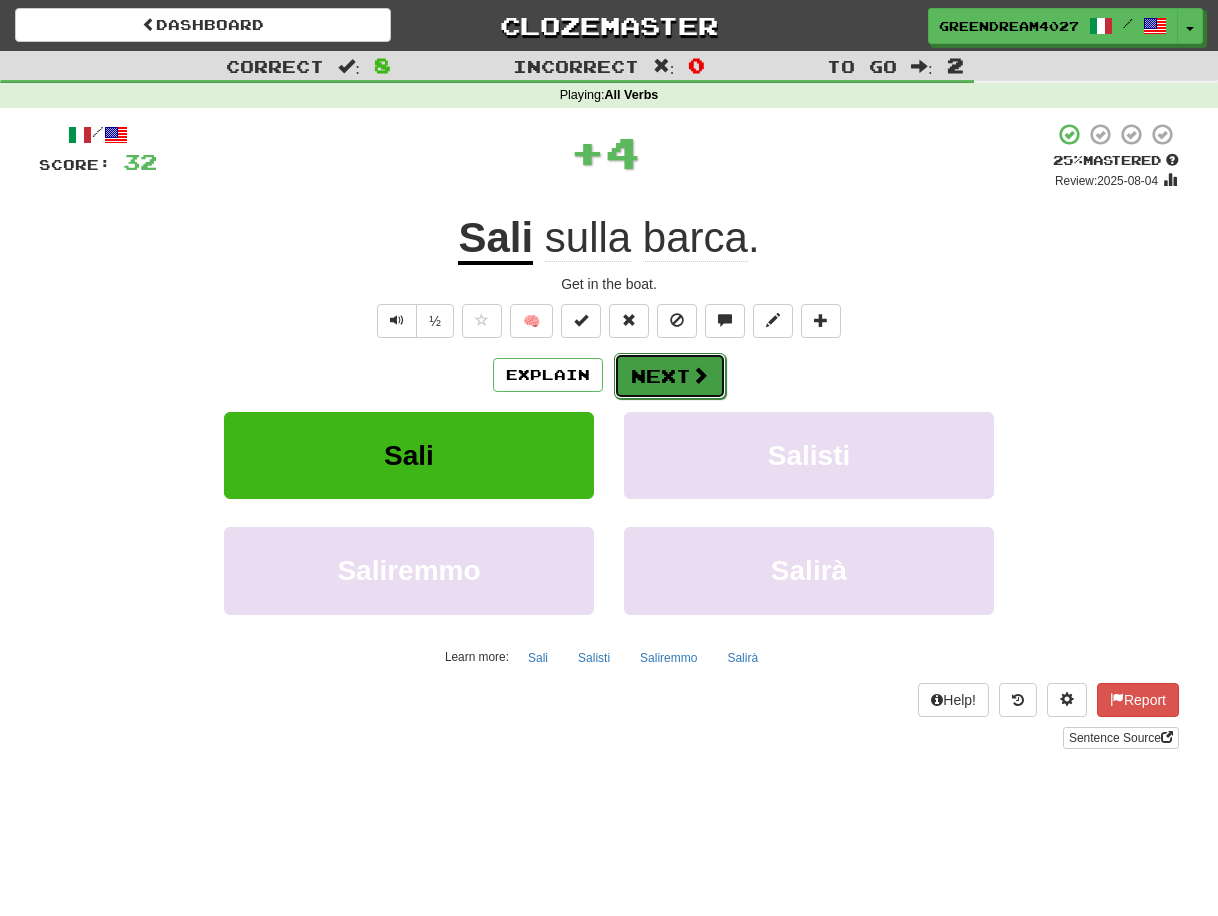 click on "Next" at bounding box center (670, 376) 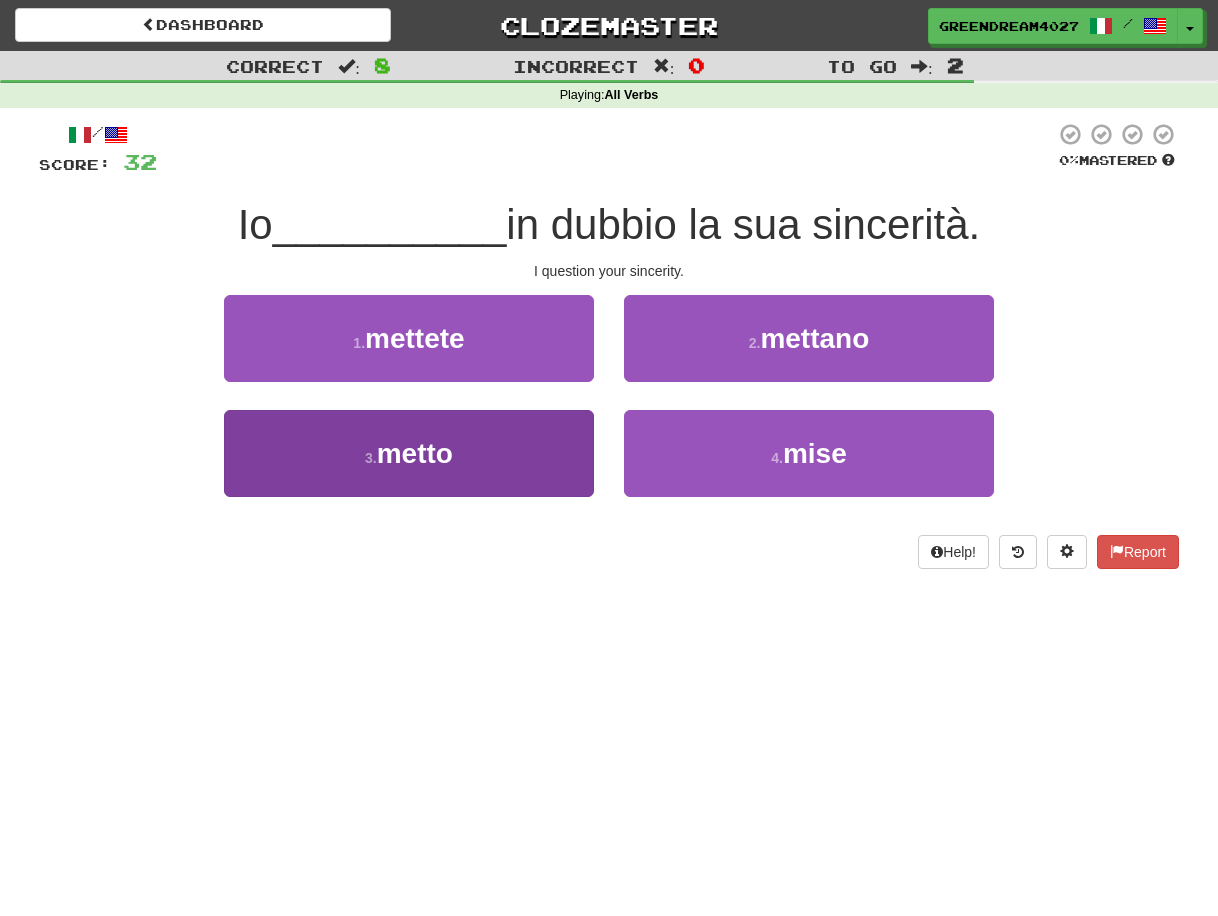click on "3 .  metto" at bounding box center (409, 453) 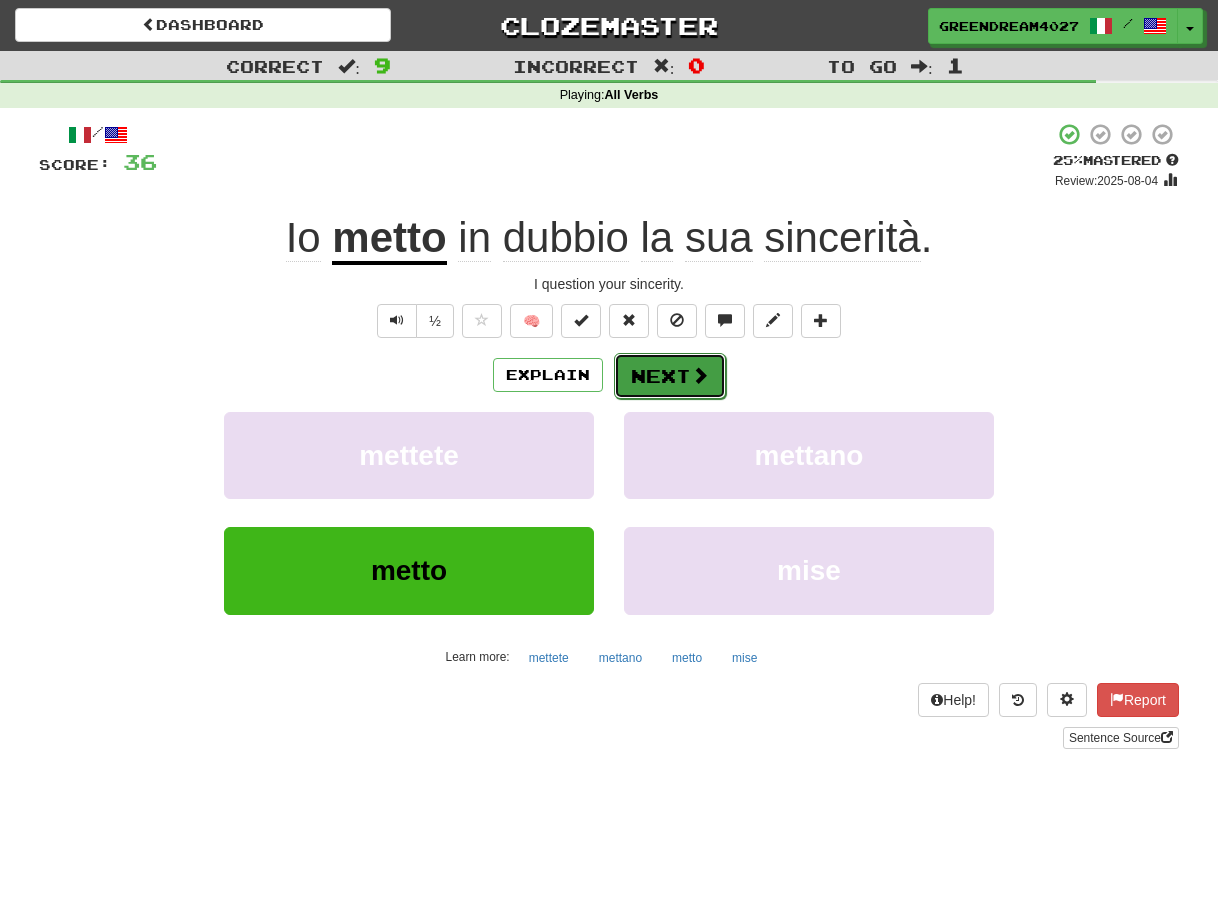 click on "Next" at bounding box center (670, 376) 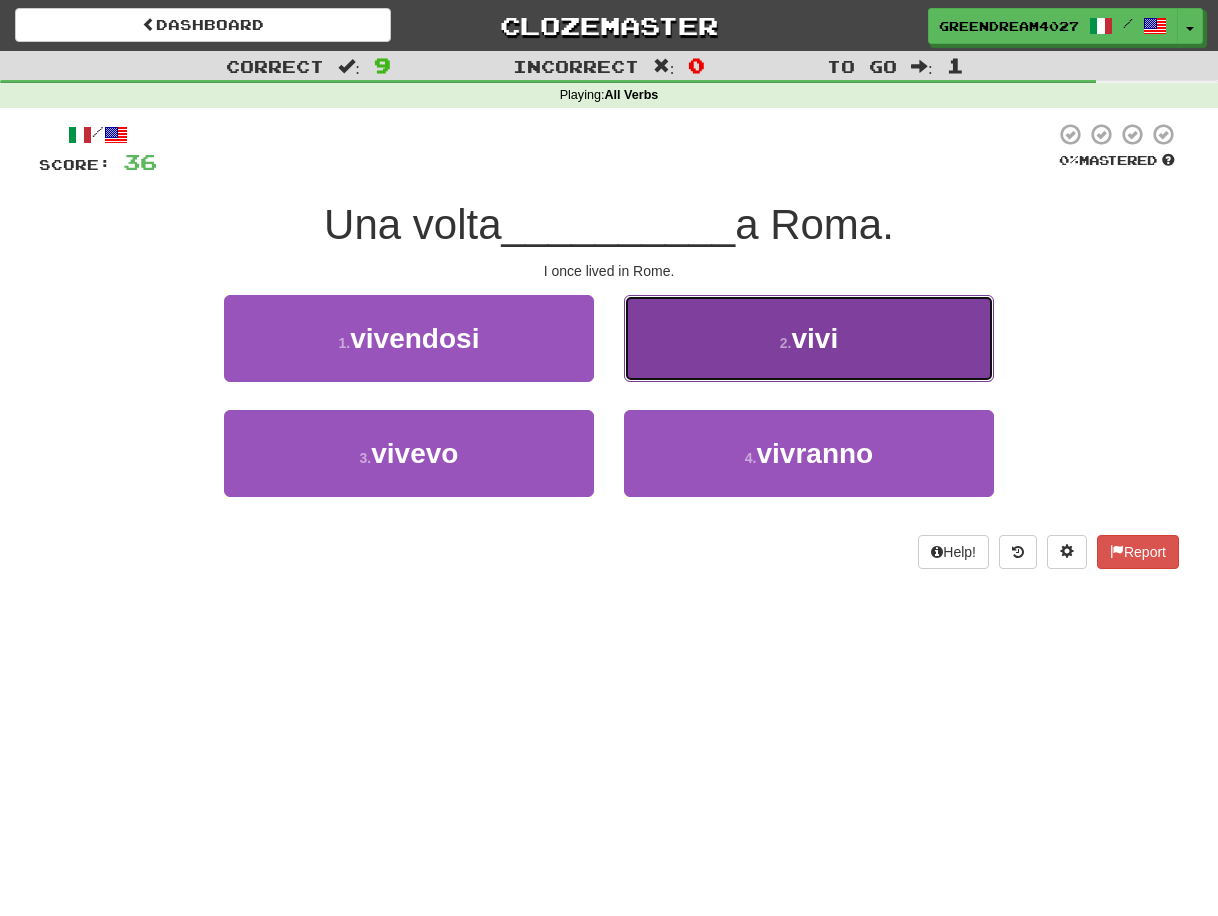 click on "2 .  vivi" at bounding box center (809, 338) 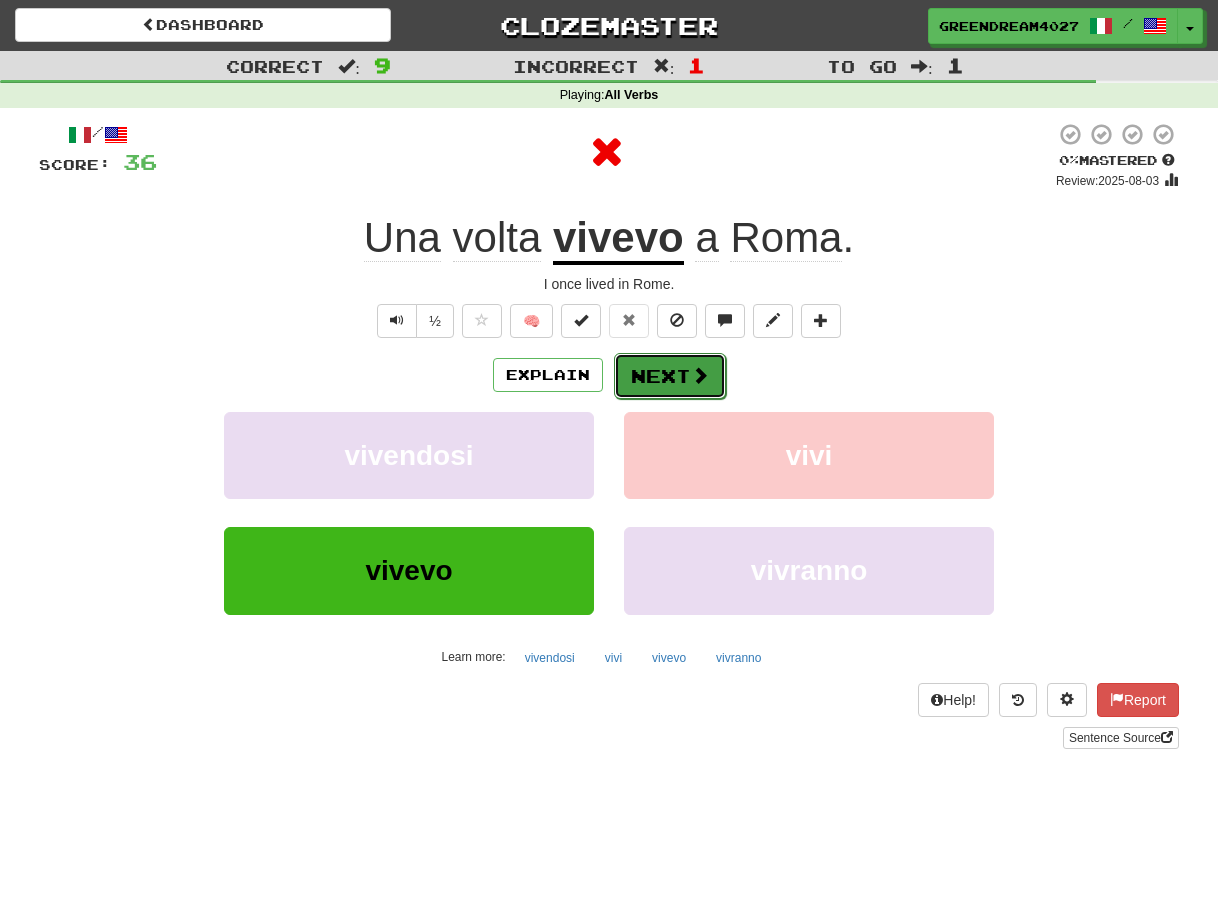 click on "Next" at bounding box center [670, 376] 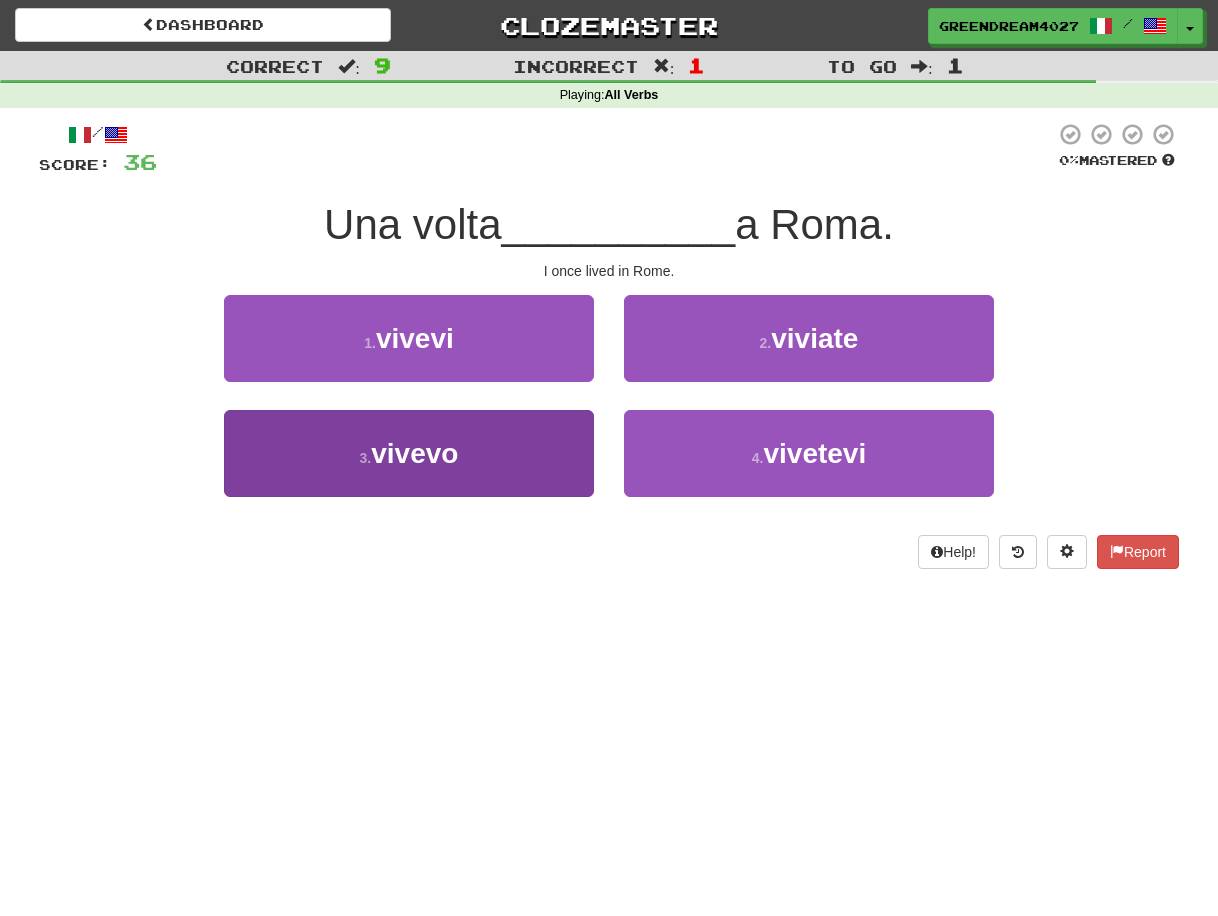 click on "3 .  vivevo" at bounding box center [409, 453] 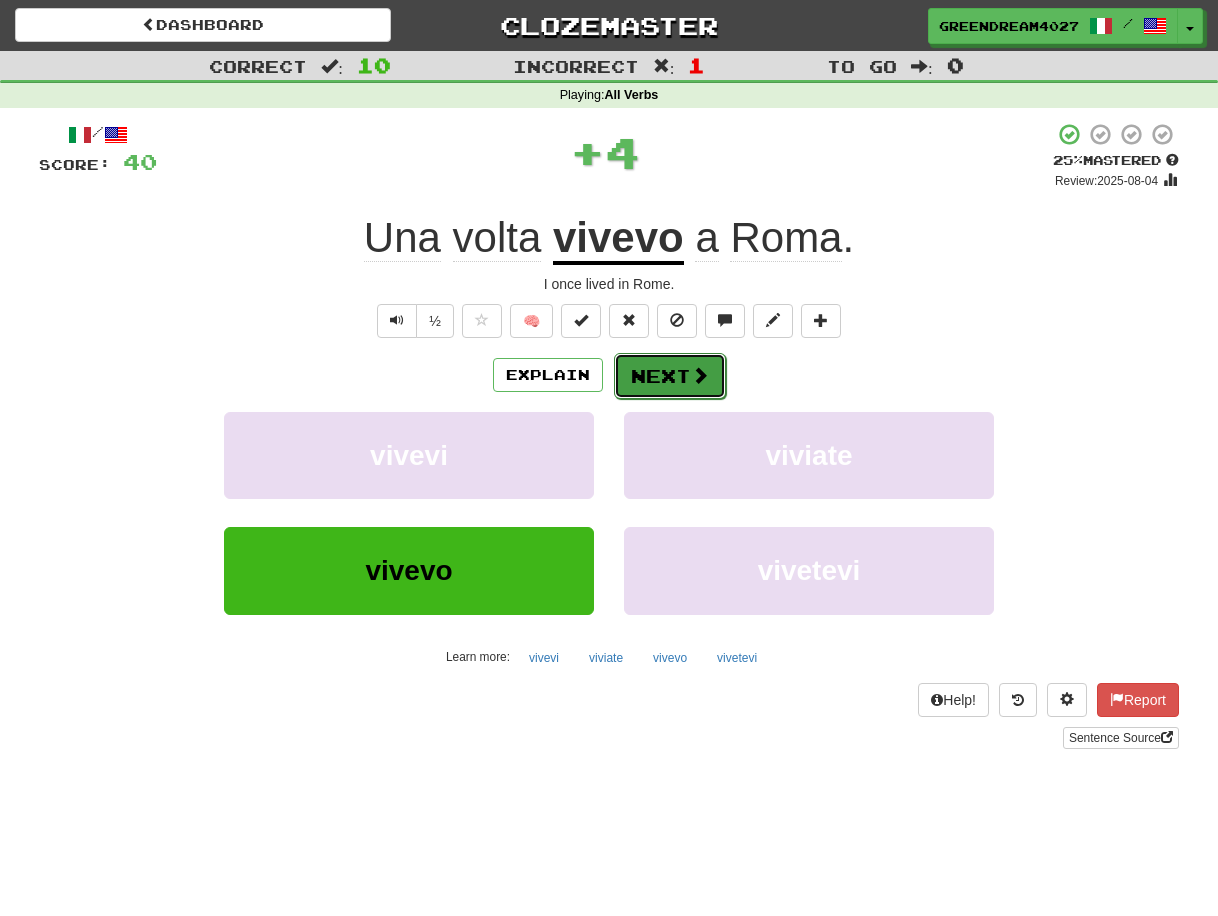 click on "Next" at bounding box center [670, 376] 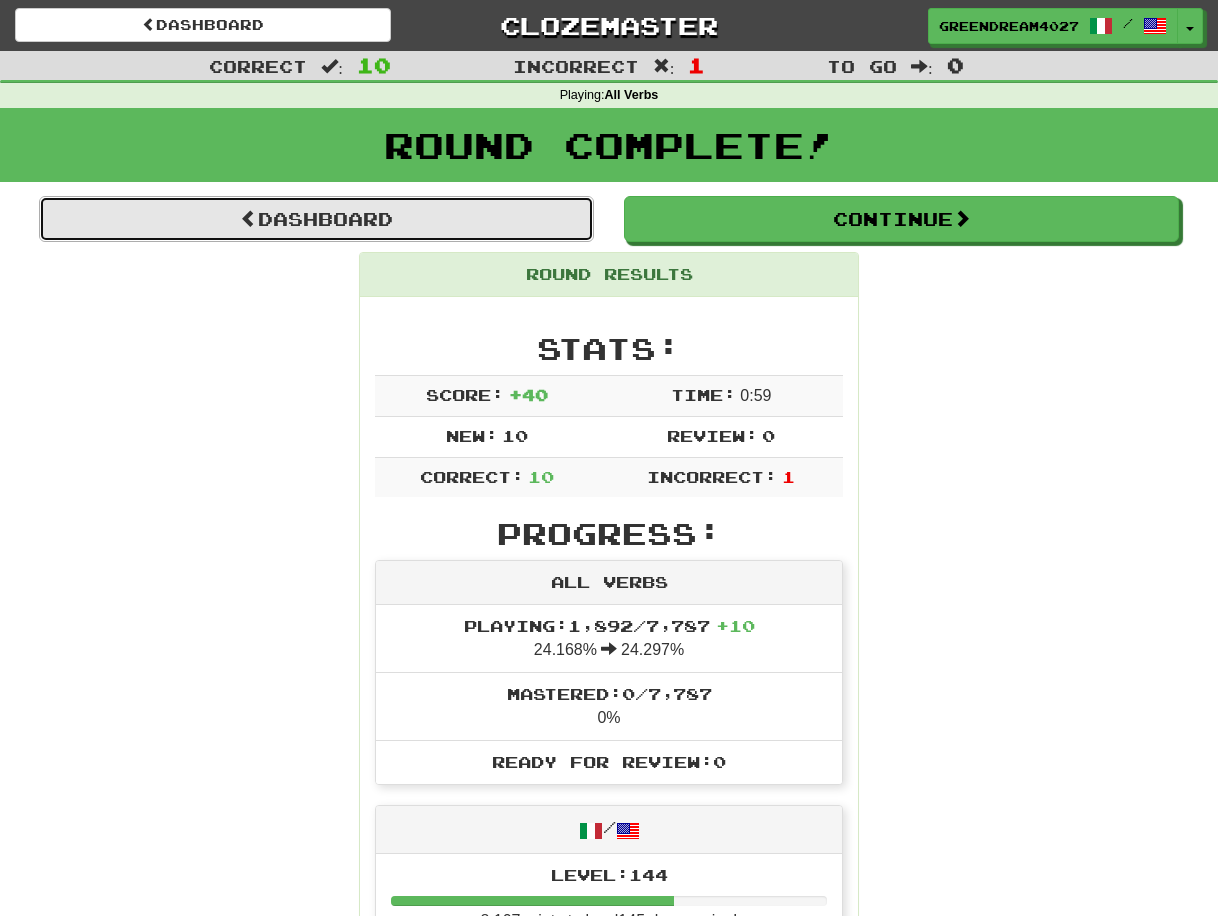 click on "Dashboard" at bounding box center [316, 219] 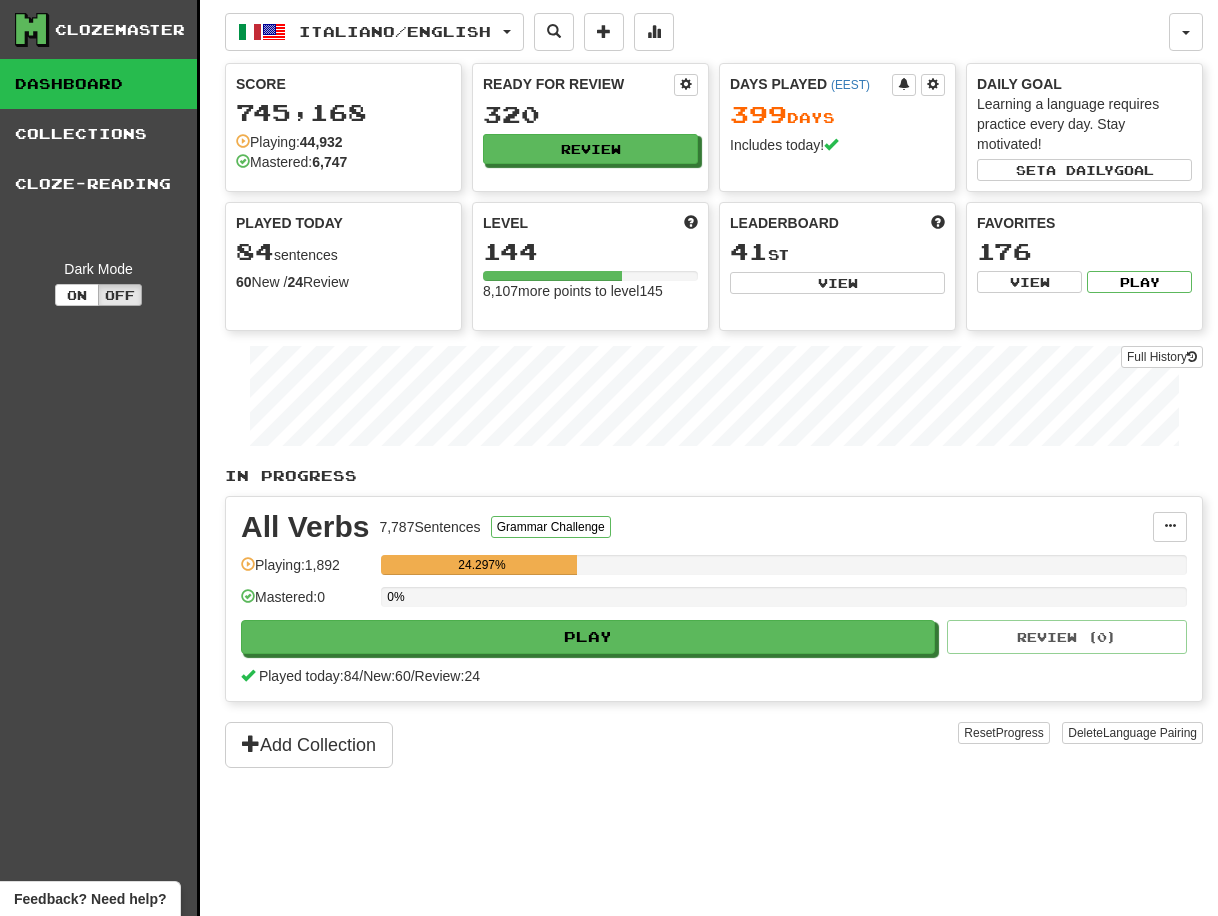 scroll, scrollTop: 0, scrollLeft: 0, axis: both 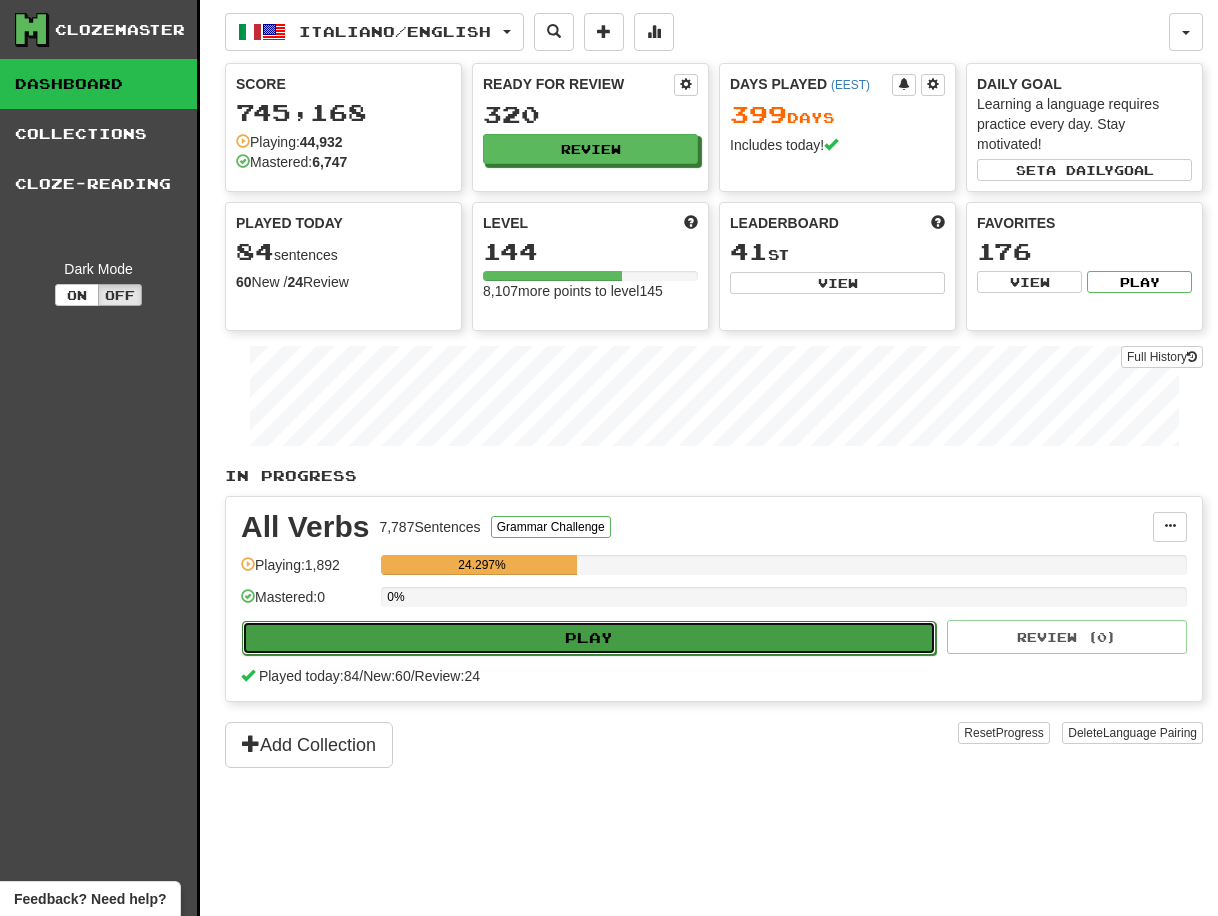 click on "Play" at bounding box center [589, 638] 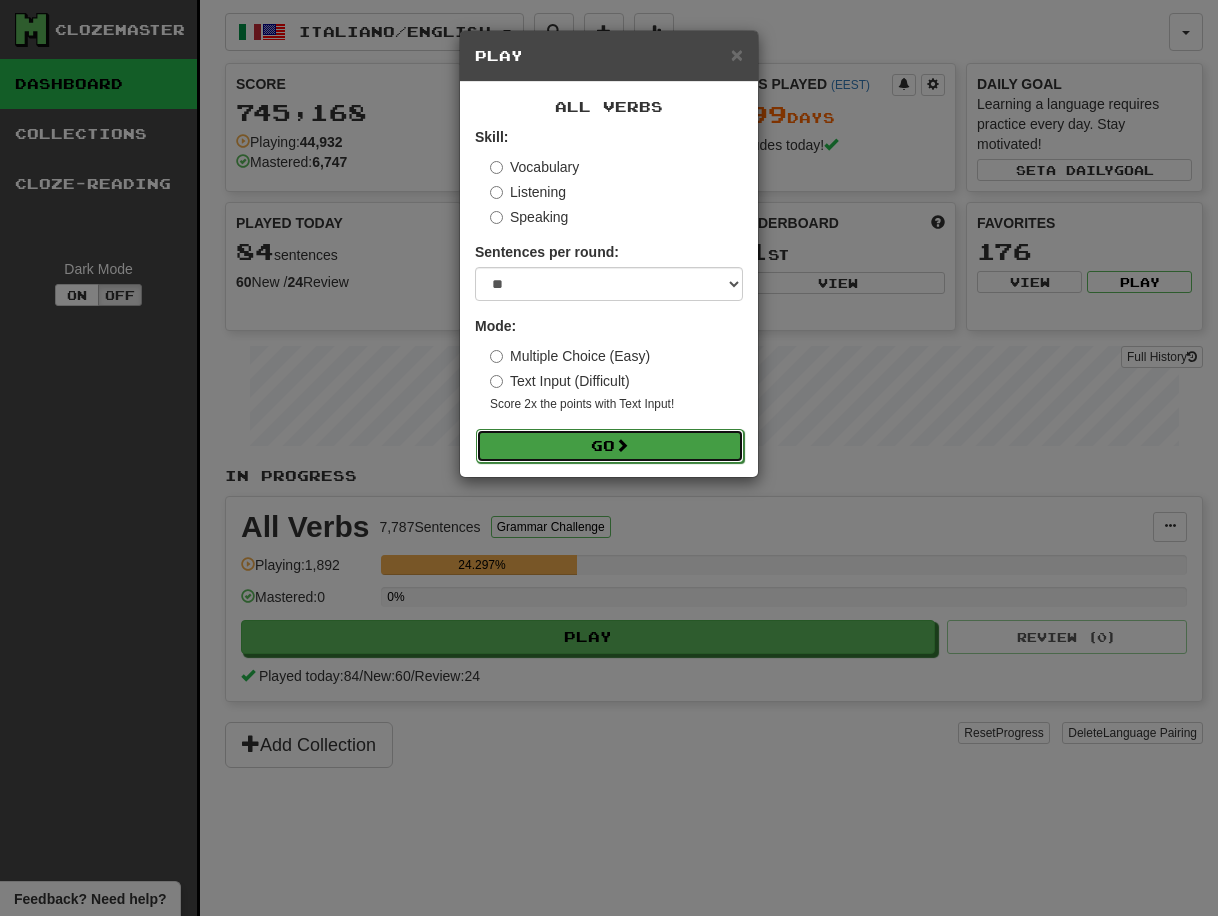 click on "Go" at bounding box center (610, 446) 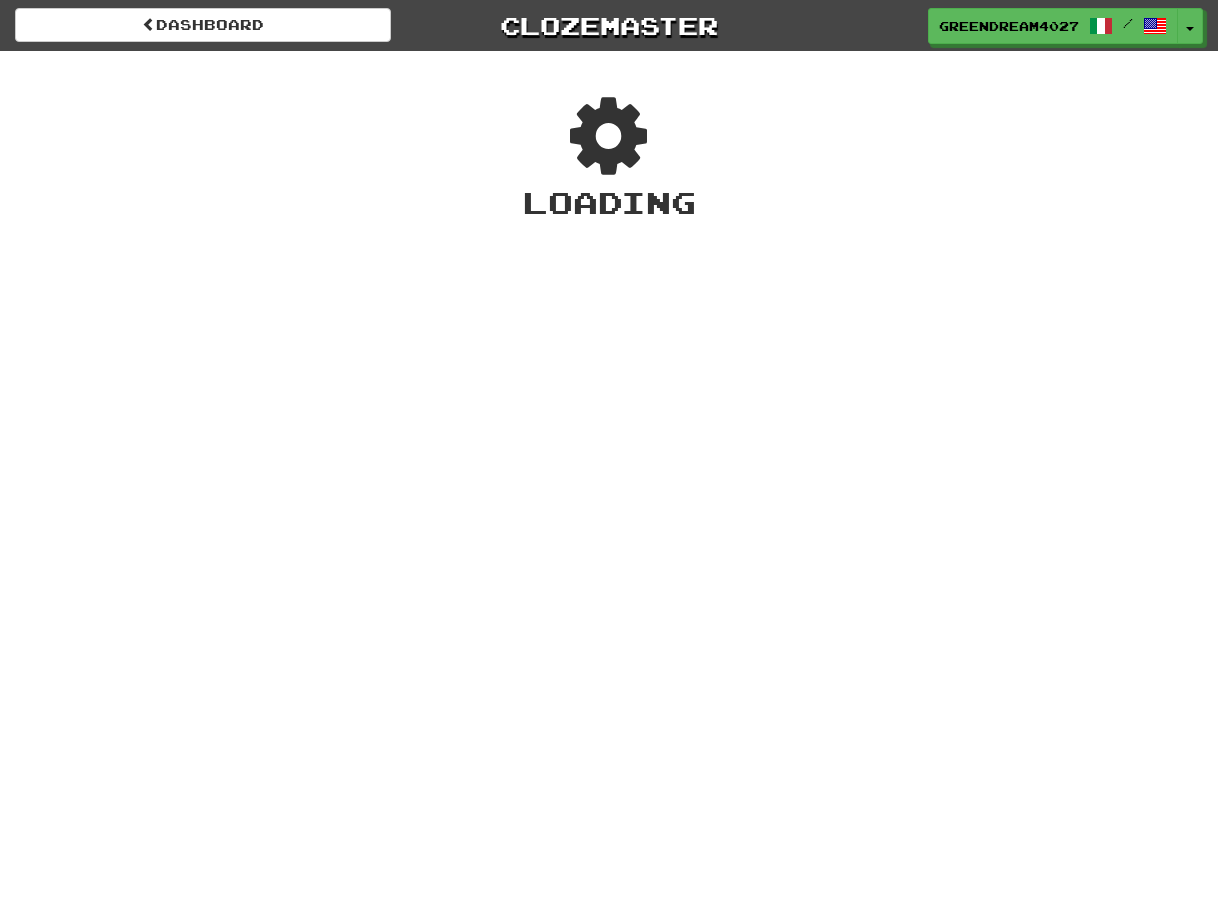 scroll, scrollTop: 0, scrollLeft: 0, axis: both 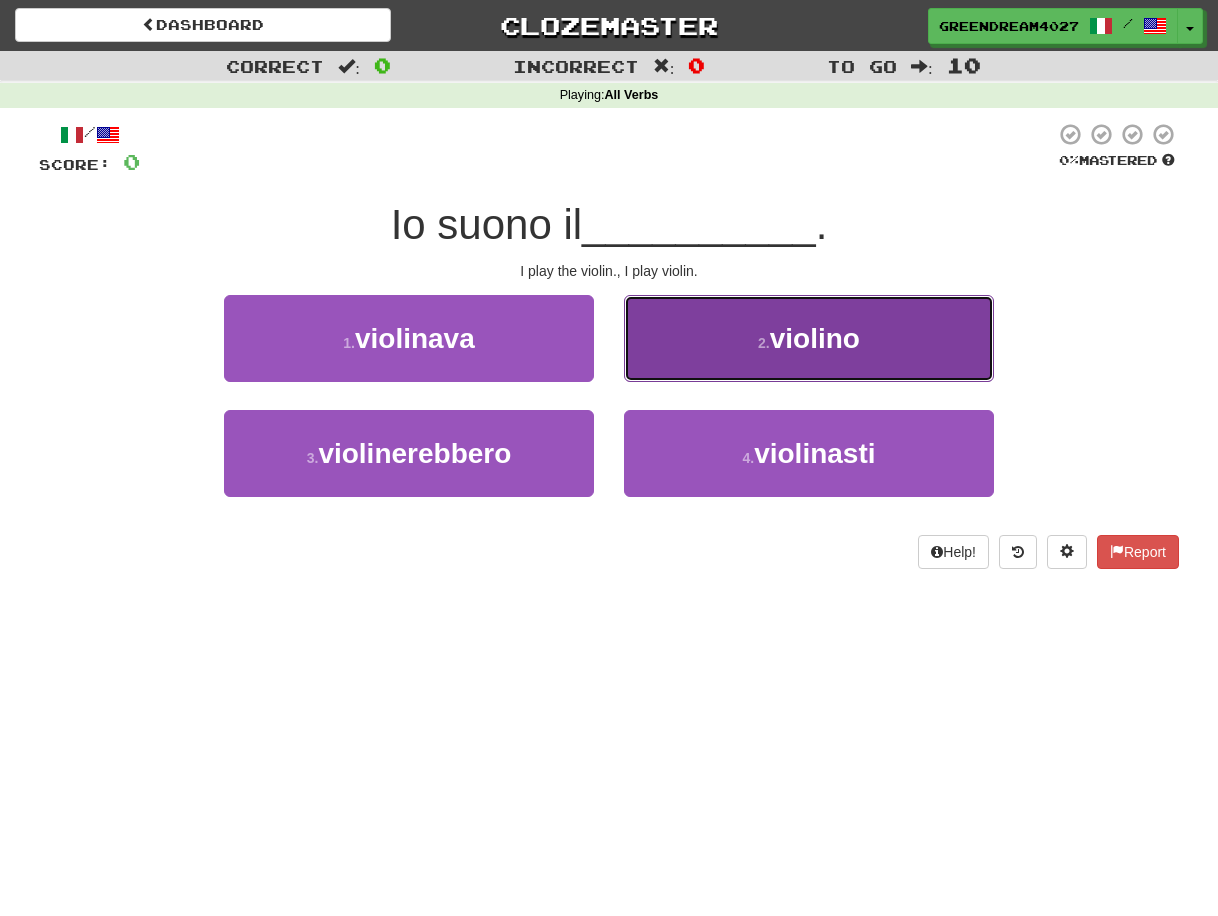click on "2 .  violino" at bounding box center (809, 338) 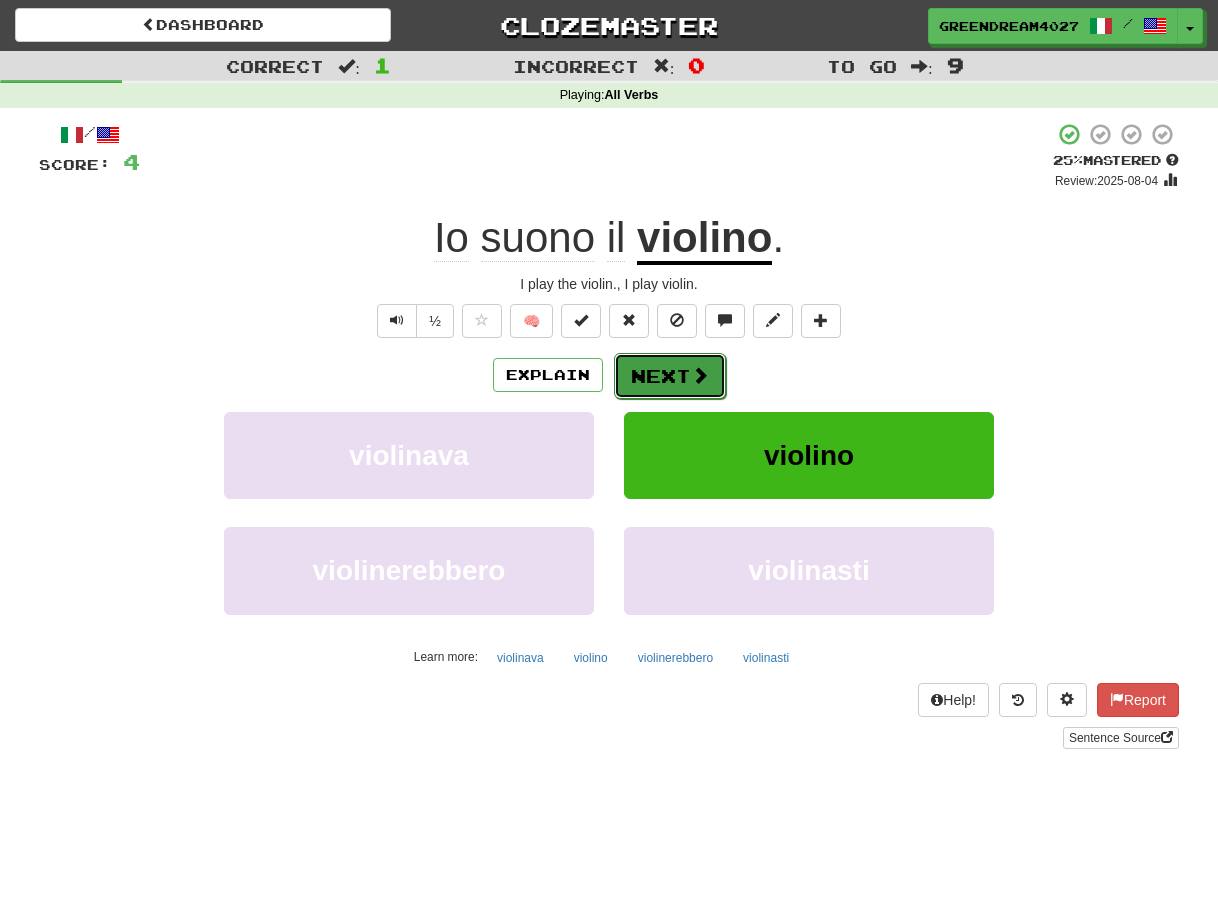 click on "Next" at bounding box center (670, 376) 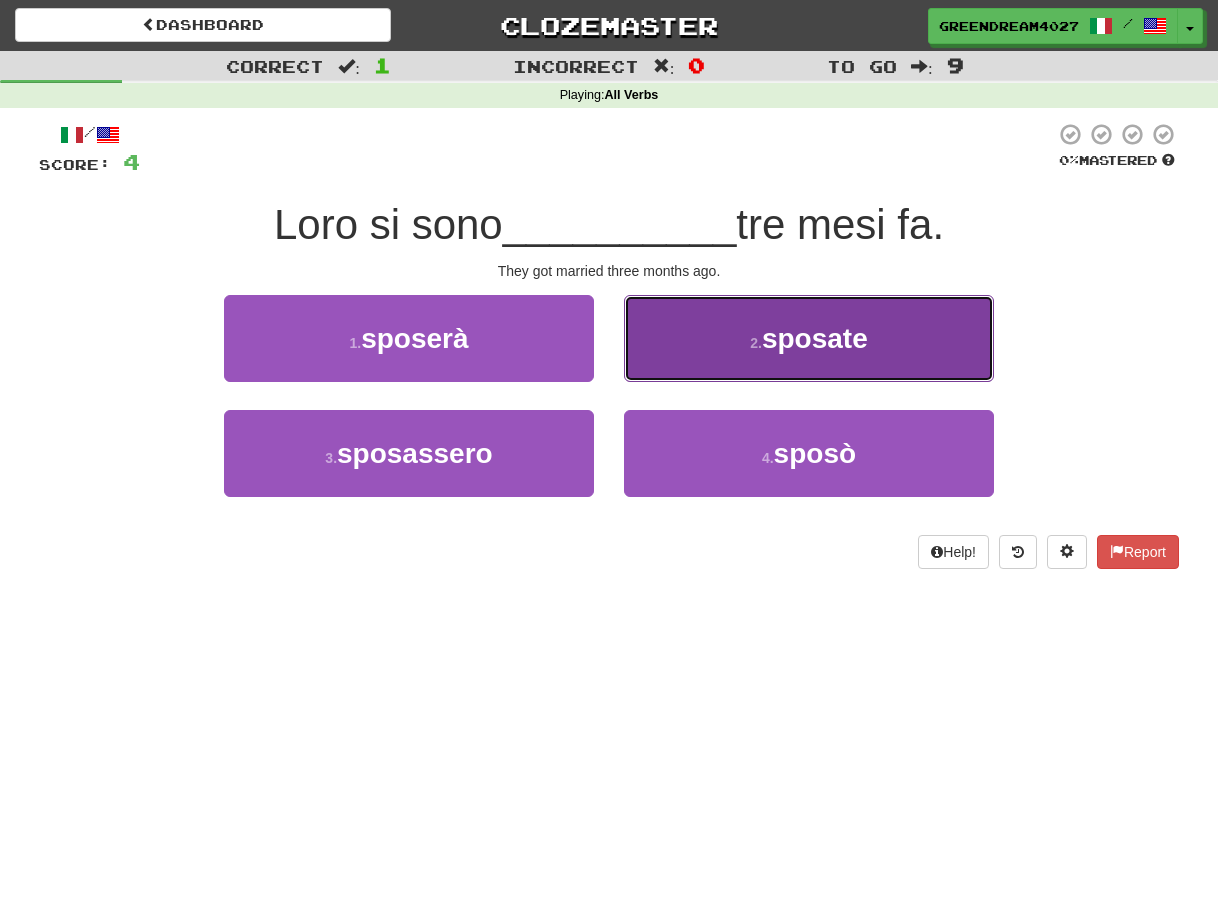 click on "2 .  sposate" at bounding box center (809, 338) 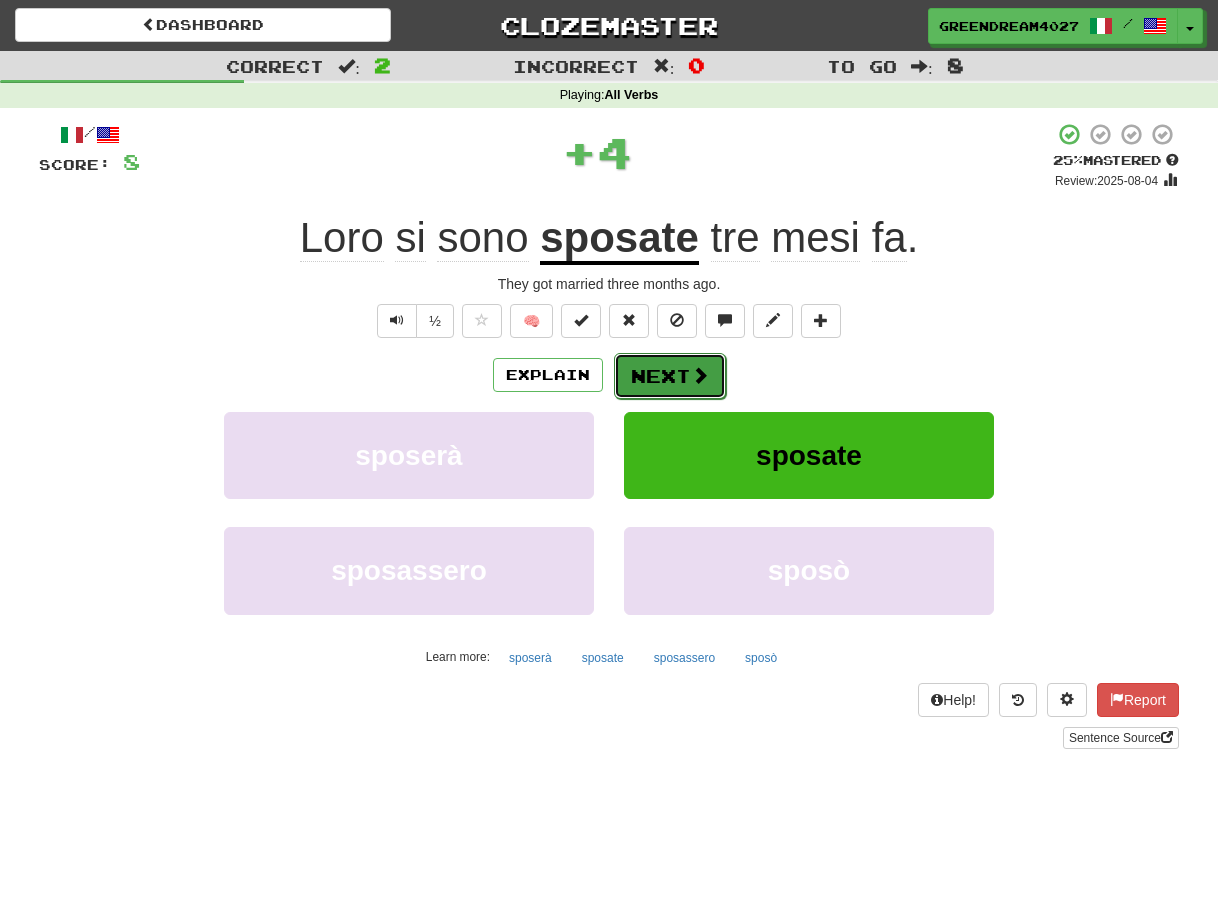 click on "Next" at bounding box center [670, 376] 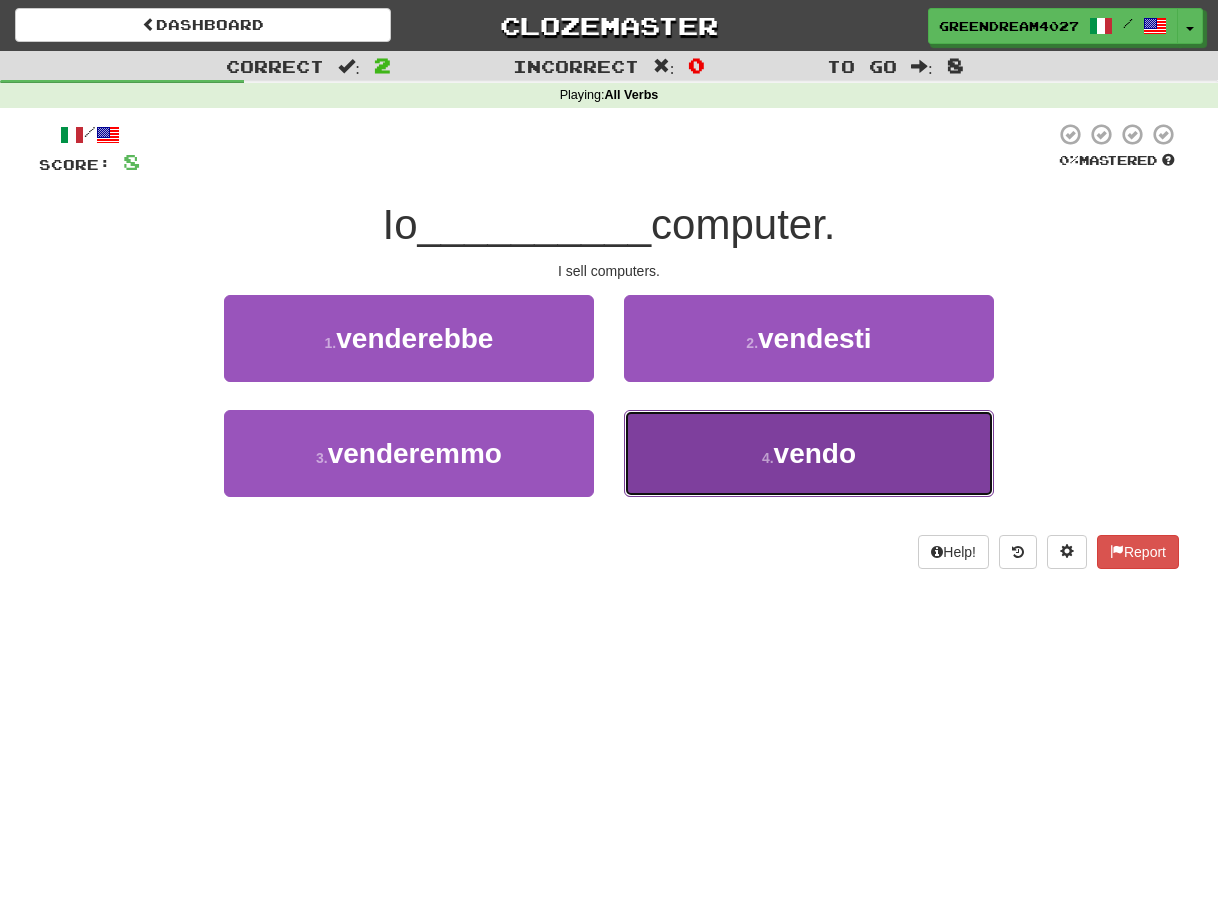 click on "4 .  vendo" at bounding box center [809, 453] 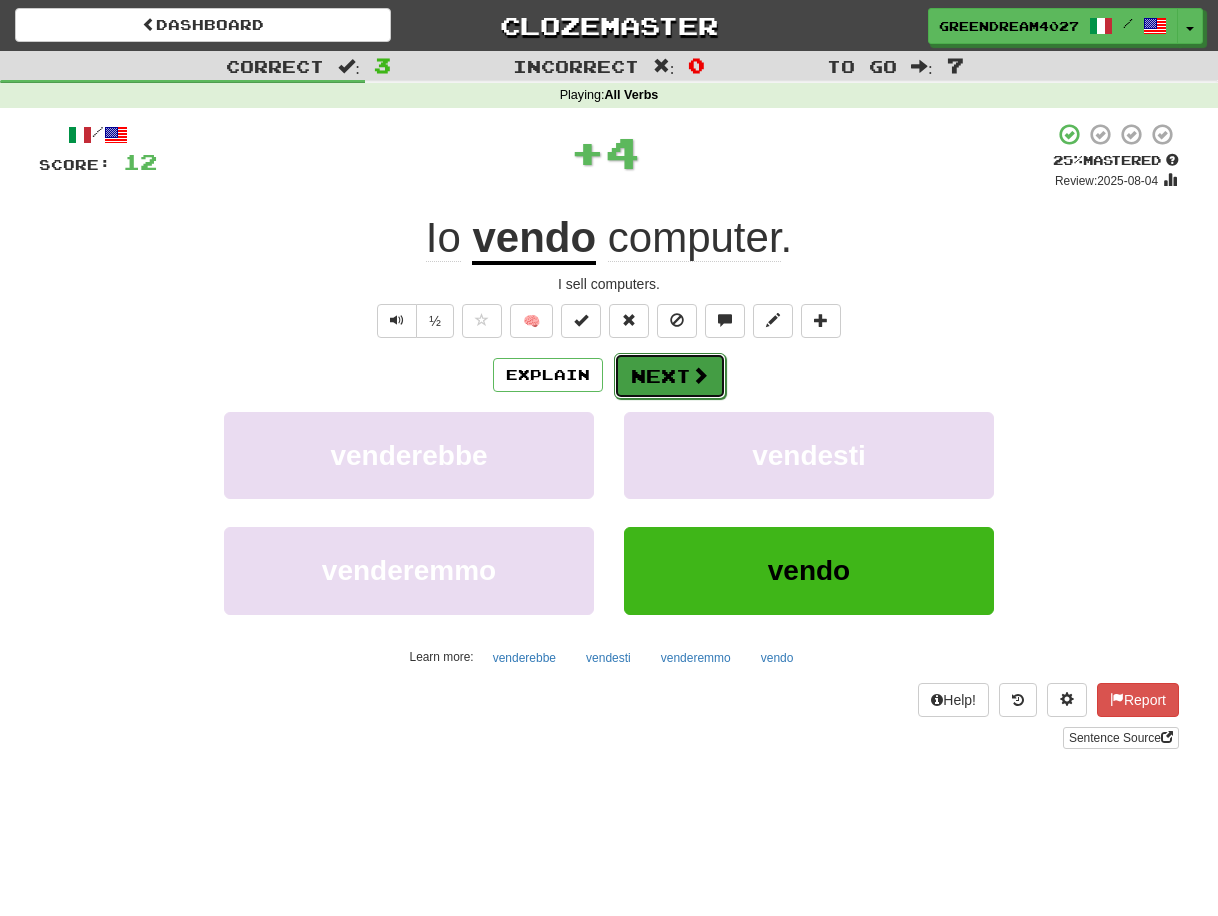 click on "Next" at bounding box center [670, 376] 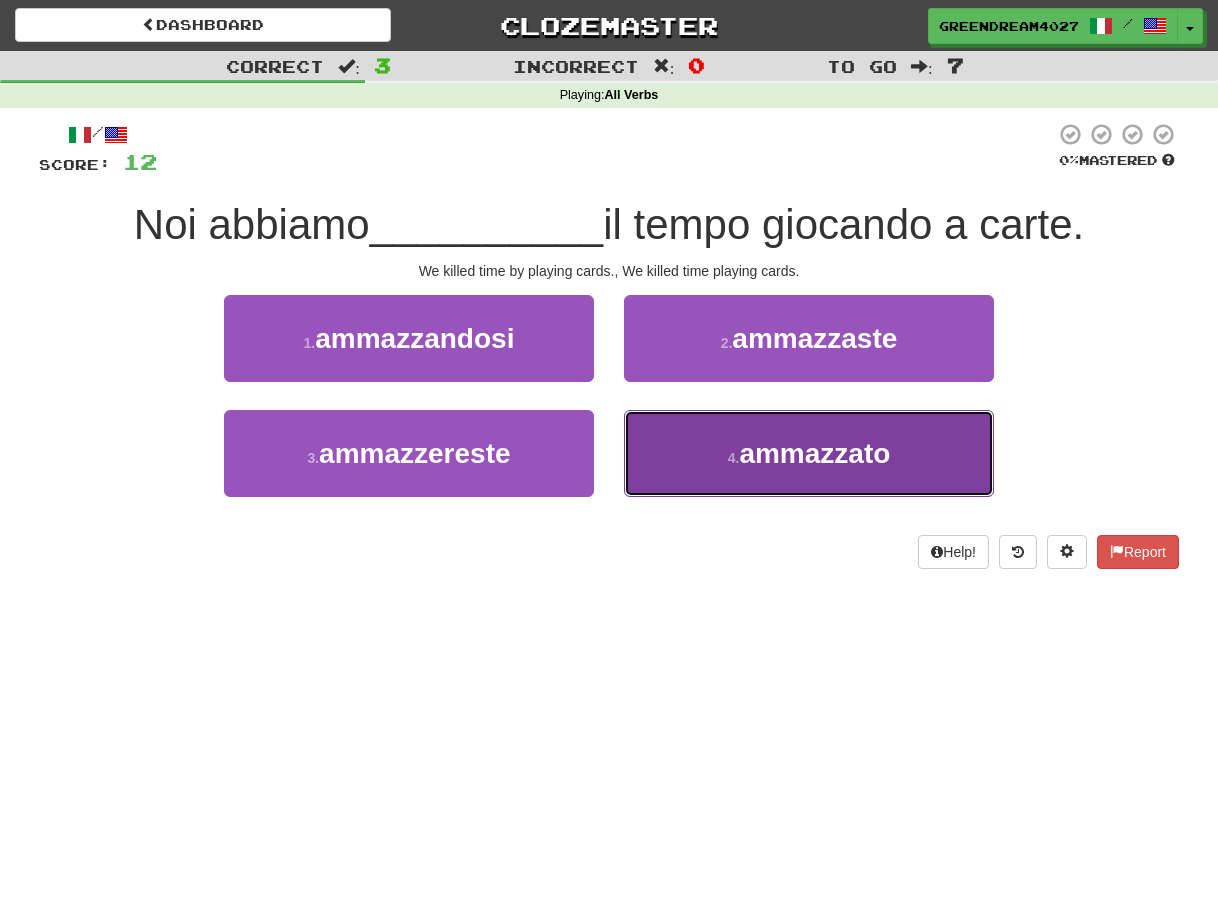 click on "4 ." at bounding box center (734, 458) 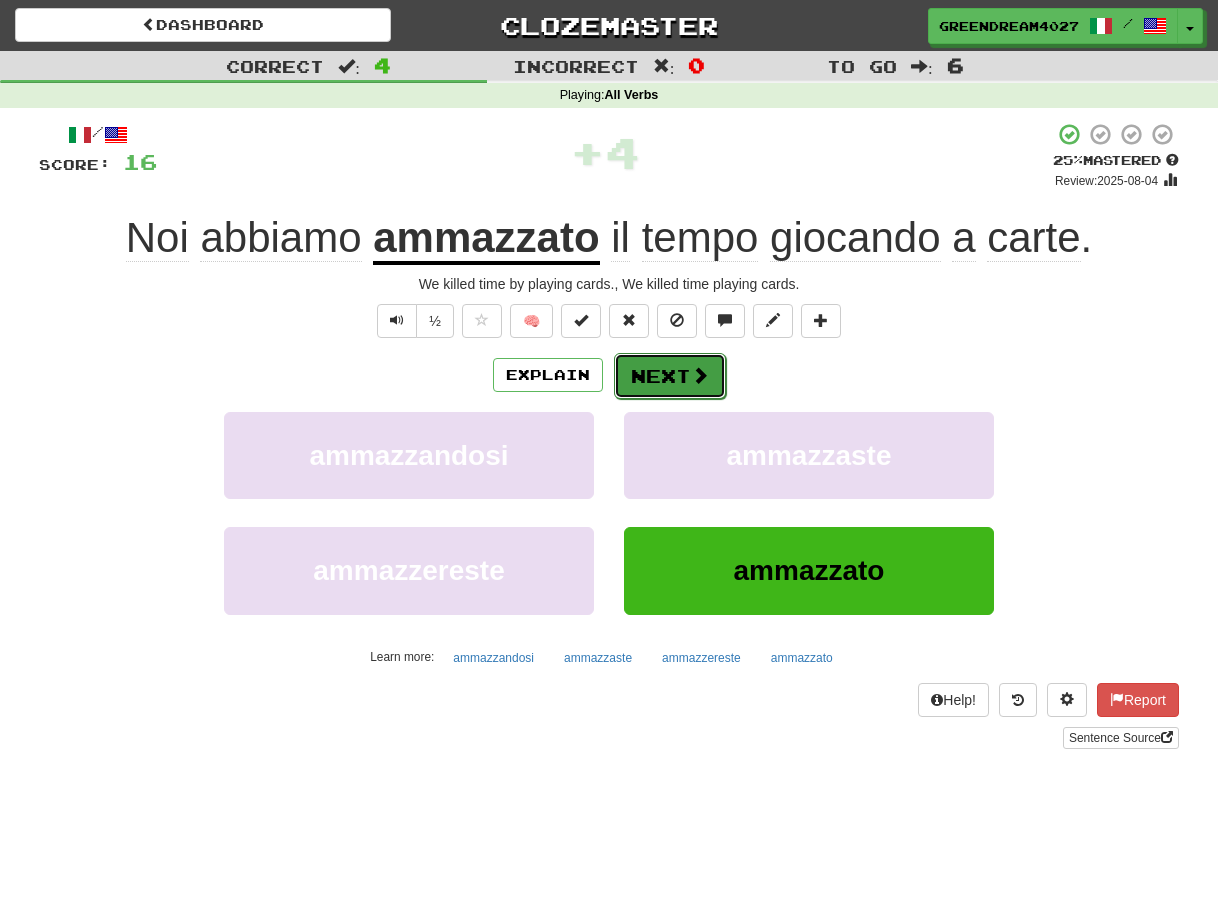 click on "Next" at bounding box center [670, 376] 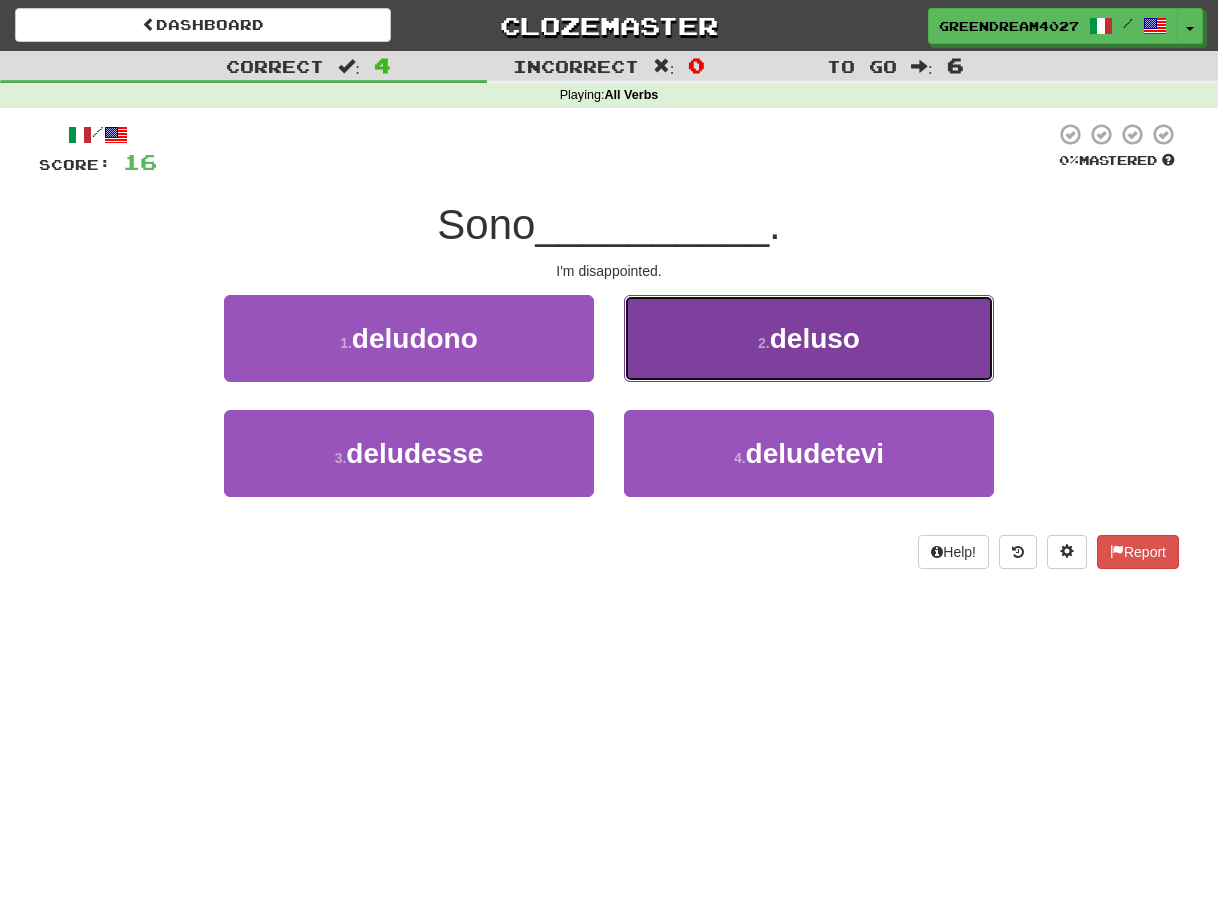 click on "2 .  deluso" at bounding box center (809, 338) 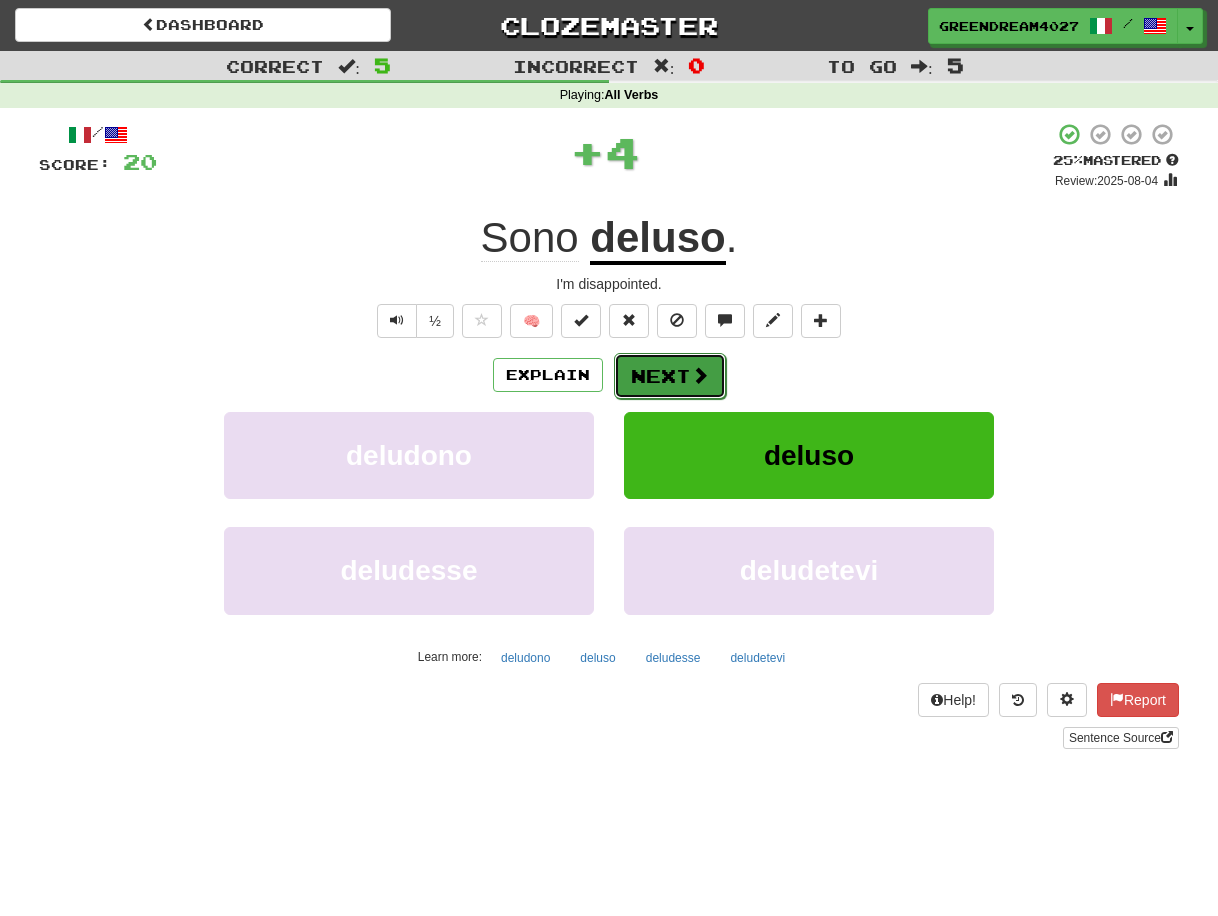 click on "Next" at bounding box center (670, 376) 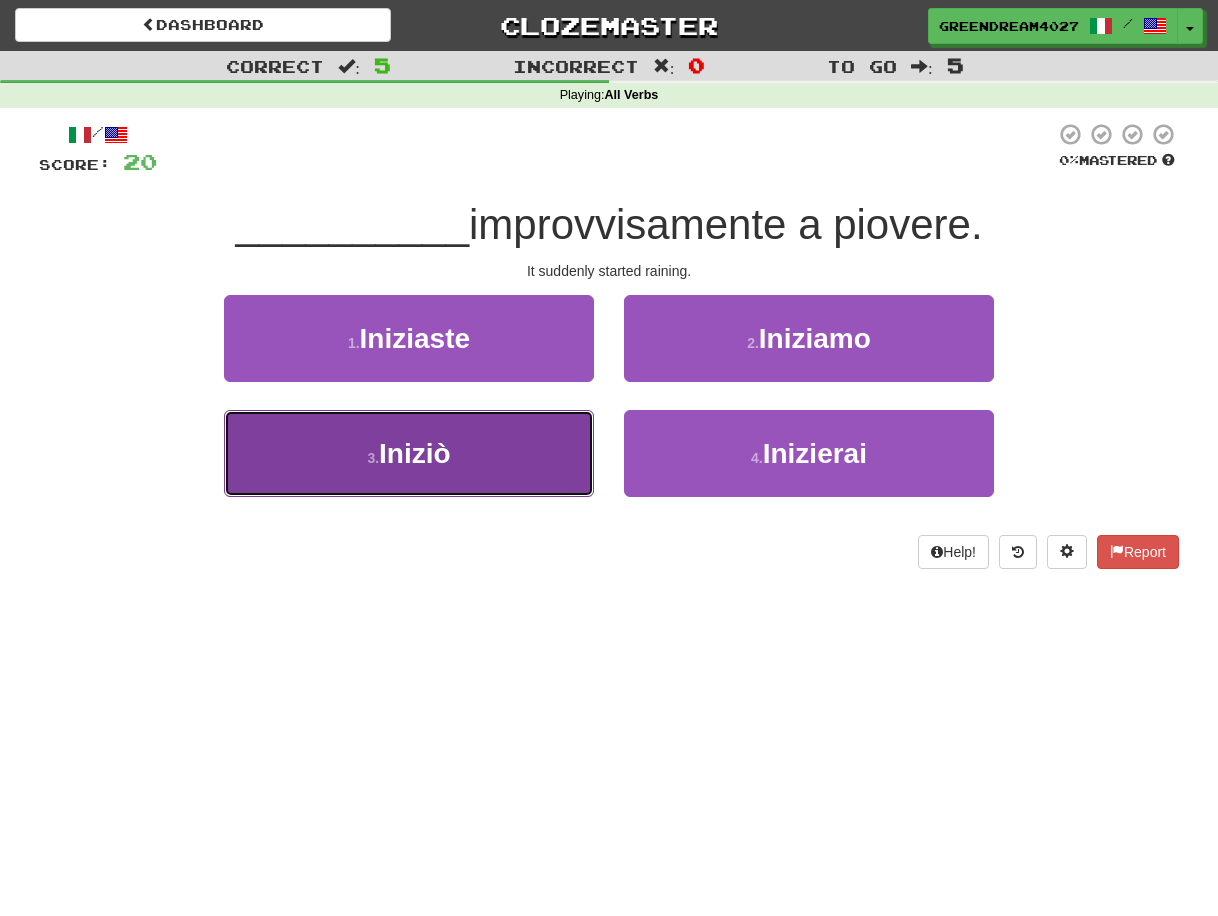 click on "3 .  Iniziò" at bounding box center (409, 453) 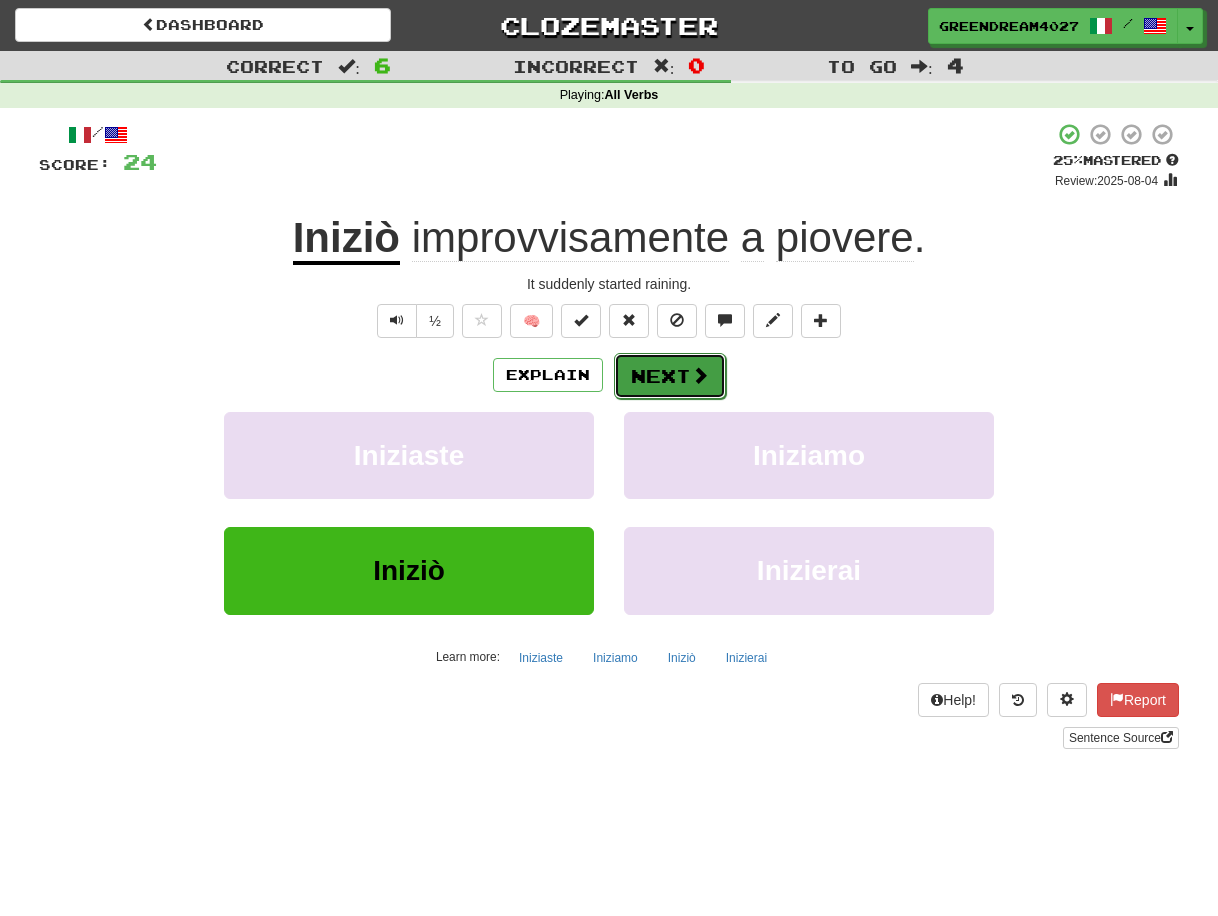 click on "Next" at bounding box center (670, 376) 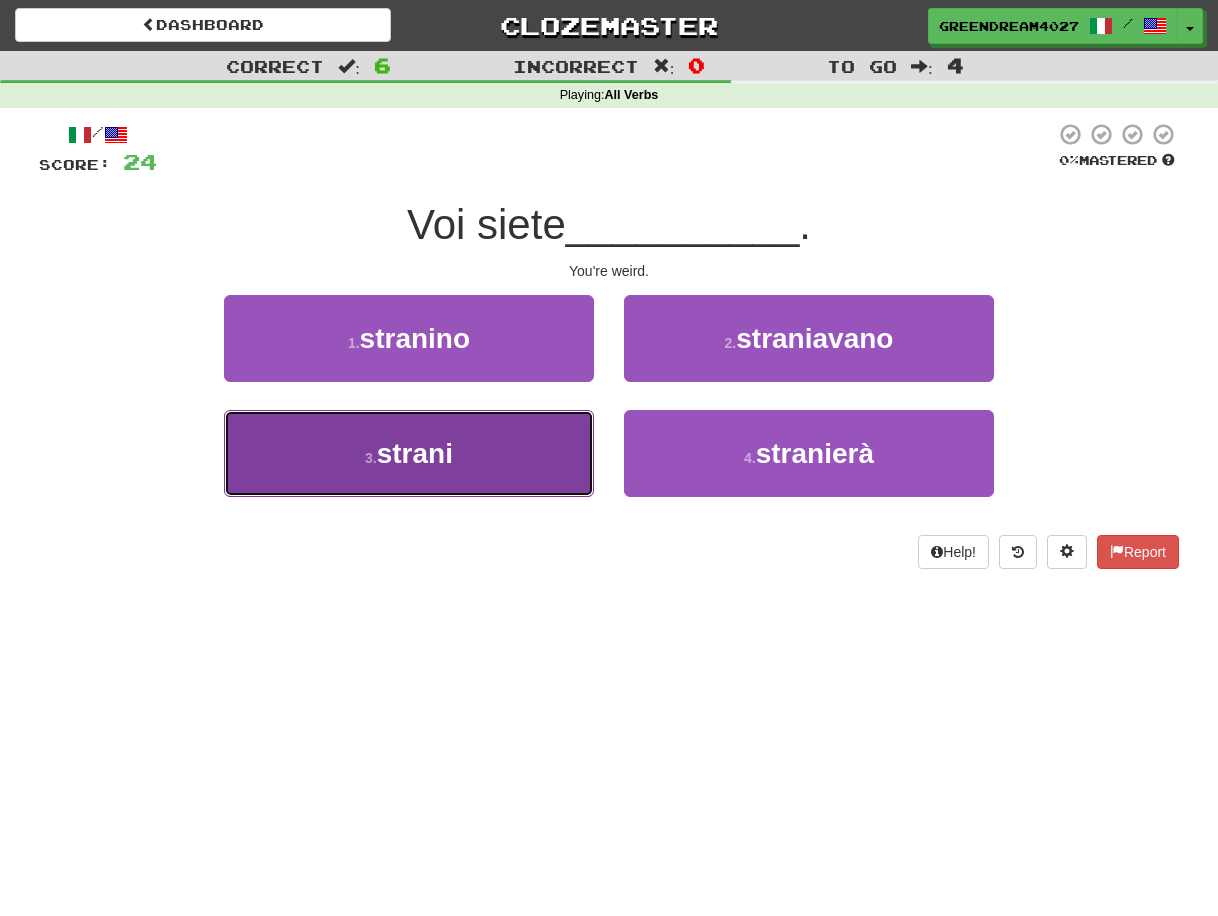 click on "3 .  strani" at bounding box center [409, 453] 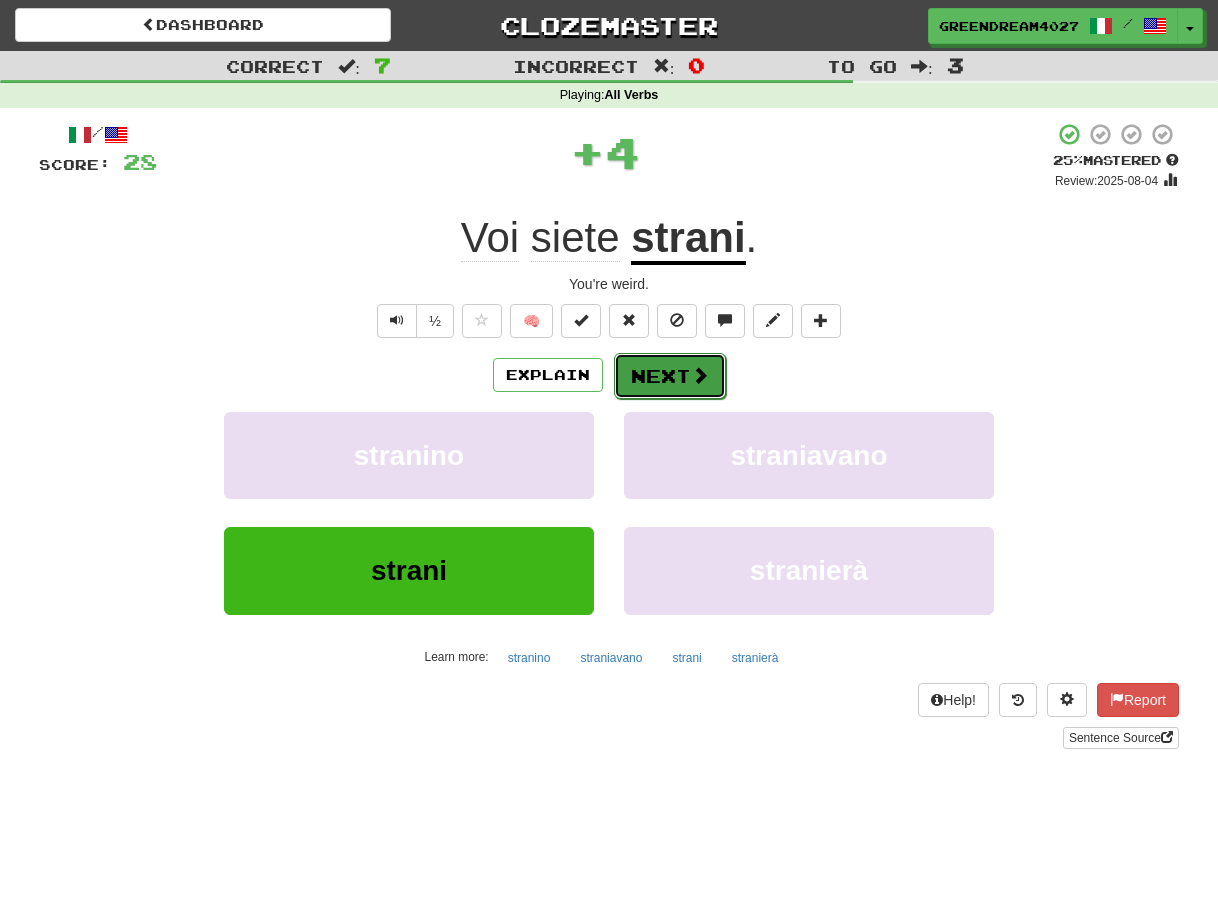 click on "Next" at bounding box center [670, 376] 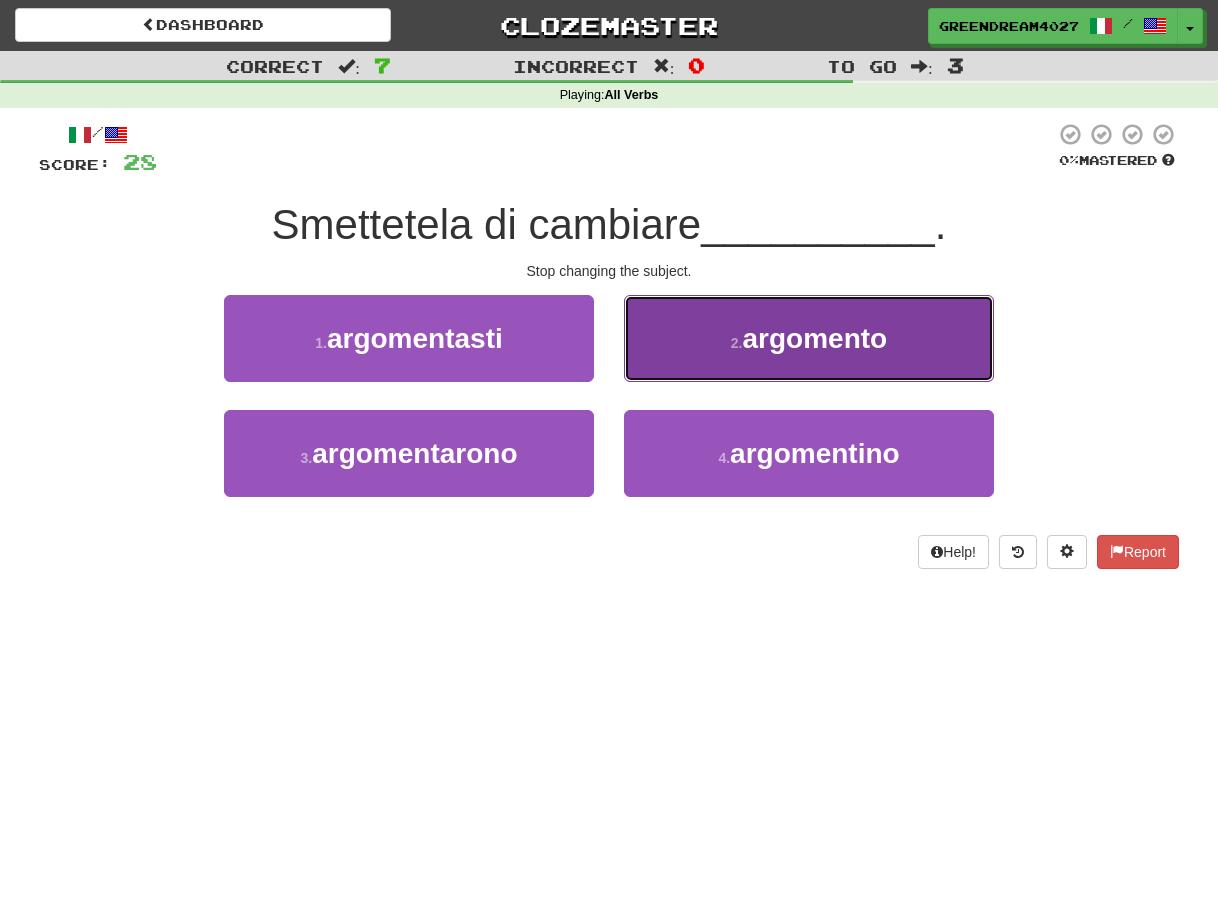 click on "2 ." at bounding box center (737, 343) 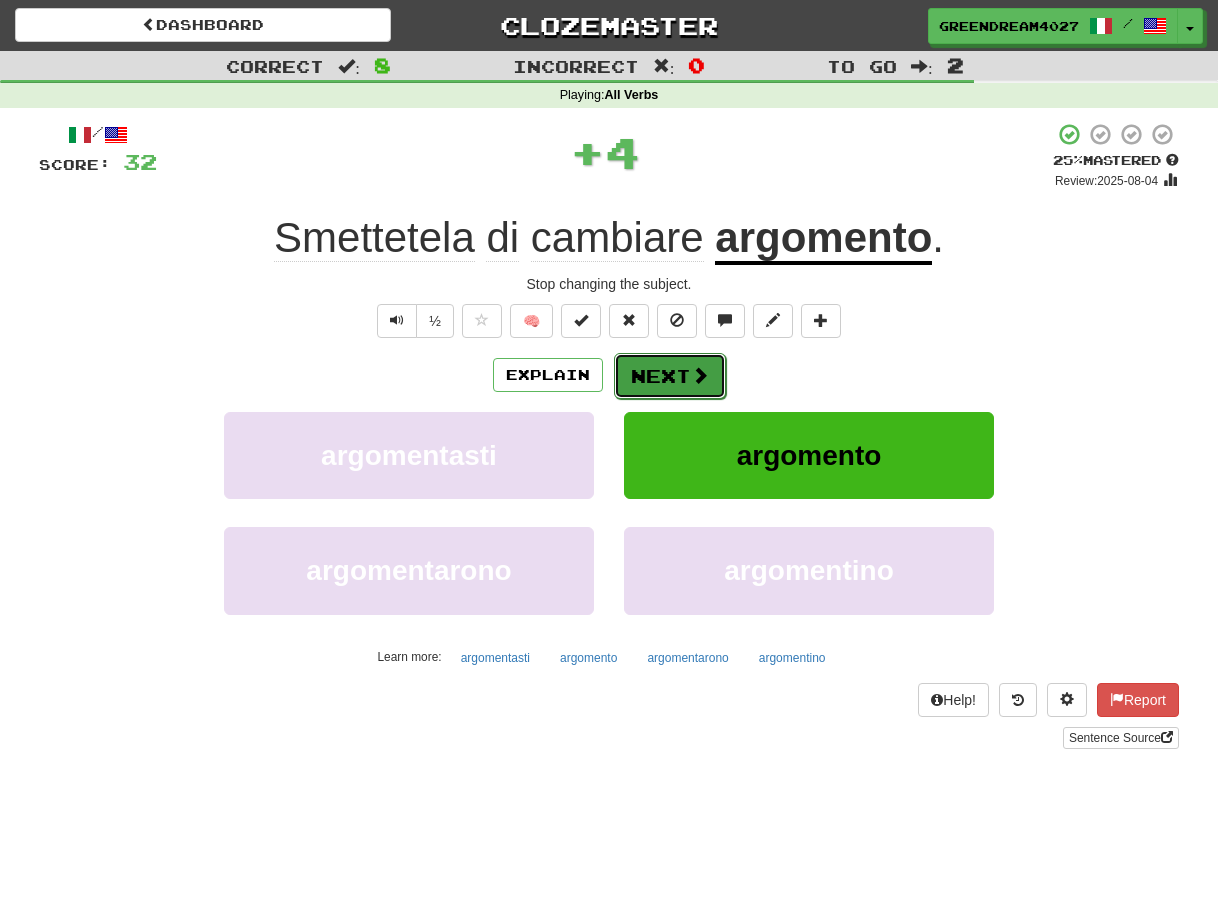 click on "Next" at bounding box center (670, 376) 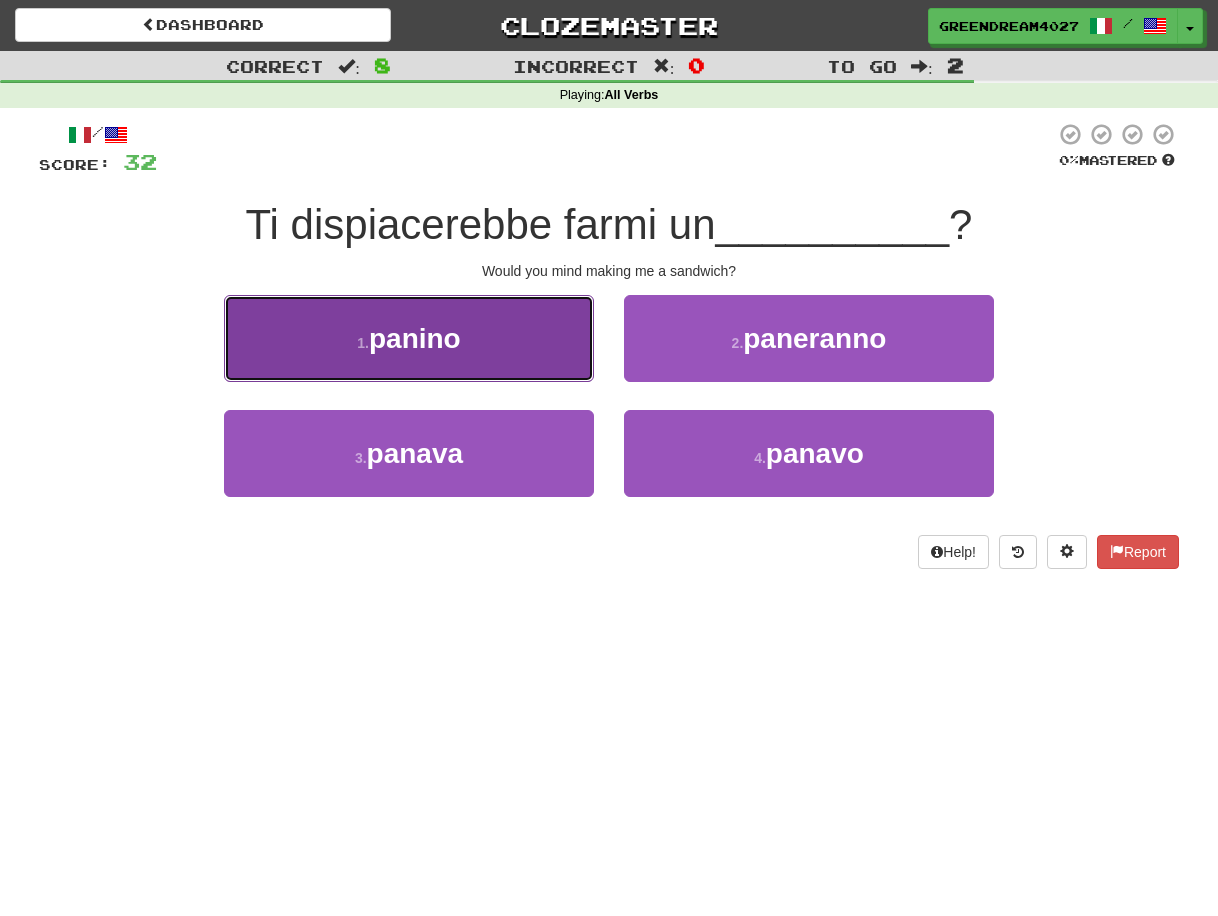 click on "1 .  panino" at bounding box center [409, 338] 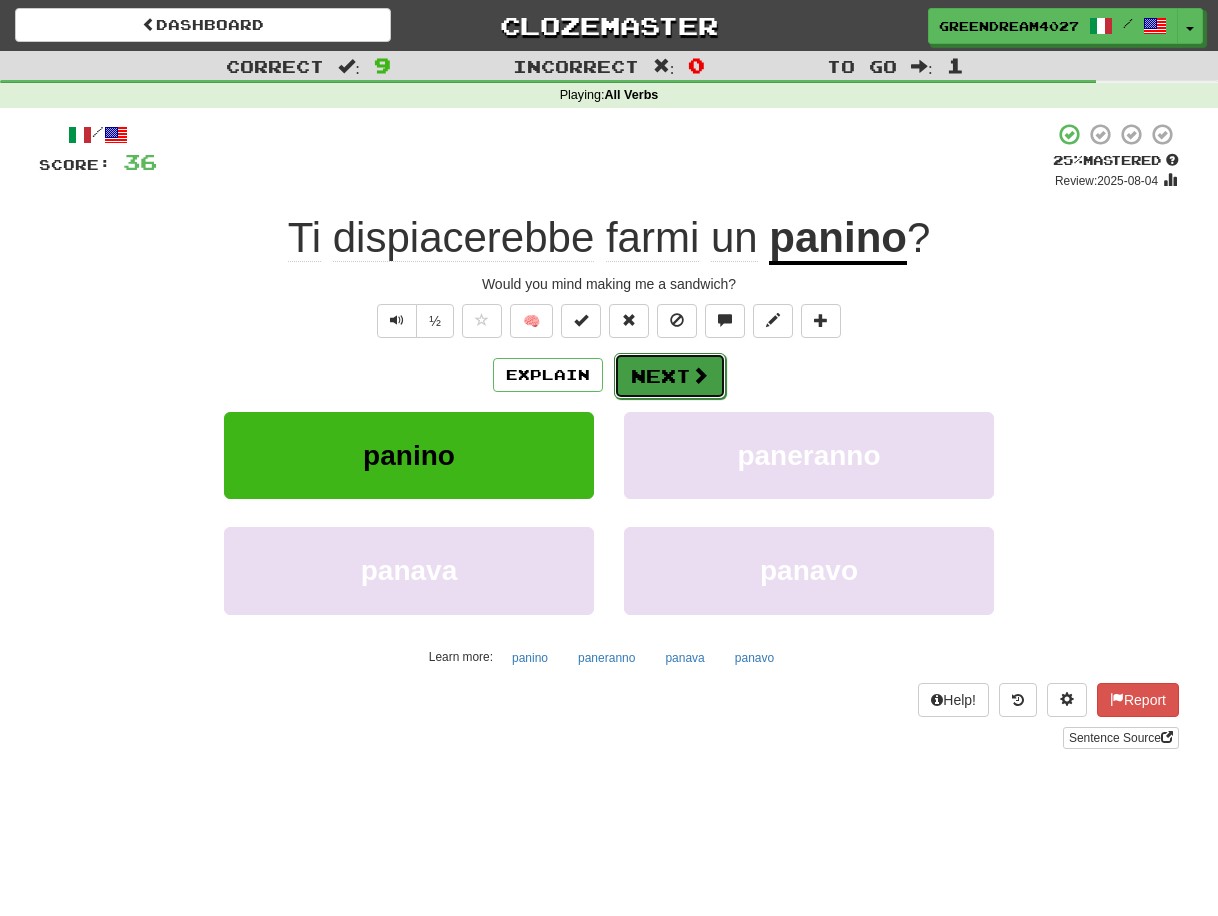 click on "Next" at bounding box center [670, 376] 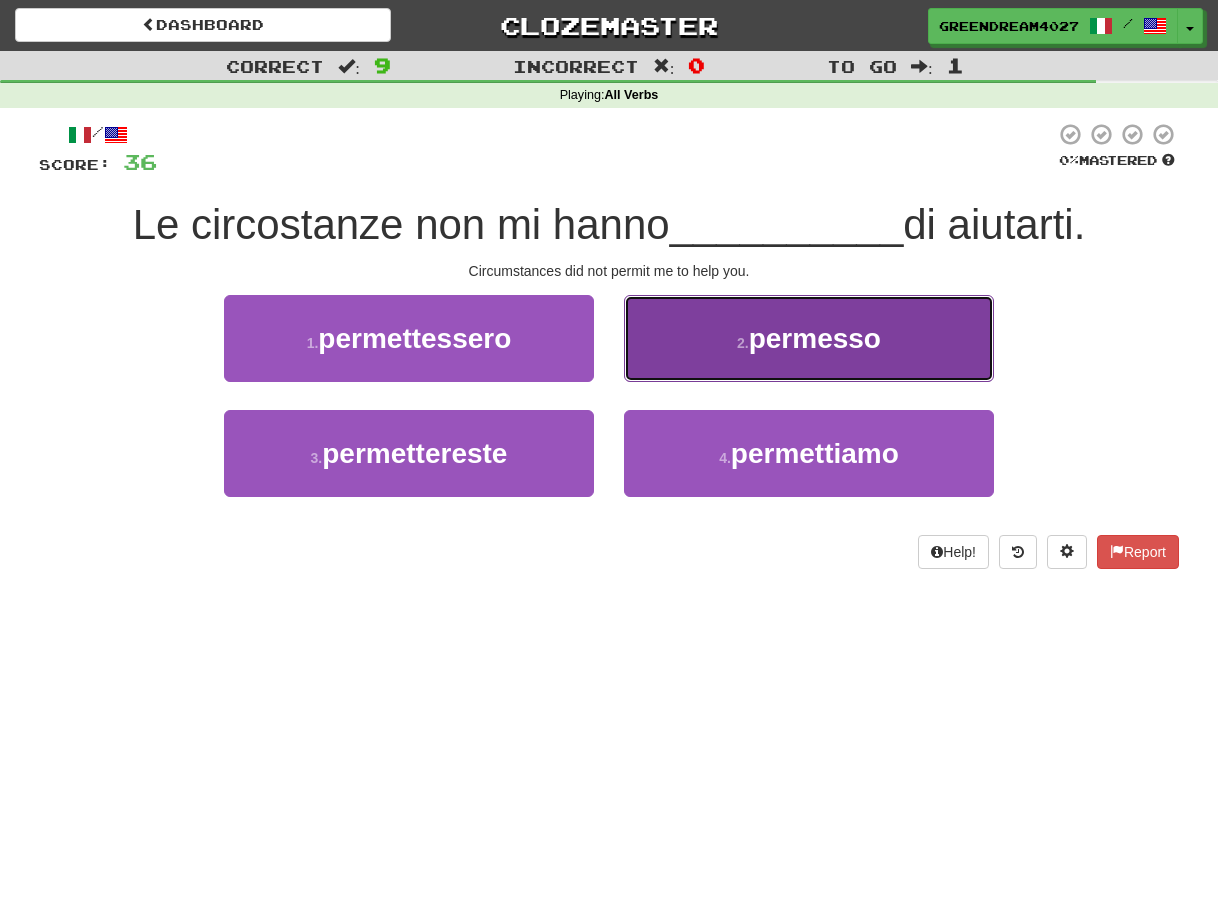 click on "permesso" at bounding box center (815, 338) 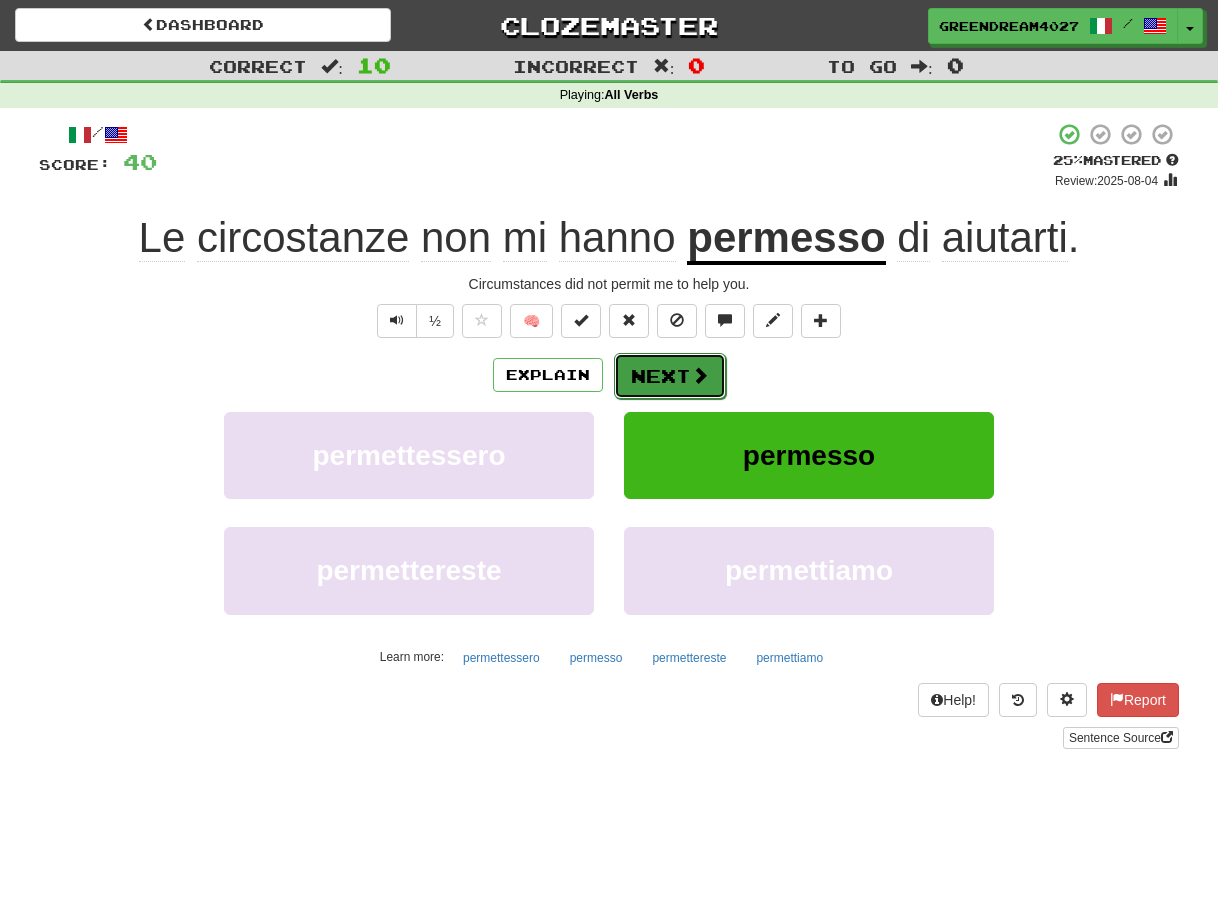 click on "Next" at bounding box center (670, 376) 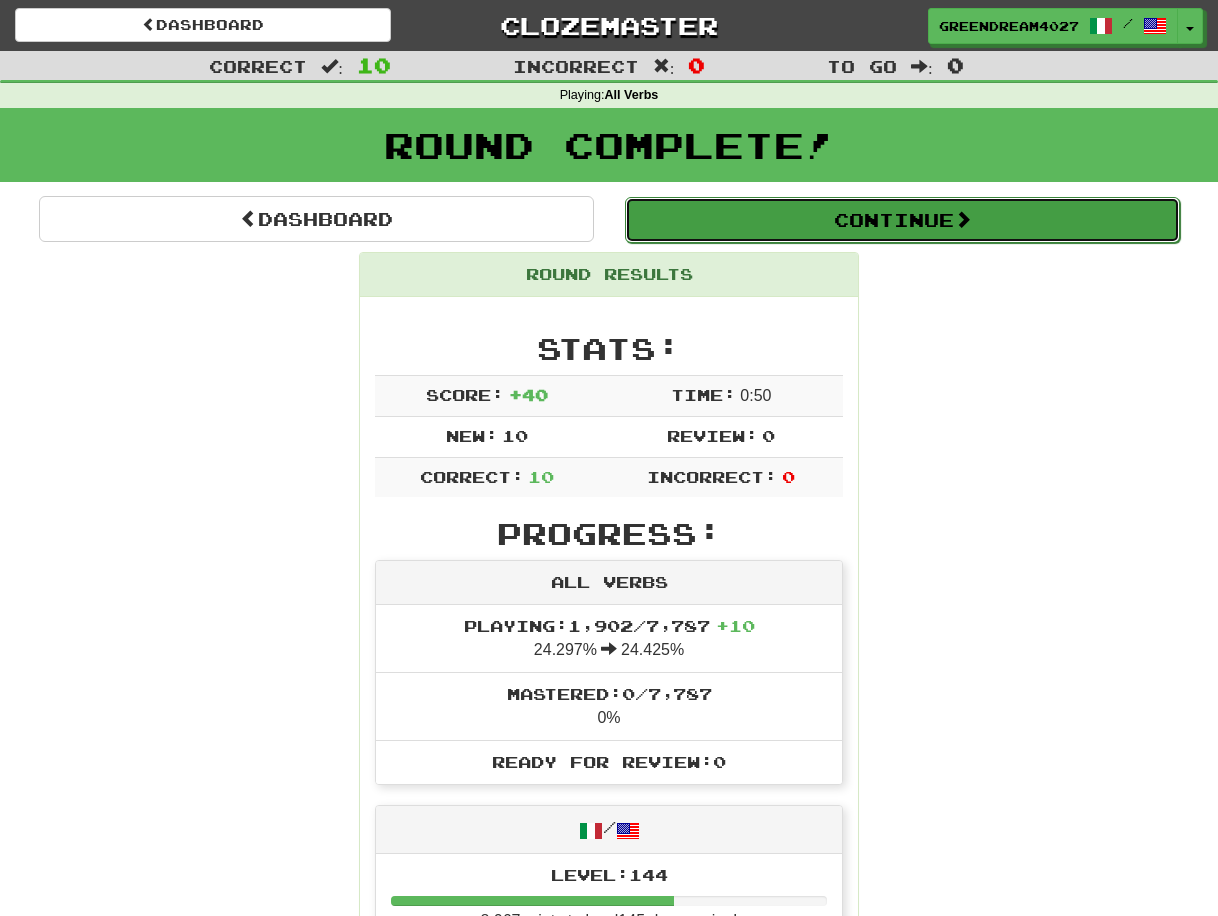 click on "Continue" at bounding box center (902, 220) 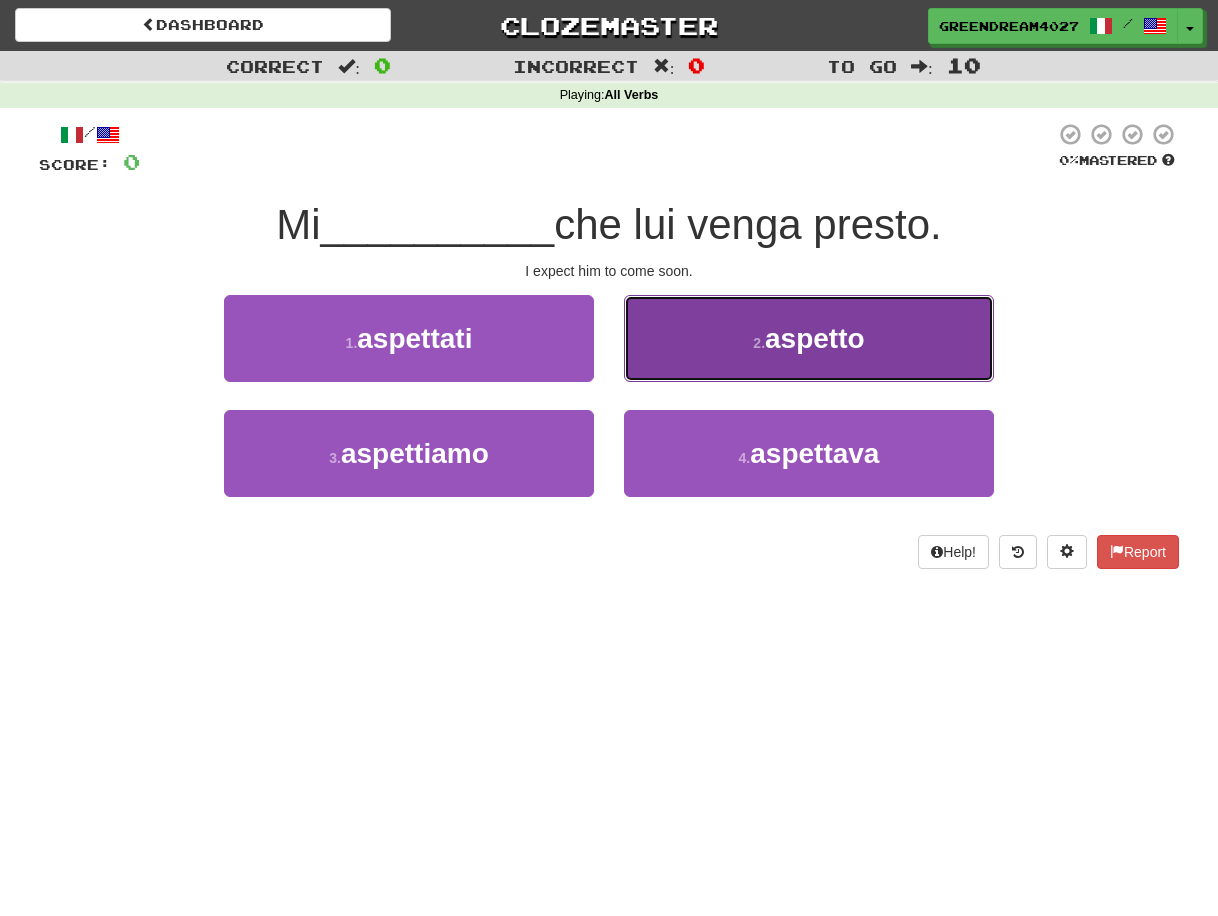 click on "2 .  aspetto" at bounding box center (809, 338) 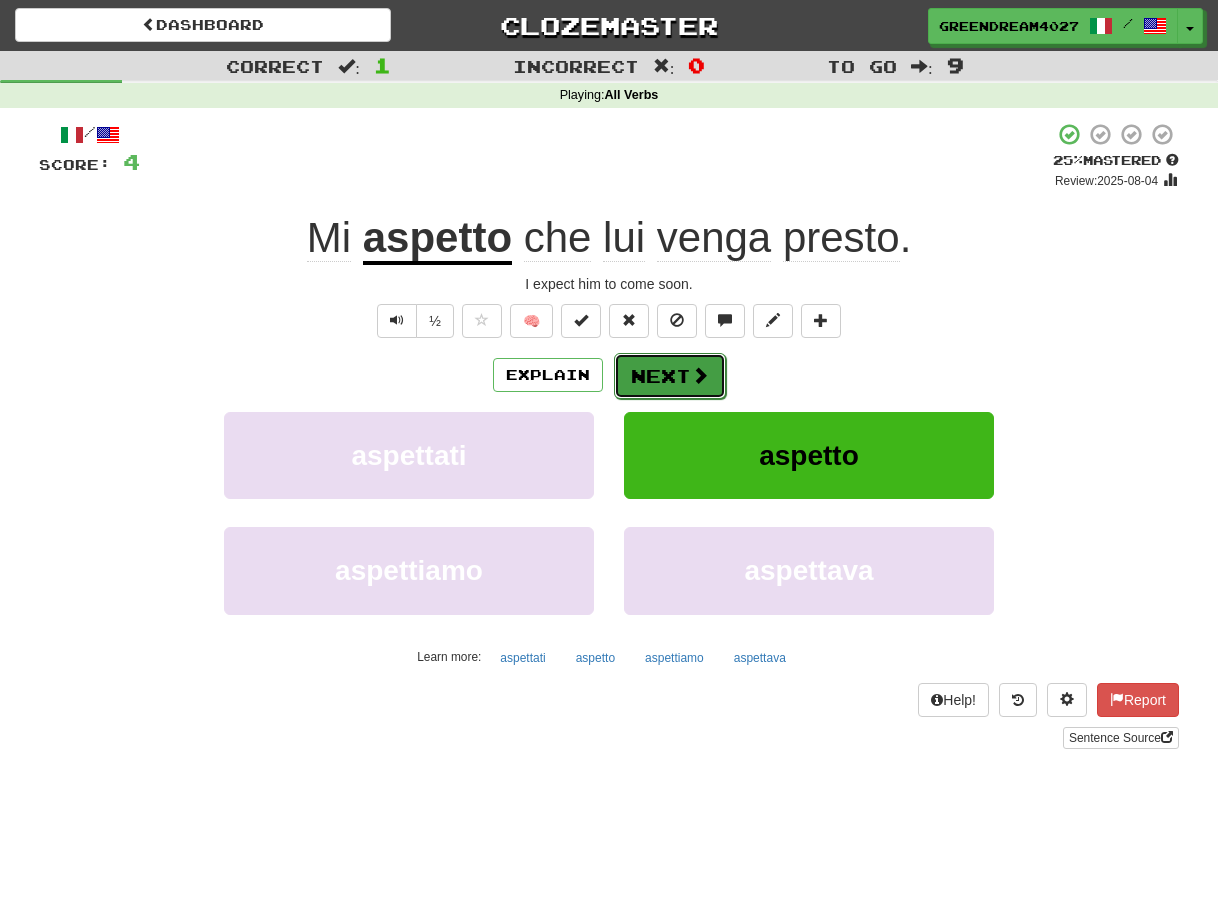 click at bounding box center (700, 375) 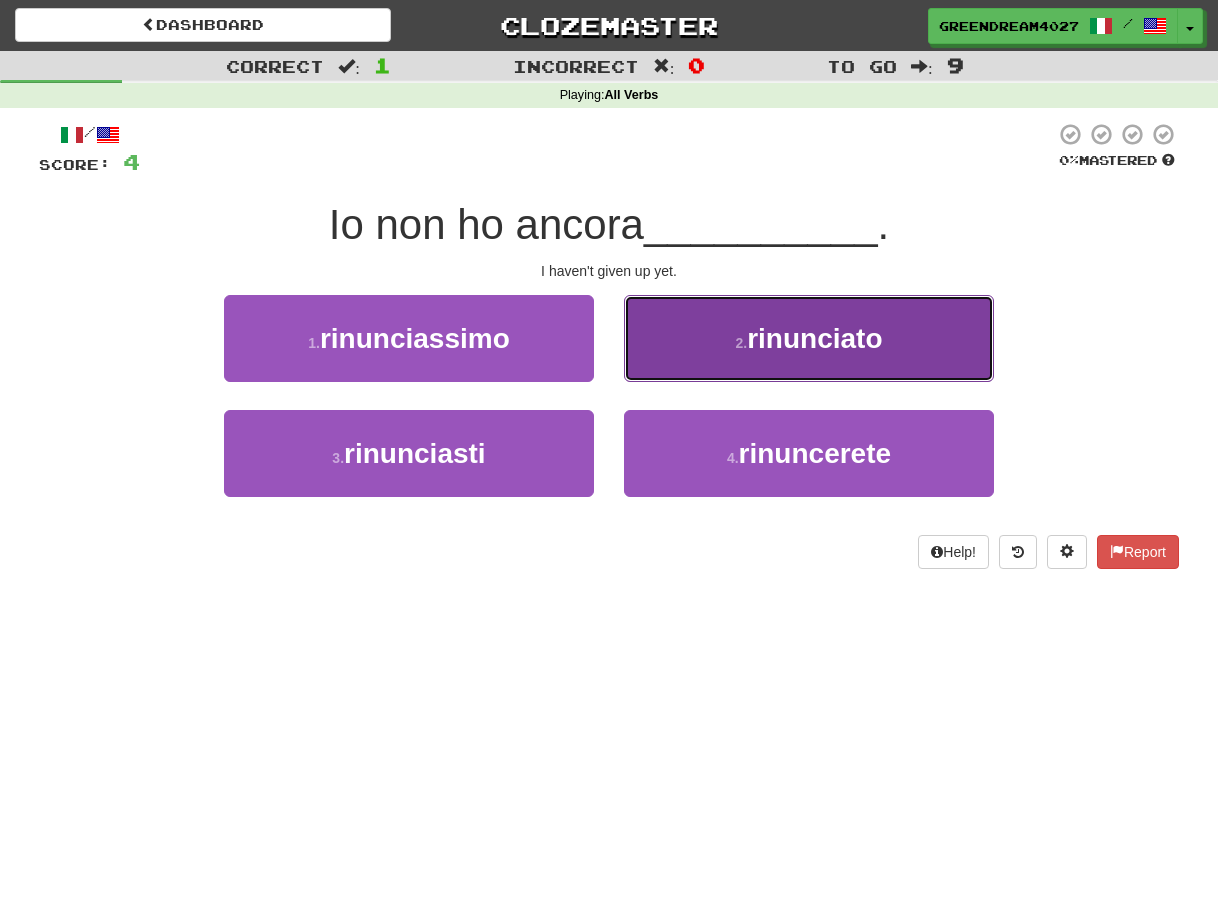 click on "rinunciato" at bounding box center (814, 338) 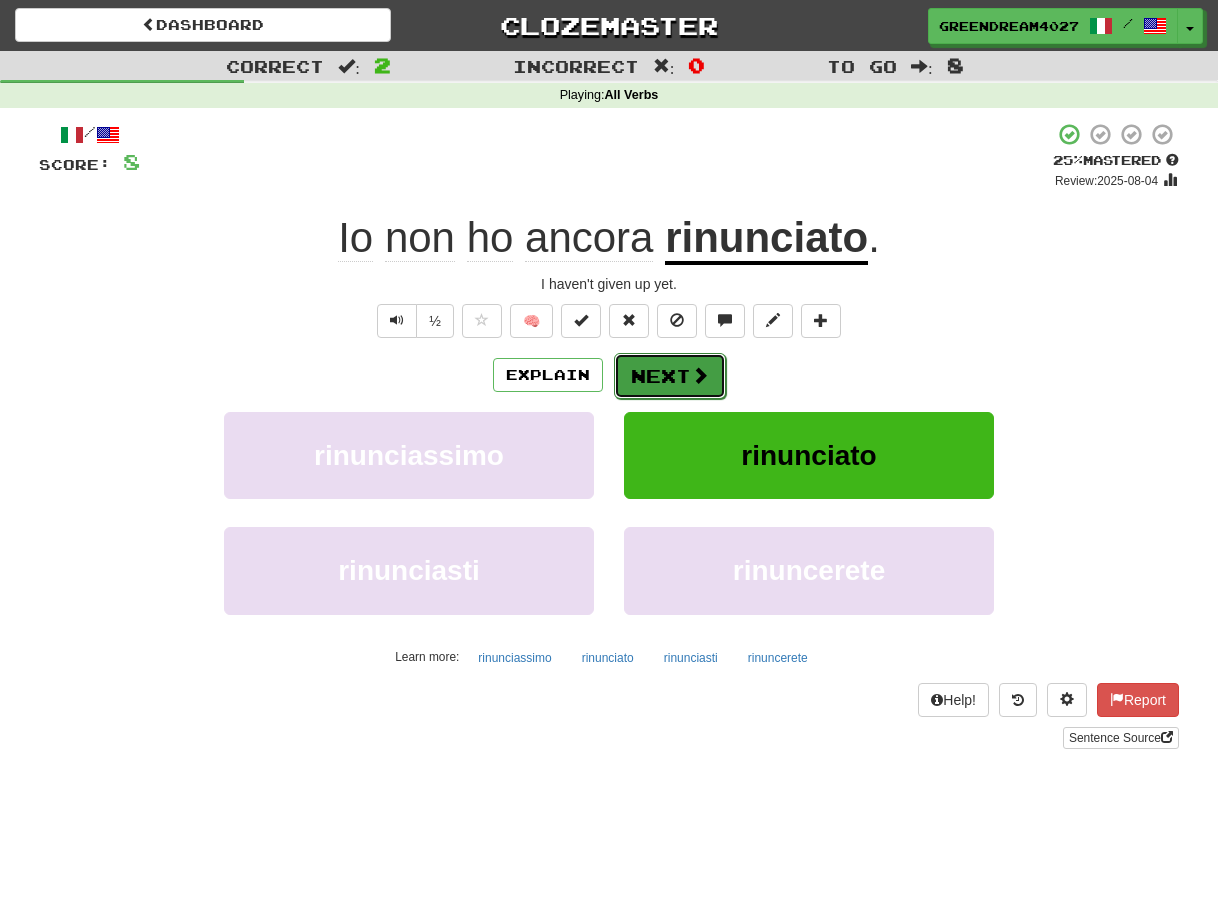 click on "Next" at bounding box center [670, 376] 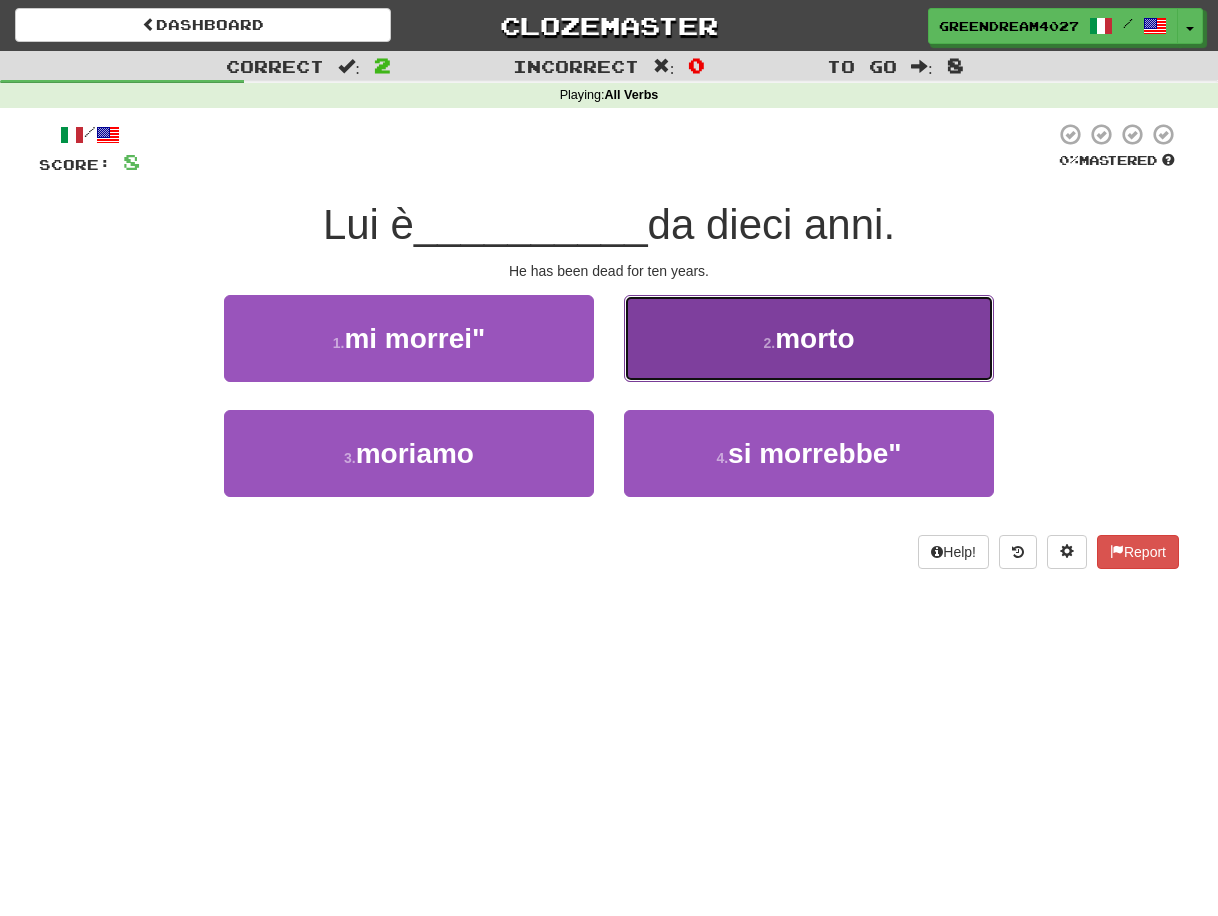 click on "2 .  morto" at bounding box center [809, 338] 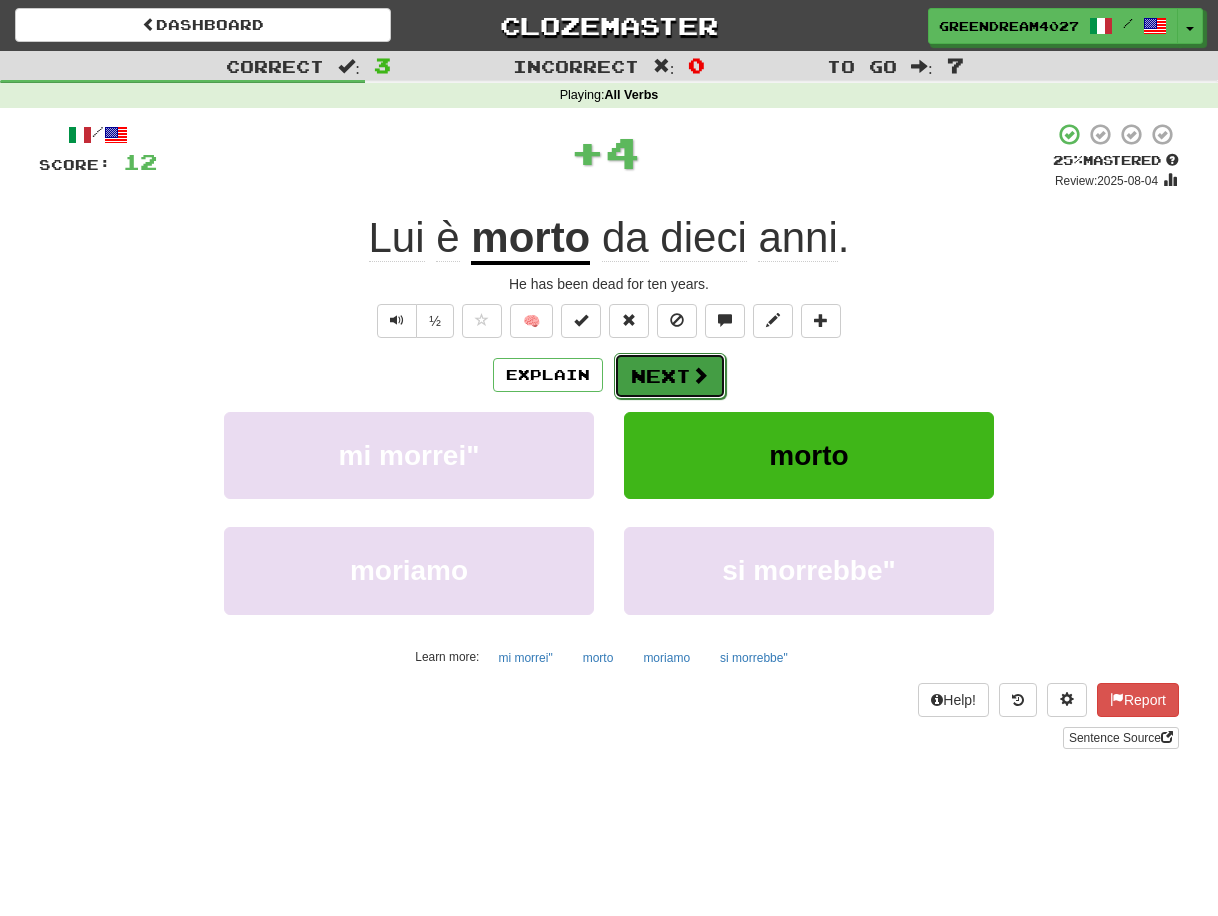 click on "Next" at bounding box center [670, 376] 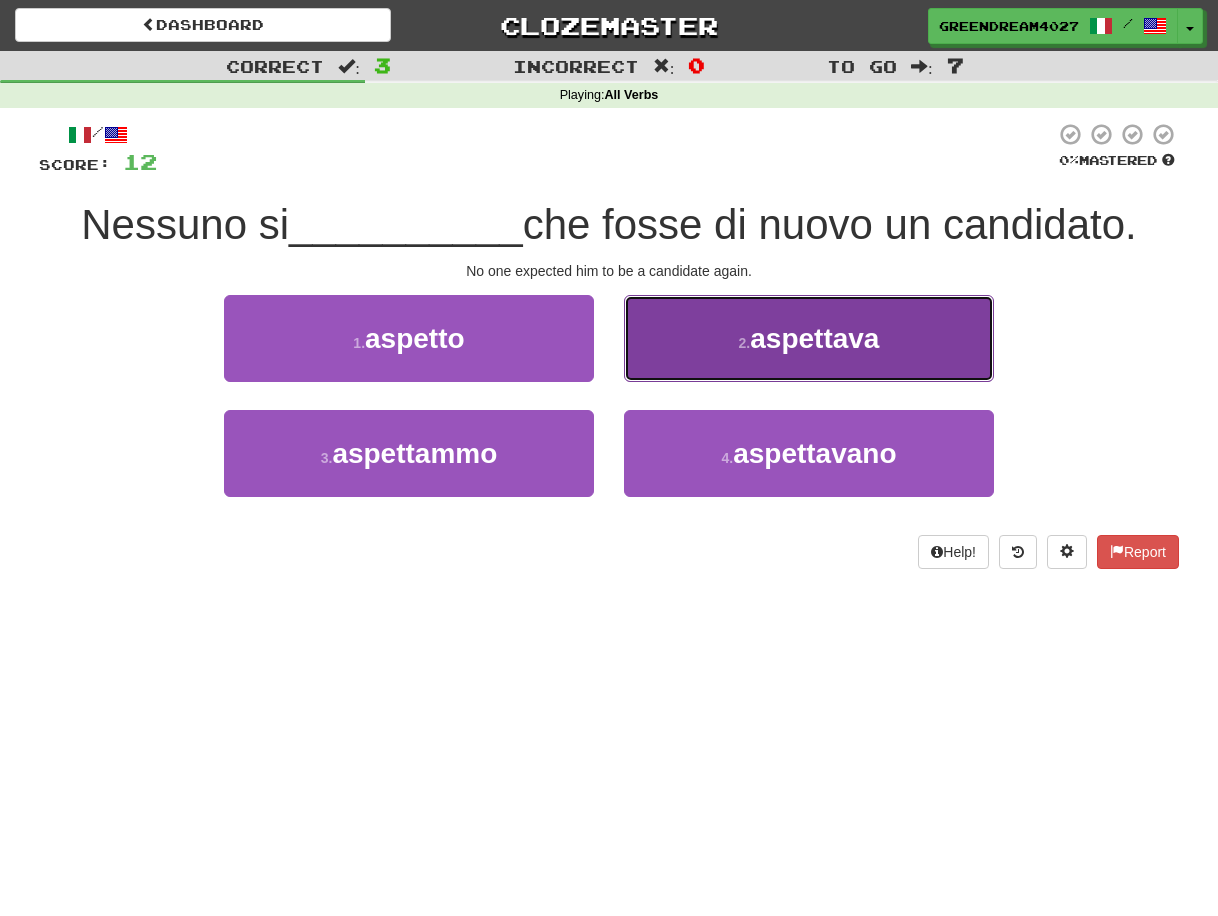 click on "aspettava" at bounding box center [814, 338] 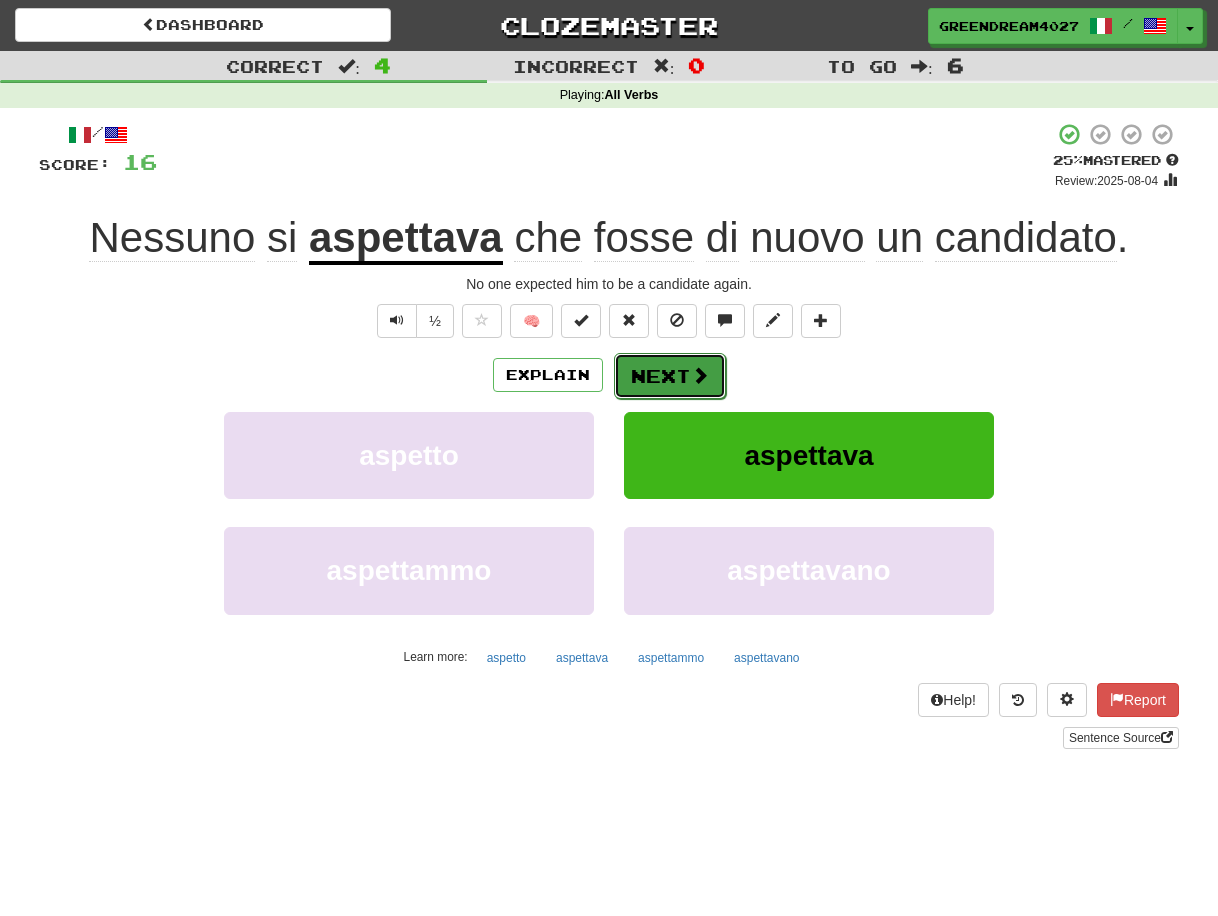 click on "Next" at bounding box center [670, 376] 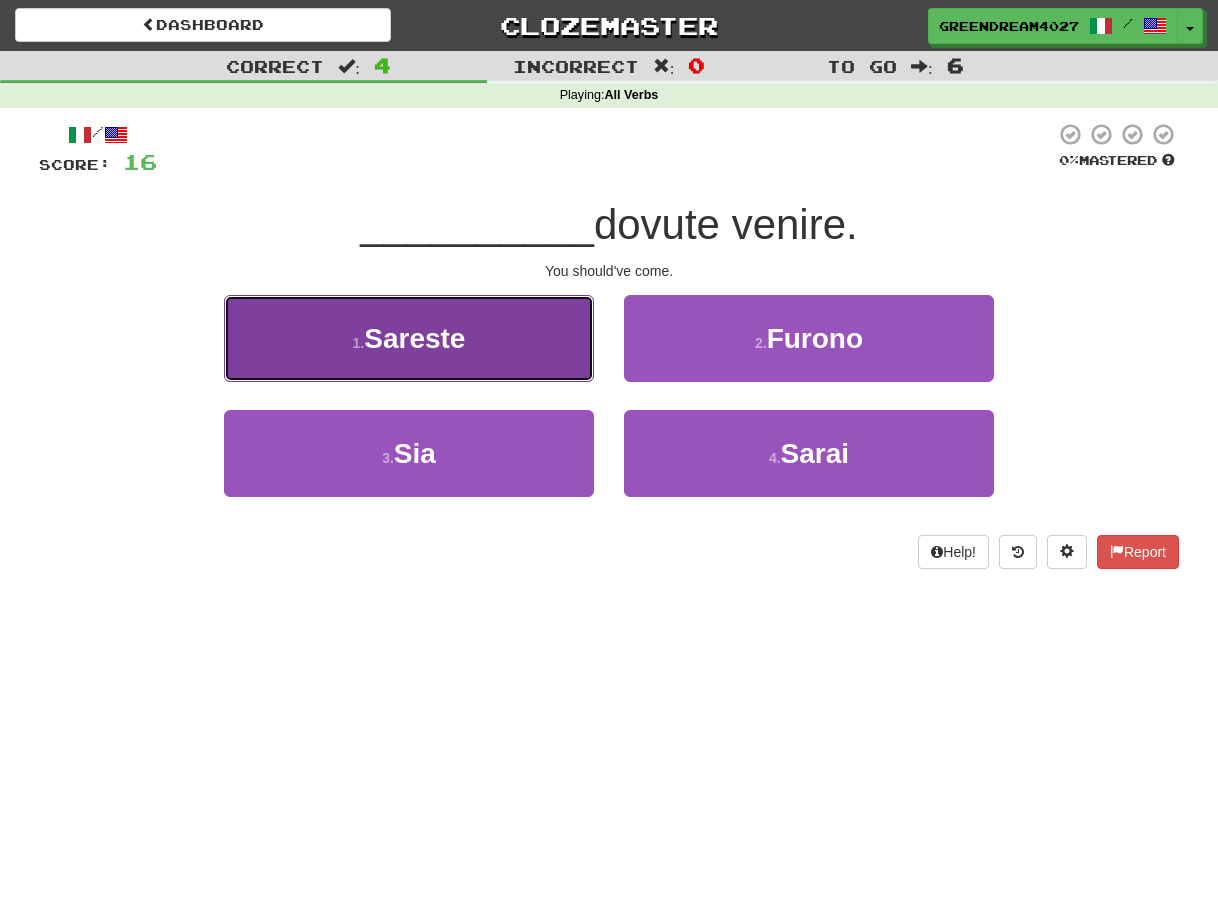 click on "Sareste" at bounding box center [414, 338] 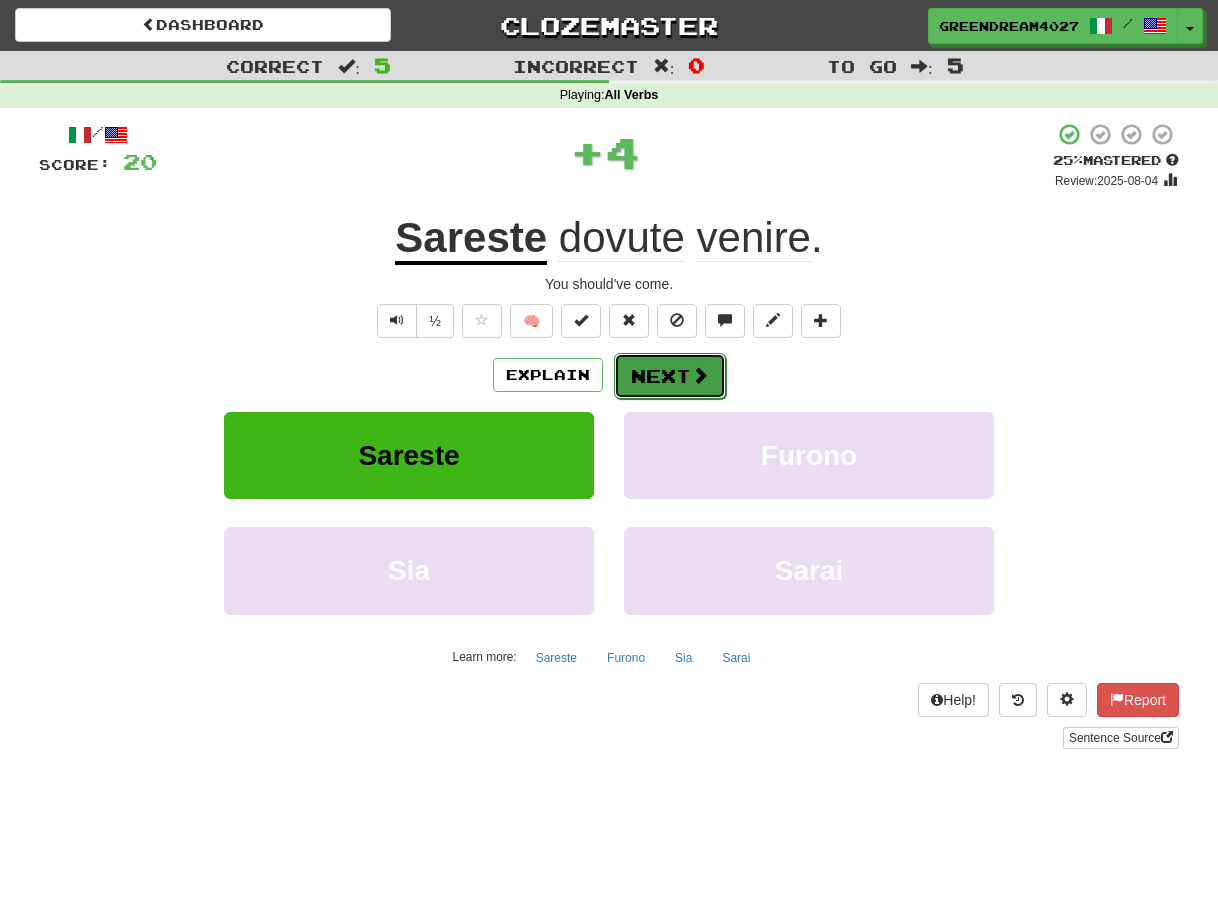 click on "Next" at bounding box center (670, 376) 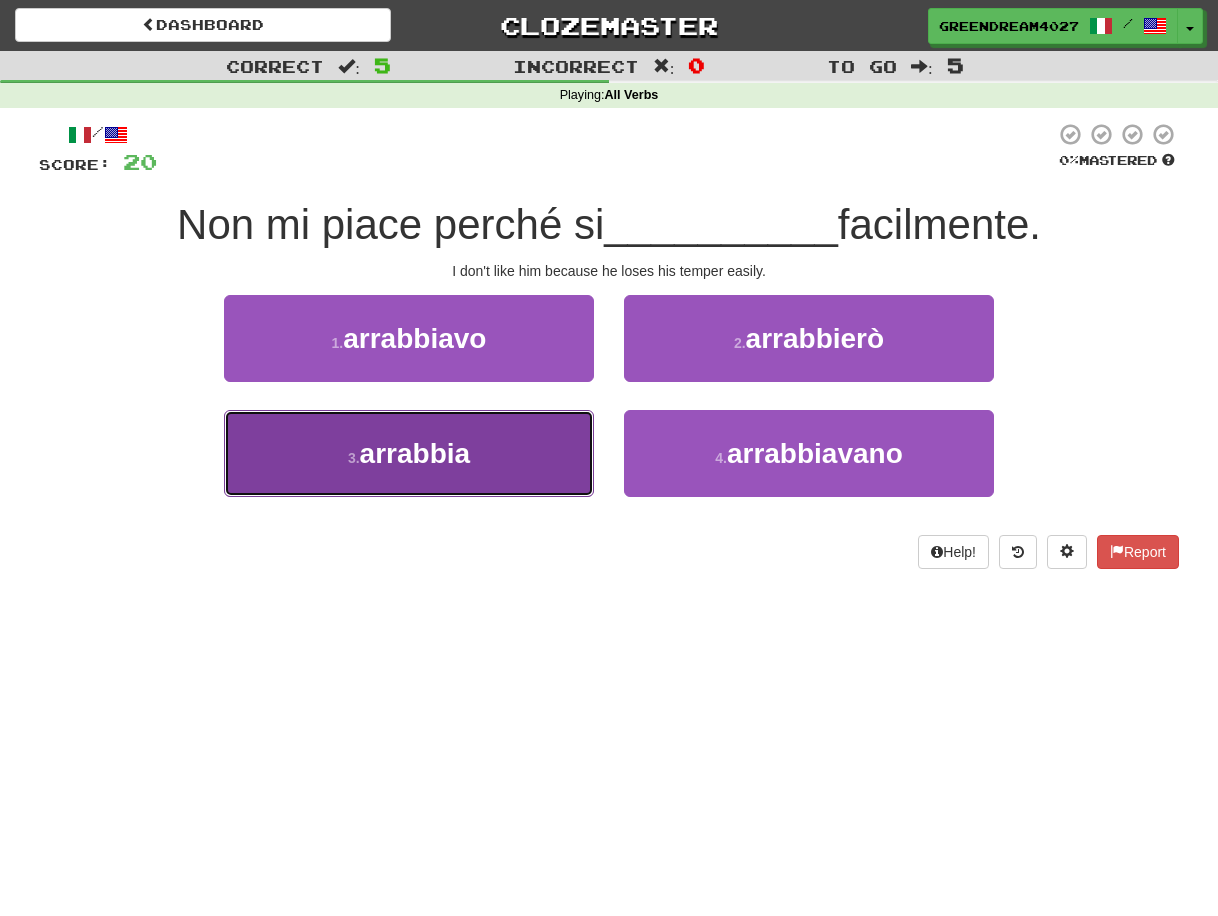 click on "3 .  arrabbia" at bounding box center (409, 453) 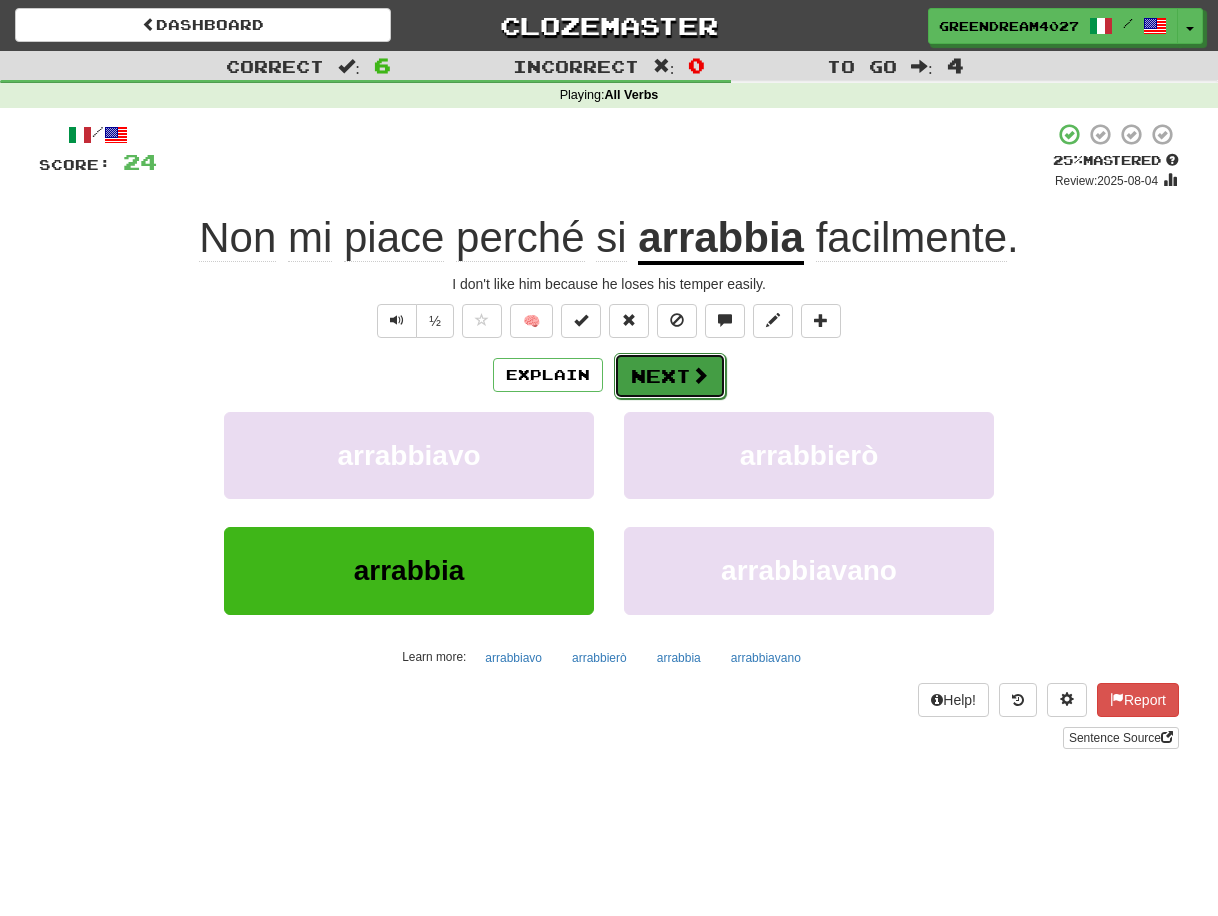 click on "Next" at bounding box center (670, 376) 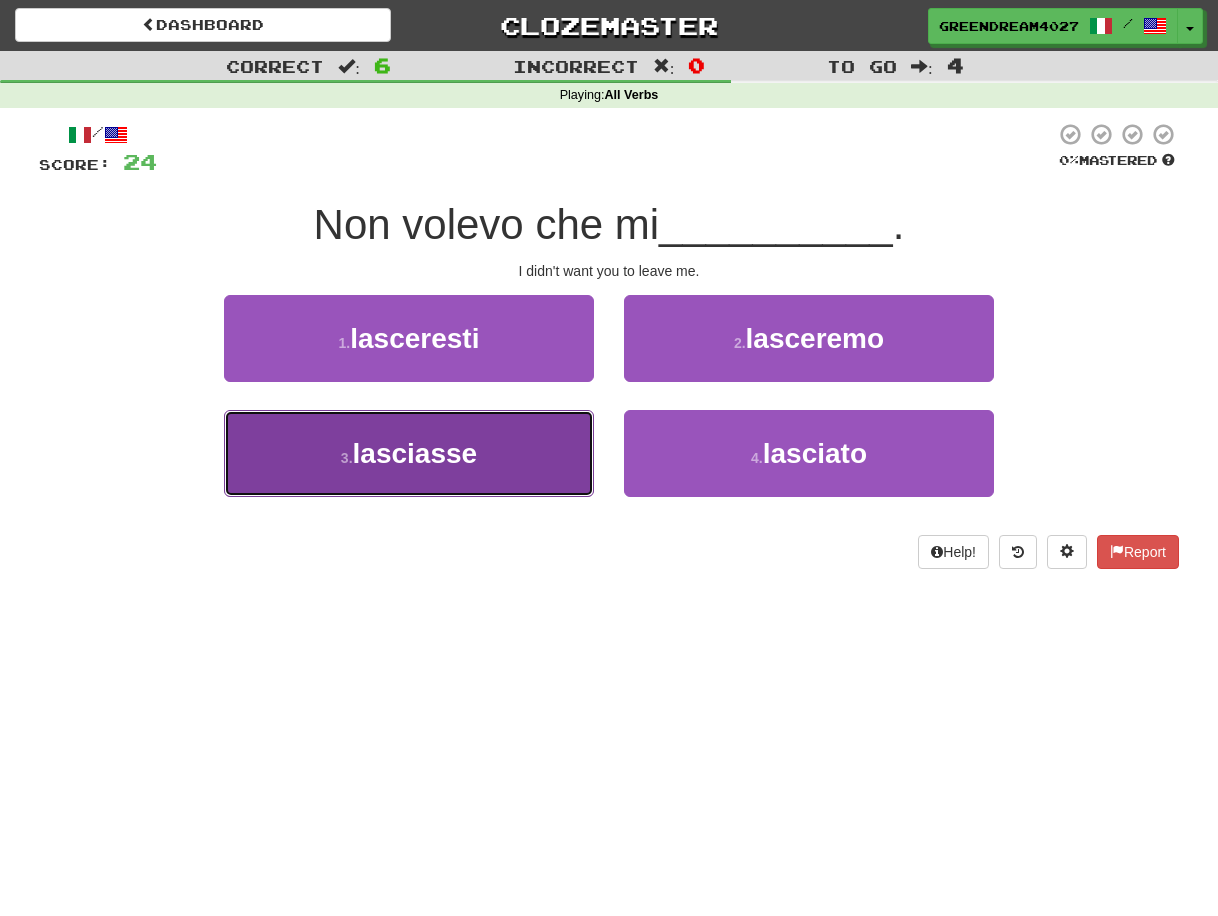 click on "3 .  lasciasse" at bounding box center (409, 453) 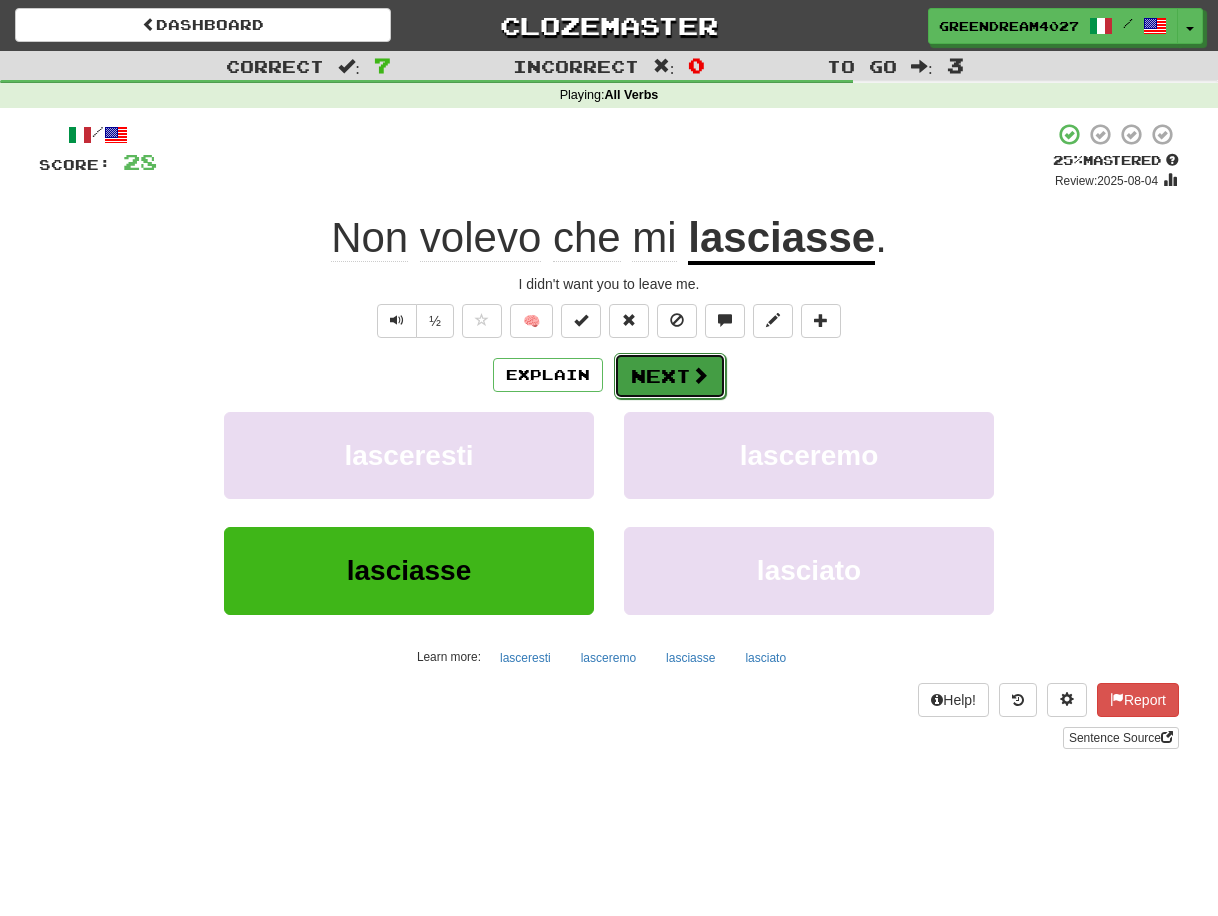click on "Next" at bounding box center (670, 376) 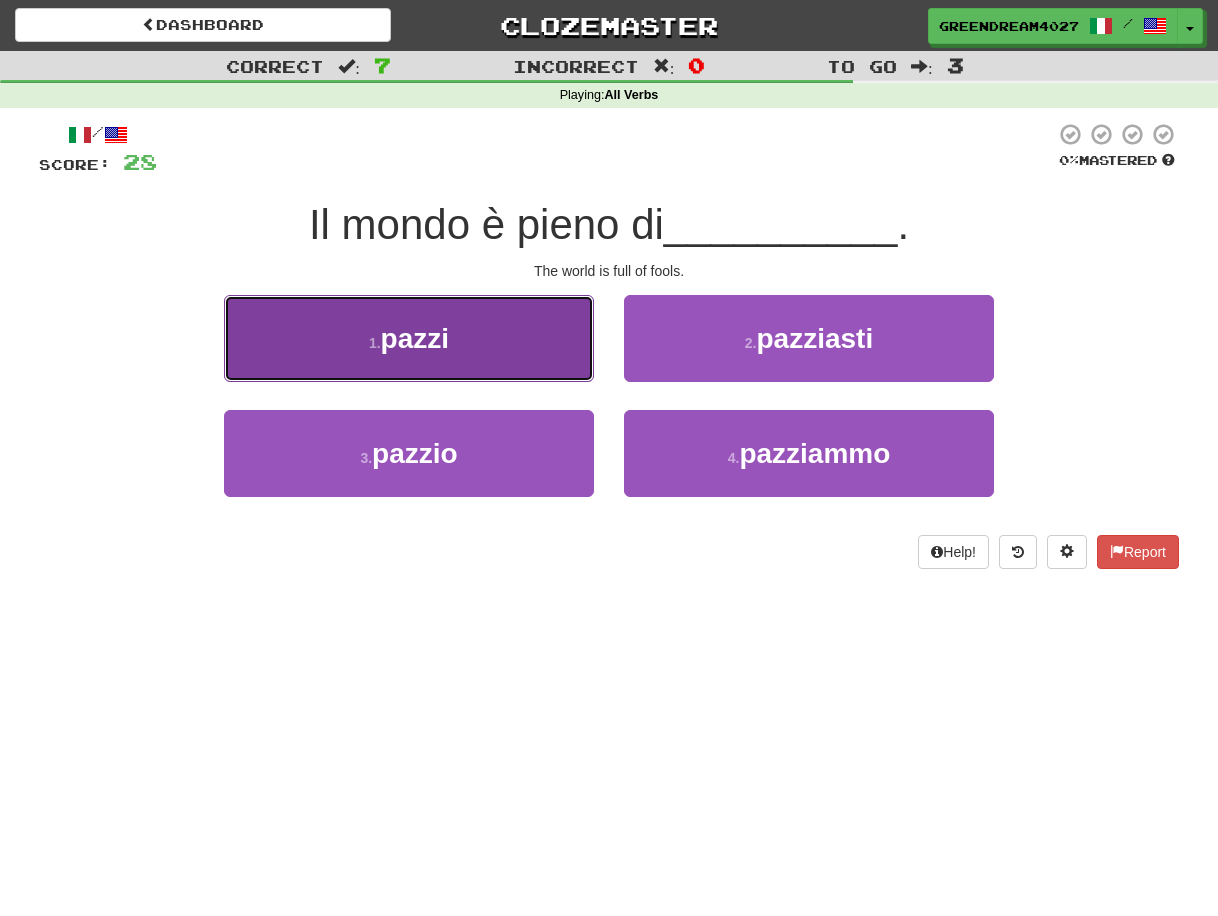 click on "1 .  pazzi" at bounding box center [409, 338] 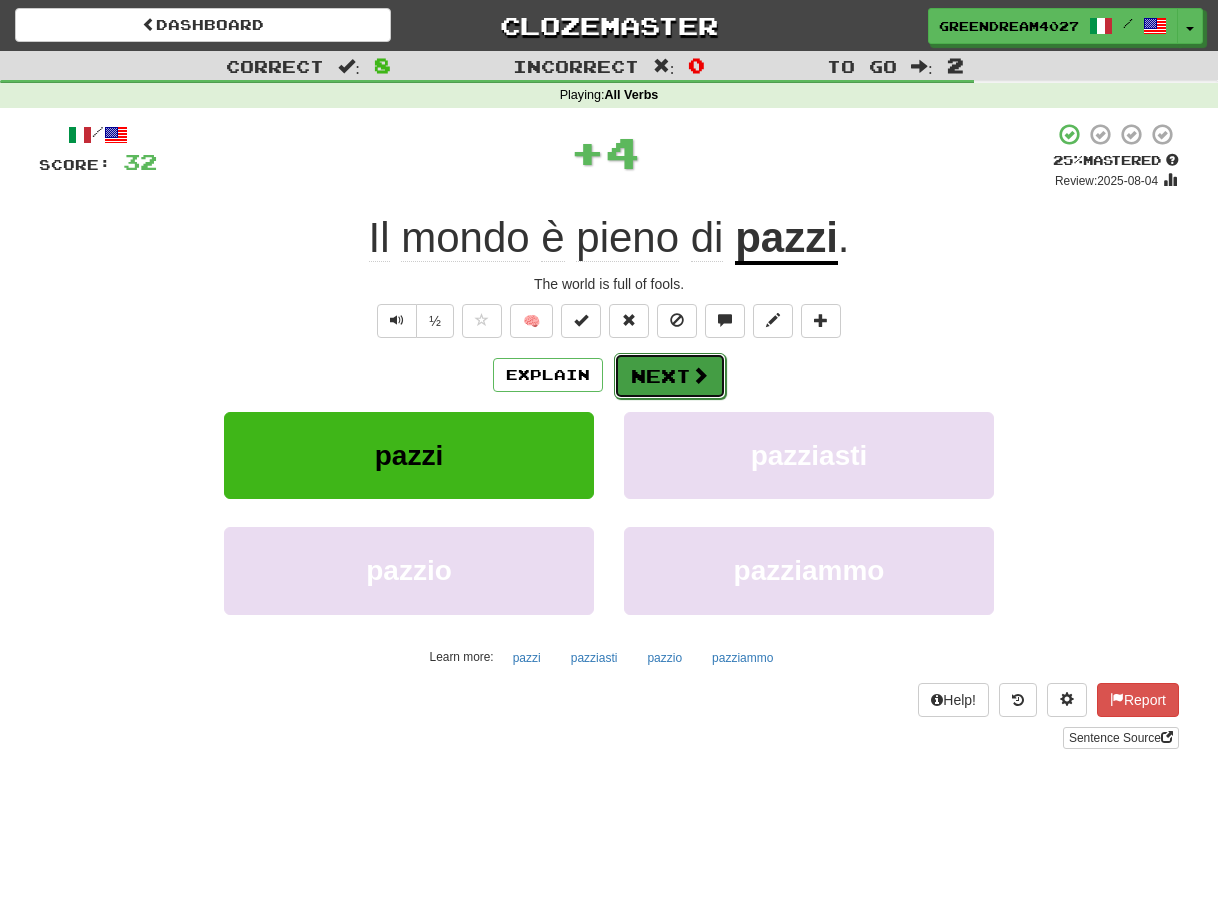 click on "Next" at bounding box center [670, 376] 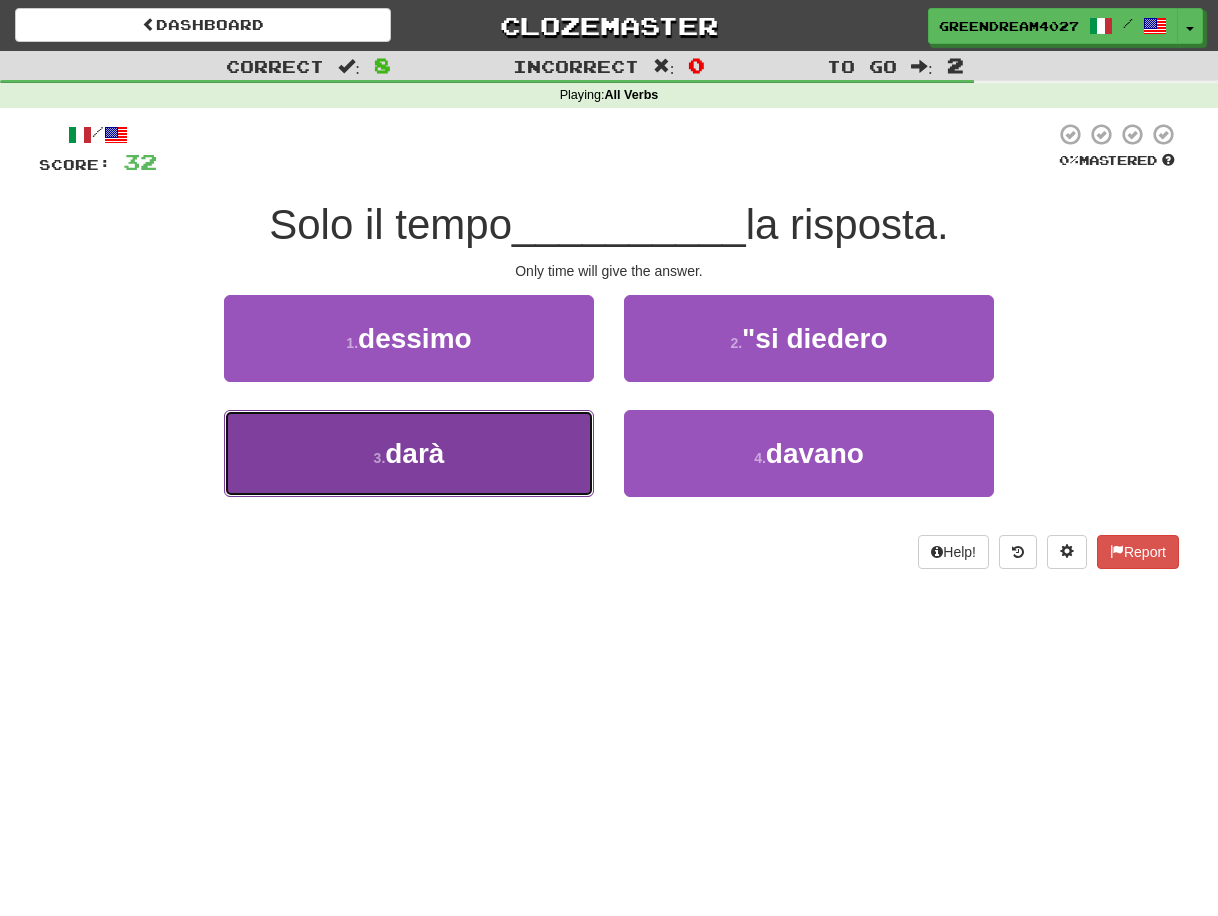 click on "3 .  darà" at bounding box center [409, 453] 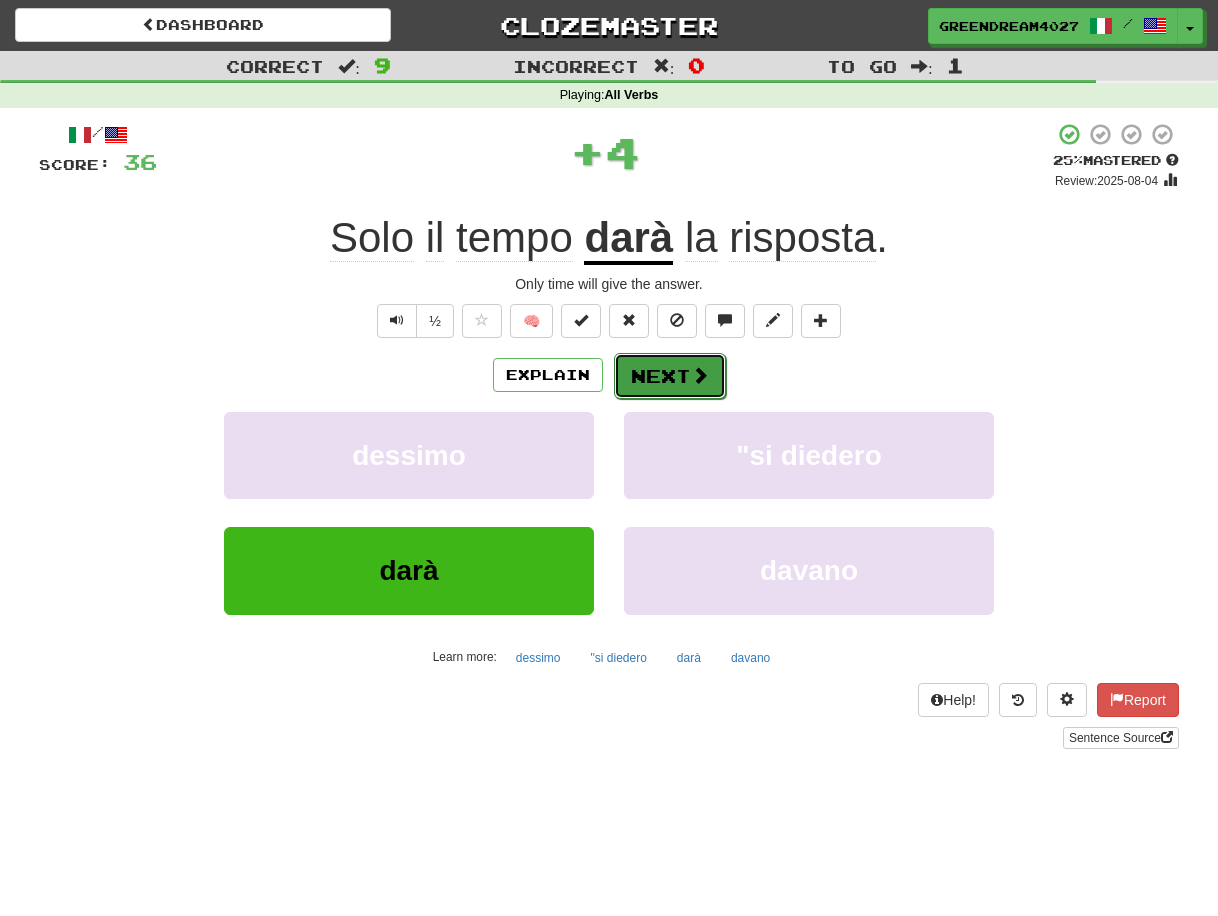 click on "Next" at bounding box center [670, 376] 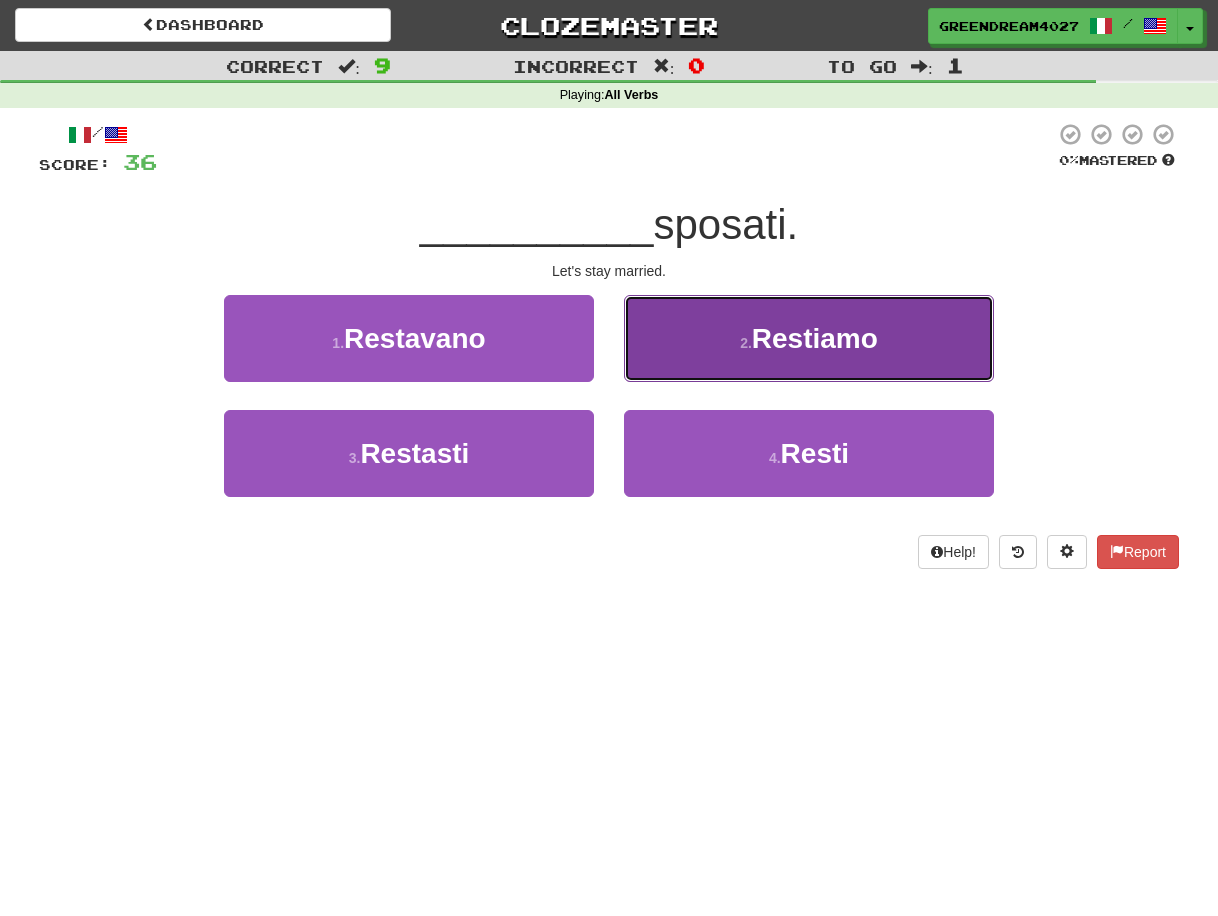click on "2 .  Restiamo" at bounding box center [809, 338] 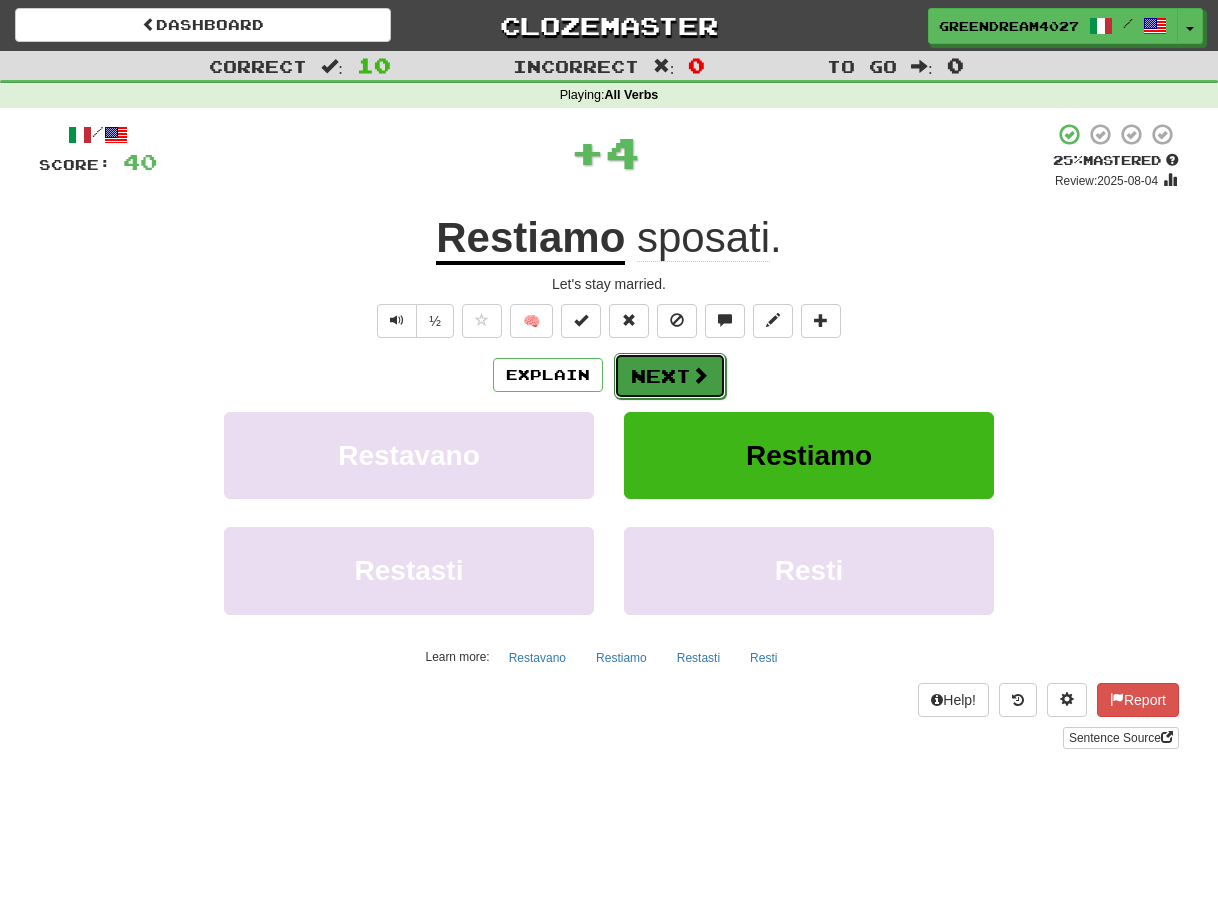 click on "Next" at bounding box center [670, 376] 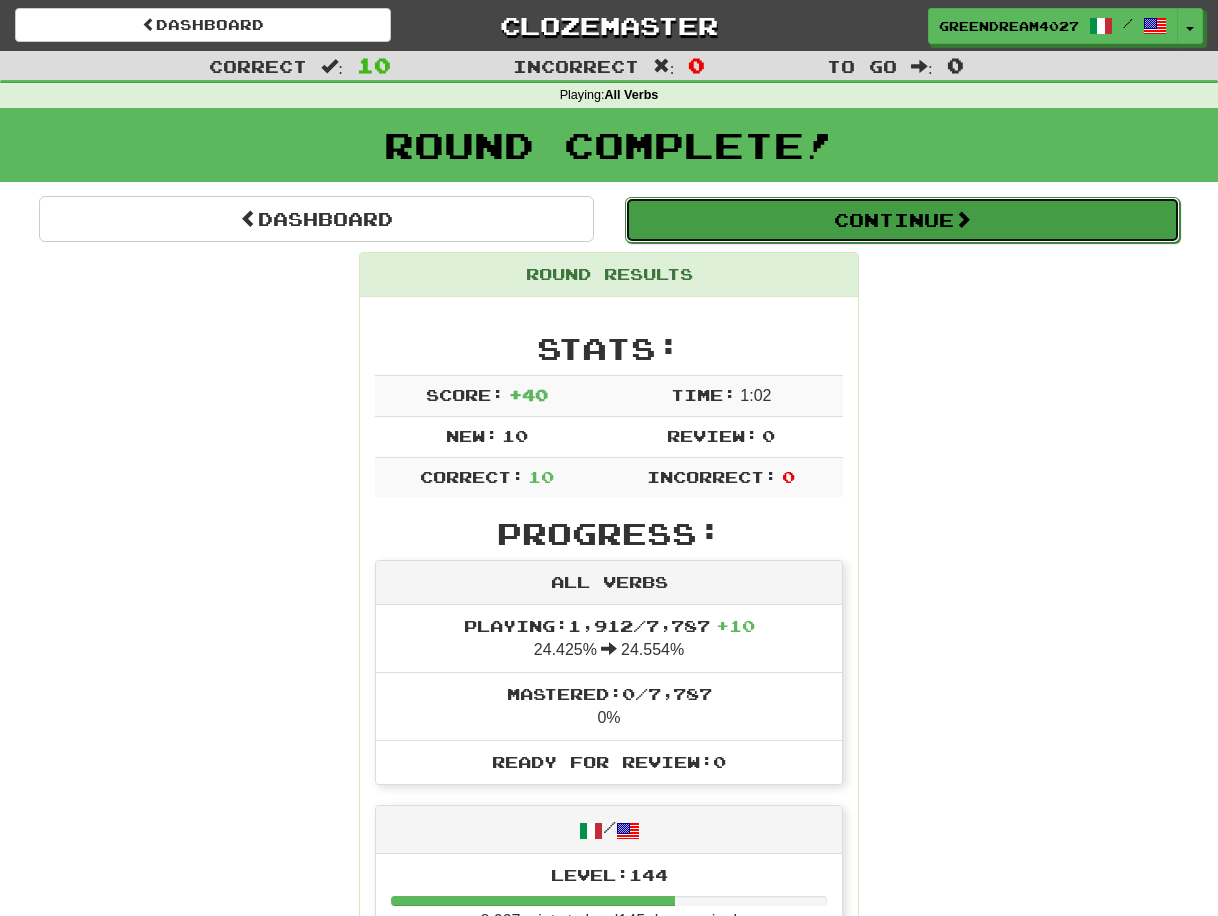 click on "Continue" at bounding box center [902, 220] 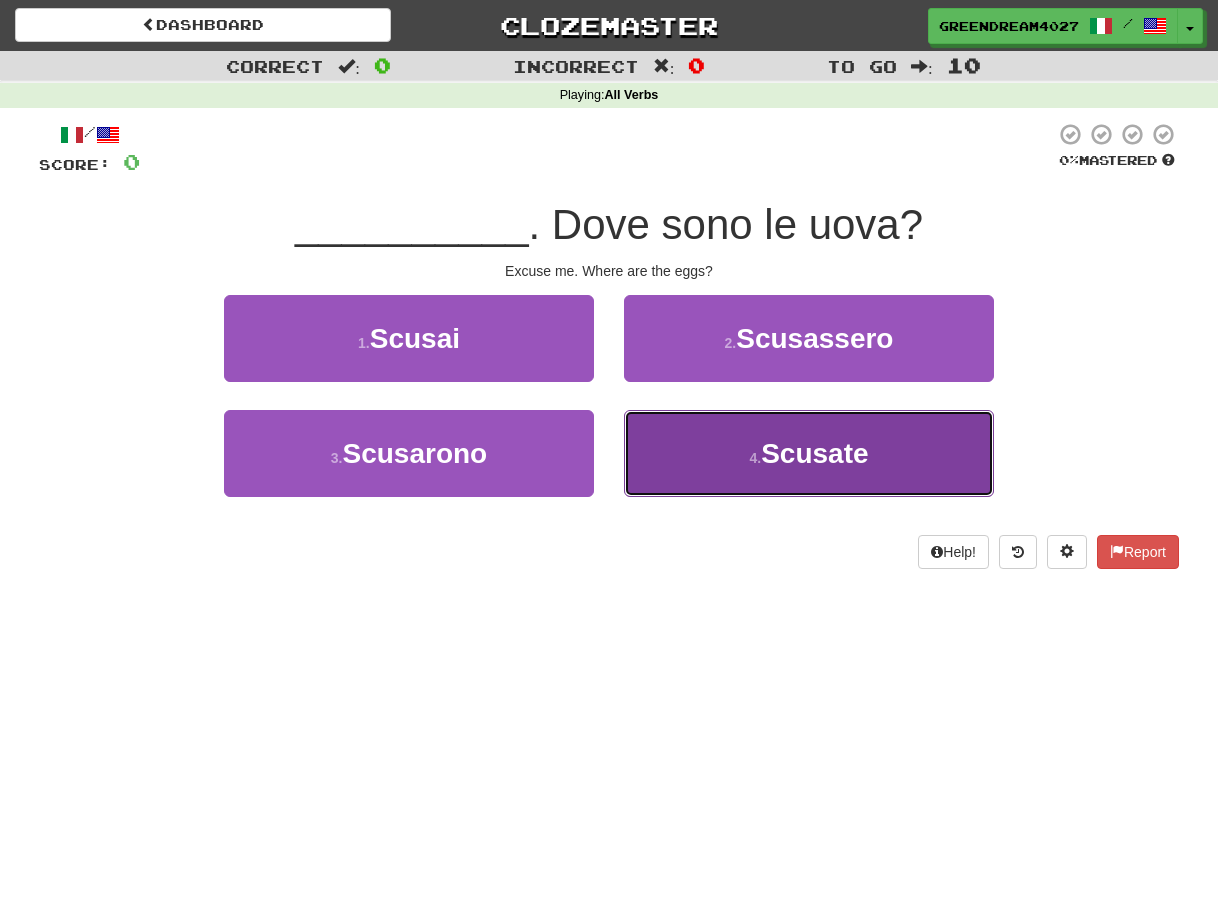 click on "4 .  Scusate" at bounding box center (809, 453) 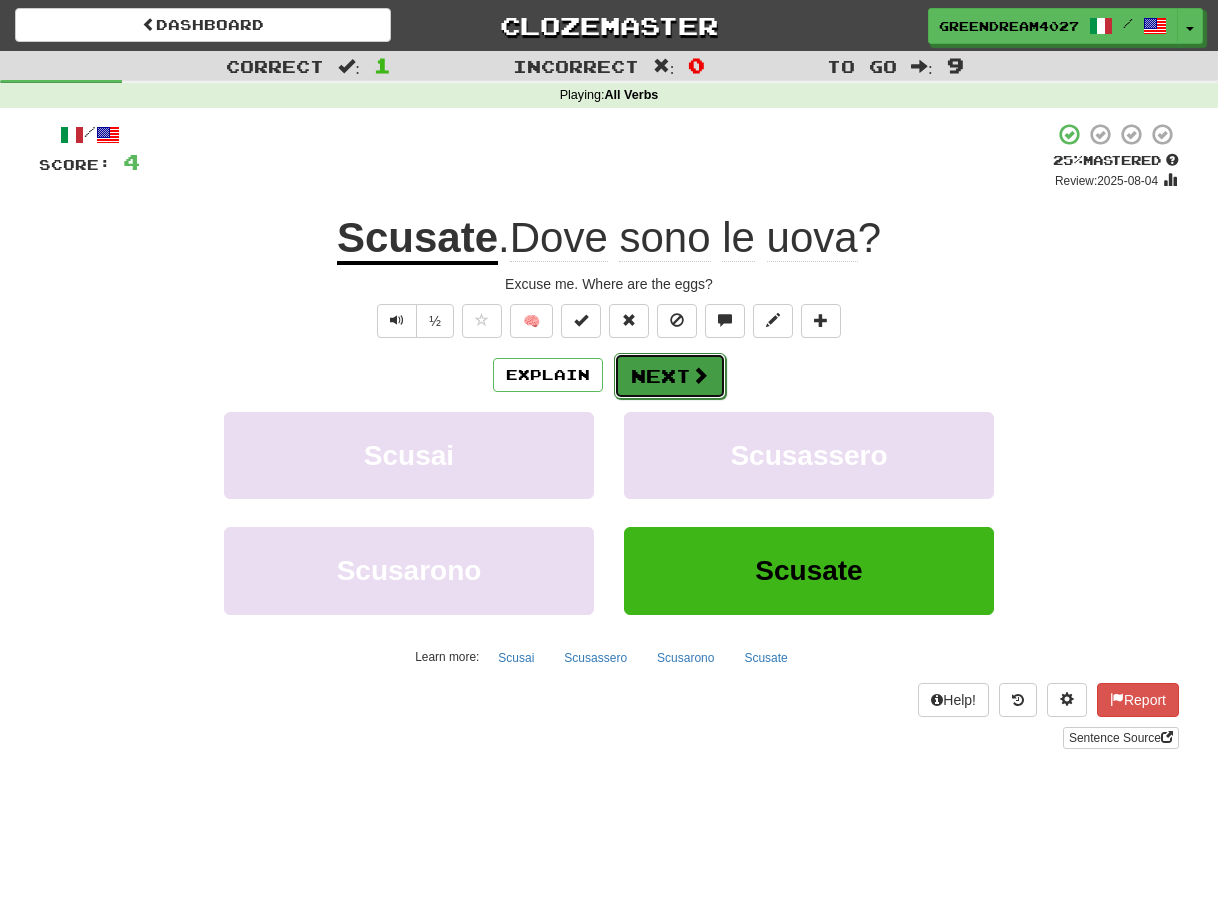 click on "Next" at bounding box center [670, 376] 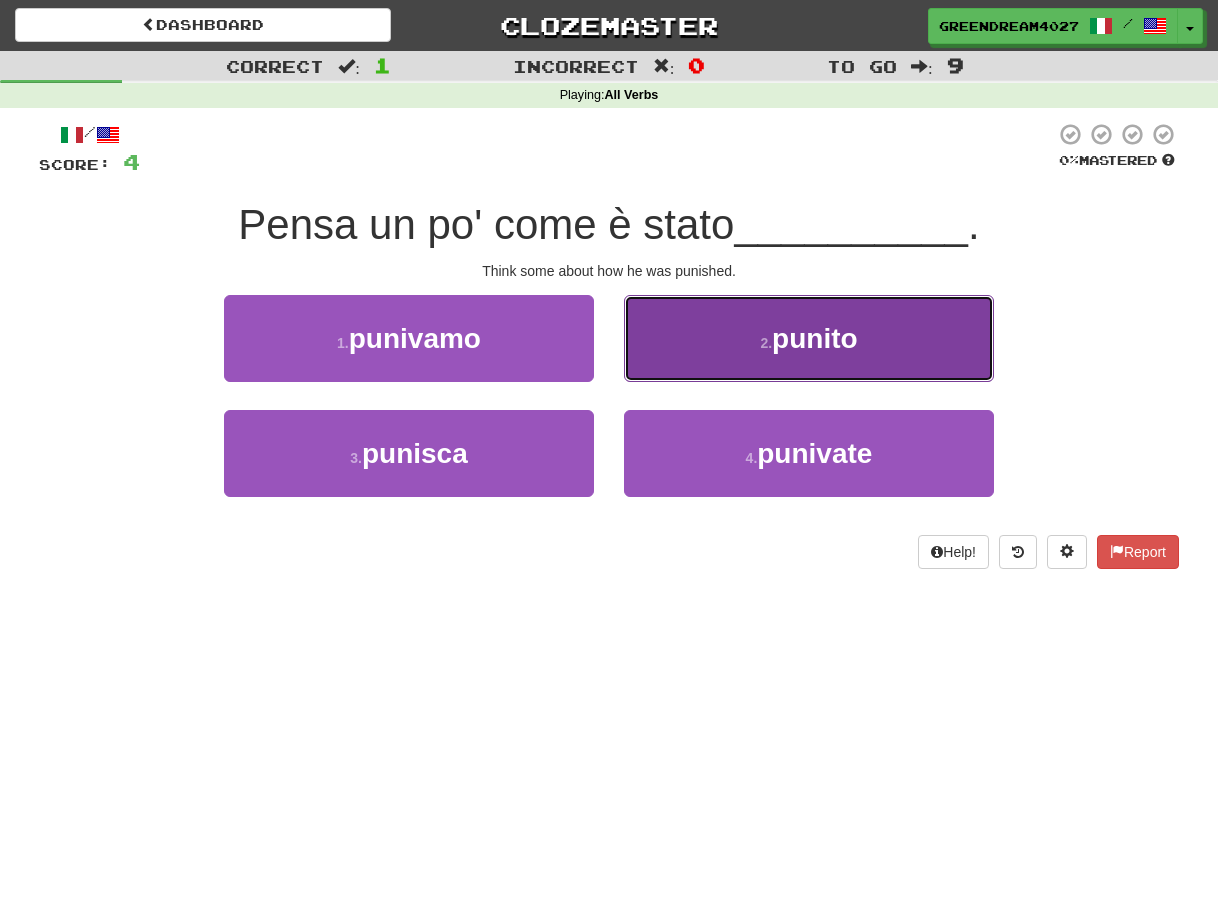 click on "2 .  punito" at bounding box center (809, 338) 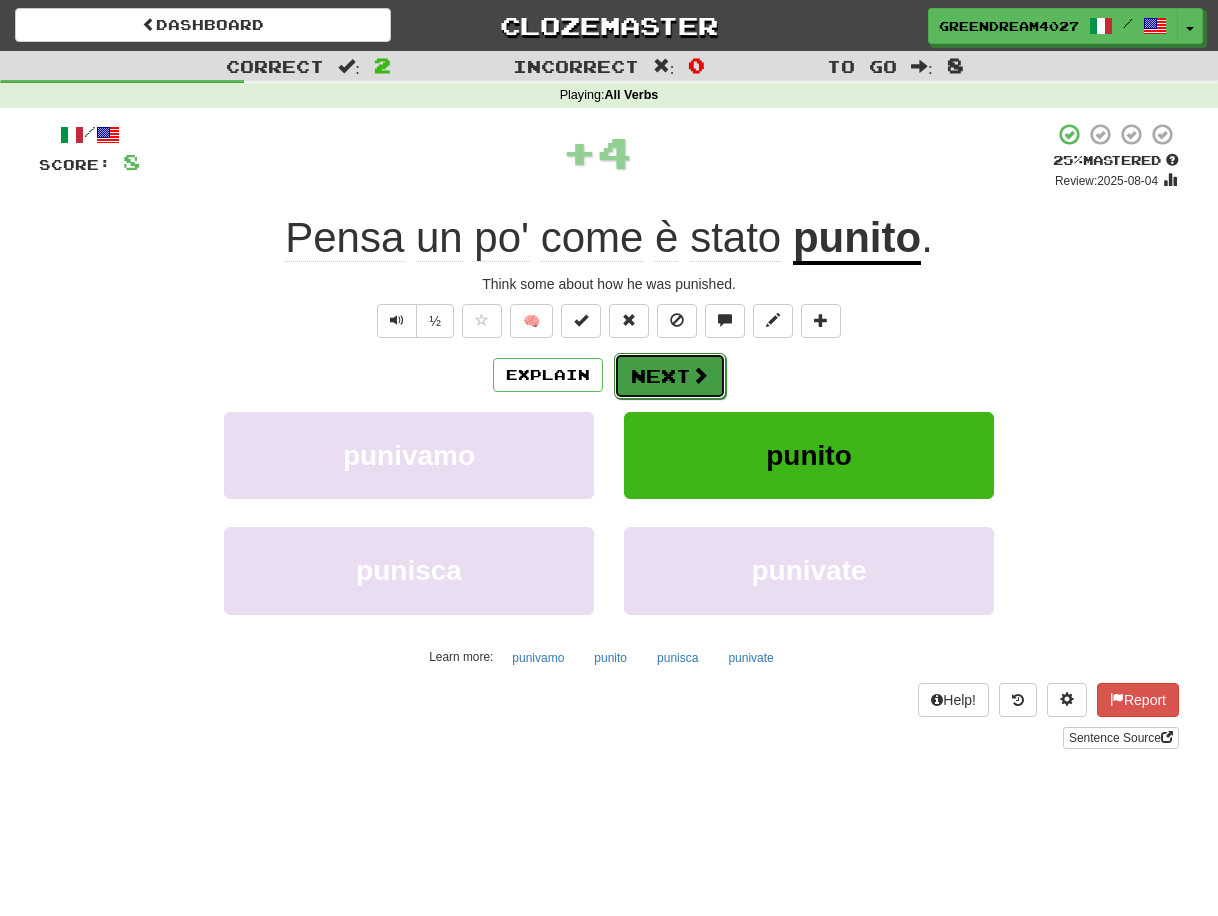 click on "Next" at bounding box center [670, 376] 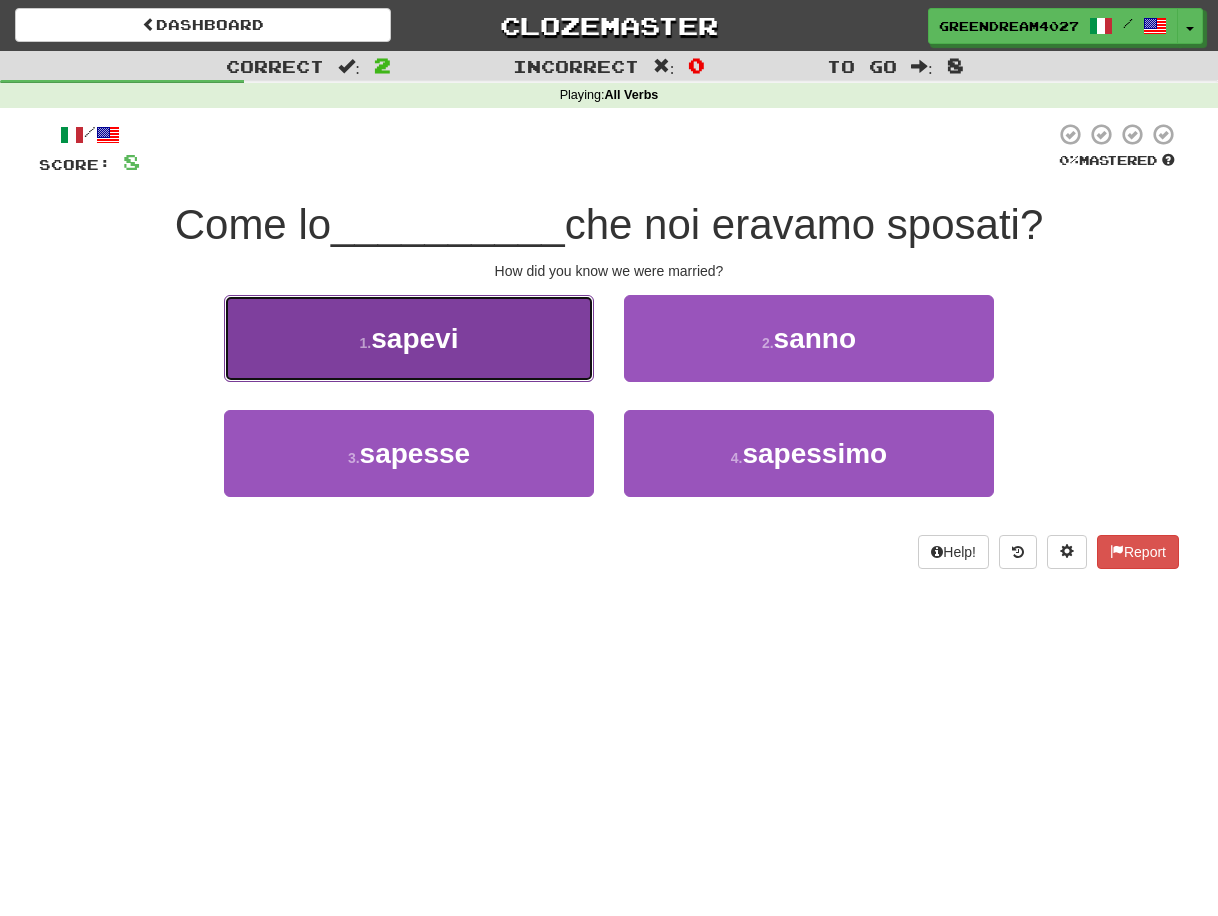 click on "sapevi" at bounding box center [414, 338] 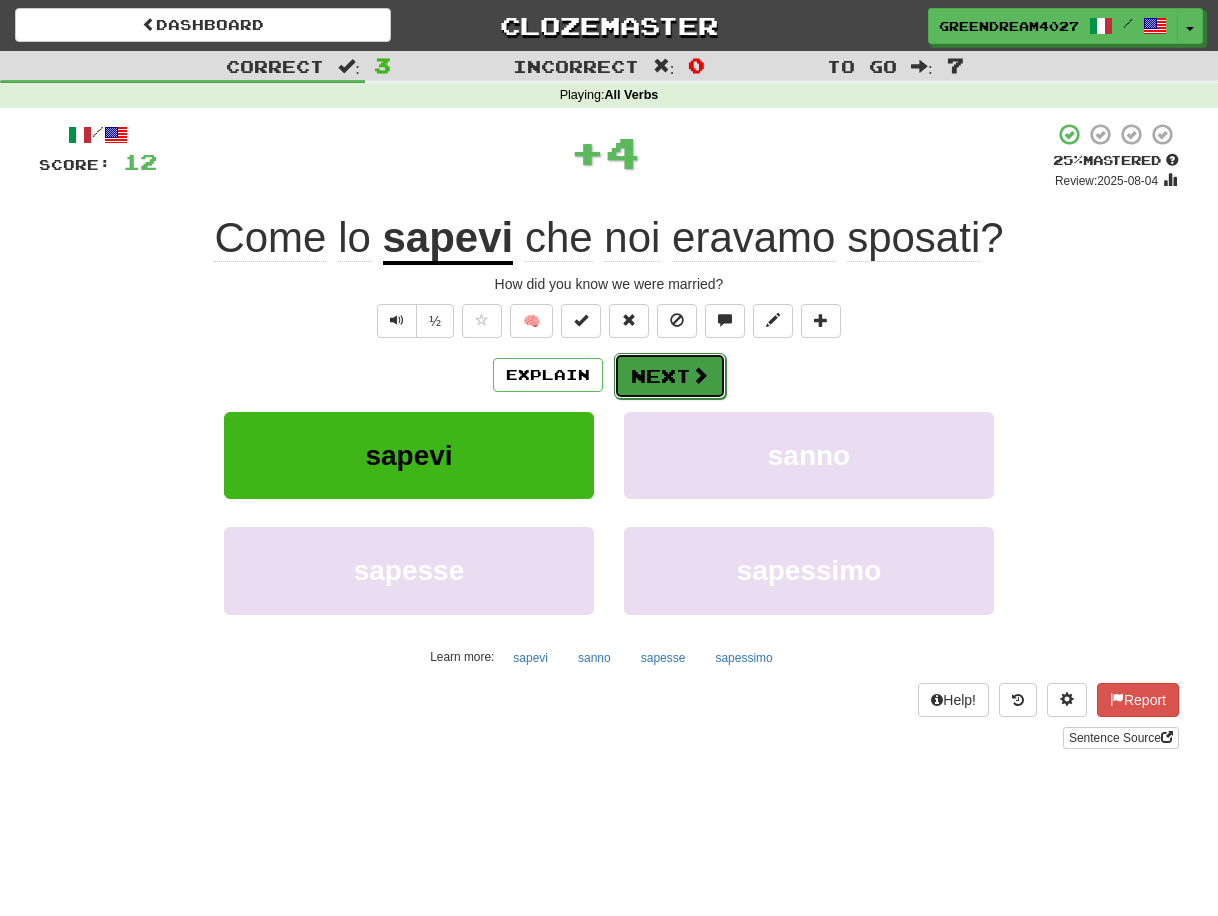 click on "Next" at bounding box center [670, 376] 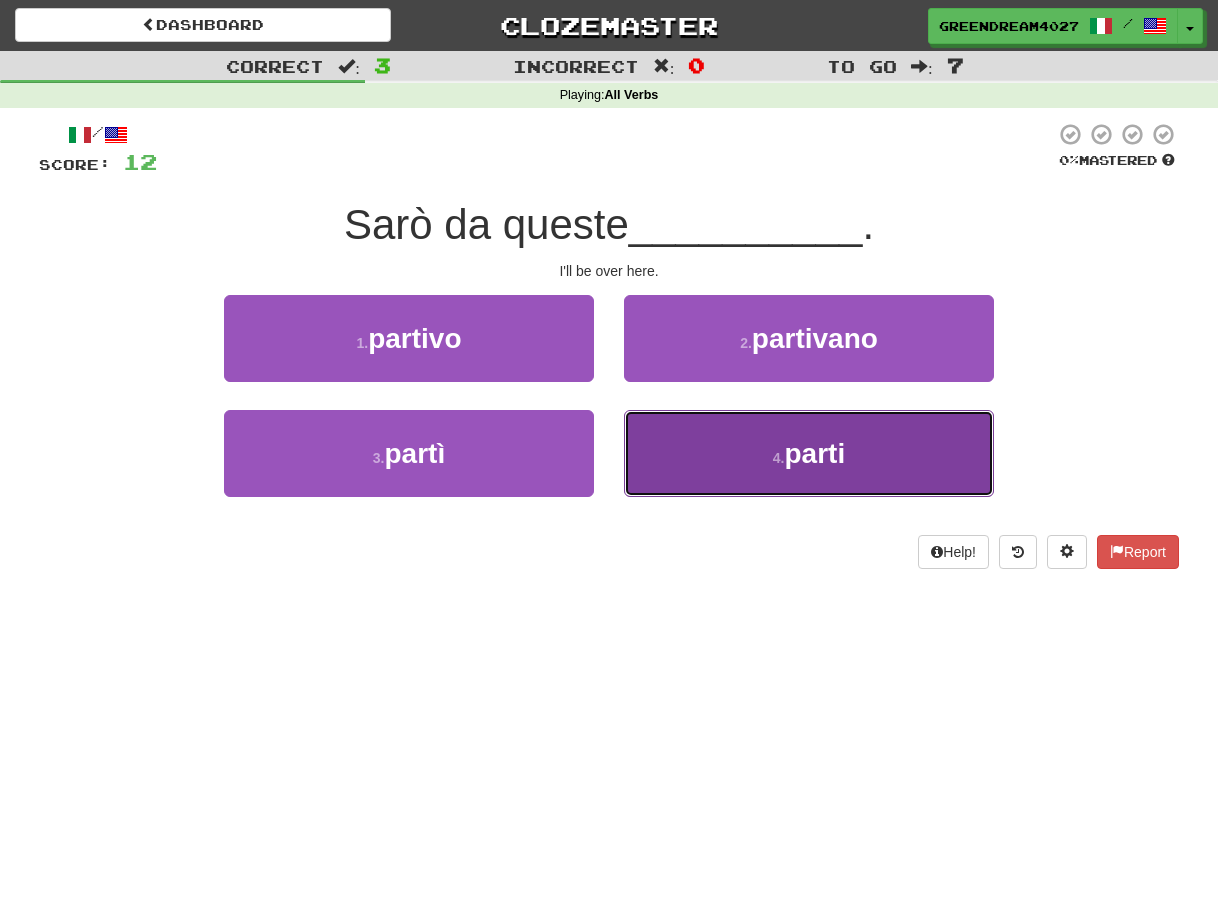 click on "4 .  parti" at bounding box center [809, 453] 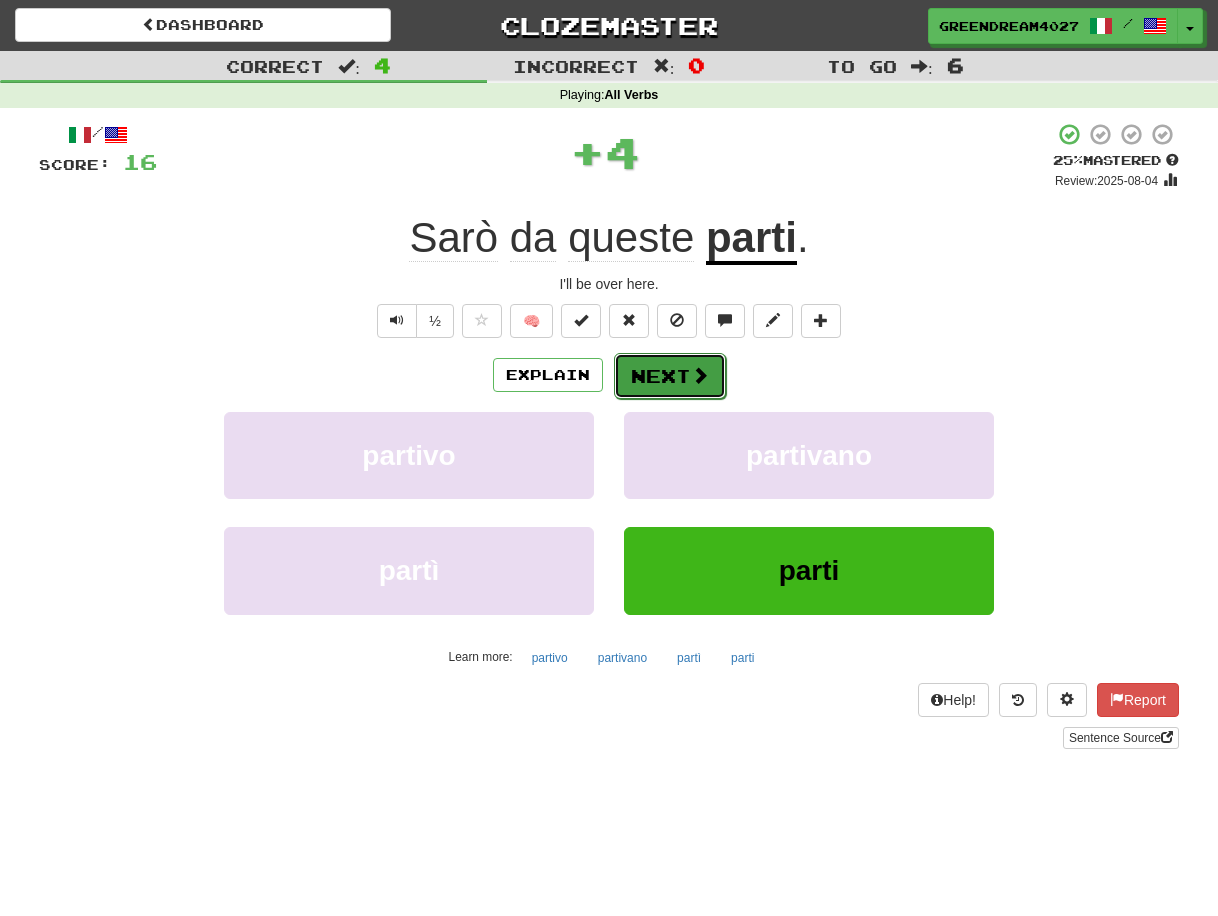 click on "Next" at bounding box center [670, 376] 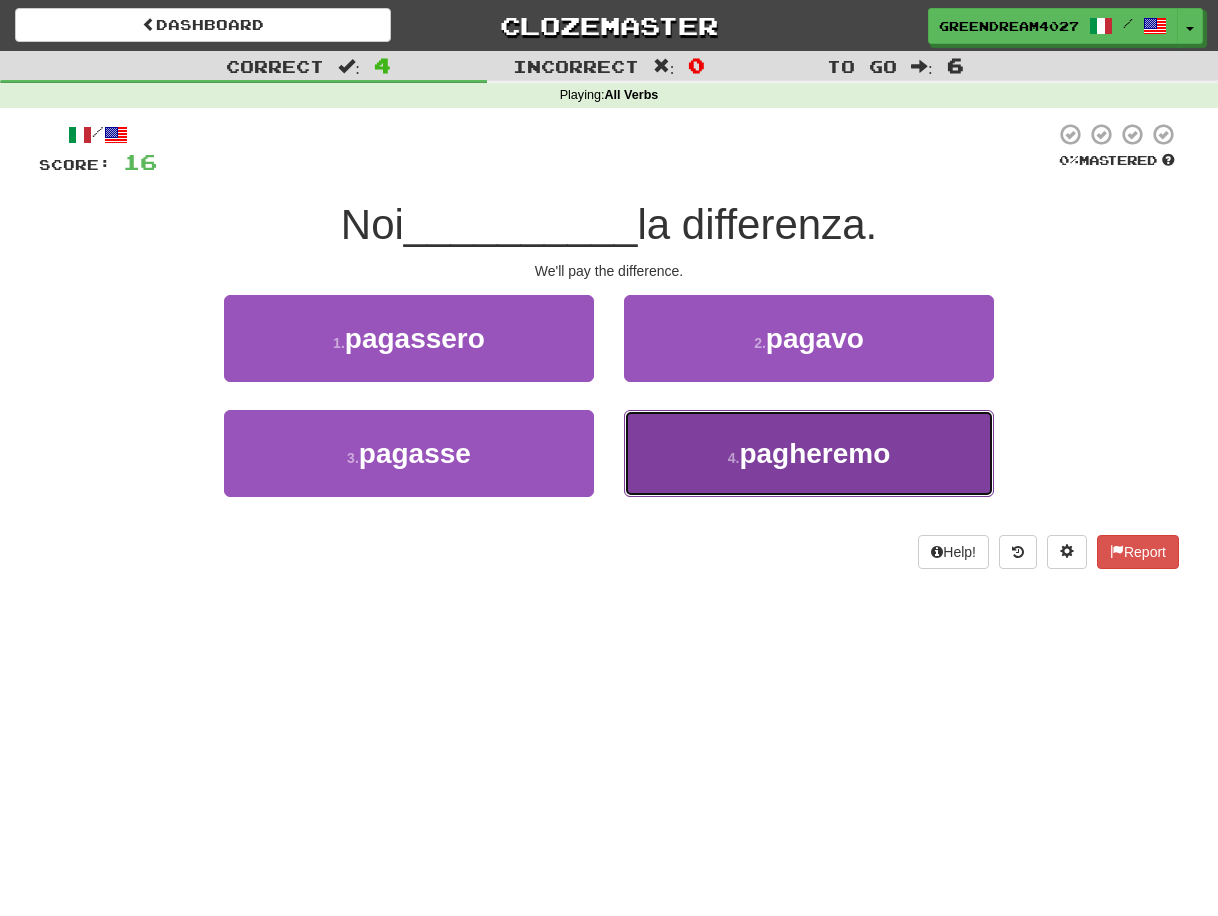 click on "pagheremo" at bounding box center (814, 453) 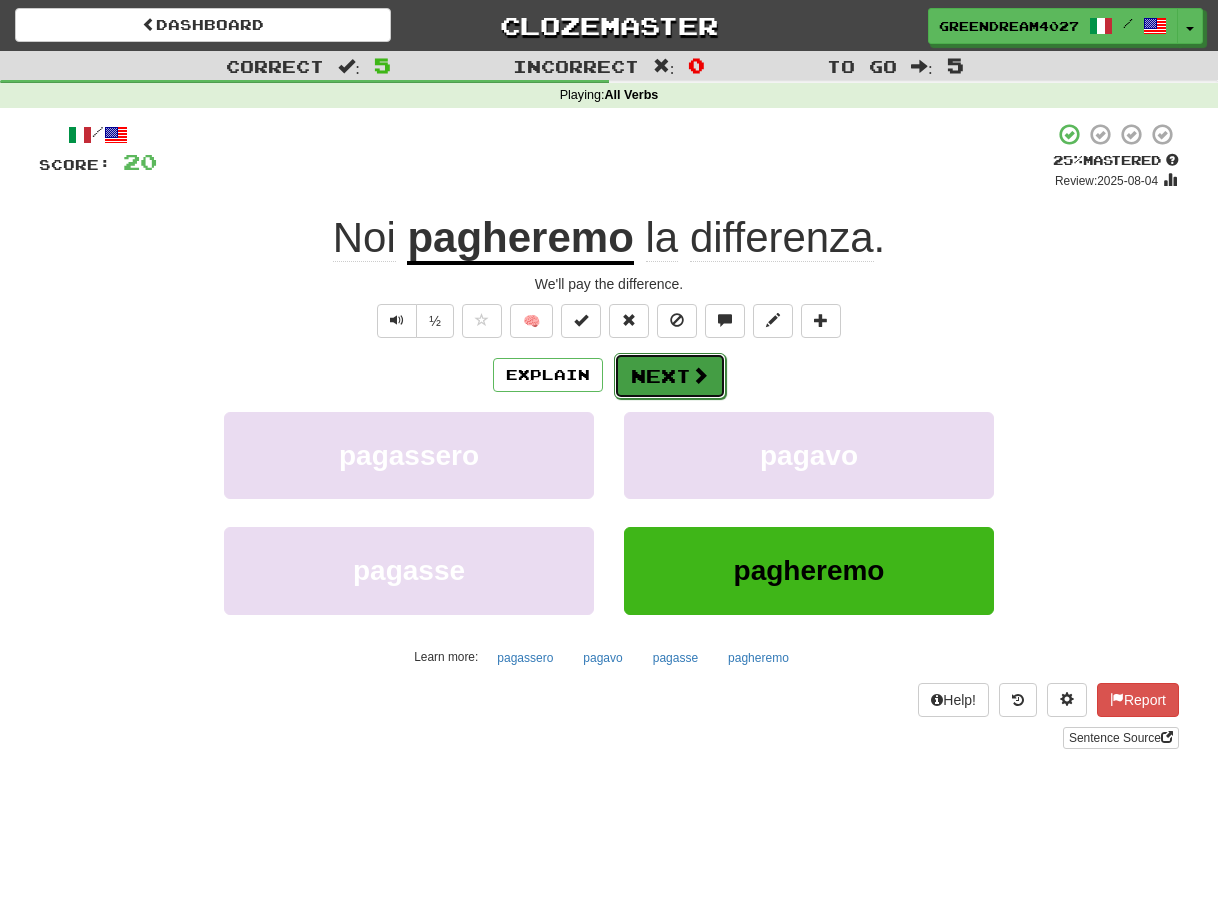 click at bounding box center [700, 375] 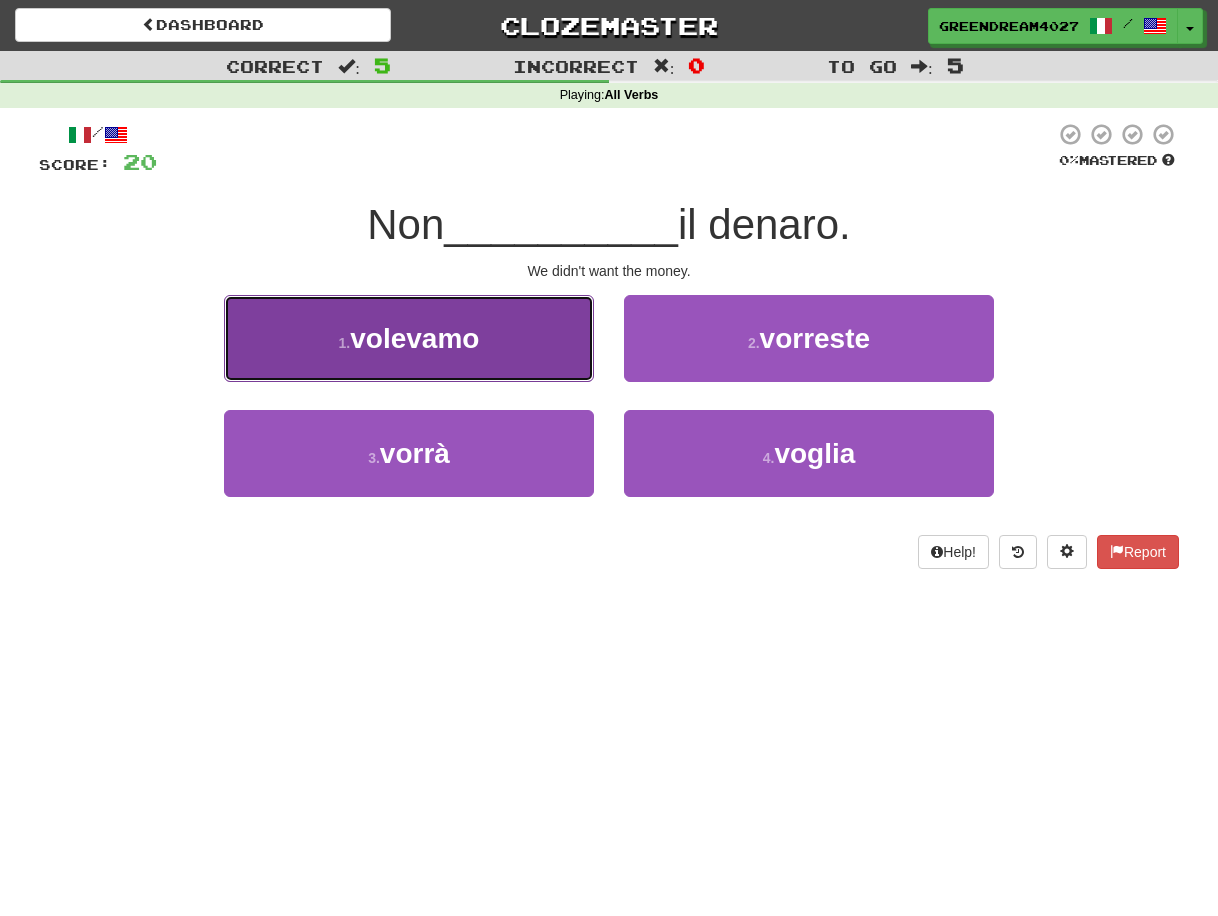 click on "volevamo" at bounding box center (414, 338) 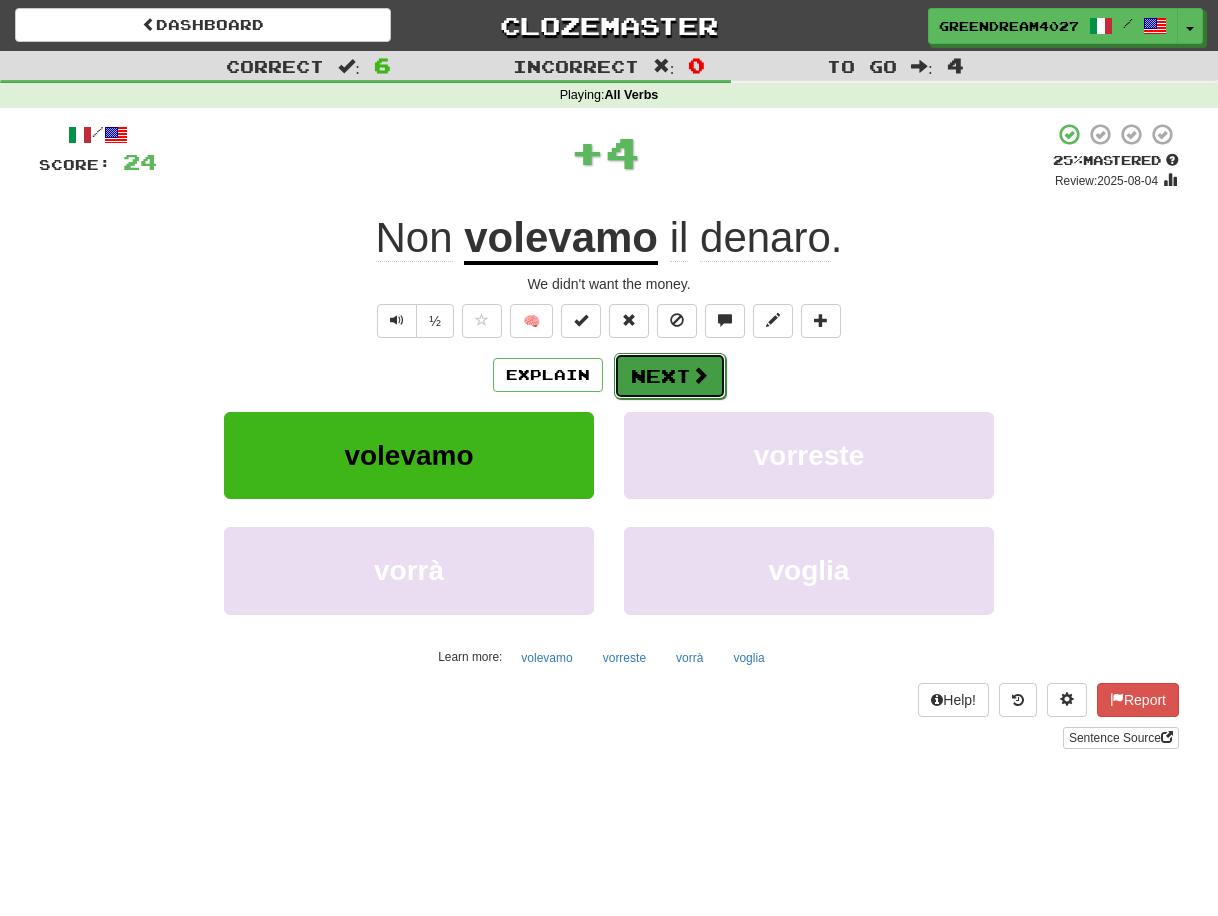 click on "Next" at bounding box center [670, 376] 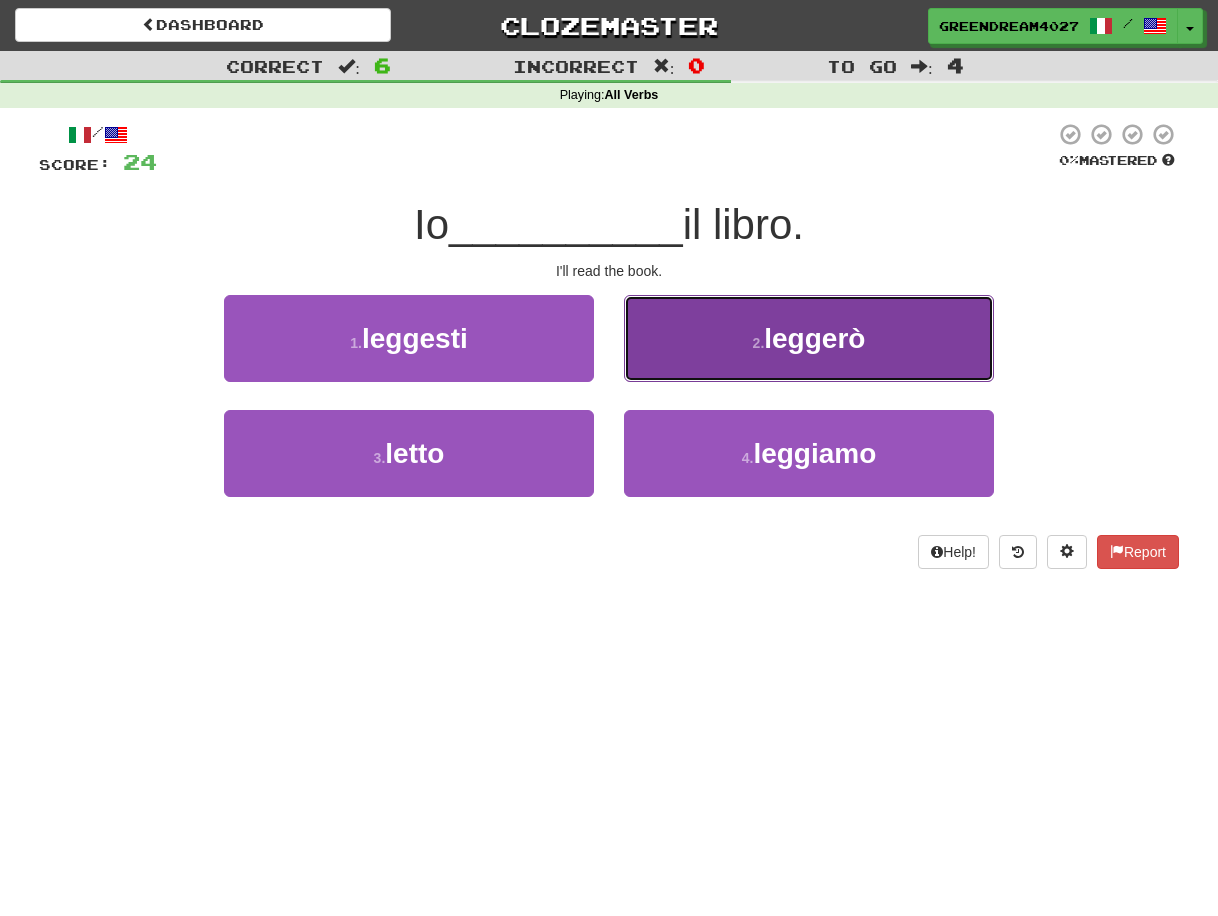 click on "2 .  leggerò" at bounding box center (809, 338) 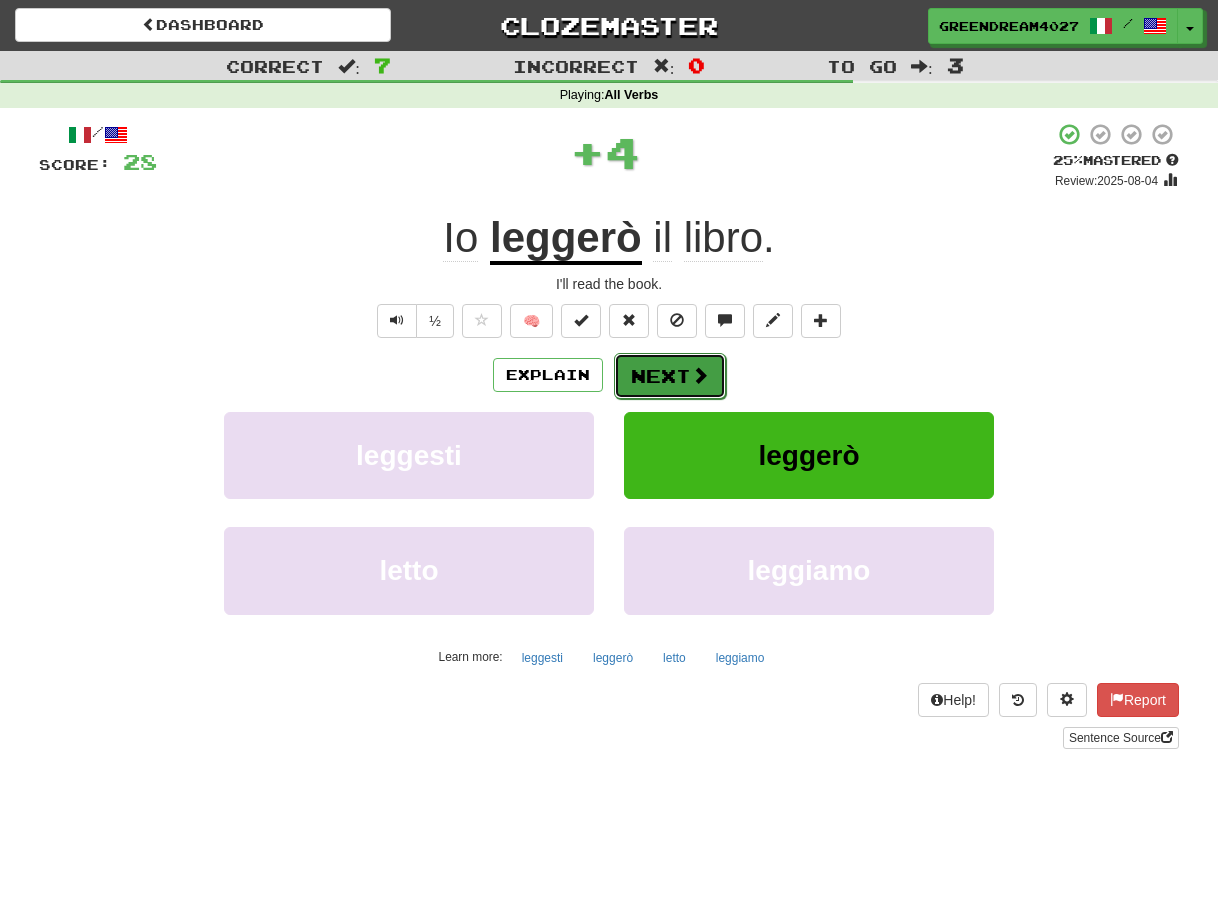 click on "Next" at bounding box center (670, 376) 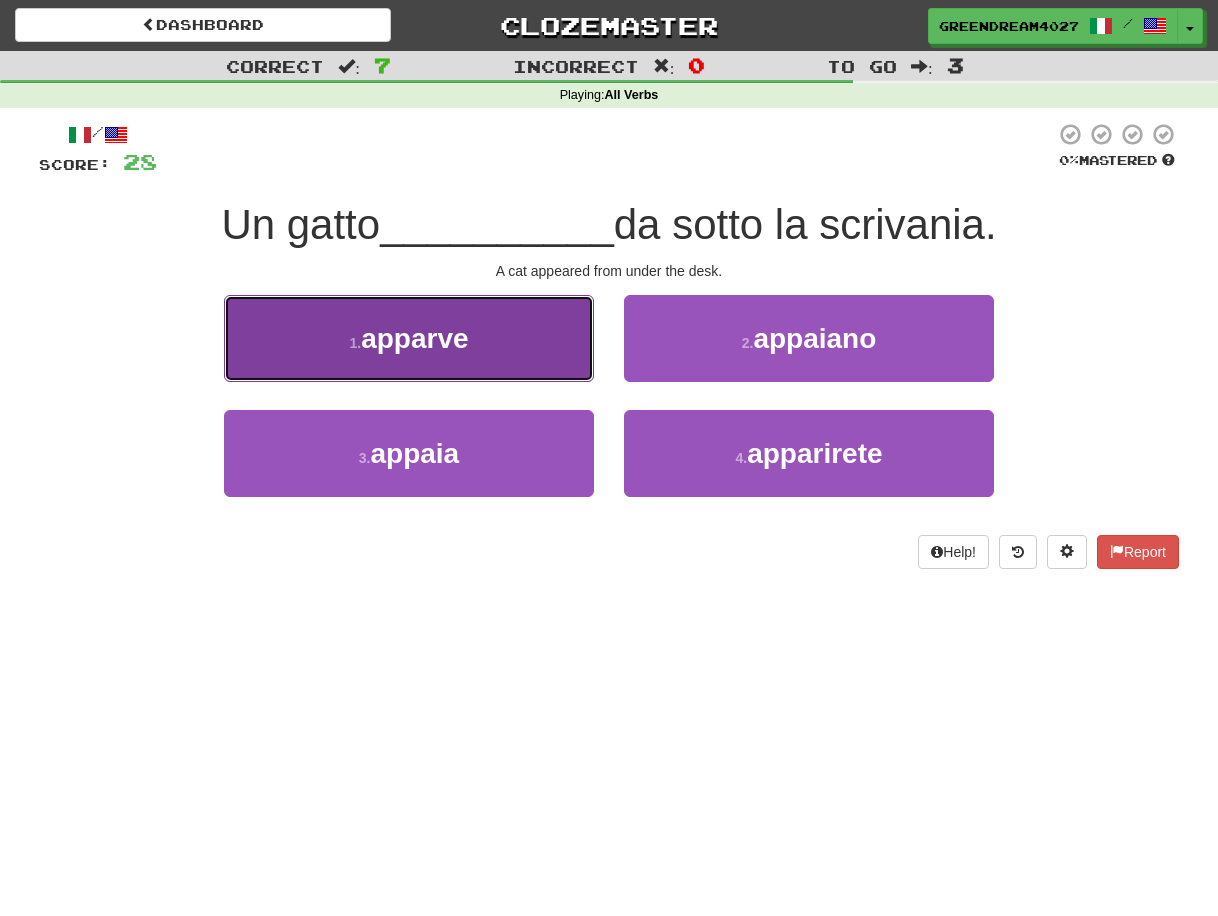 click on "apparve" at bounding box center (414, 338) 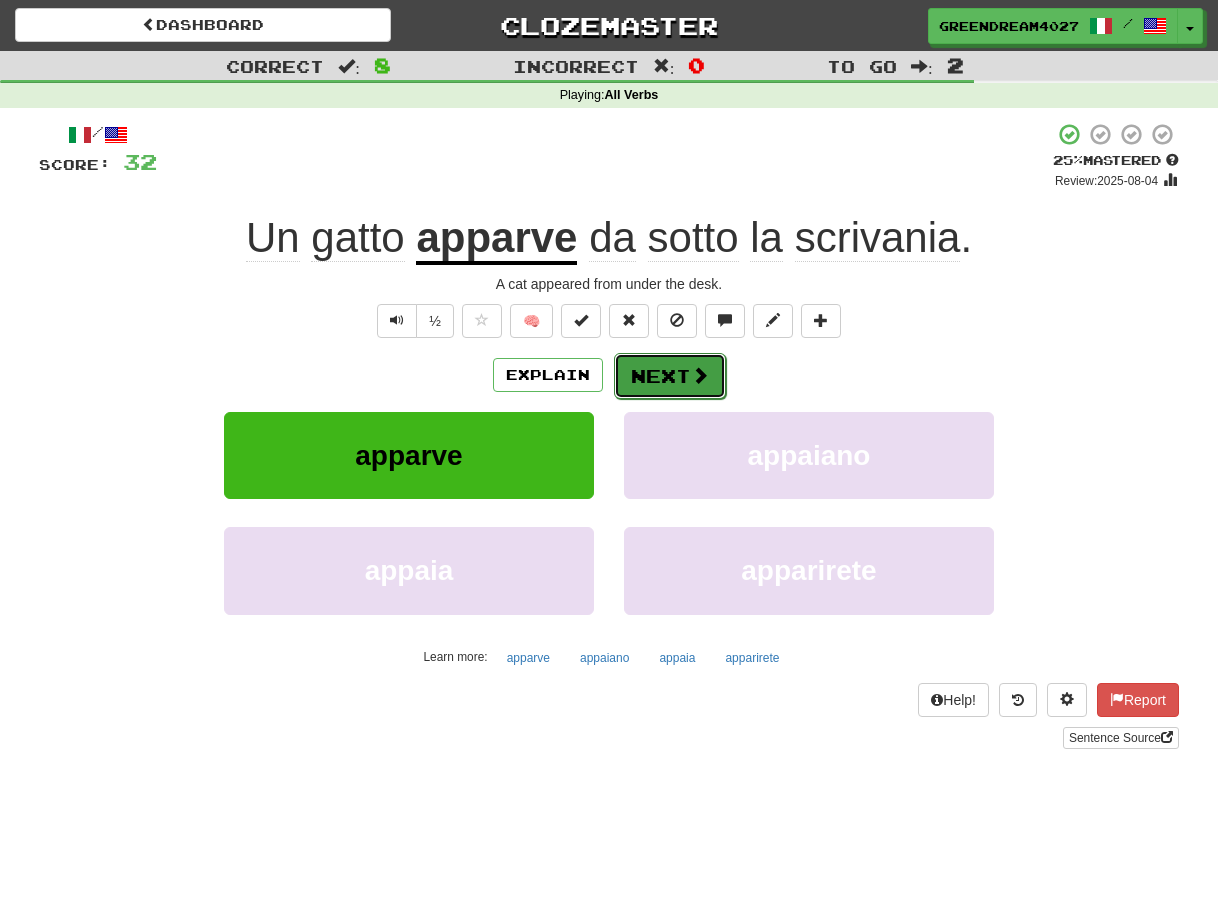click on "Next" at bounding box center [670, 376] 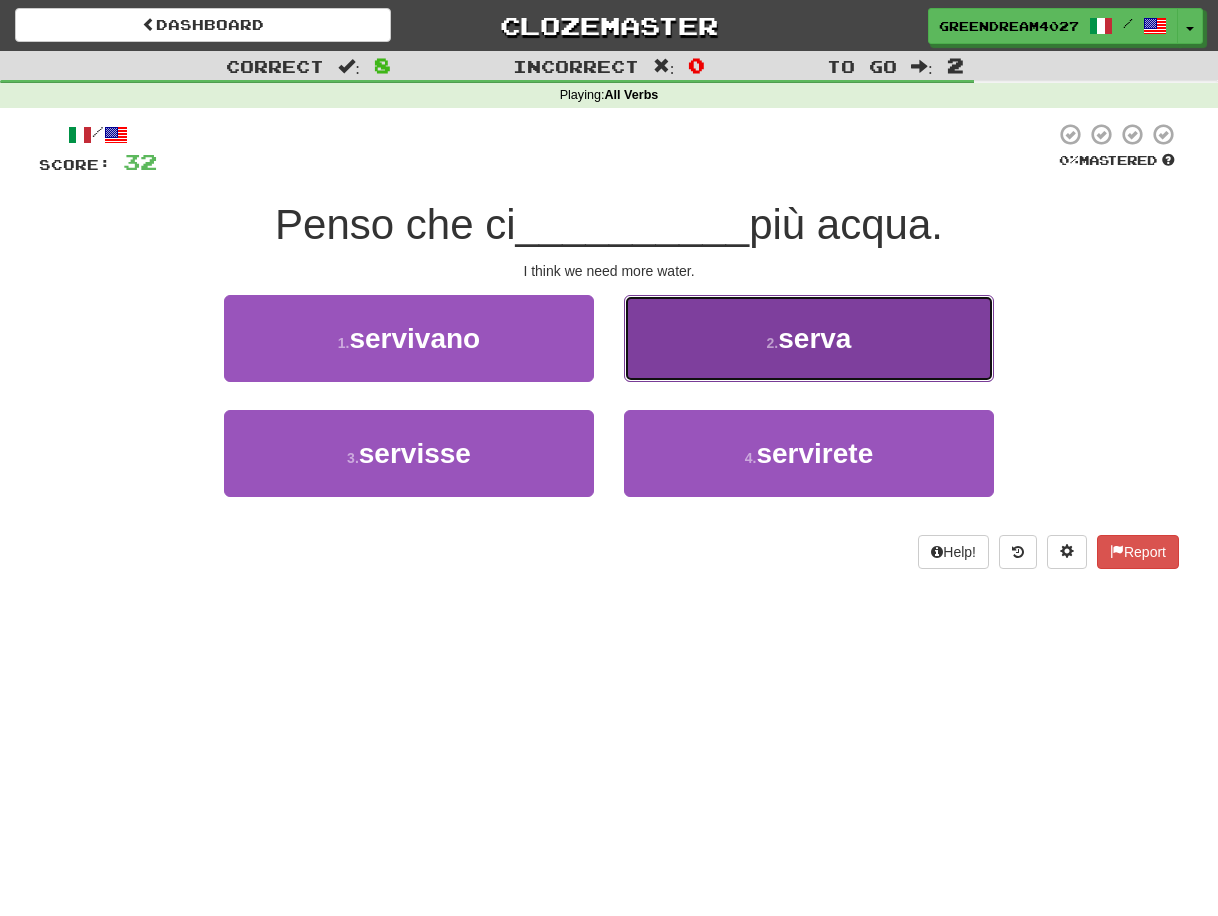 click on "2 .  serva" at bounding box center [809, 338] 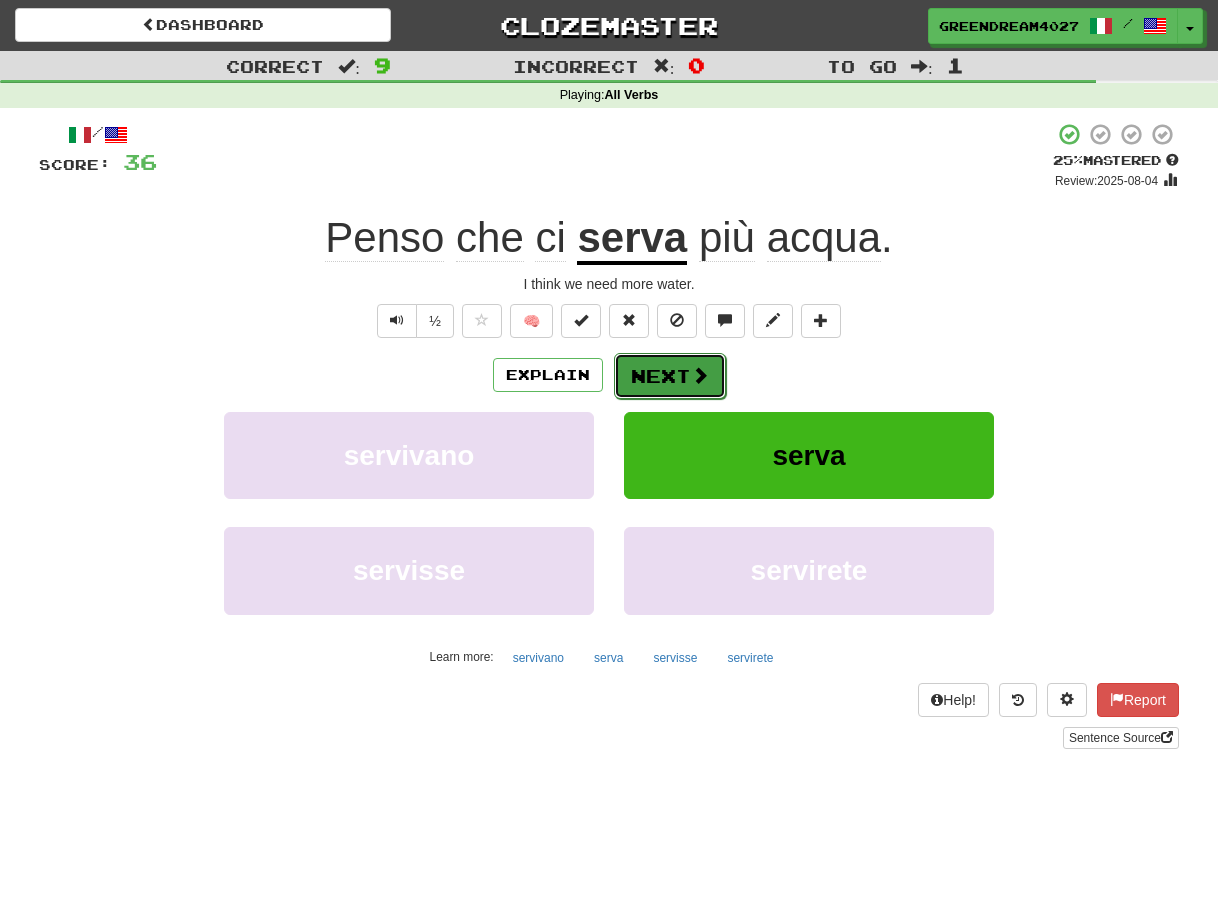 click on "Next" at bounding box center [670, 376] 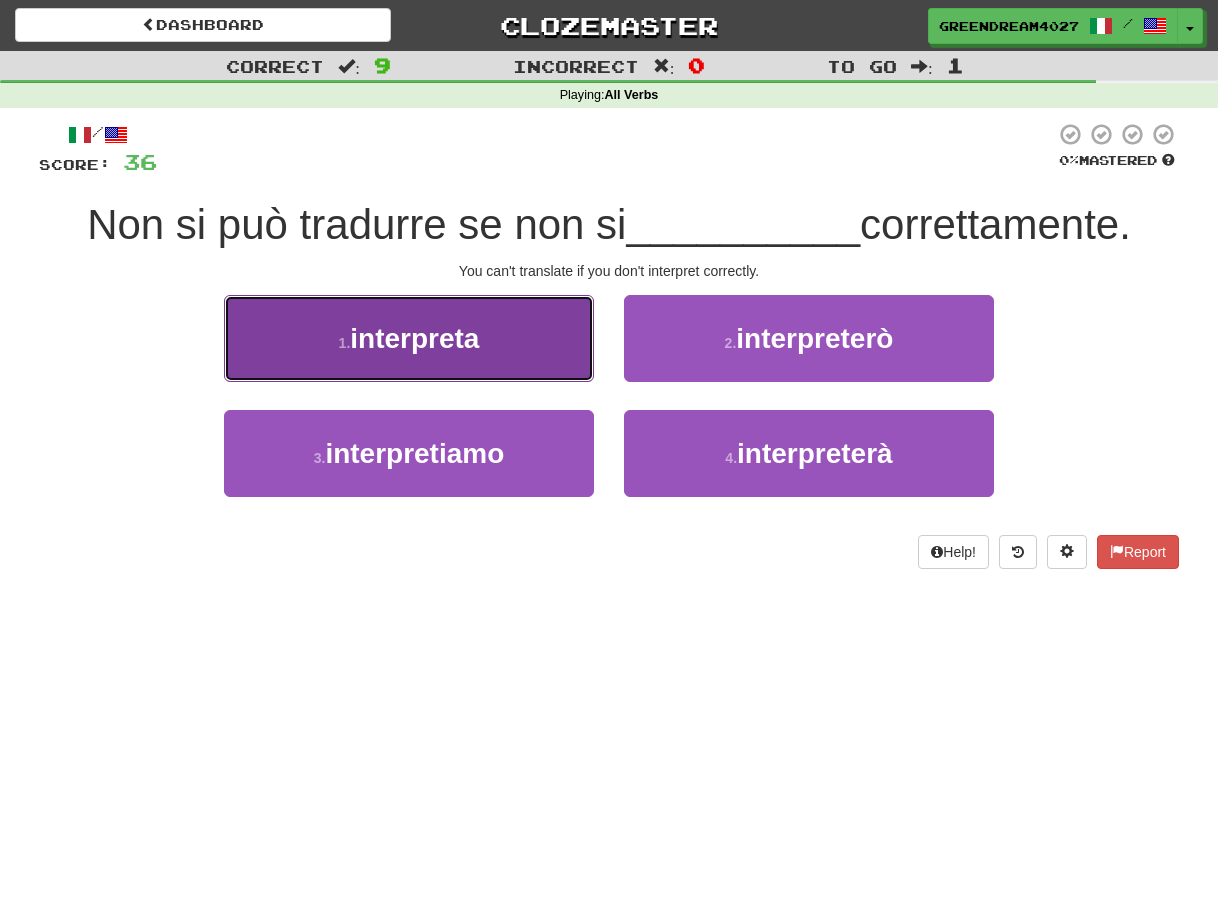 click on "1 .  interpreta" at bounding box center [409, 338] 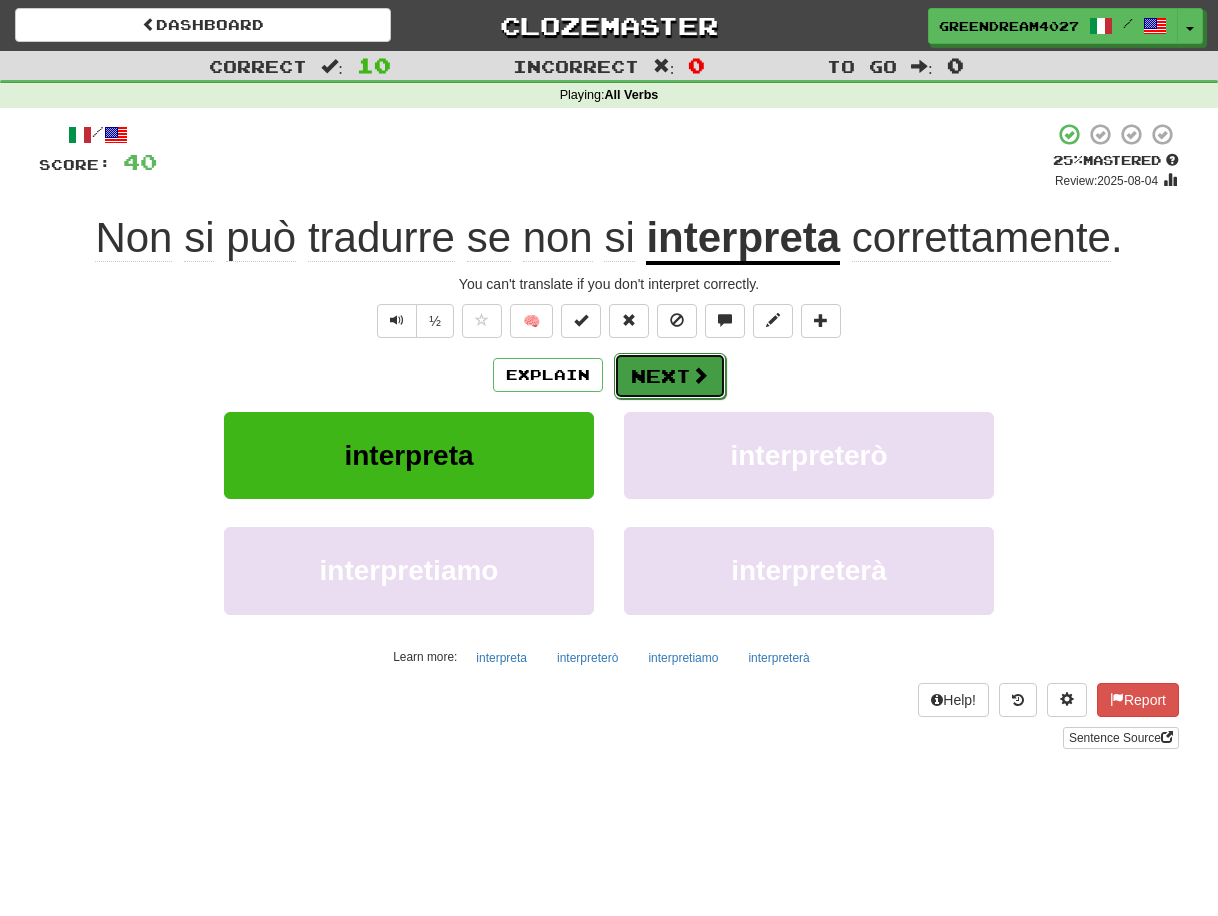 click on "Next" at bounding box center (670, 376) 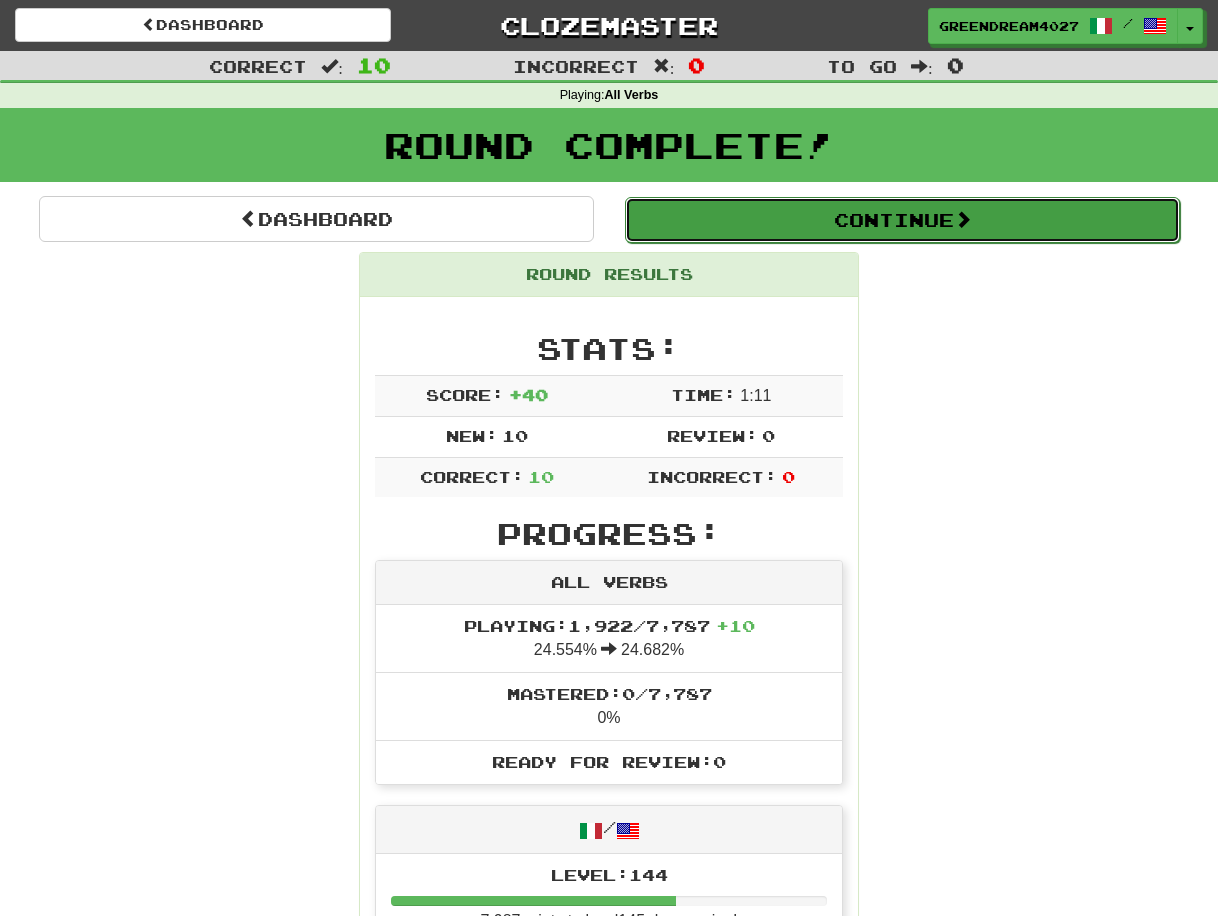 click on "Continue" at bounding box center (902, 220) 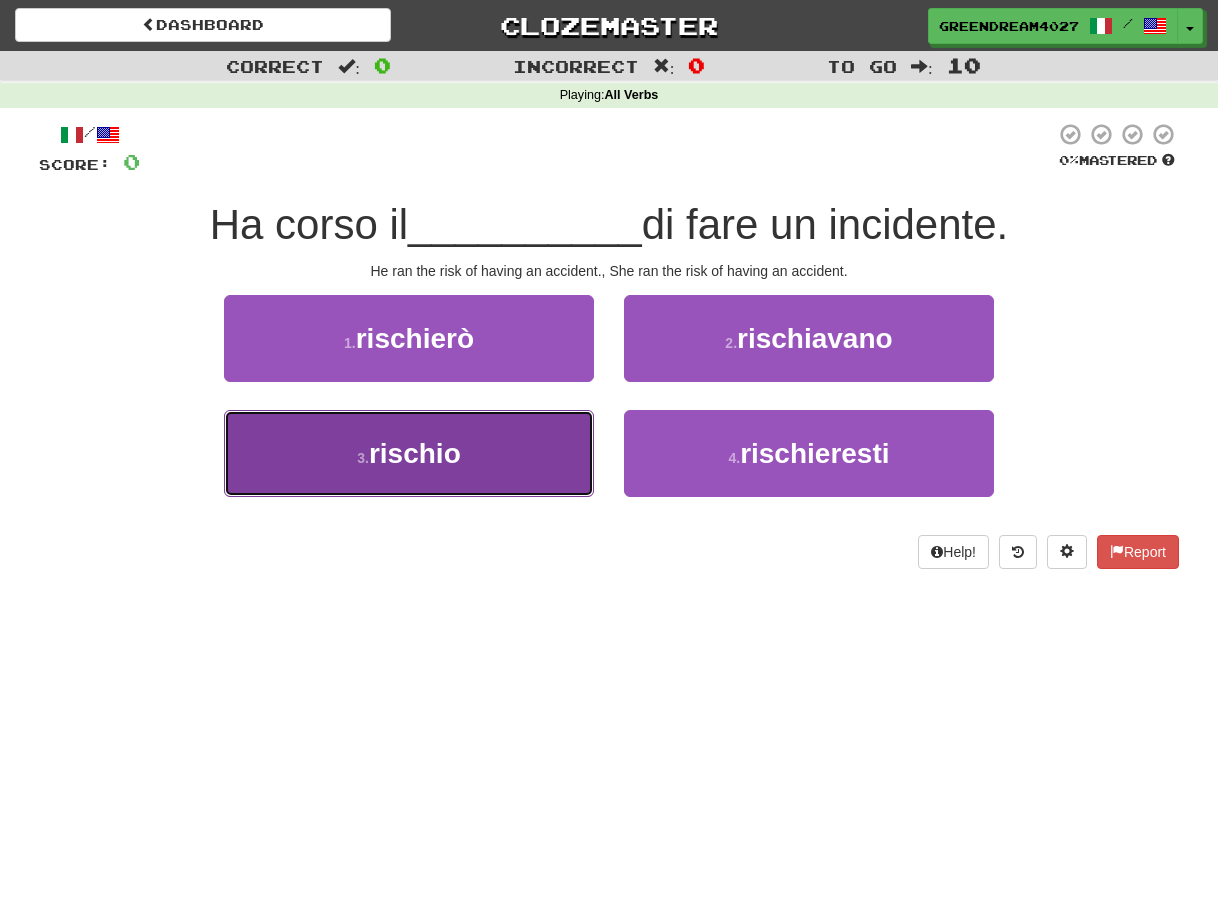 click on "3 .  rischio" at bounding box center [409, 453] 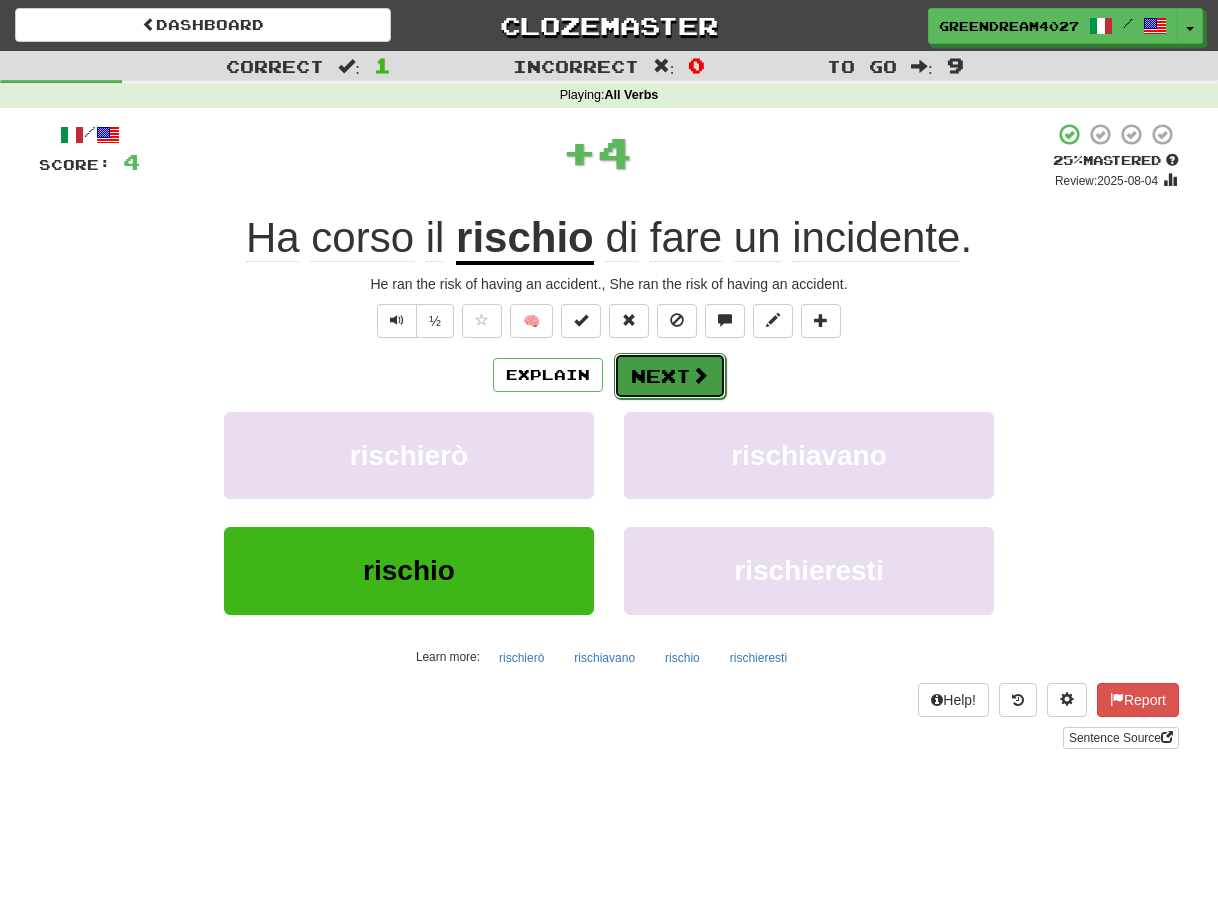 click on "Next" at bounding box center [670, 376] 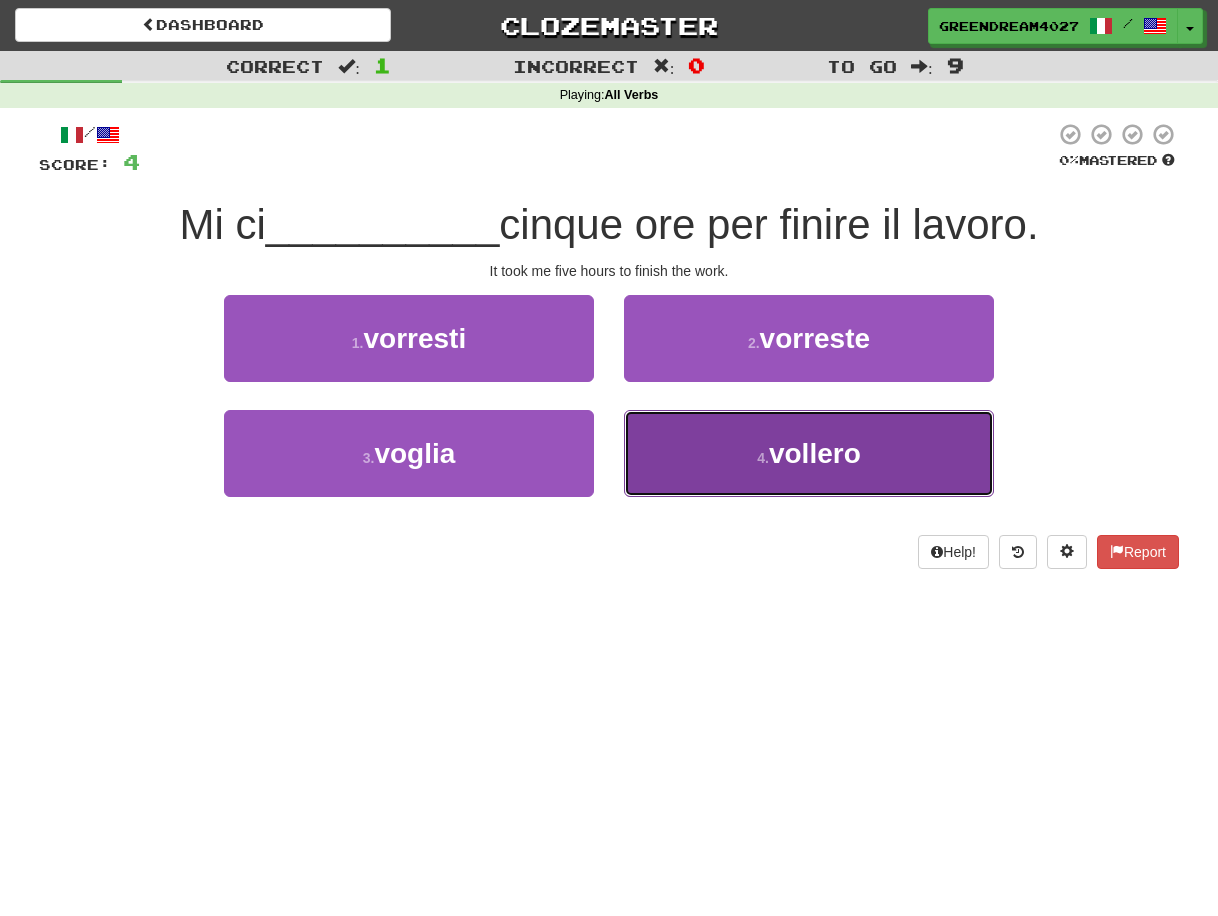 click on "4 .  vollero" at bounding box center (809, 453) 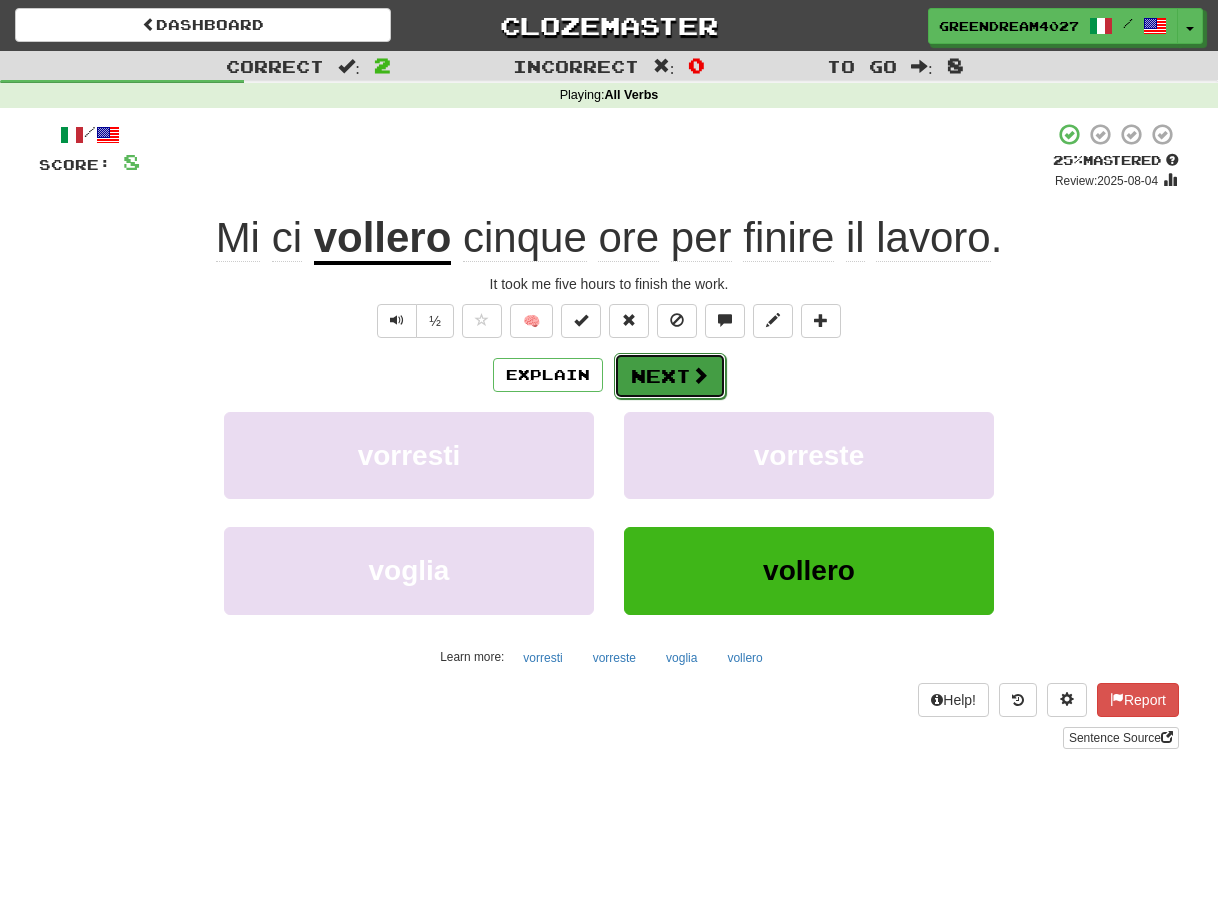 click on "Next" at bounding box center [670, 376] 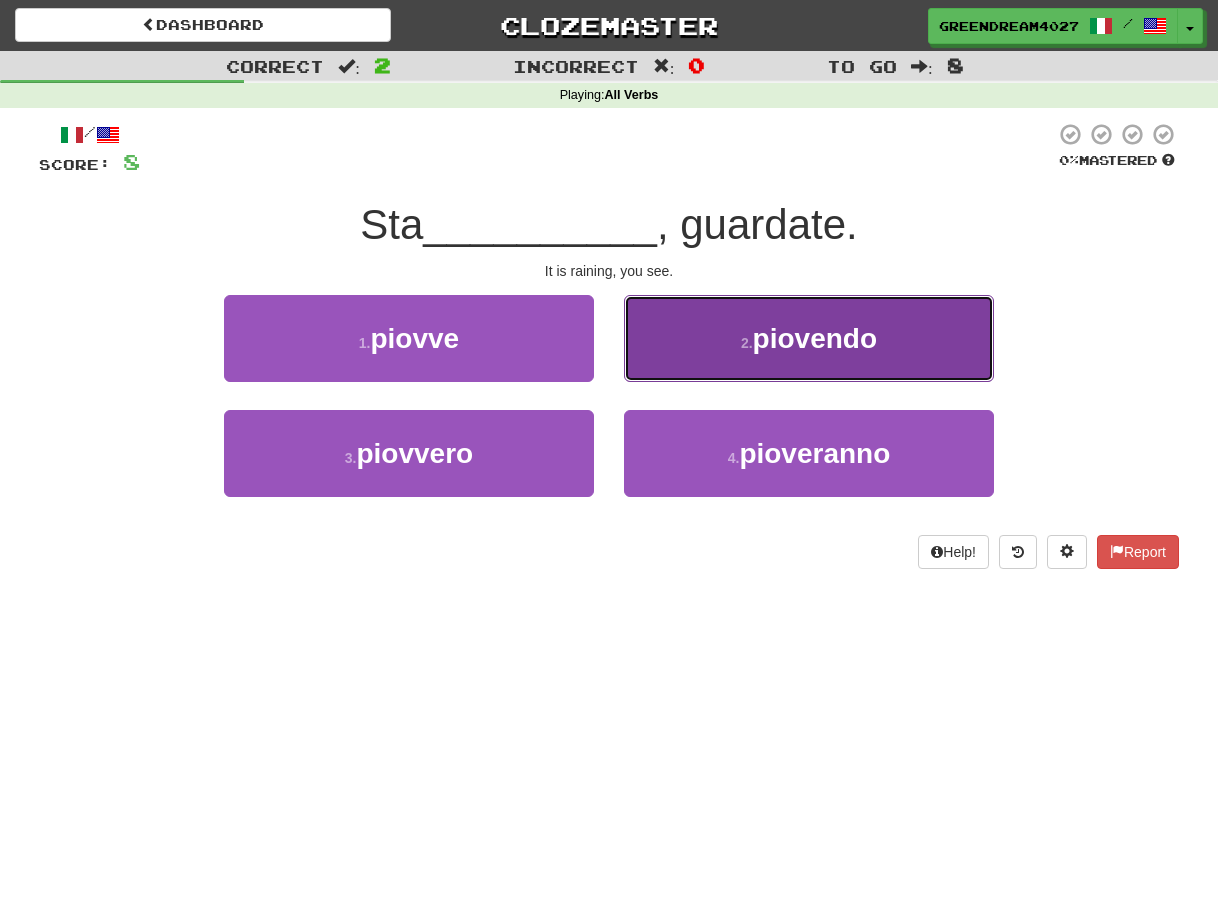 click on "2 .  piovendo" at bounding box center [809, 338] 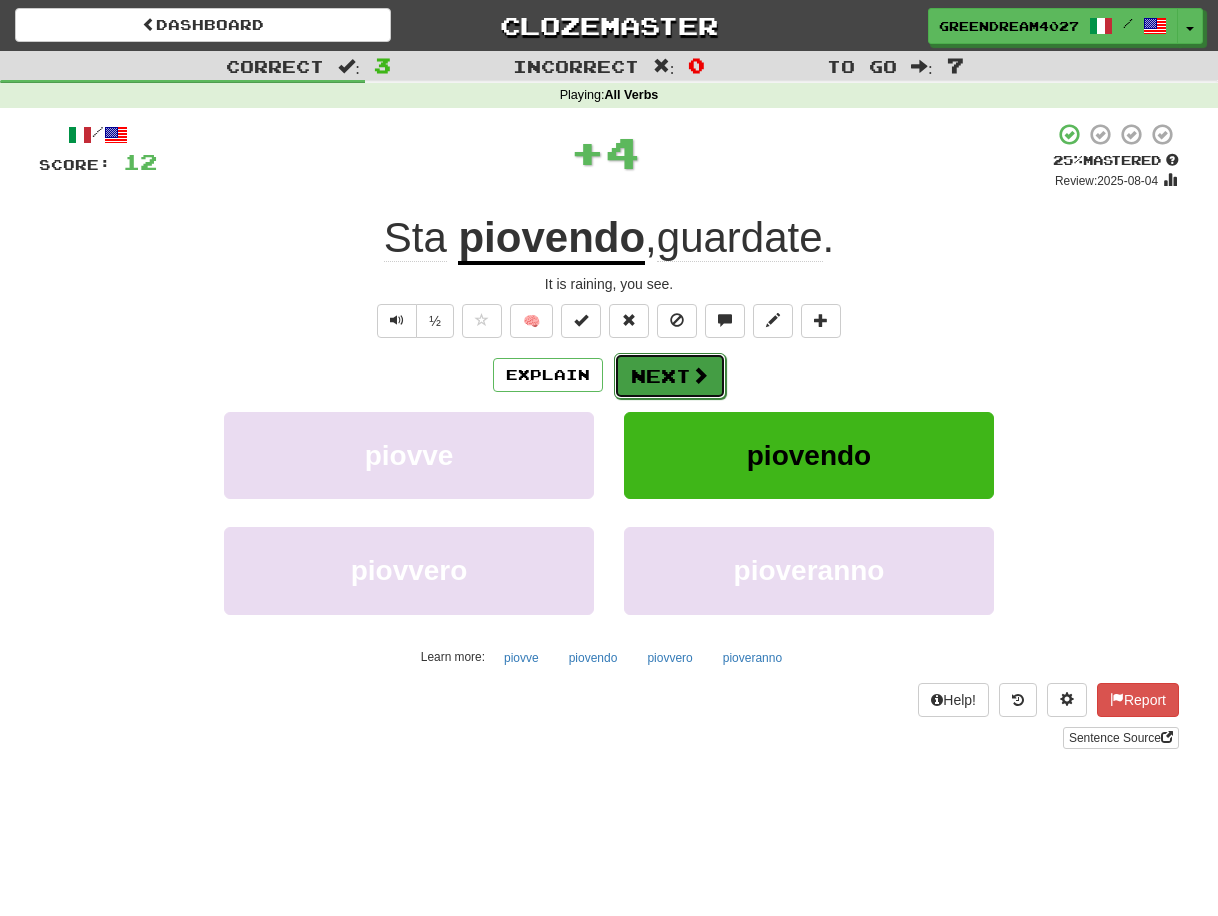 click on "Next" at bounding box center (670, 376) 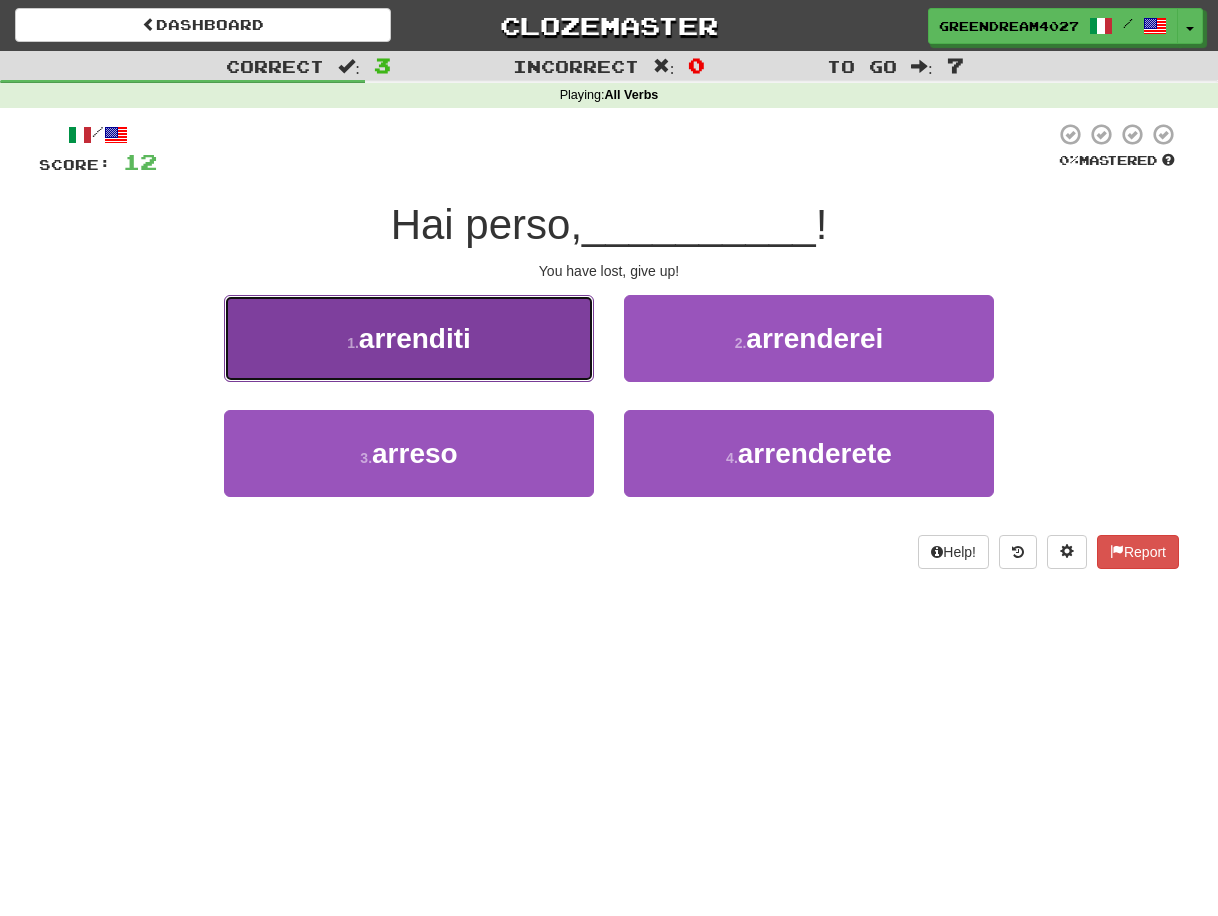 click on "1 .  arrenditi" at bounding box center [409, 338] 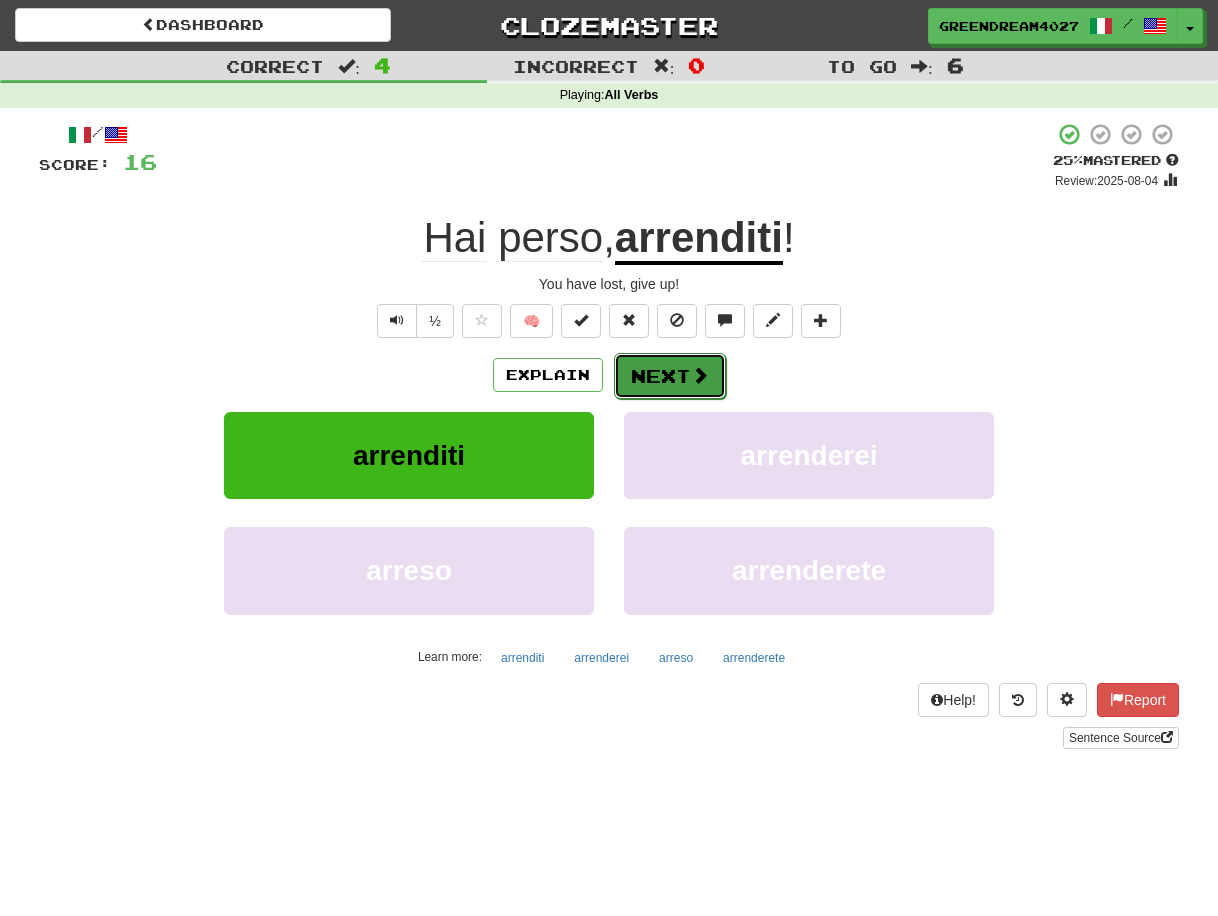 click on "Next" at bounding box center (670, 376) 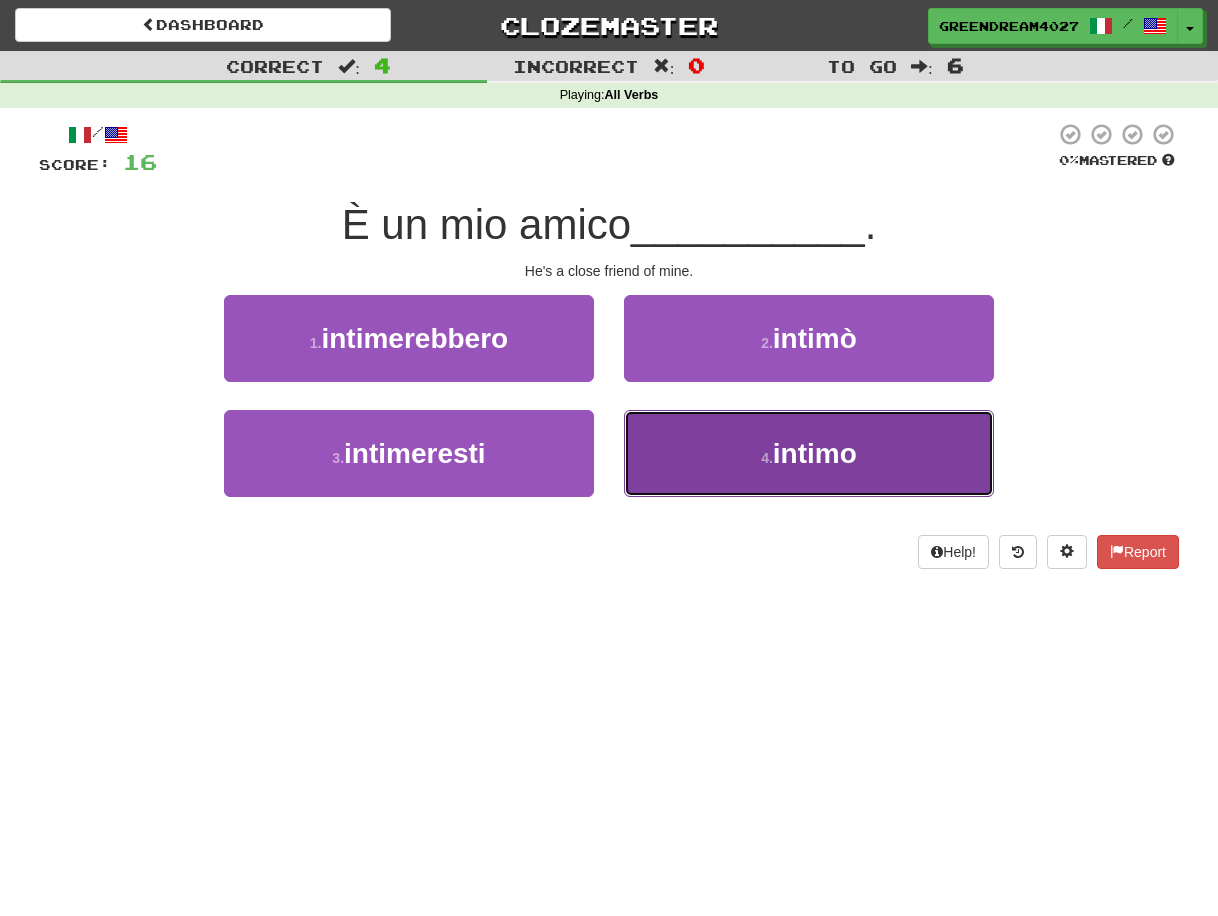 click on "4 .  intimo" at bounding box center (809, 453) 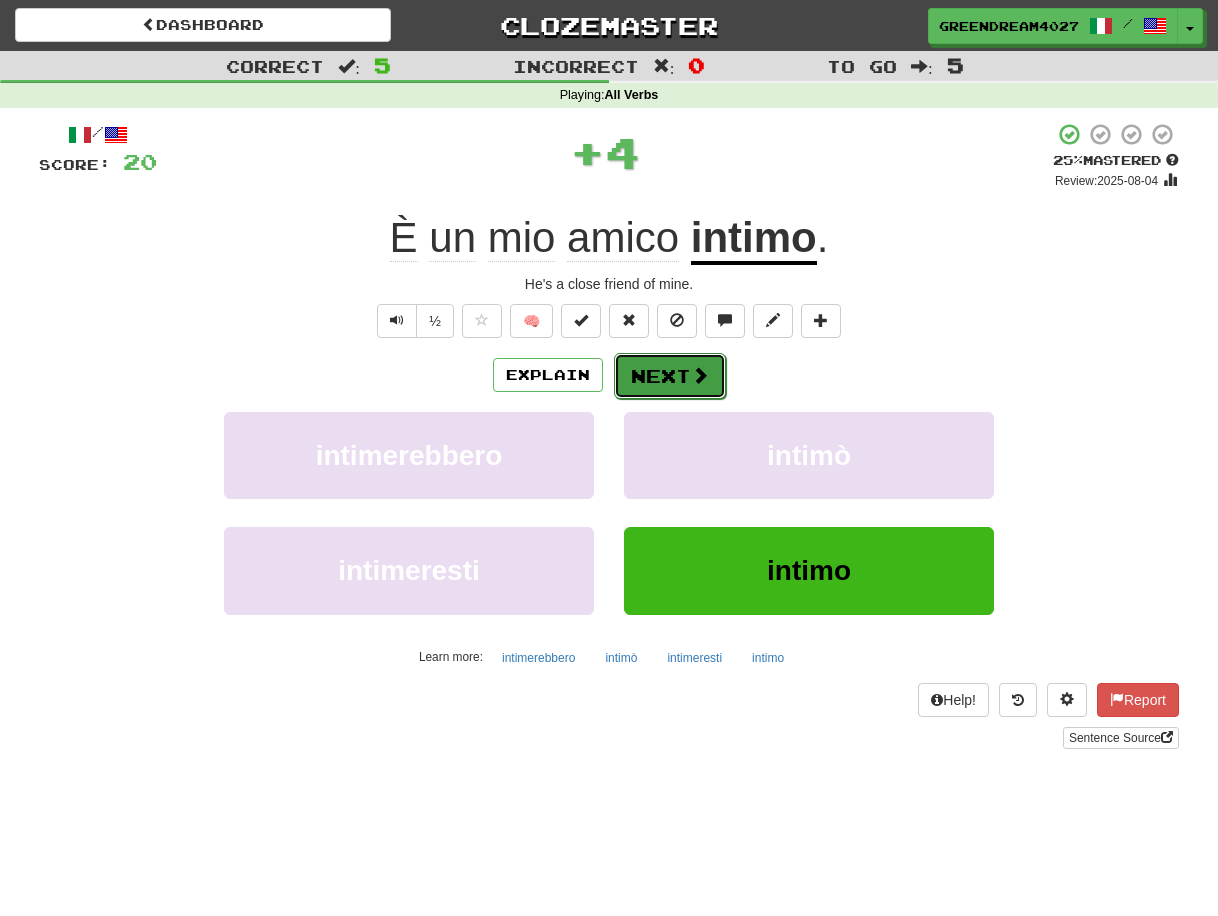 click on "Next" at bounding box center (670, 376) 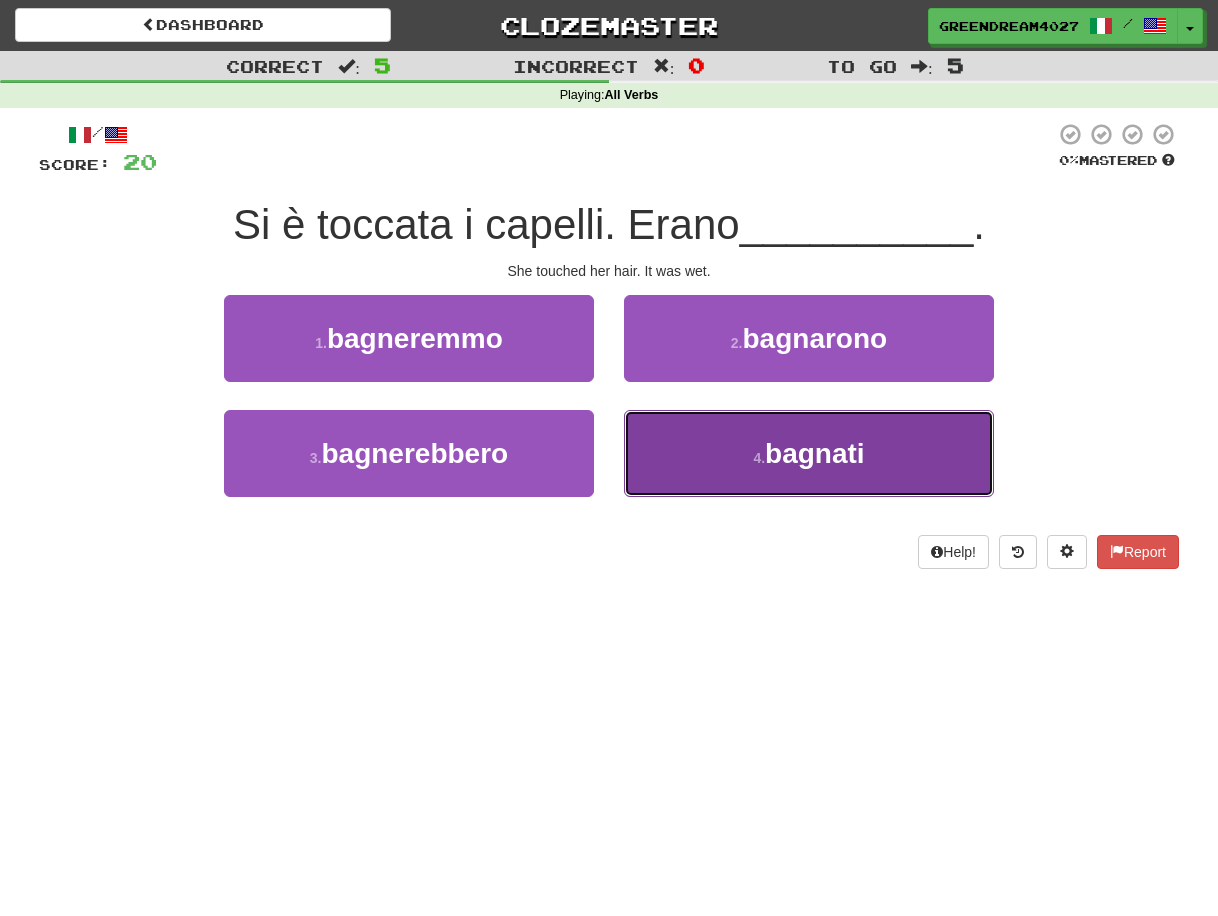 click on "4 .  bagnati" at bounding box center (809, 453) 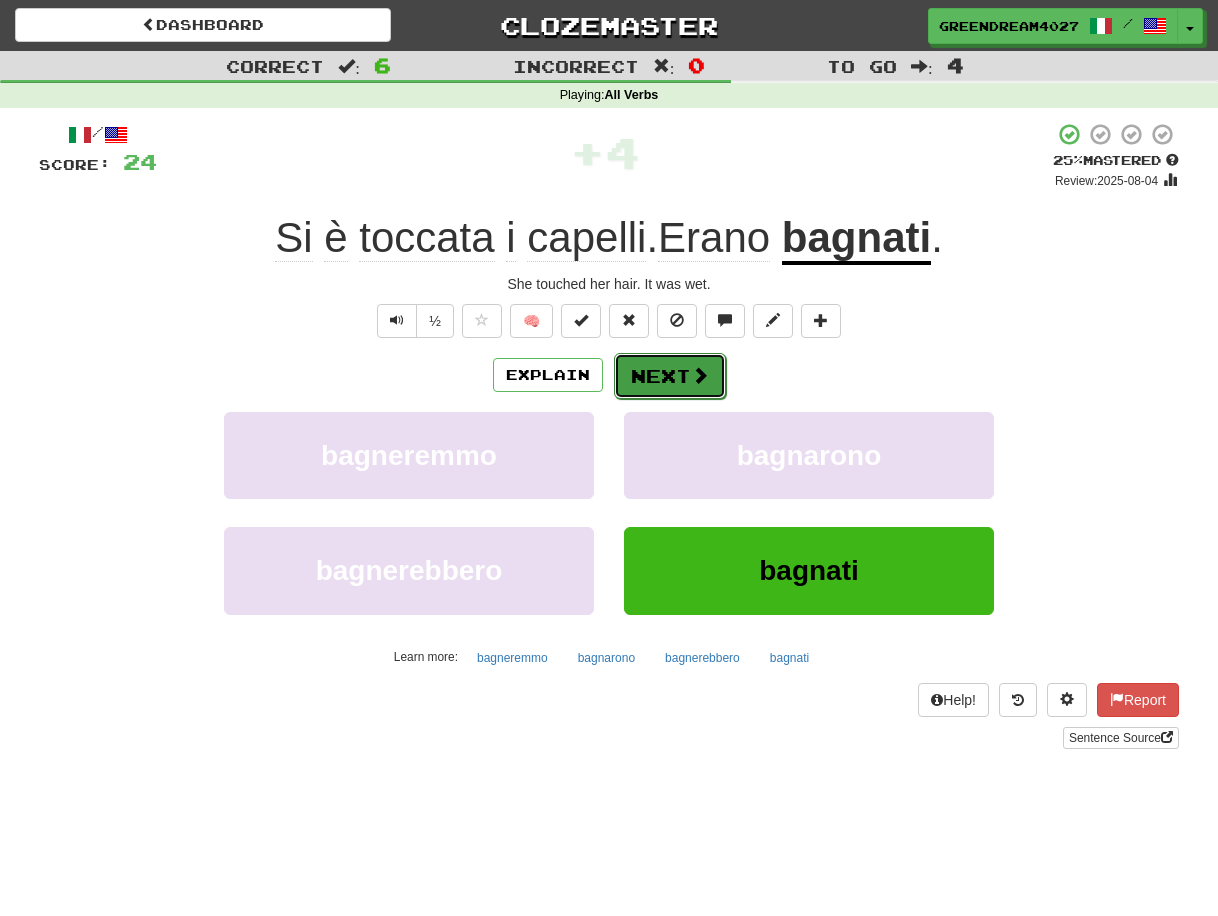 click on "Next" at bounding box center [670, 376] 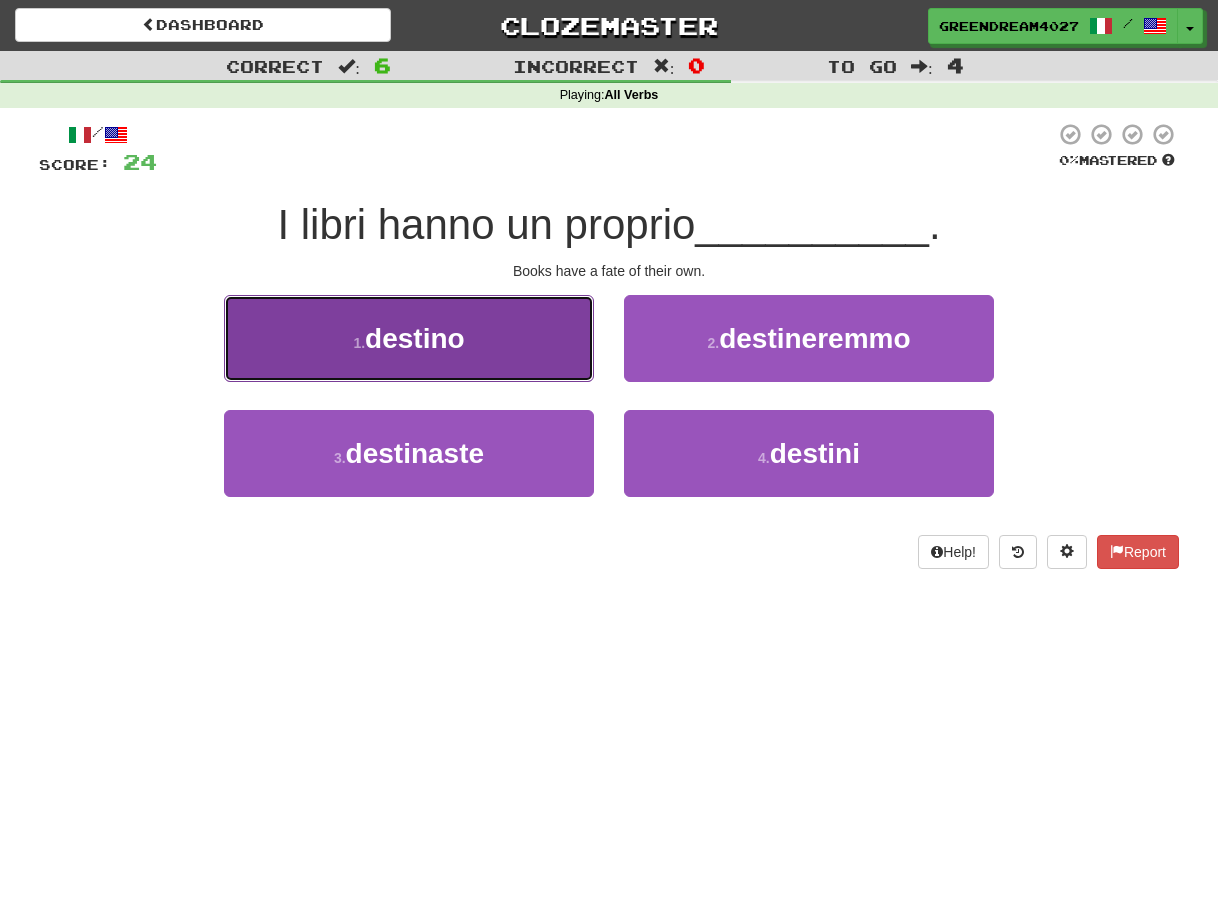 click on "1 .  destino" at bounding box center [409, 338] 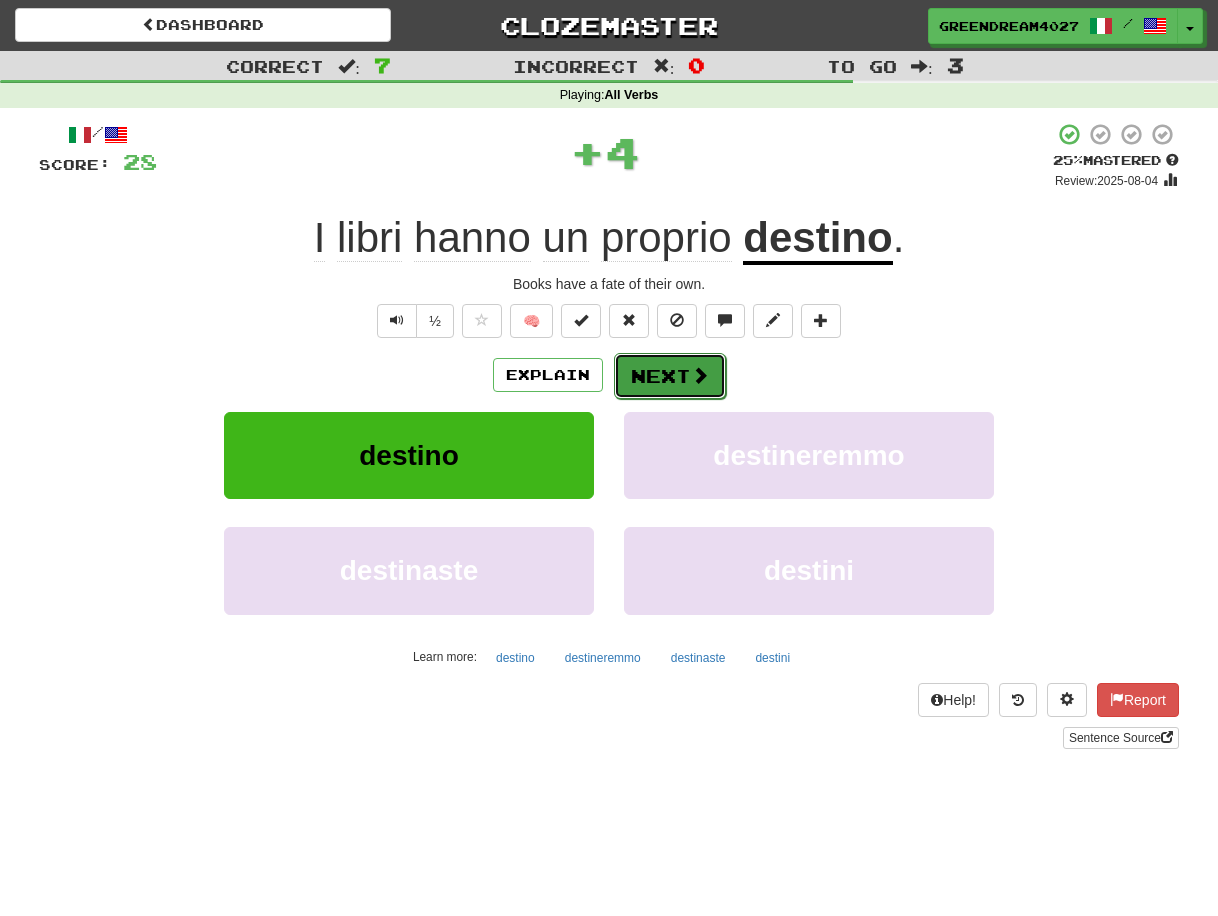 click on "Next" at bounding box center (670, 376) 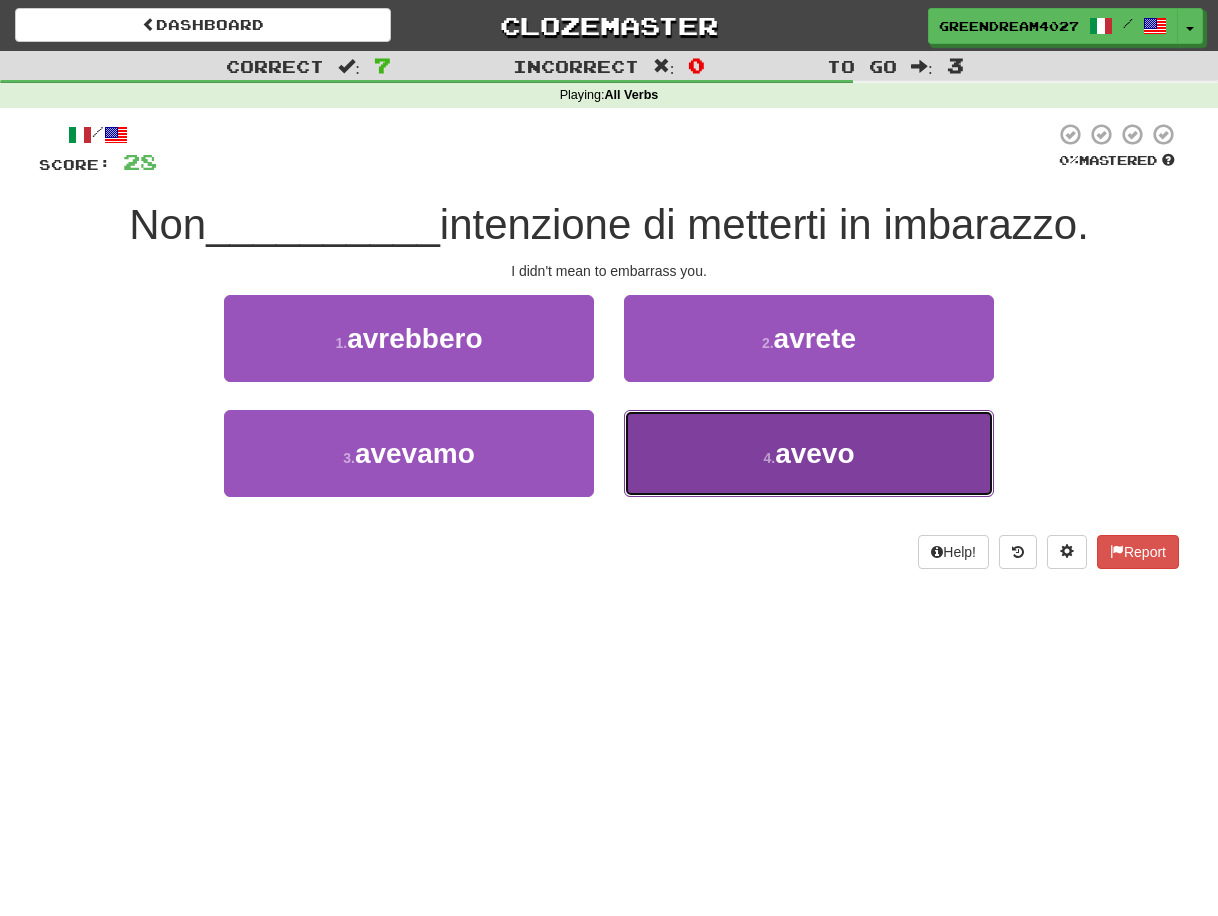 click on "4 .  avevo" at bounding box center [809, 453] 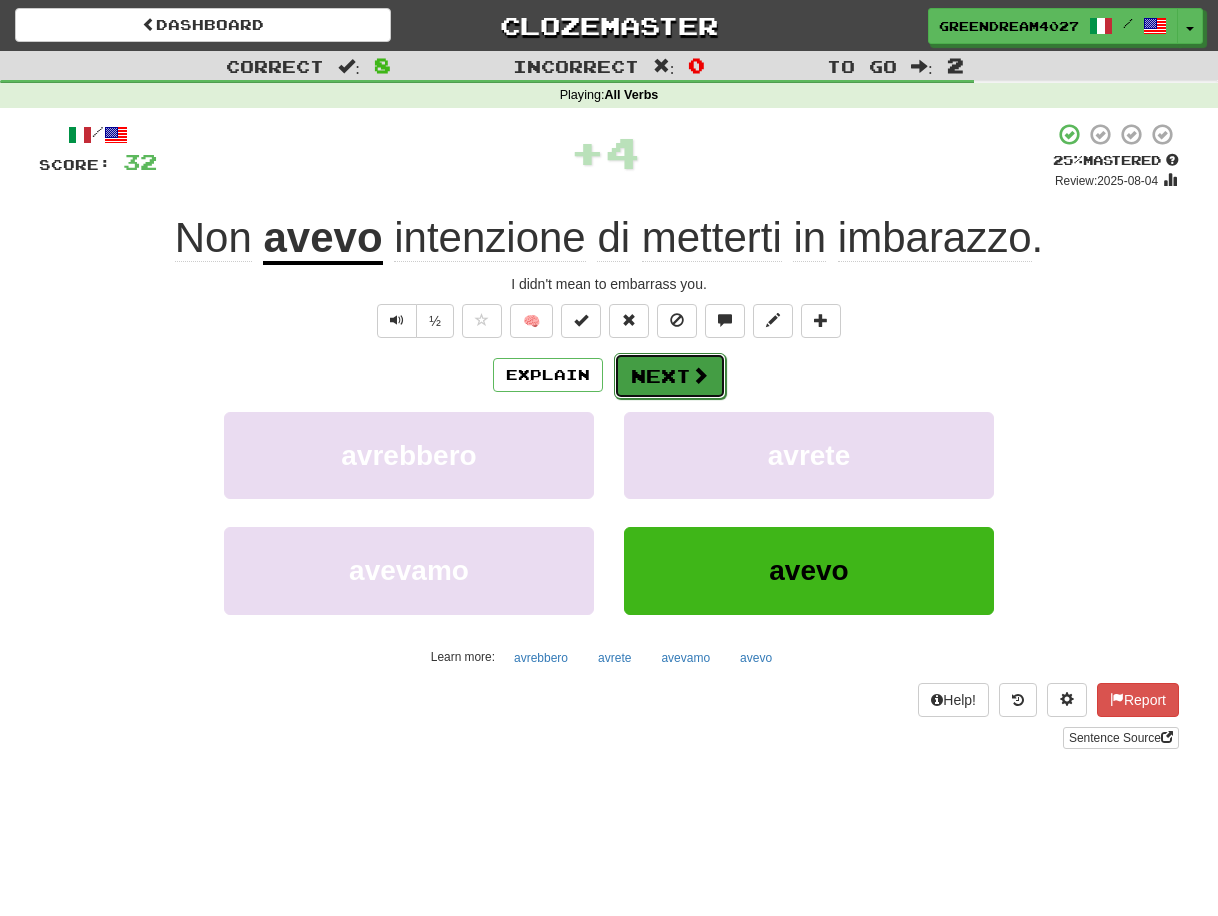 click on "Next" at bounding box center (670, 376) 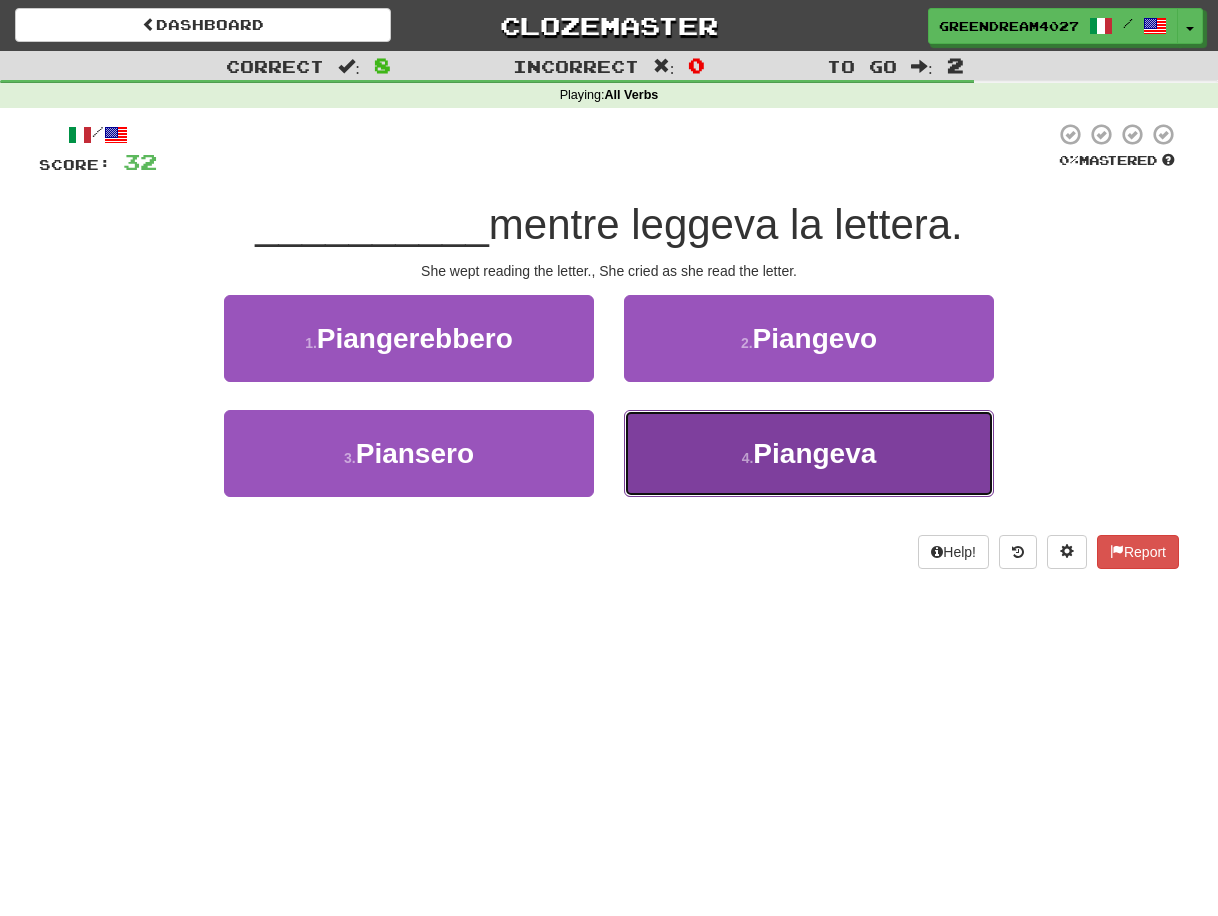 click on "4 .  Piangeva" at bounding box center (809, 453) 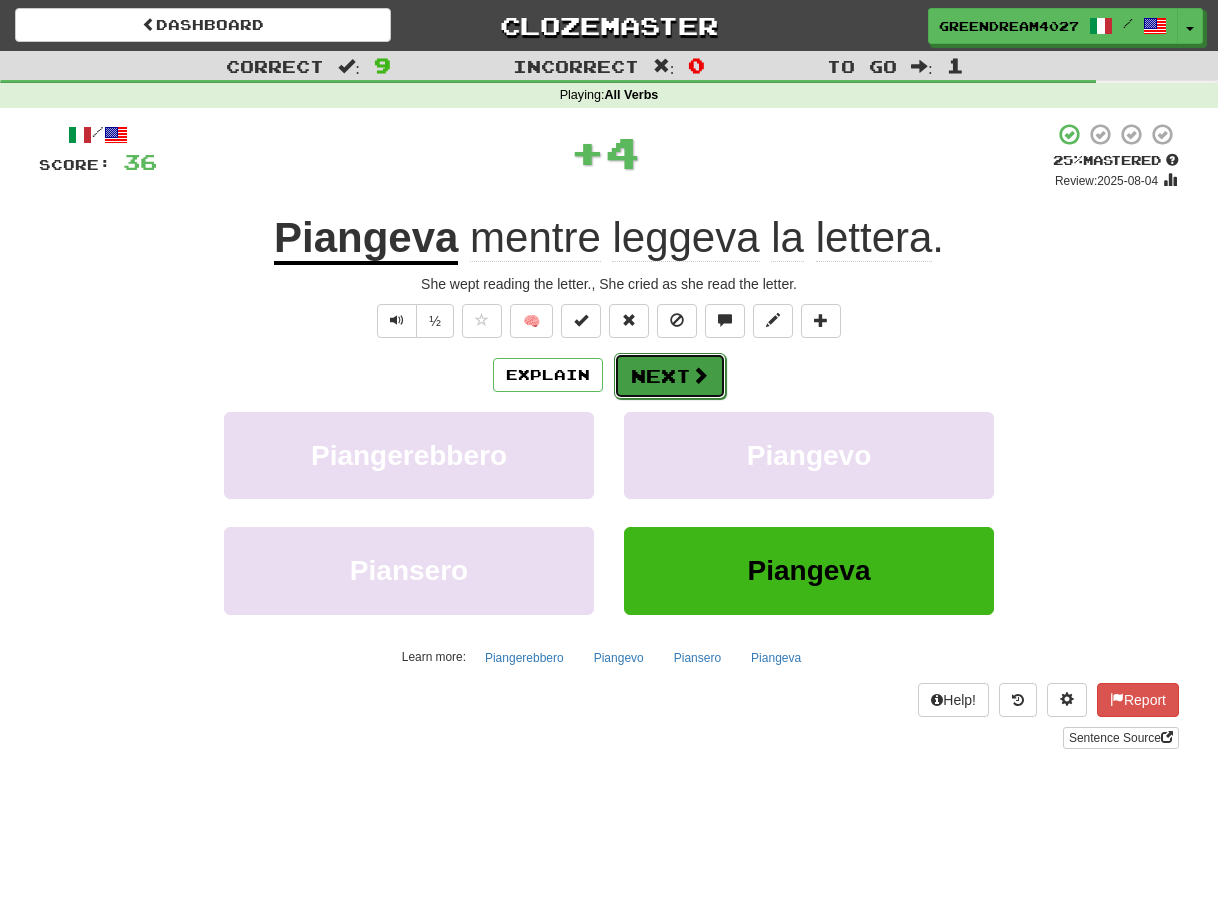 click on "Next" at bounding box center [670, 376] 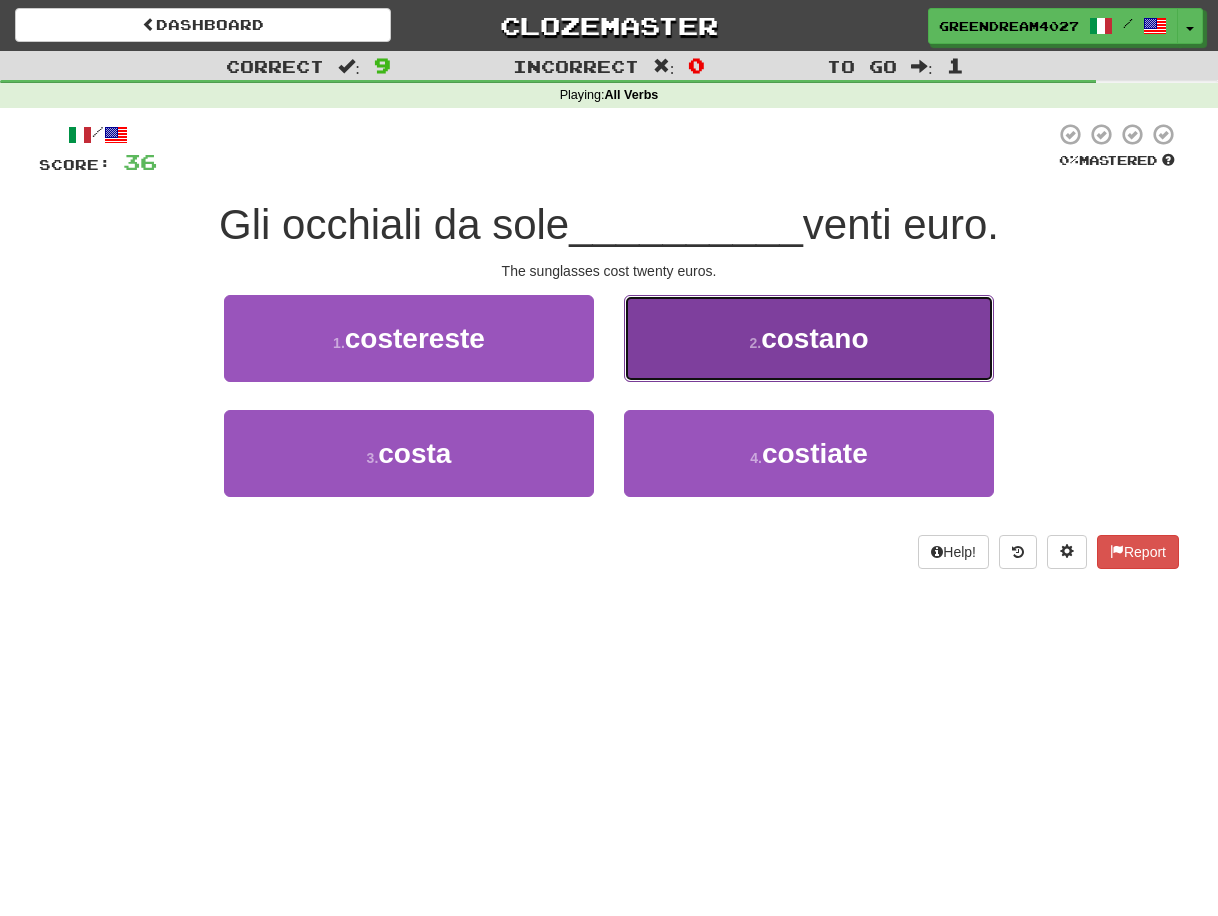 click on "2 ." at bounding box center [755, 343] 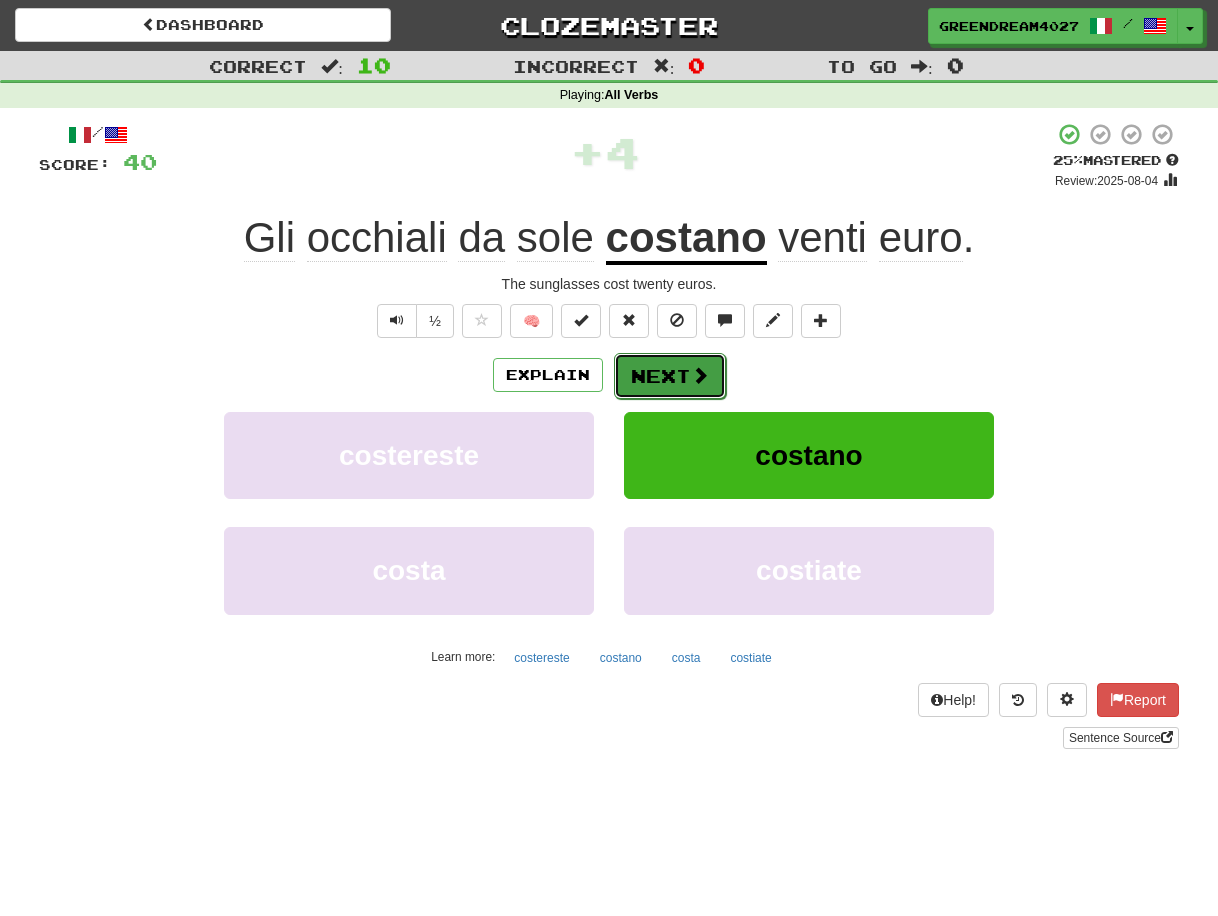 click on "Next" at bounding box center (670, 376) 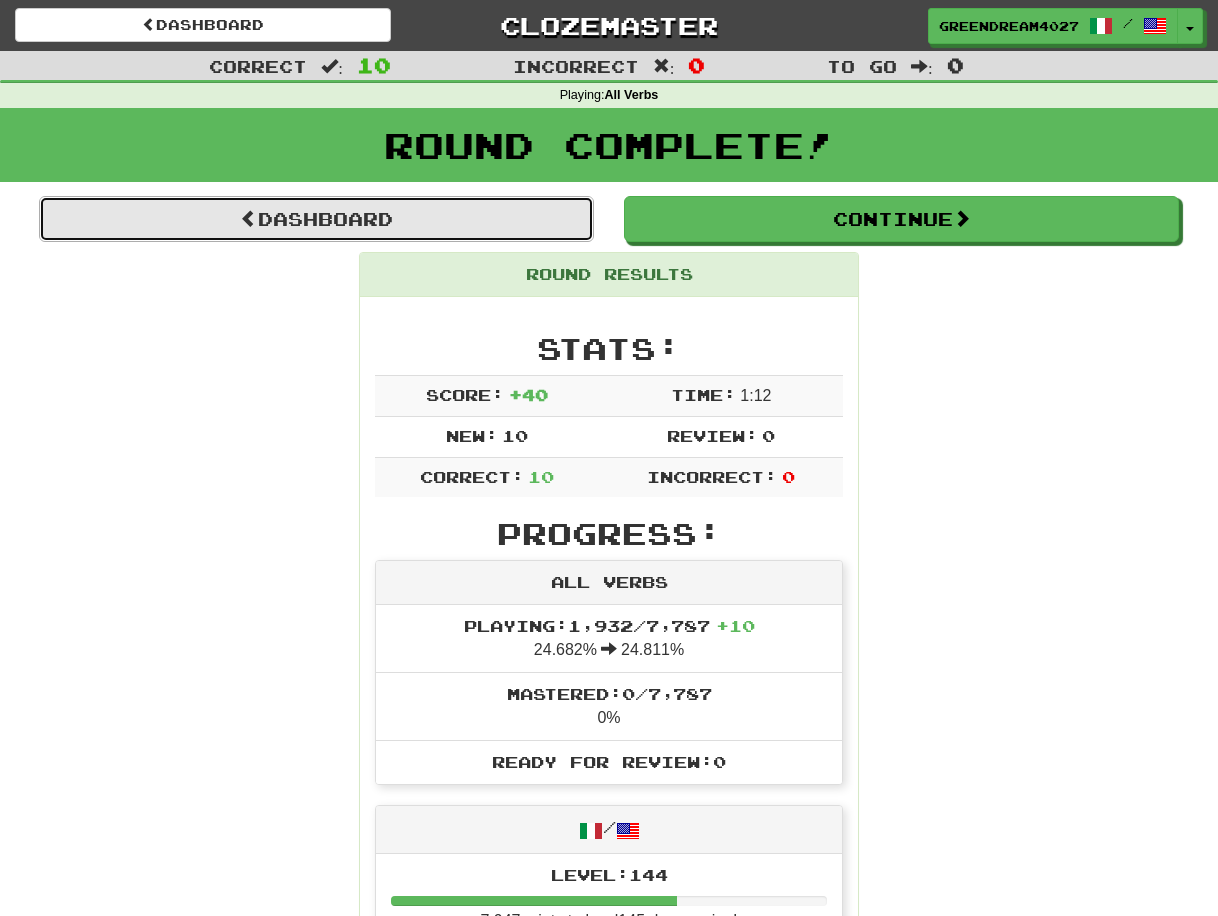 click on "Dashboard" at bounding box center (316, 219) 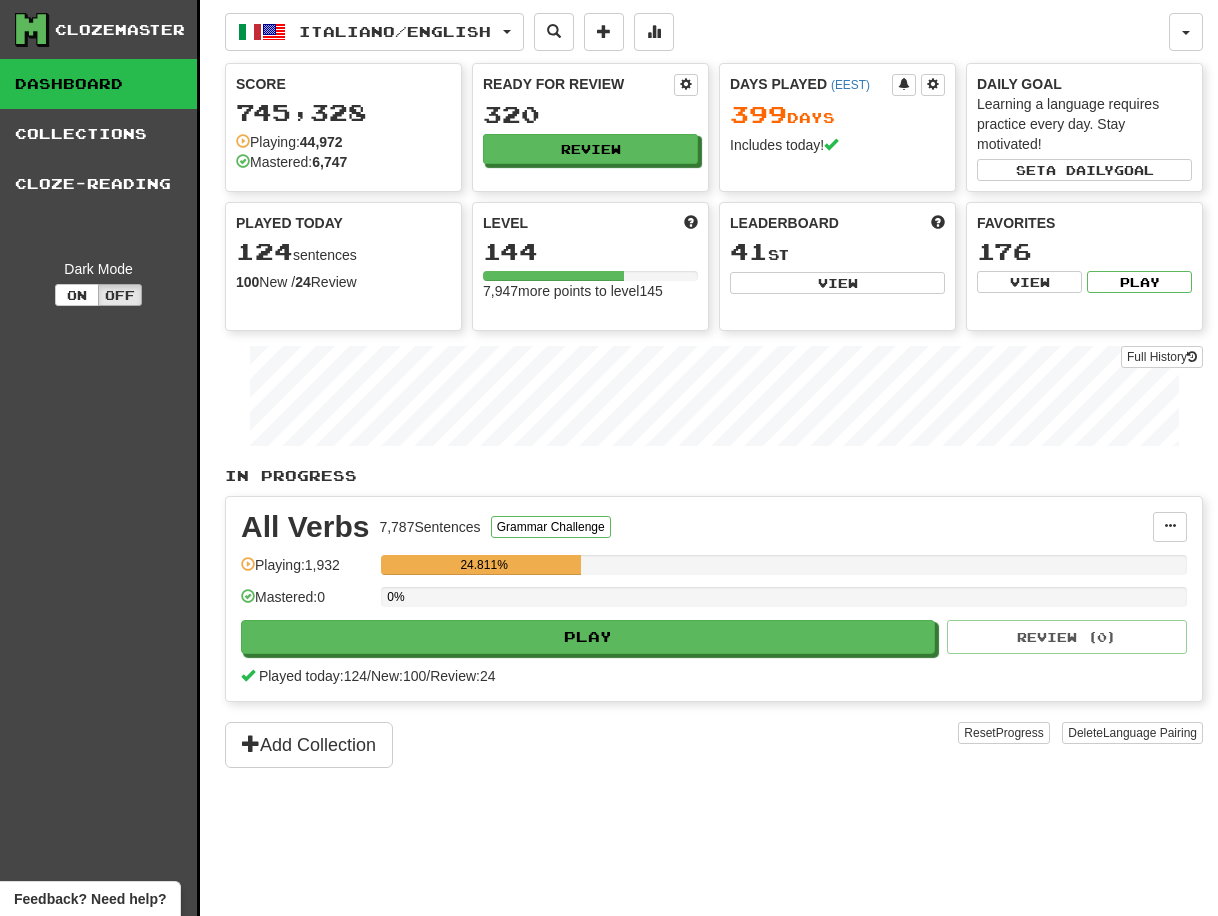 scroll, scrollTop: 0, scrollLeft: 0, axis: both 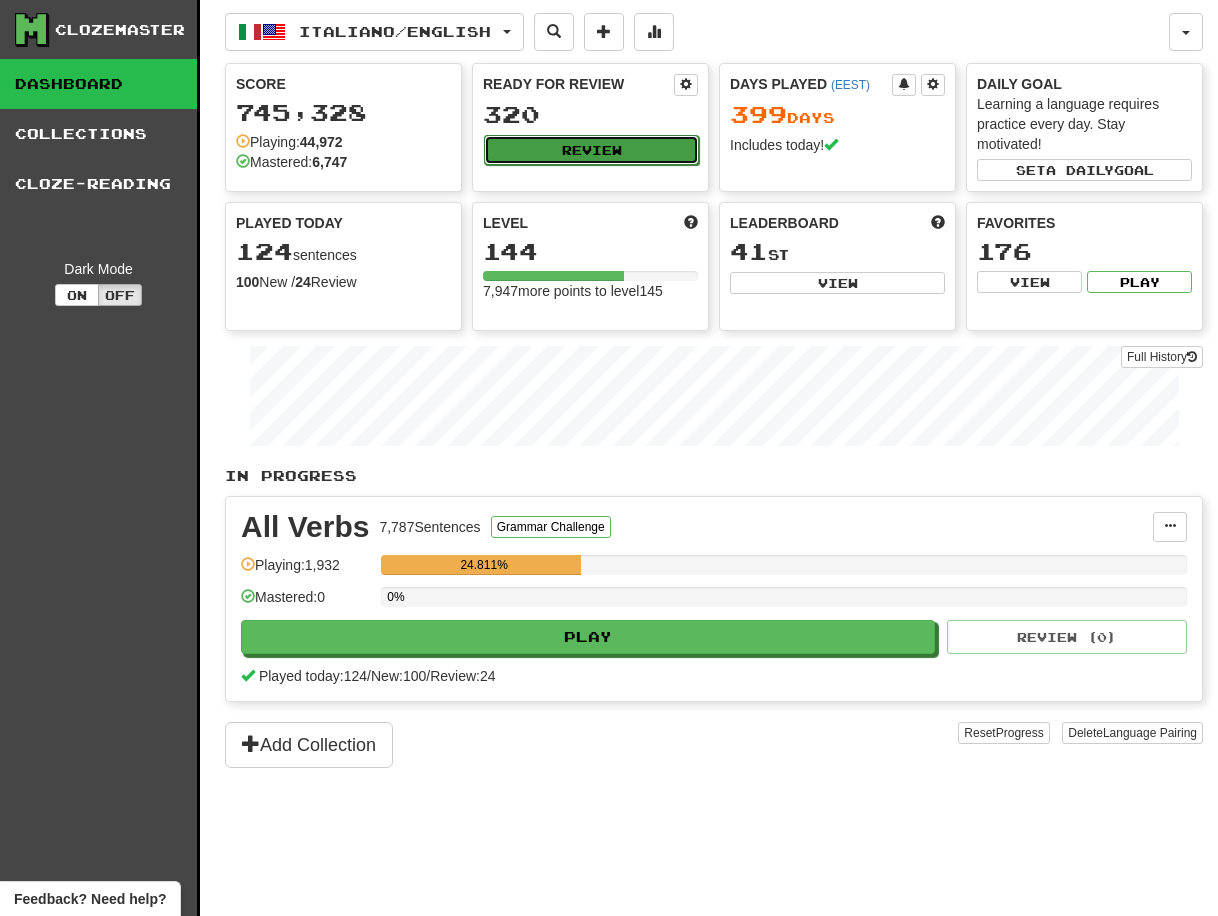 click on "Review" at bounding box center (591, 150) 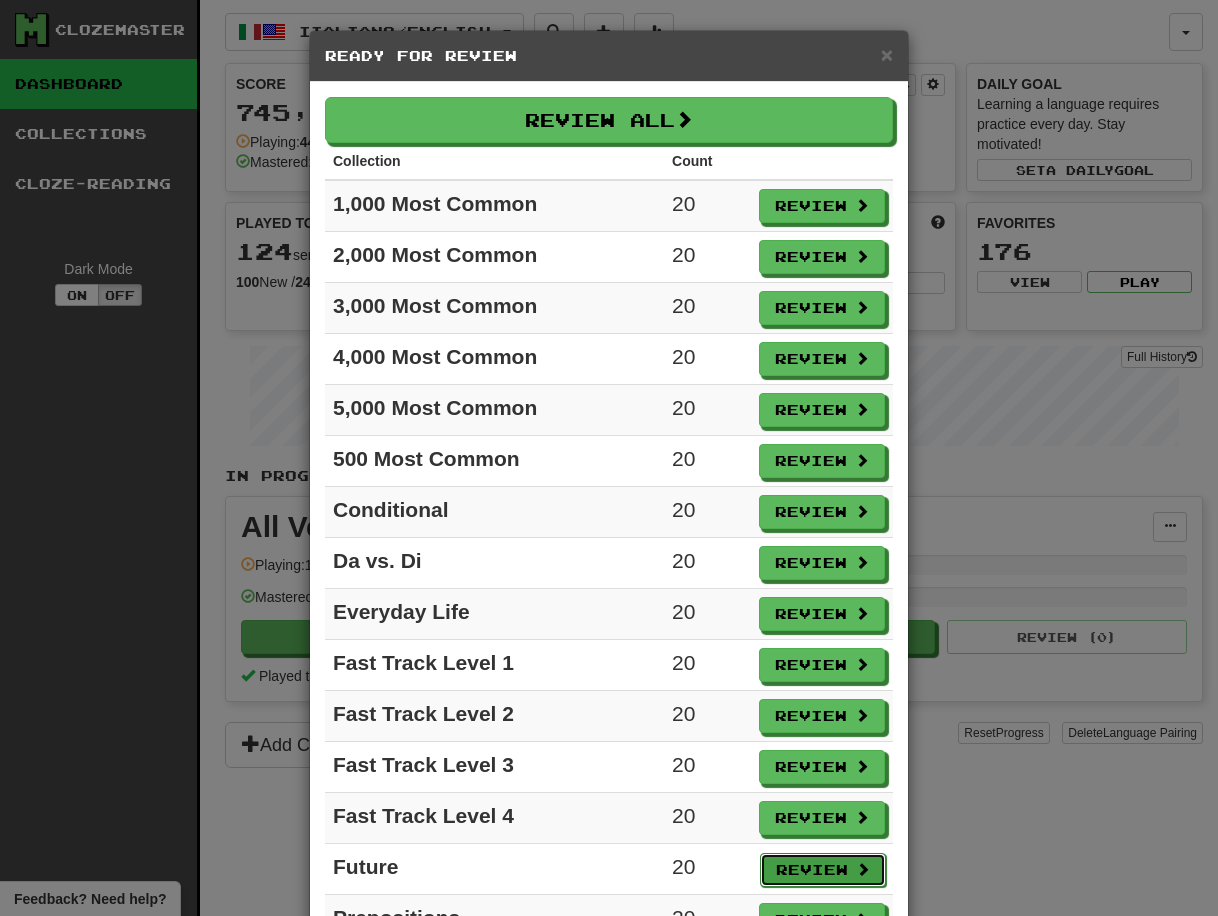 click on "Review" at bounding box center (823, 870) 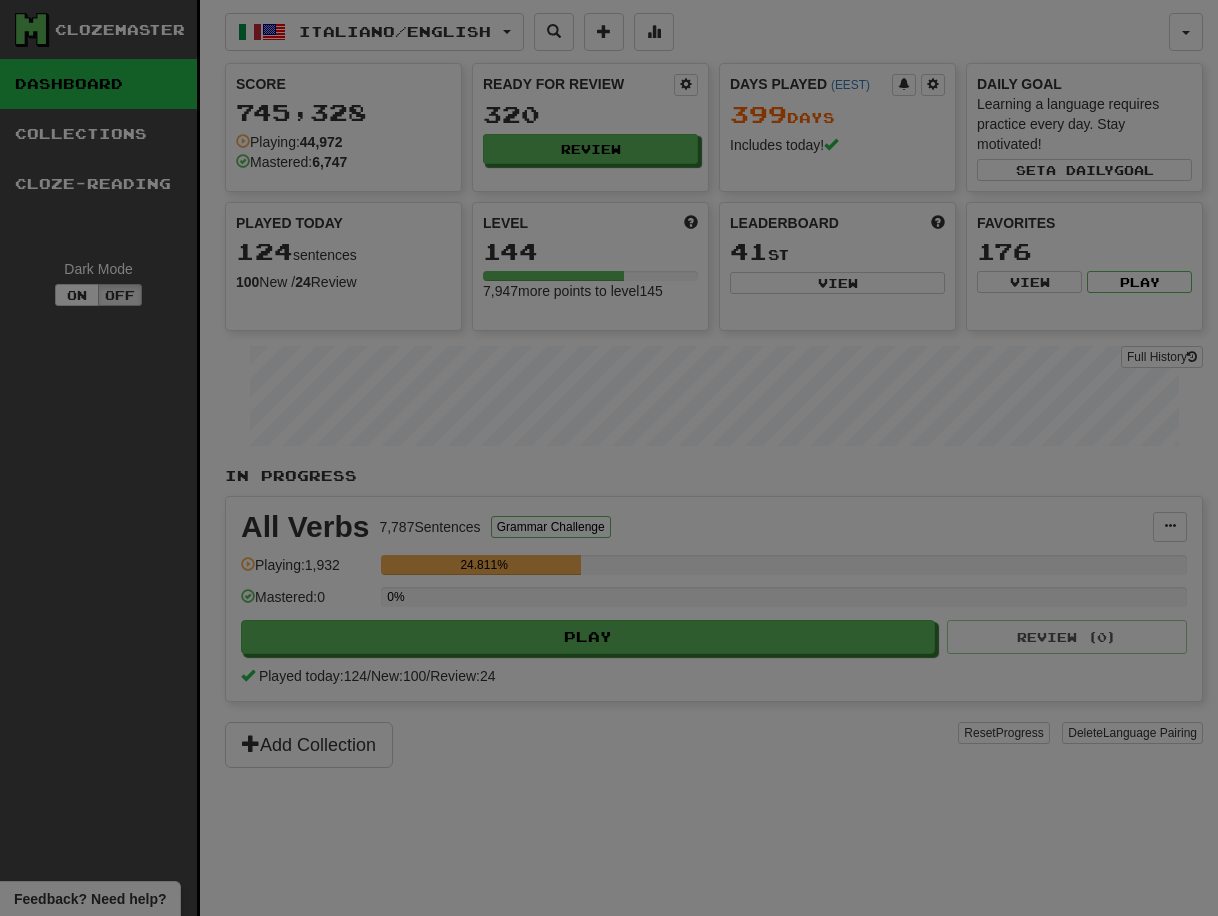 select on "**" 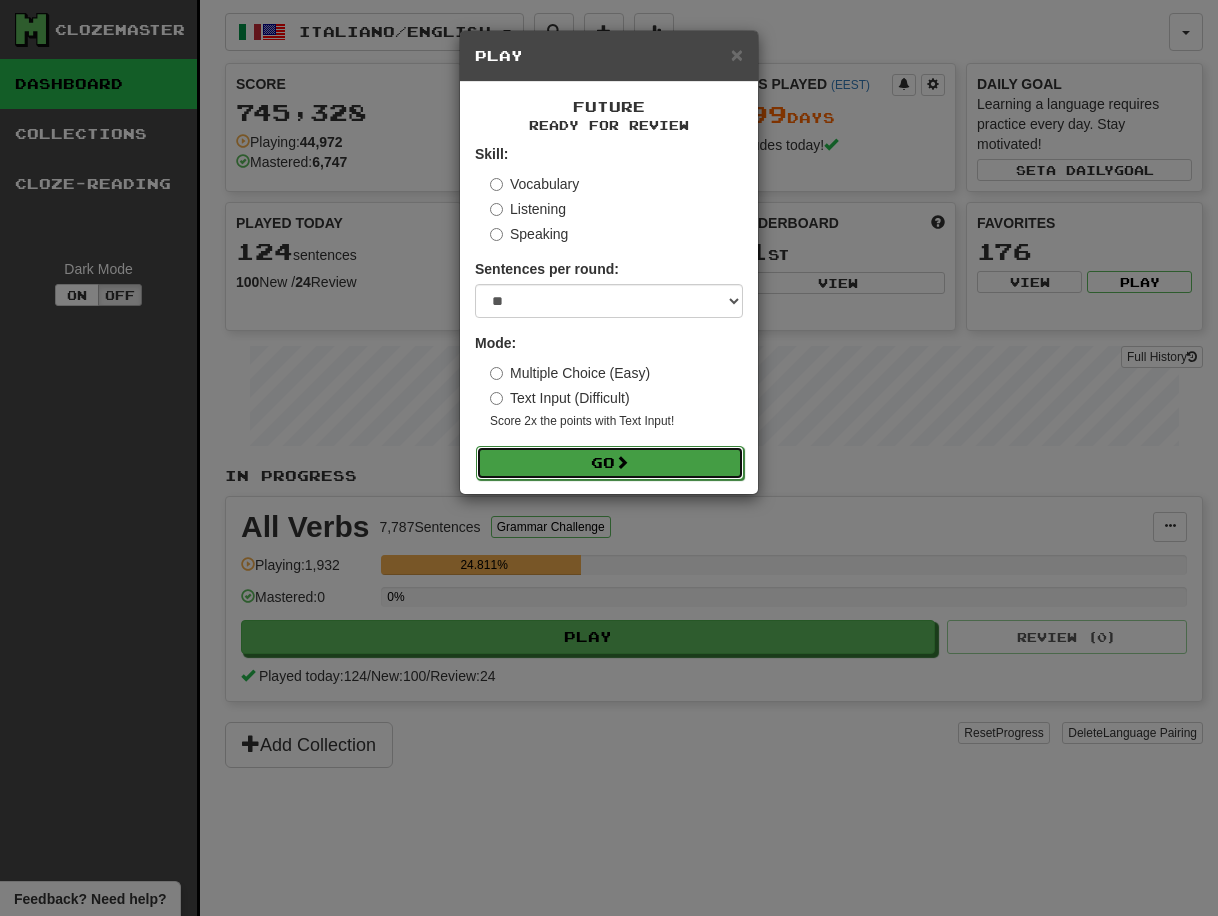click at bounding box center (622, 462) 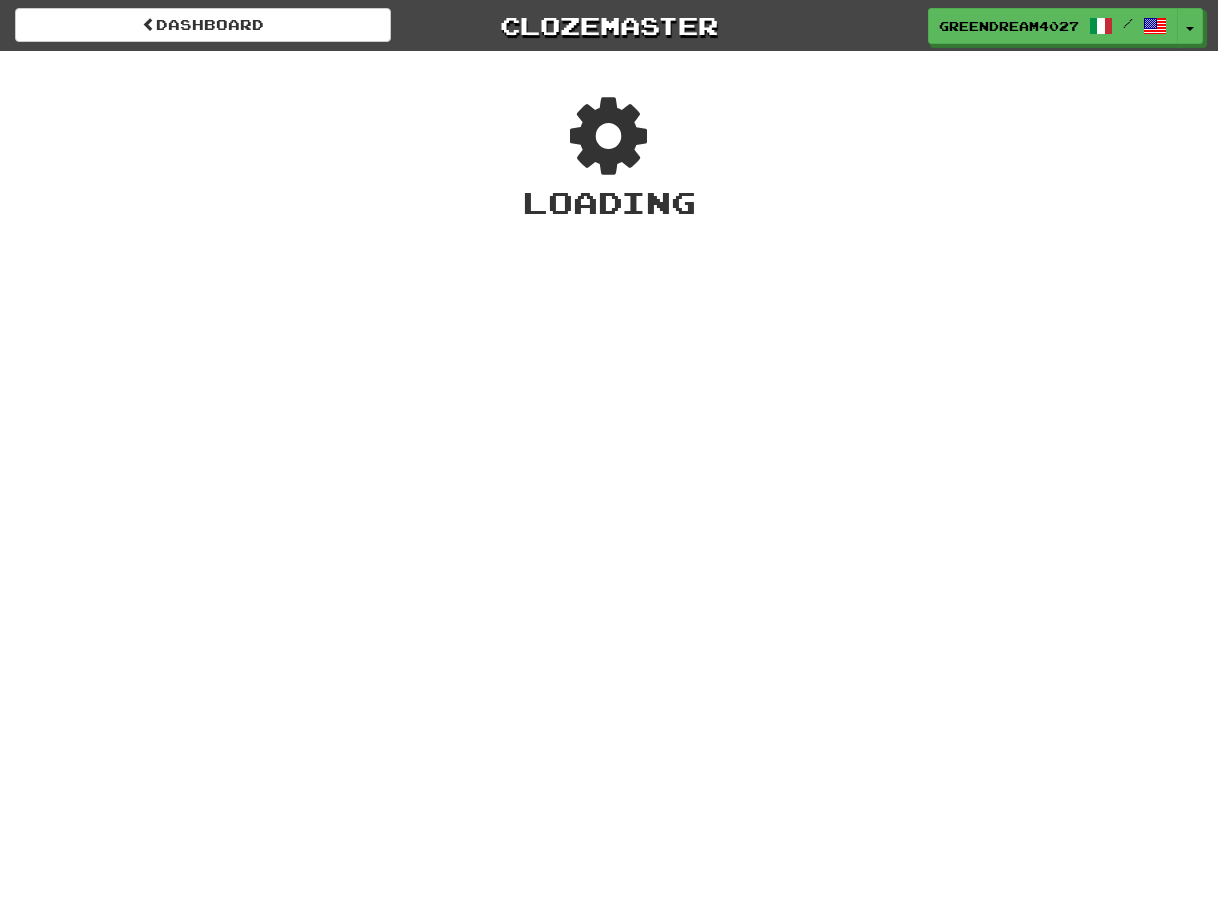 scroll, scrollTop: 0, scrollLeft: 0, axis: both 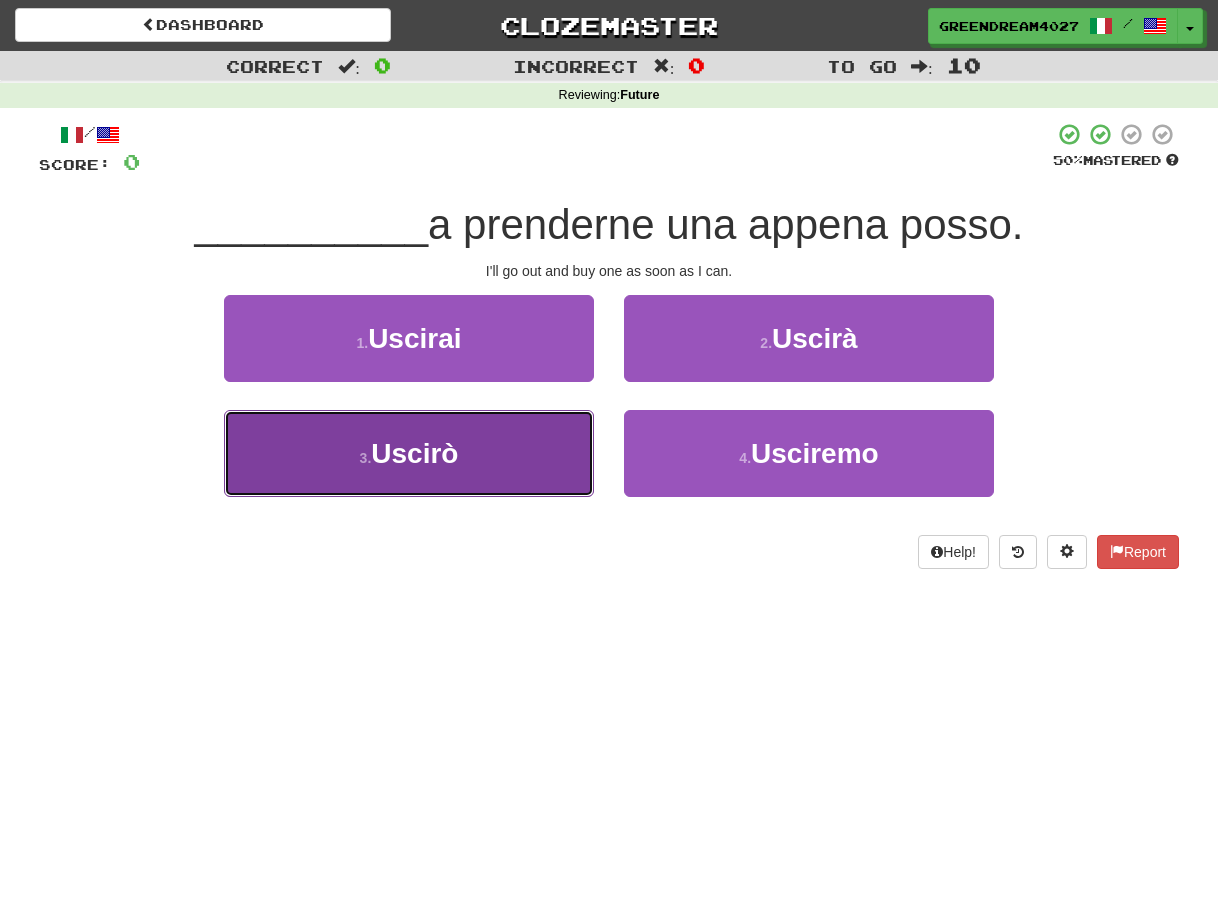 click on "3 .  Uscirò" at bounding box center [409, 453] 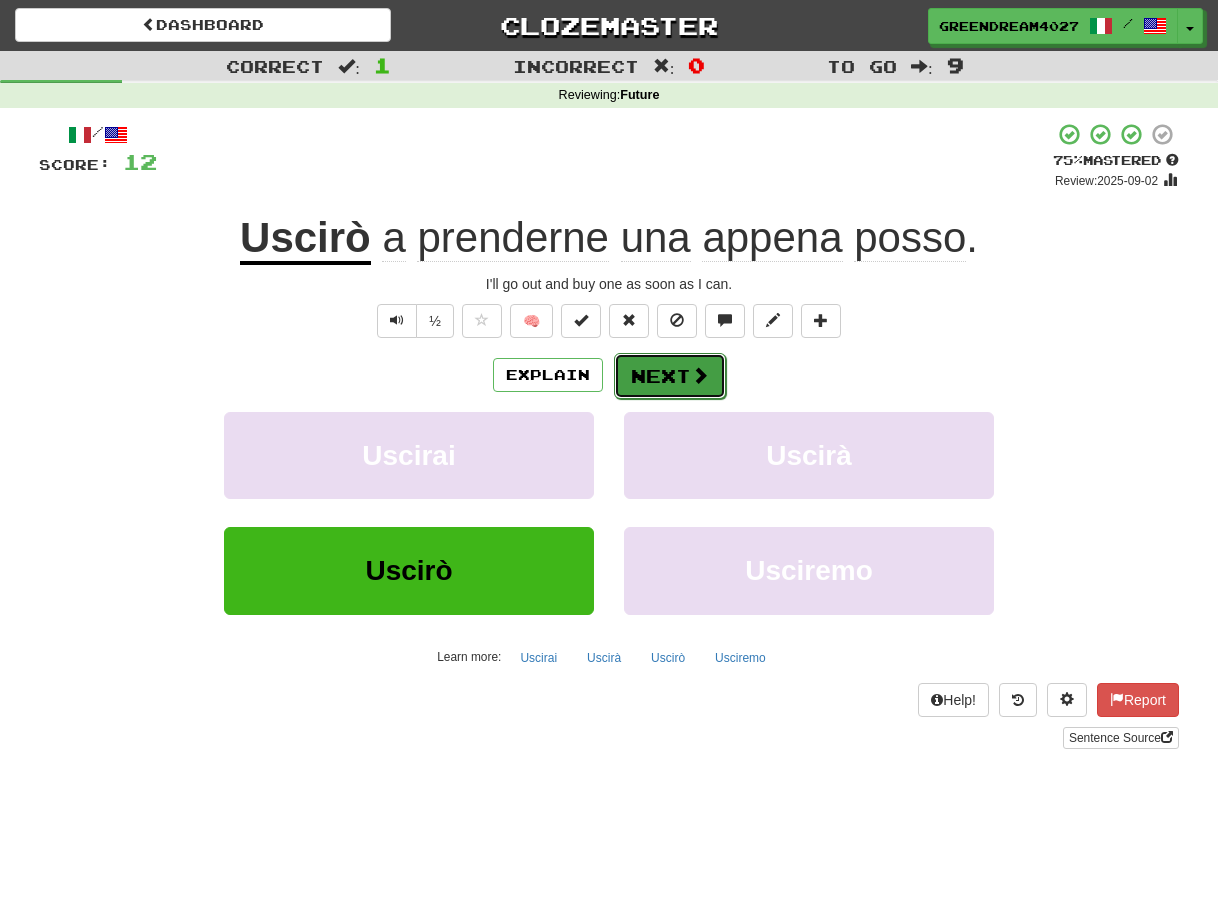 click on "Next" at bounding box center [670, 376] 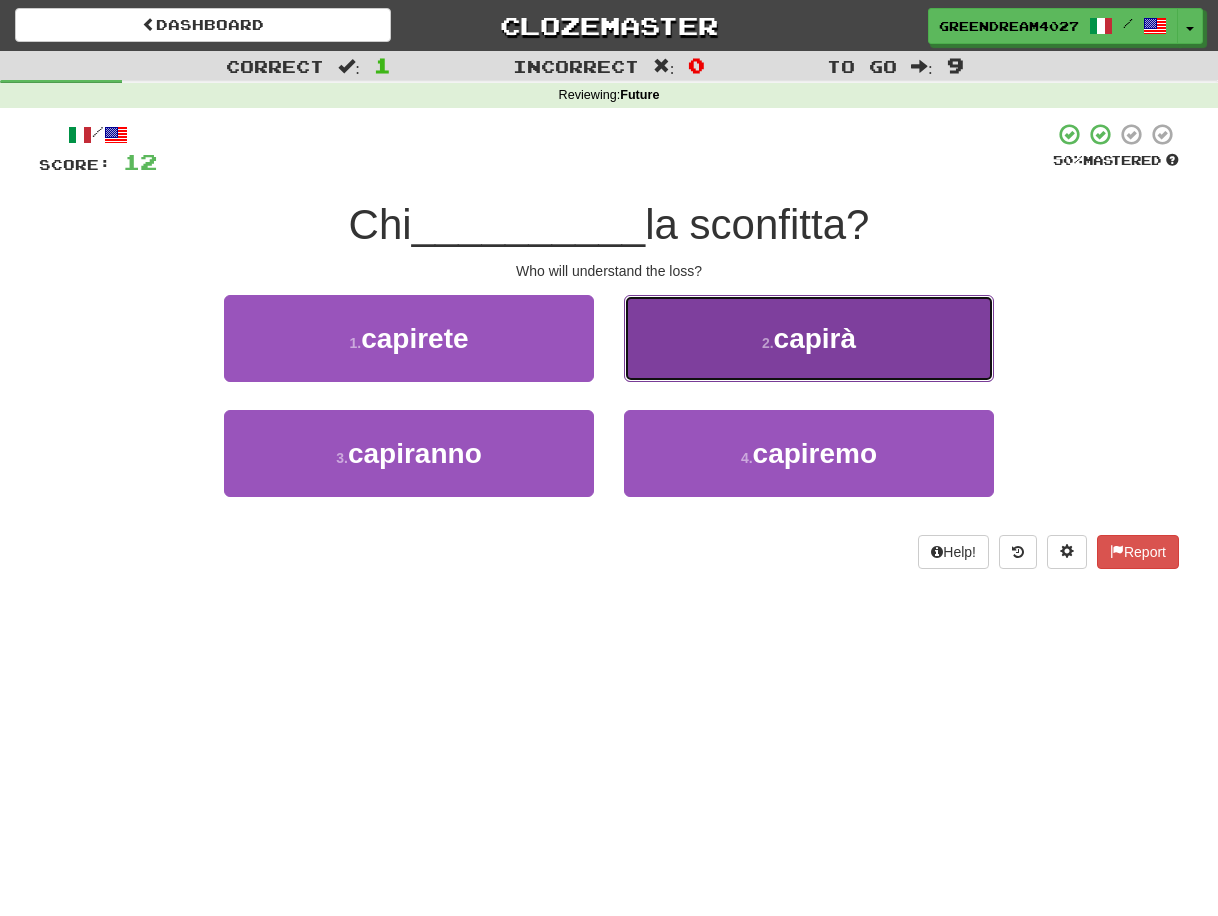 click on "capirà" at bounding box center [815, 338] 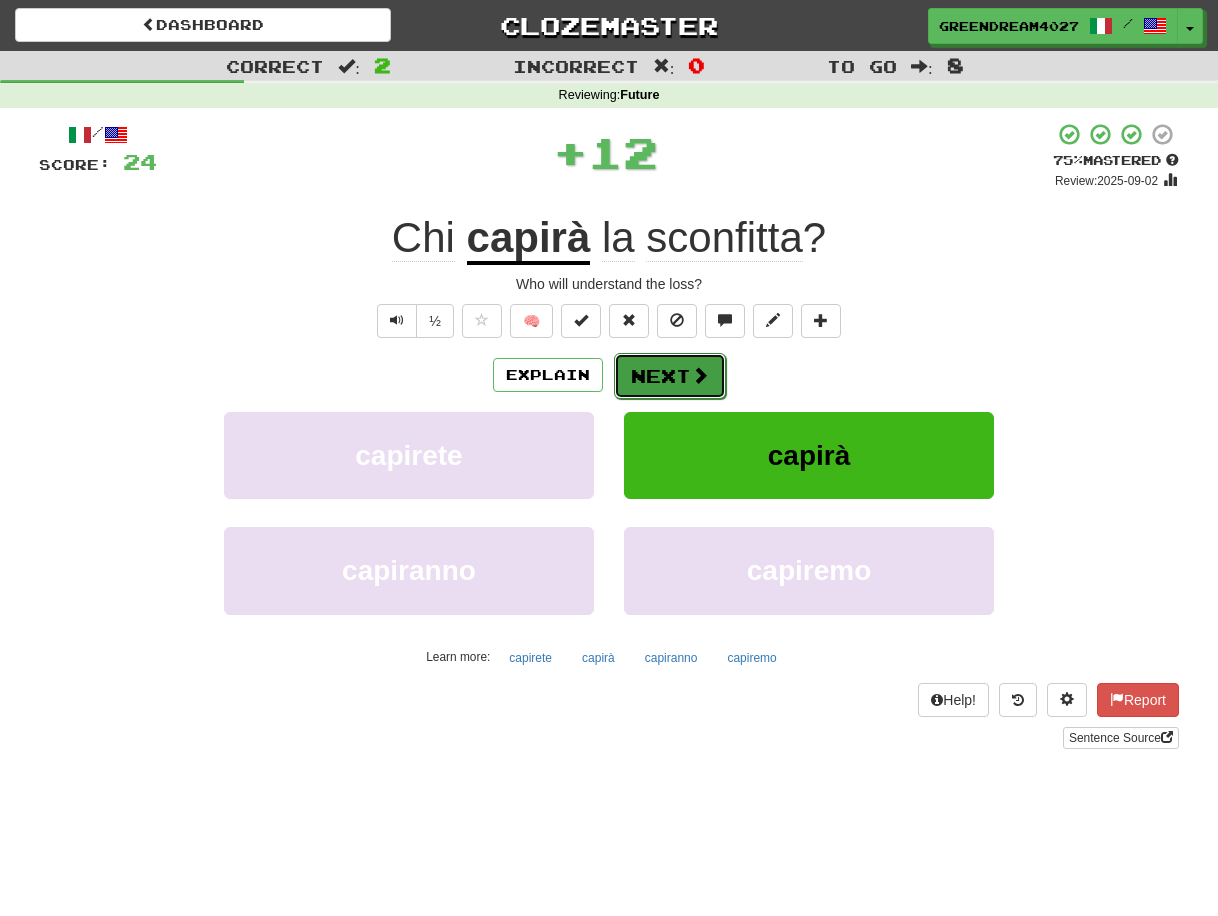 click on "Next" at bounding box center (670, 376) 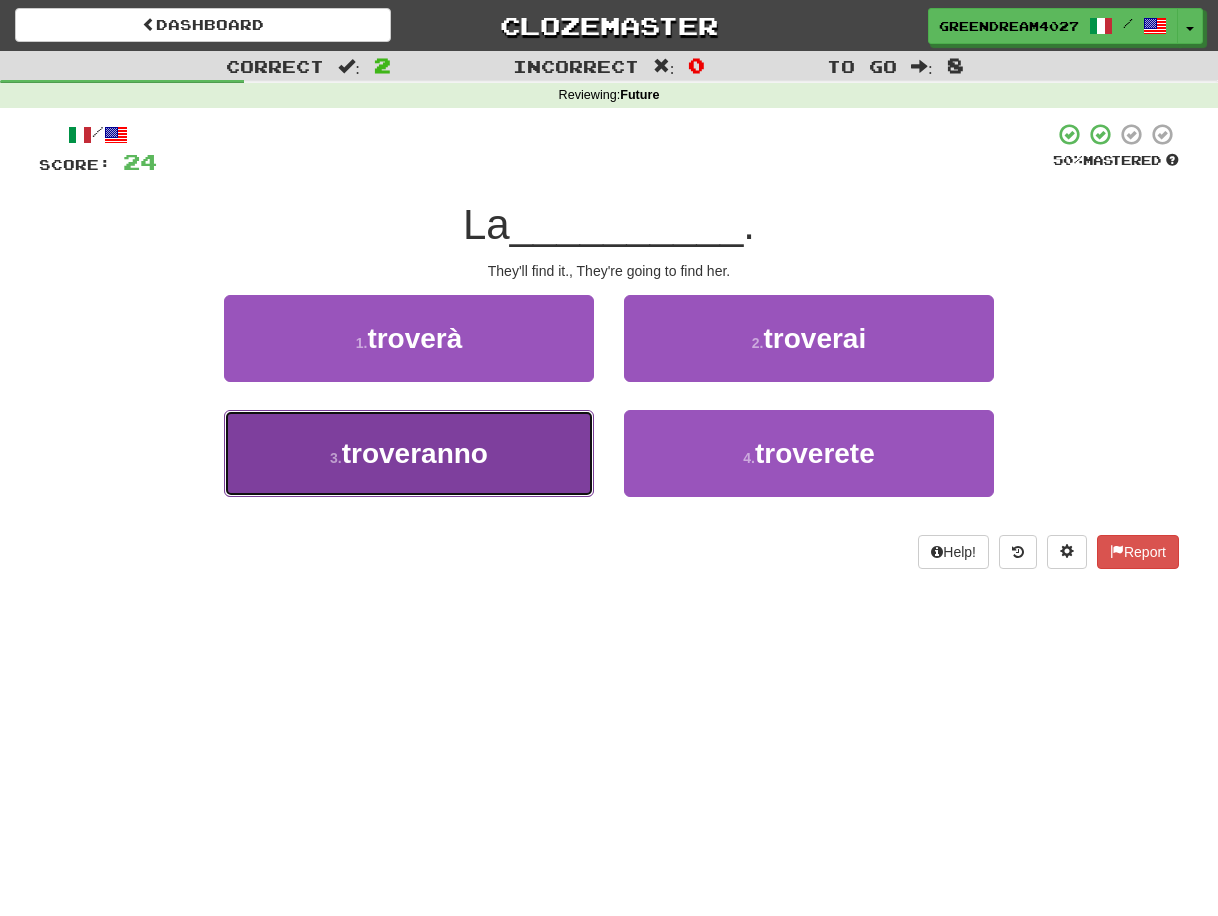 click on "3 .  troveranno" at bounding box center (409, 453) 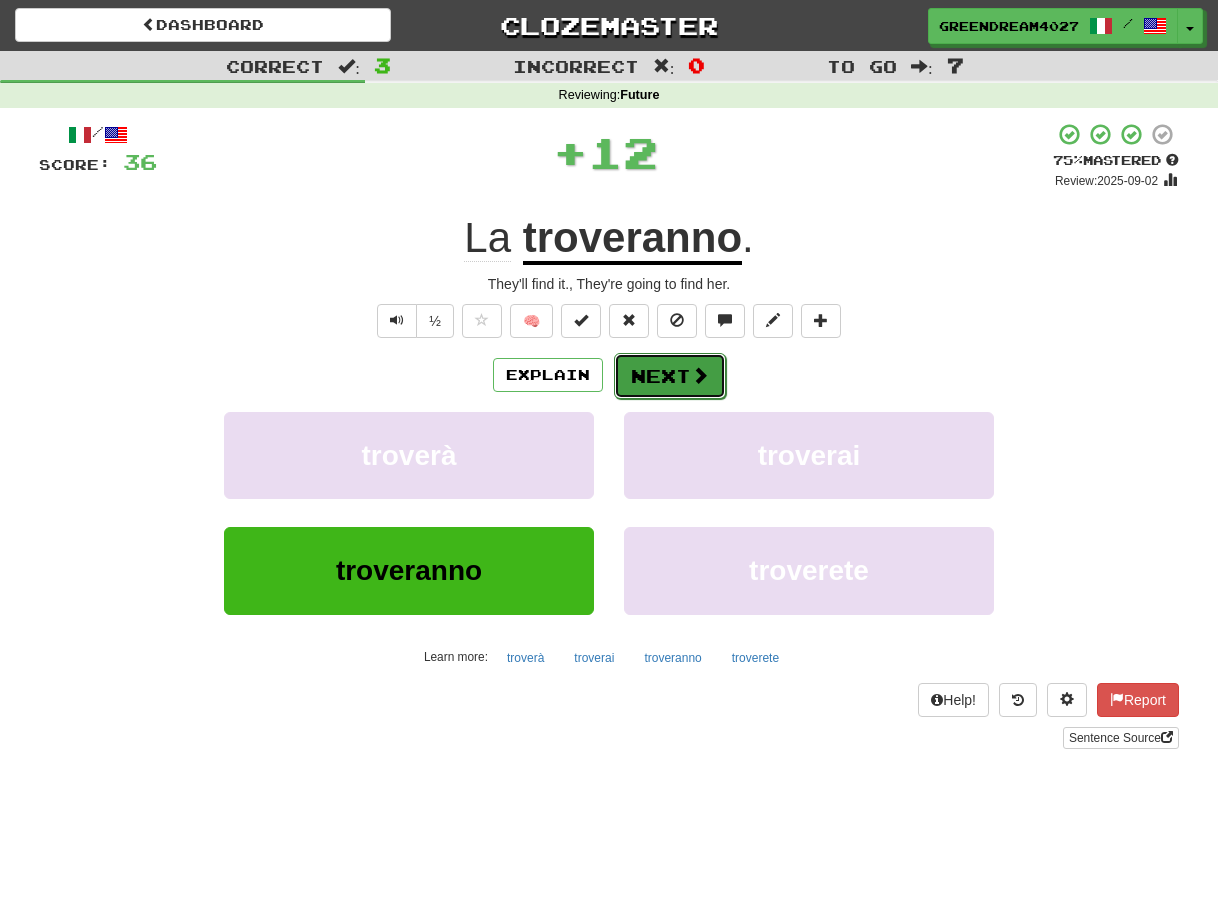 click on "Next" at bounding box center [670, 376] 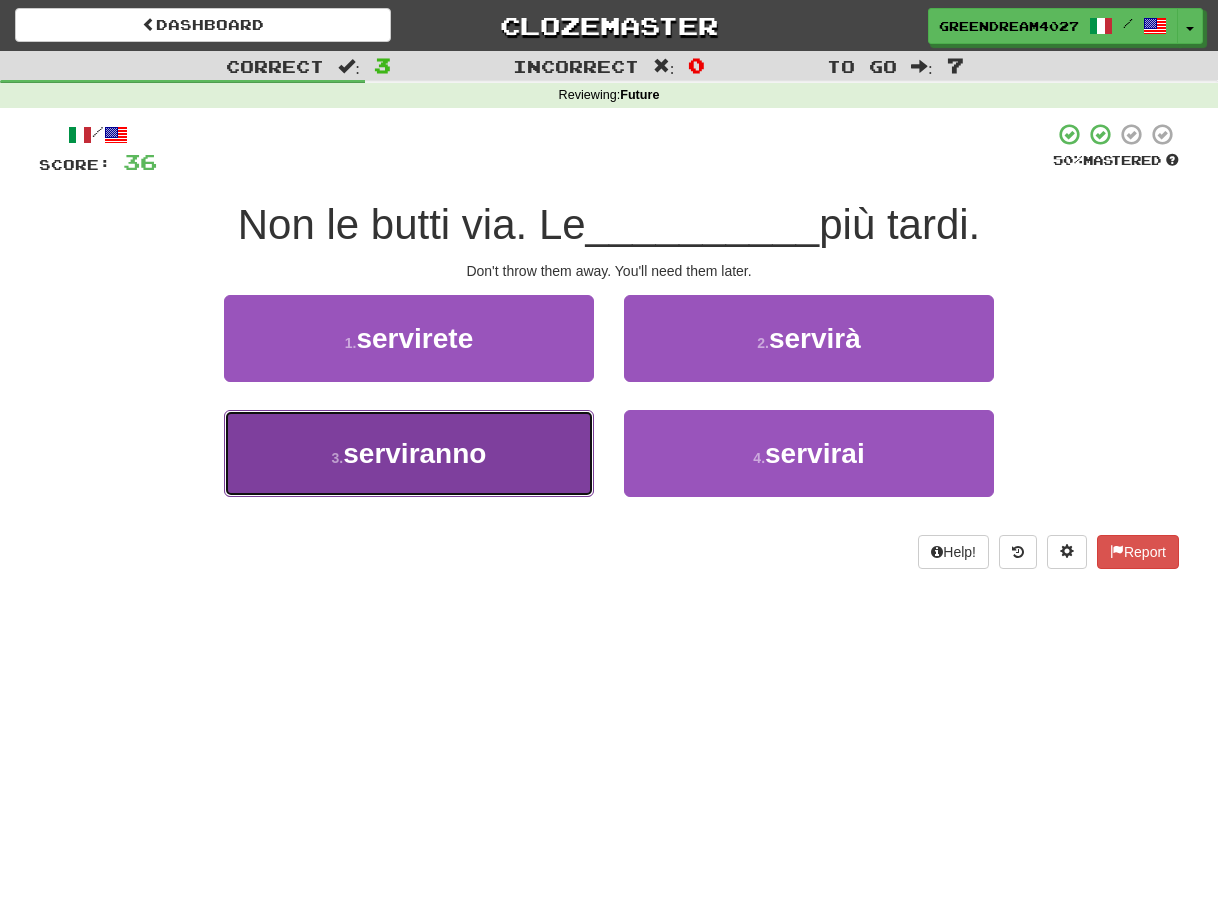 click on "3 .  serviranno" at bounding box center (409, 453) 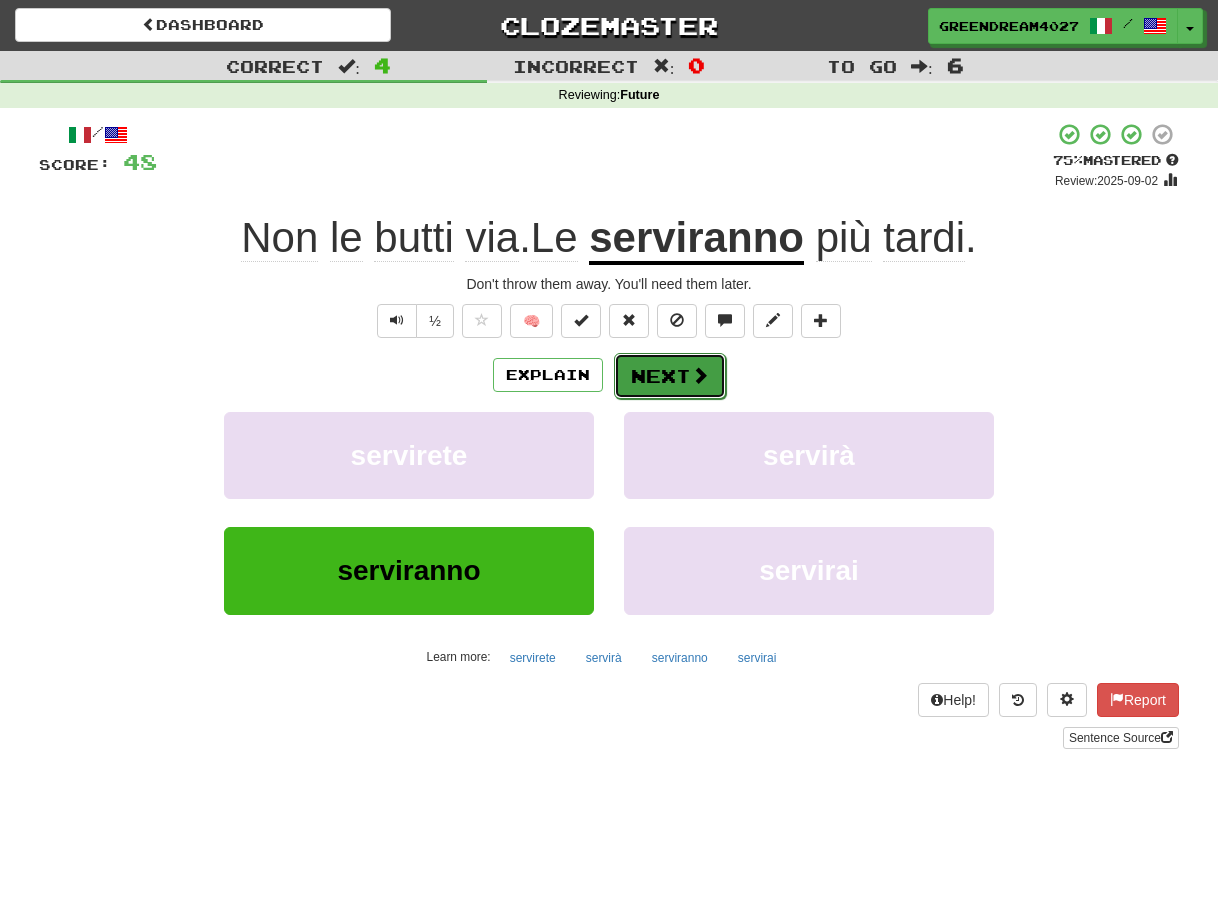 click on "Next" at bounding box center [670, 376] 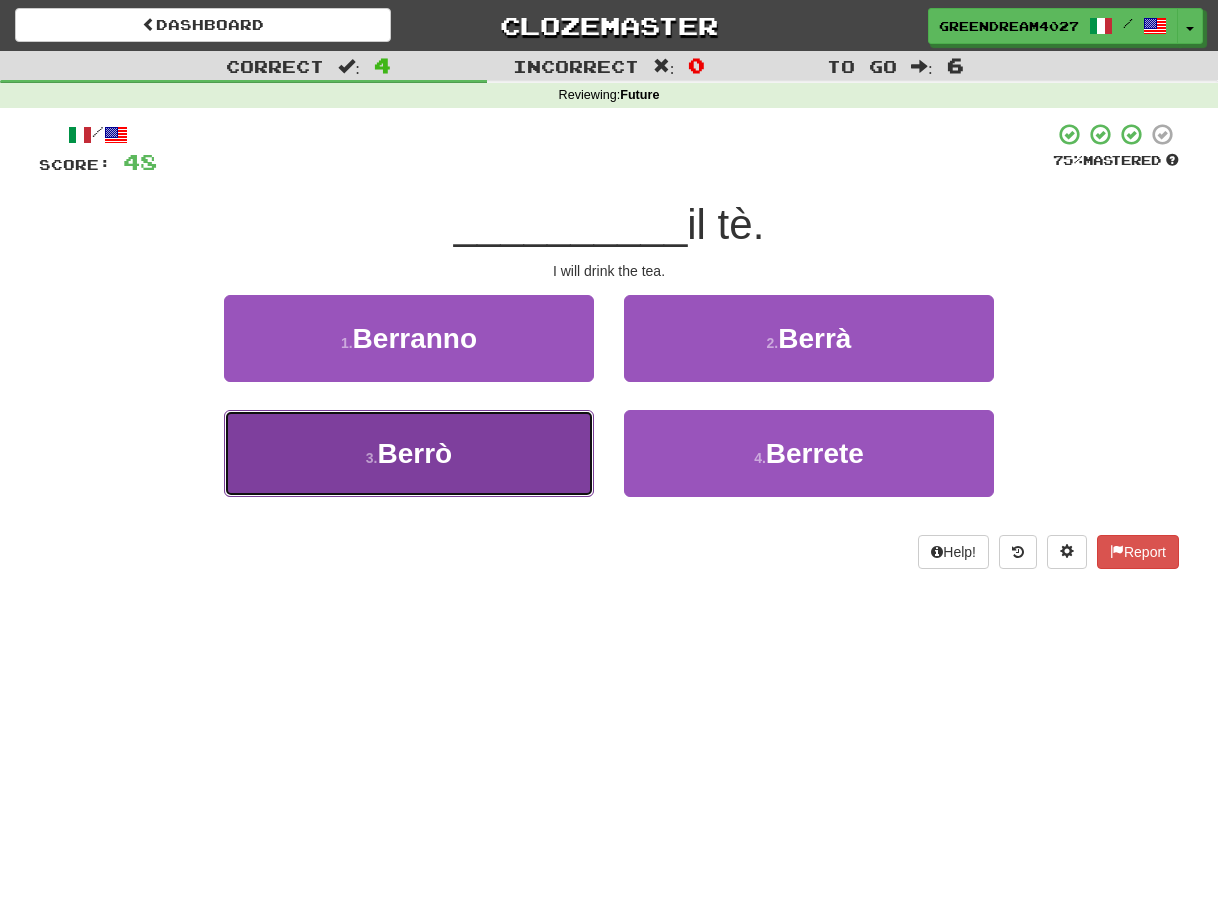 click on "3 .  Berrò" at bounding box center (409, 453) 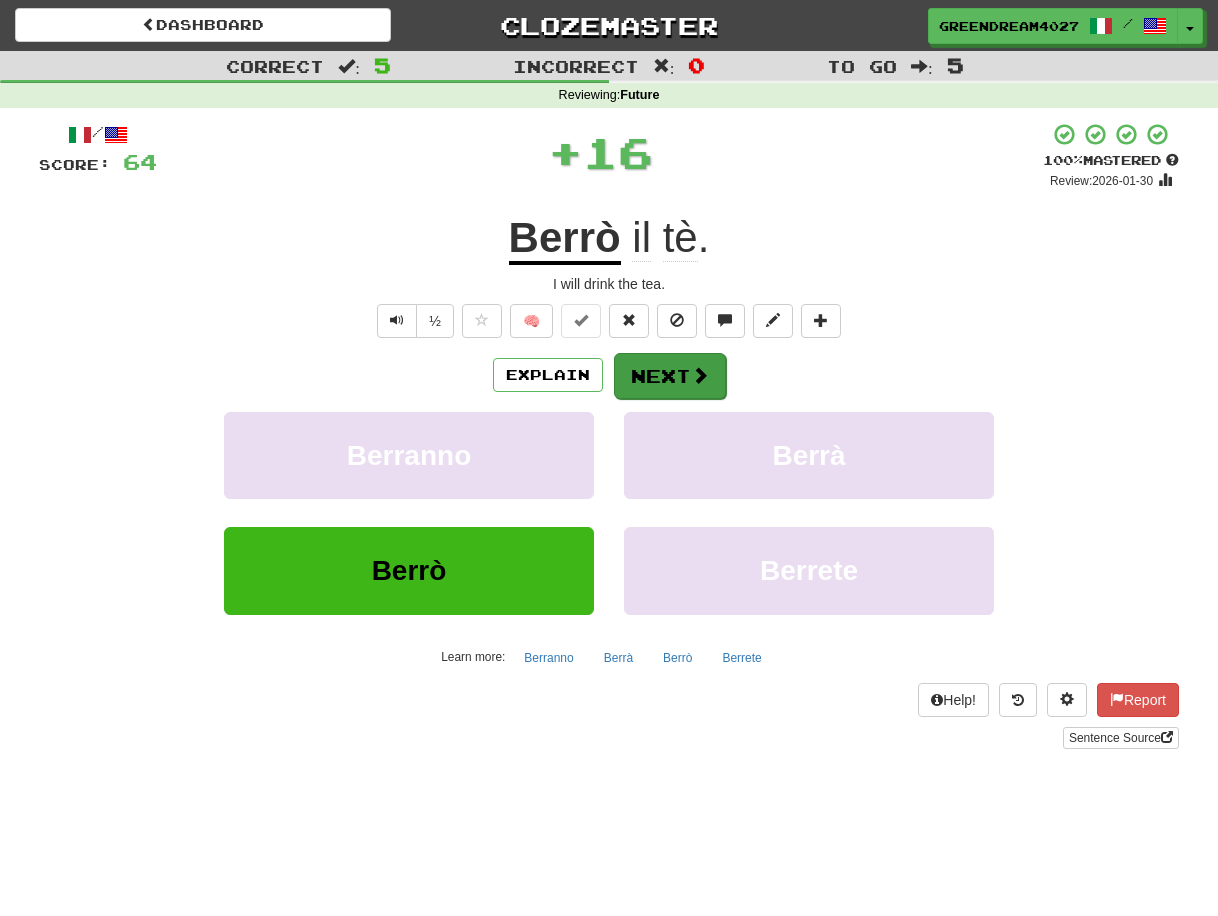 click on "Next" at bounding box center (670, 376) 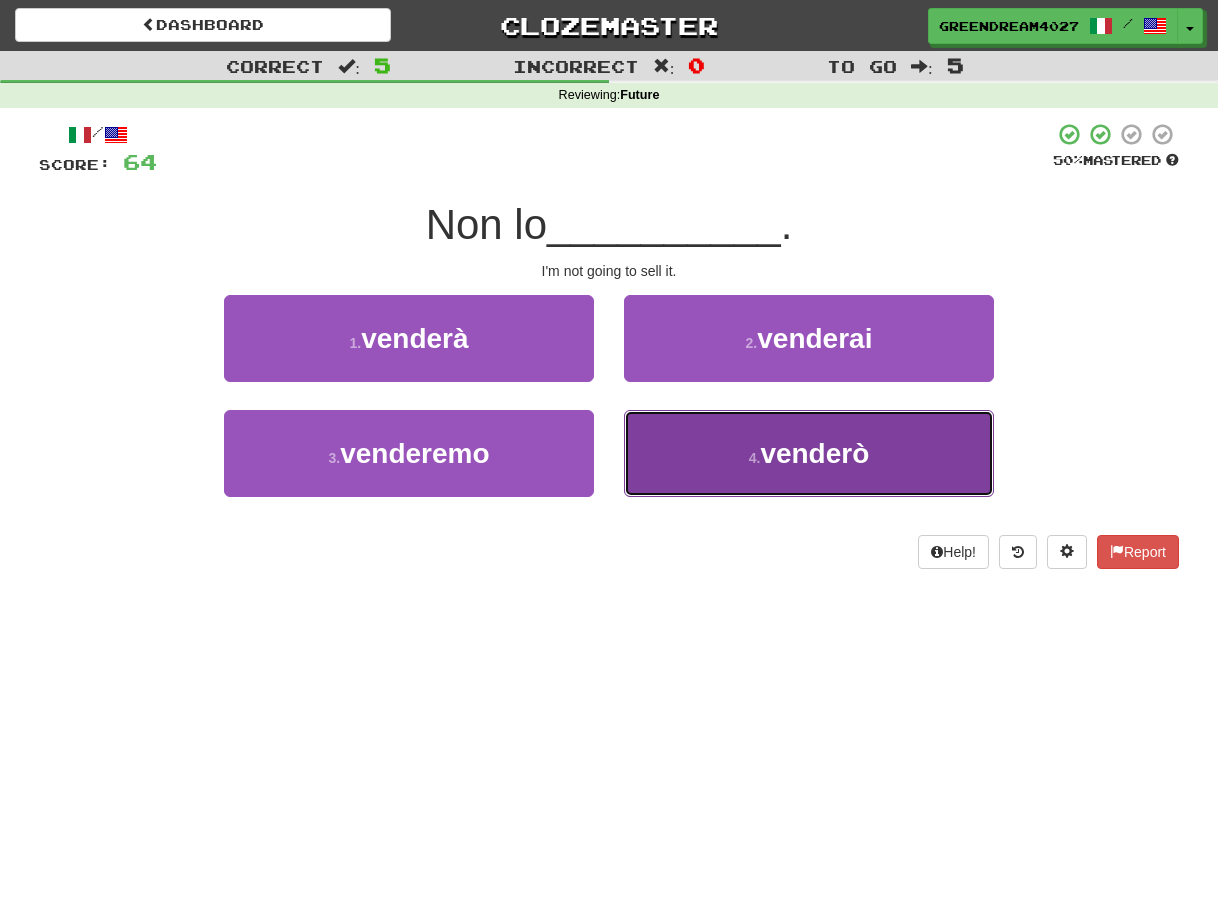 click on "4 .  venderò" at bounding box center [809, 453] 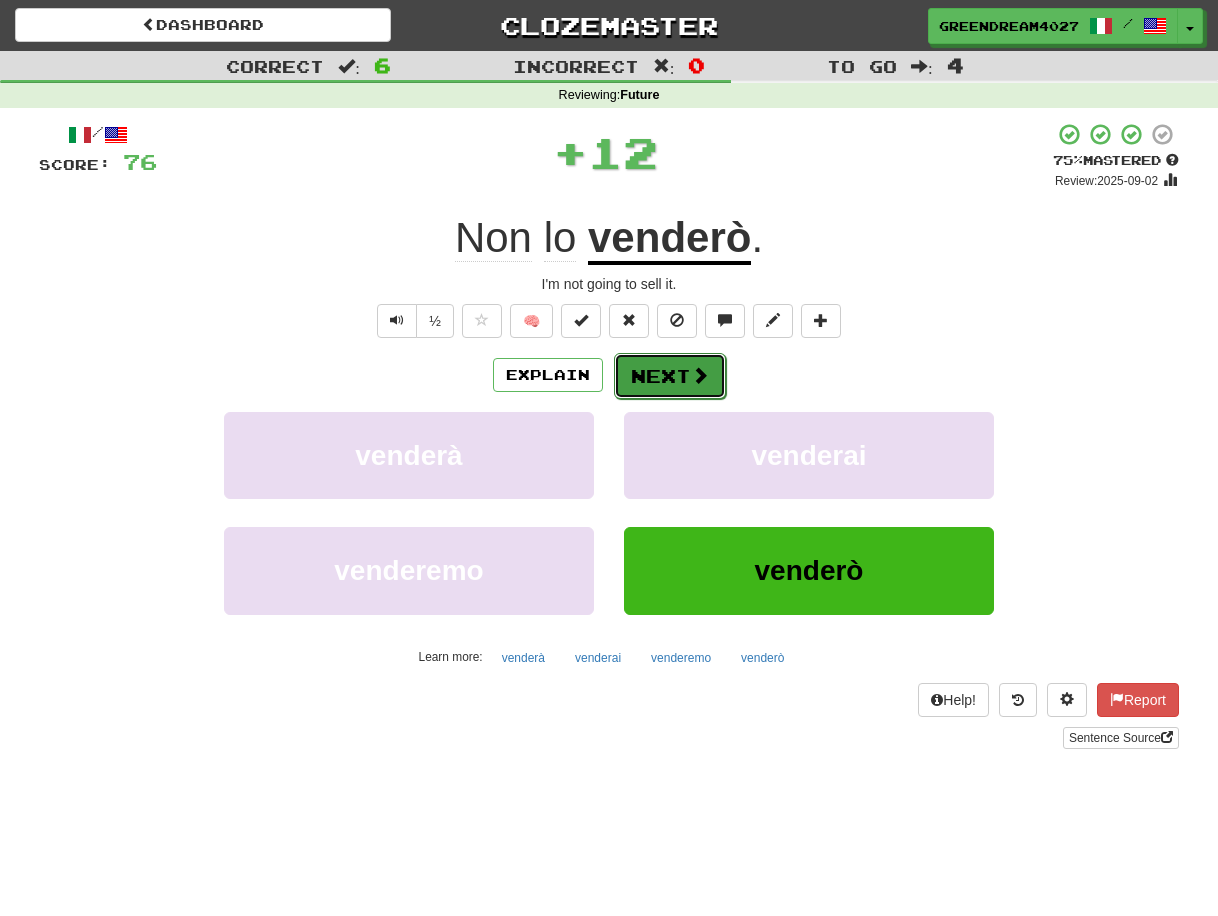 click on "Next" at bounding box center (670, 376) 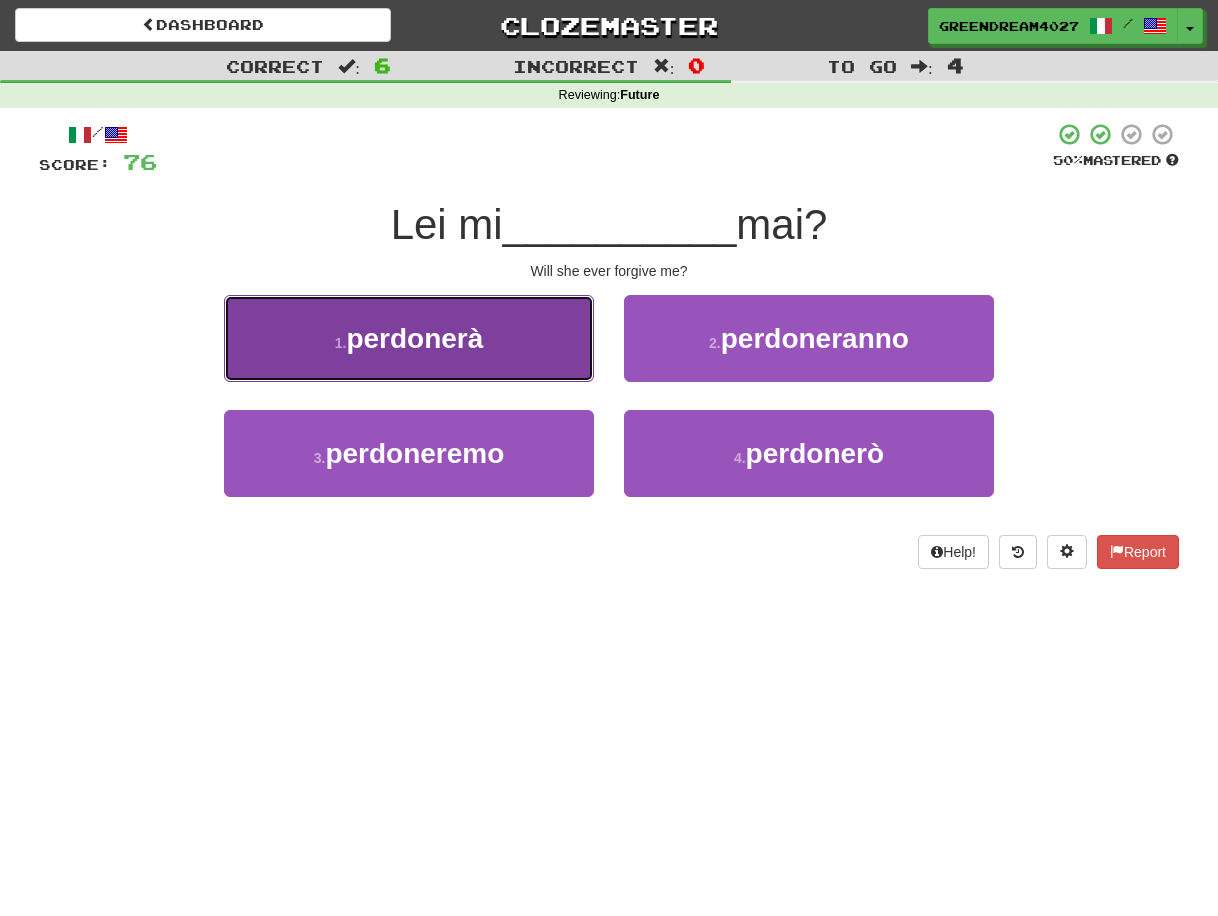 click on "perdonerà" at bounding box center [414, 338] 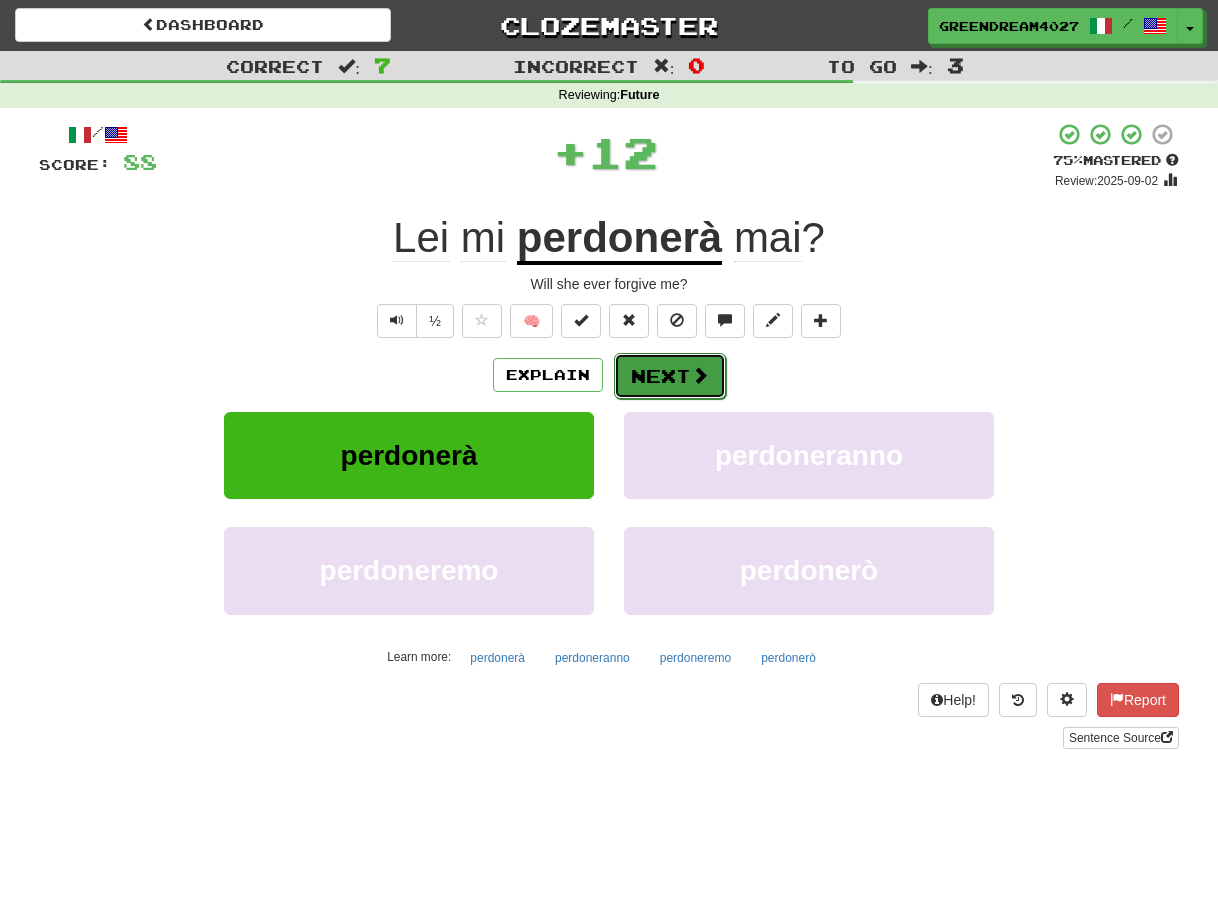 click on "Next" at bounding box center [670, 376] 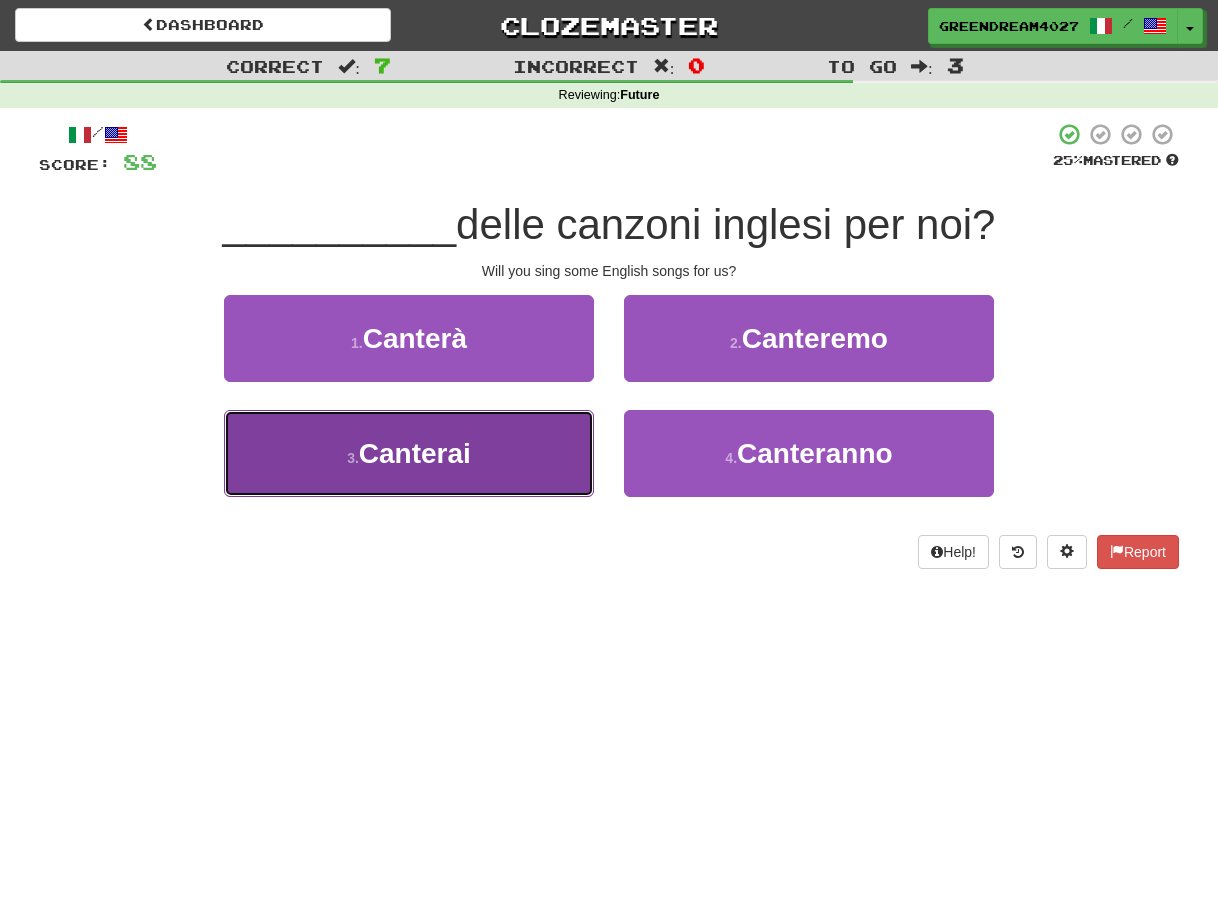 click on "3 .  Canterai" at bounding box center [409, 453] 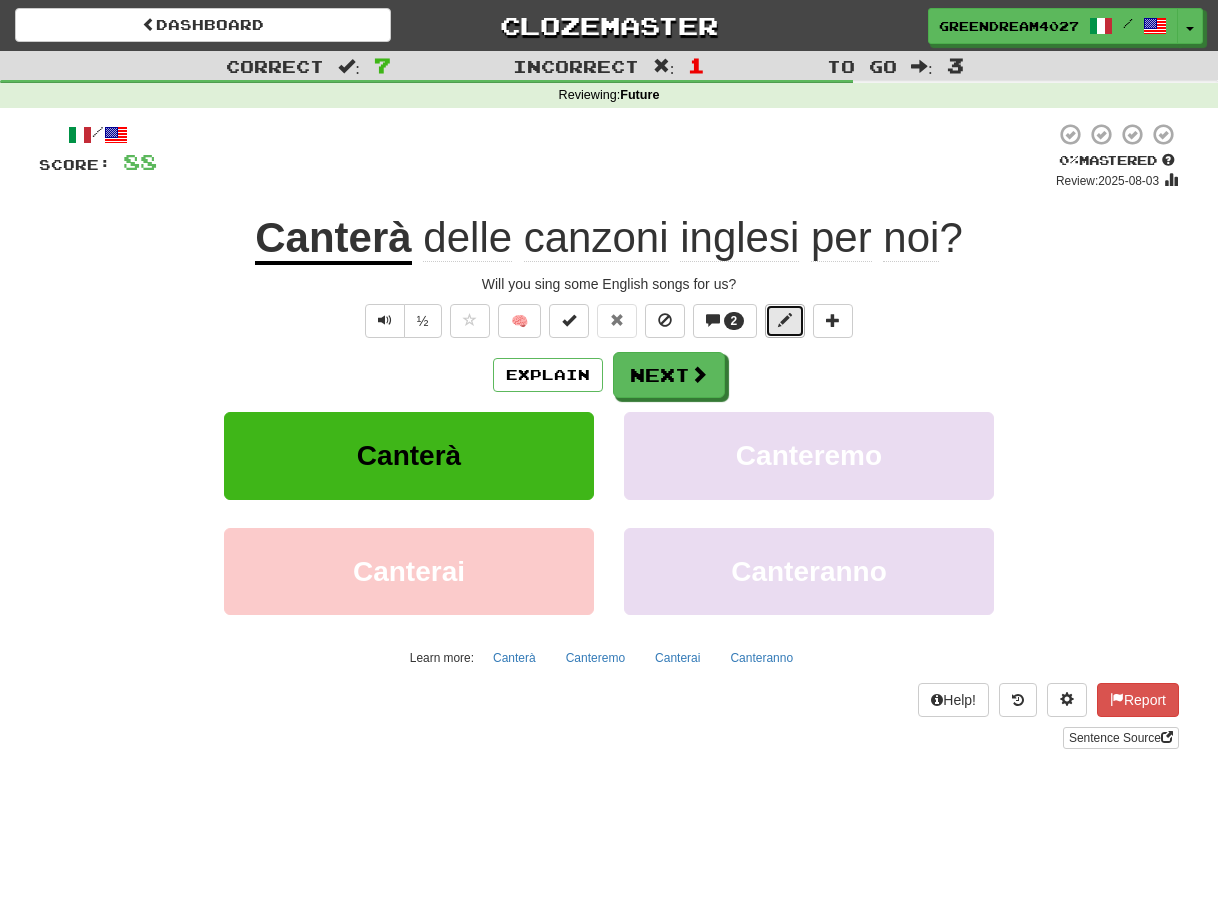 click at bounding box center [785, 321] 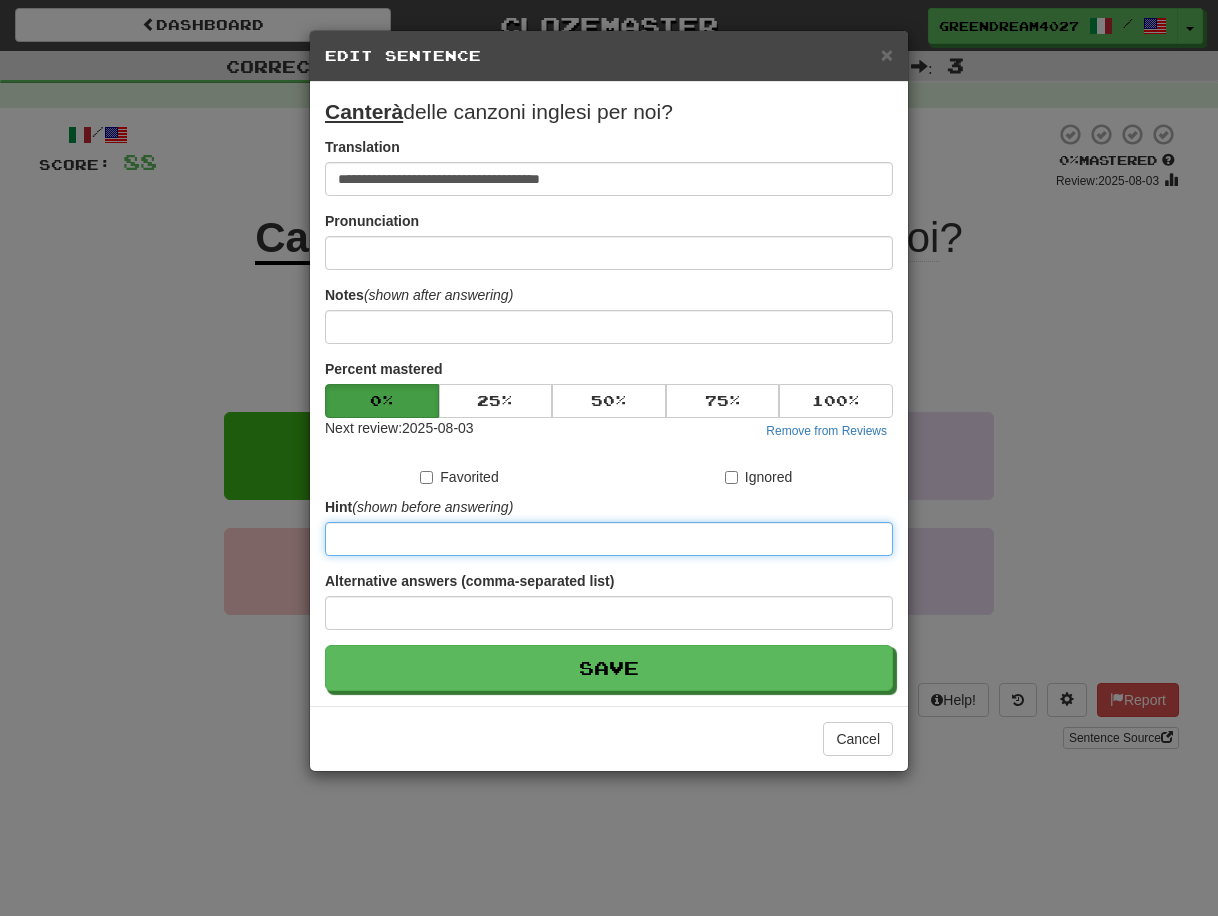click at bounding box center [609, 539] 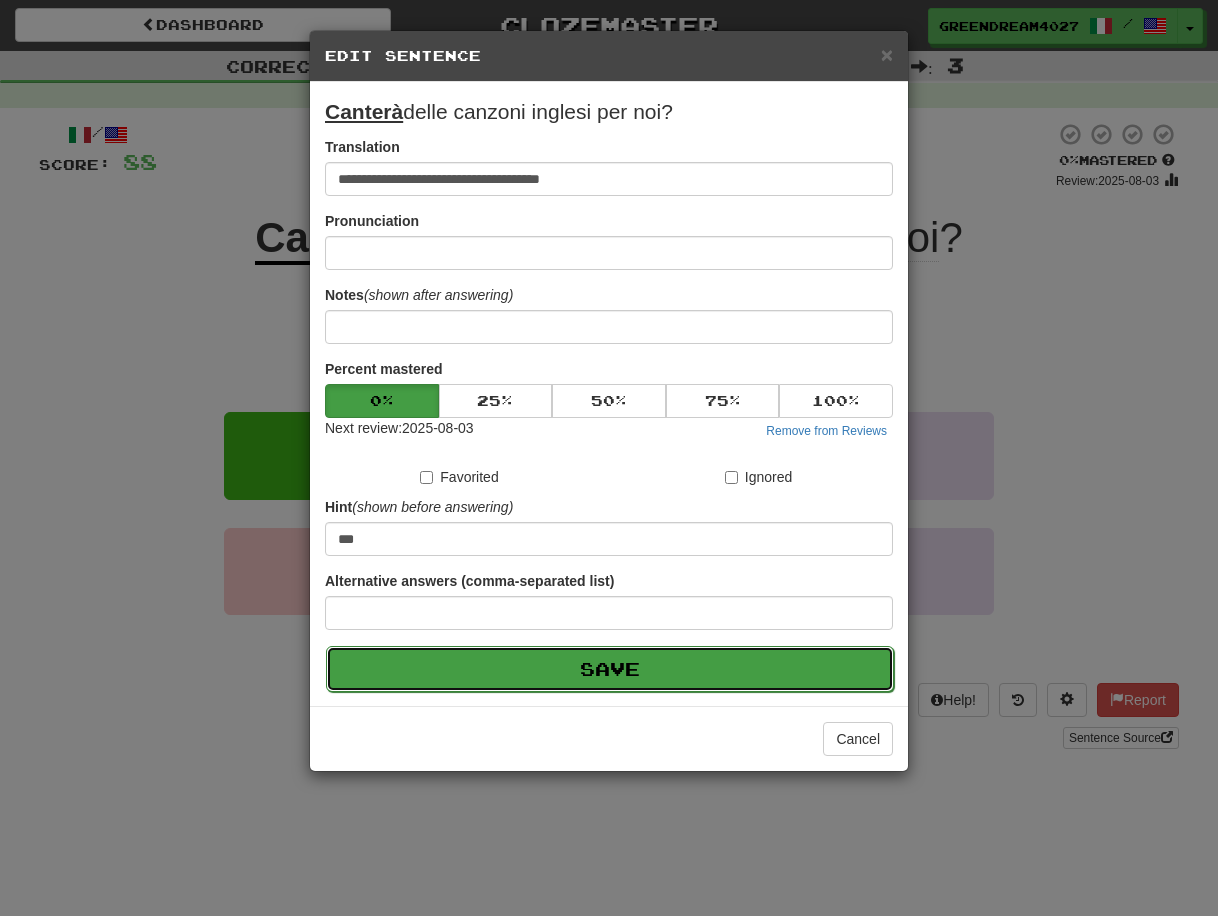 click on "Save" at bounding box center [610, 669] 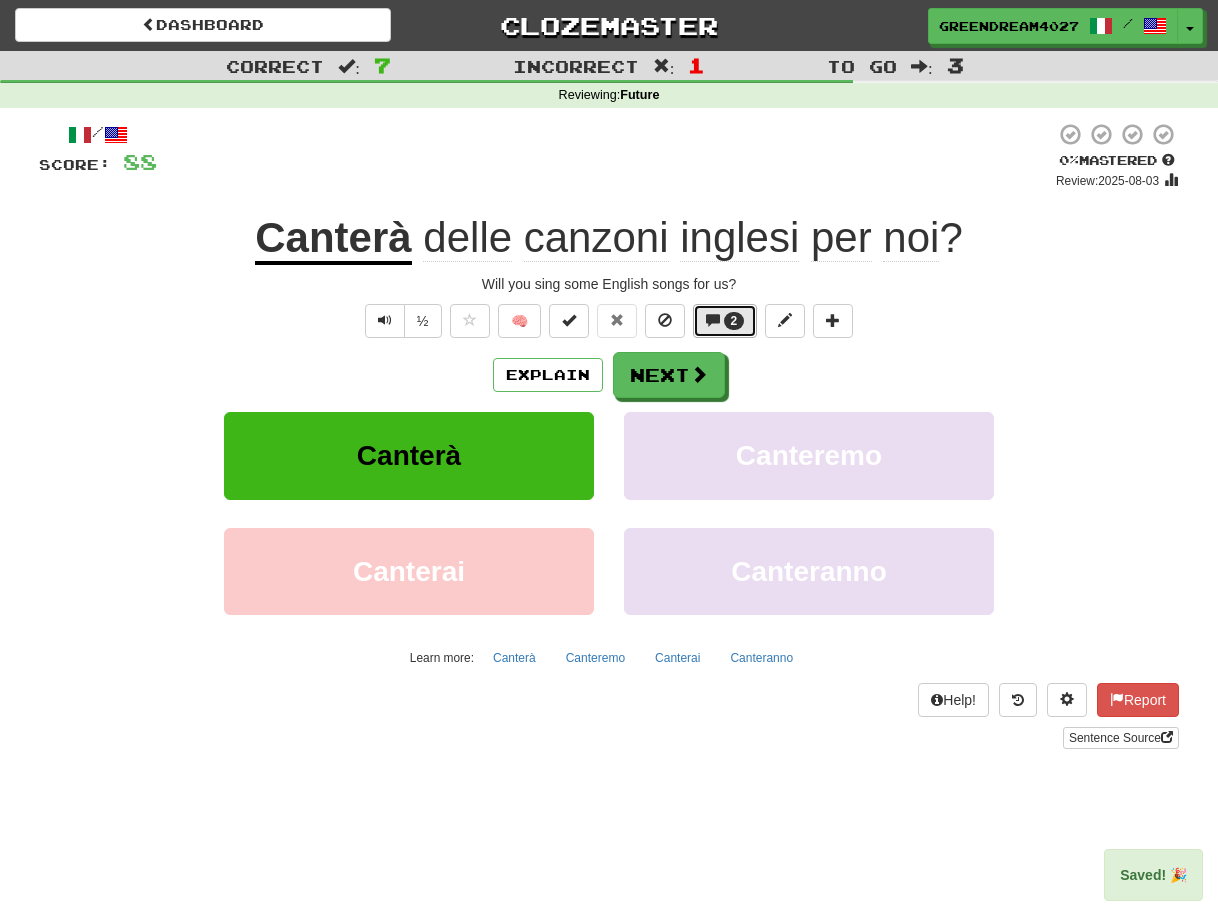click at bounding box center (713, 320) 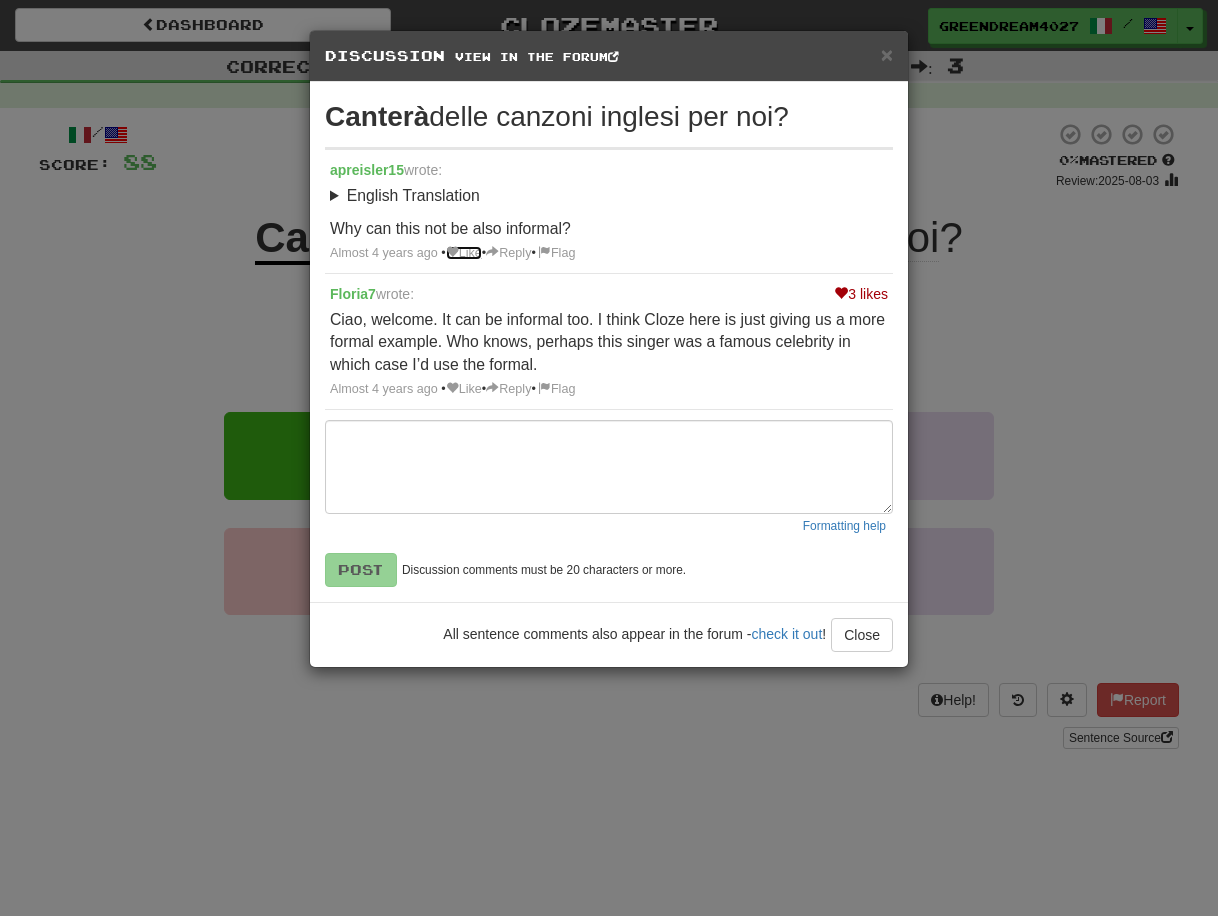 click on "Like" at bounding box center (464, 253) 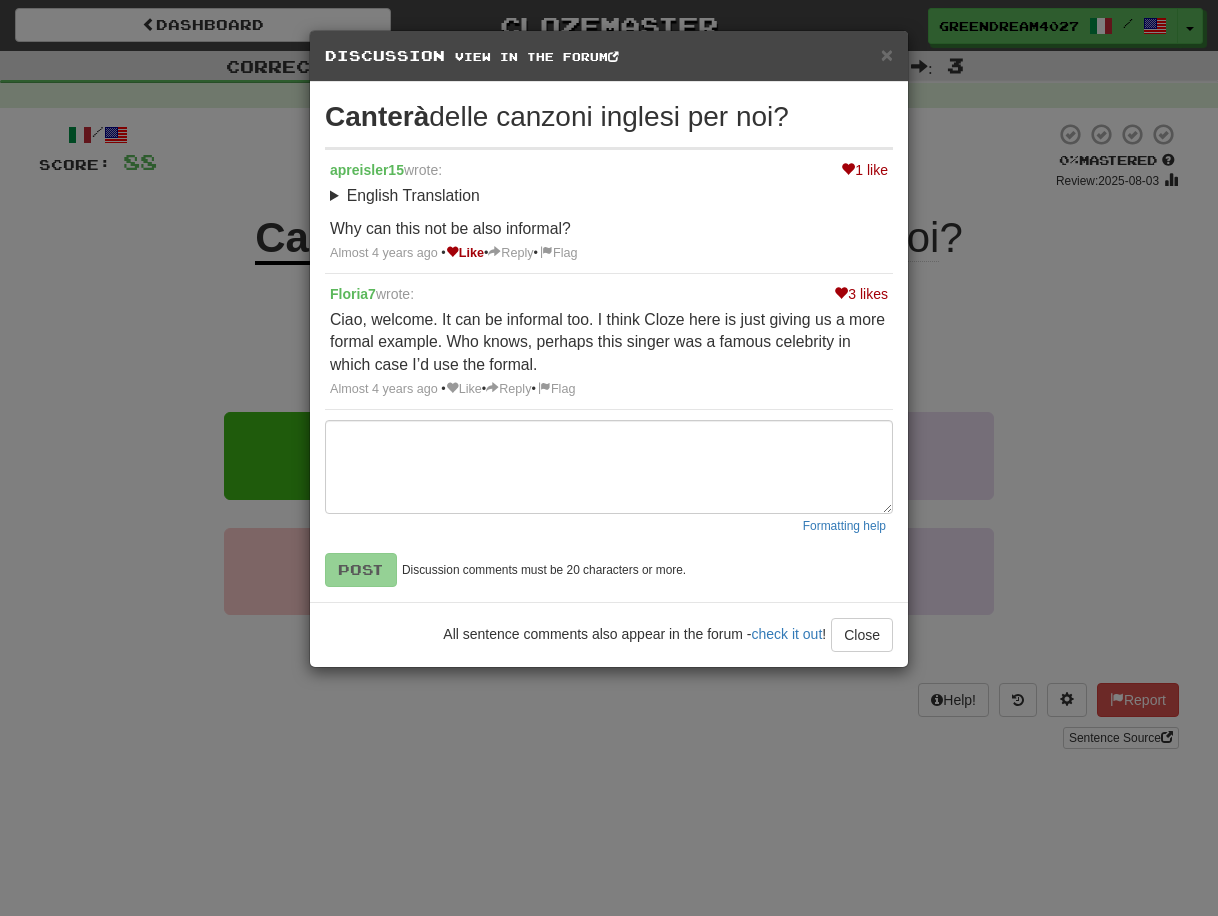click on "× Discussion View in the forum  Canterà  delle canzoni inglesi per noi?
1
like
apreisler15
wrote:
English Translation
Will you sing some English songs for us?
Why can this not be also informal?
Almost 4 years ago
•
Like
•
Reply
•
Flag
3
likes
Floria7
wrote:
Ciao, welcome. It can be informal too. I think Cloze here is just giving us a more formal example. Who knows, perhaps this singer was a famous celebrity in which case I’d use the formal.
Almost 4 years ago
•
Like
•
Reply
•
Flag
Formatting help Post Discussion comments must be 20 characters or more. All sentence comments also appear in the forum -  check it out ! Close Loading .." at bounding box center (609, 458) 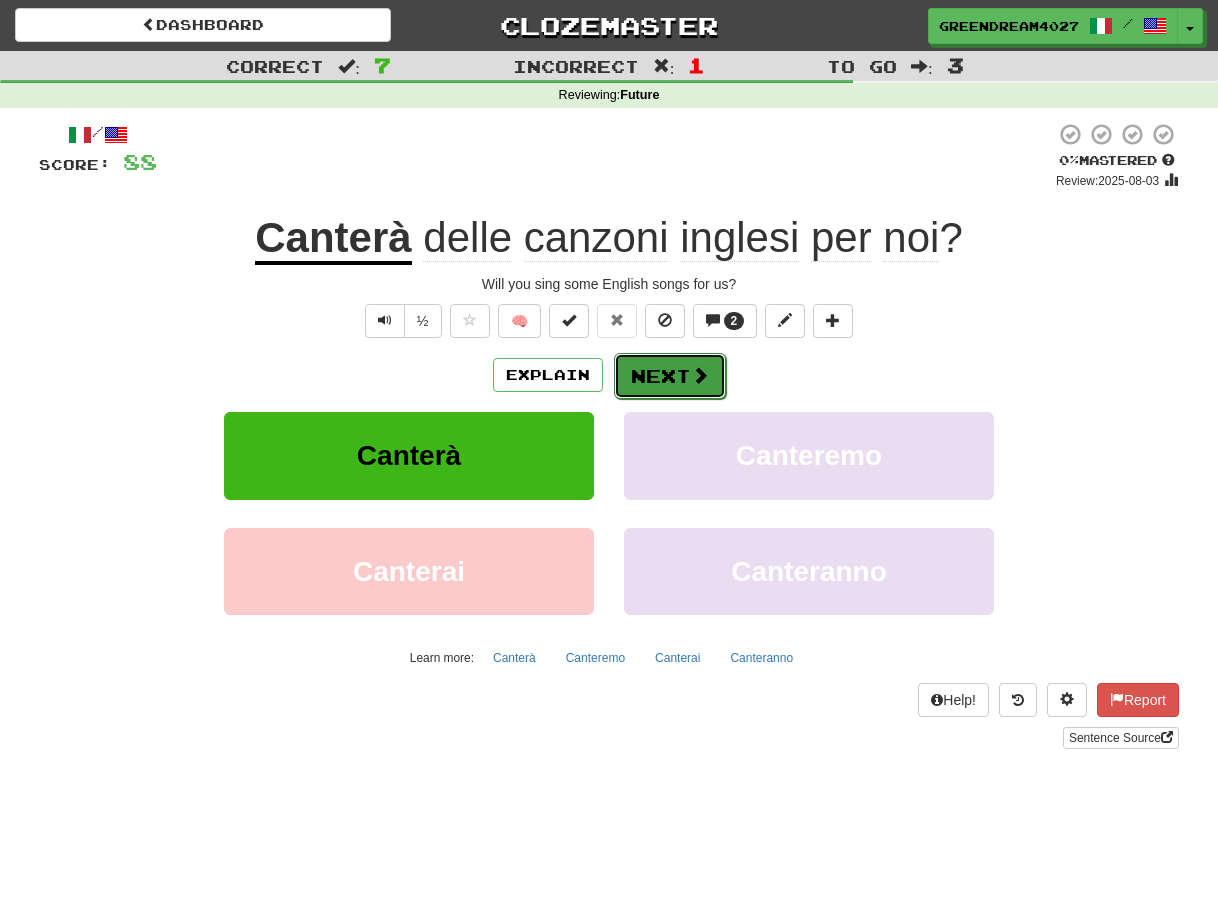 click on "Next" at bounding box center [670, 376] 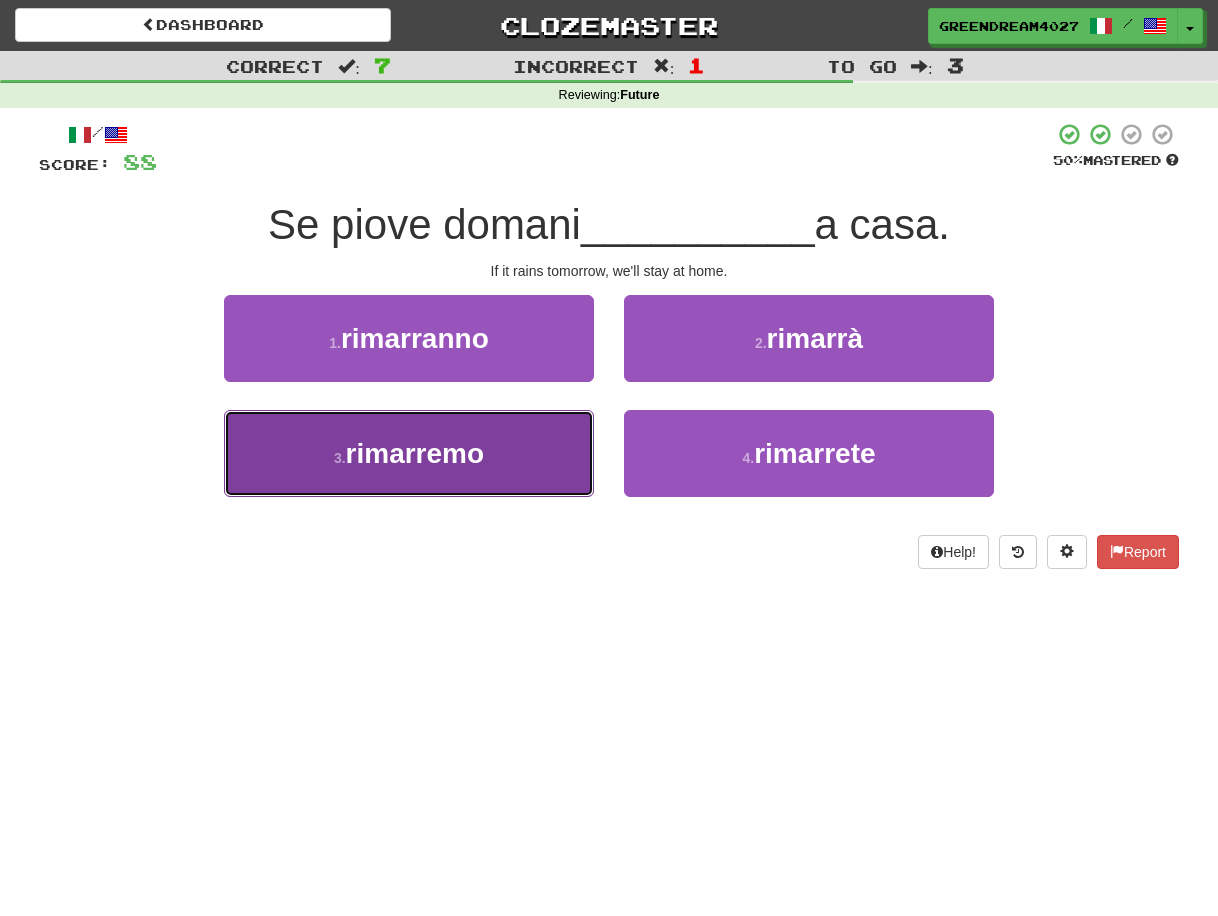 click on "3 .  rimarremo" at bounding box center [409, 453] 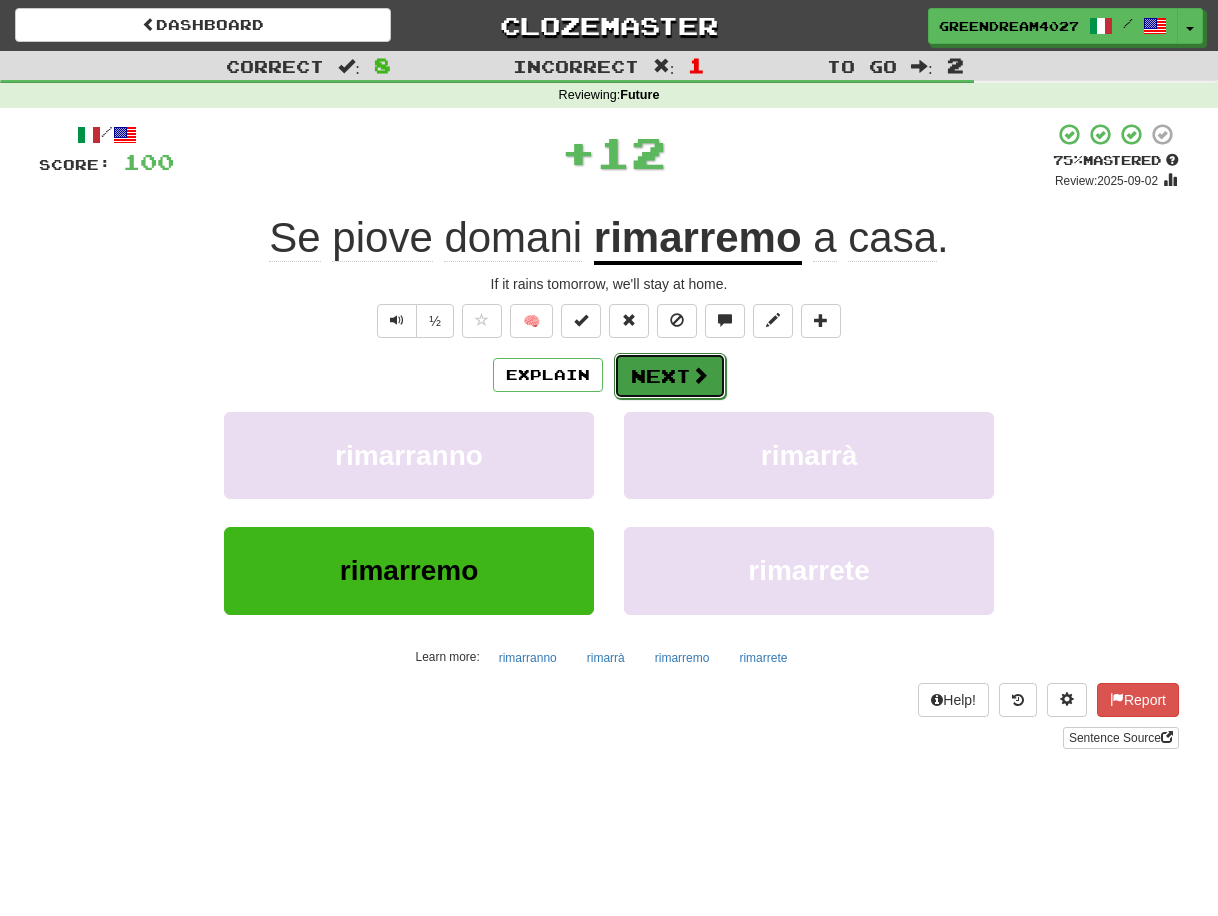 click on "Next" at bounding box center [670, 376] 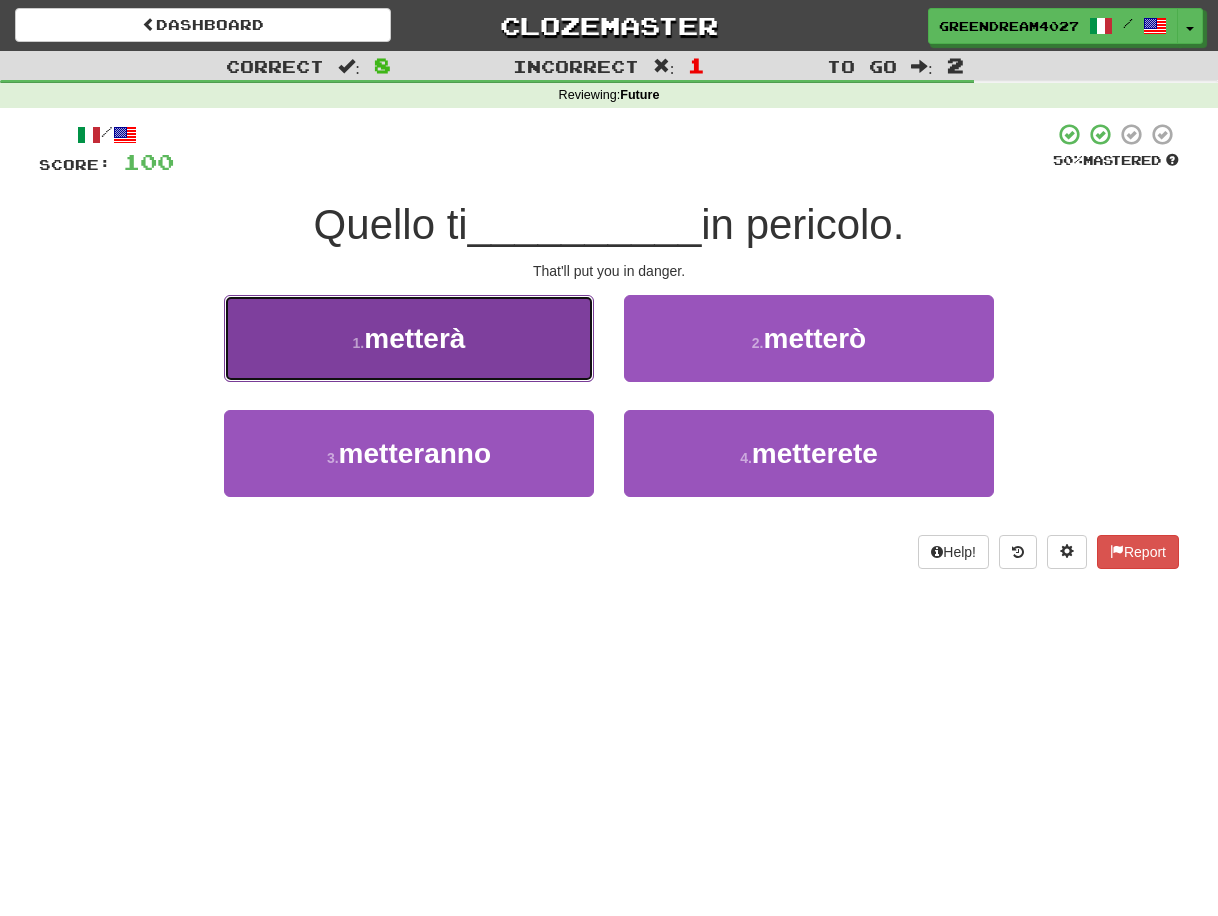 click on "1 .  metterà" at bounding box center [409, 338] 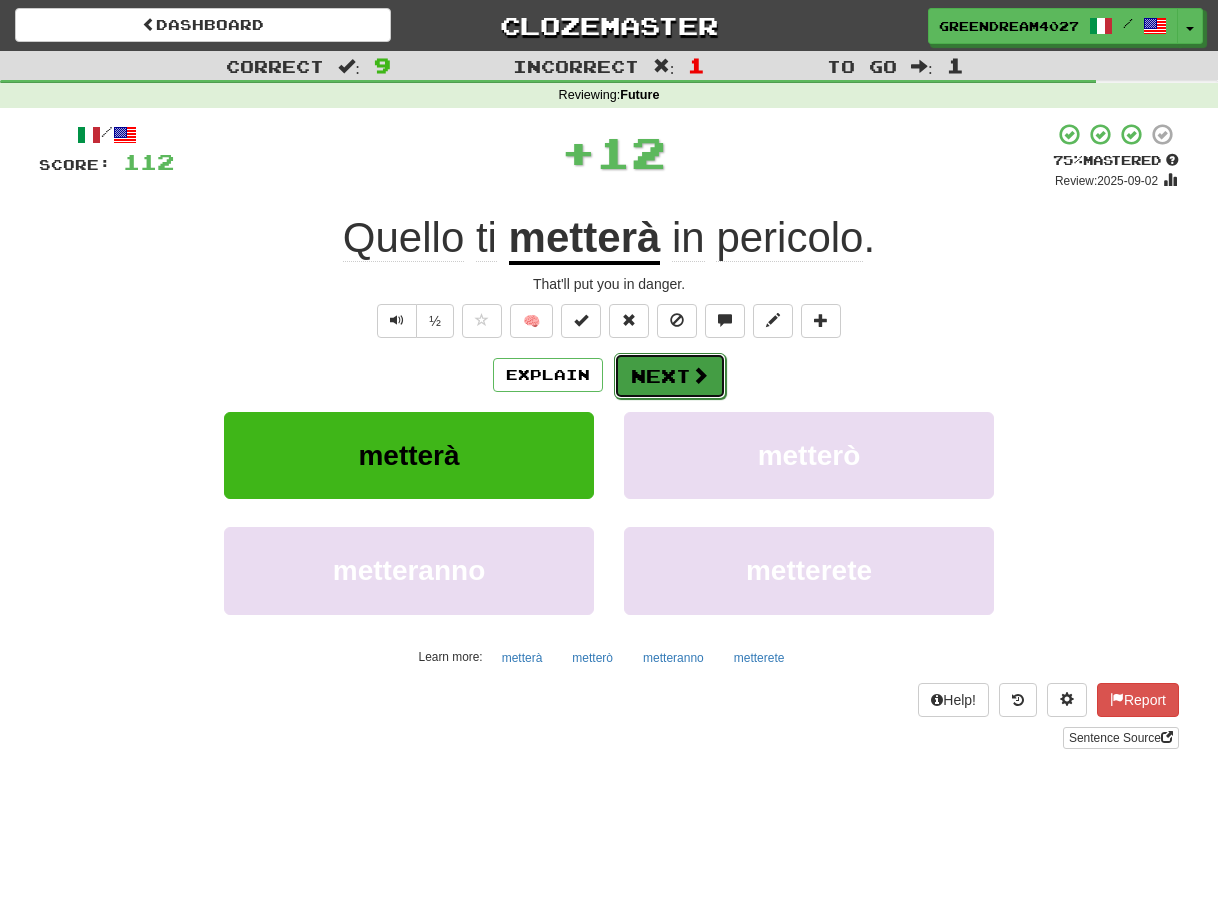 click on "Next" at bounding box center [670, 376] 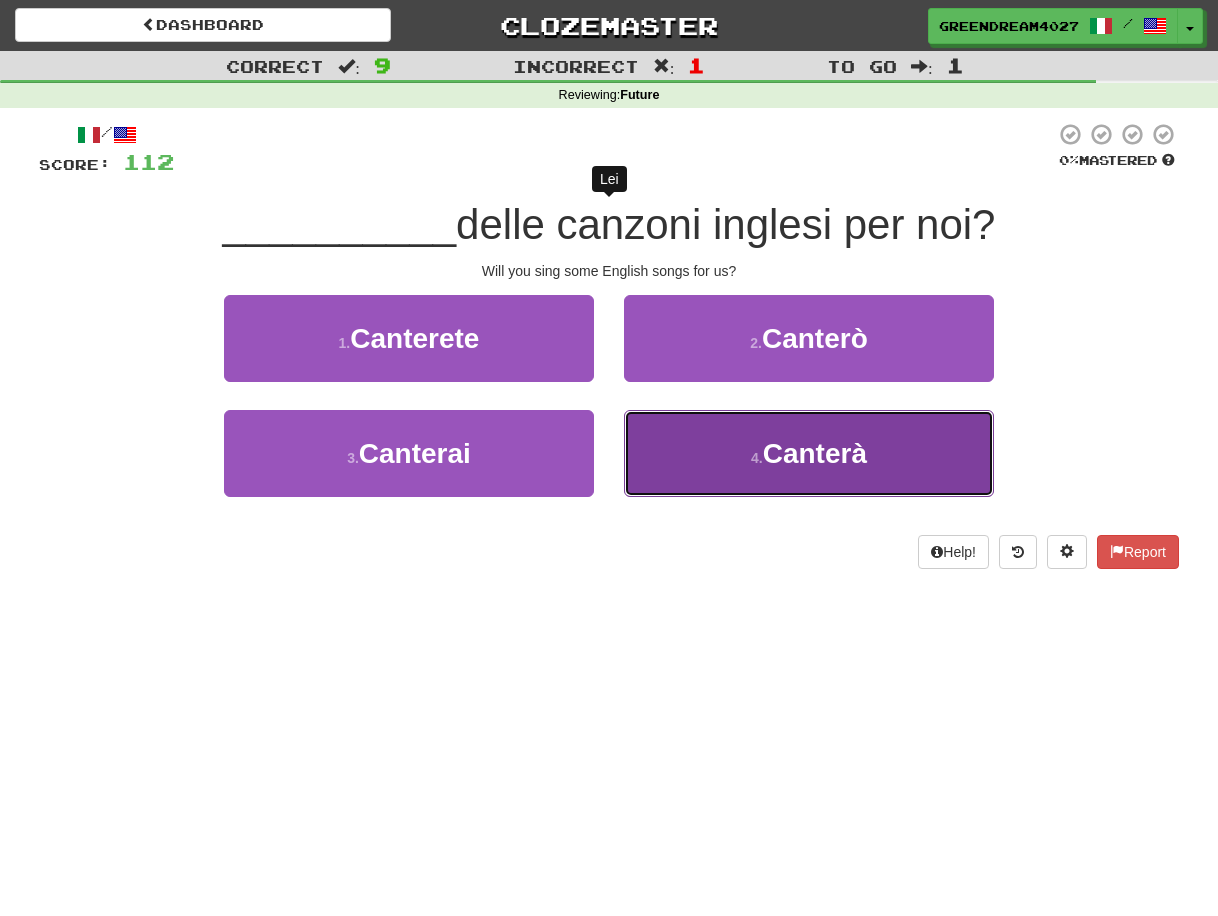 click on "4 .  Canterà" at bounding box center (809, 453) 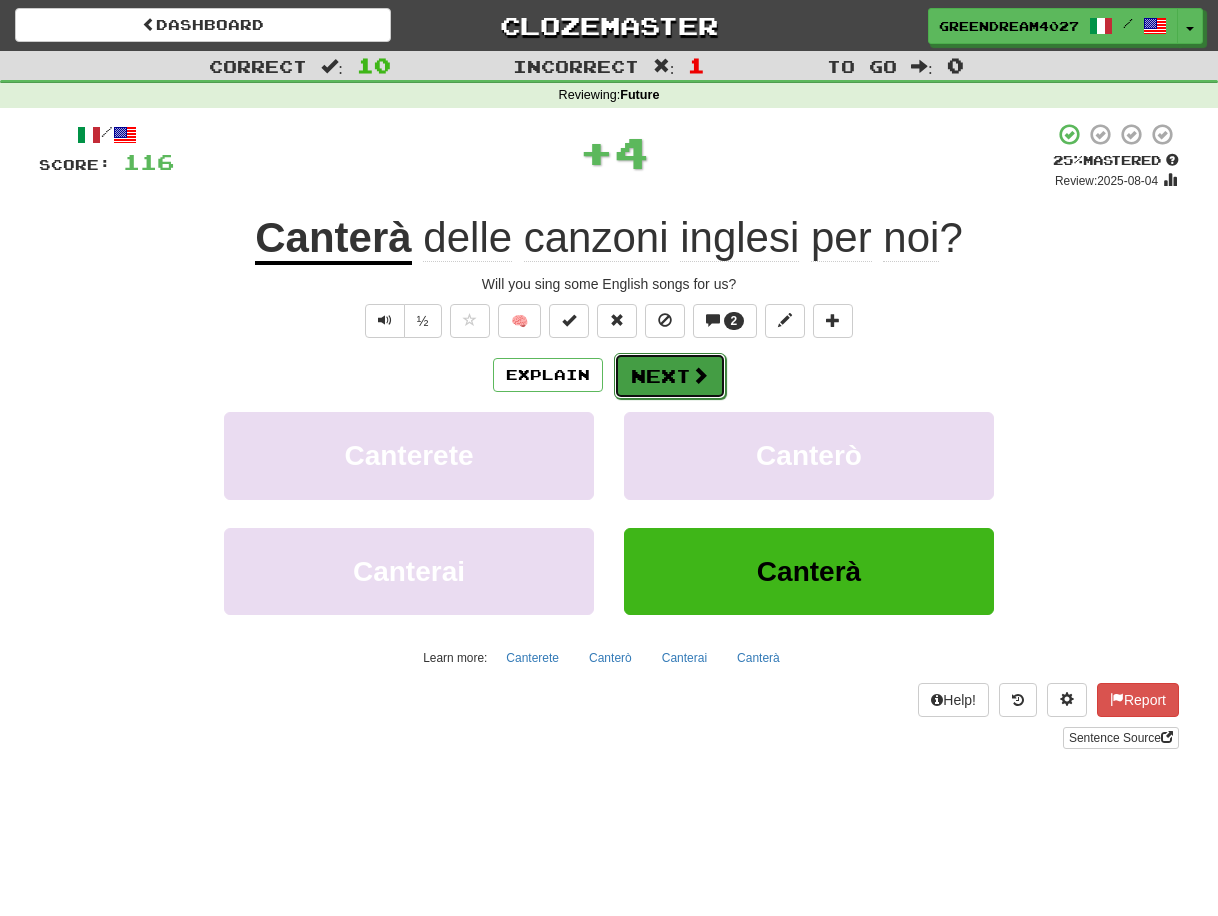 click on "Next" at bounding box center (670, 376) 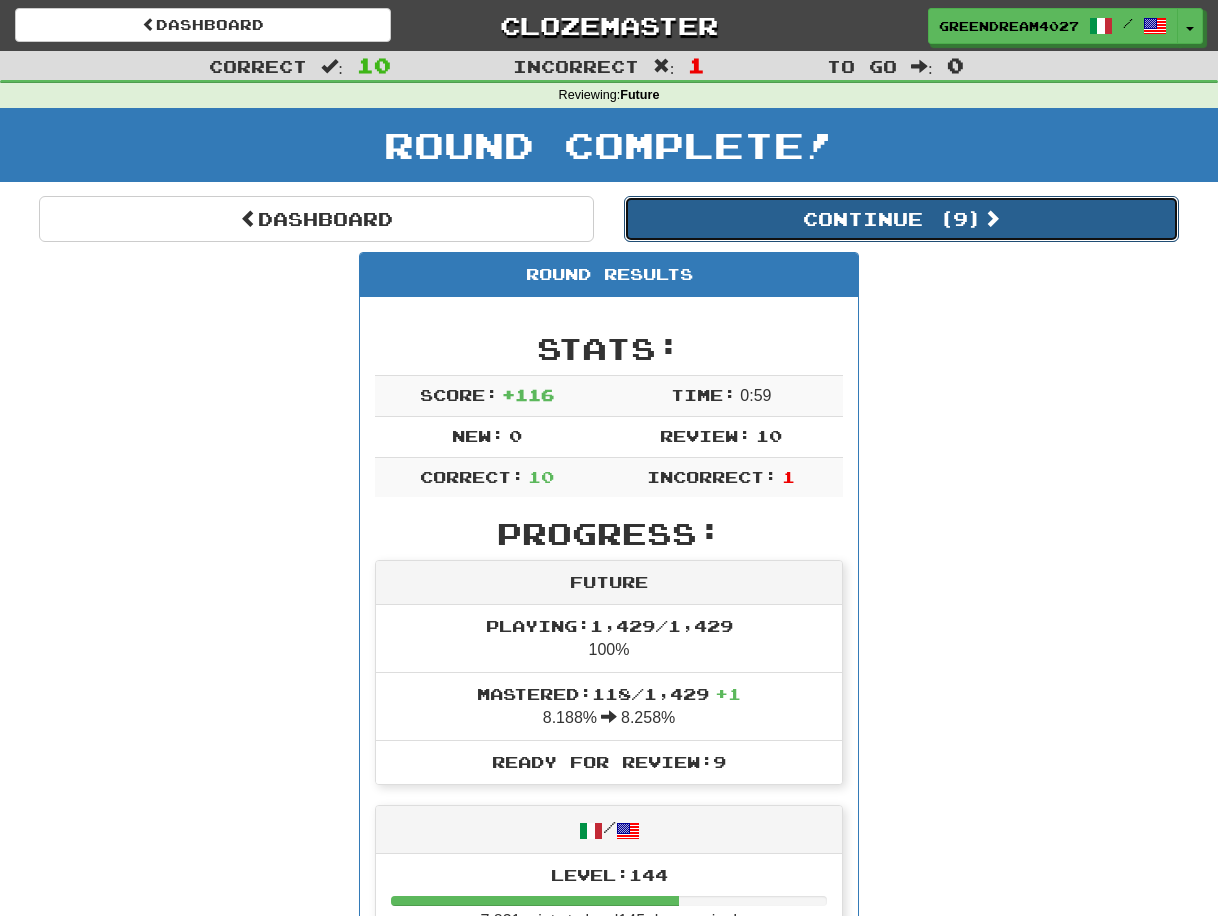 click on "Continue ( 9 )" at bounding box center [901, 219] 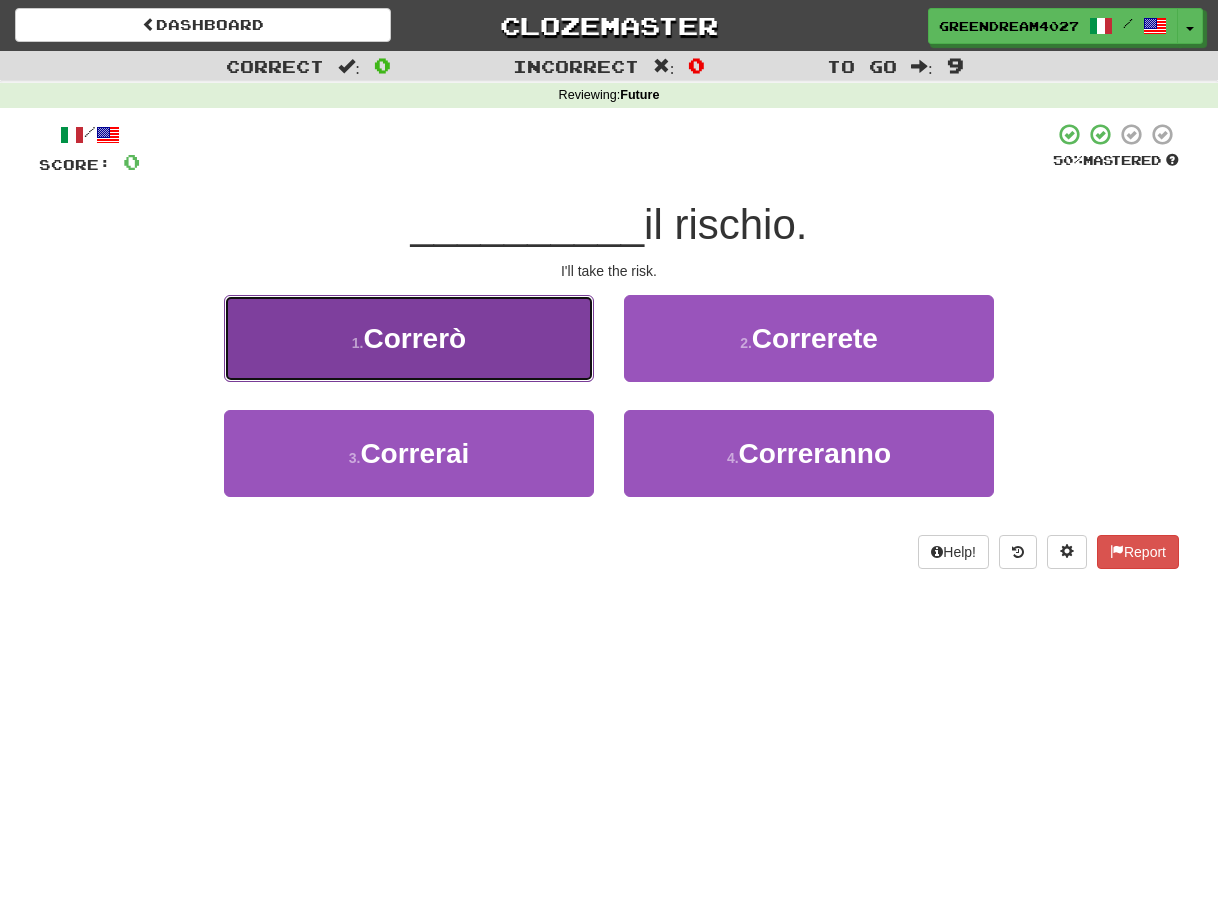 click on "1 .  Correrò" at bounding box center [409, 338] 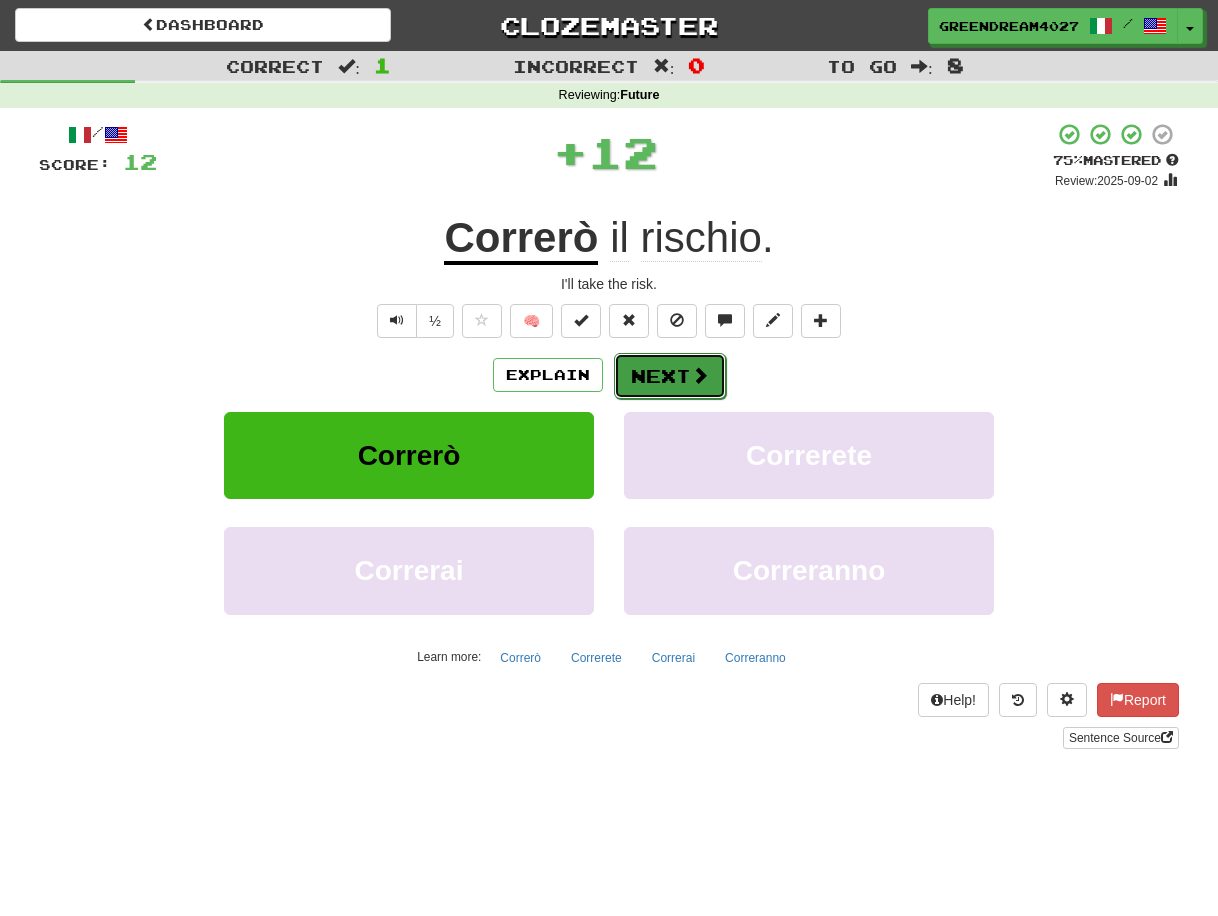 click on "Next" at bounding box center [670, 376] 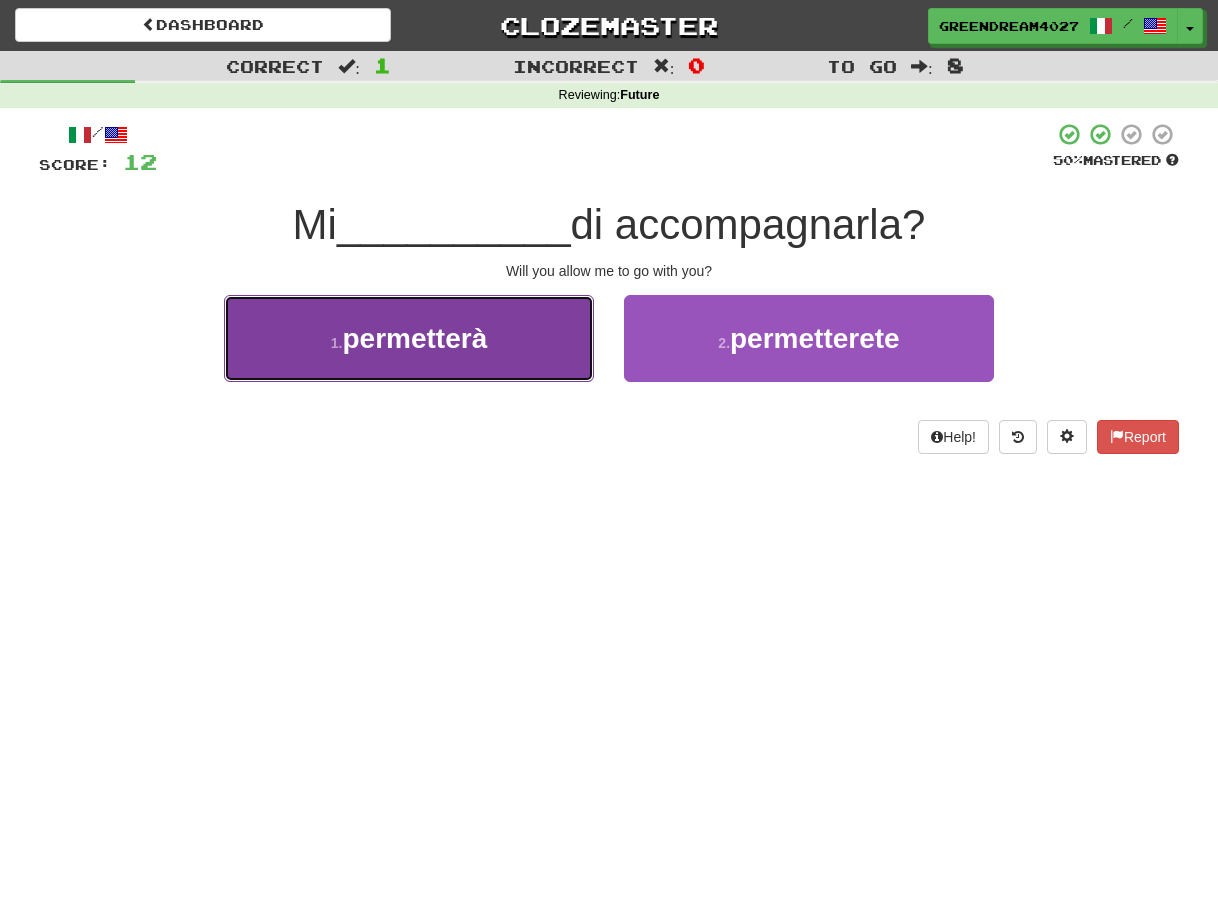 click on "permetterà" at bounding box center [414, 338] 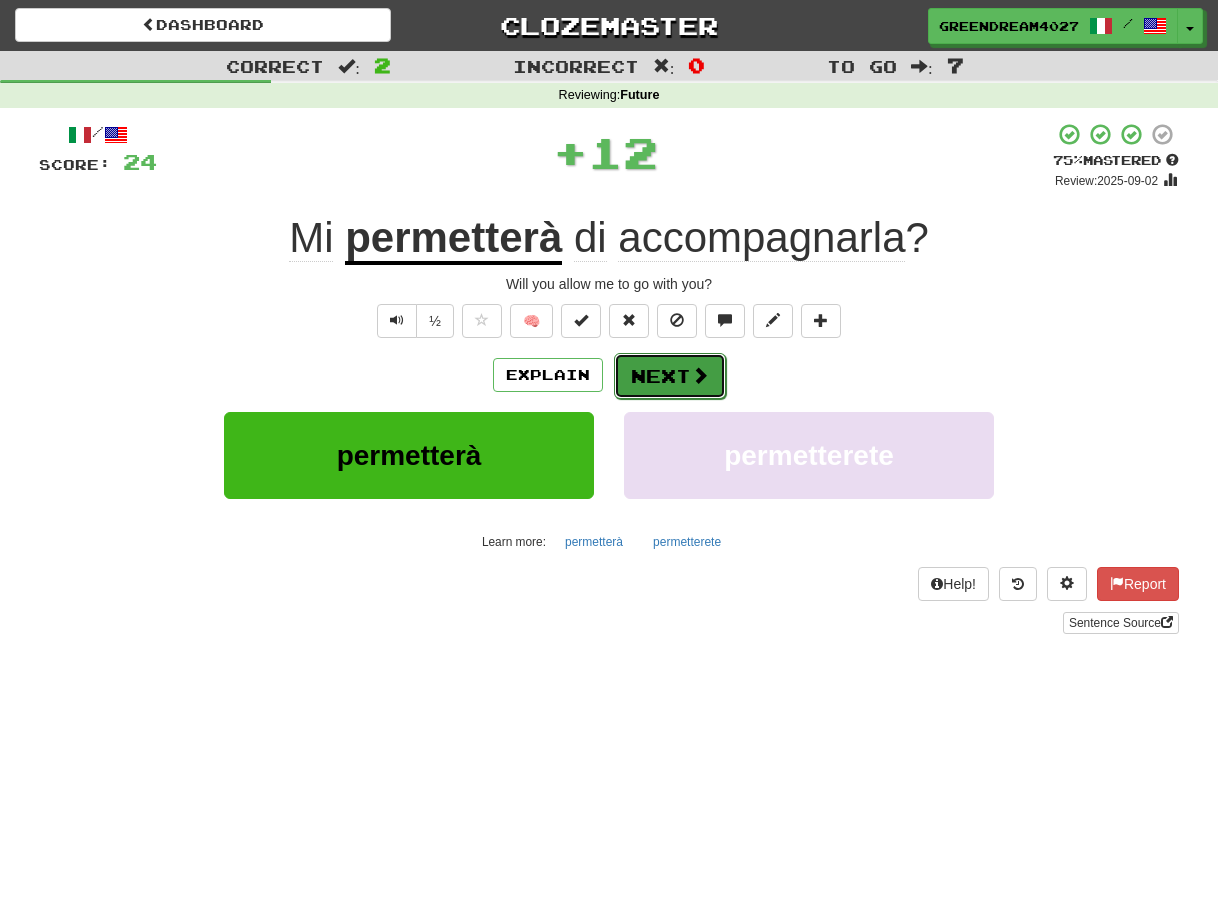 click on "Next" at bounding box center (670, 376) 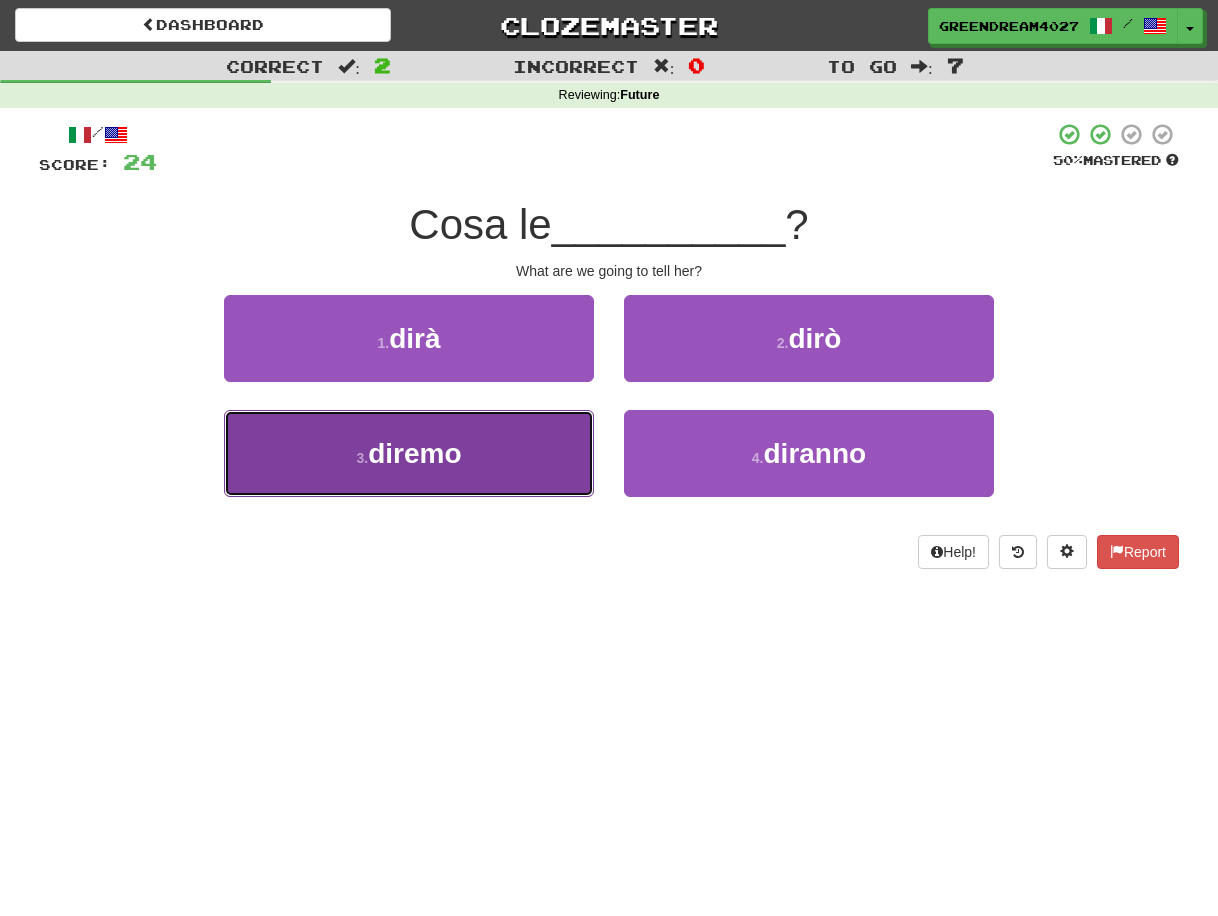 click on "3 .  diremo" at bounding box center [409, 453] 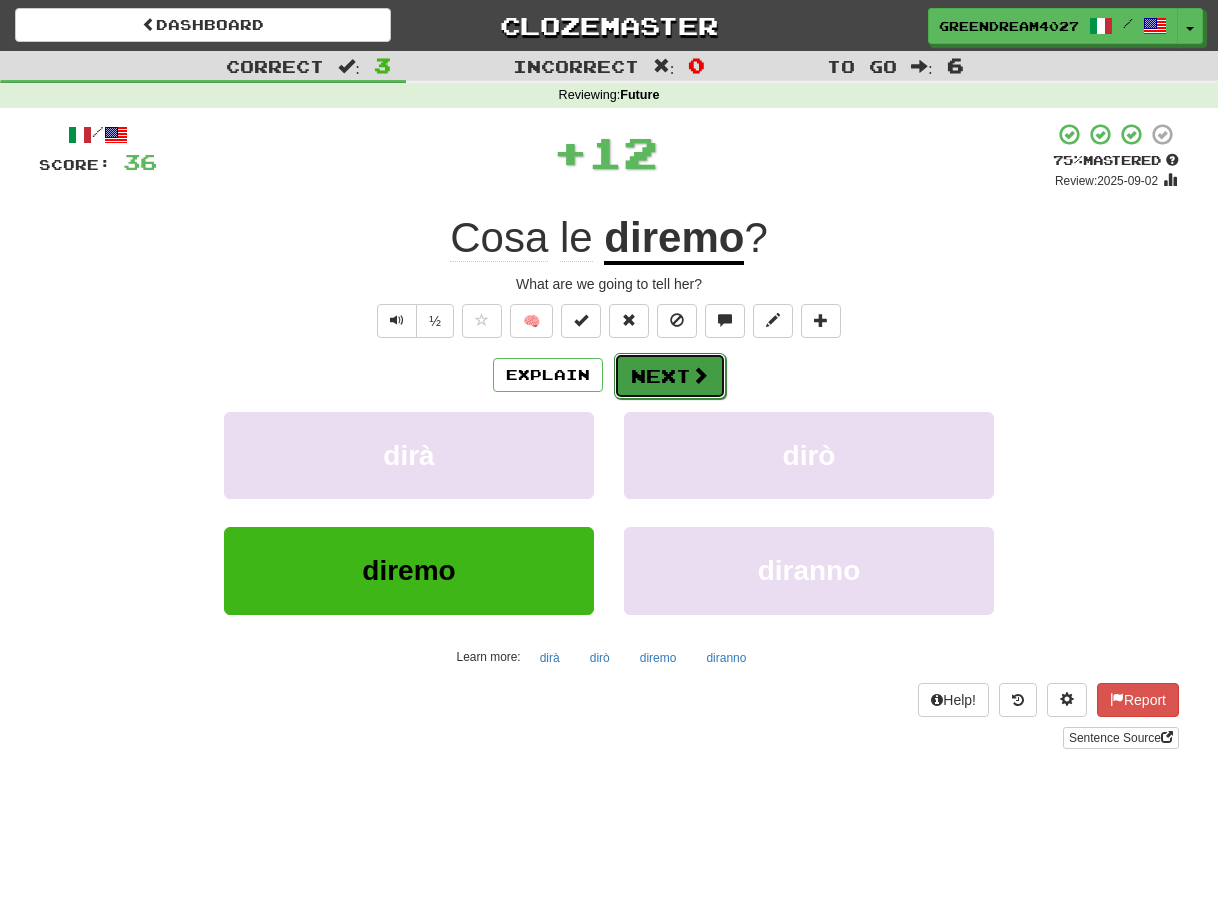 click on "Next" at bounding box center (670, 376) 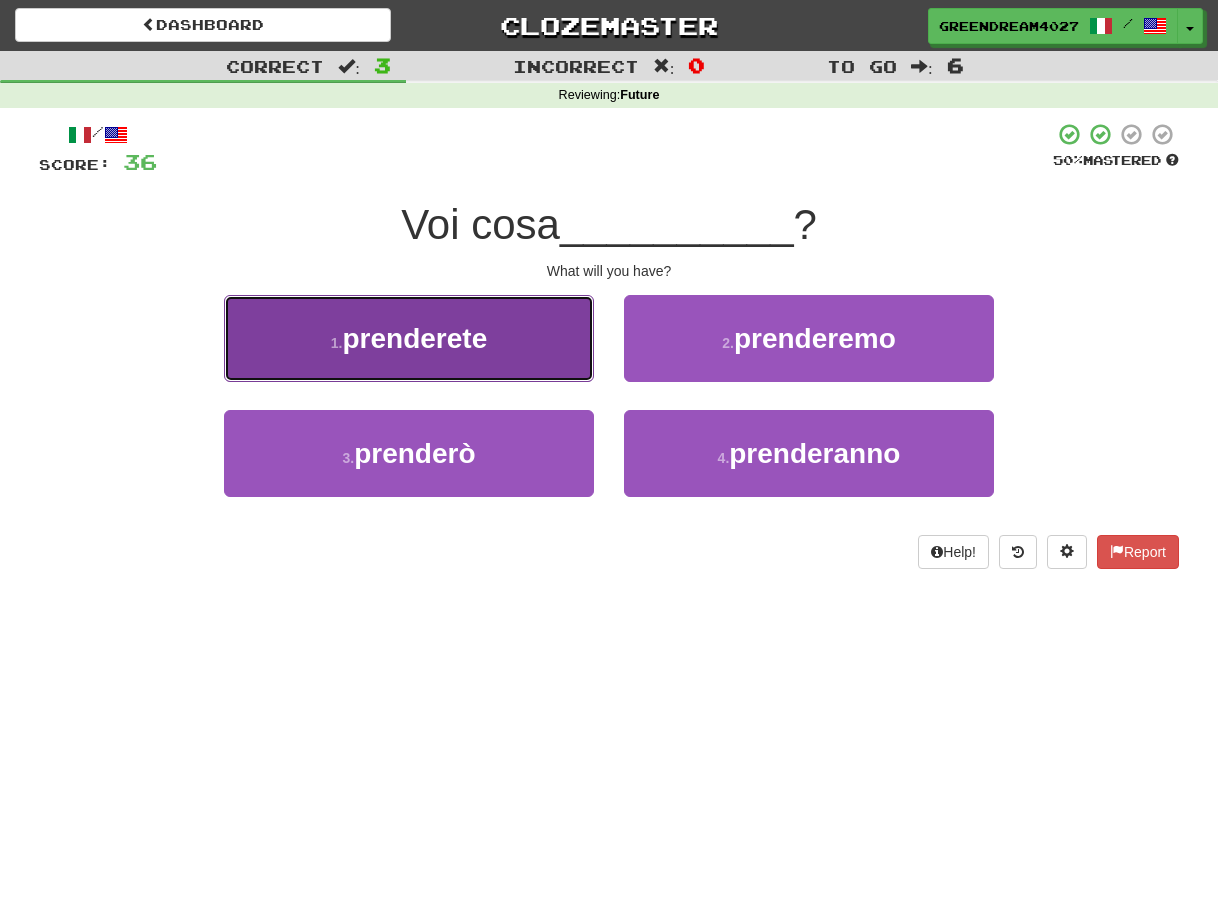 click on "prenderete" at bounding box center [414, 338] 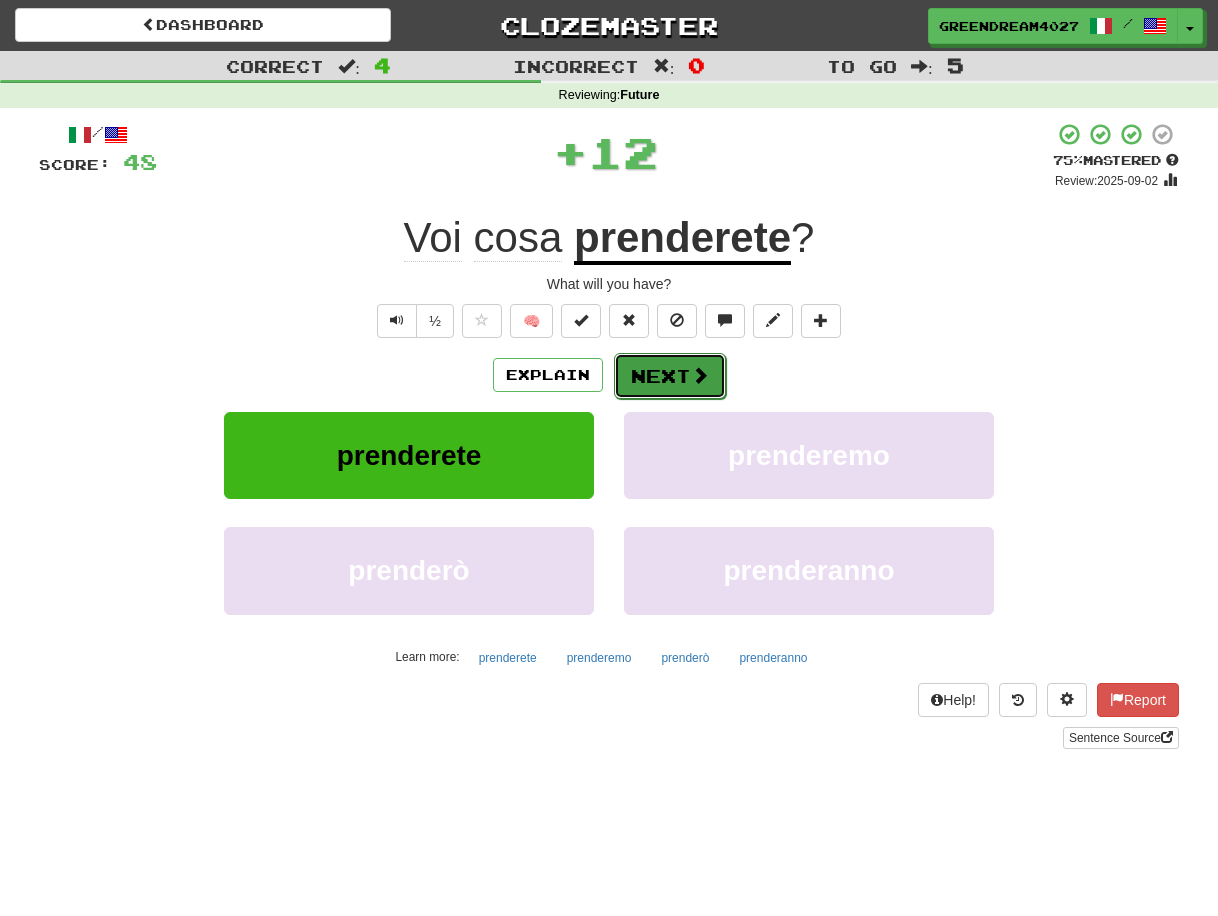 click on "Next" at bounding box center (670, 376) 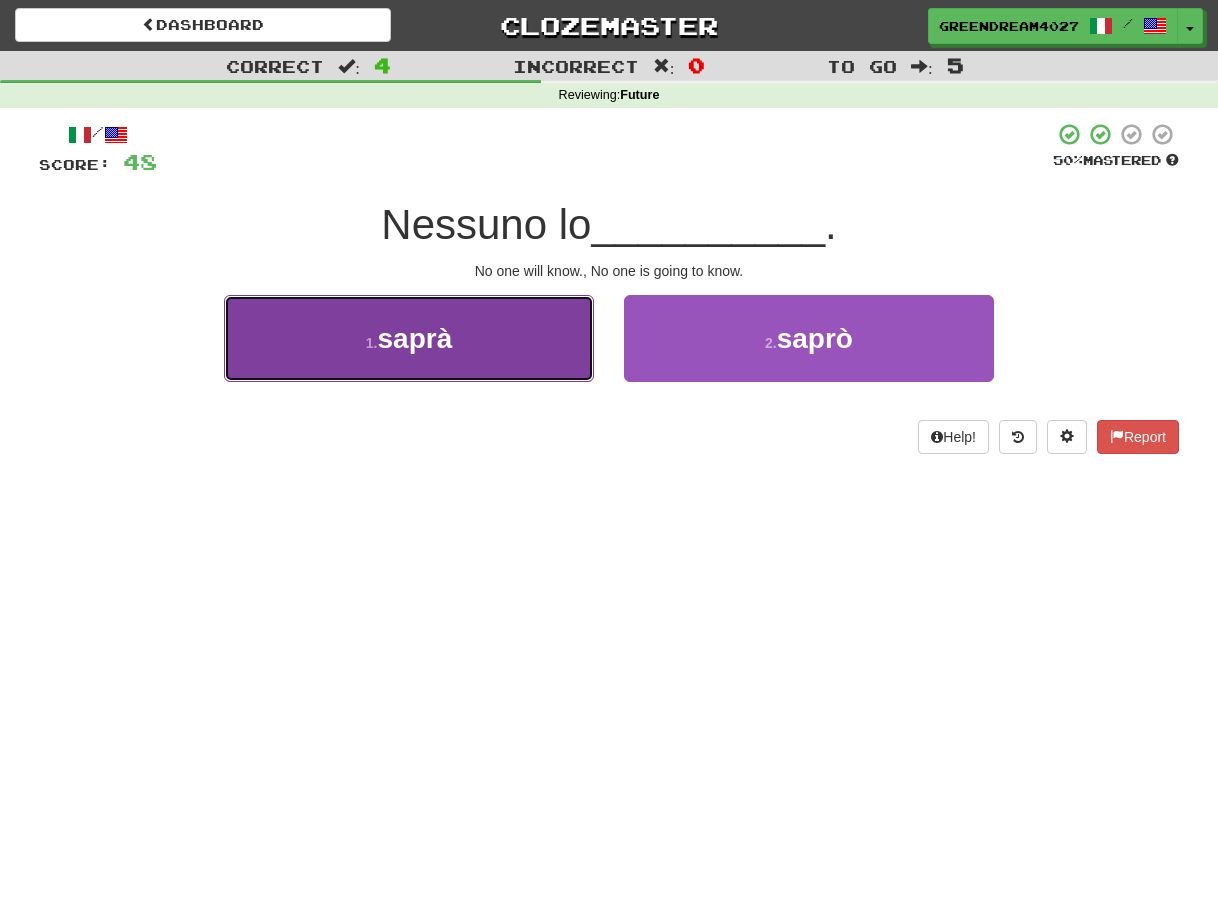 click on "1 .  saprà" at bounding box center (409, 338) 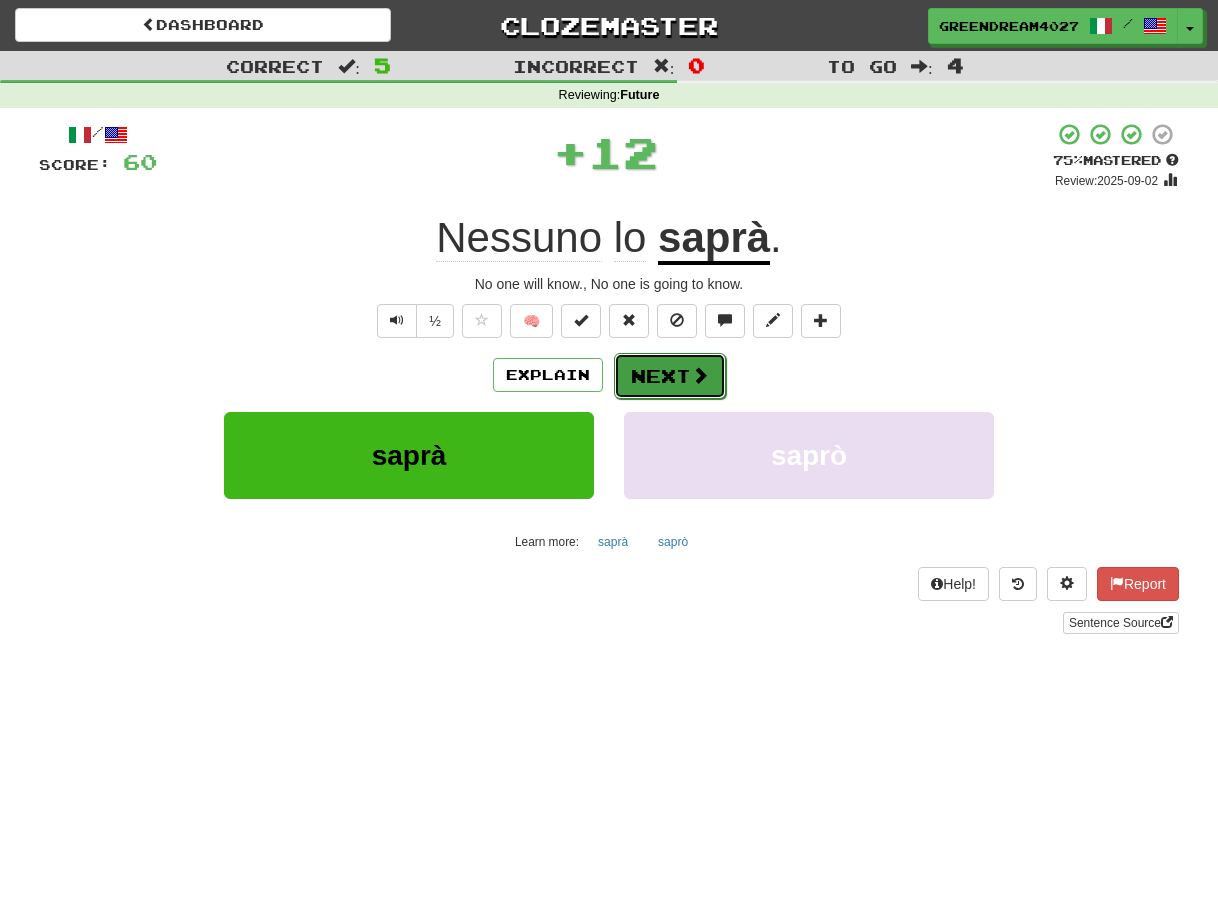 click on "Next" at bounding box center (670, 376) 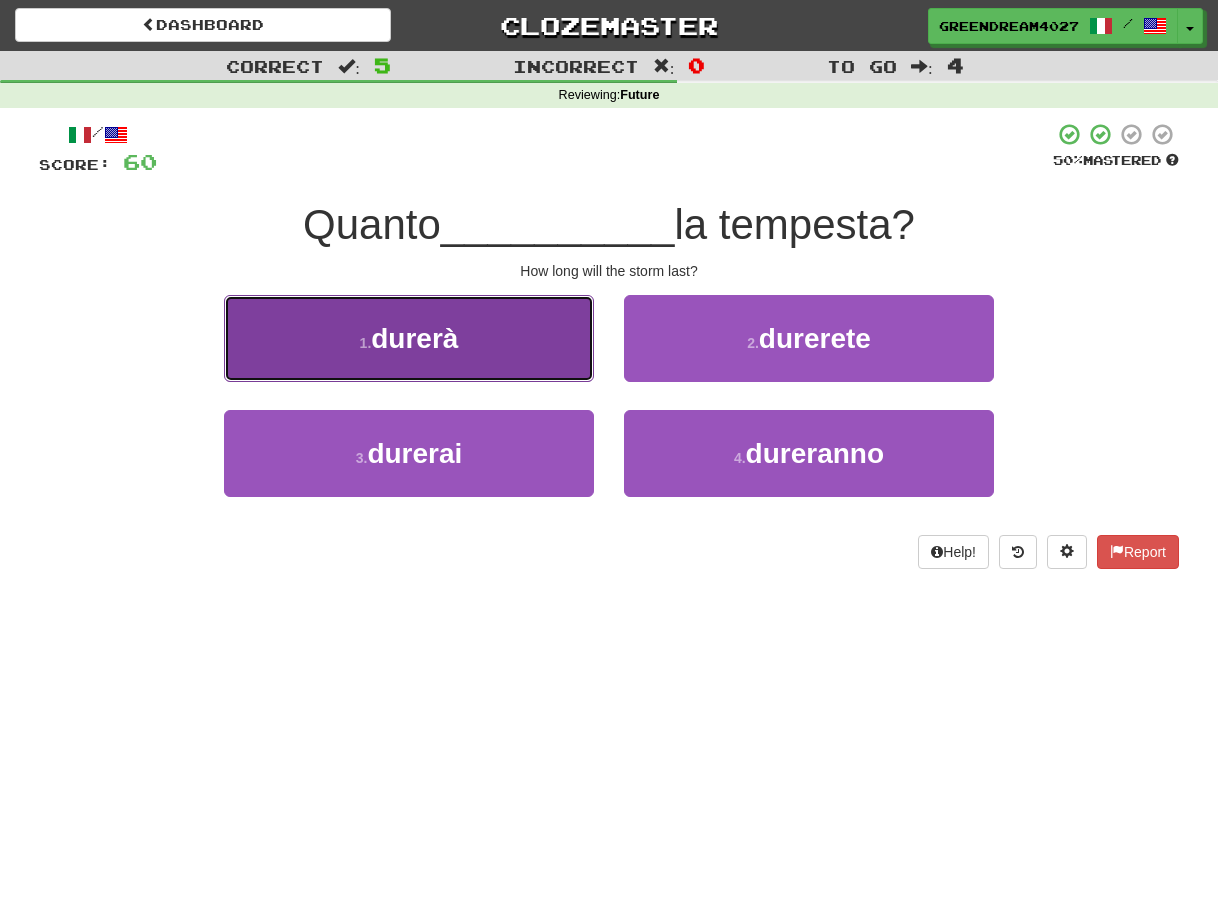 click on "1 .  durerà" at bounding box center (409, 338) 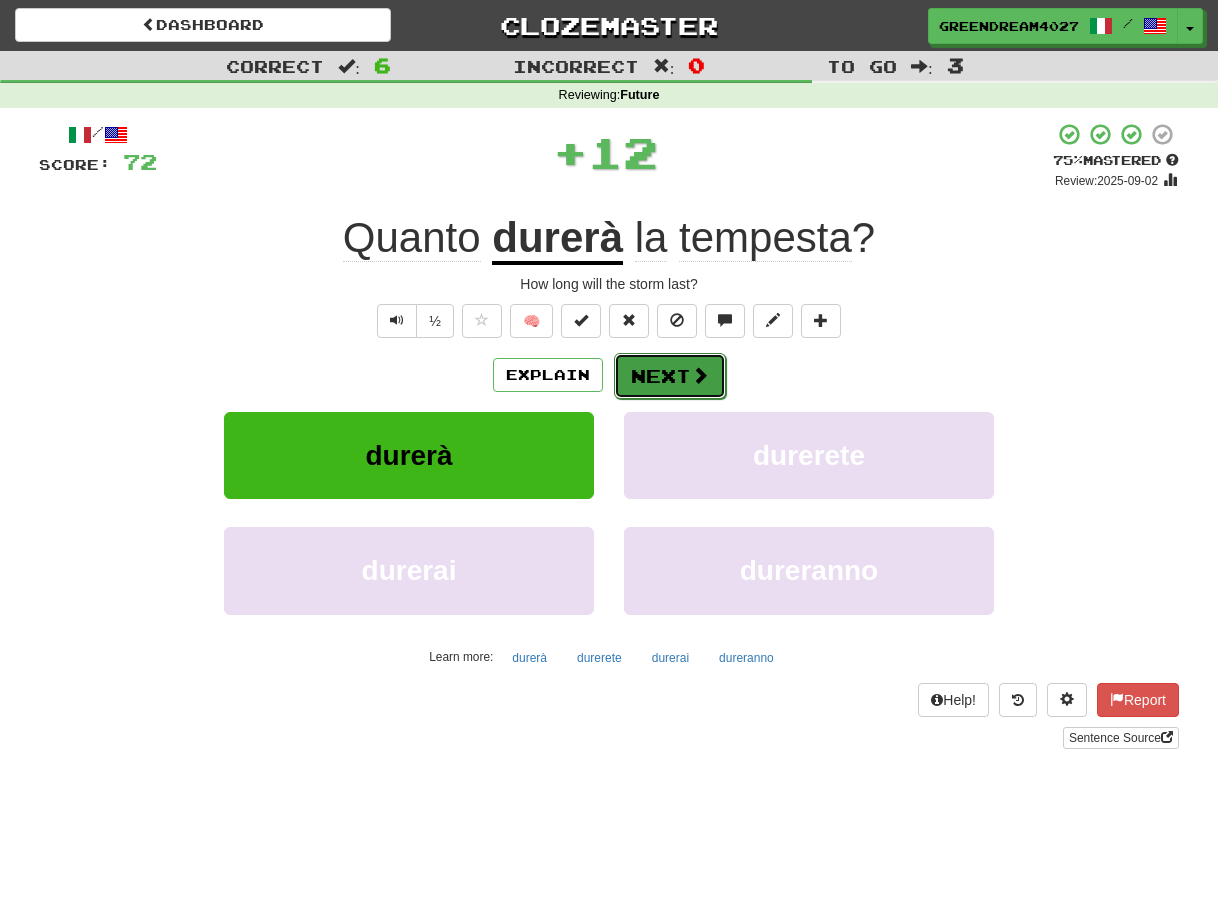 click on "Next" at bounding box center [670, 376] 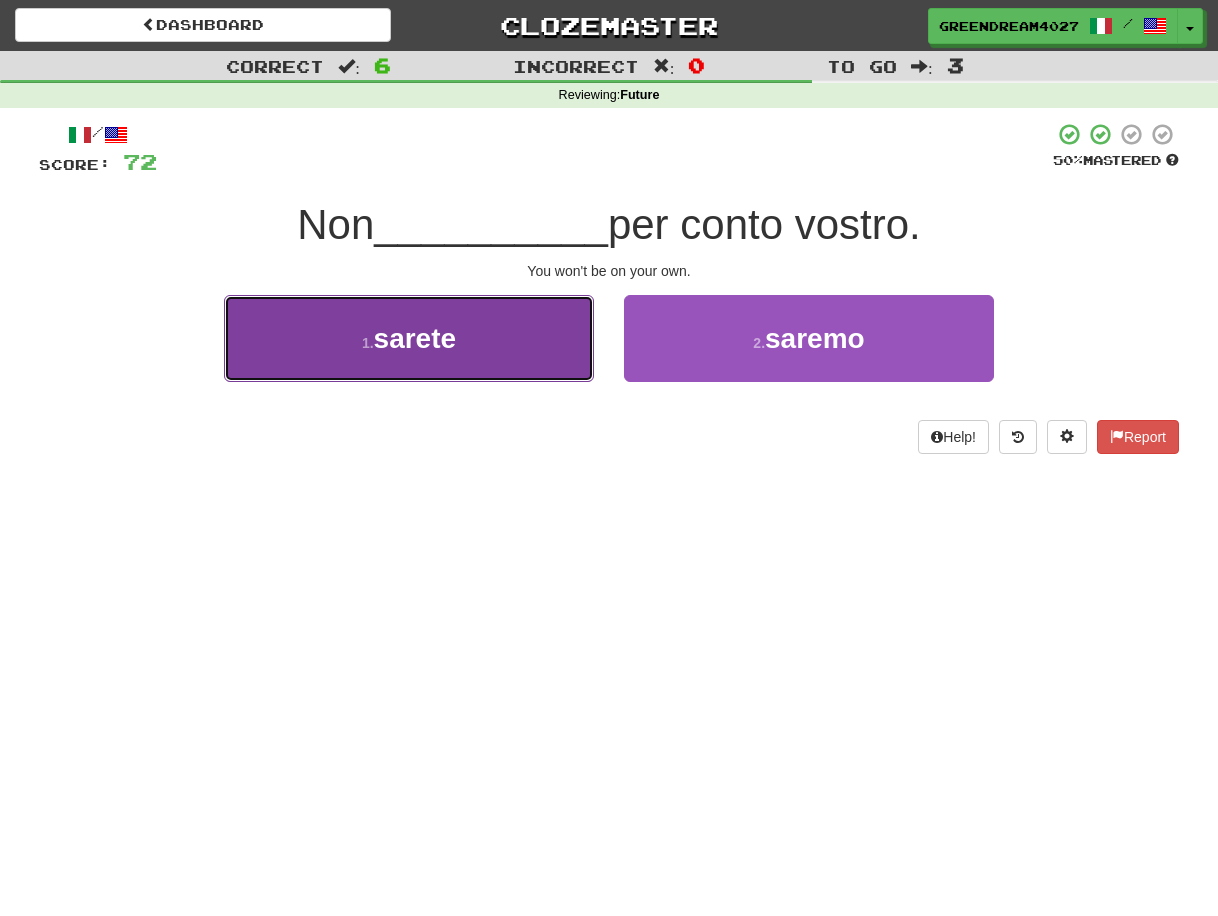 click on "1 .  sarete" at bounding box center (409, 338) 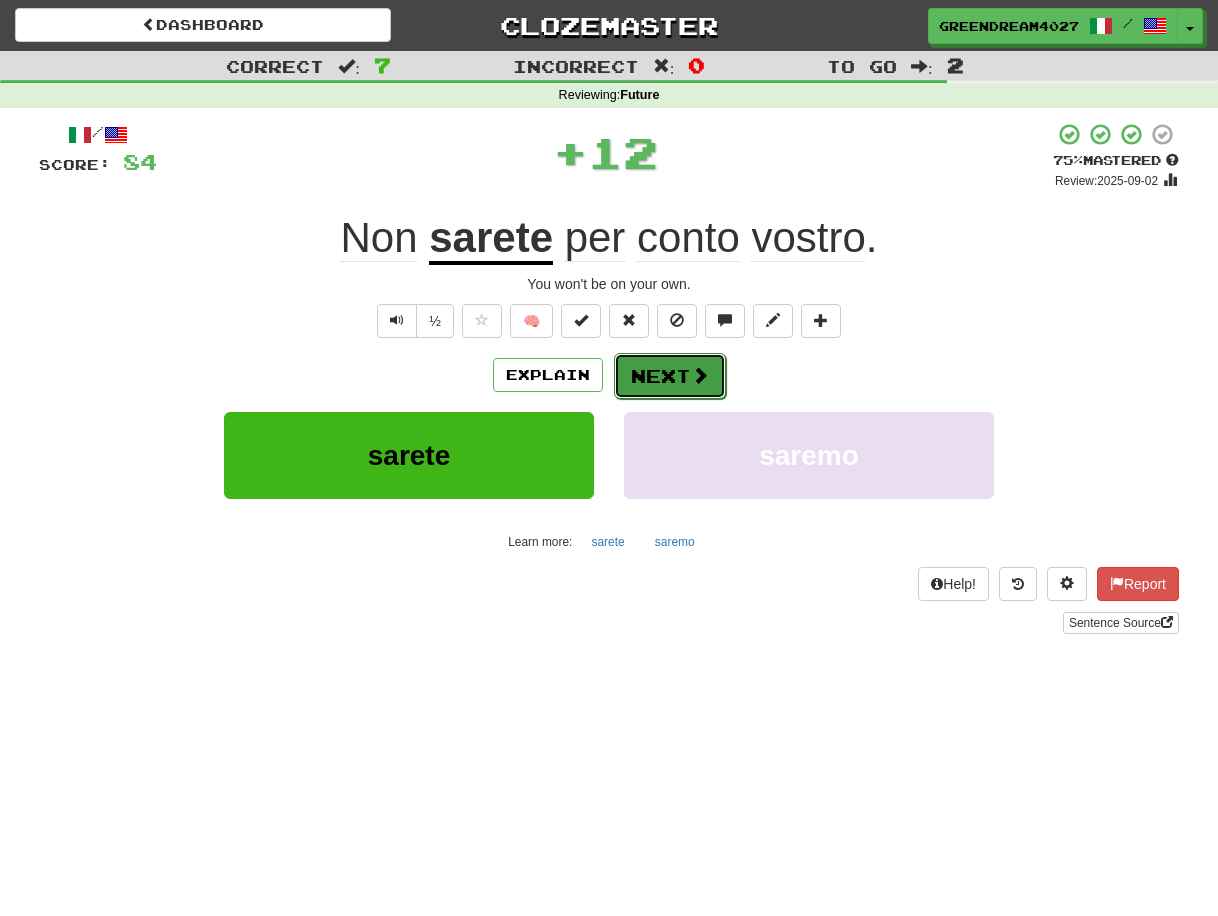 click on "Next" at bounding box center (670, 376) 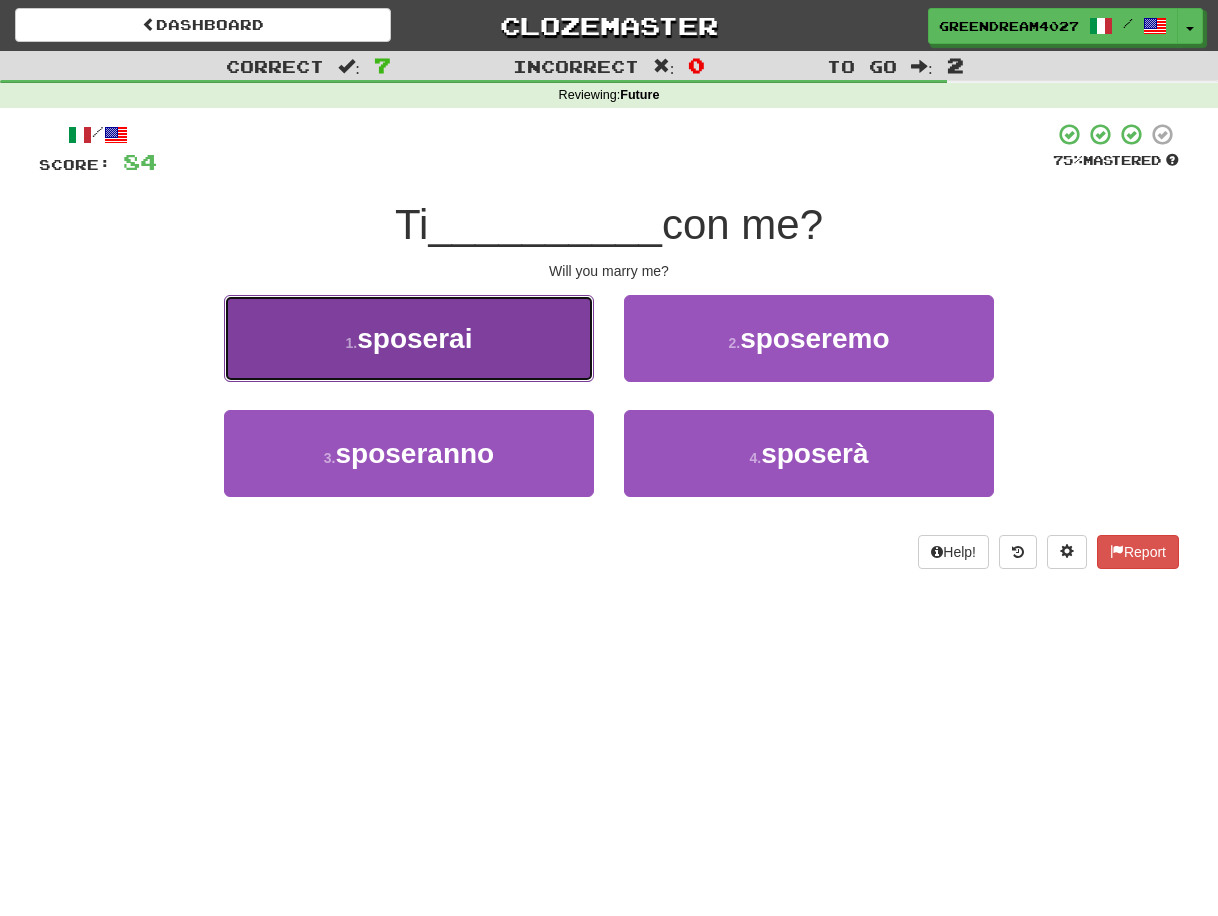 click on "sposerai" at bounding box center (414, 338) 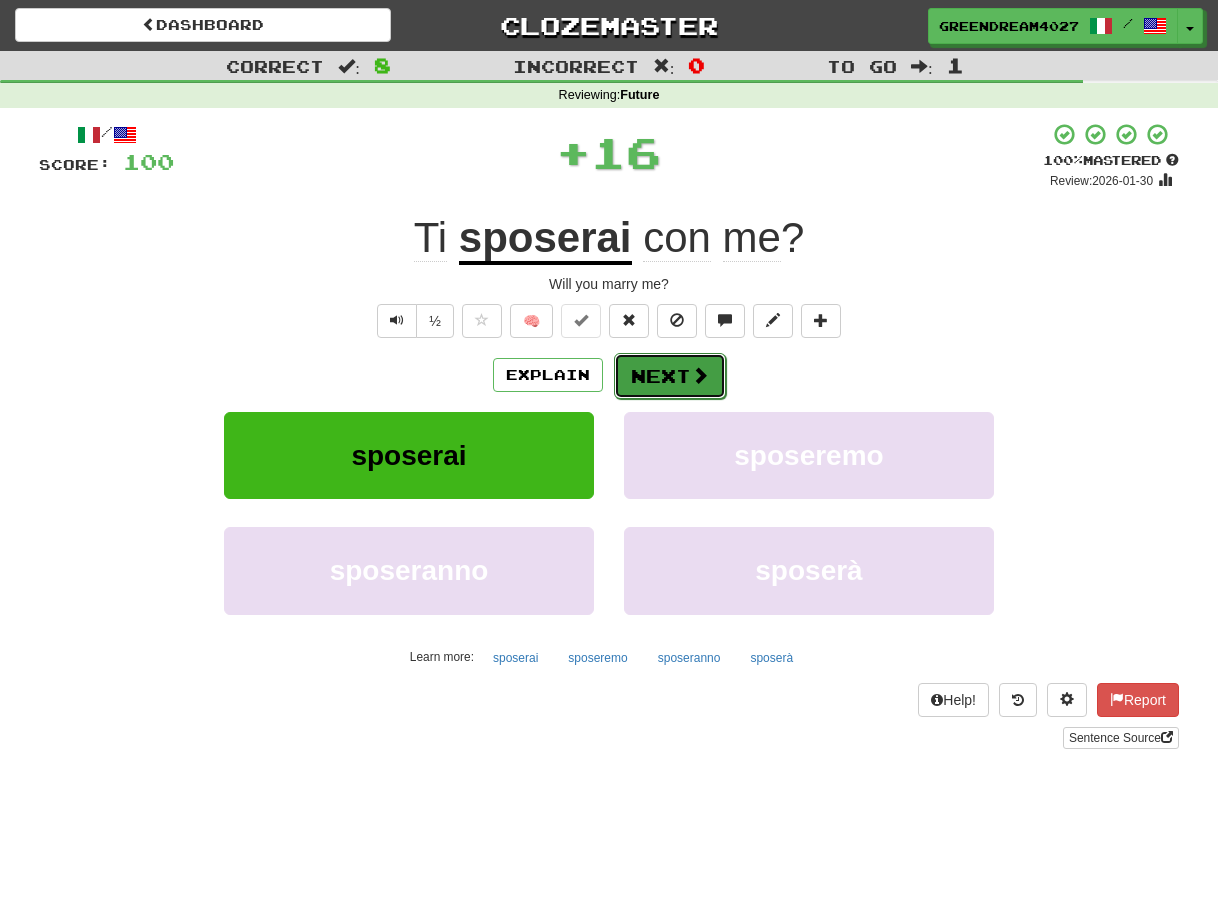 click on "Next" at bounding box center [670, 376] 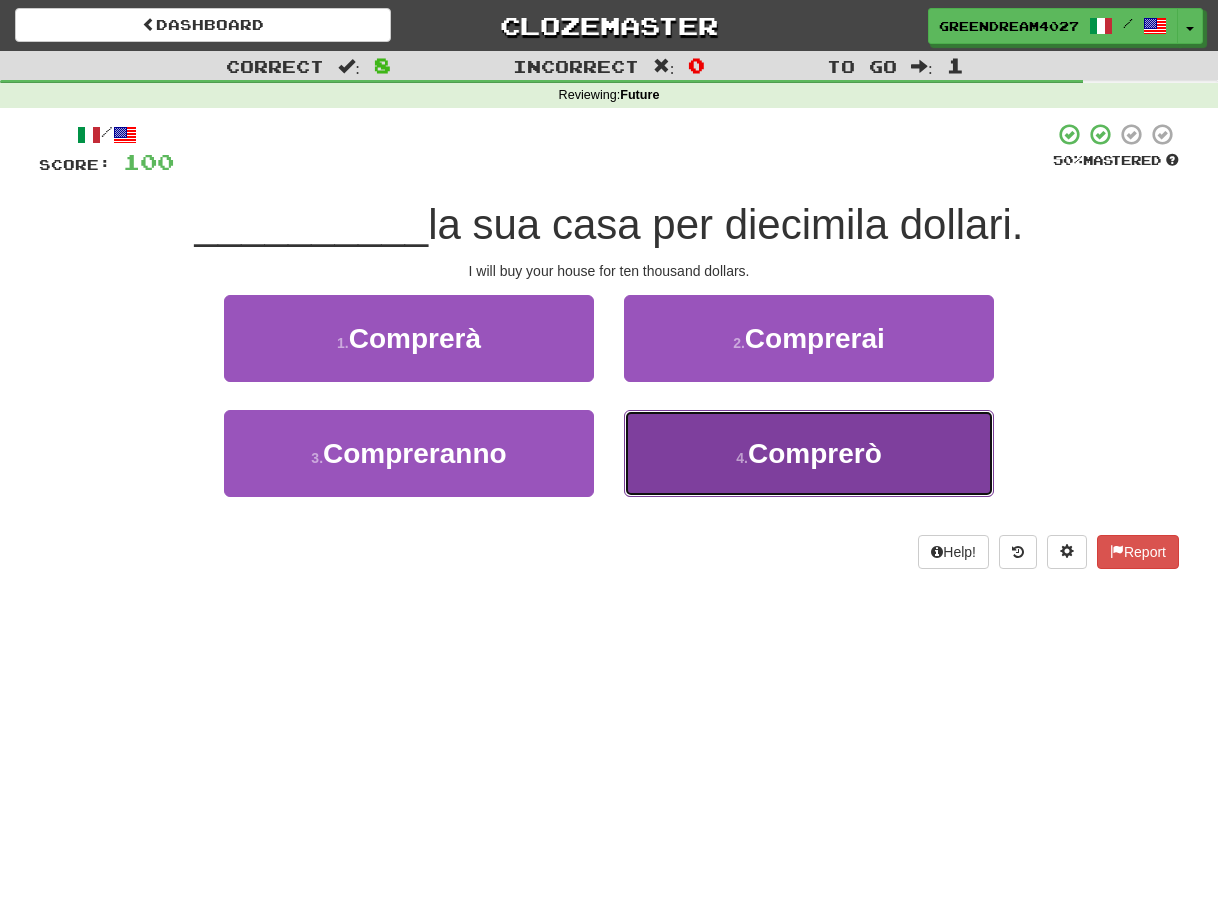 click on "4 .  Comprerò" at bounding box center (809, 453) 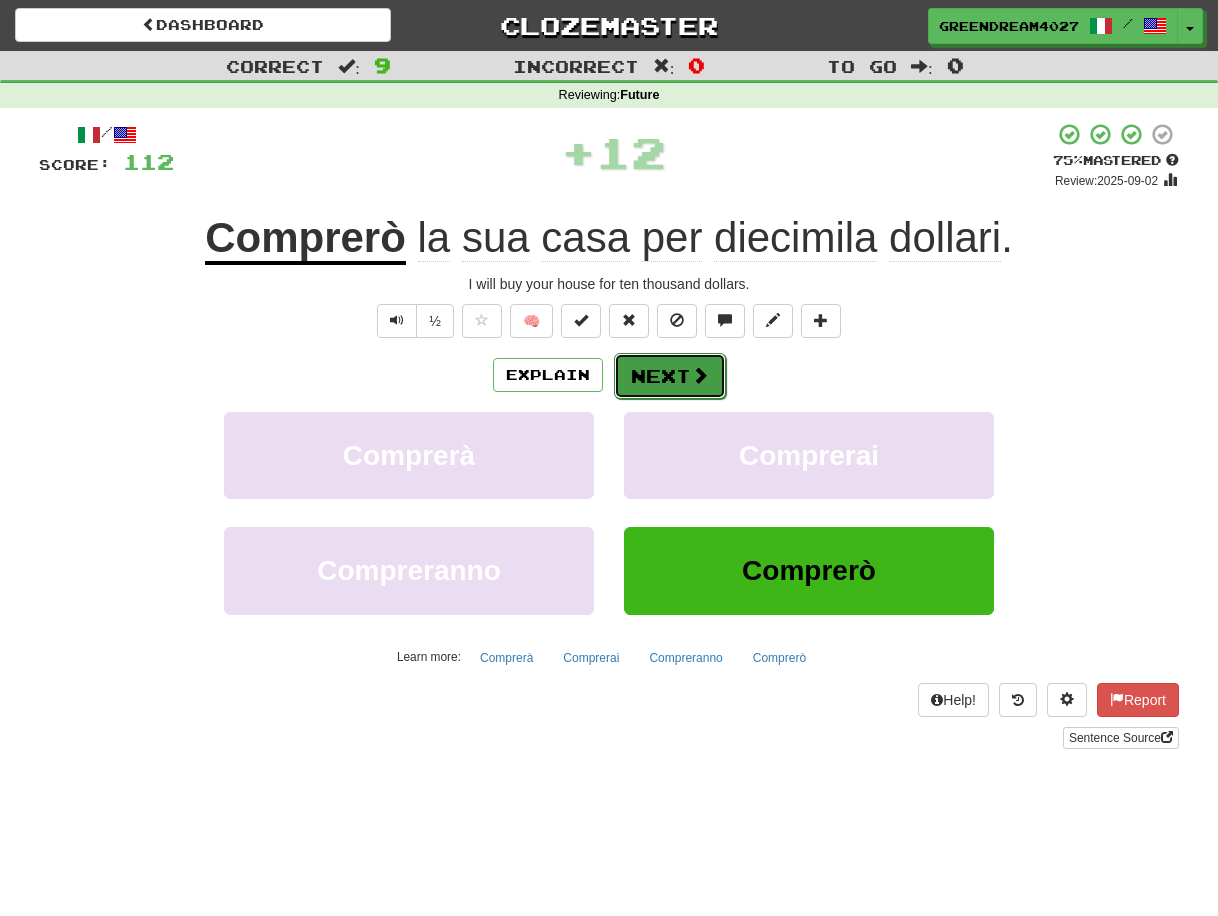click on "Next" at bounding box center (670, 376) 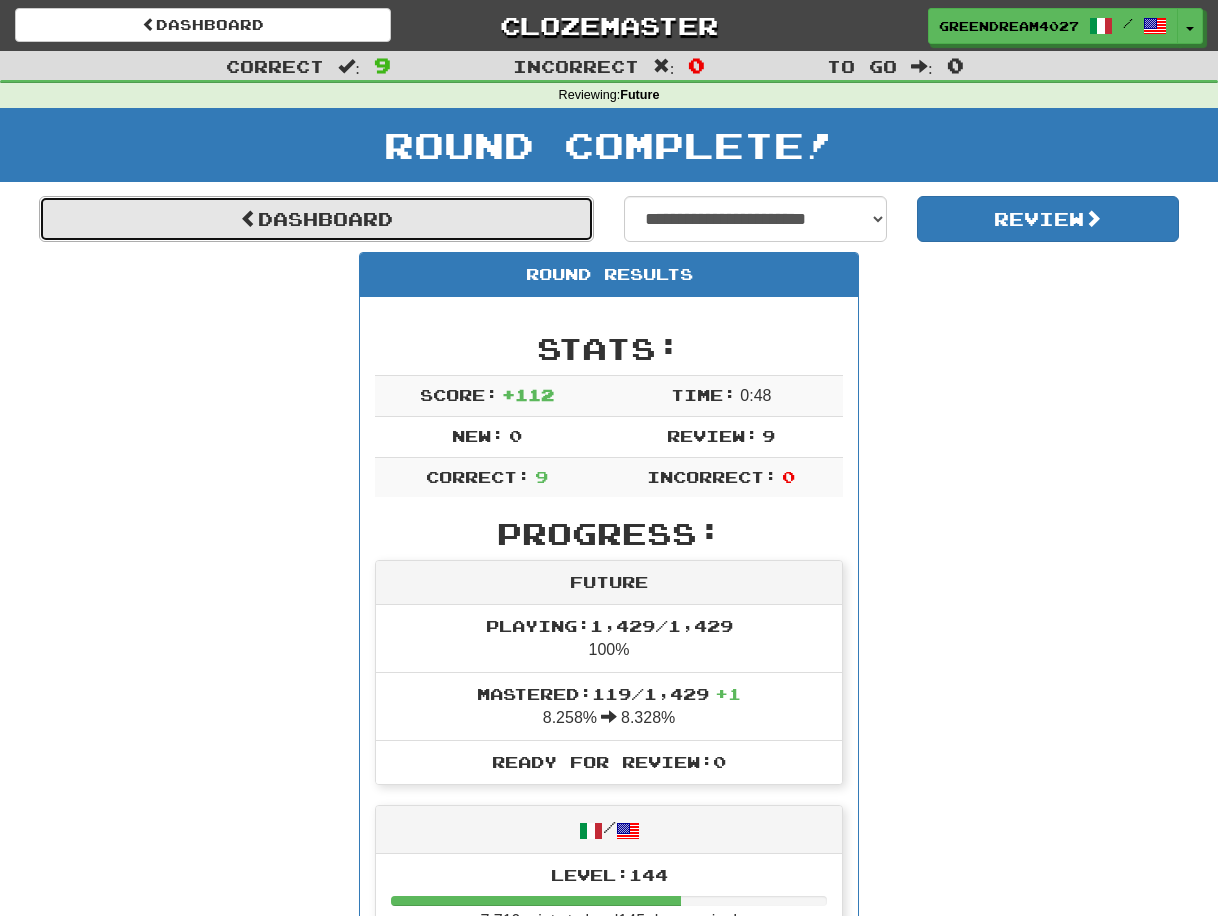 click on "Dashboard" at bounding box center (316, 219) 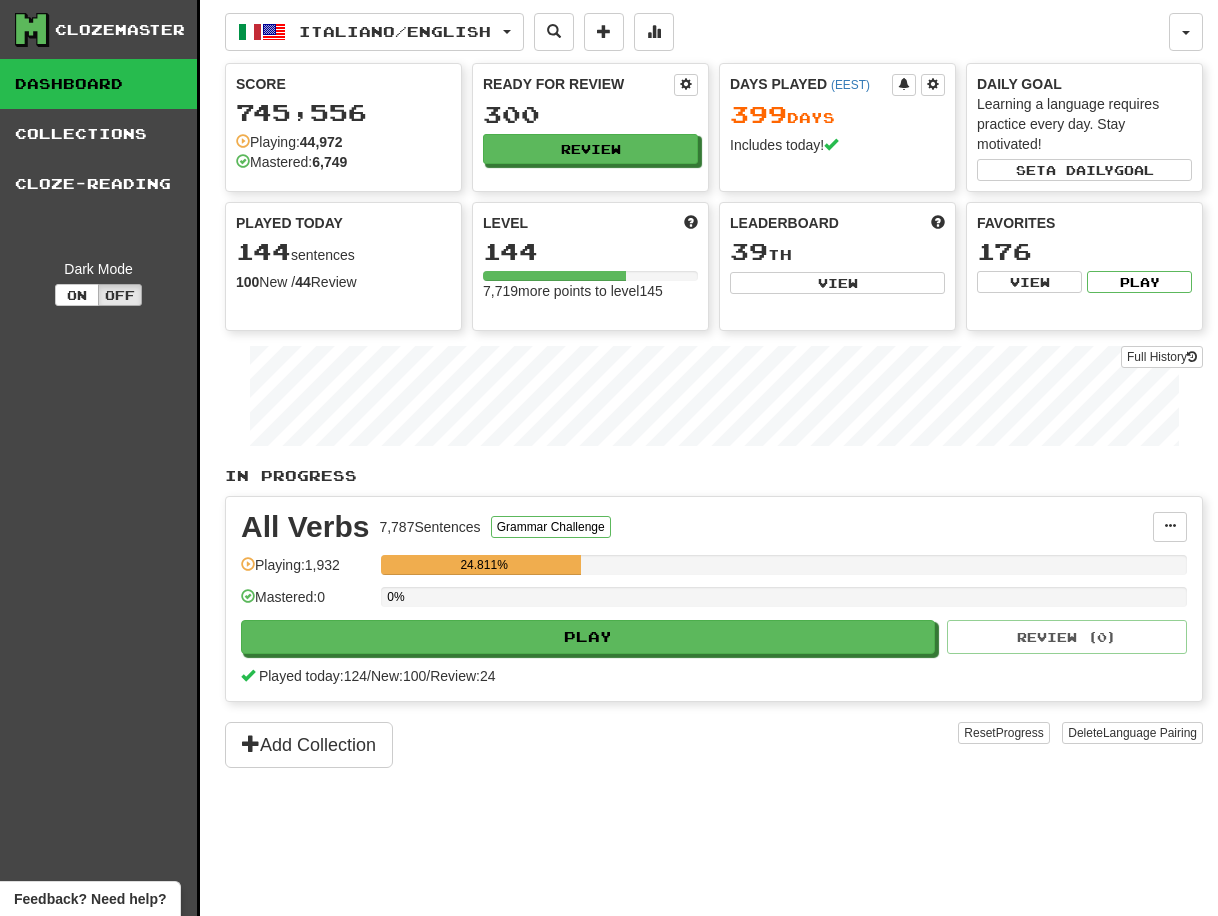 scroll, scrollTop: 0, scrollLeft: 0, axis: both 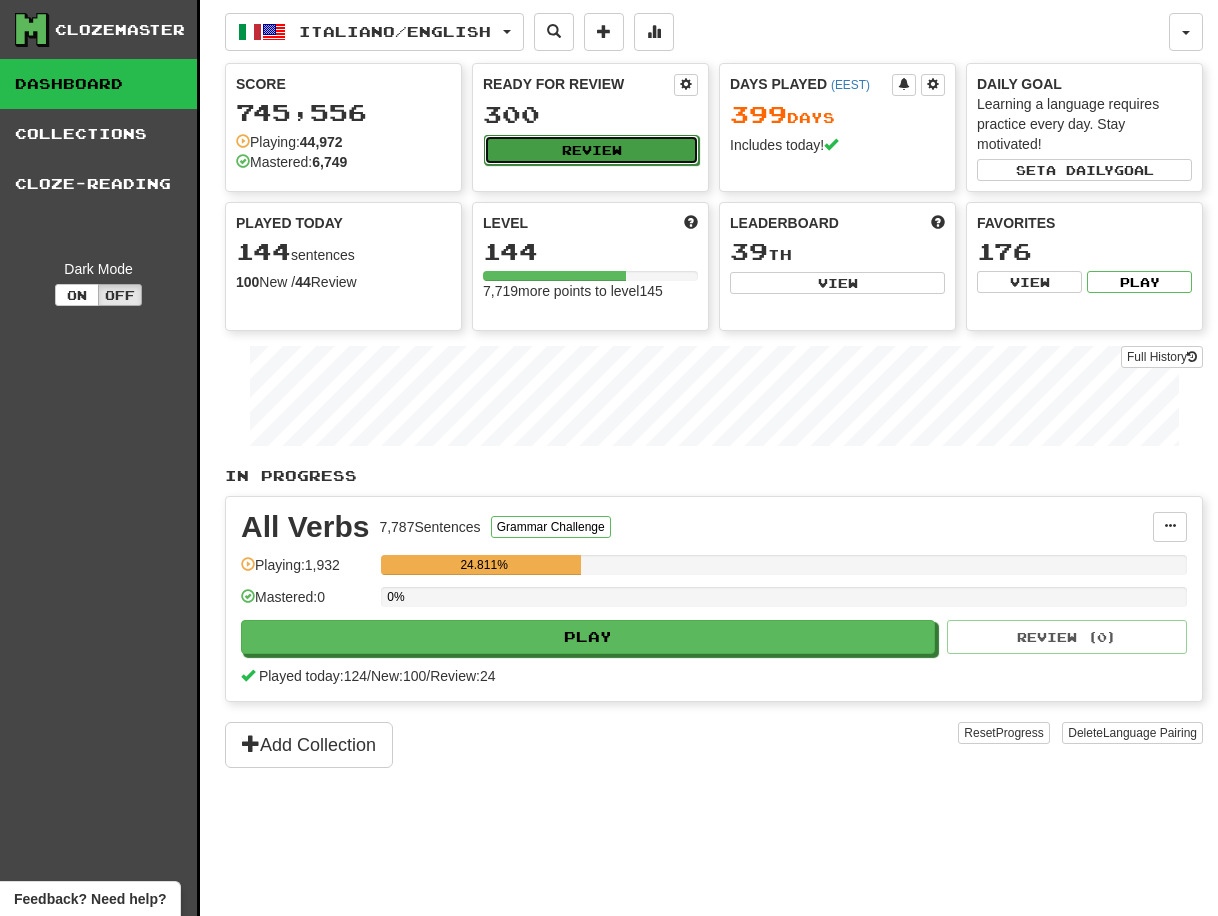 click on "Review" at bounding box center (591, 150) 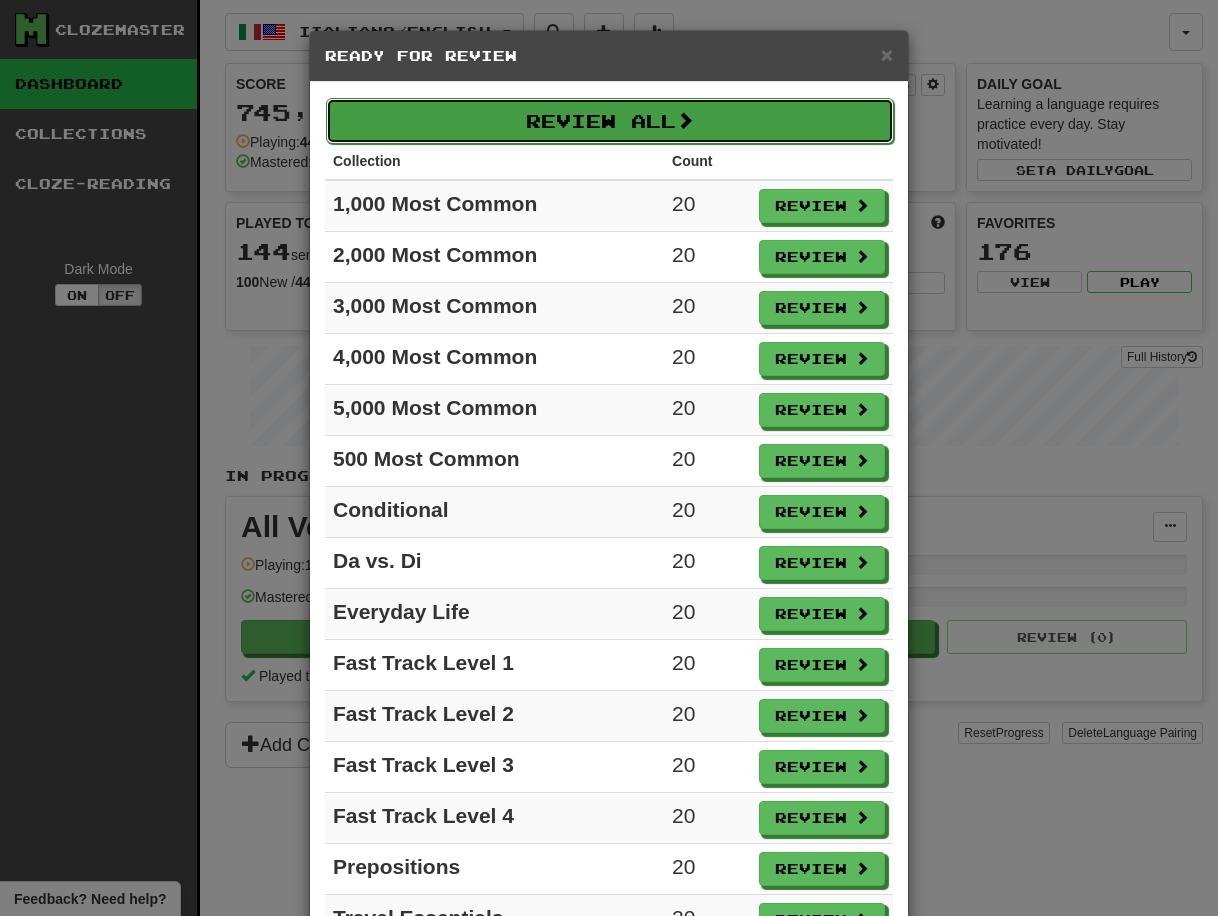 click on "Review All" at bounding box center (610, 121) 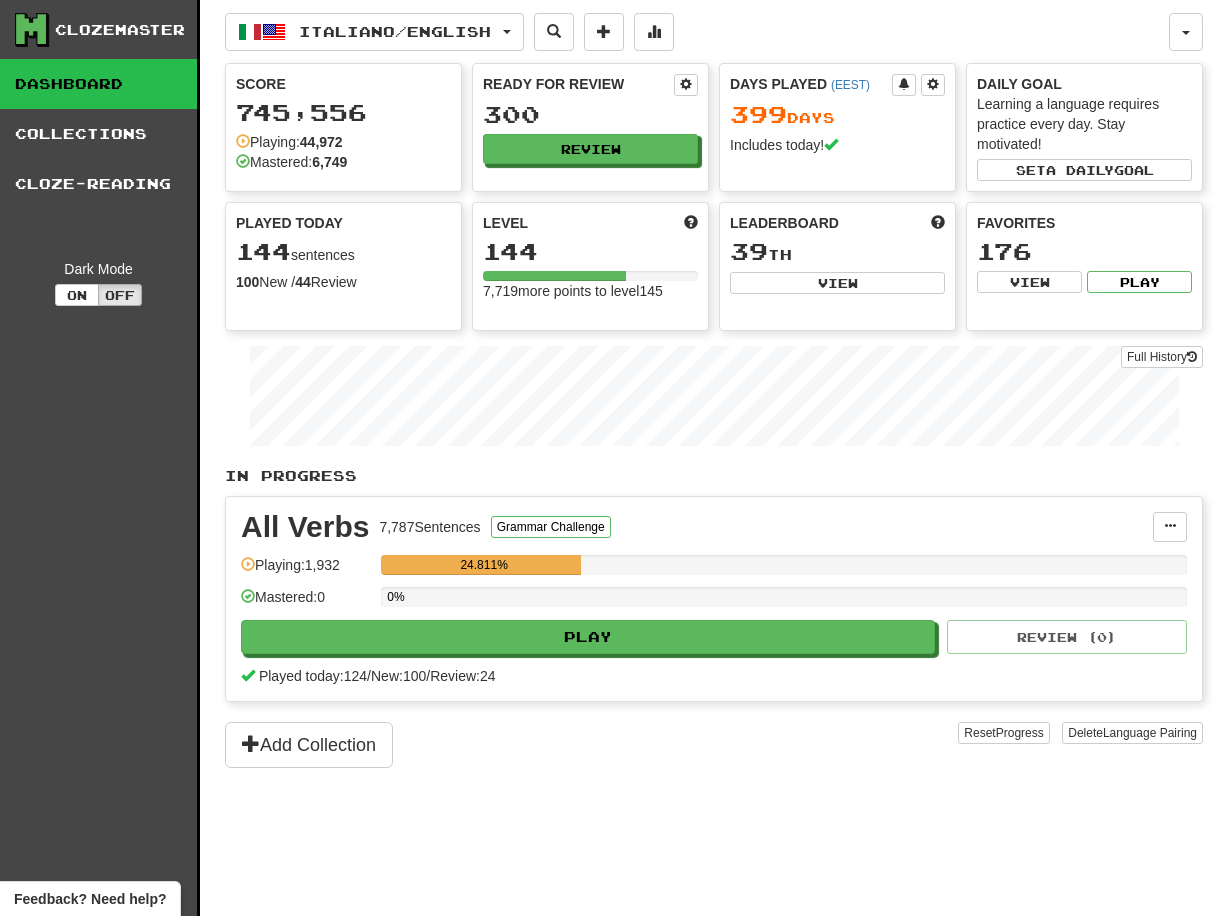 select on "**" 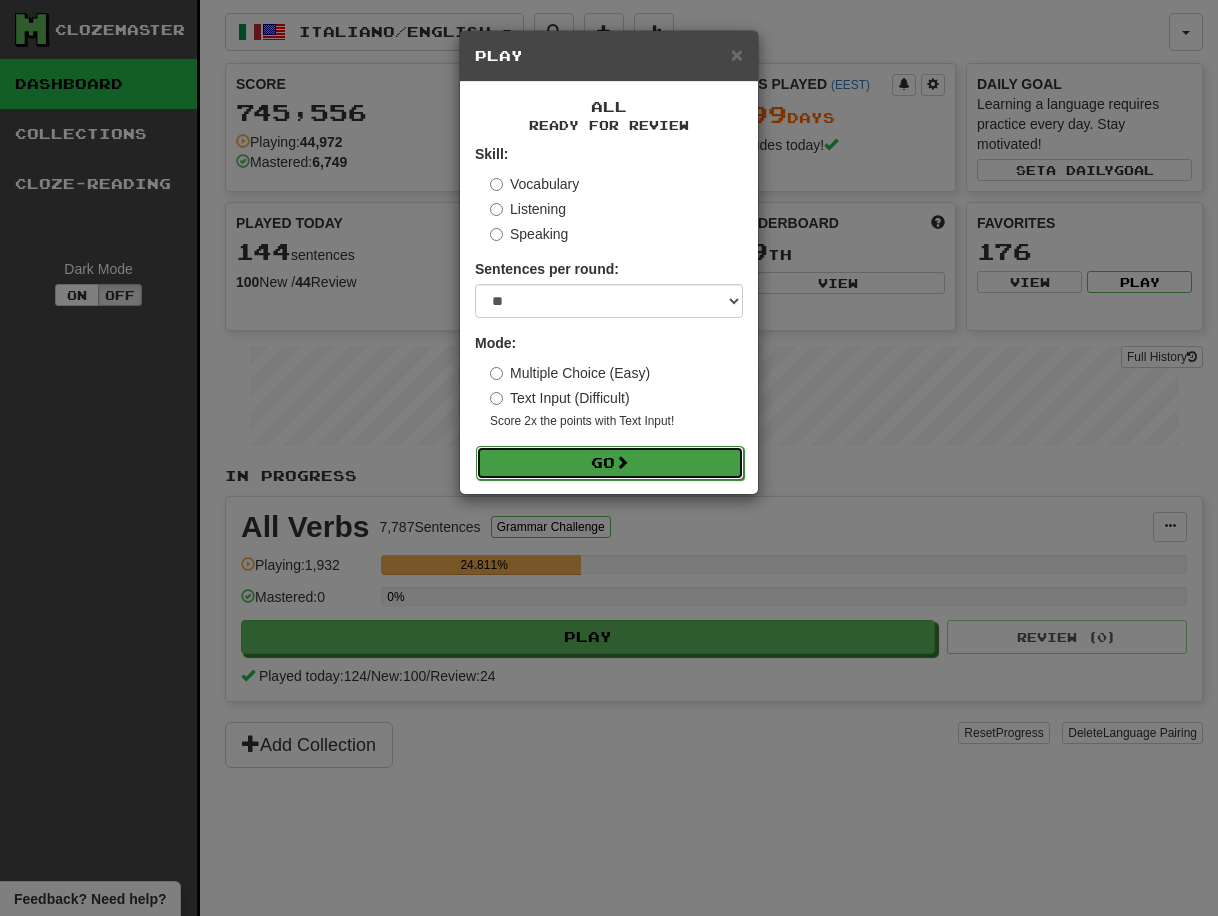 click on "Go" at bounding box center (610, 463) 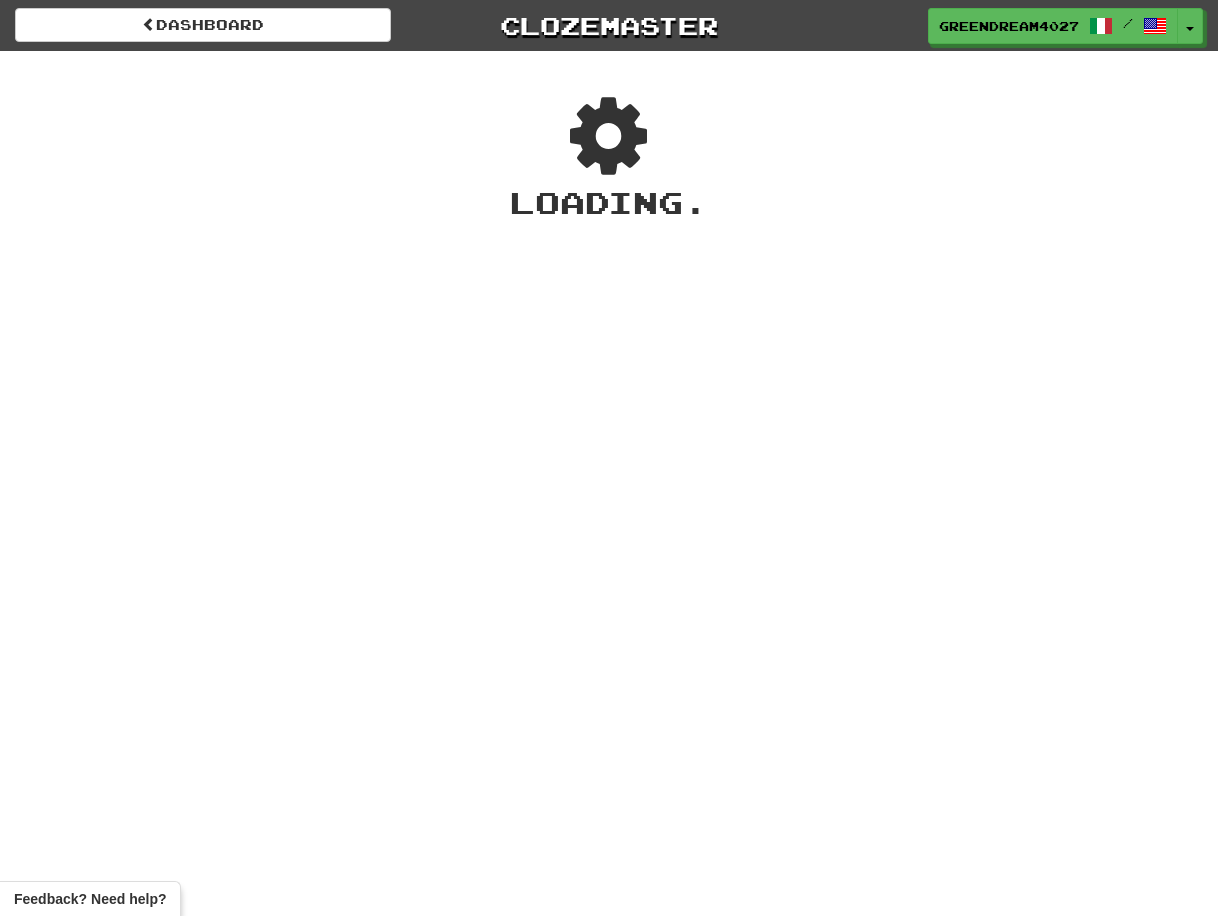 scroll, scrollTop: 0, scrollLeft: 0, axis: both 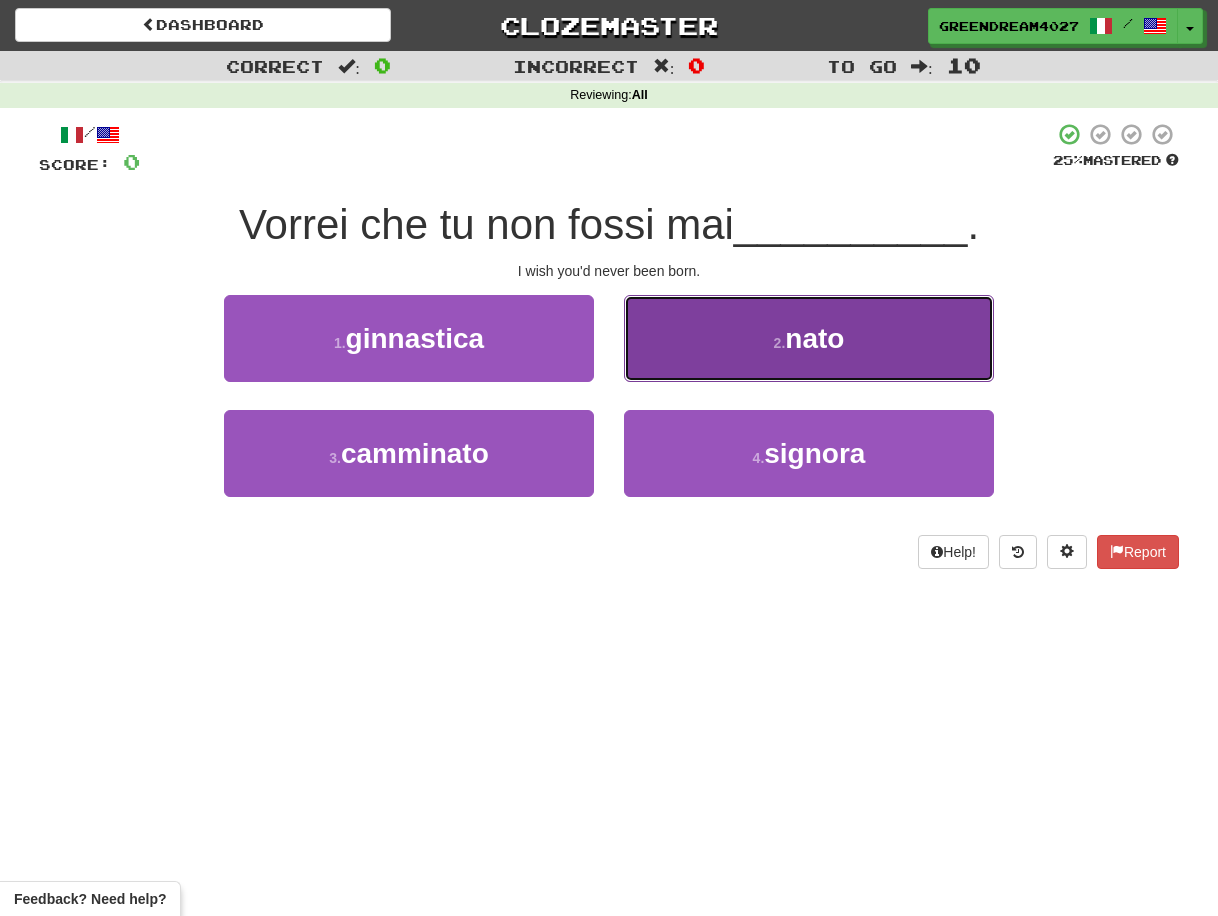 click on "2 .  nato" at bounding box center (809, 338) 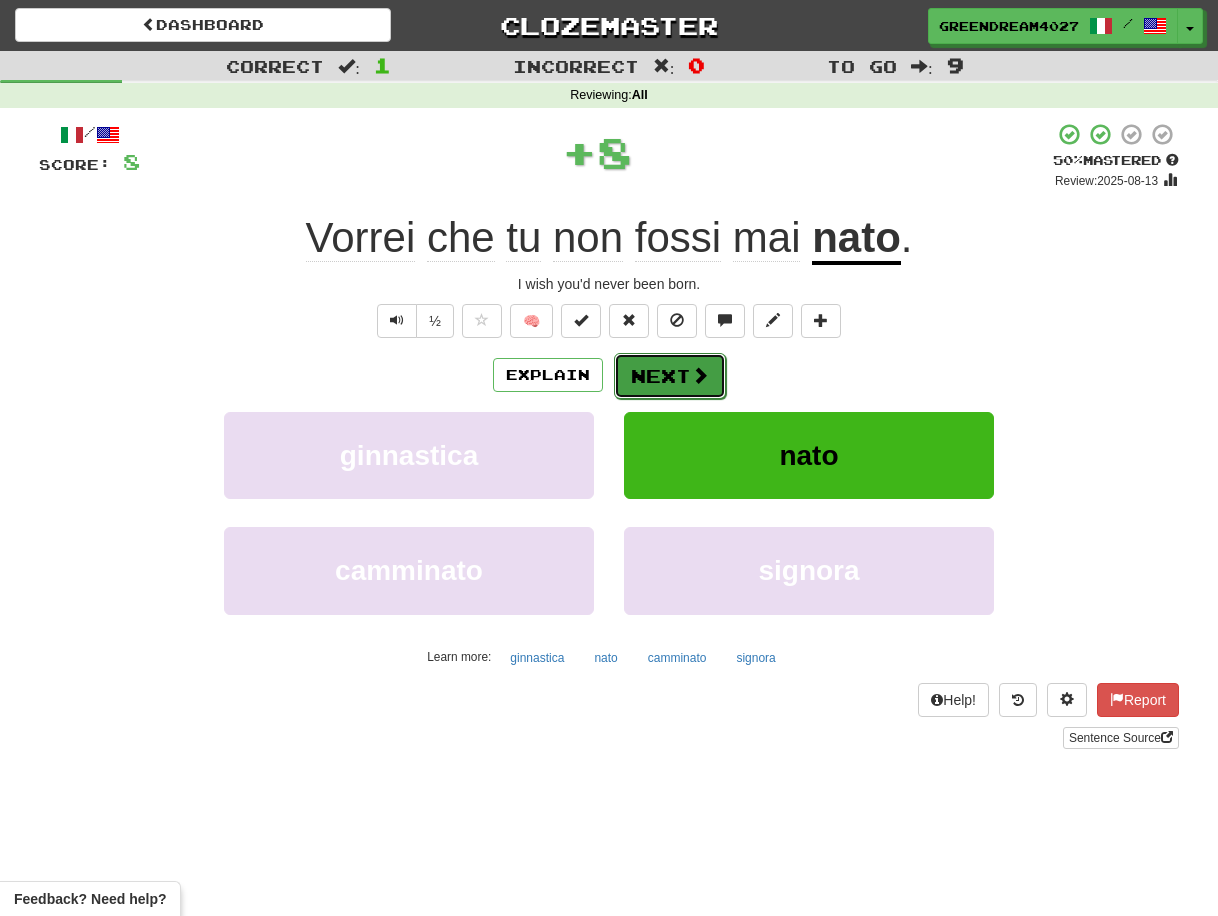 click on "Next" at bounding box center [670, 376] 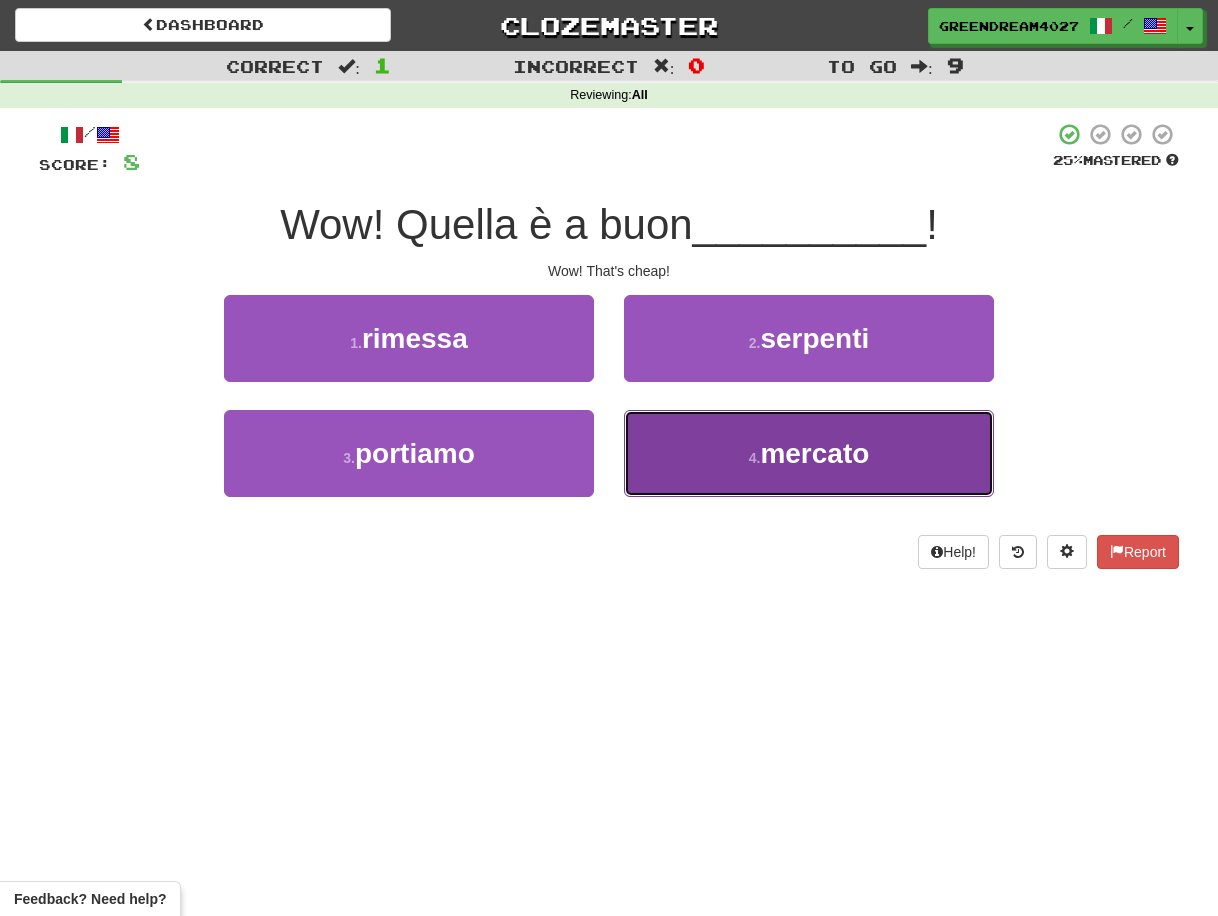 click on "4 .  mercato" at bounding box center (809, 453) 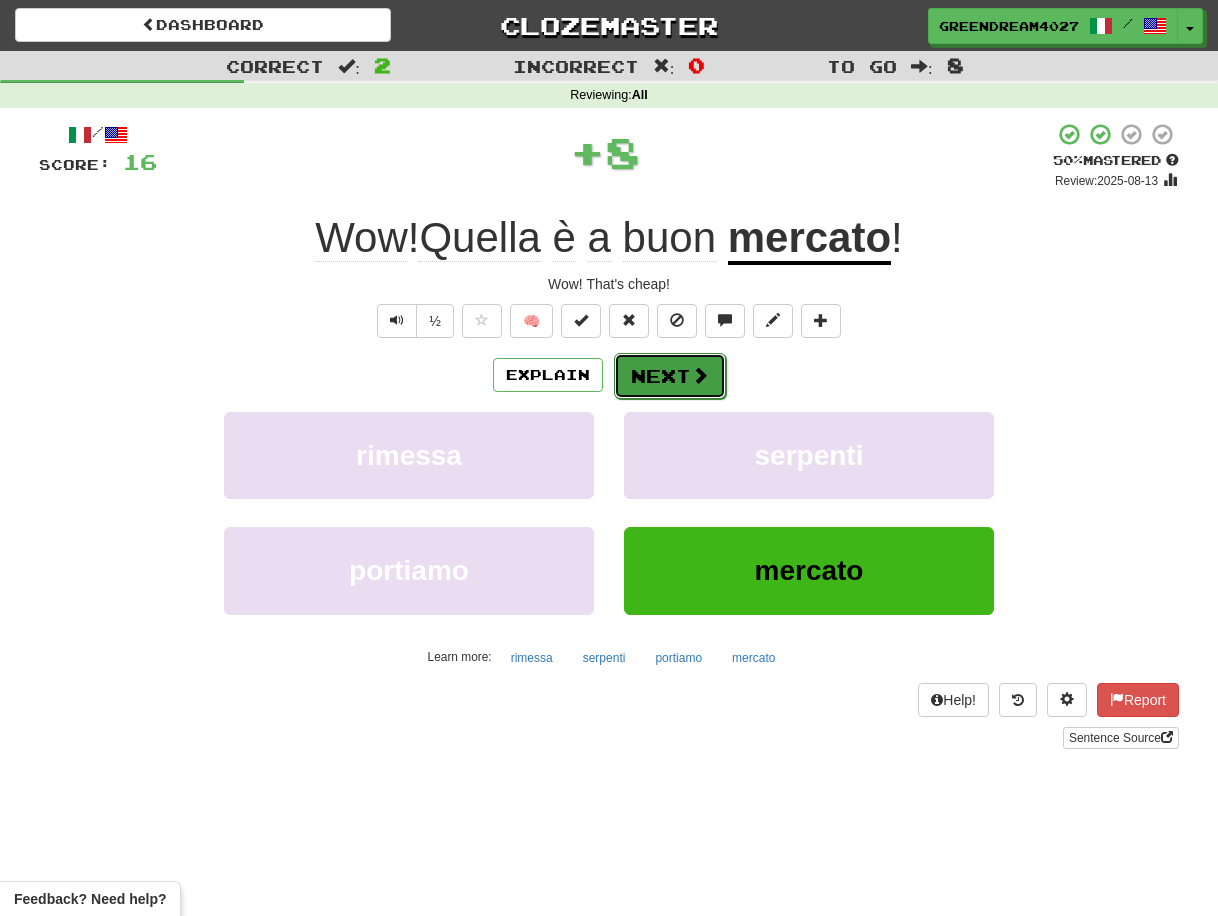 click on "Next" at bounding box center [670, 376] 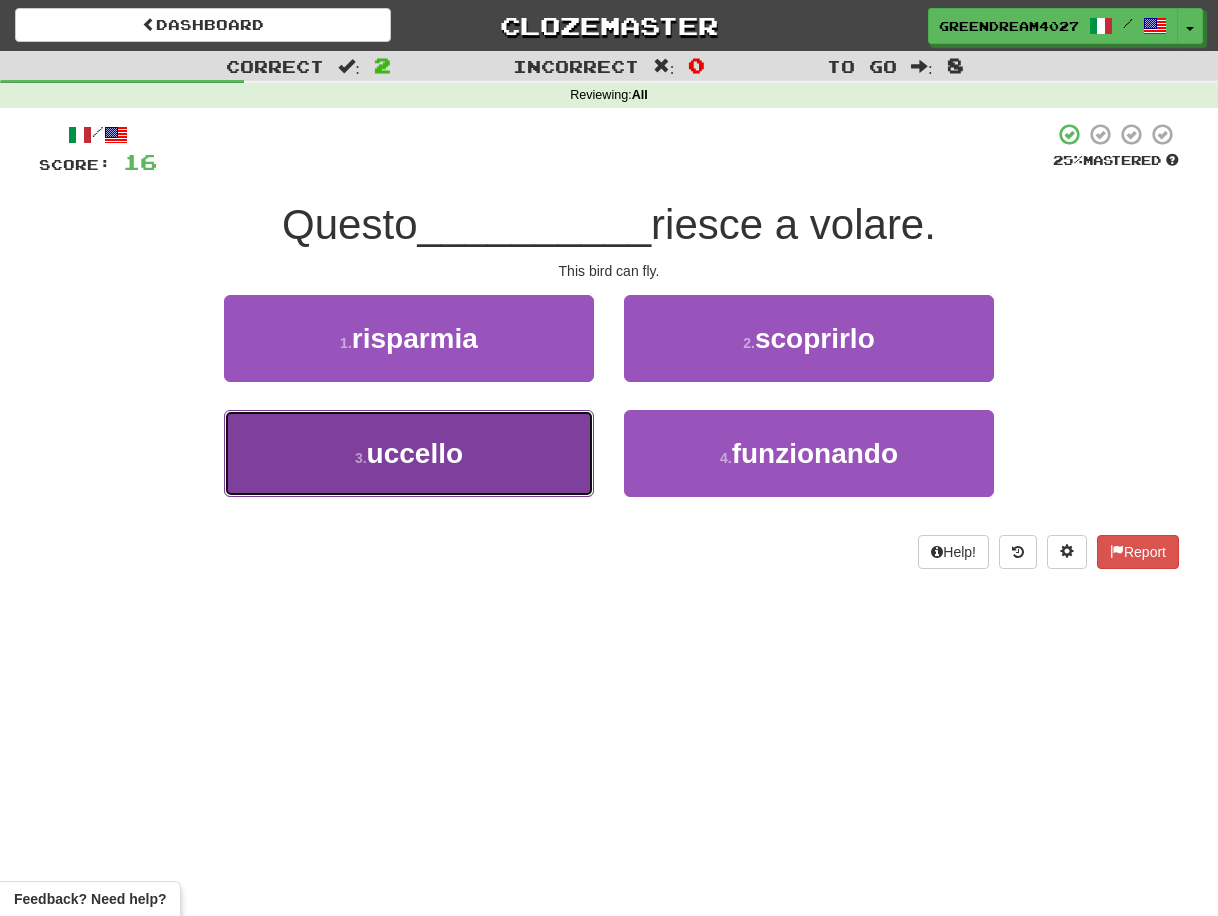 click on "3 .  uccello" at bounding box center (409, 453) 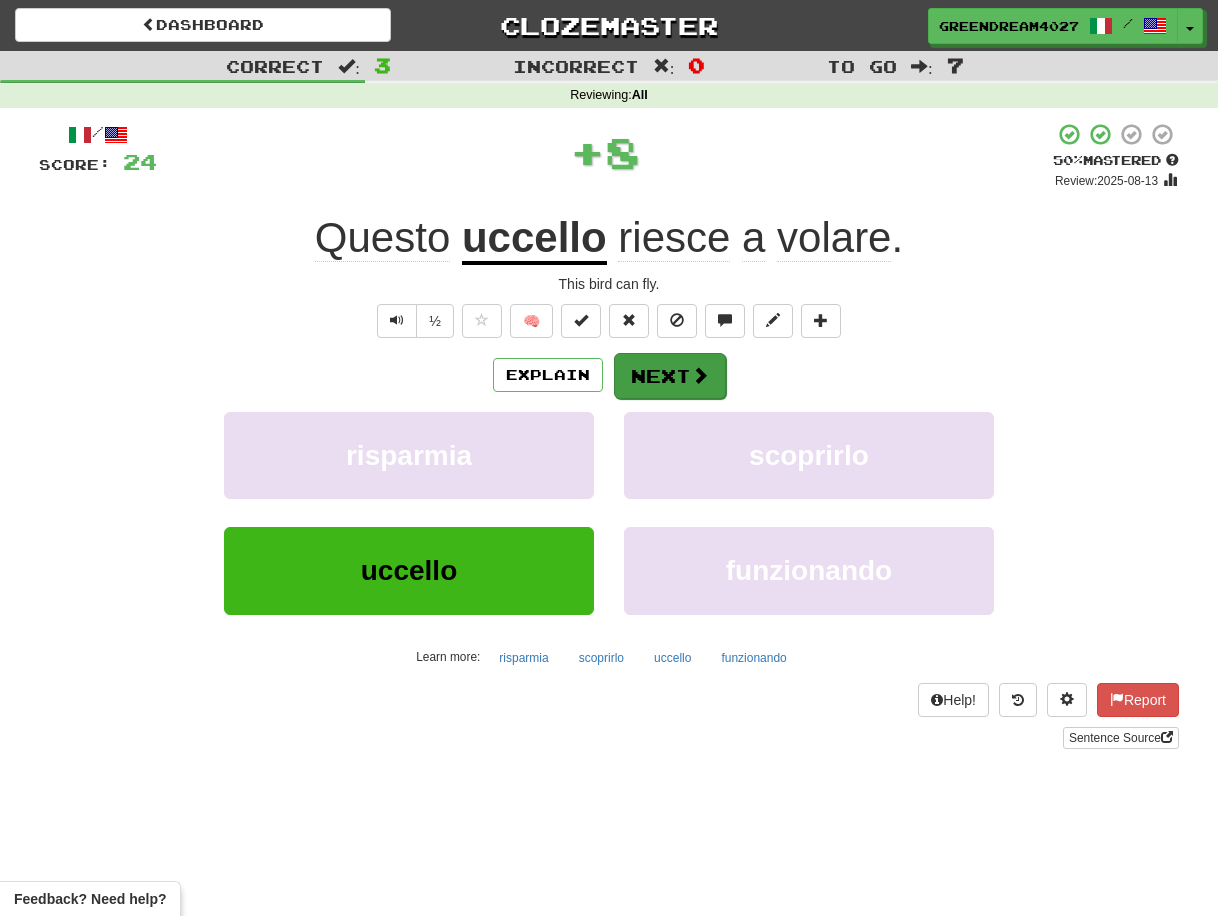click on "Next" at bounding box center (670, 376) 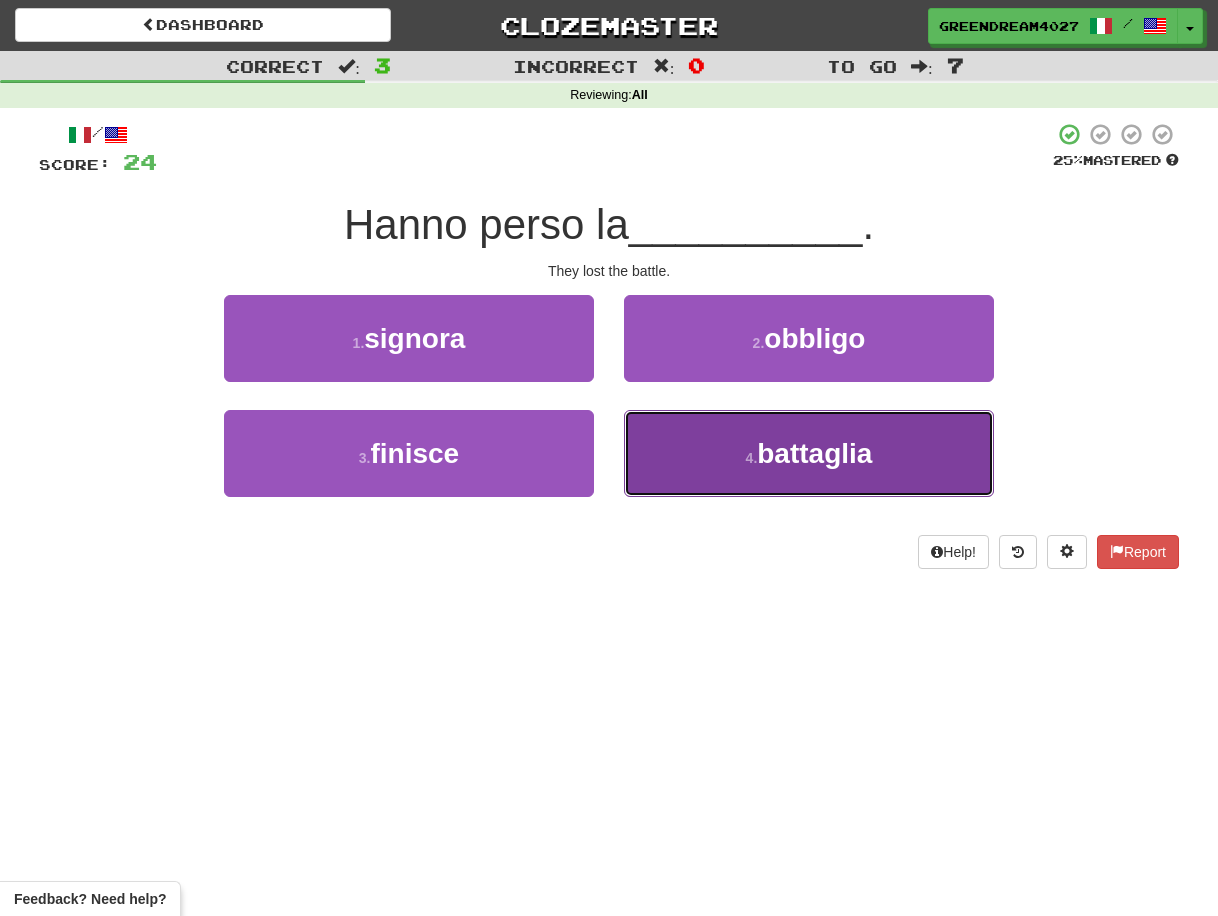click on "4 .  battaglia" at bounding box center [809, 453] 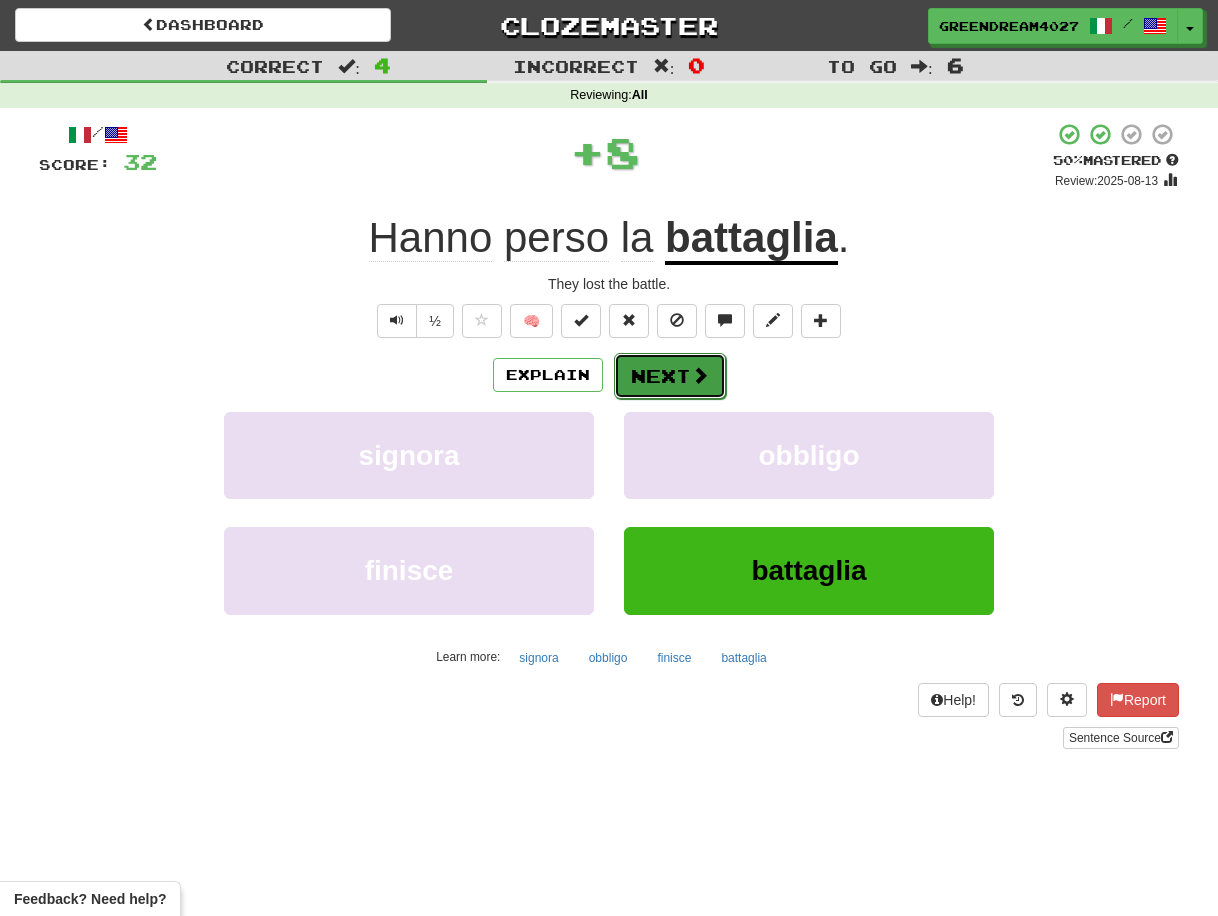 click on "Next" at bounding box center (670, 376) 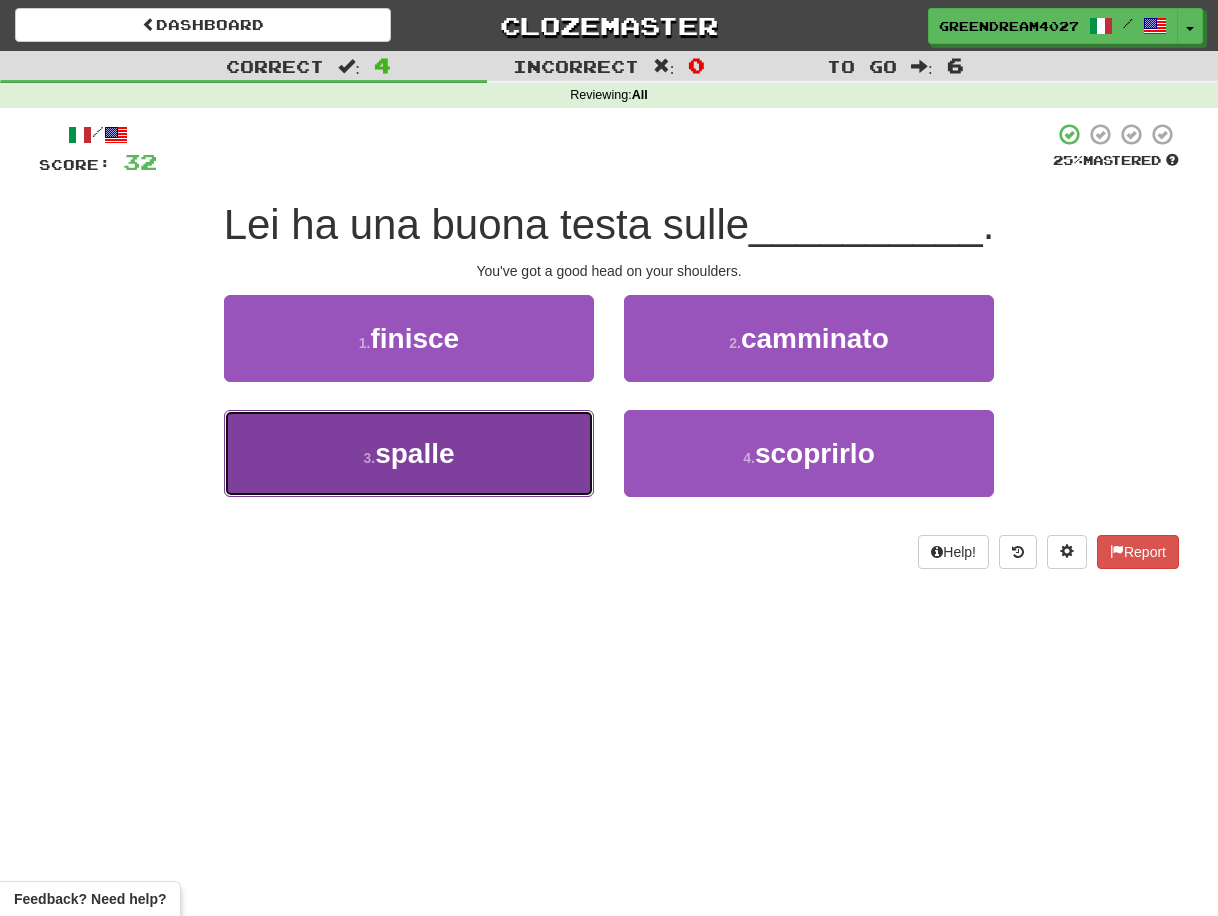 click on "3 .  spalle" at bounding box center [409, 453] 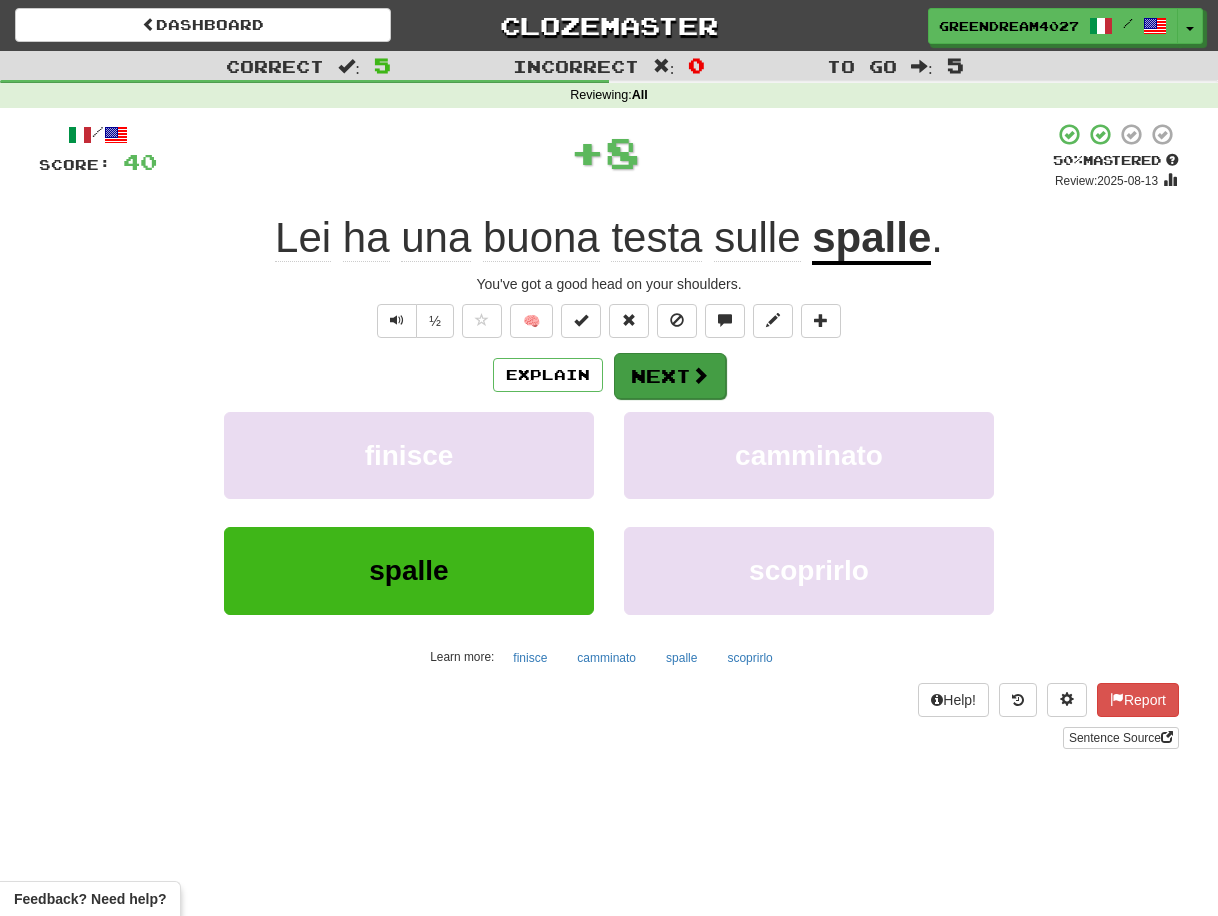 click on "Next" at bounding box center [670, 376] 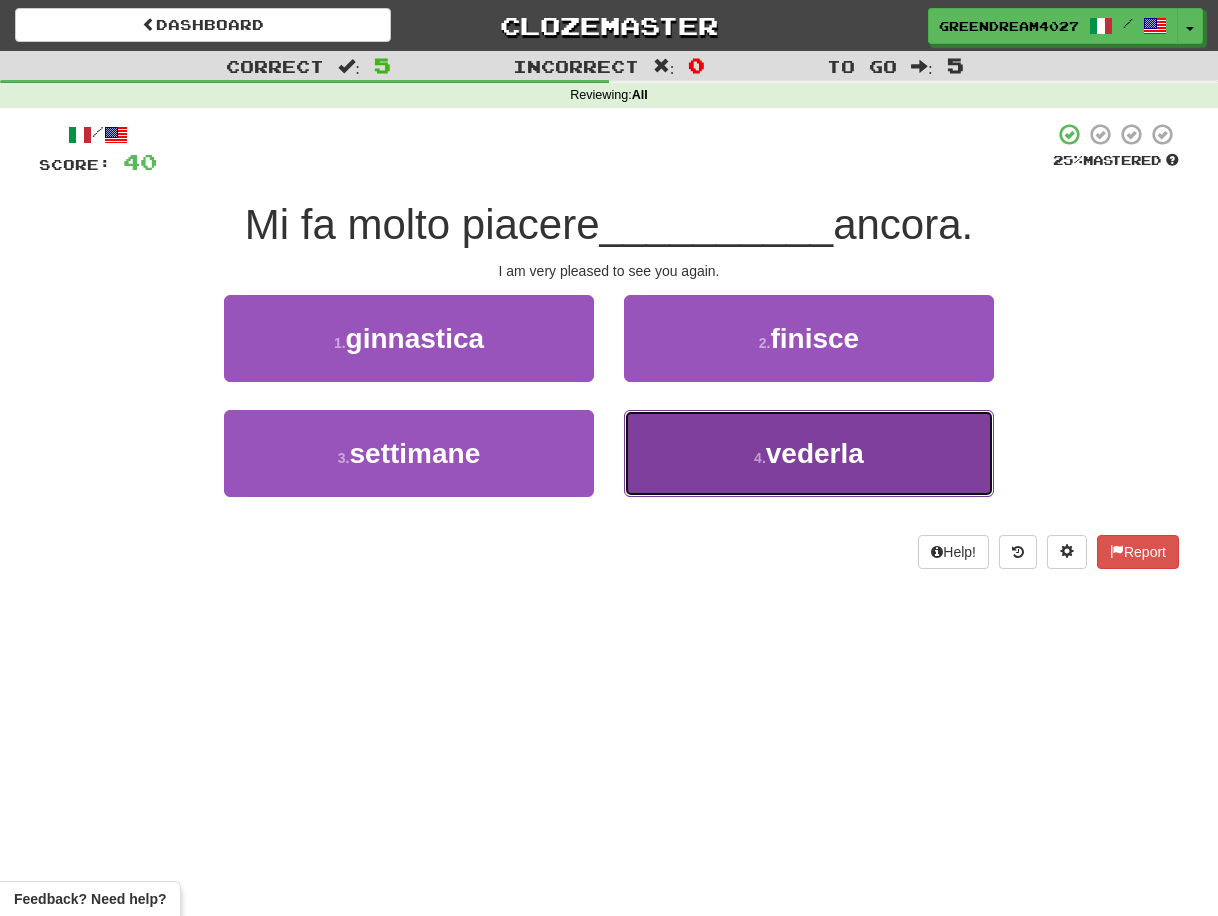 click on "4 .  vederla" at bounding box center (809, 453) 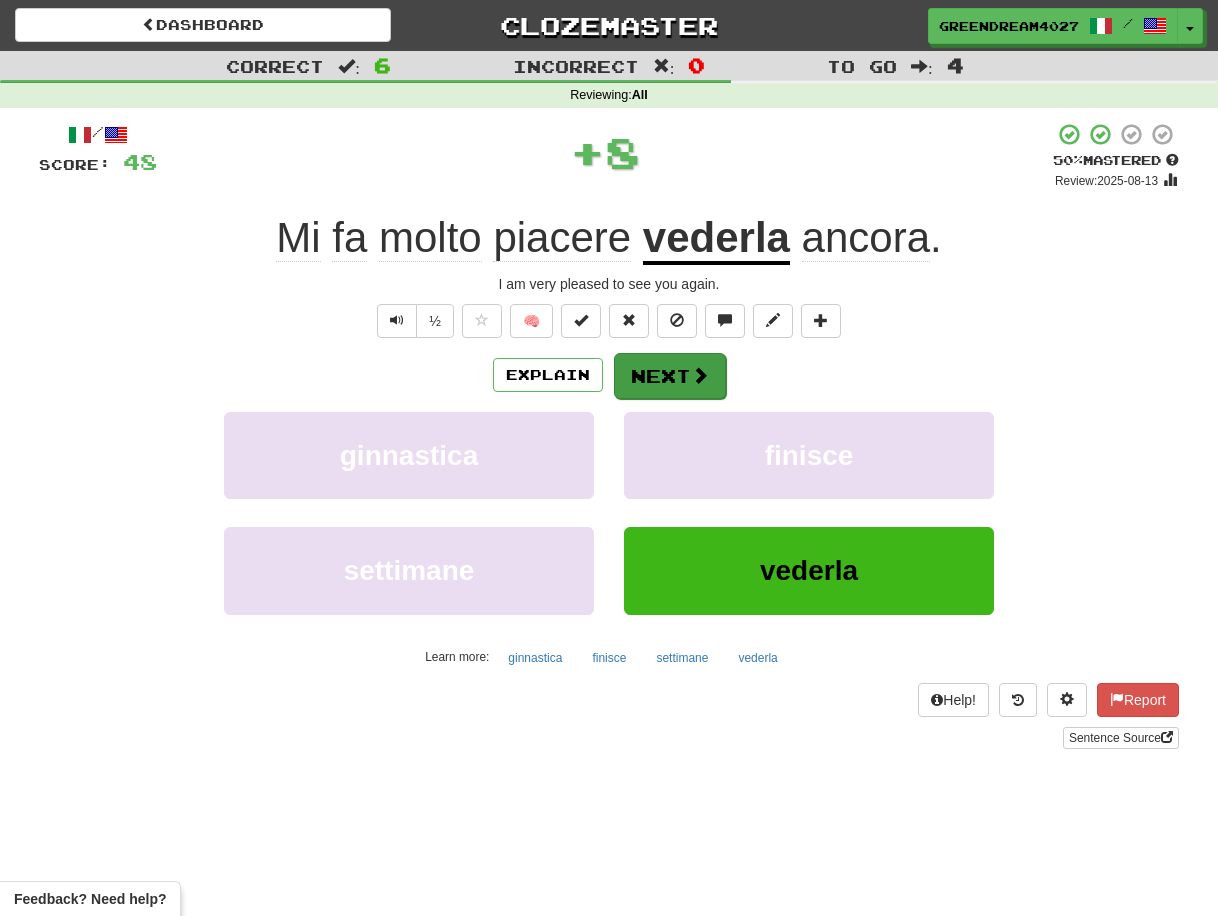 click on "Next" at bounding box center [670, 376] 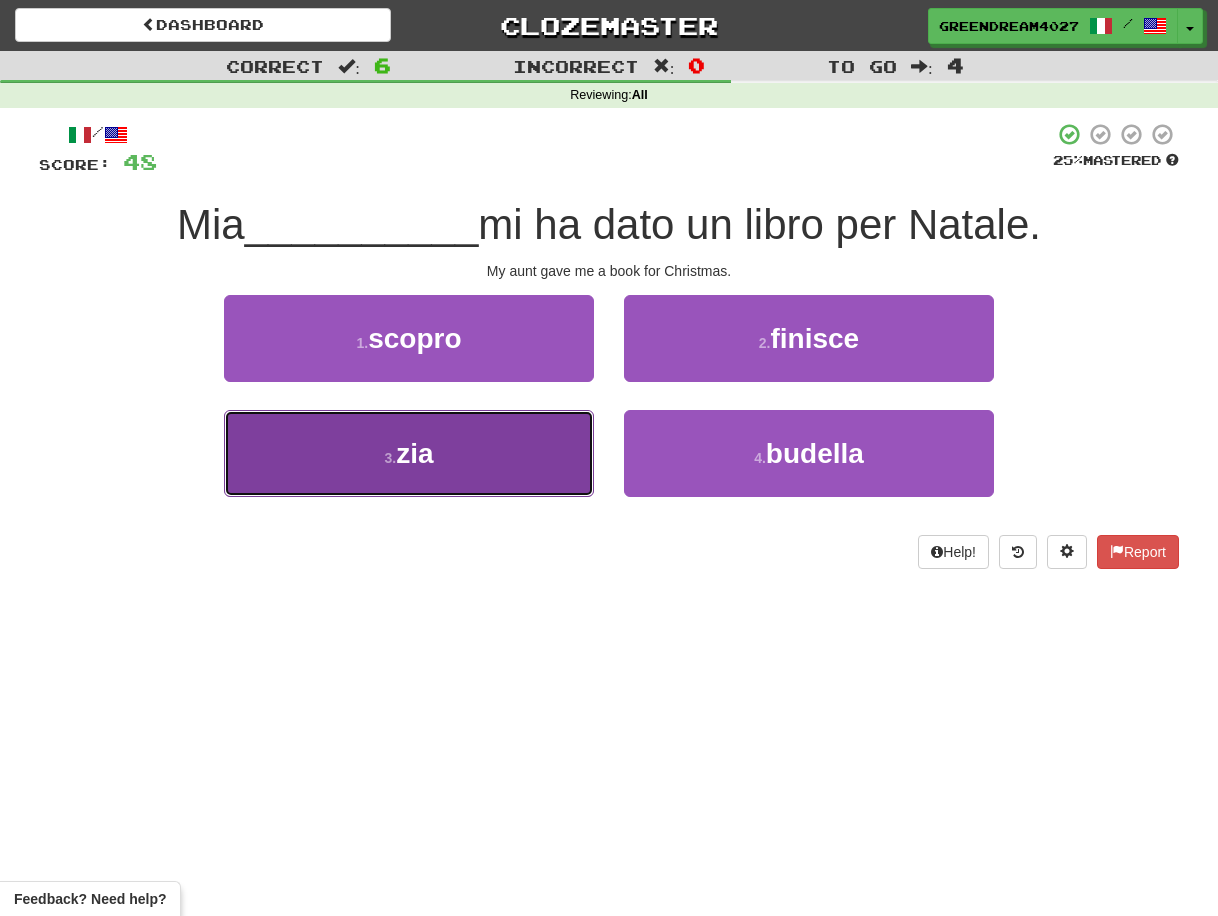 click on "3 .  zia" at bounding box center [409, 453] 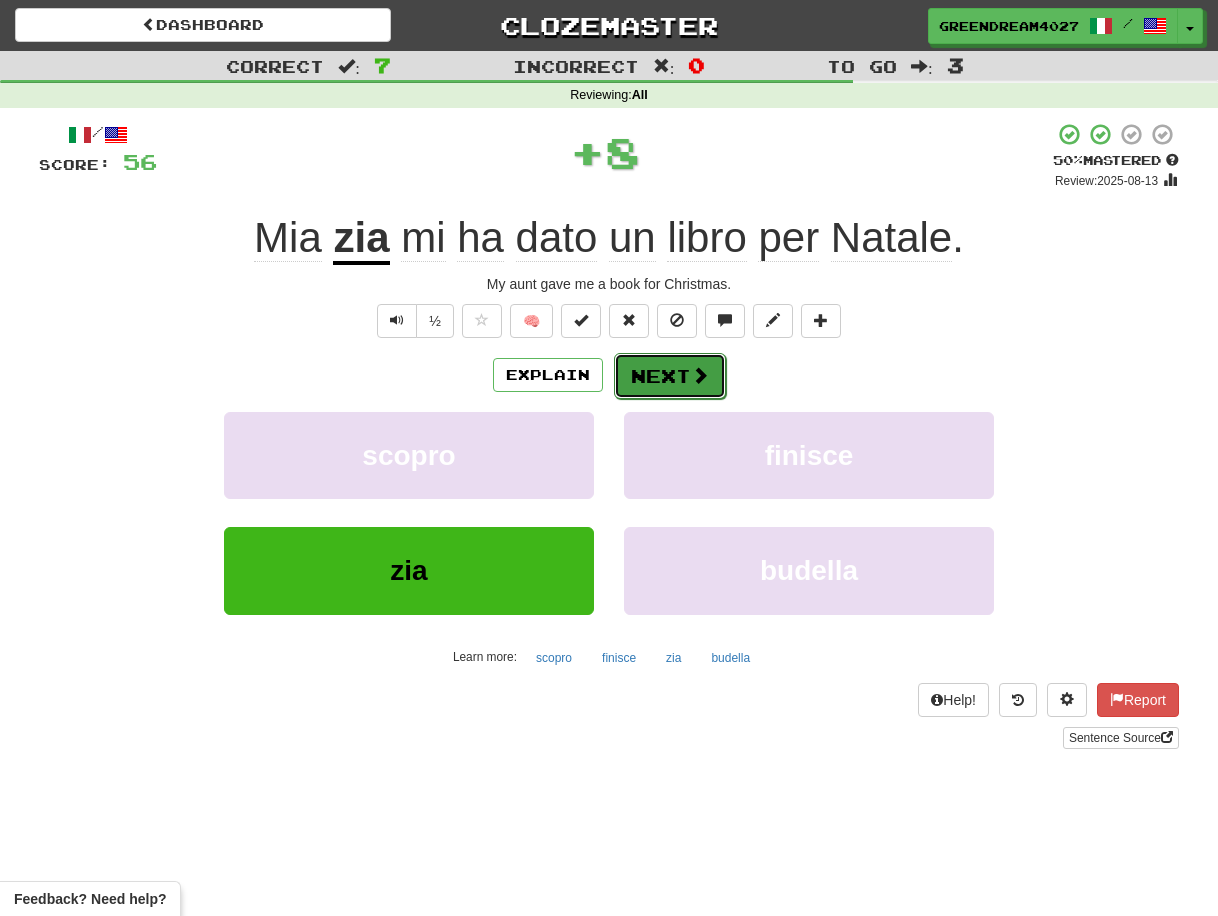 click on "Next" at bounding box center [670, 376] 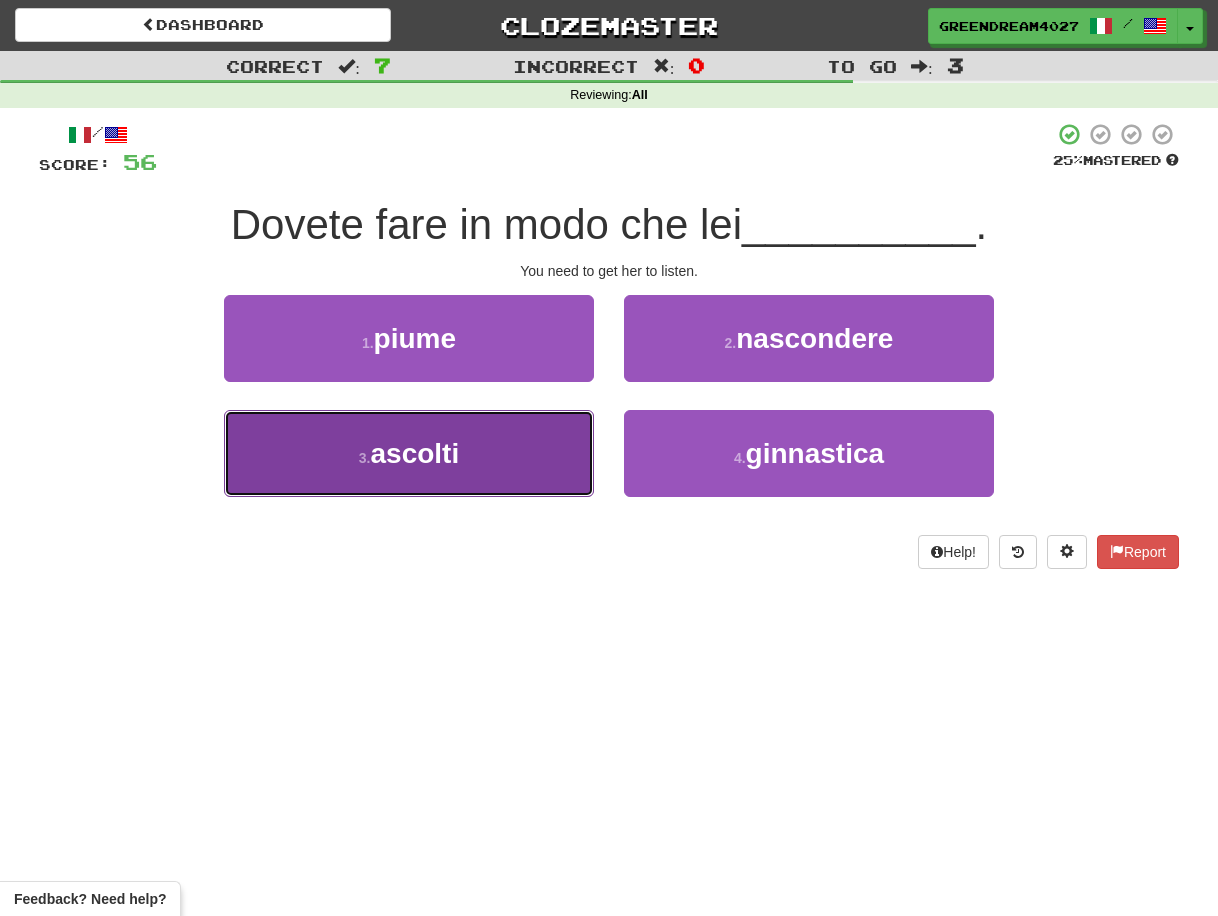 click on "3 .  ascolti" at bounding box center (409, 453) 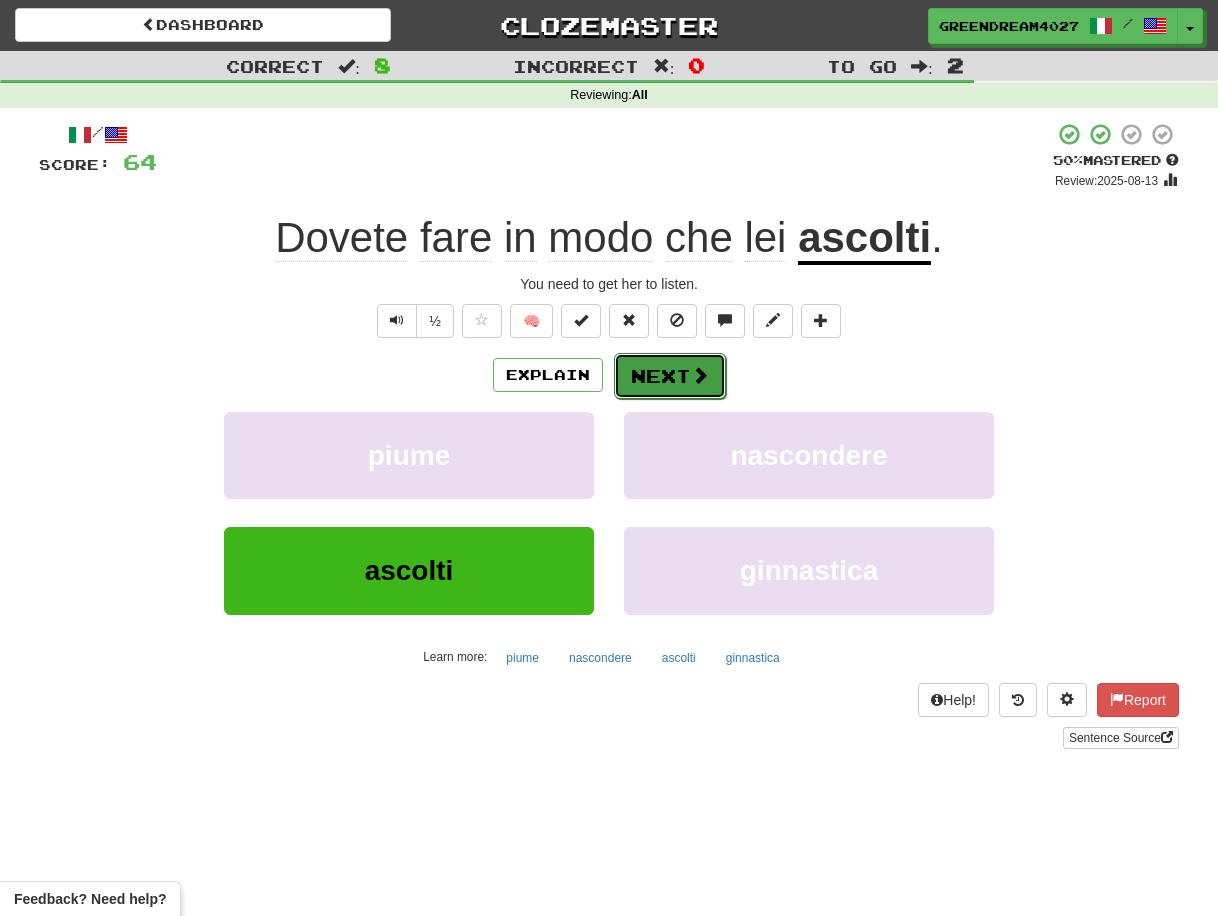 click on "Next" at bounding box center (670, 376) 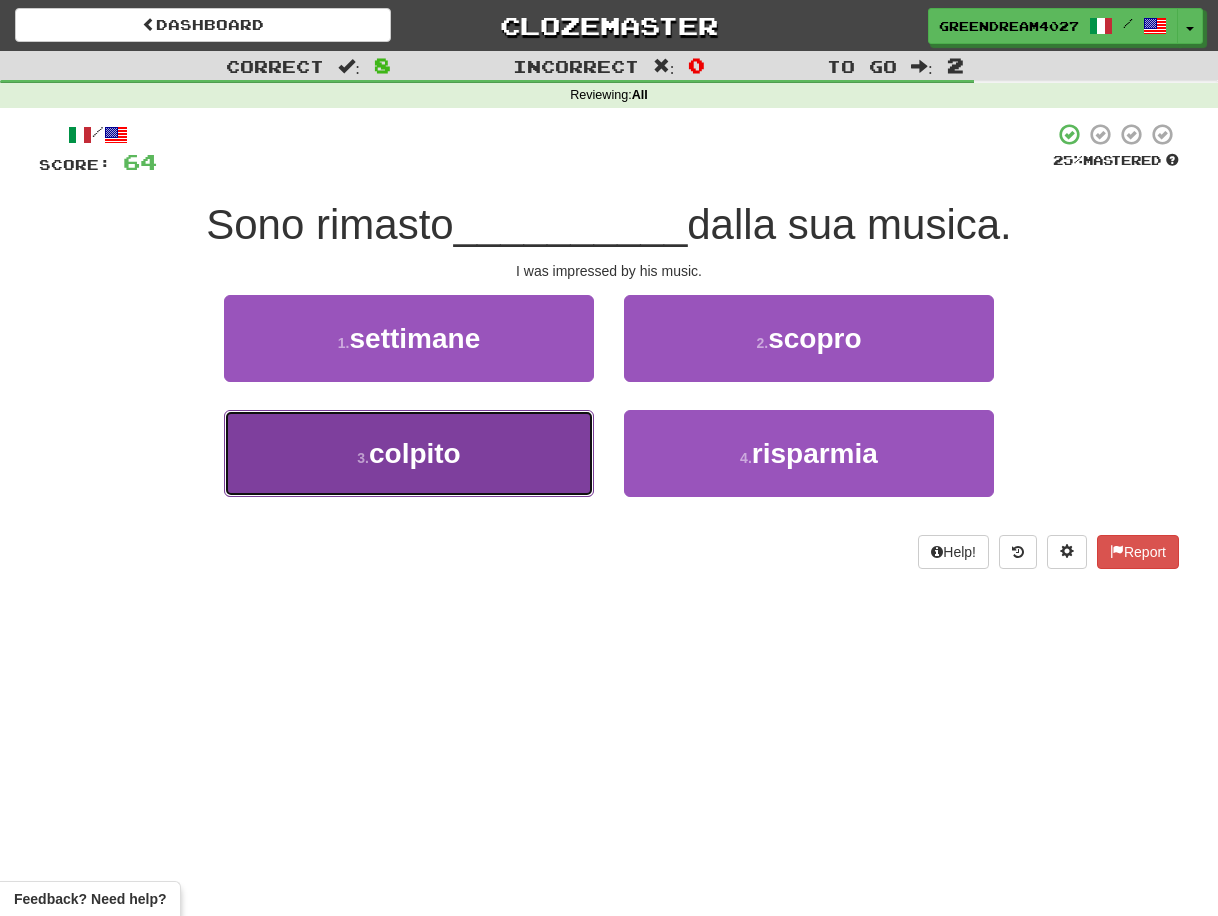 click on "3 .  colpito" at bounding box center (409, 453) 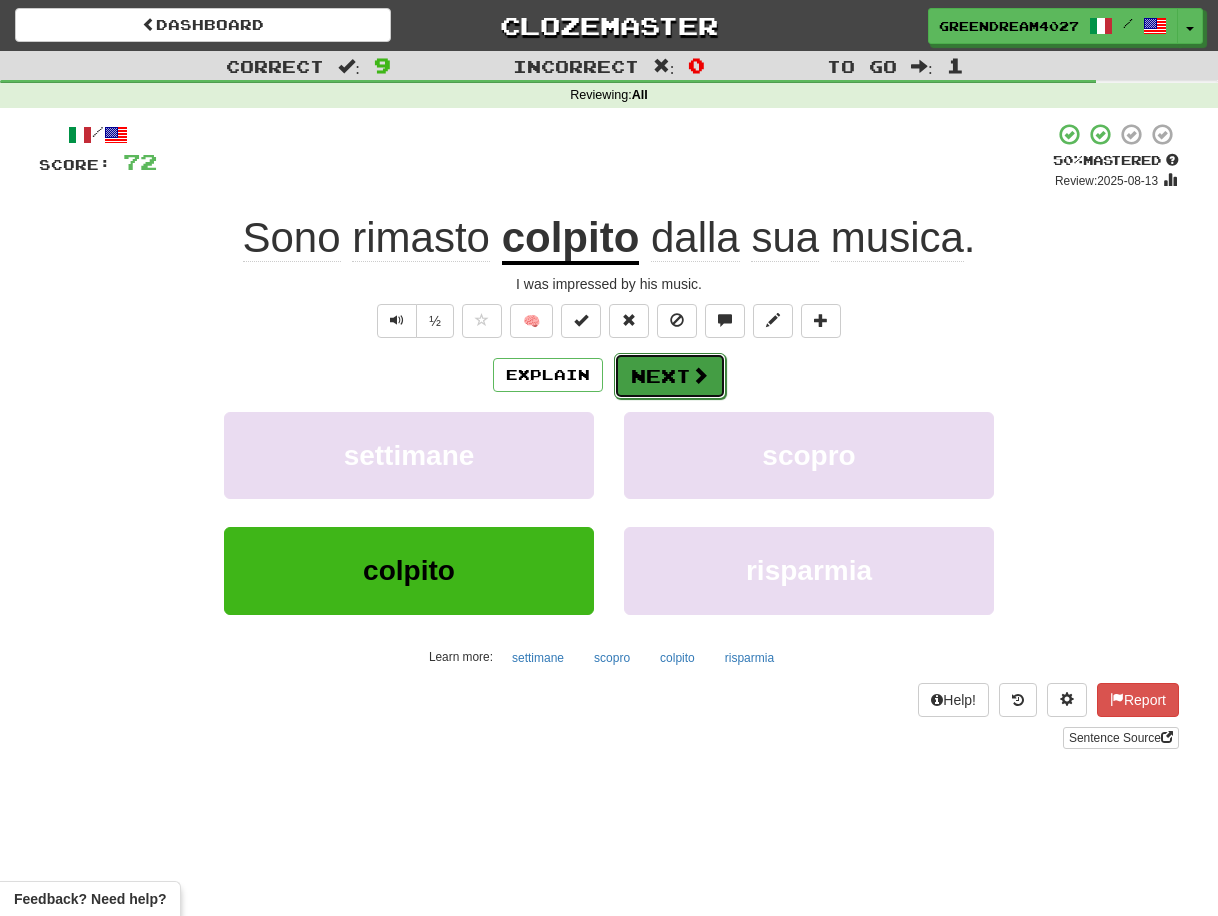 click on "Next" at bounding box center (670, 376) 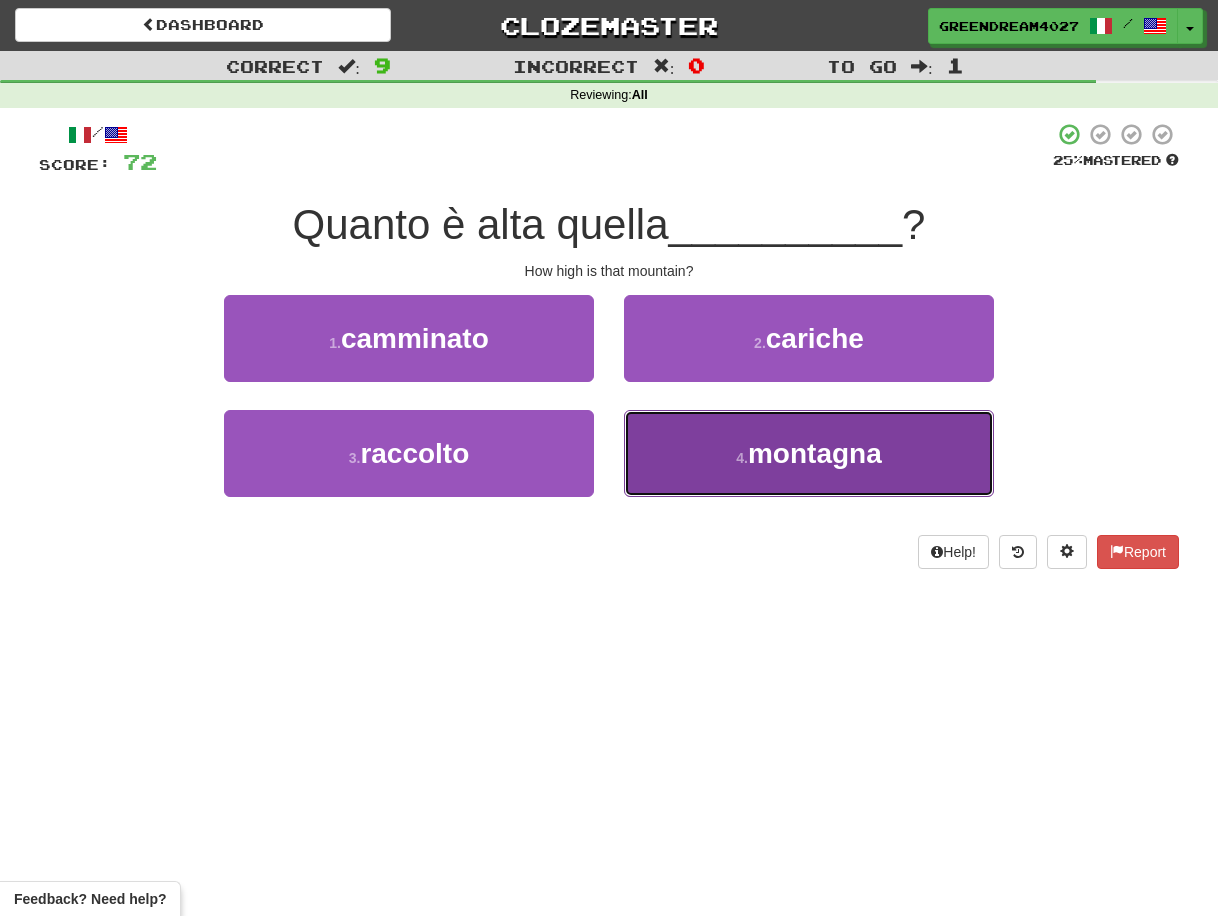 click on "4 ." at bounding box center (742, 458) 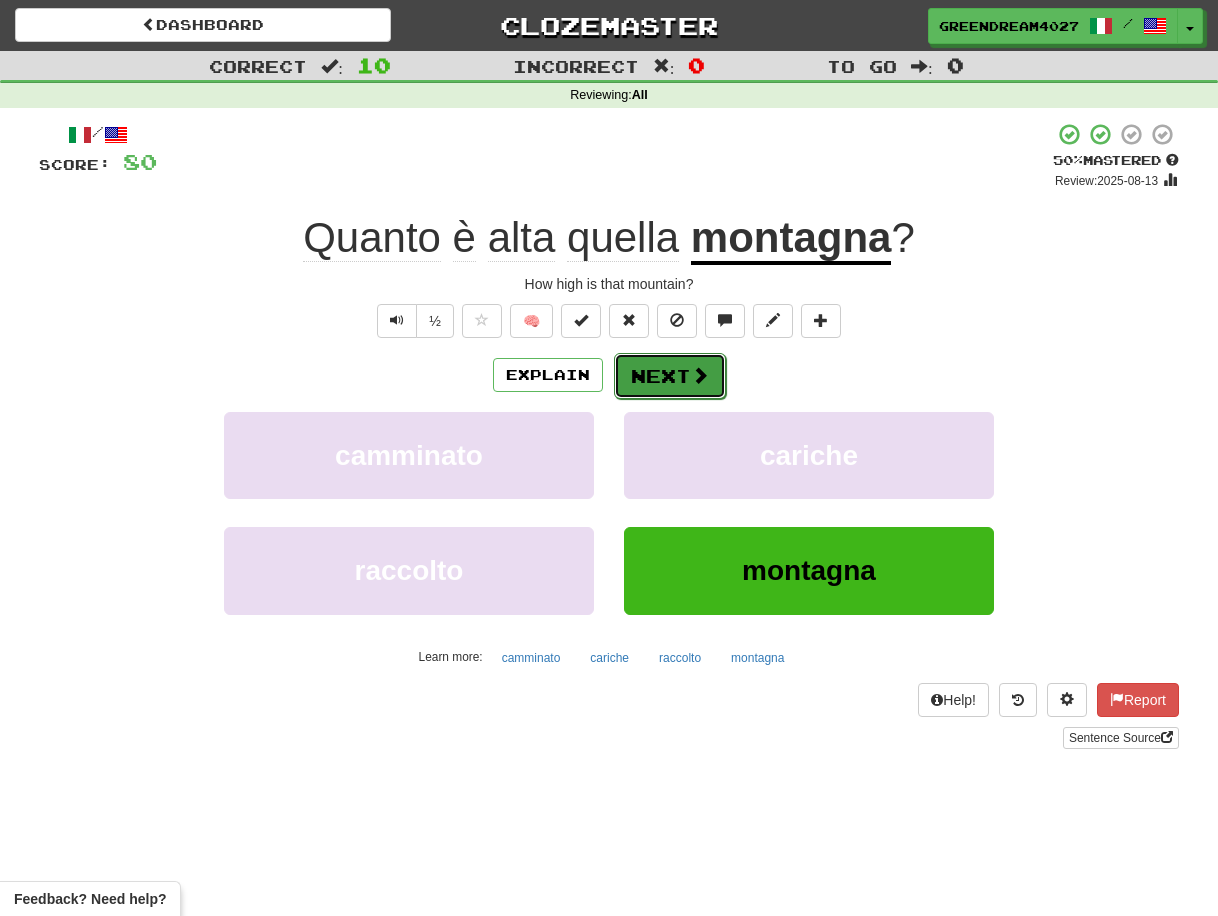 click at bounding box center [700, 375] 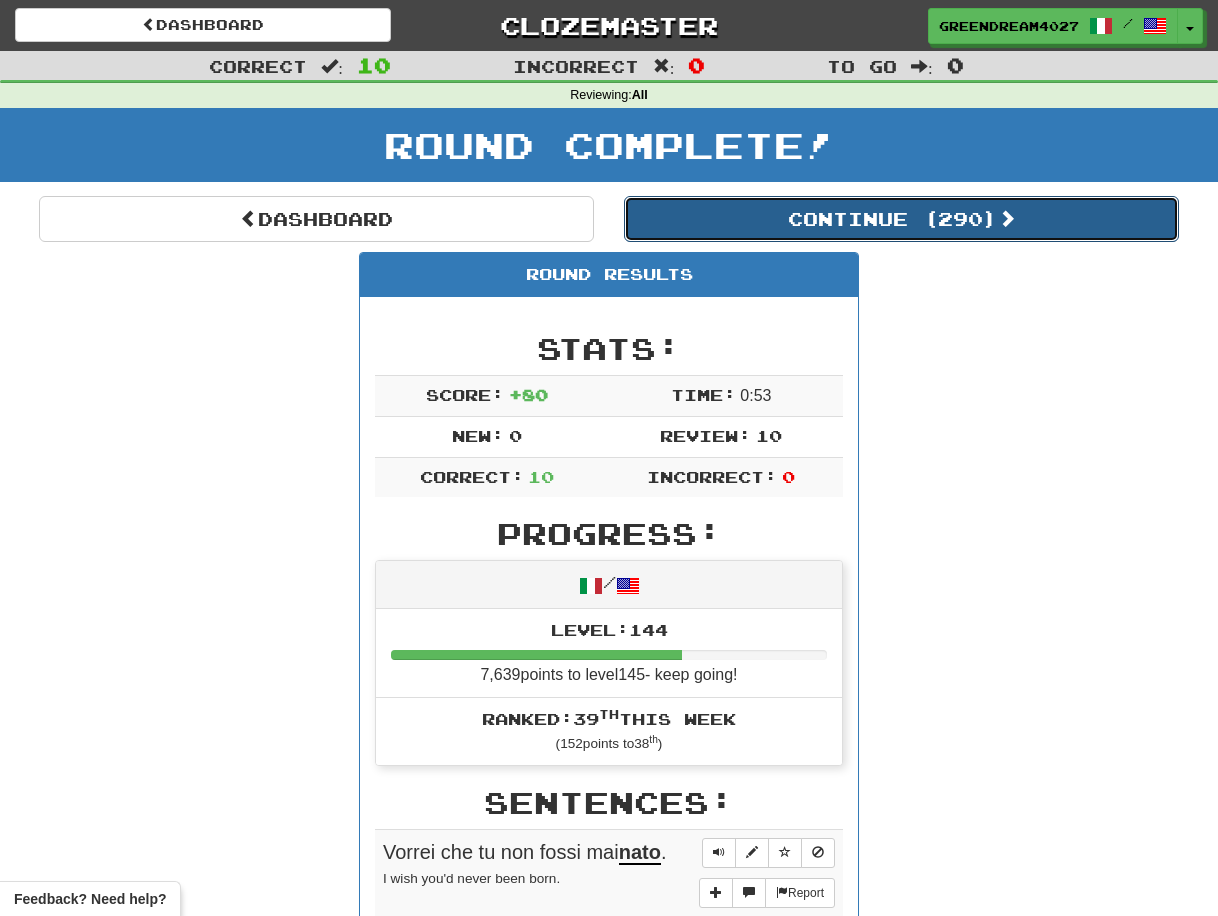 click on "Continue ( 290 )" at bounding box center (901, 219) 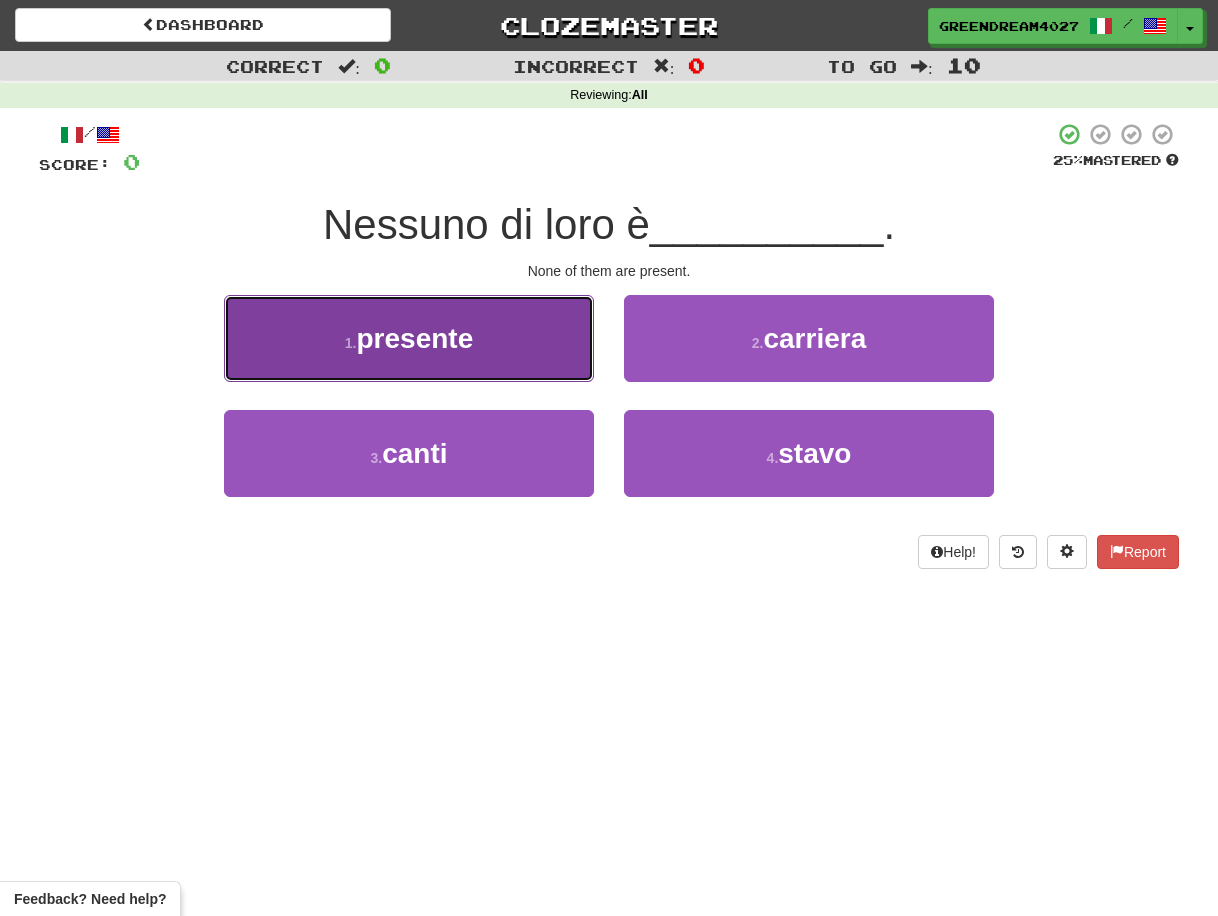 click on "1 .  presente" at bounding box center [409, 338] 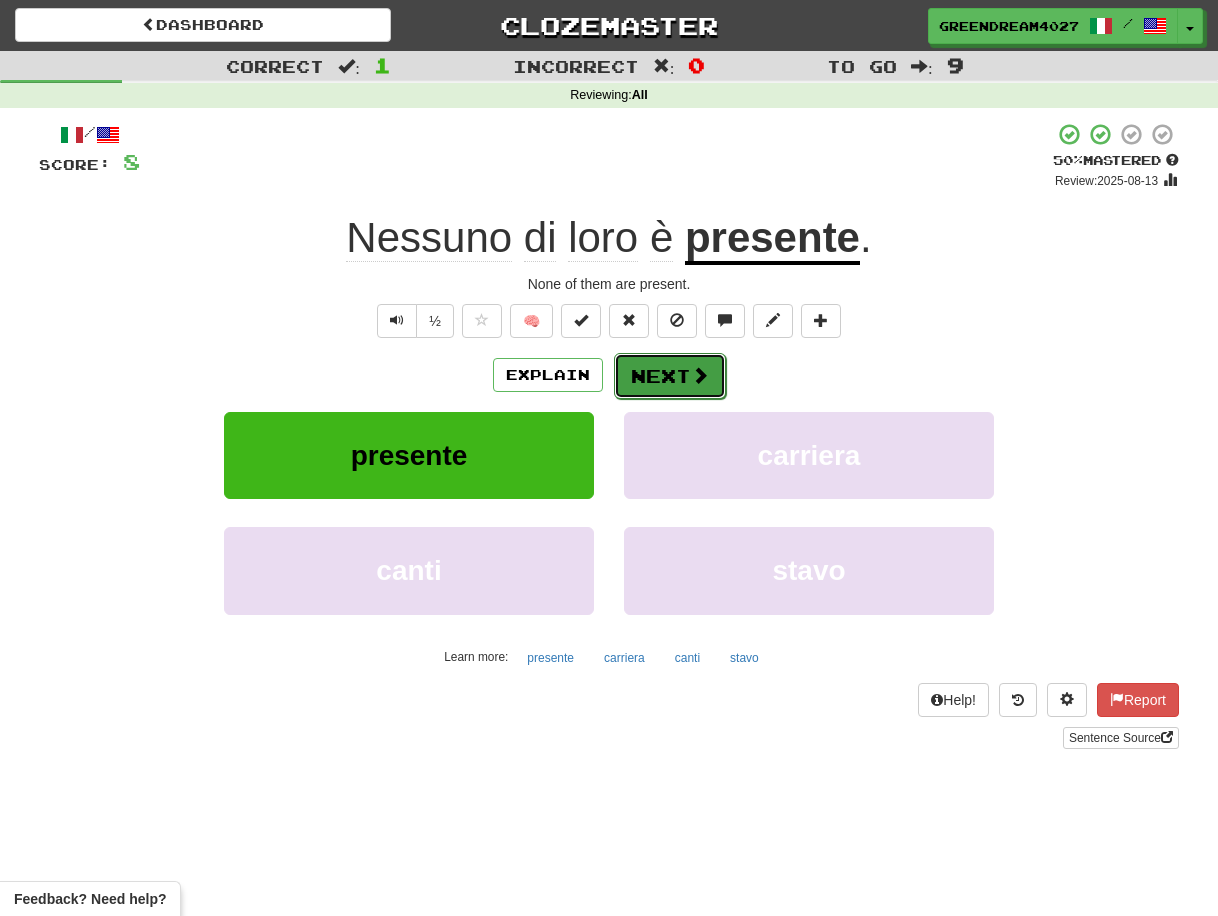 click on "Next" at bounding box center [670, 376] 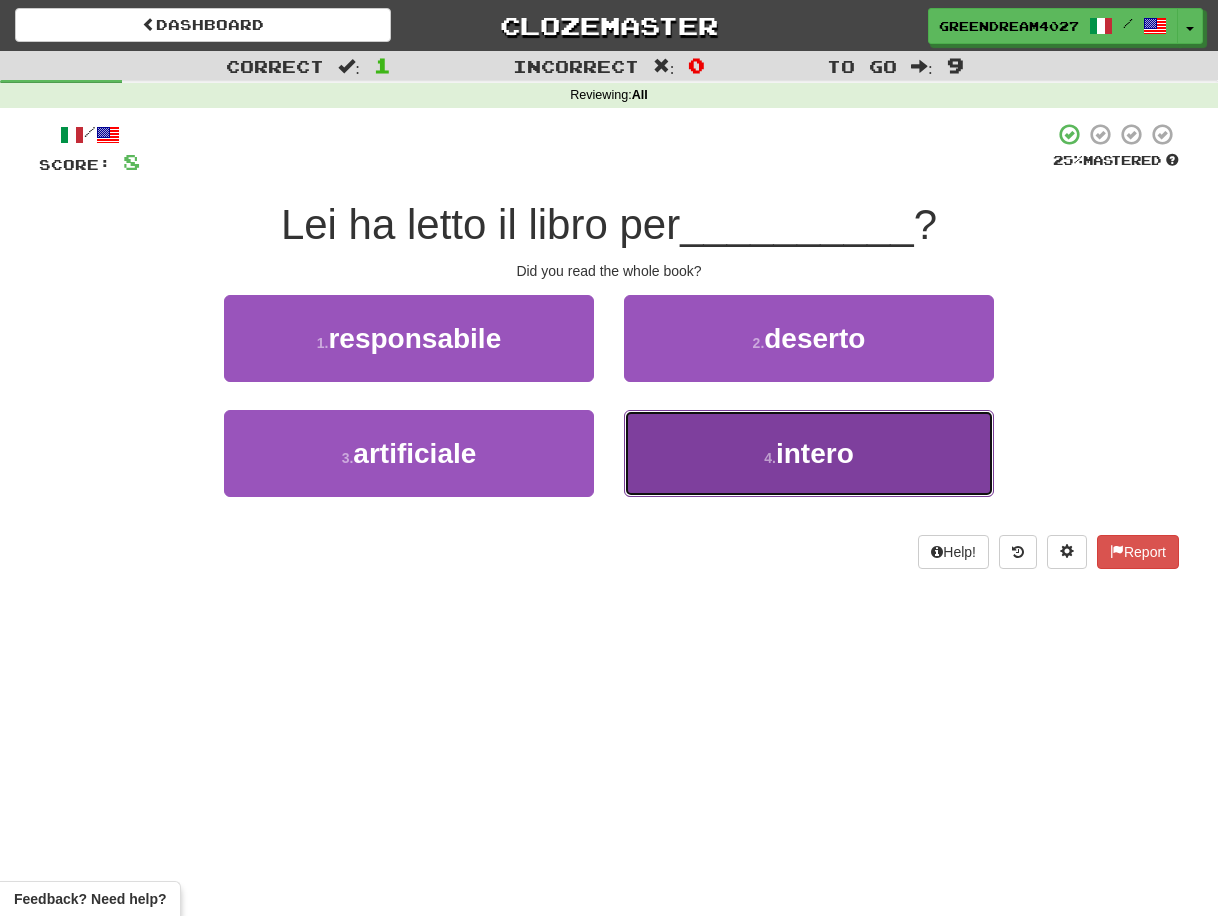 click on "4 .  intero" at bounding box center [809, 453] 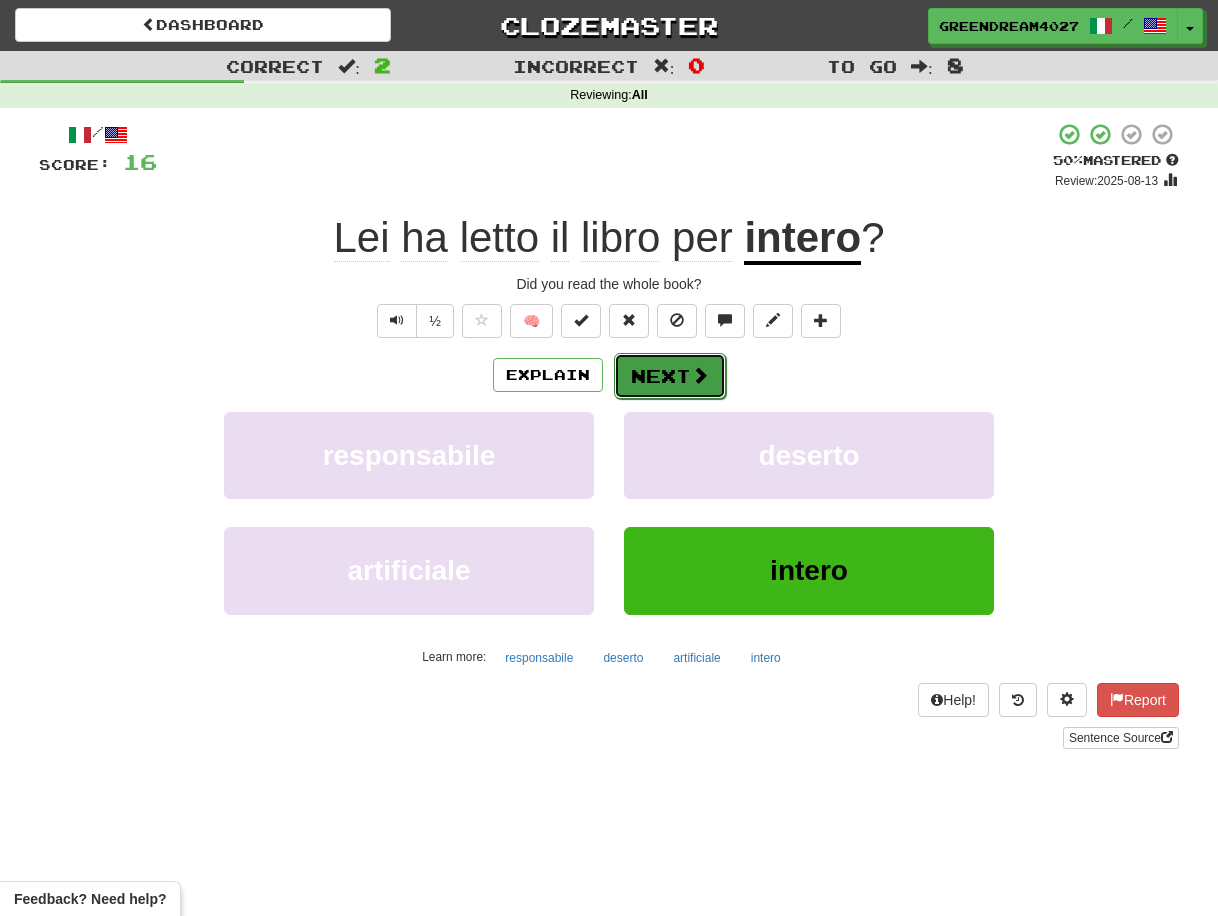 click on "Next" at bounding box center (670, 376) 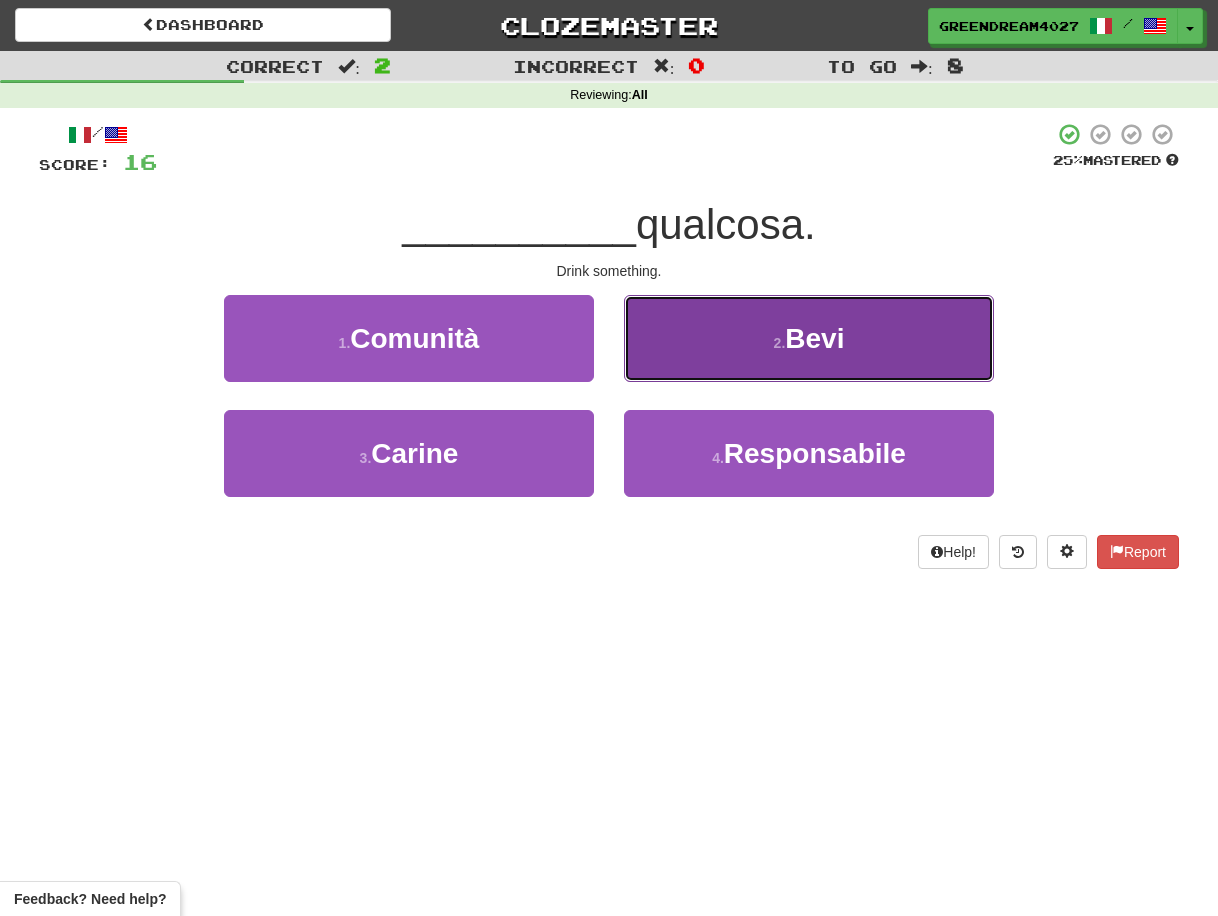 click on "2 .  Bevi" at bounding box center [809, 338] 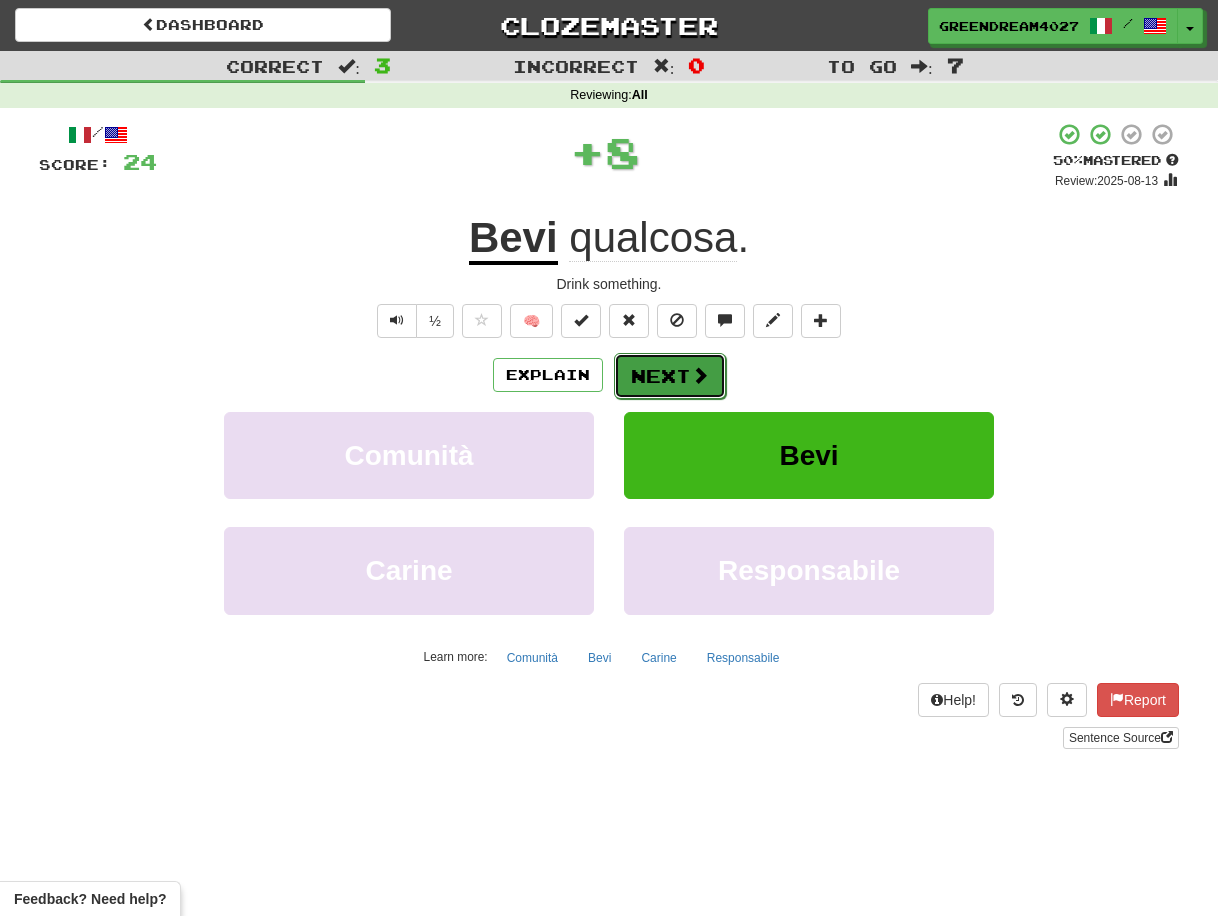 click on "Next" at bounding box center (670, 376) 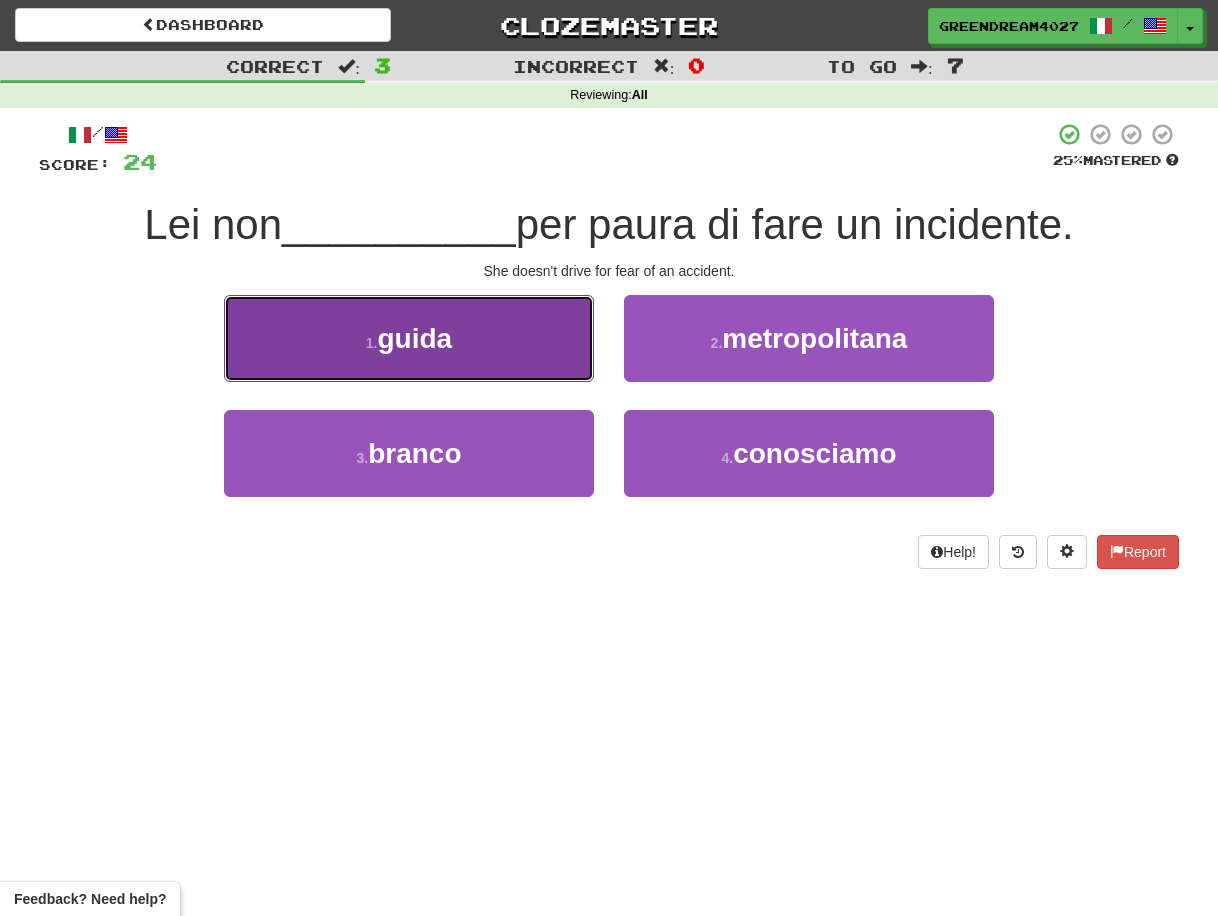 click on "1 .  guida" at bounding box center [409, 338] 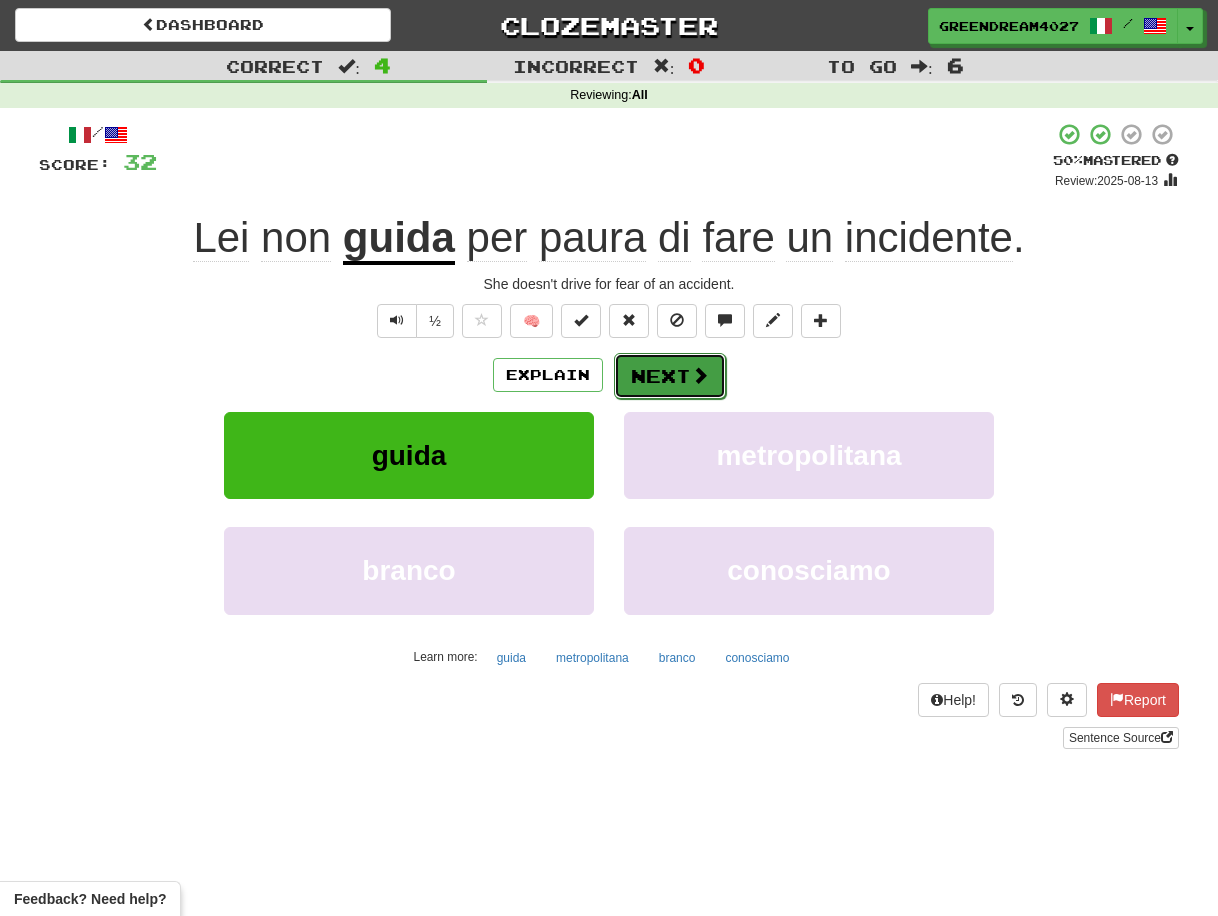 click on "Next" at bounding box center (670, 376) 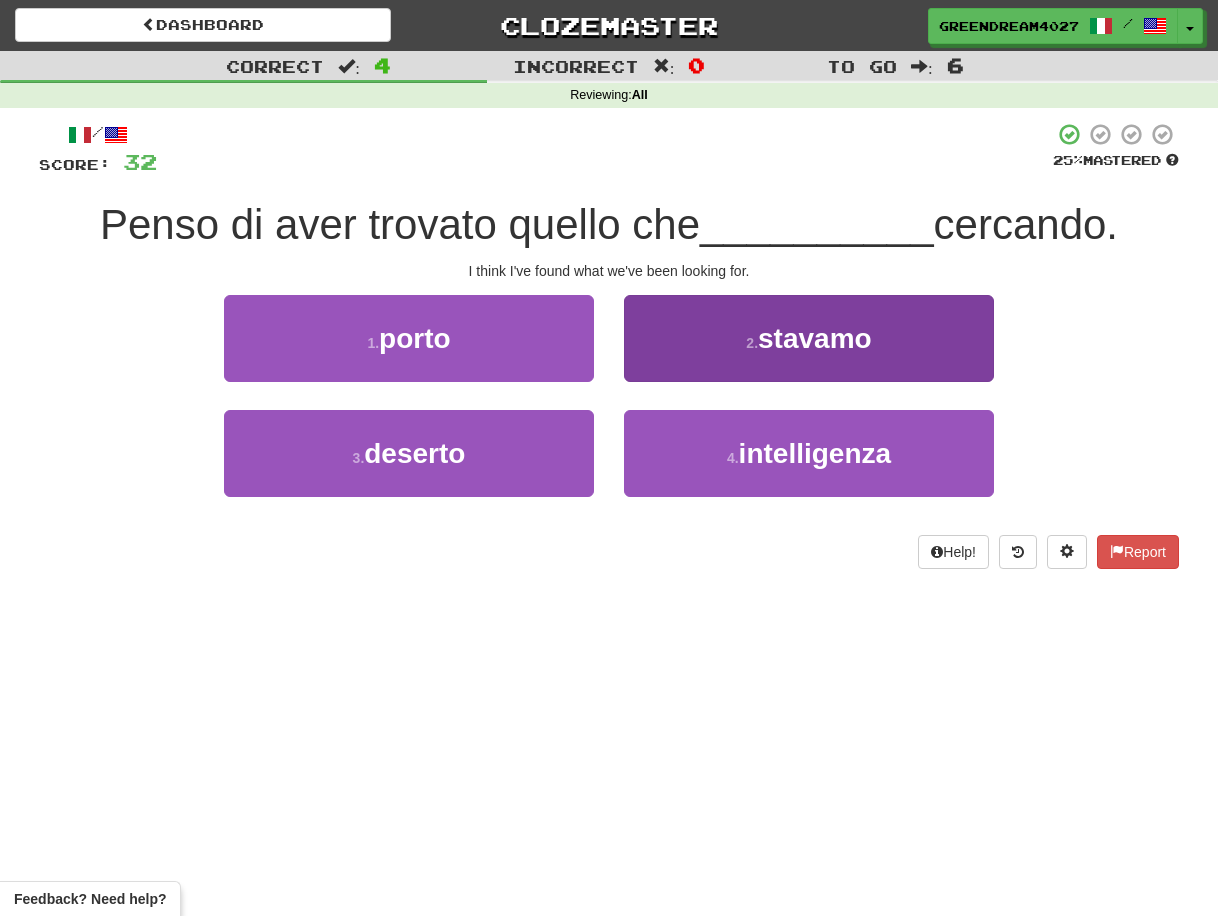 click on "2 .  stavamo" at bounding box center (809, 338) 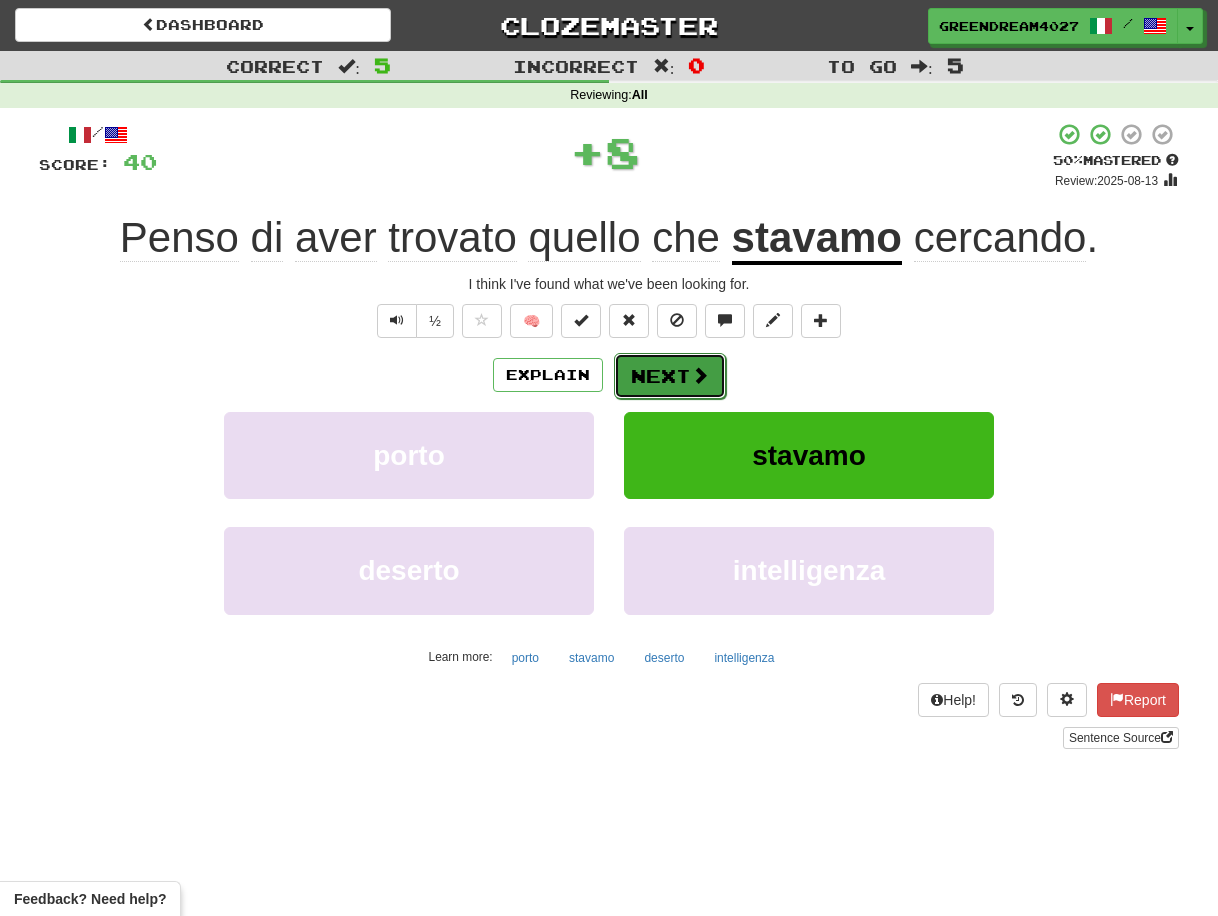 click on "Next" at bounding box center [670, 376] 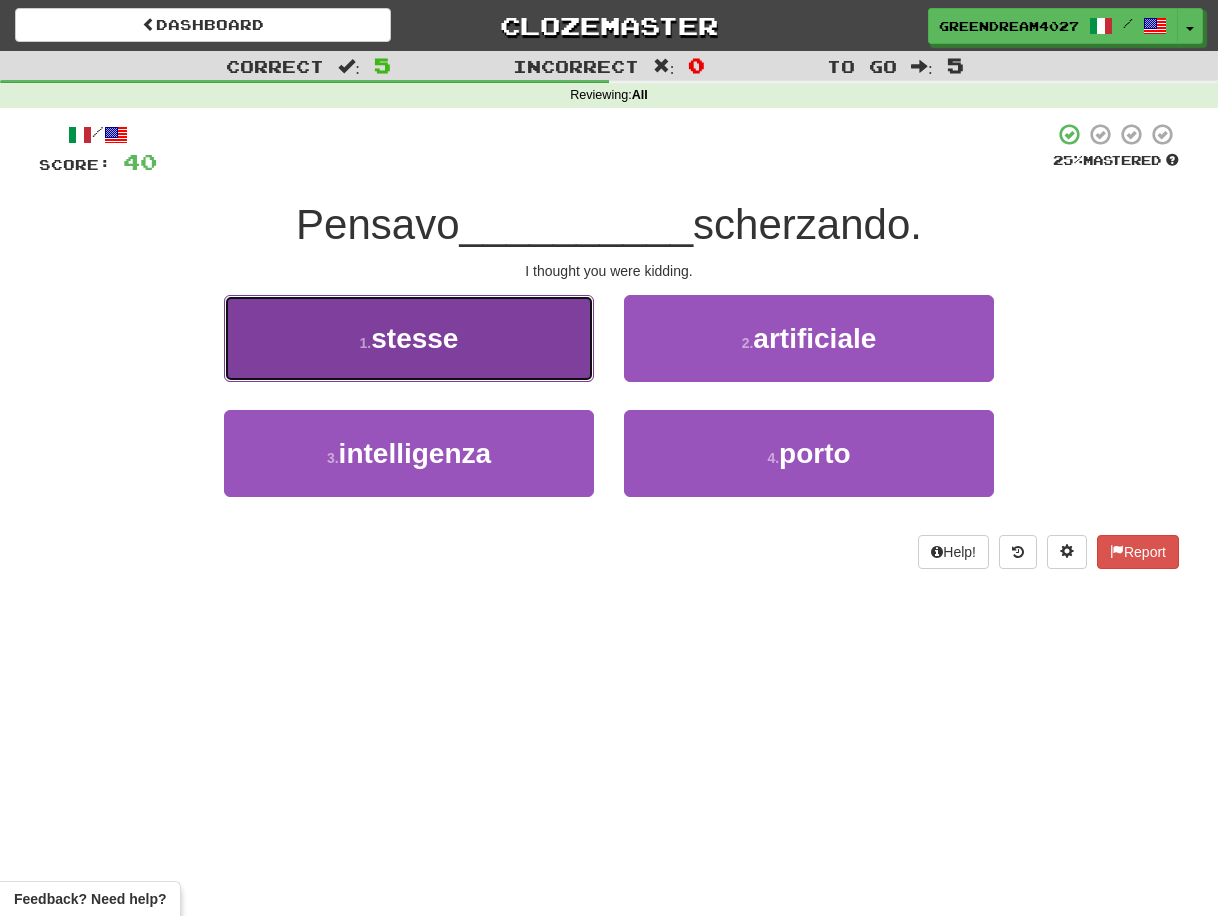 click on "1 .  stesse" at bounding box center [409, 338] 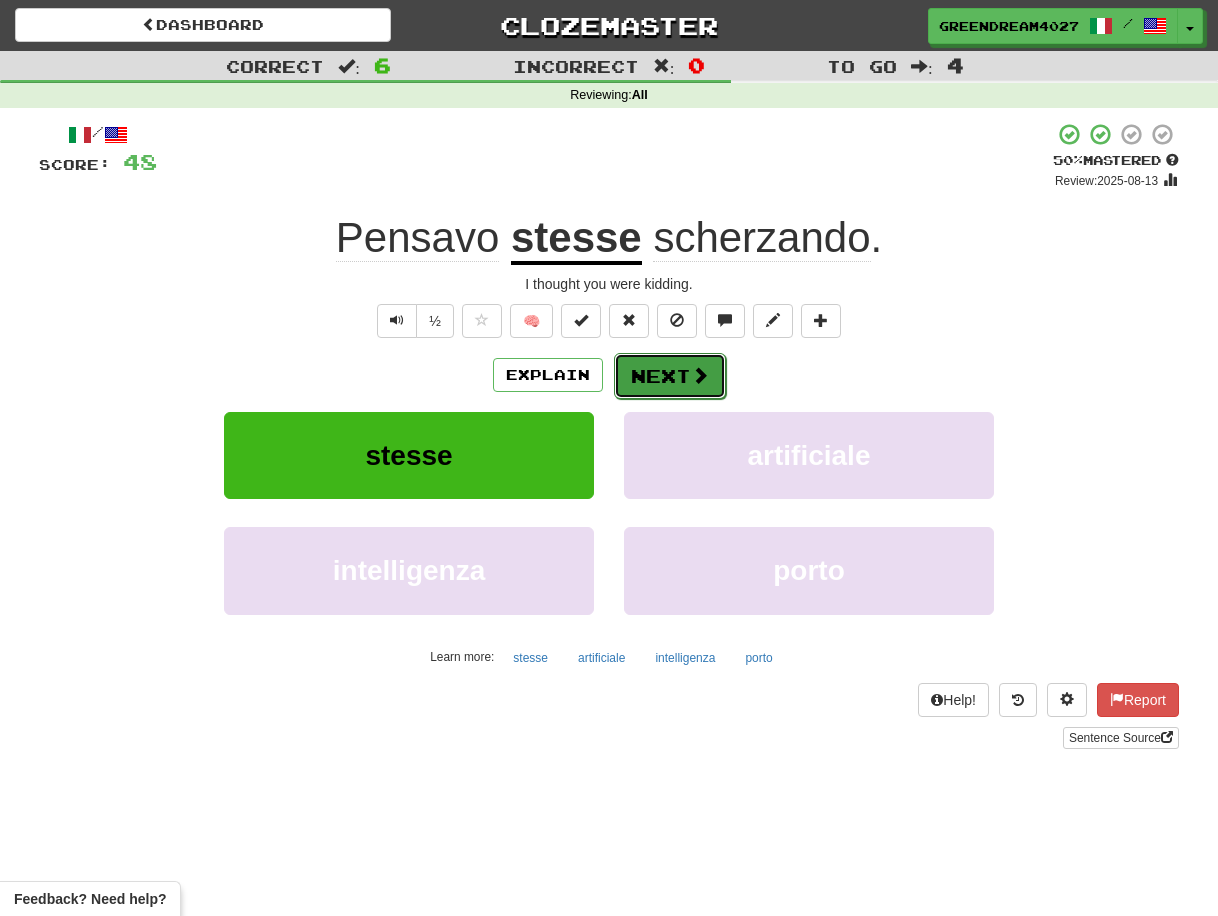 click on "Next" at bounding box center (670, 376) 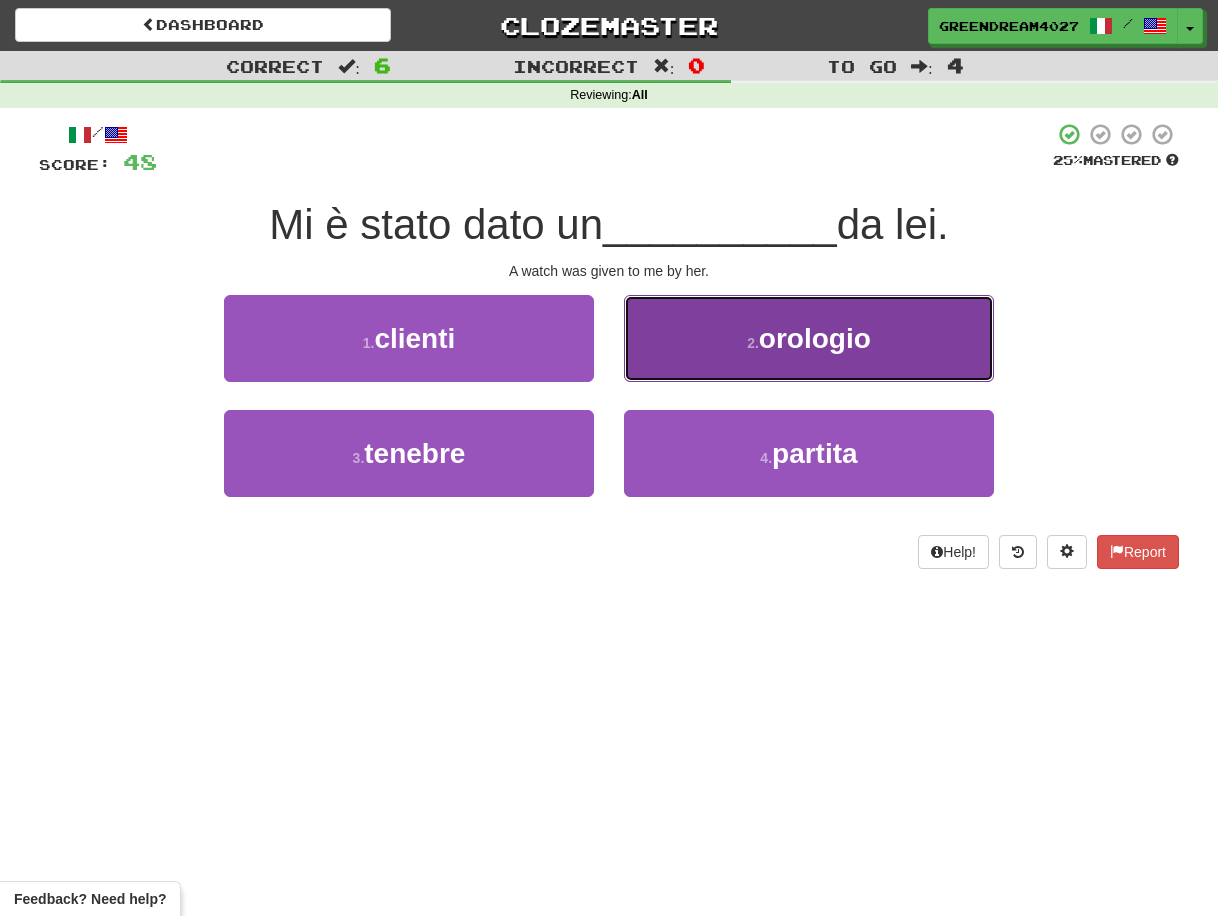 click on "orologio" at bounding box center (815, 338) 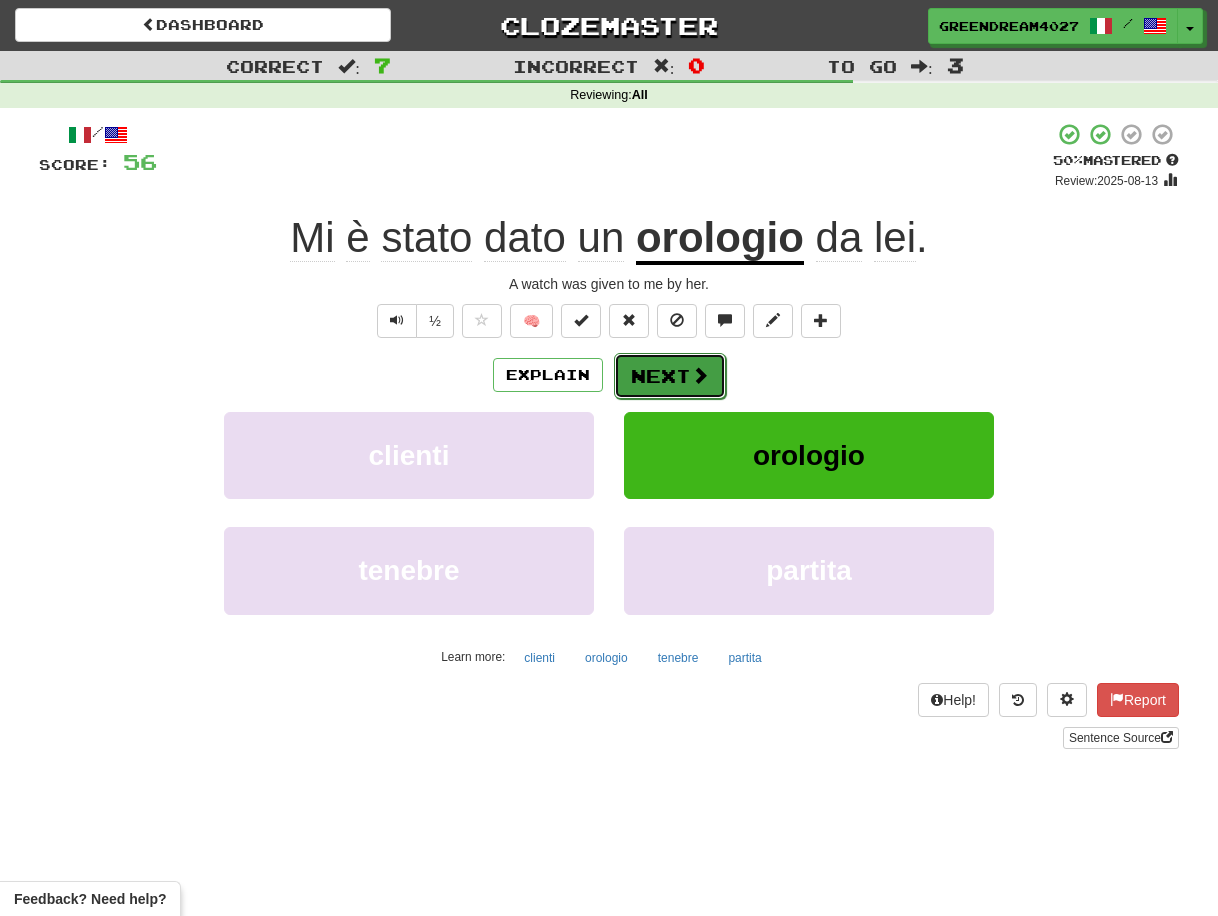 click at bounding box center (700, 375) 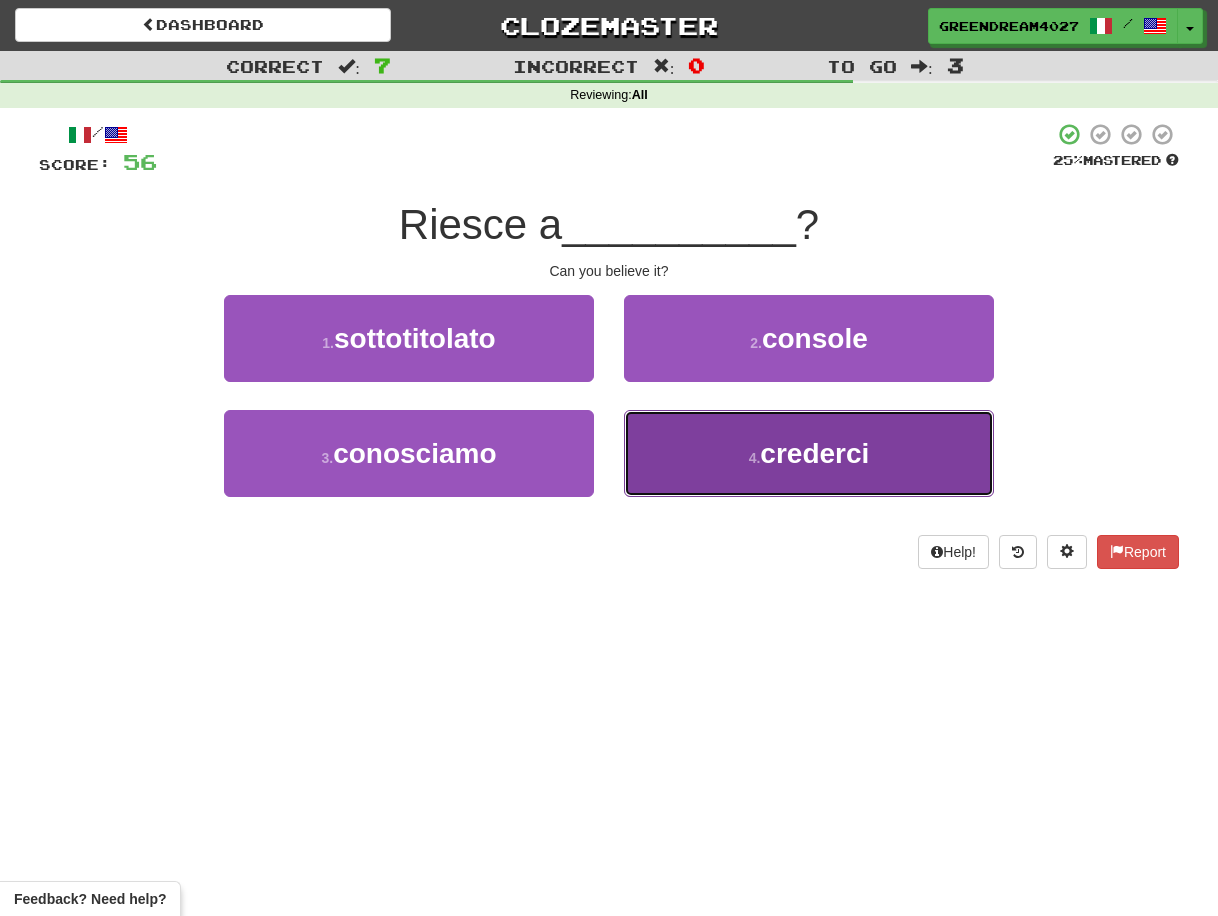 click on "4 .  crederci" at bounding box center [809, 453] 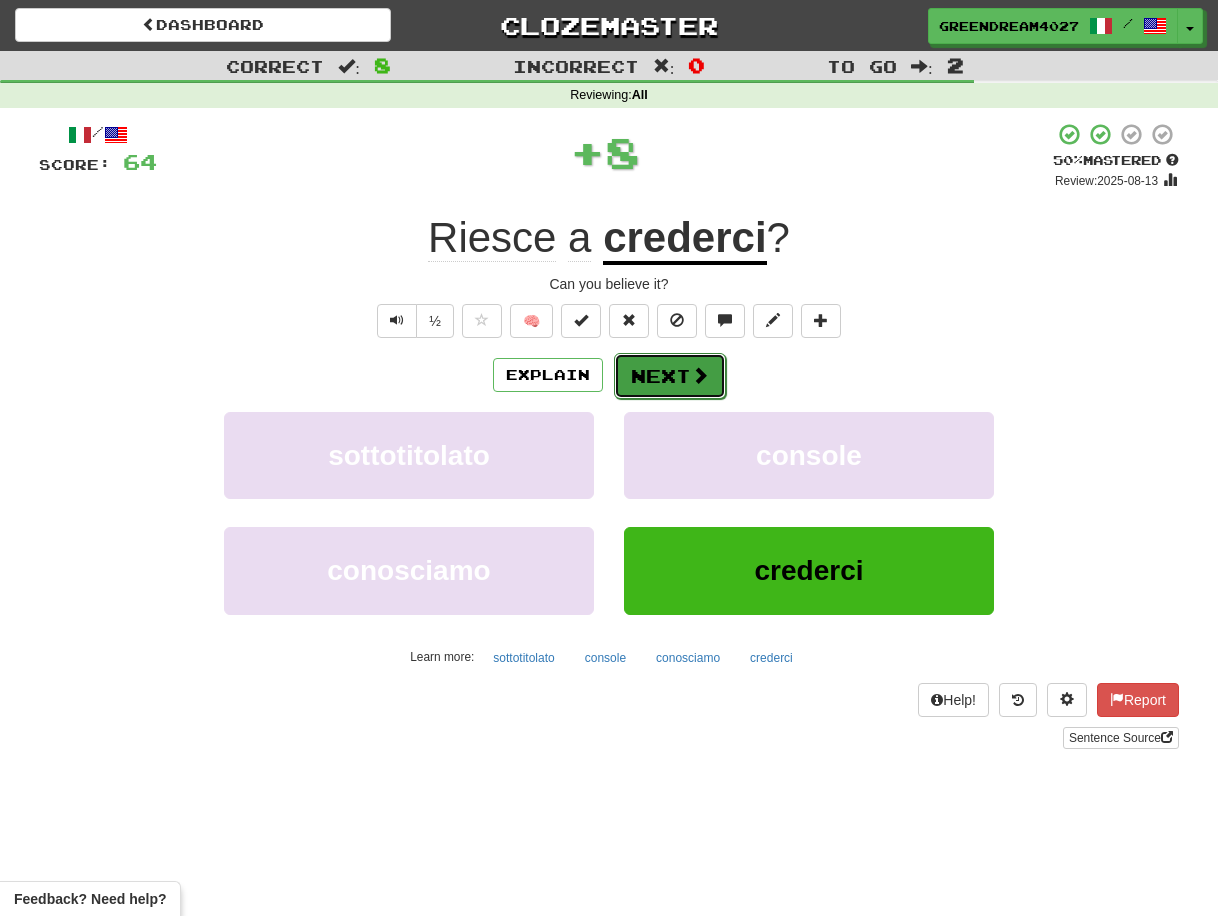 click on "Next" at bounding box center (670, 376) 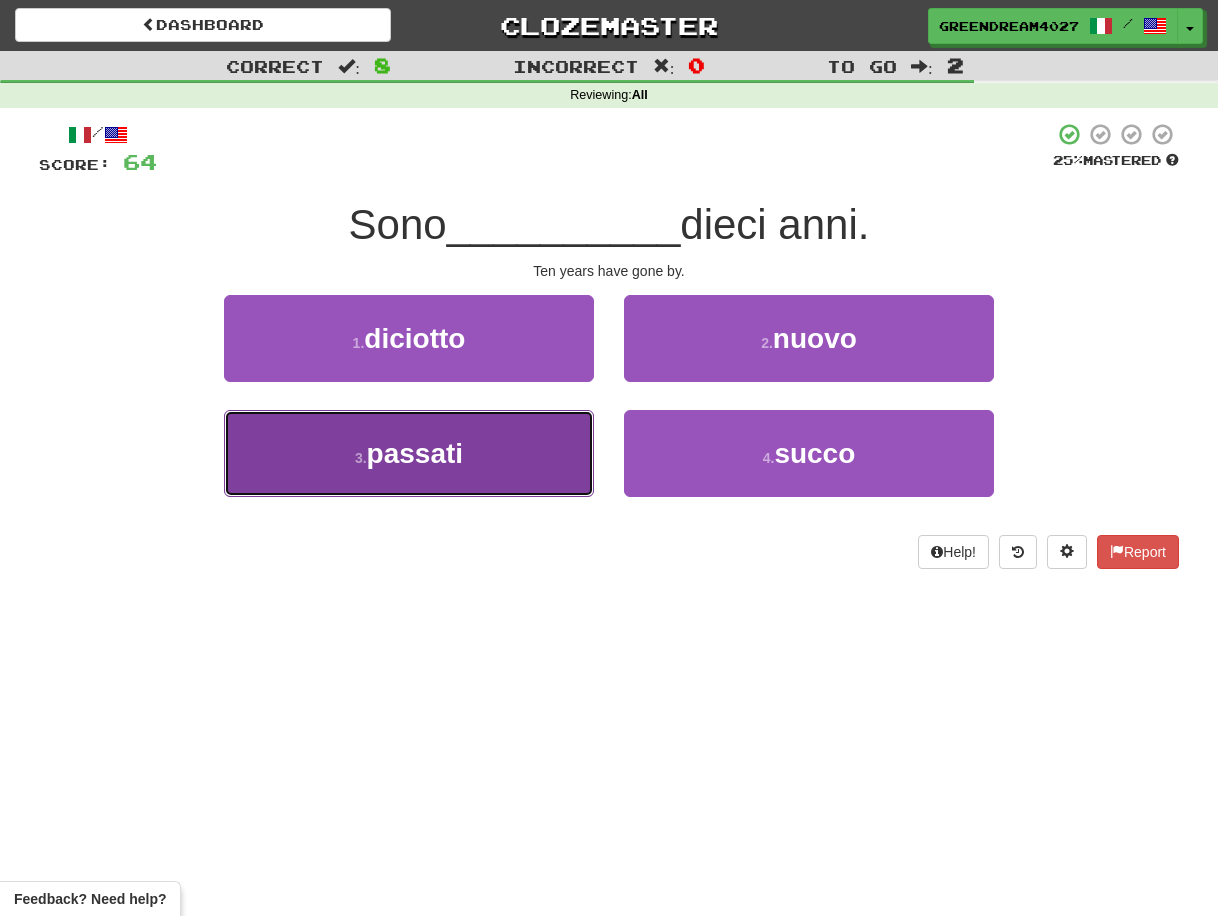 click on "3 .  passati" at bounding box center [409, 453] 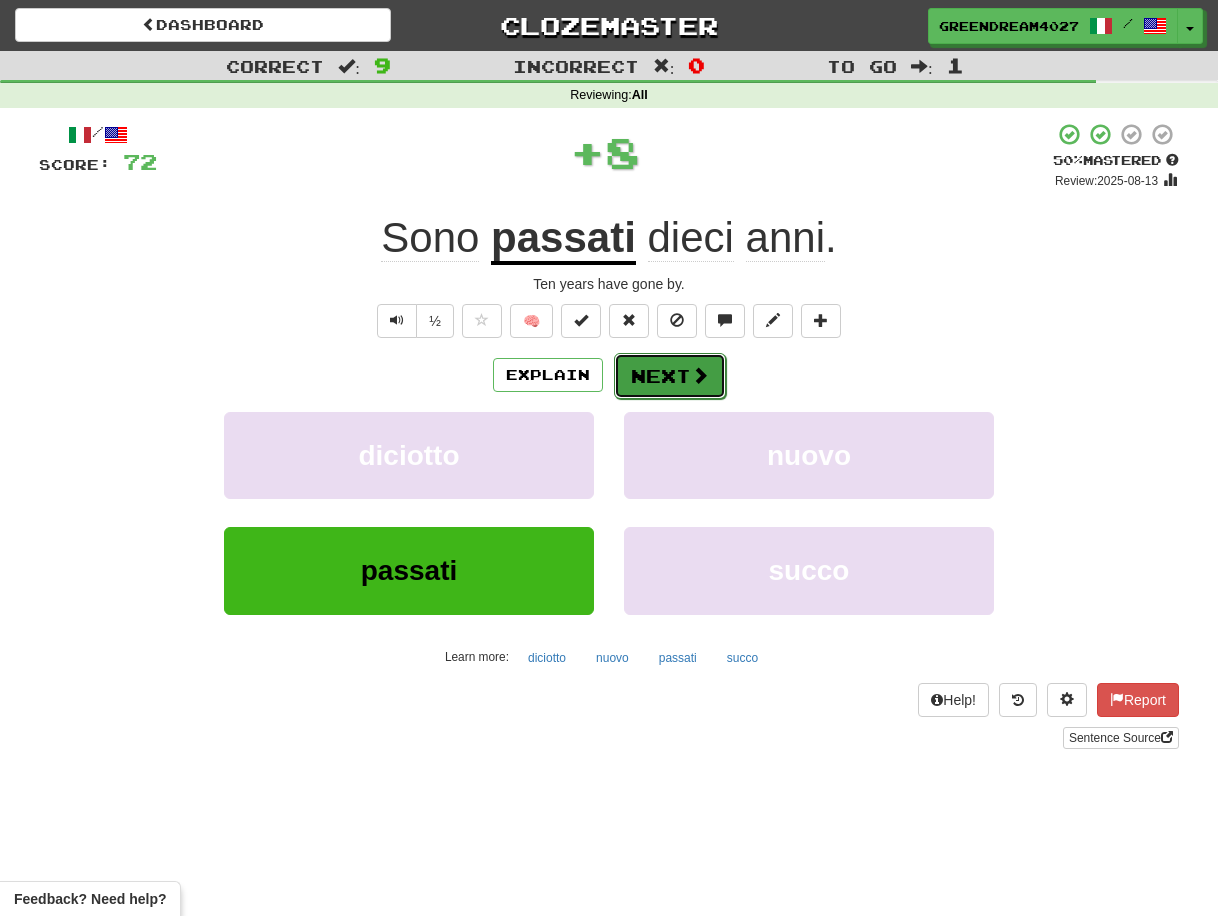 click on "Next" at bounding box center [670, 376] 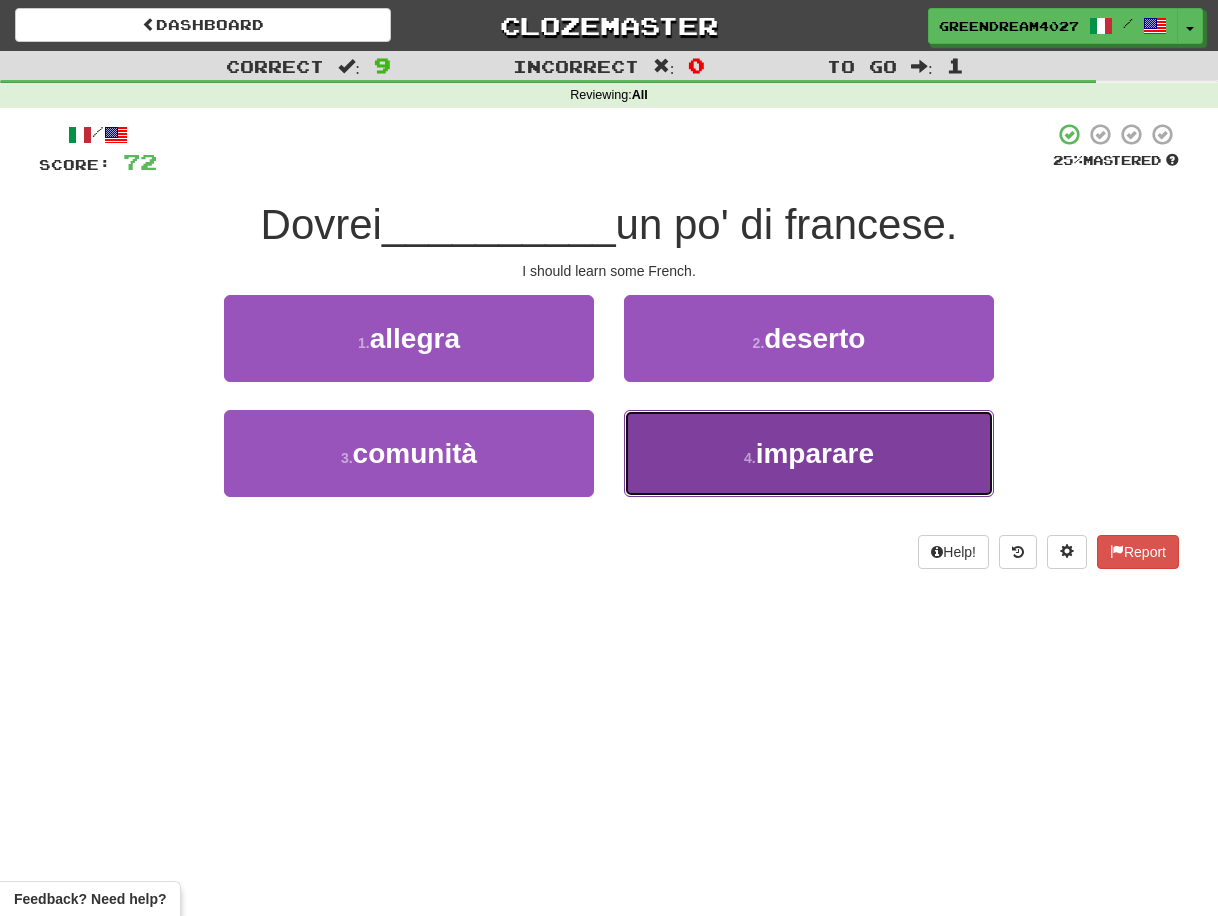 click on "4 .  imparare" at bounding box center (809, 453) 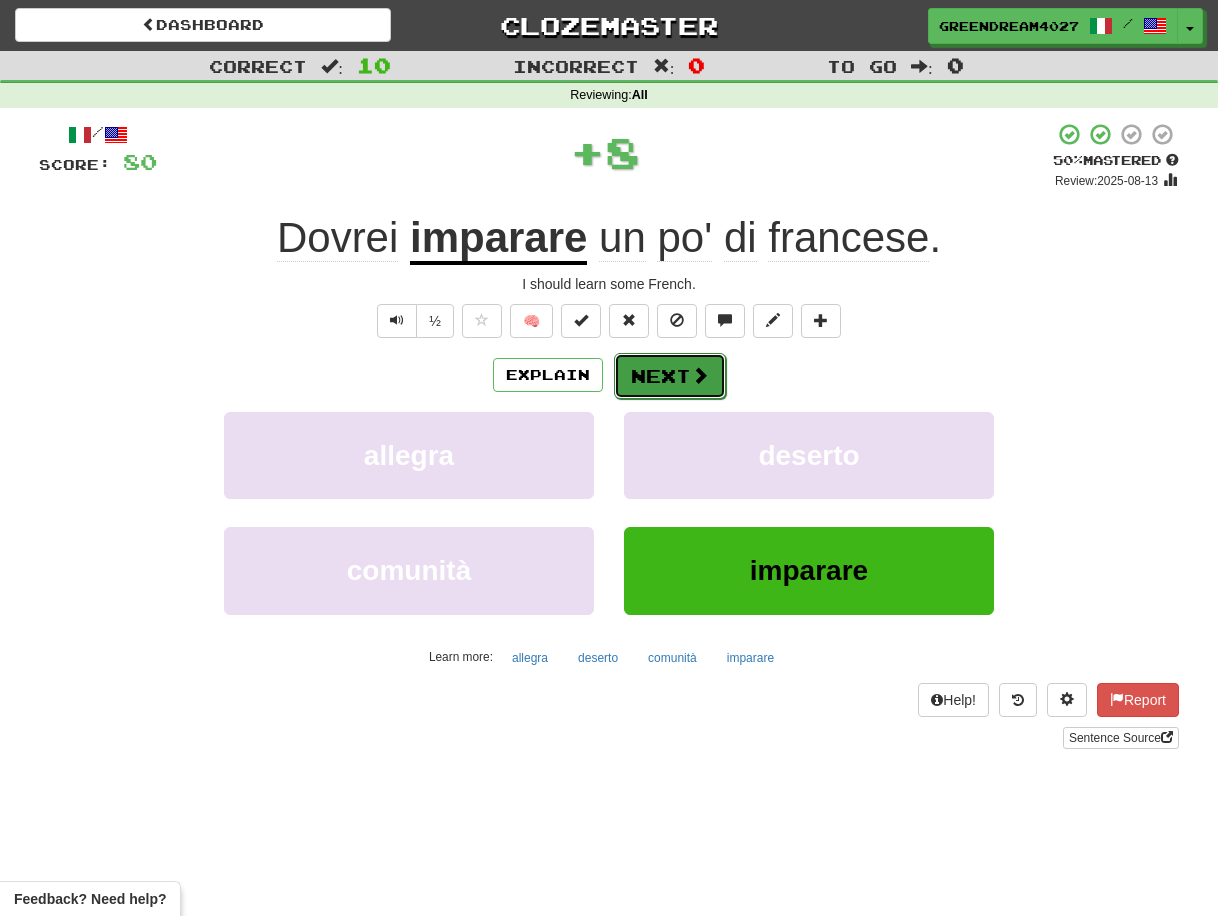 click on "Next" at bounding box center [670, 376] 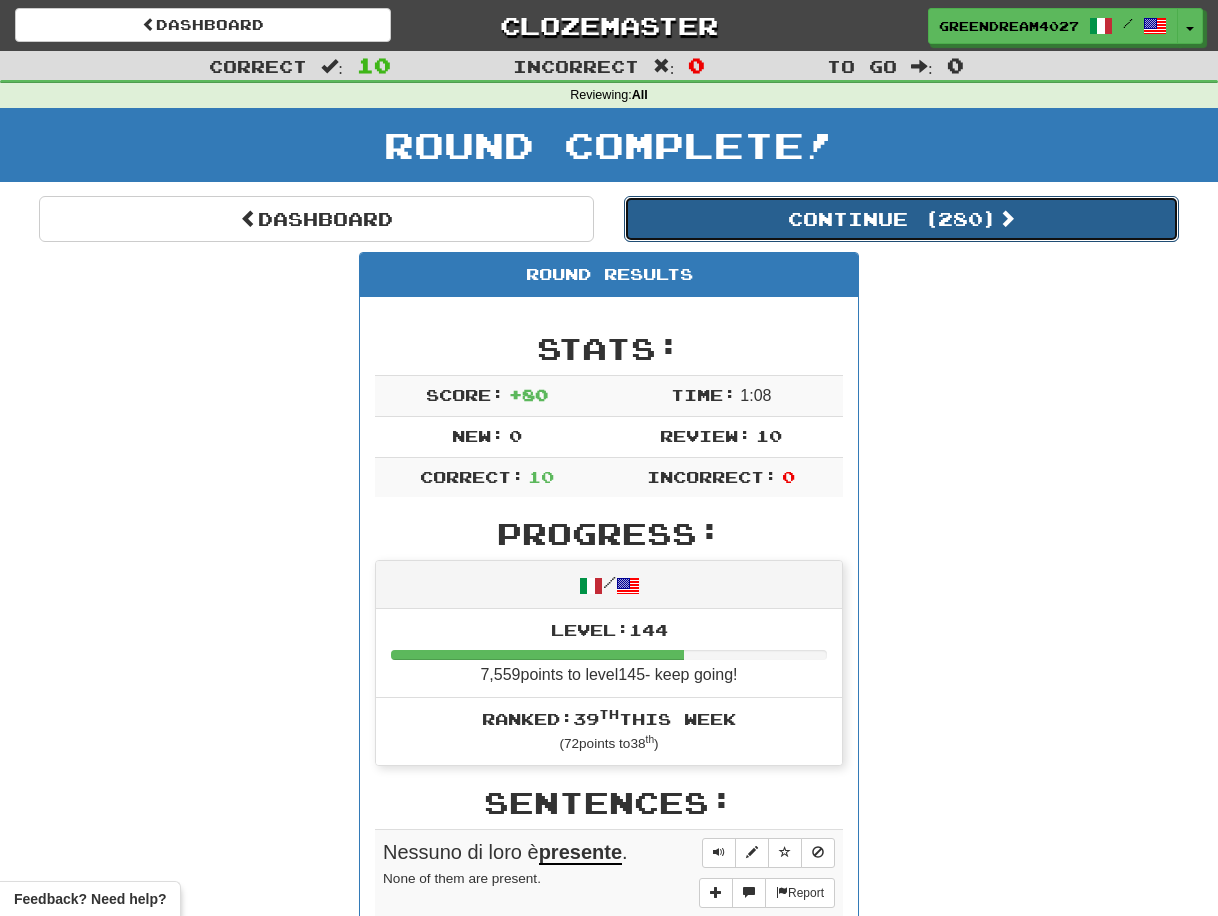 click on "Continue ( 280 )" at bounding box center [901, 219] 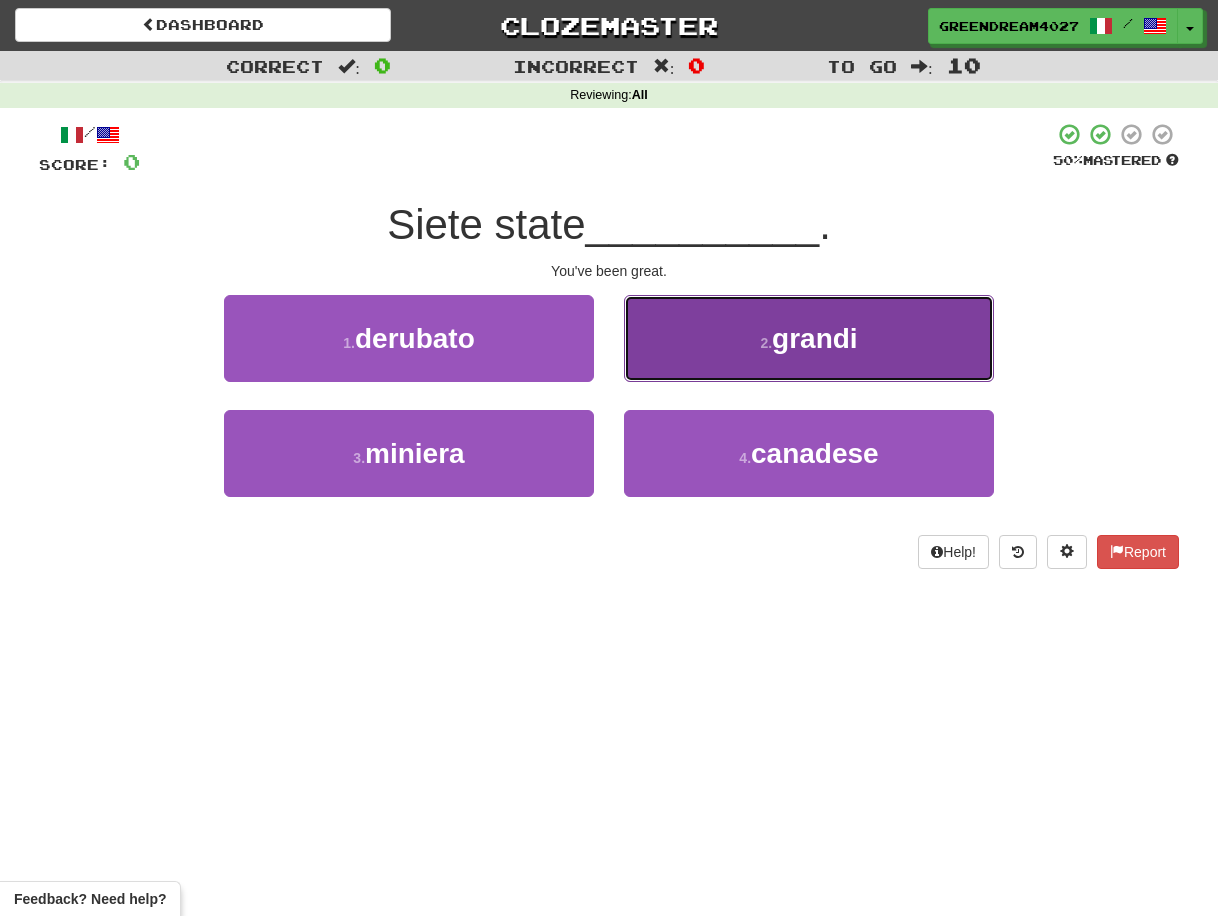 click on "2 .  grandi" at bounding box center [809, 338] 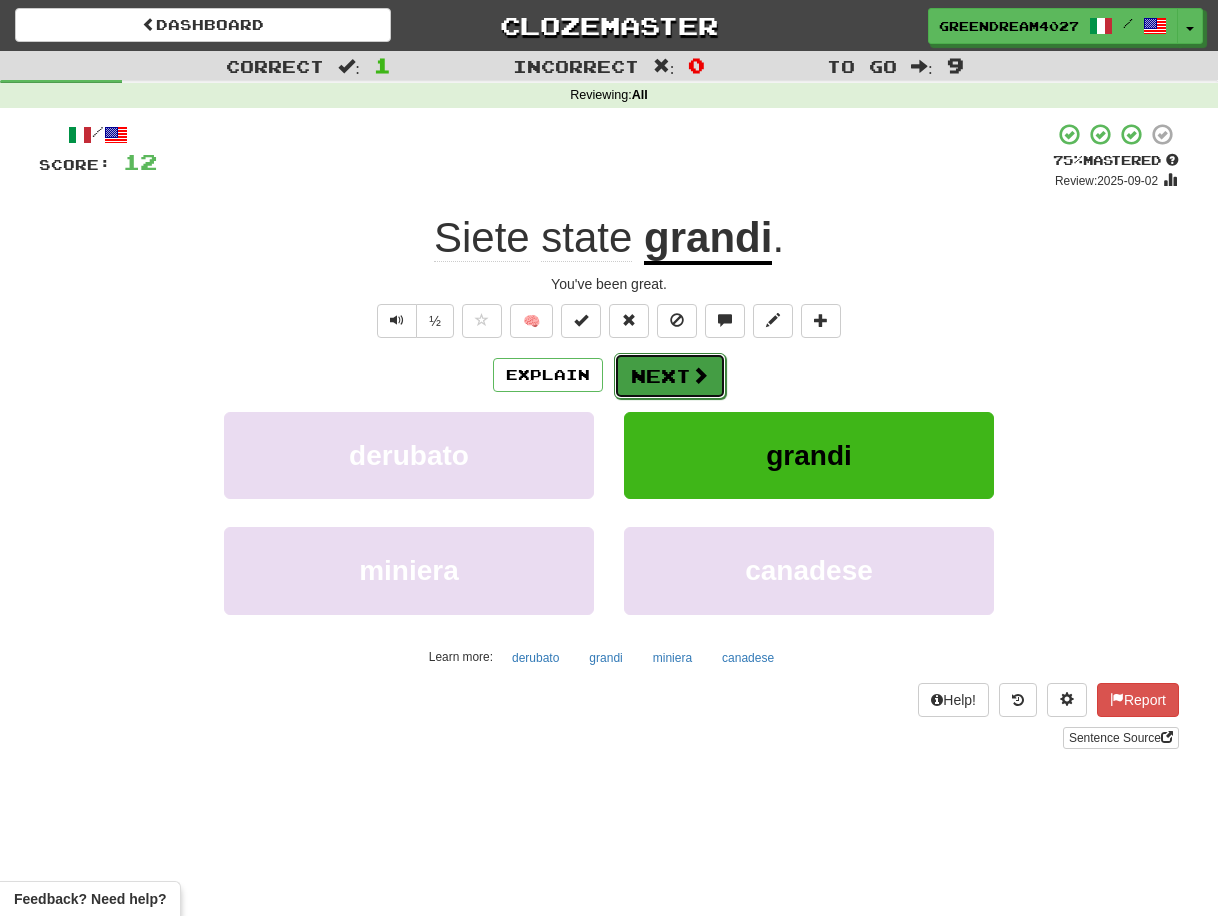 click on "Next" at bounding box center [670, 376] 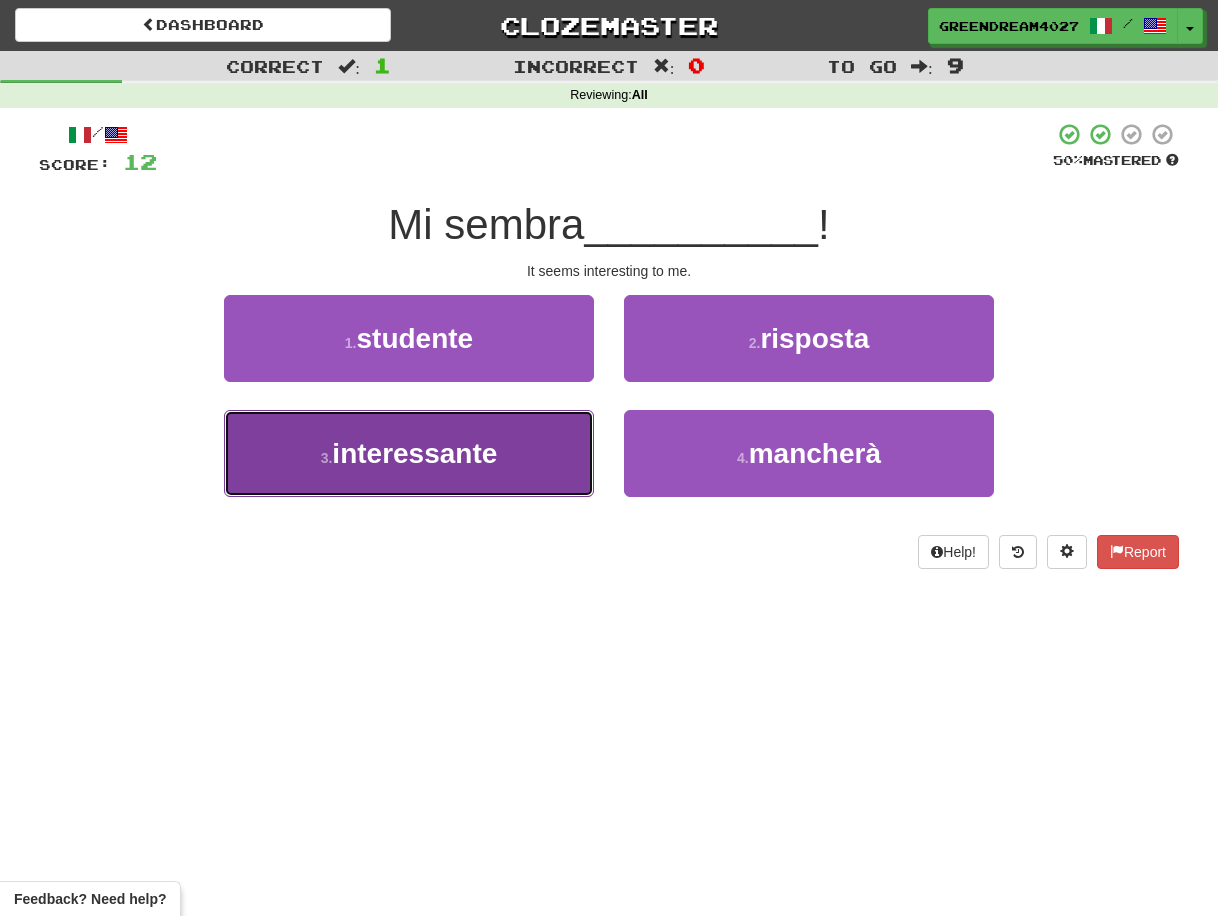 click on "3 .  interessante" at bounding box center [409, 453] 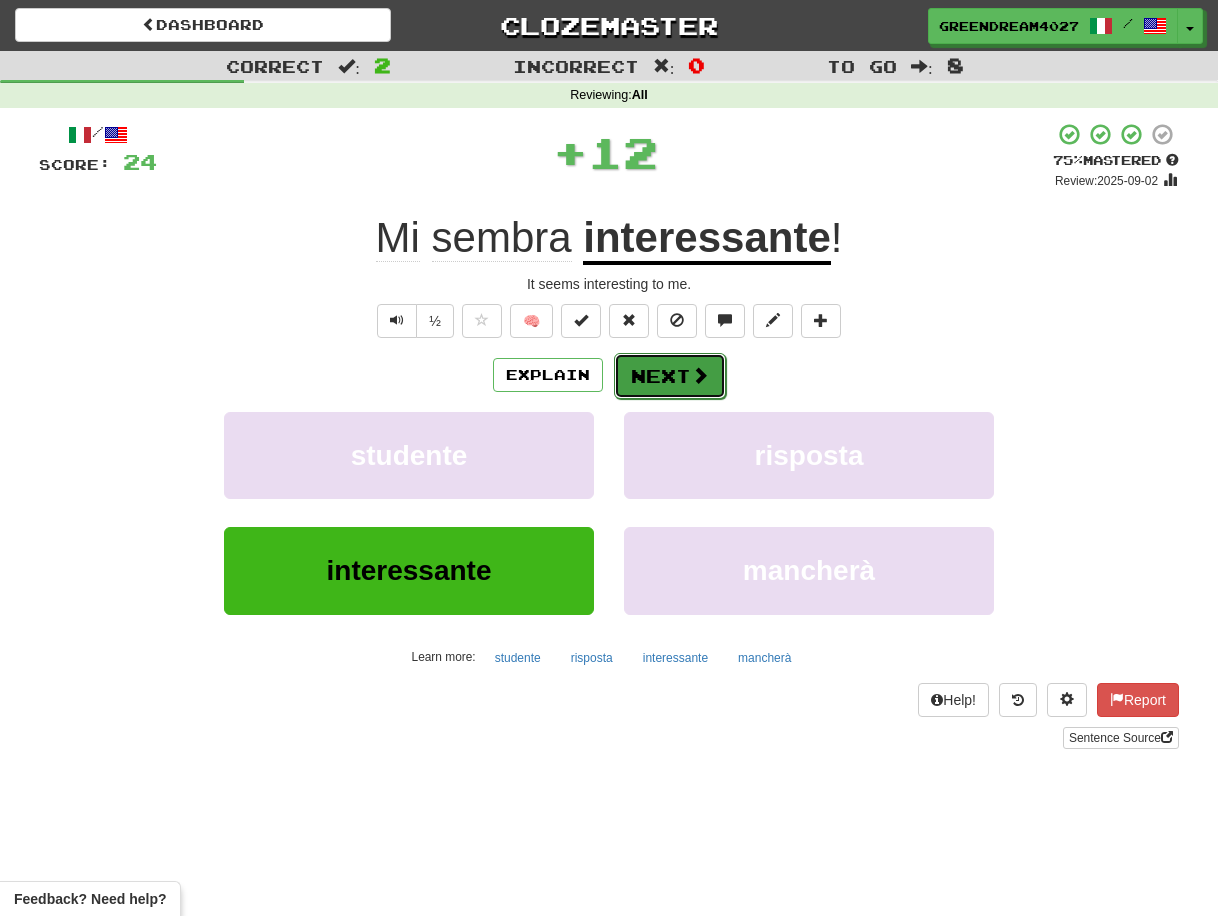 click on "Next" at bounding box center [670, 376] 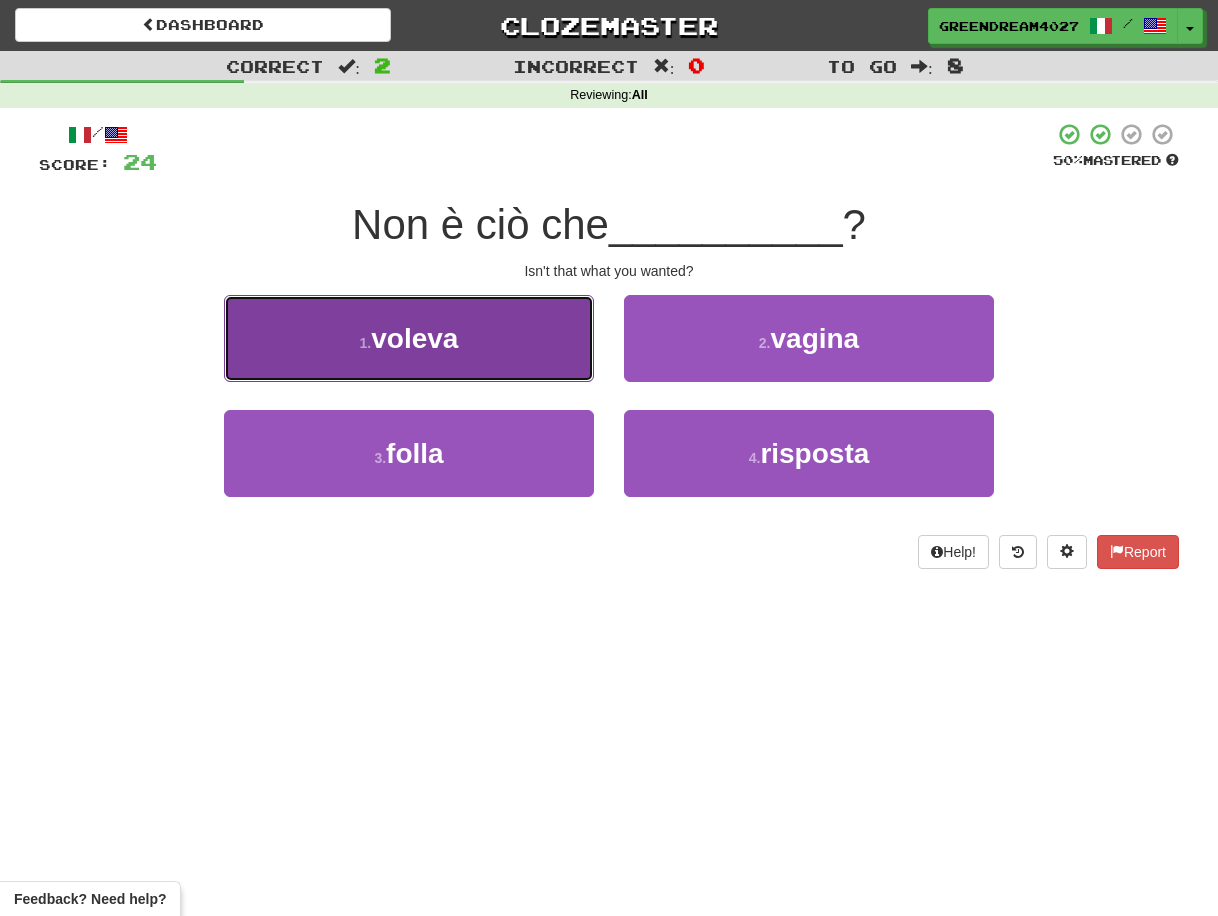 click on "voleva" at bounding box center [414, 338] 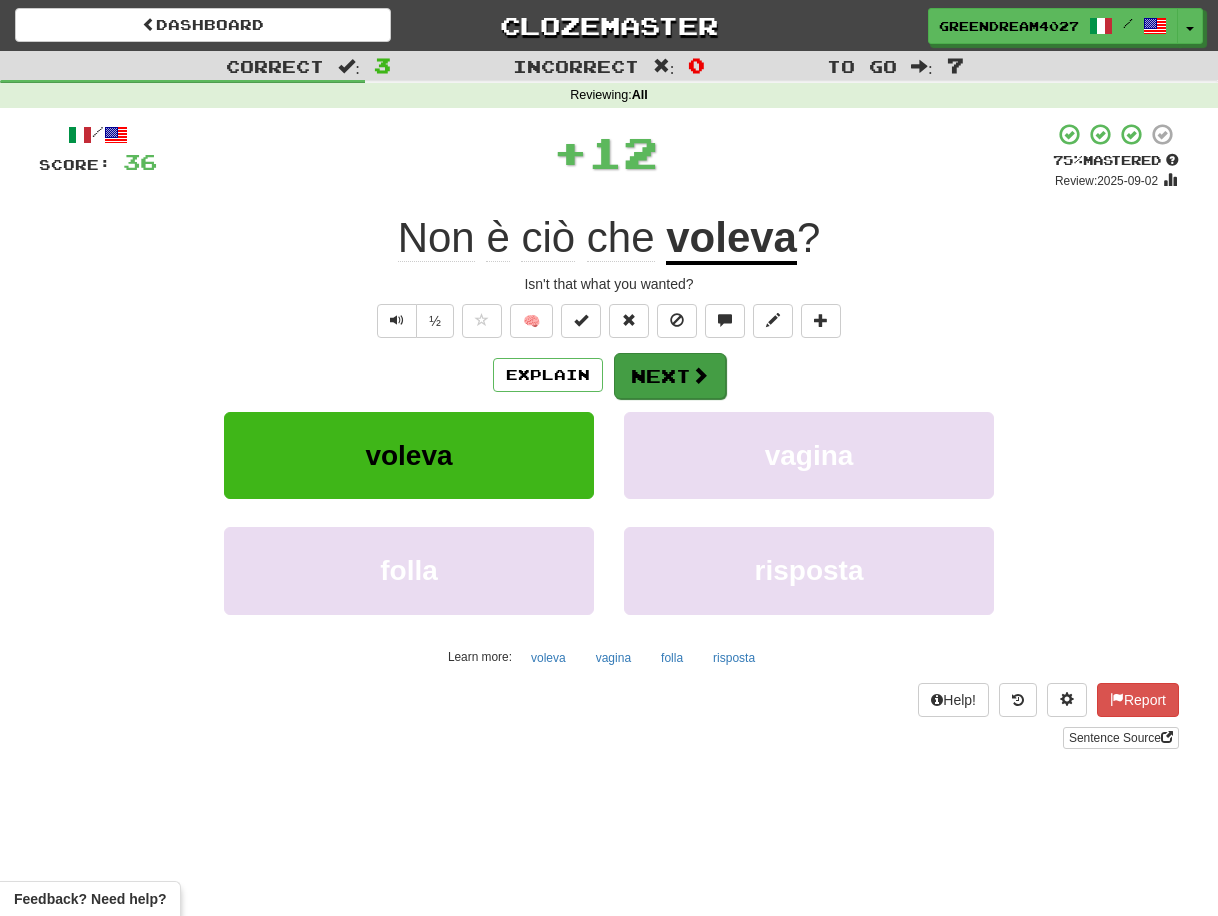 click on "Next" at bounding box center (670, 376) 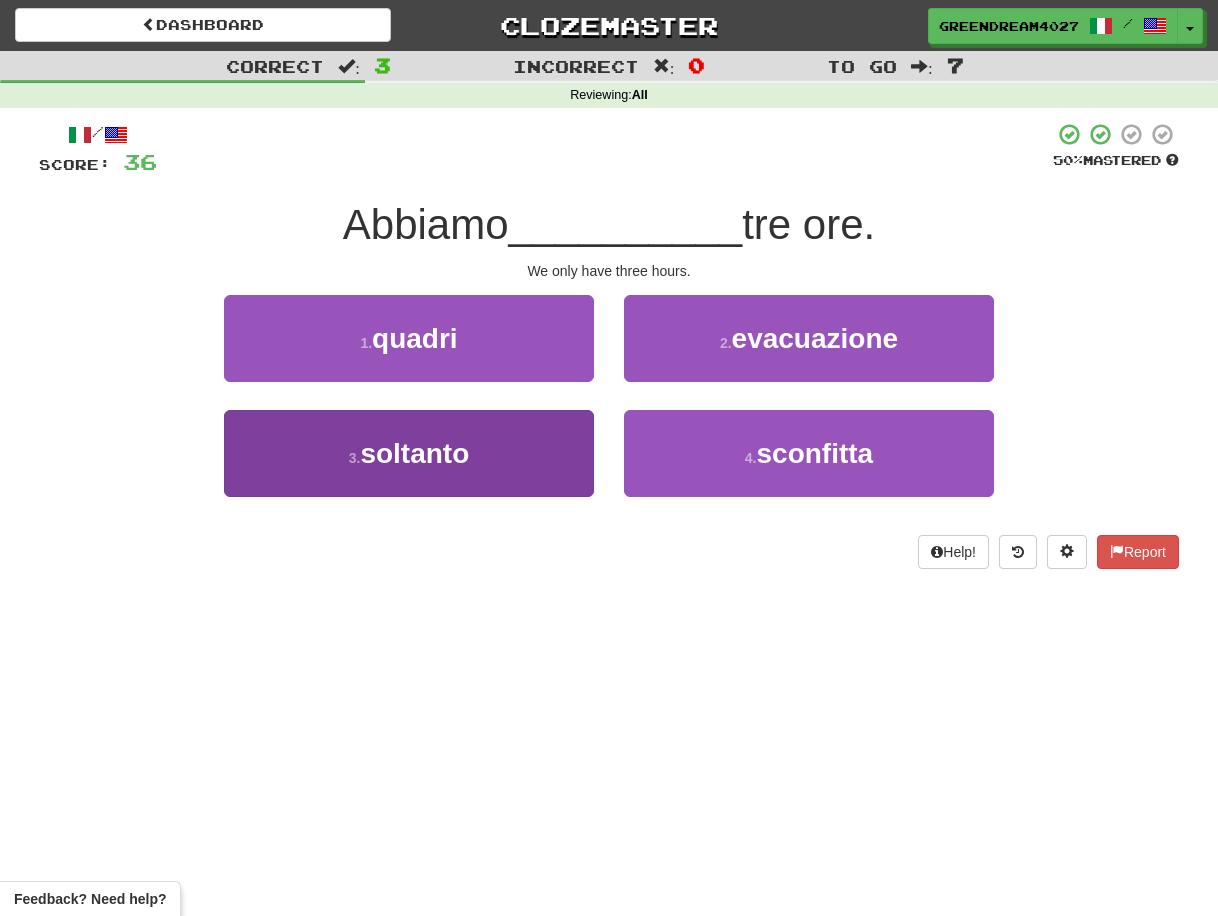 click on "3 .  soltanto" at bounding box center (409, 453) 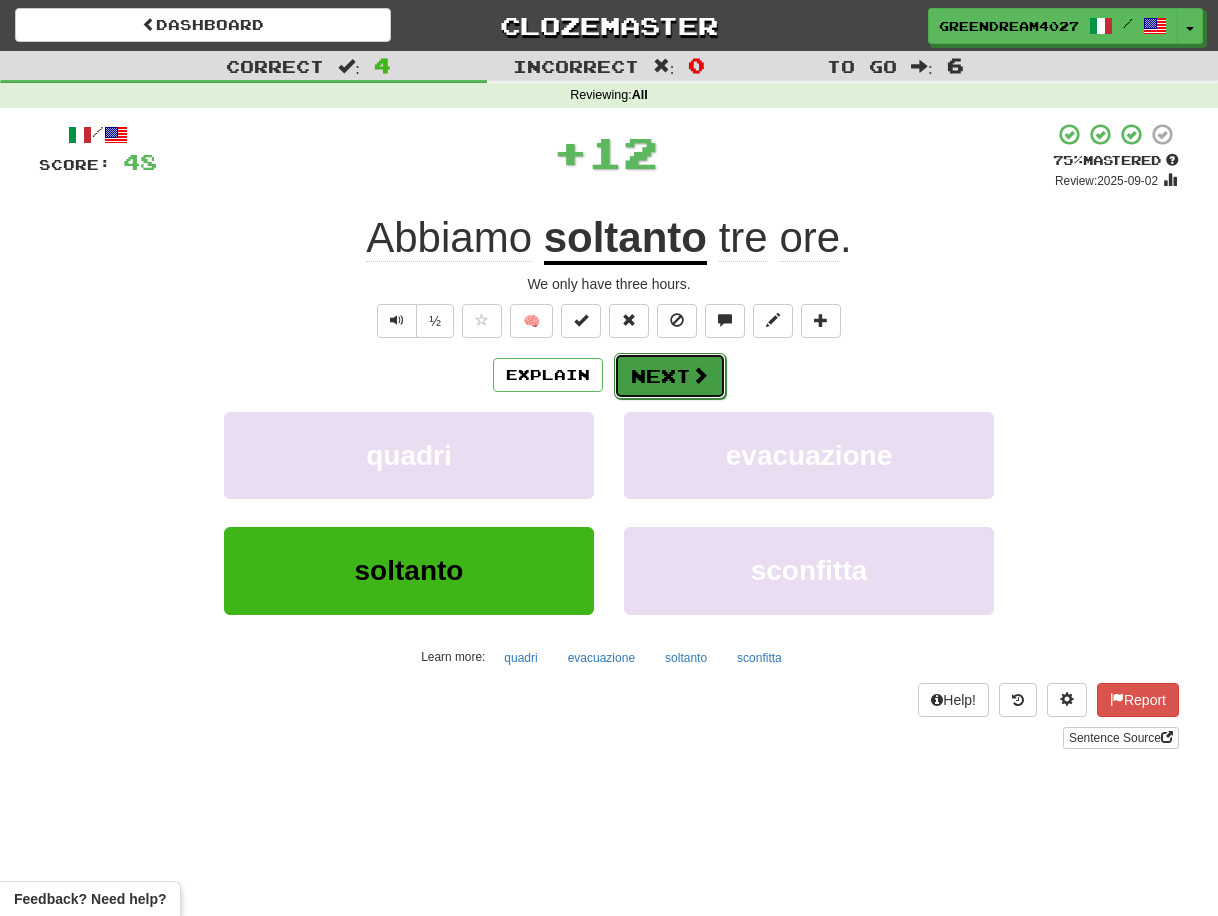 click on "Next" at bounding box center [670, 376] 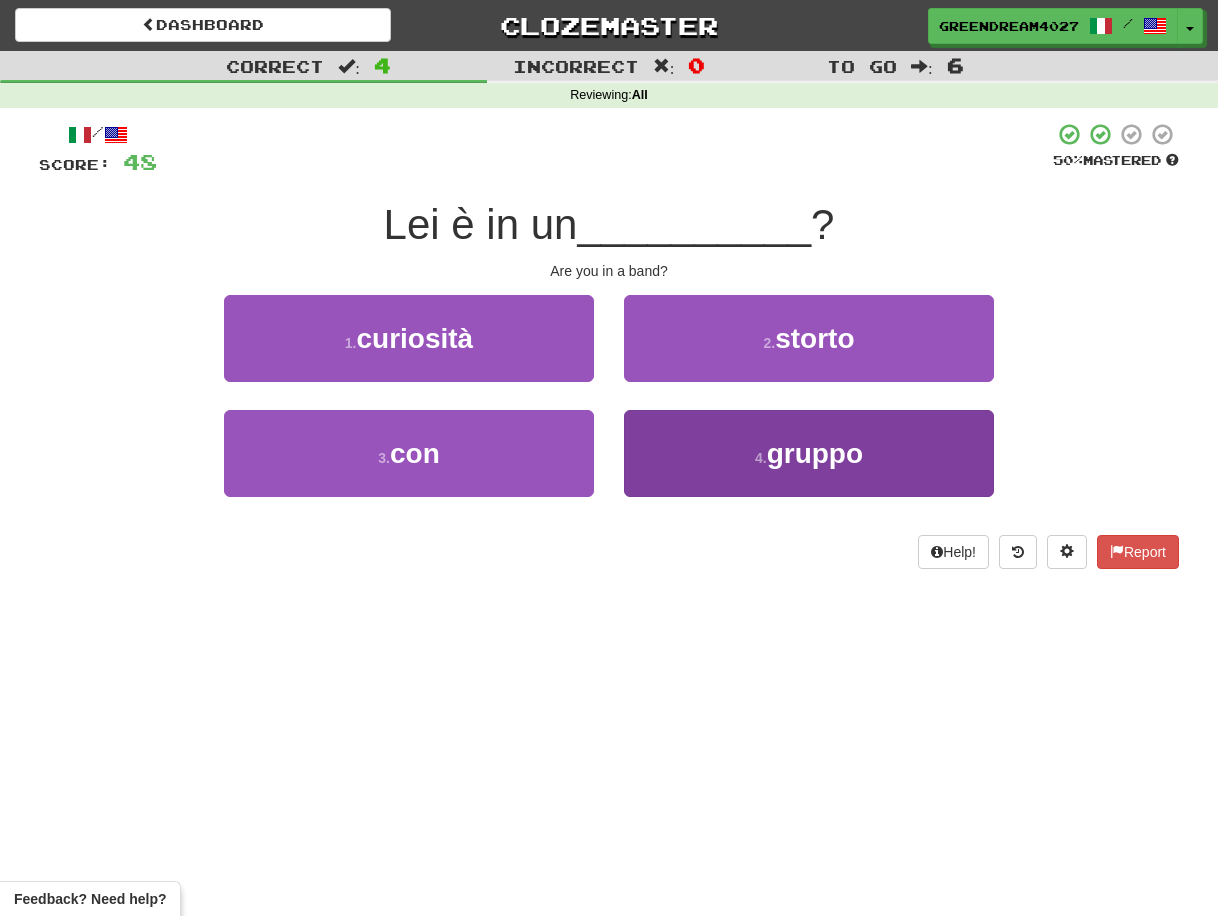 click on "4 .  gruppo" at bounding box center (809, 453) 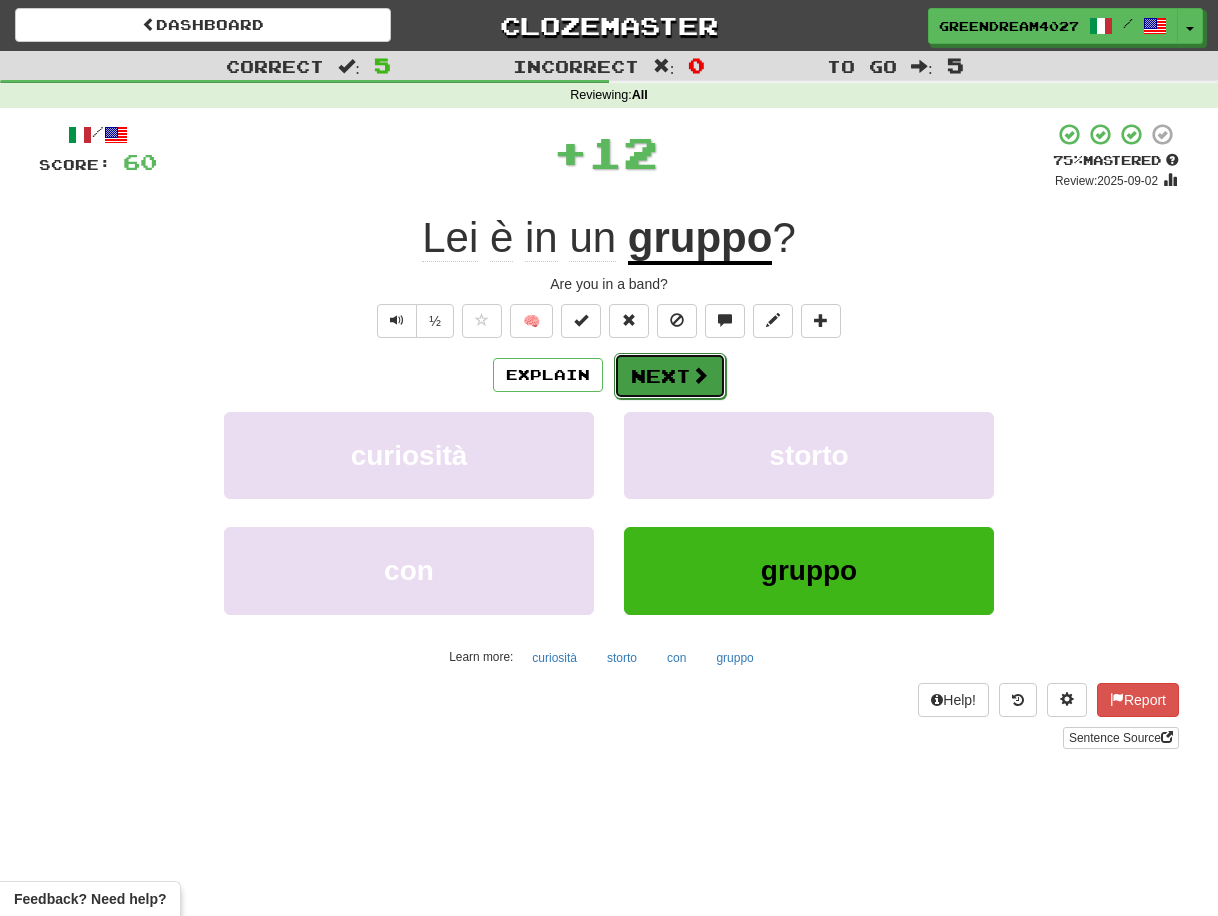 click on "Next" at bounding box center (670, 376) 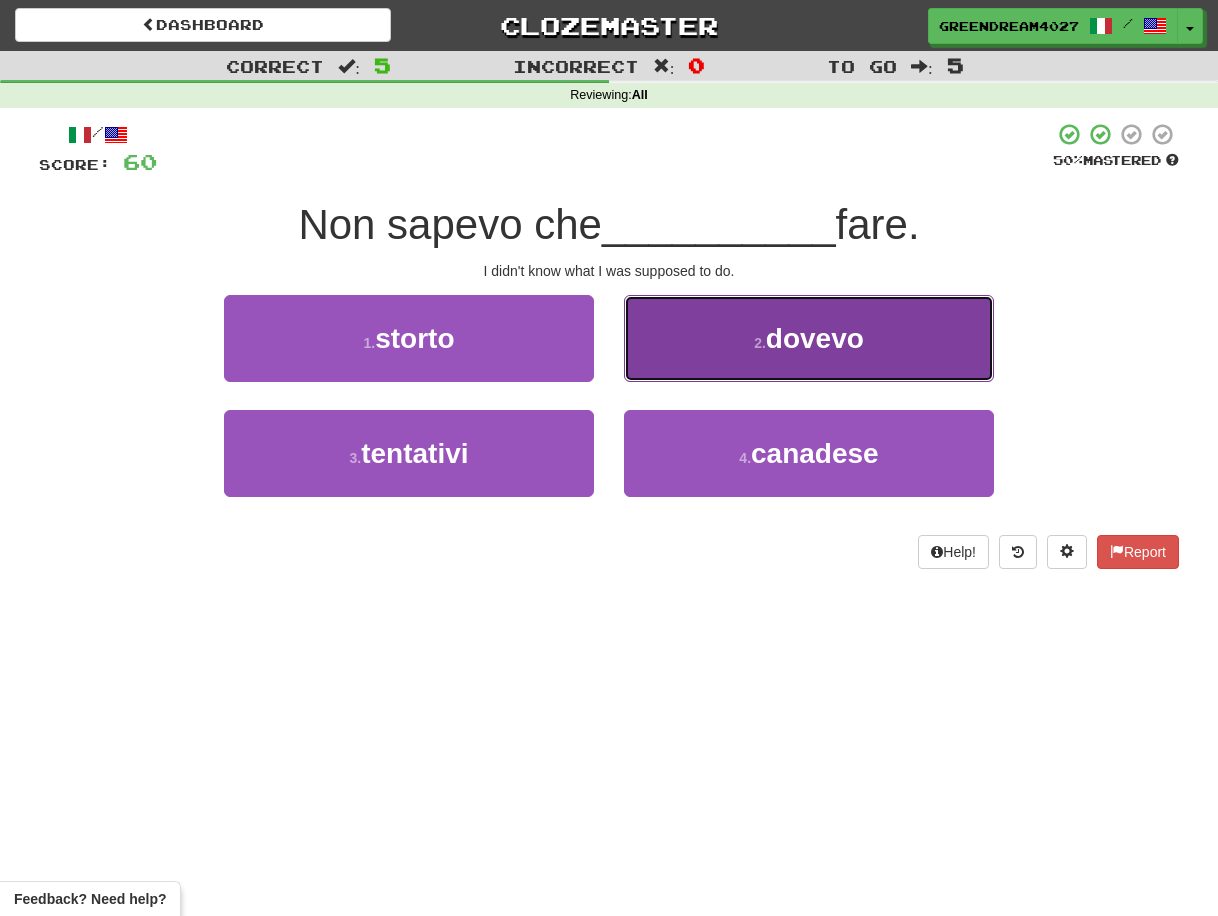 click on "2 .  dovevo" at bounding box center [809, 338] 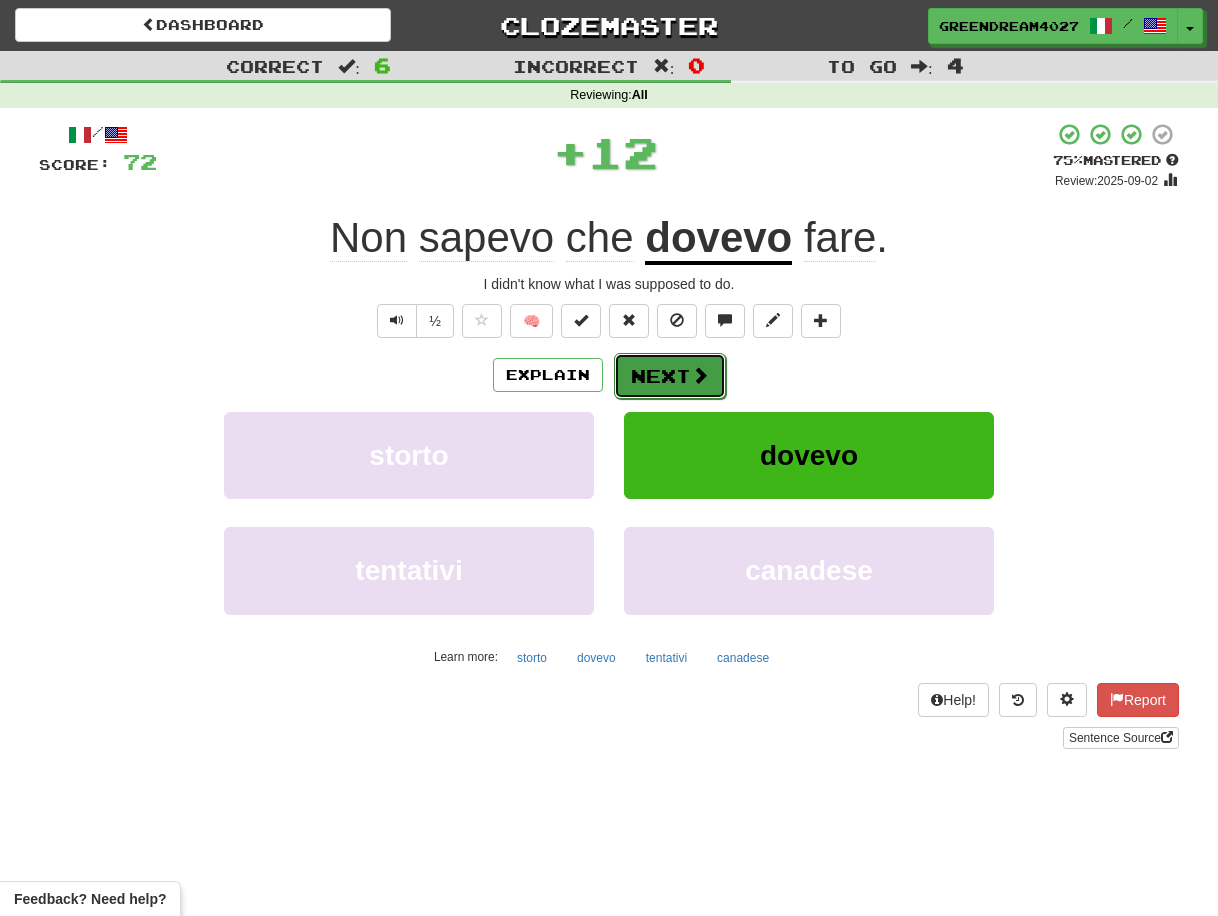 click on "Next" at bounding box center (670, 376) 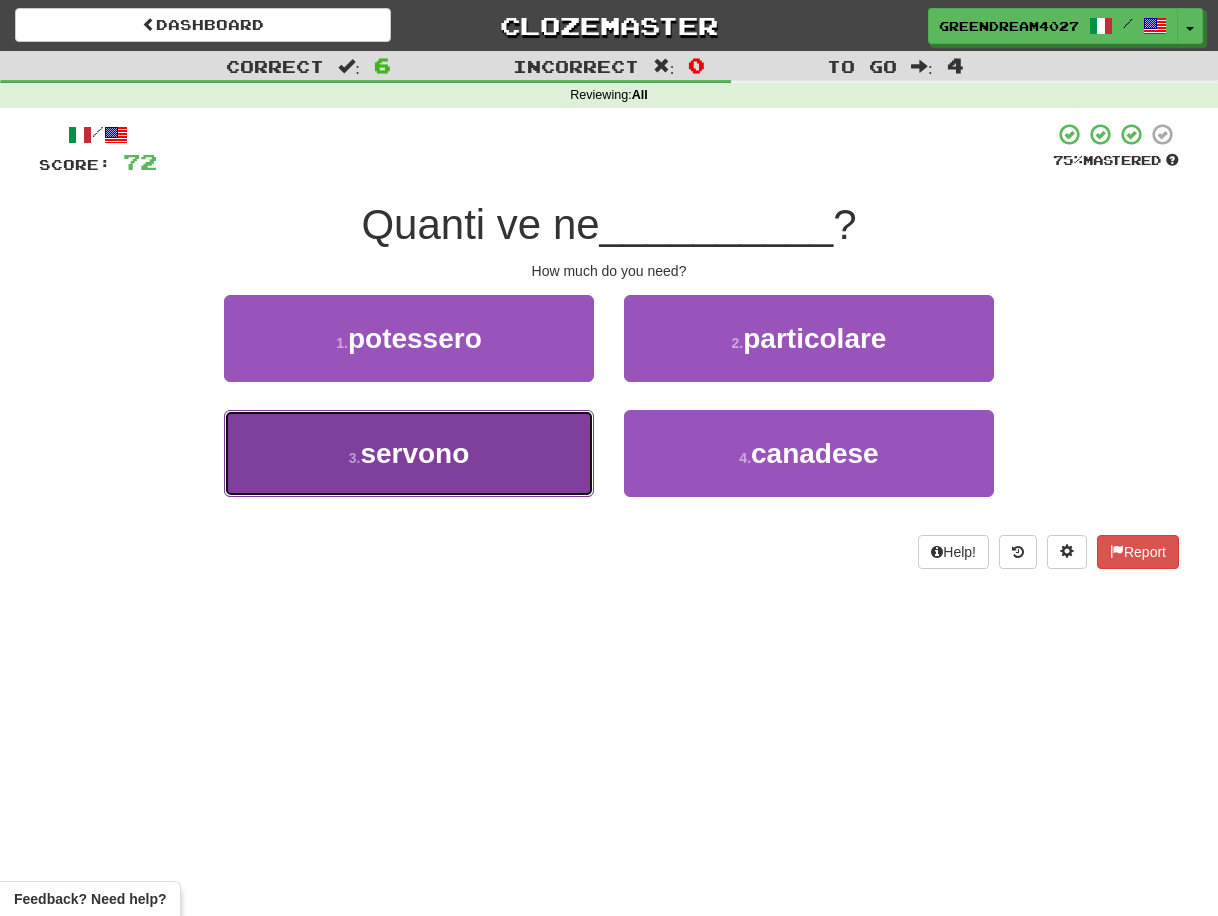 click on "3 .  servono" at bounding box center [409, 453] 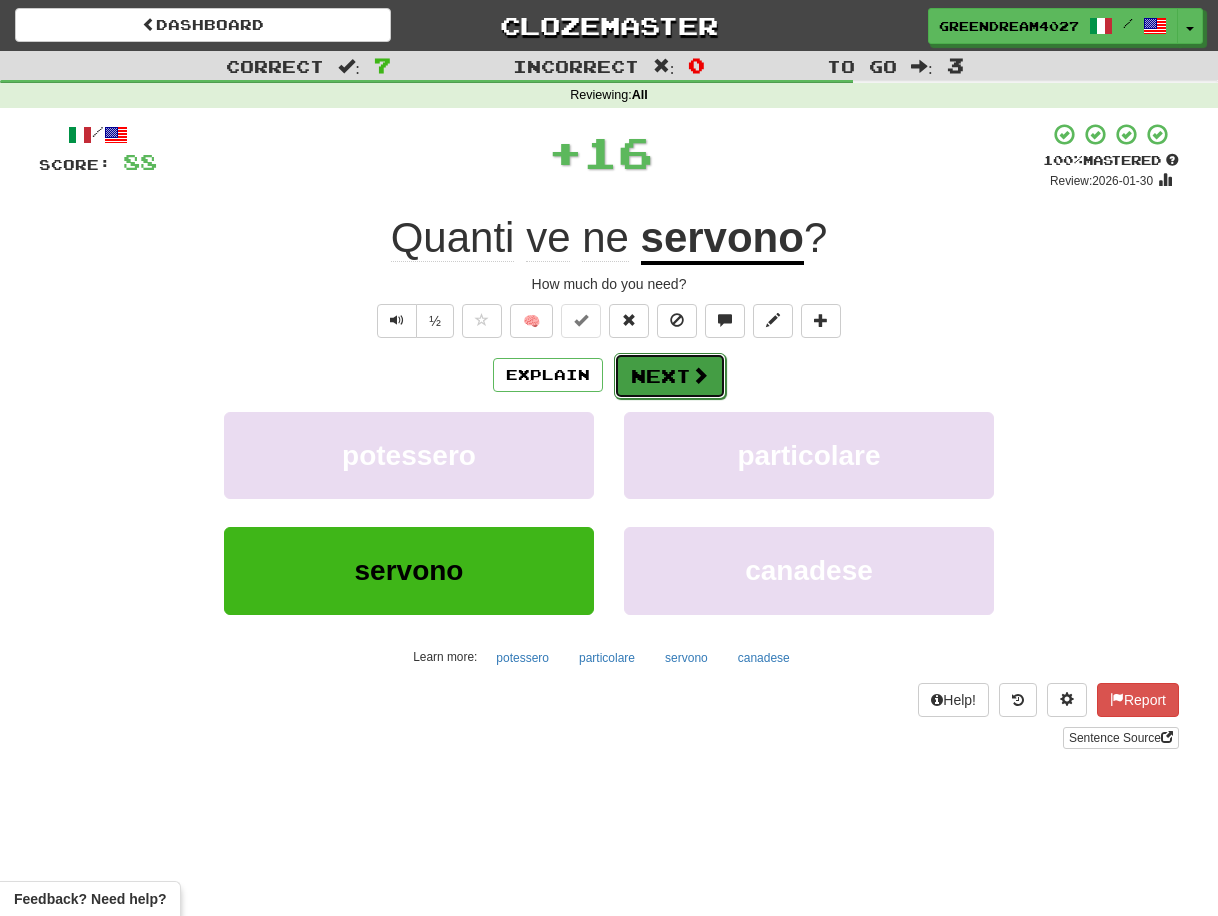 click on "Next" at bounding box center [670, 376] 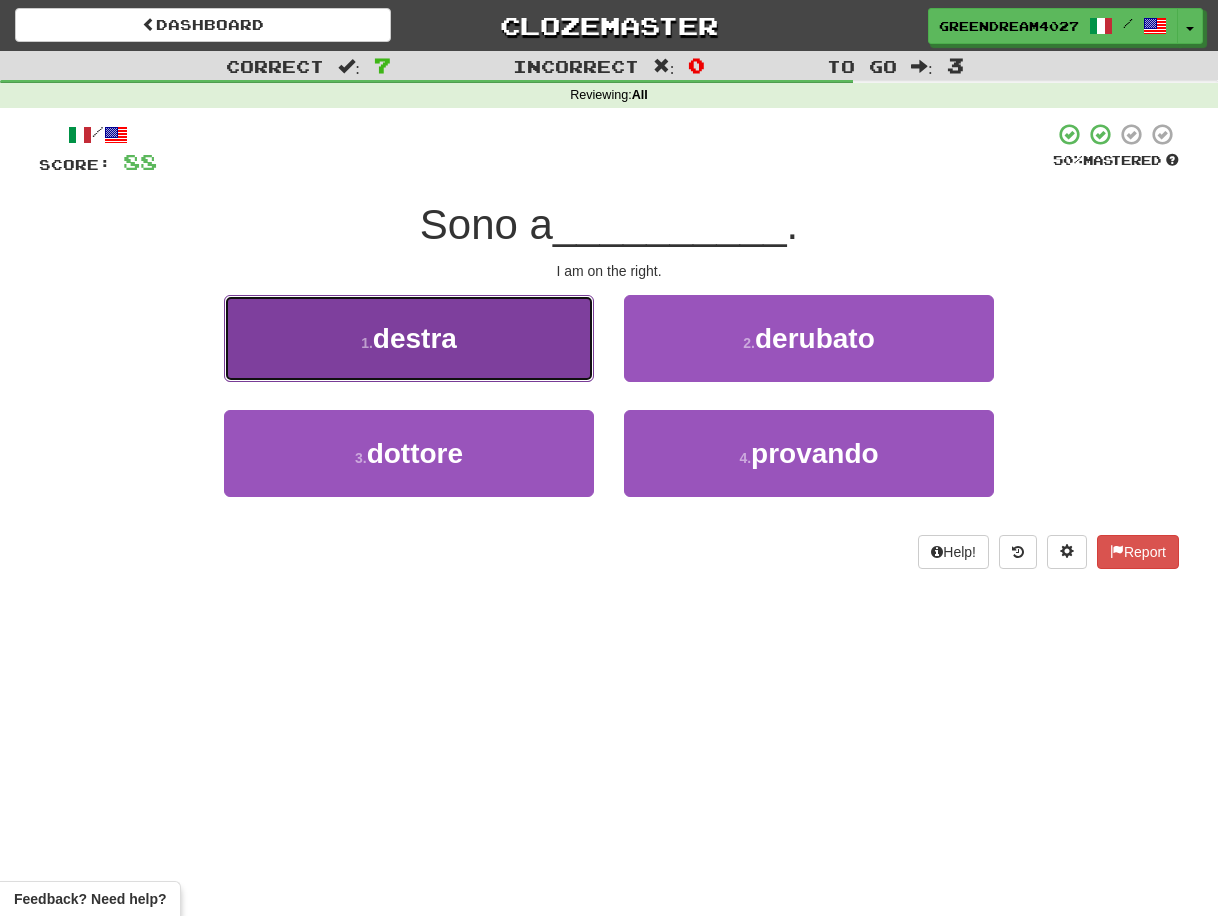 click on "1 .  destra" at bounding box center (409, 338) 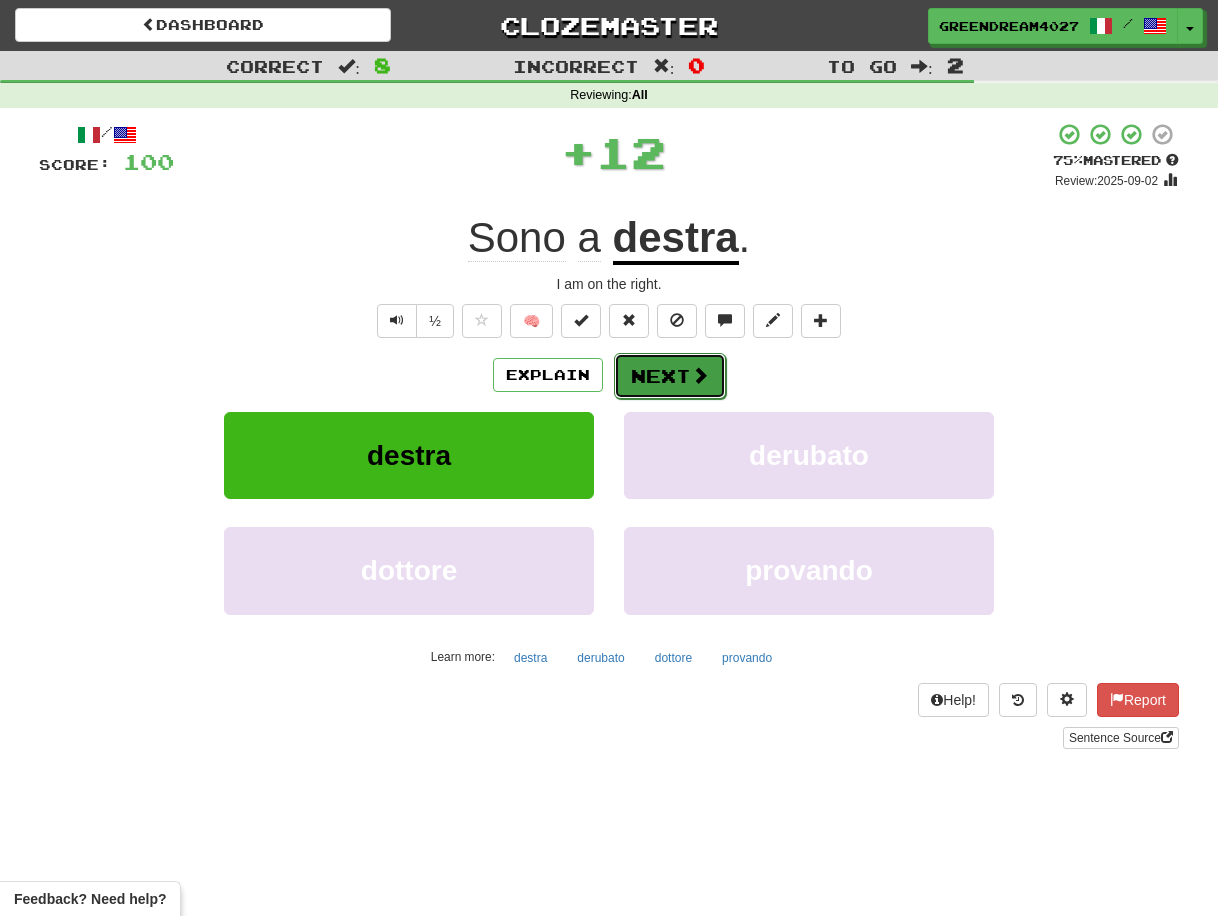 click on "Next" at bounding box center (670, 376) 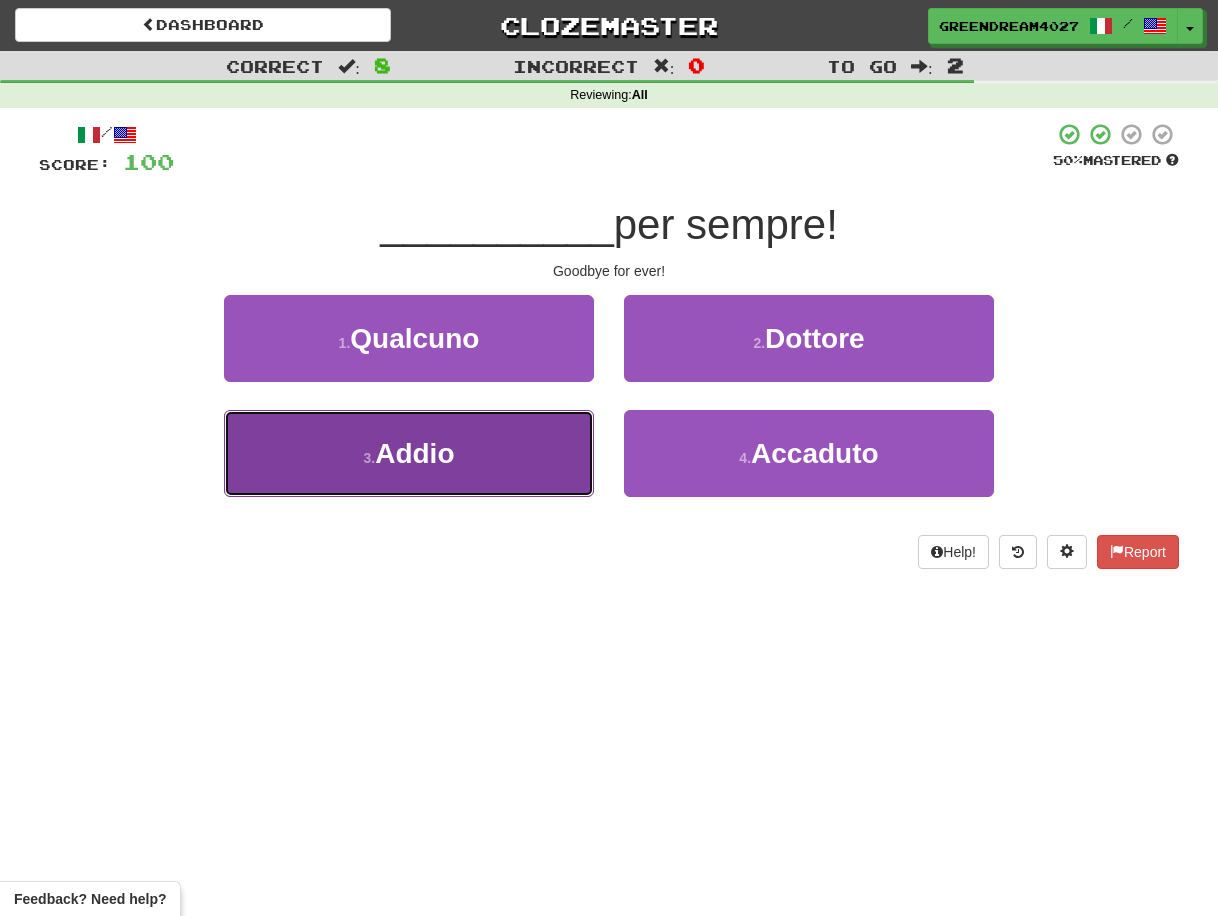 click on "3 .  Addio" at bounding box center [409, 453] 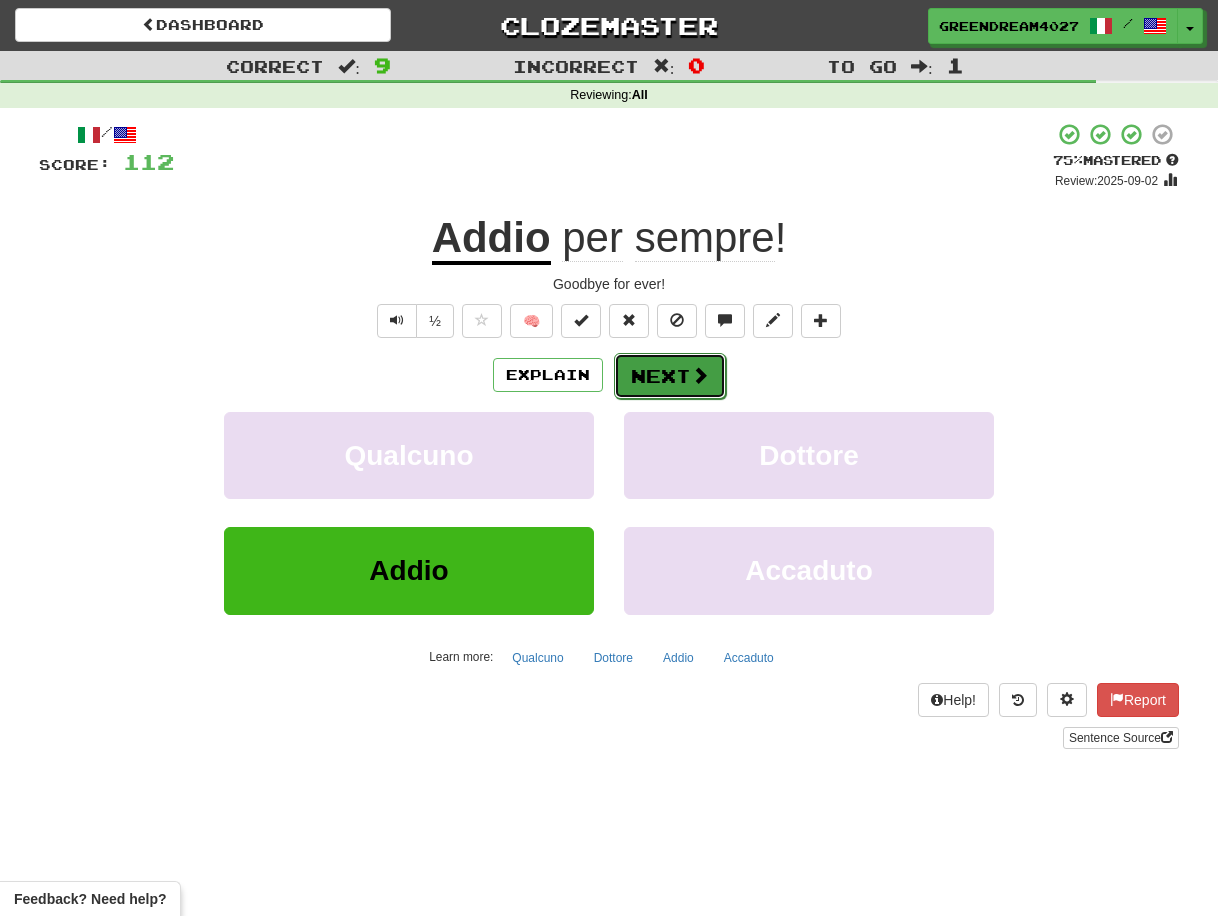 click on "Next" at bounding box center [670, 376] 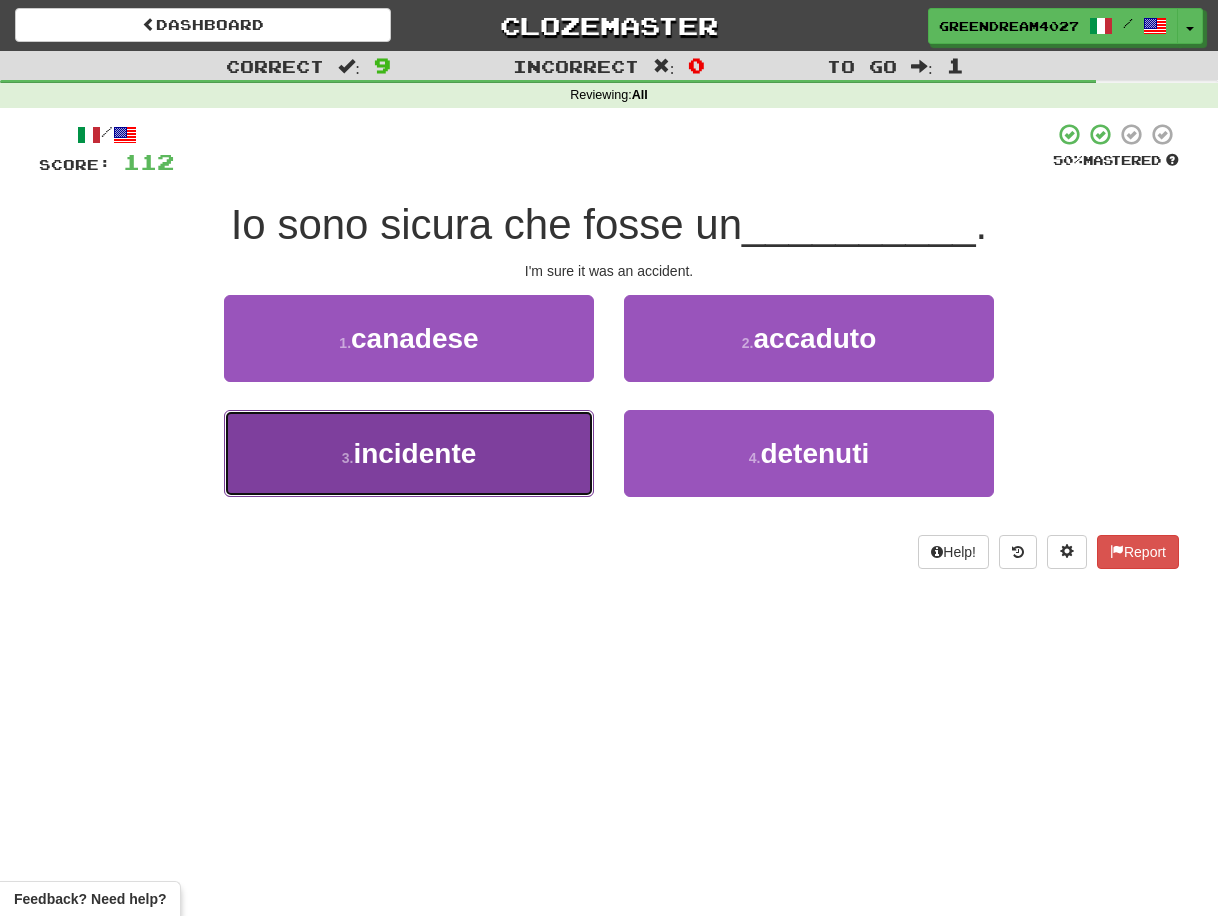 click on "3 .  incidente" at bounding box center (409, 453) 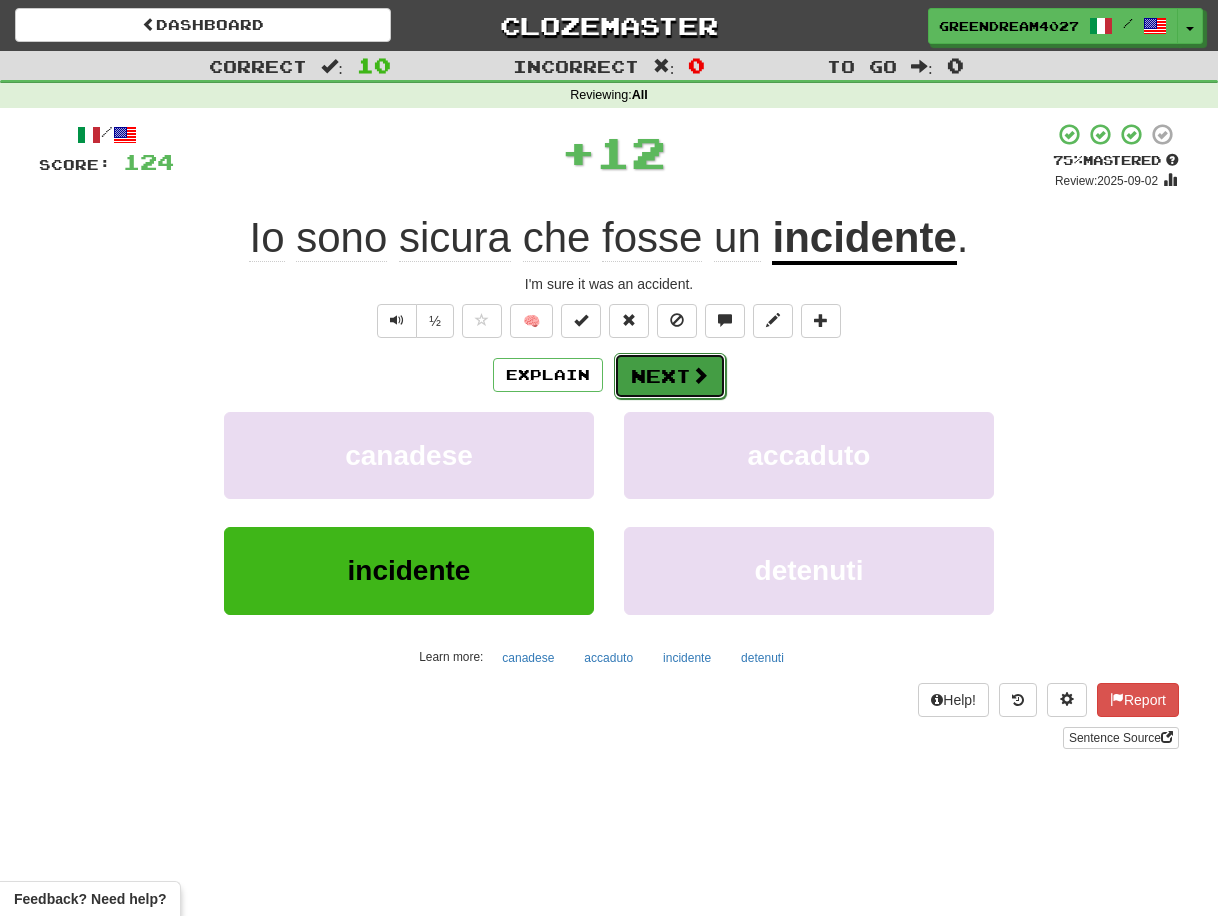 click on "Next" at bounding box center [670, 376] 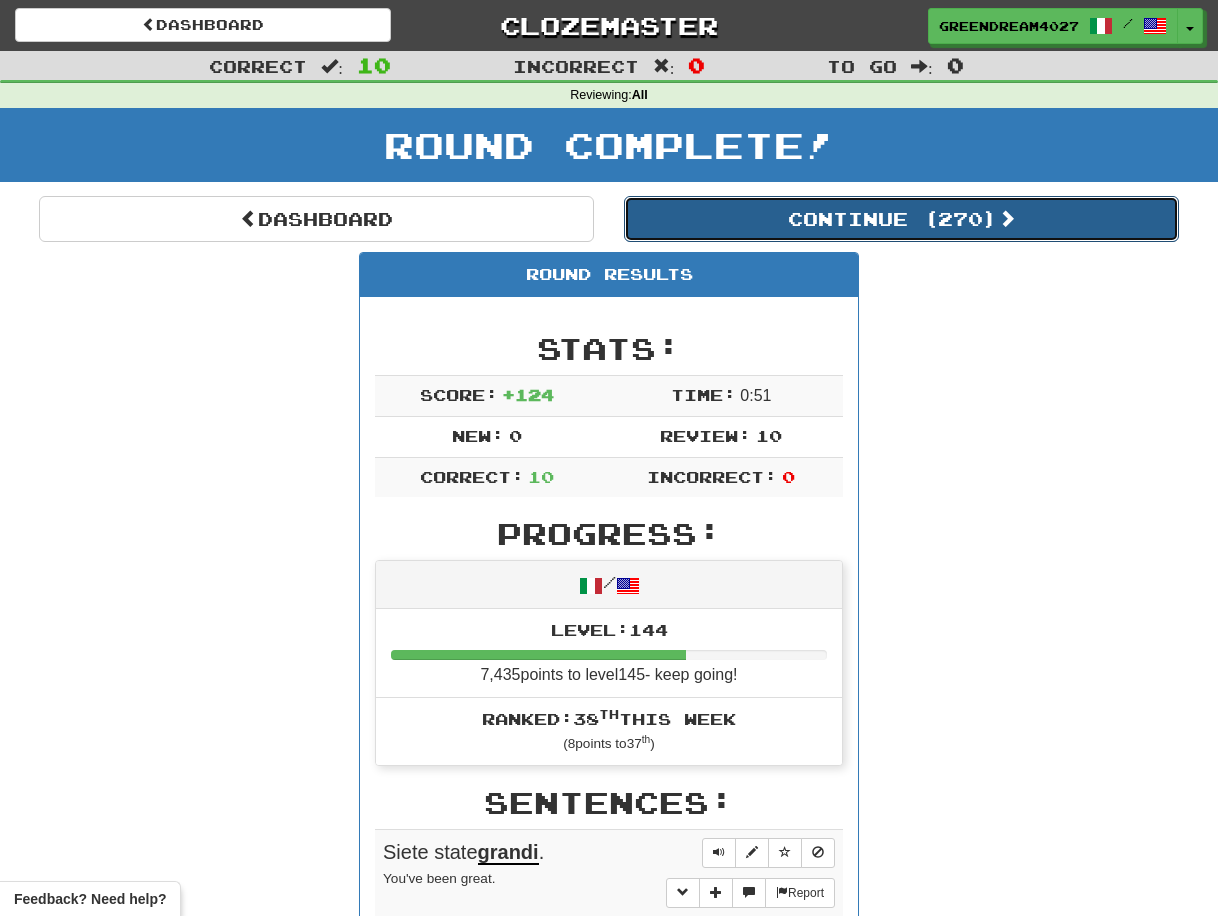 click on "Continue ( 270 )" at bounding box center [901, 219] 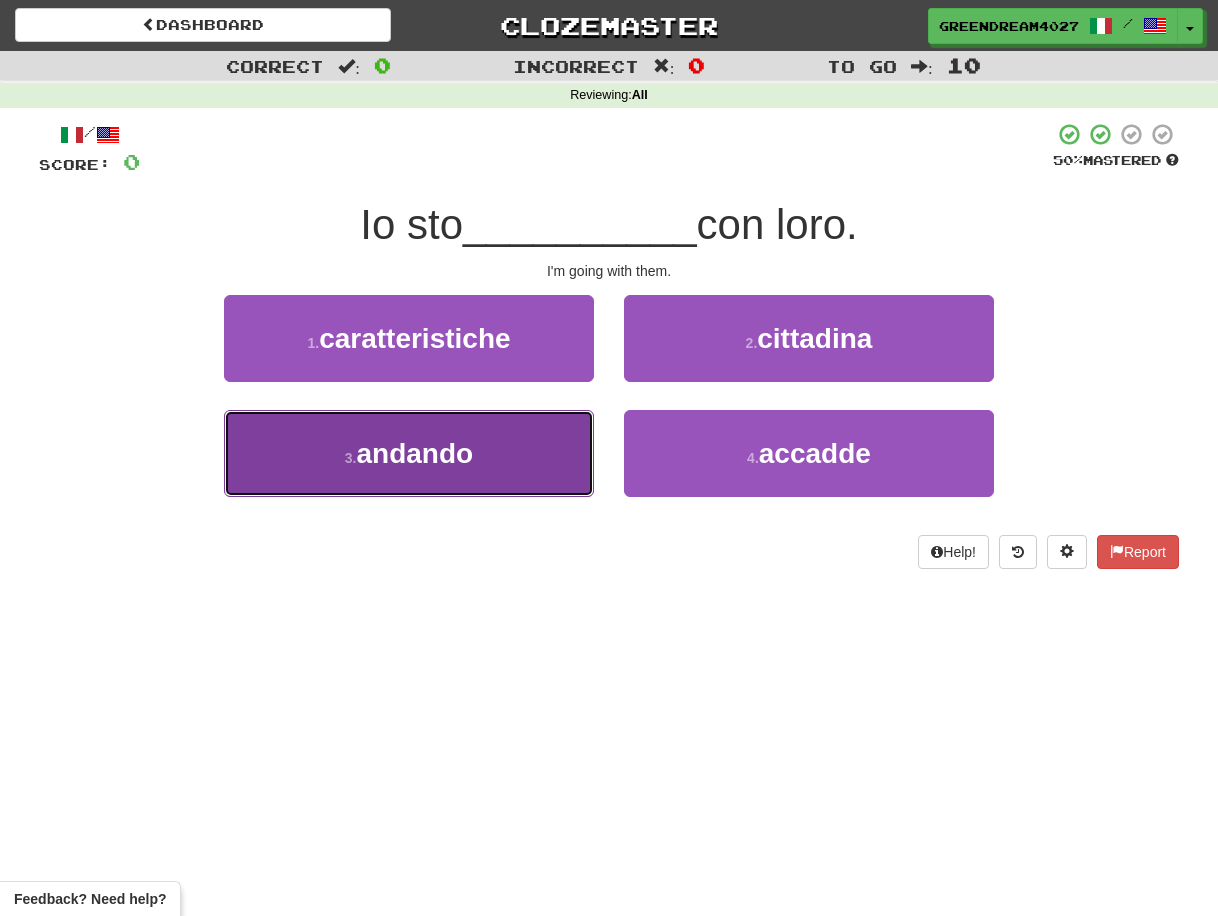 click on "3 .  andando" at bounding box center [409, 453] 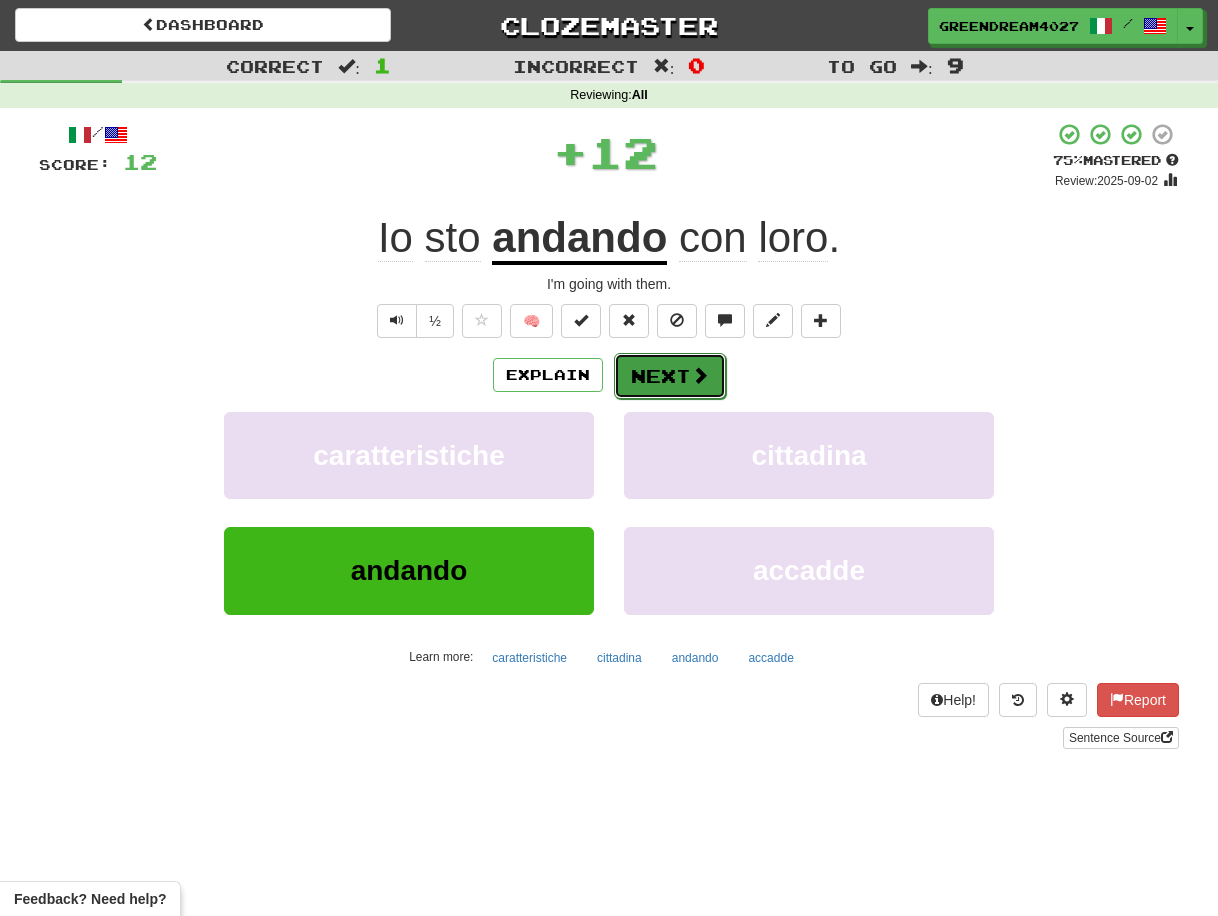 click on "Next" at bounding box center (670, 376) 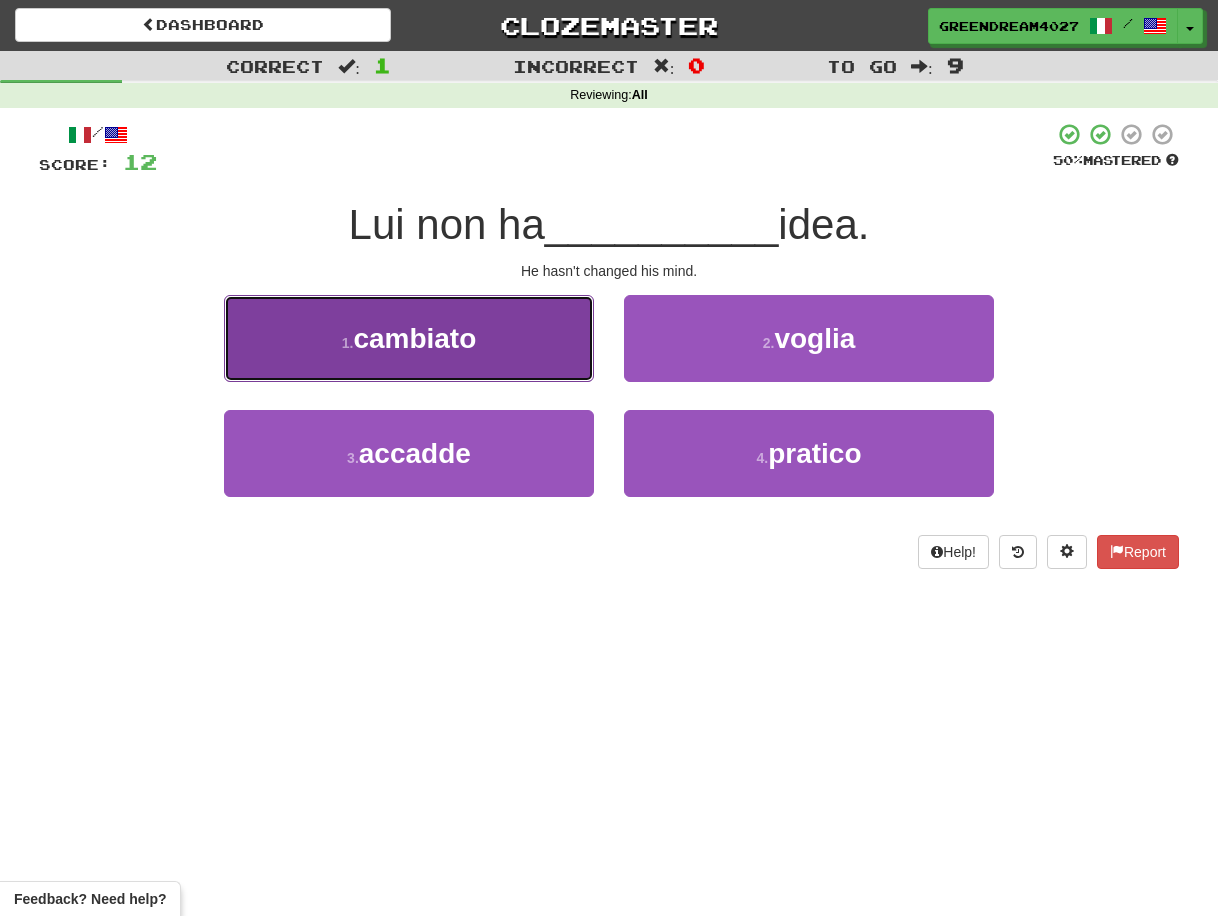 click on "1 .  cambiato" at bounding box center [409, 338] 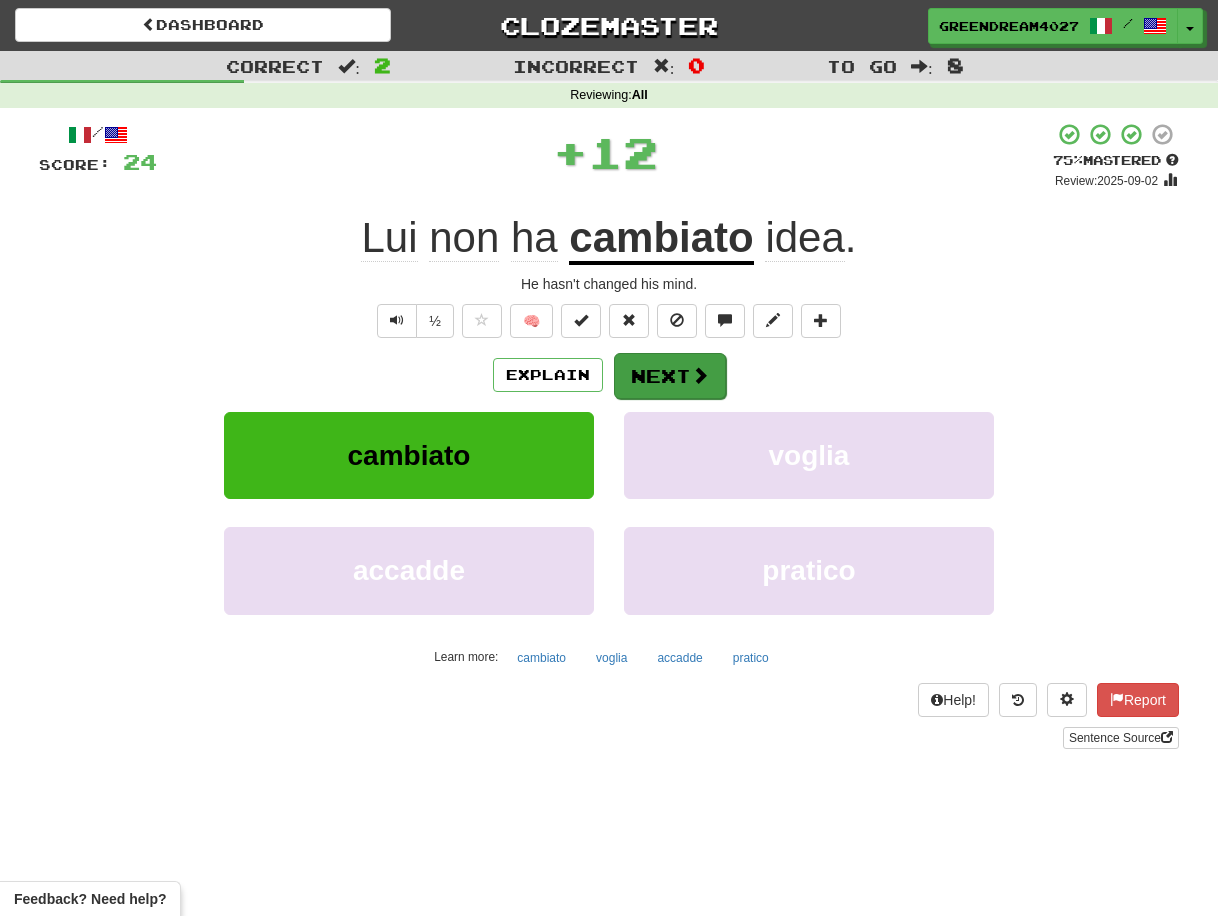 click on "Next" at bounding box center [670, 376] 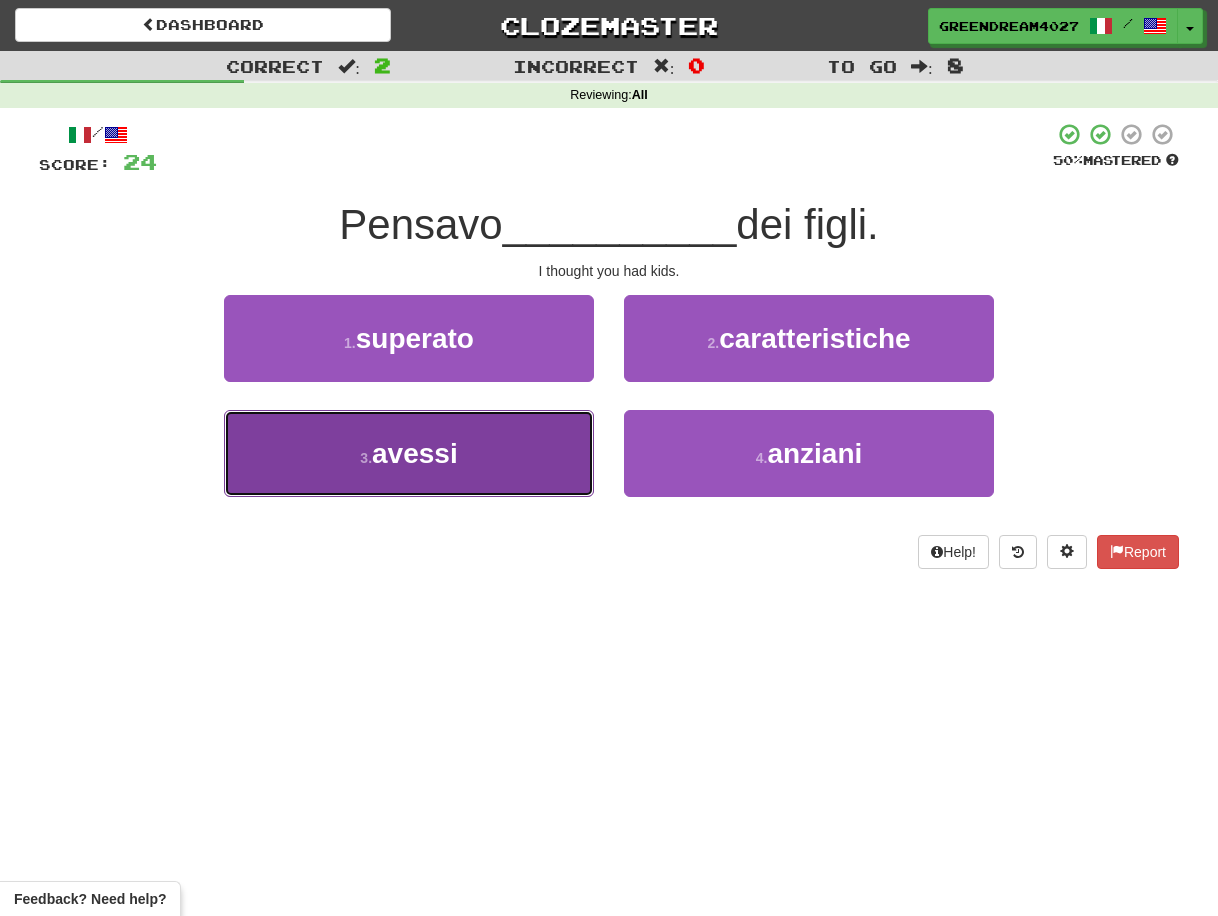 click on "3 .  avessi" at bounding box center (409, 453) 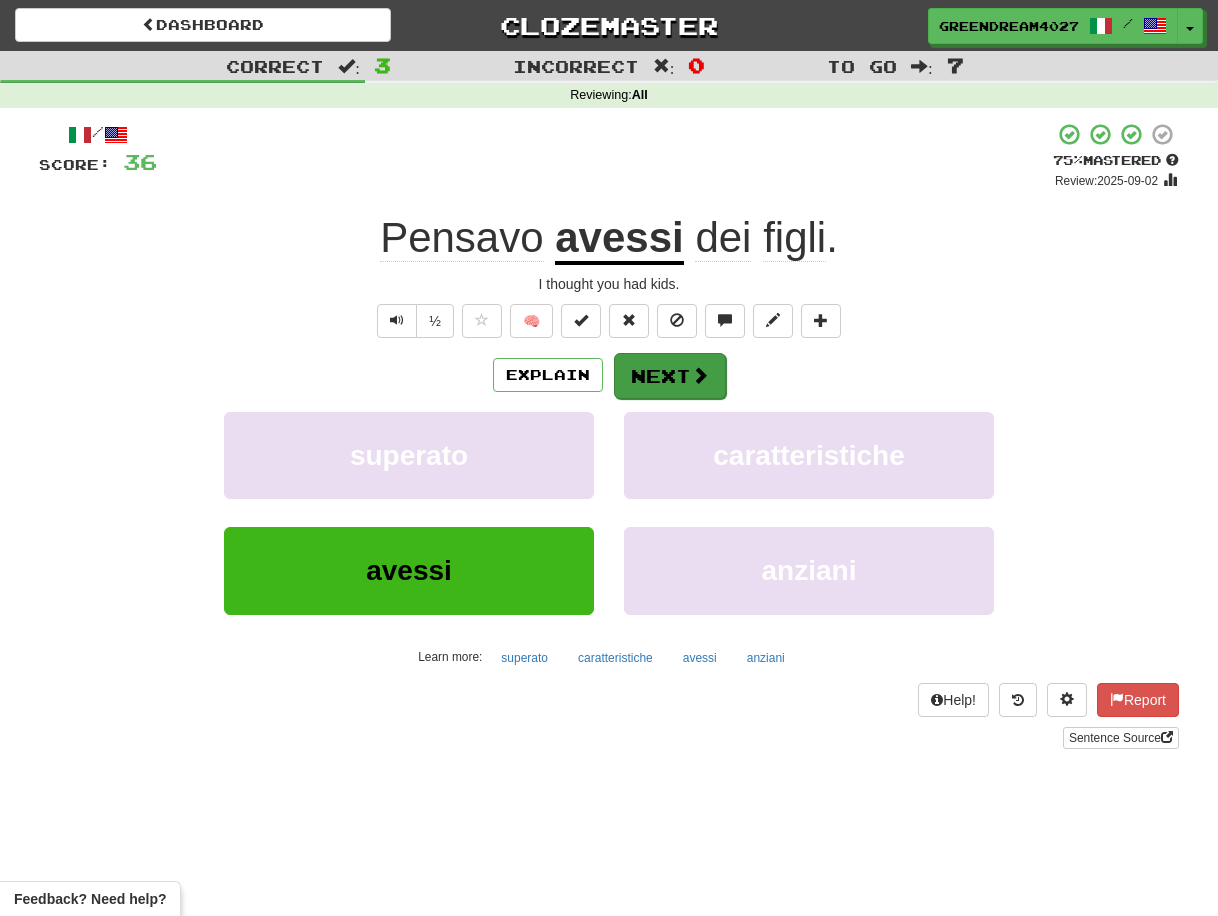 click on "Next" at bounding box center (670, 376) 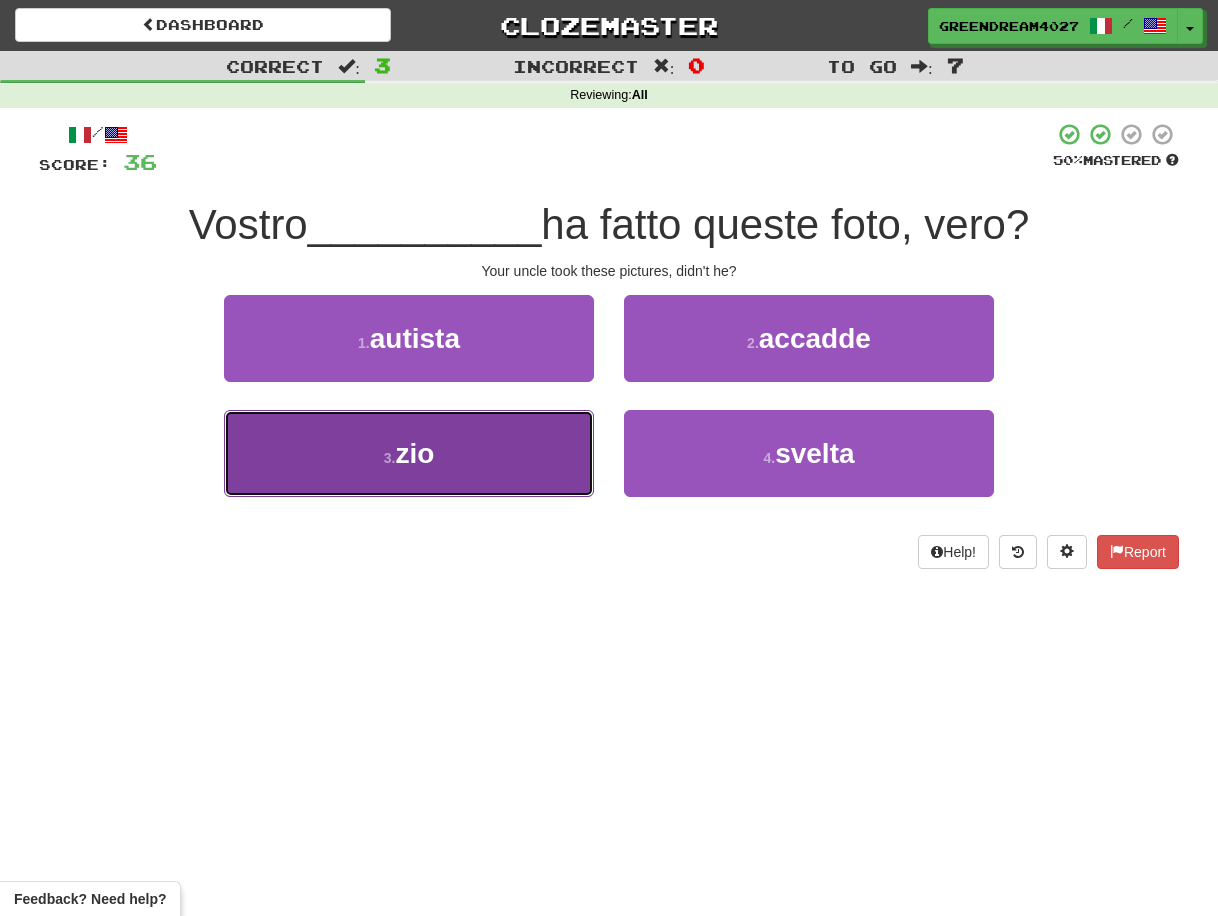 click on "3 .  zio" at bounding box center [409, 453] 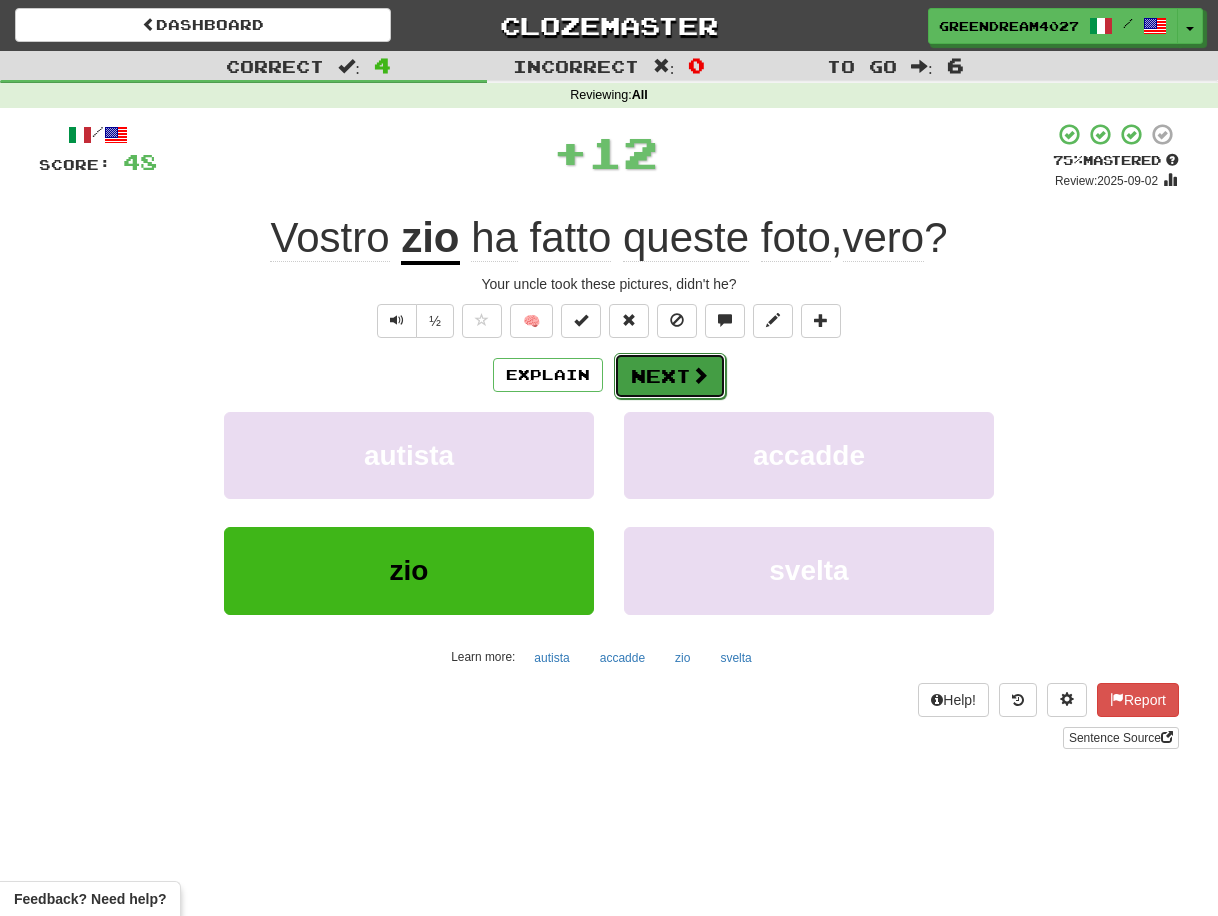 click on "Next" at bounding box center [670, 376] 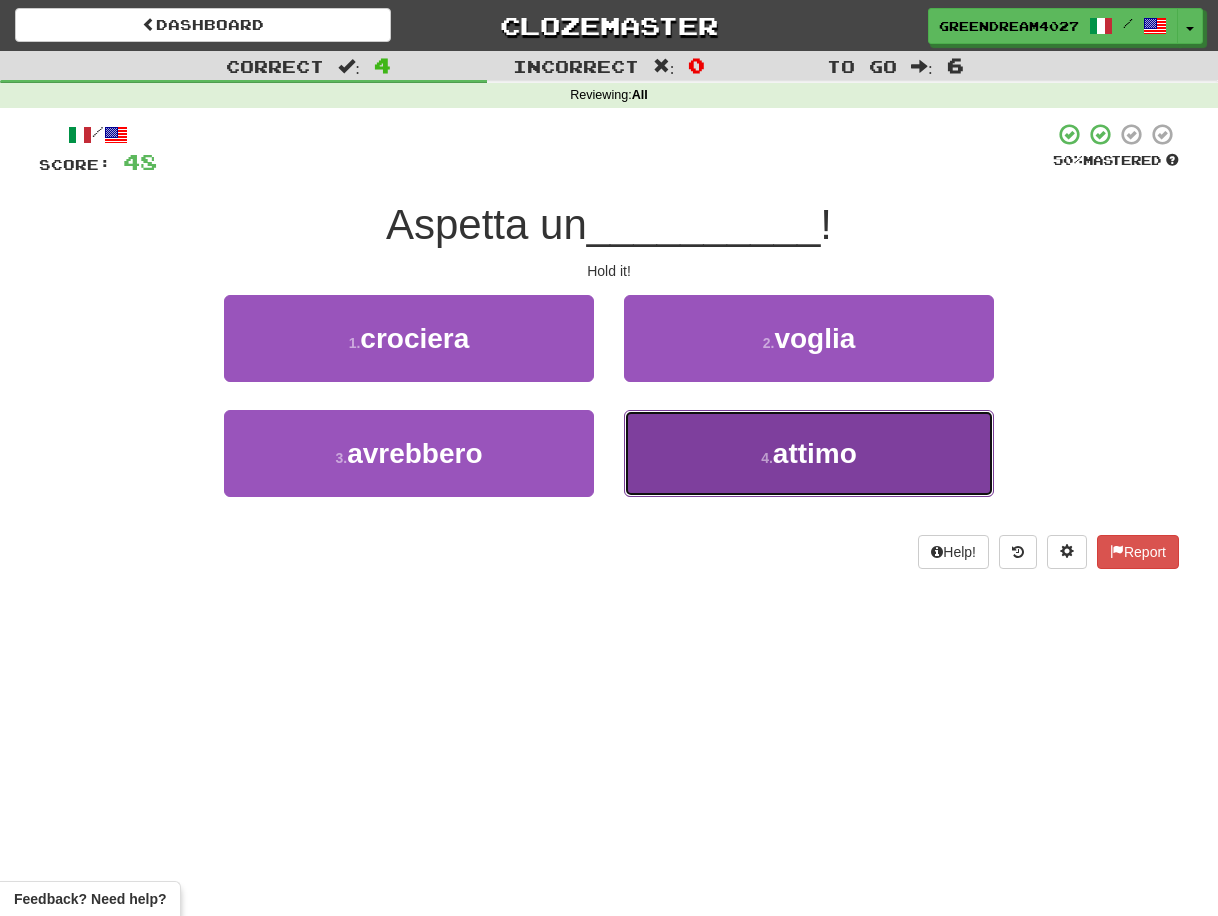 click on "4 .  attimo" at bounding box center [809, 453] 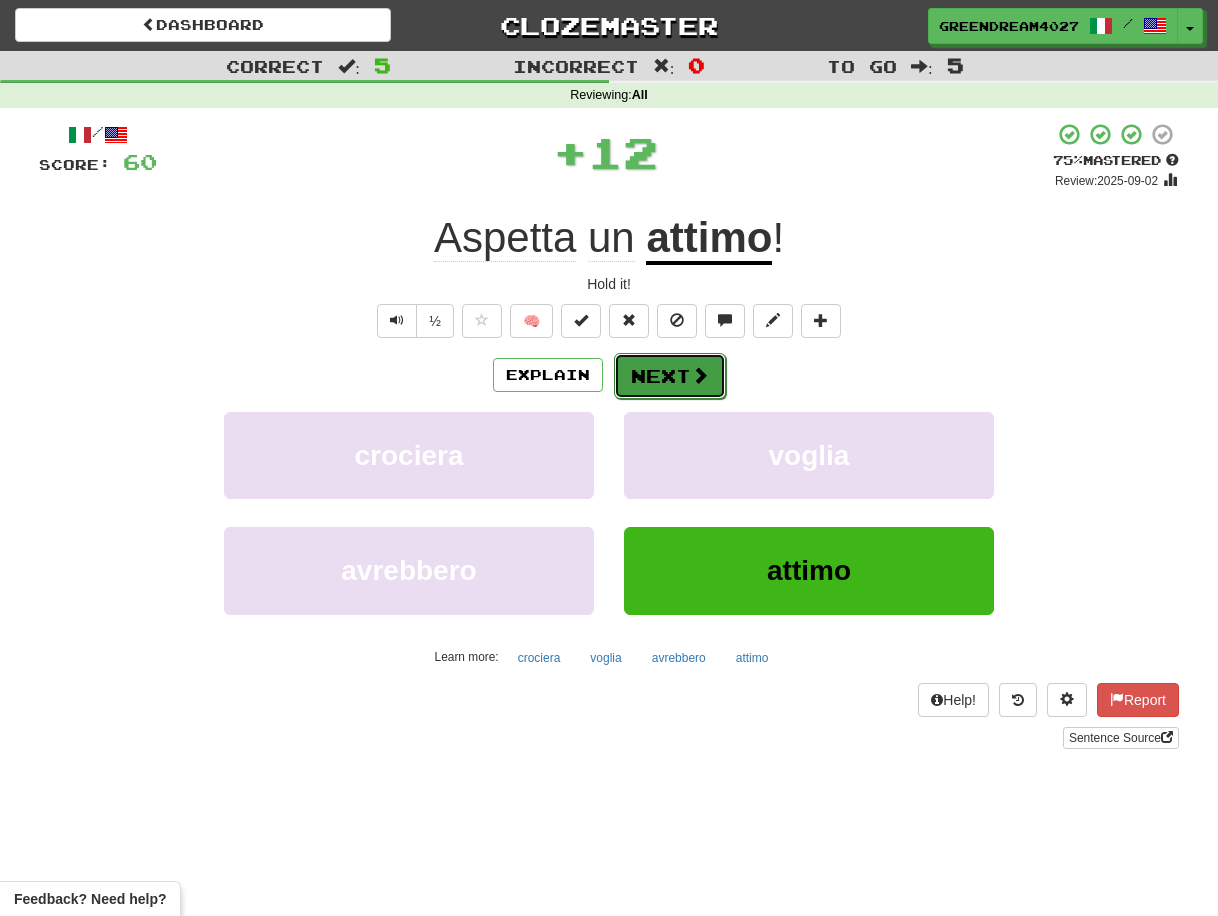 click on "Next" at bounding box center (670, 376) 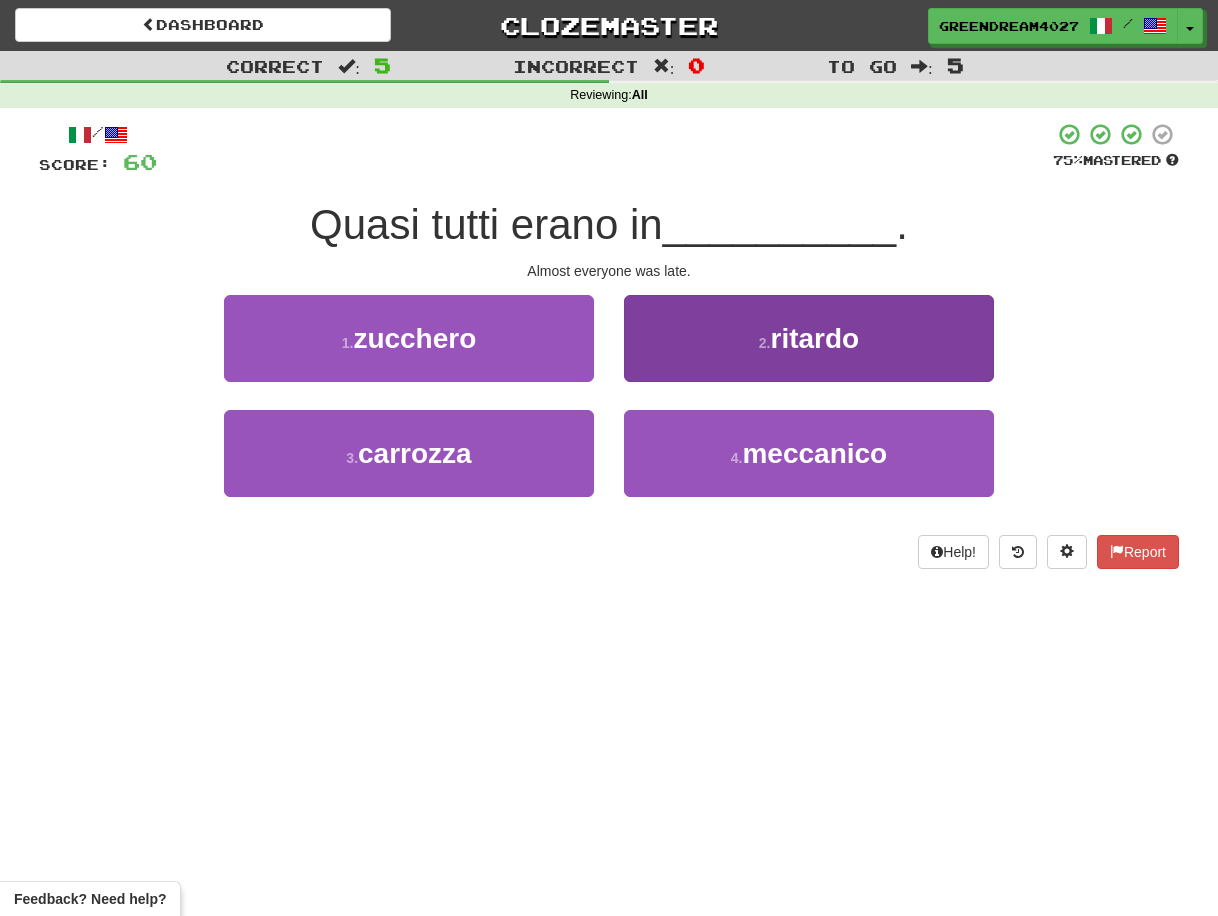 click on "2 .  ritardo" at bounding box center (809, 338) 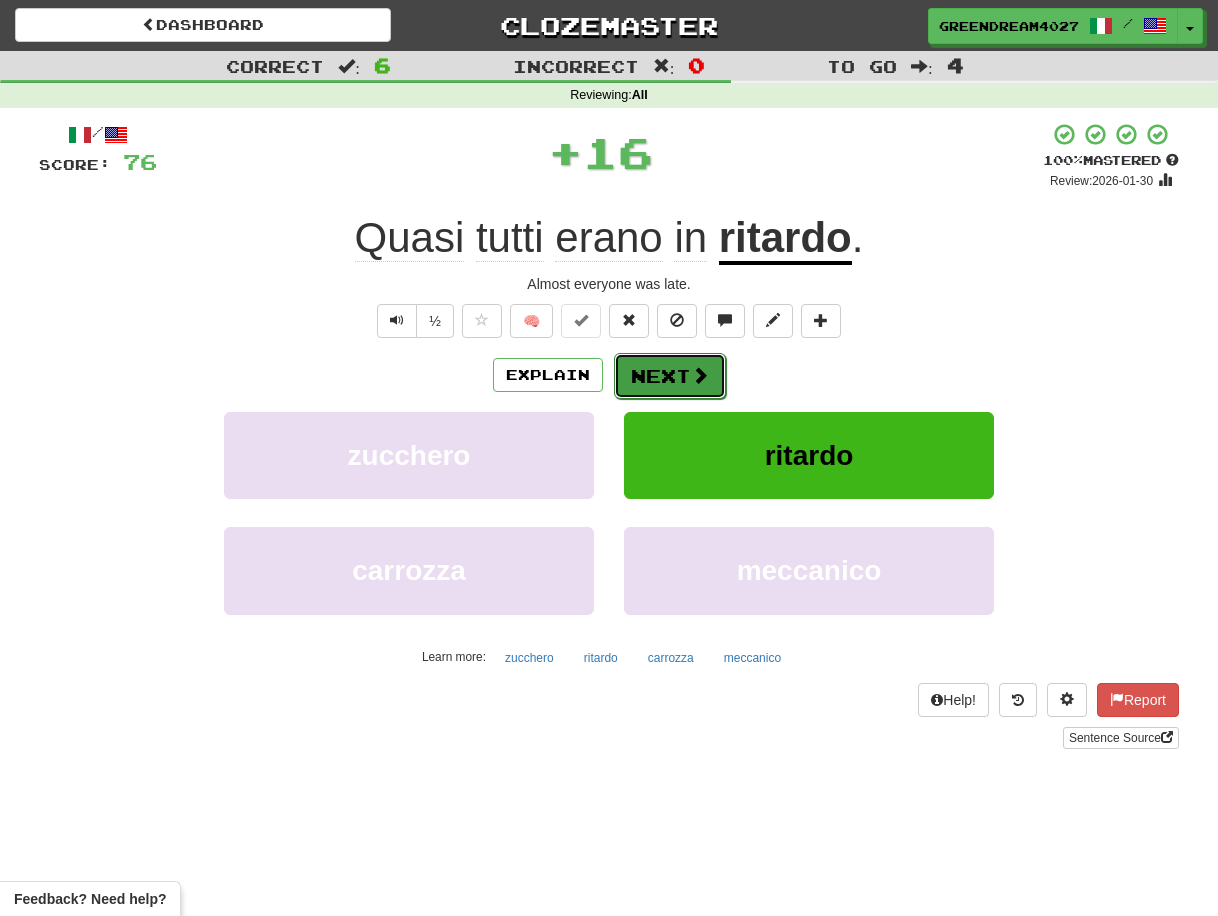 click on "Next" at bounding box center [670, 376] 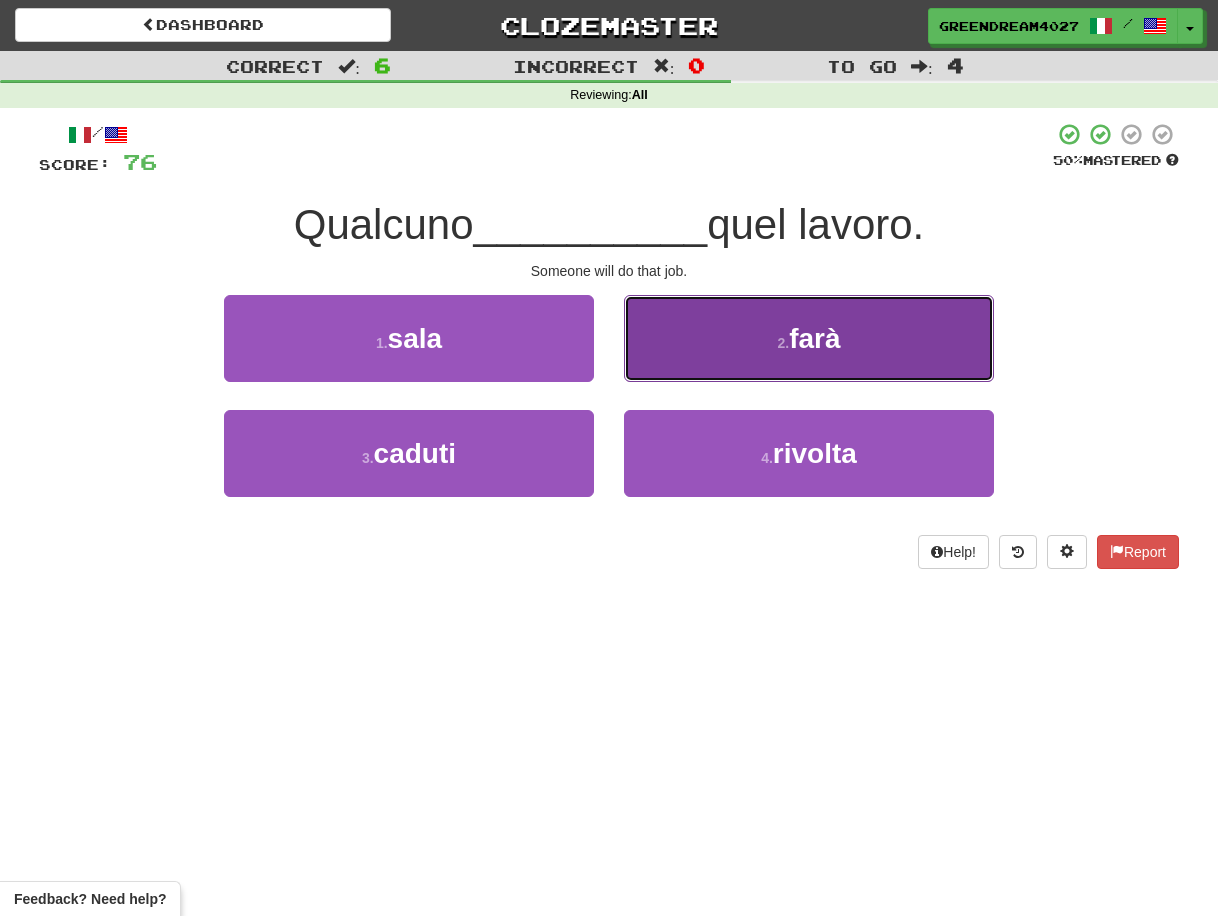 click on "2 .  farà" at bounding box center (809, 338) 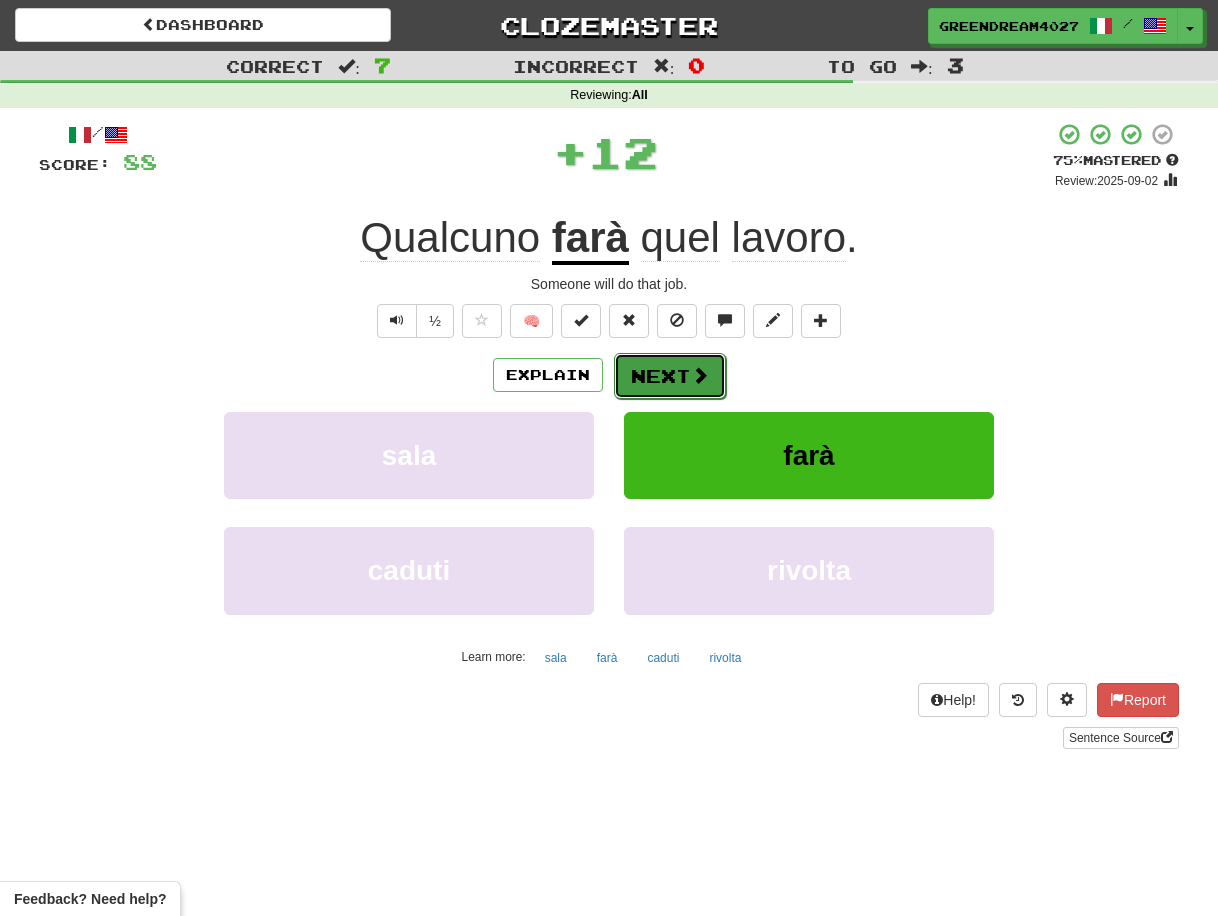 click on "Next" at bounding box center (670, 376) 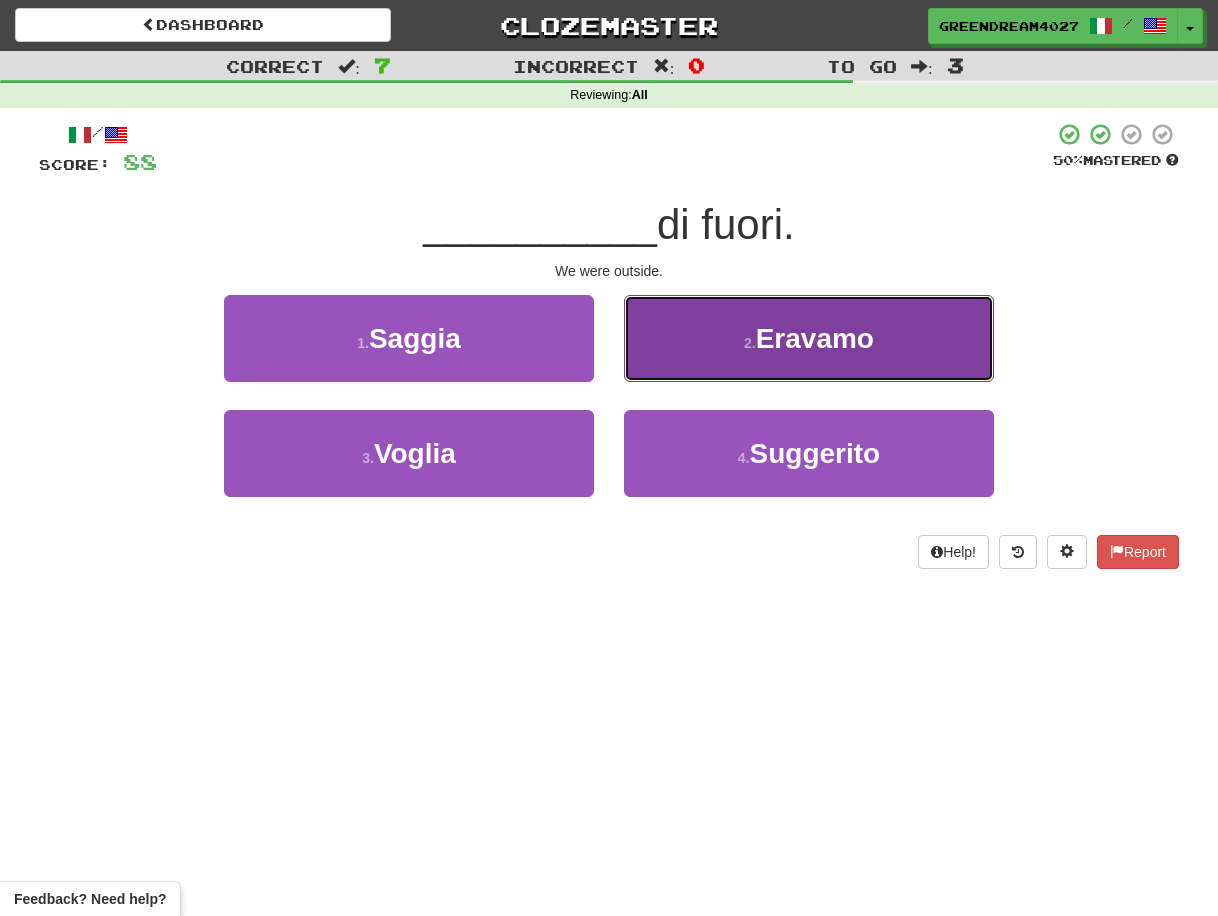 click on "2 .  Eravamo" at bounding box center [809, 338] 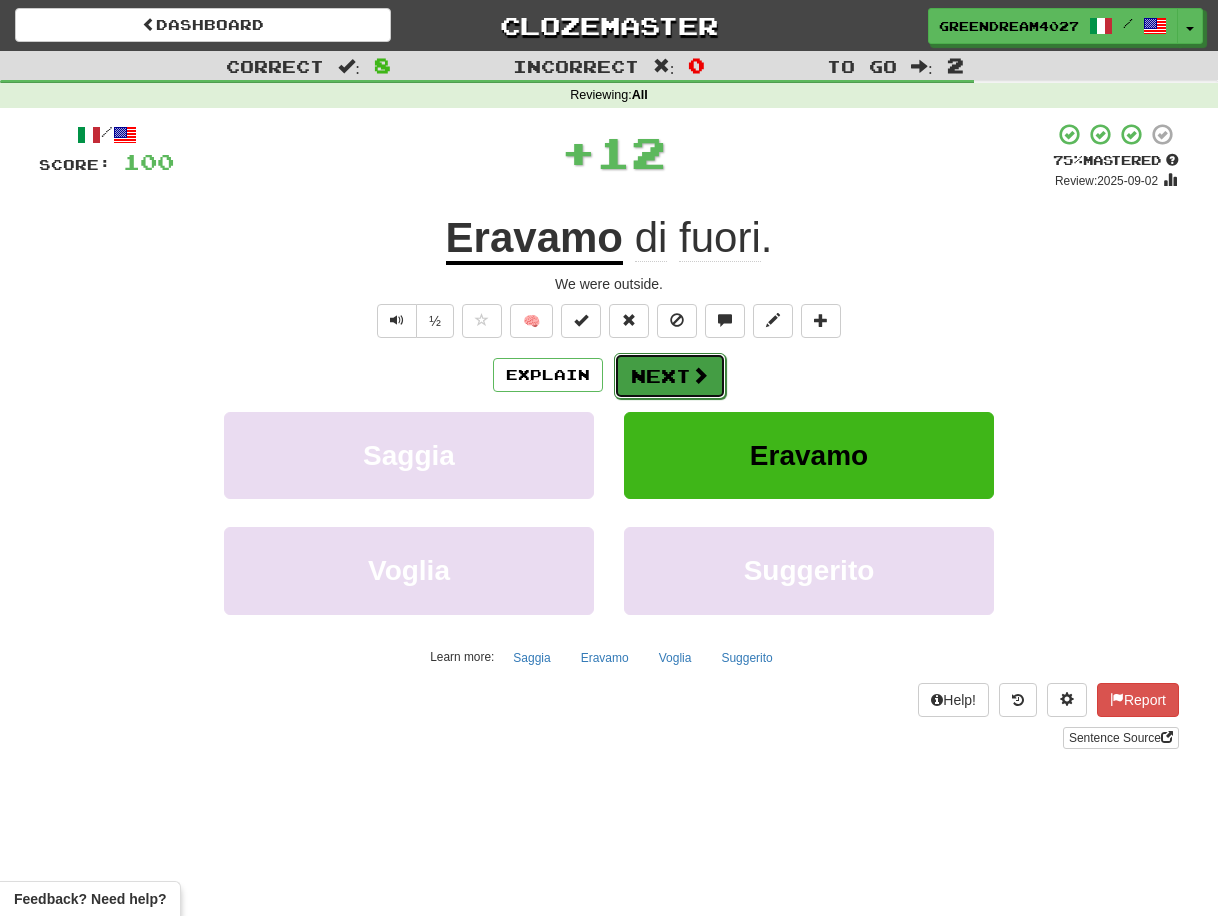 click on "Next" at bounding box center [670, 376] 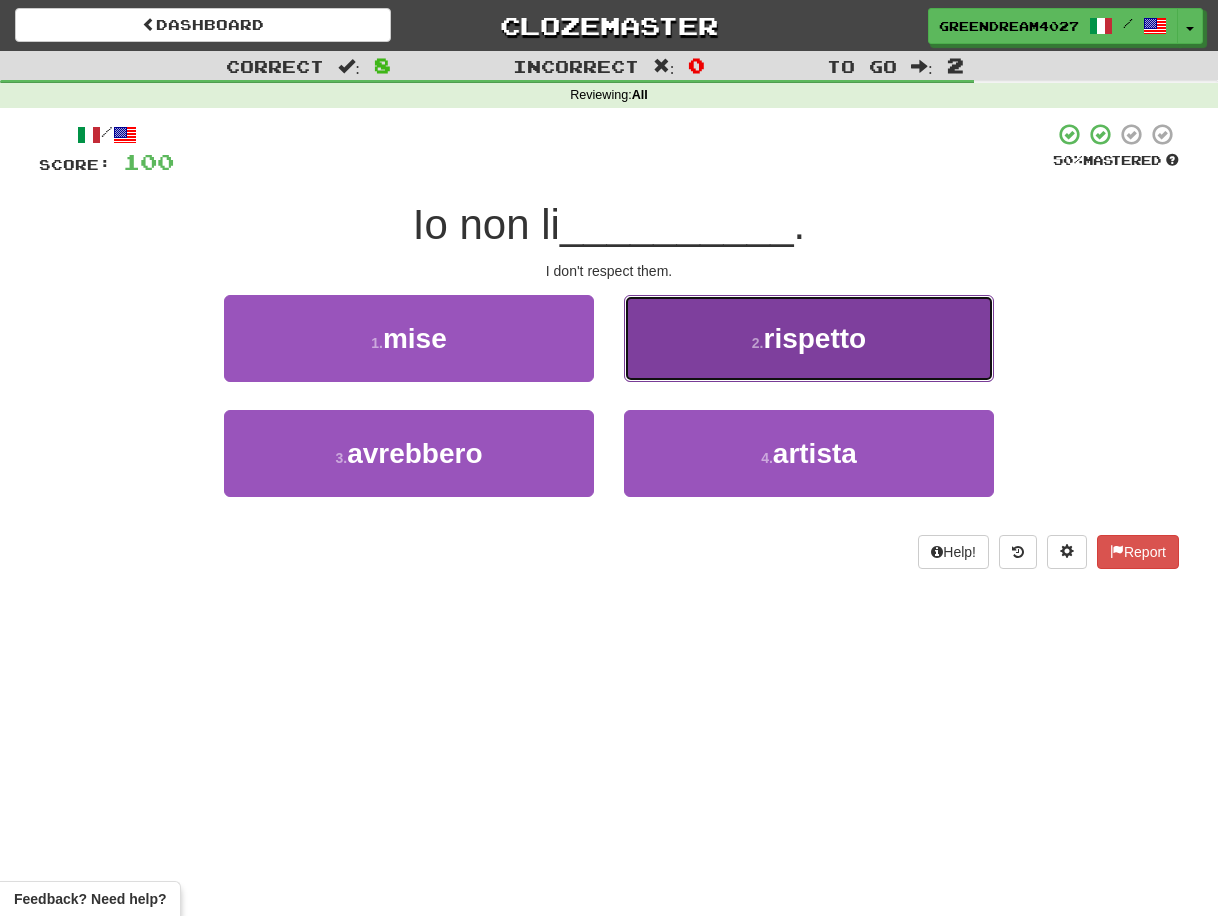 click on "2 .  rispetto" at bounding box center (809, 338) 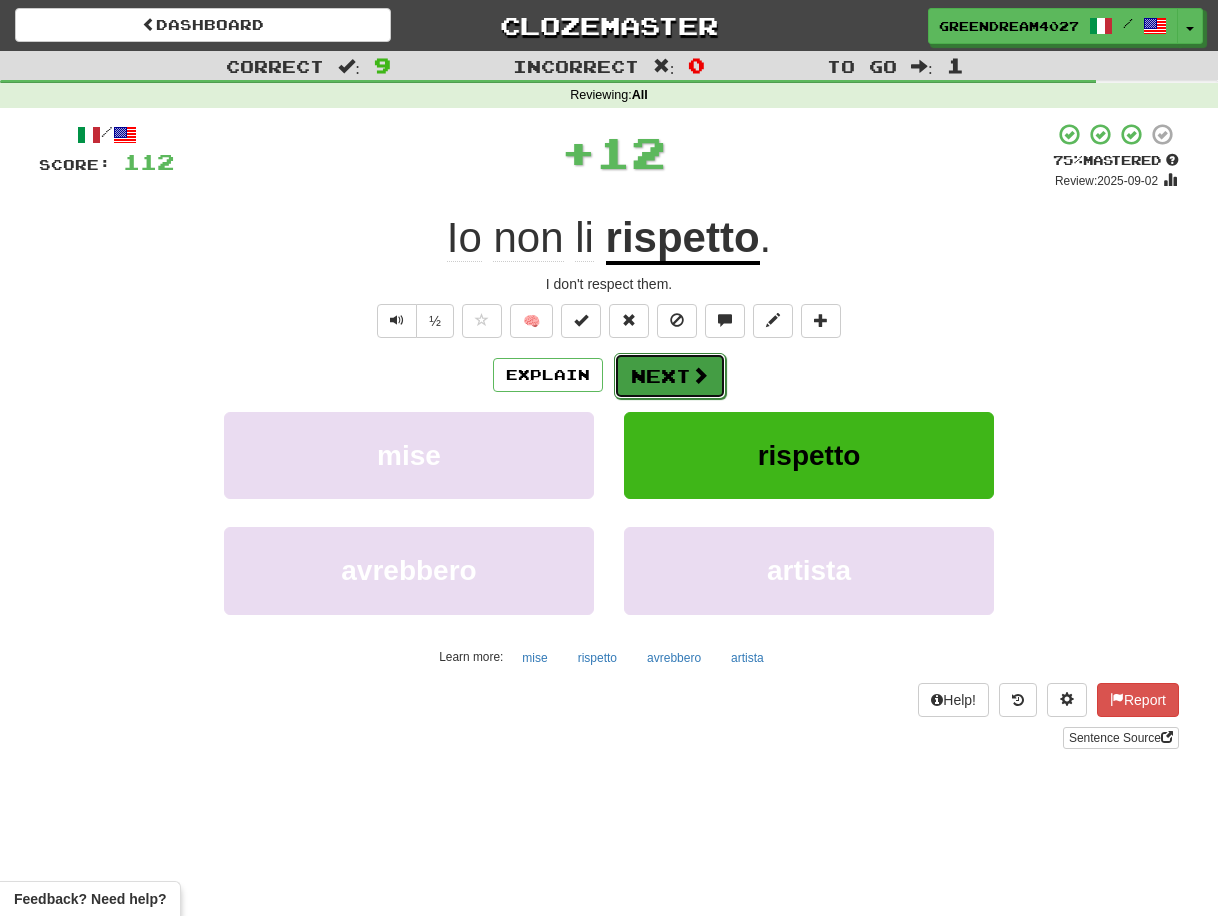 click on "Next" at bounding box center (670, 376) 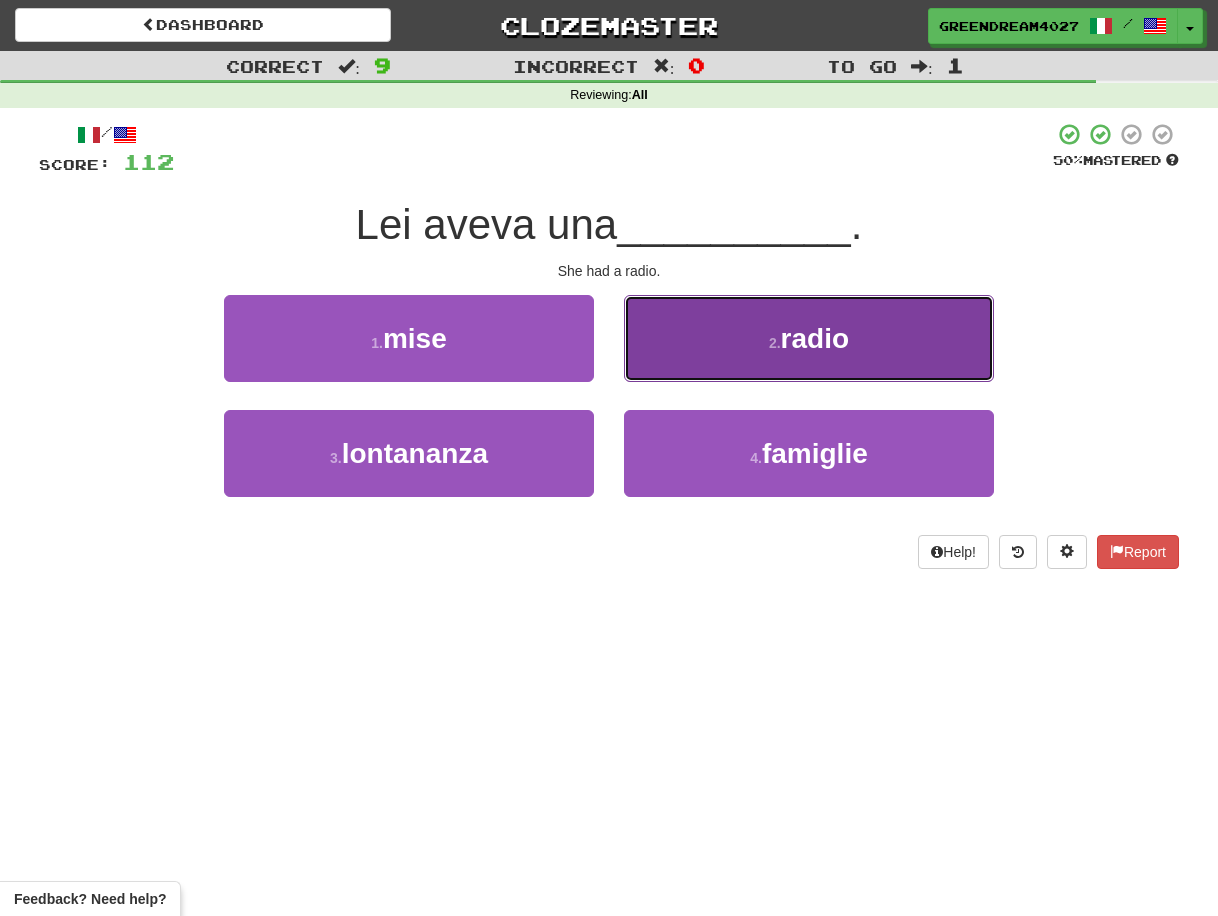 click on "2 .  radio" at bounding box center [809, 338] 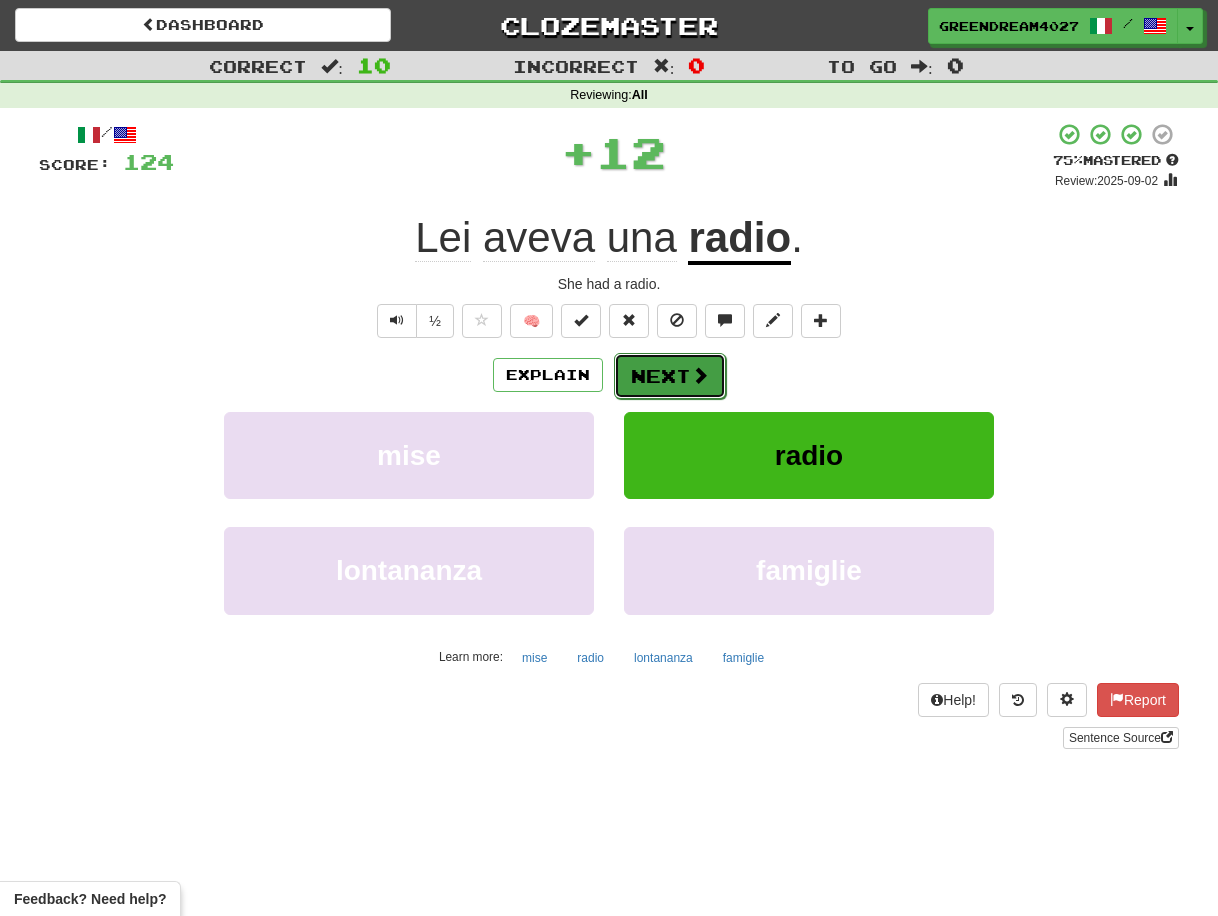 click on "Next" at bounding box center (670, 376) 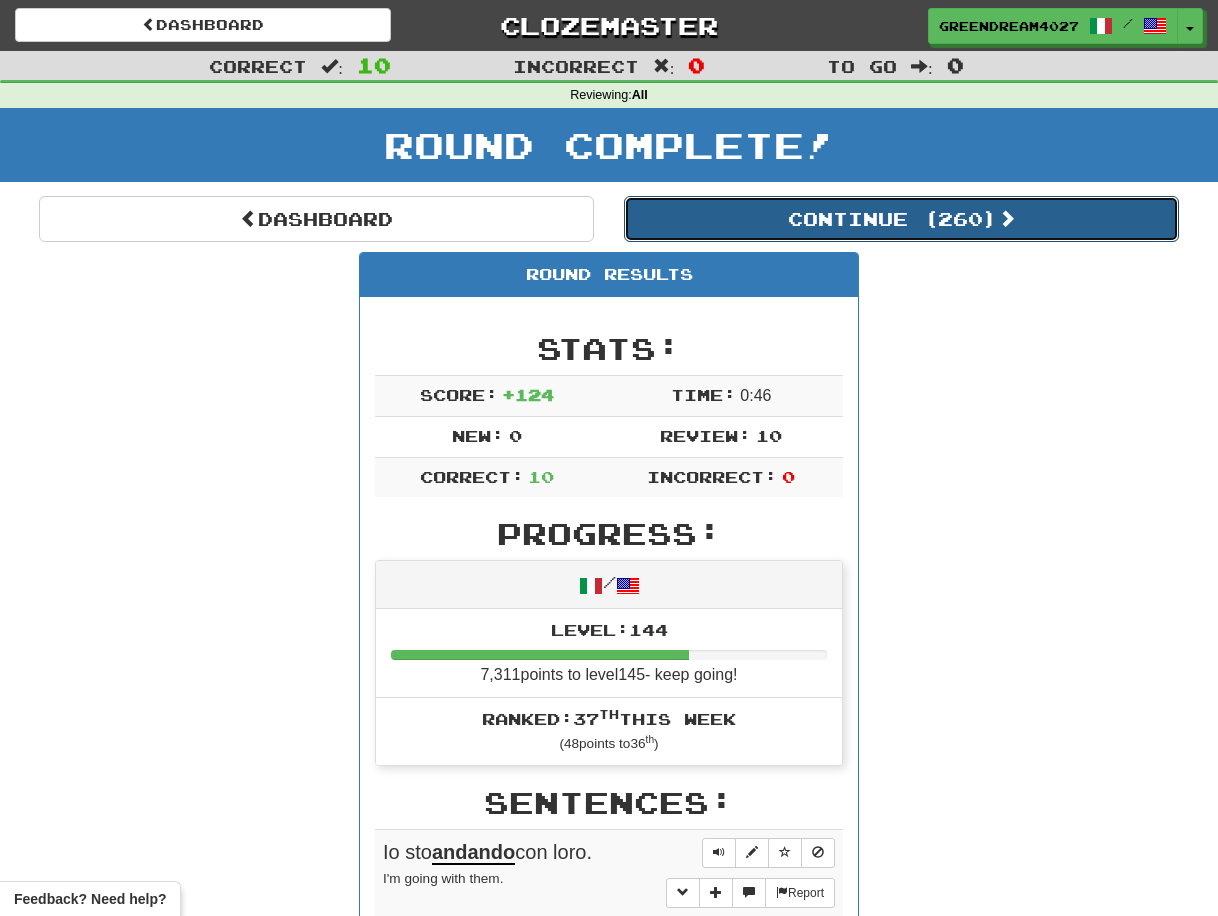 click on "Continue ( 260 )" at bounding box center [901, 219] 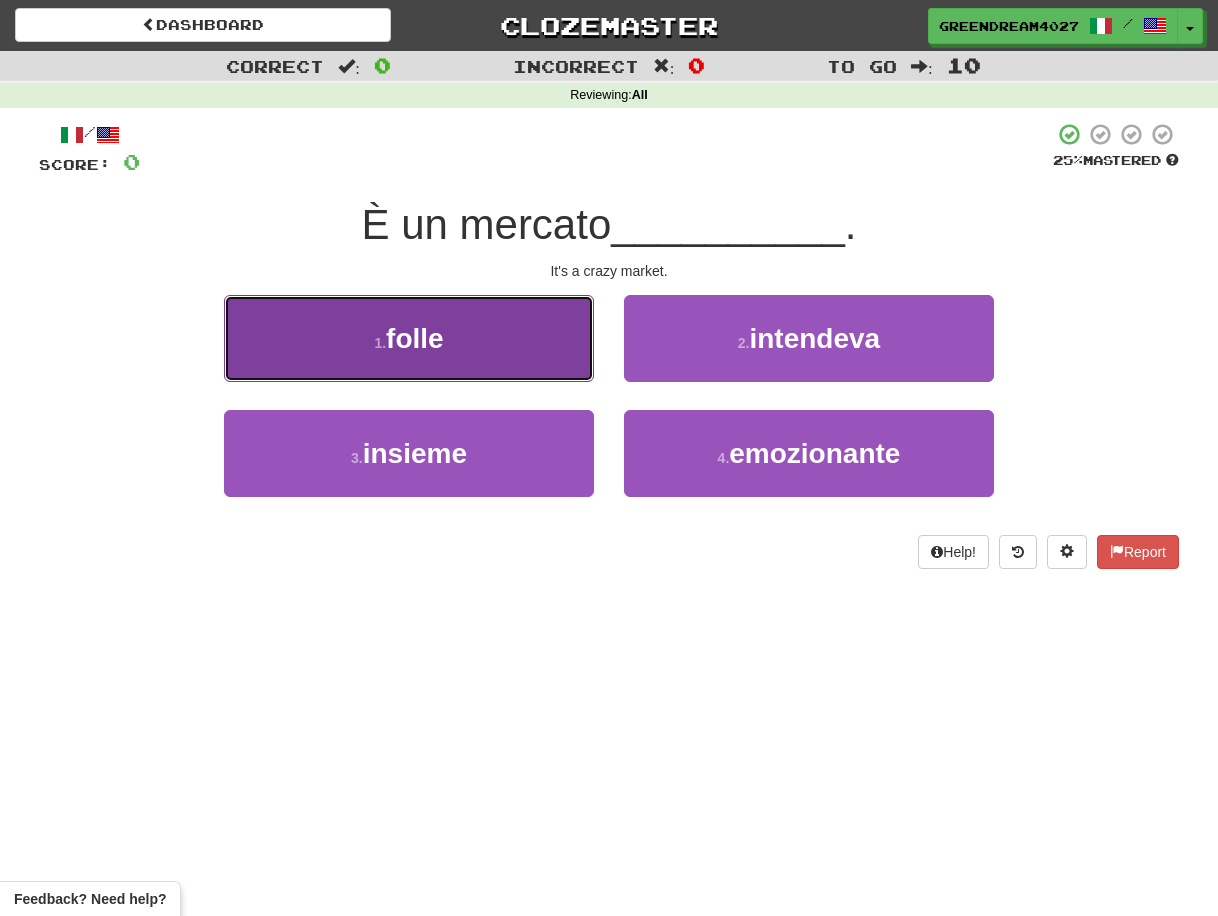 click on "1 .  folle" at bounding box center [409, 338] 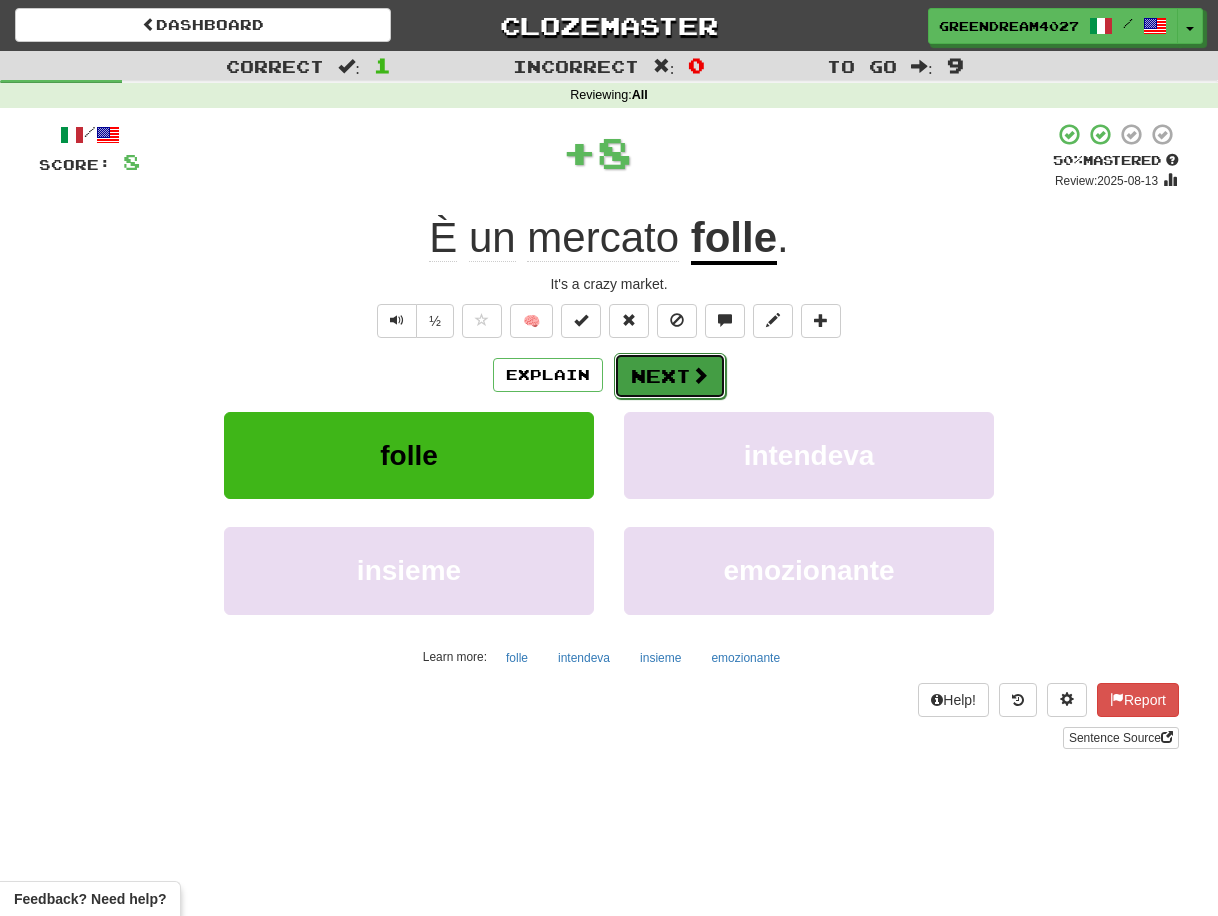 click on "Next" at bounding box center (670, 376) 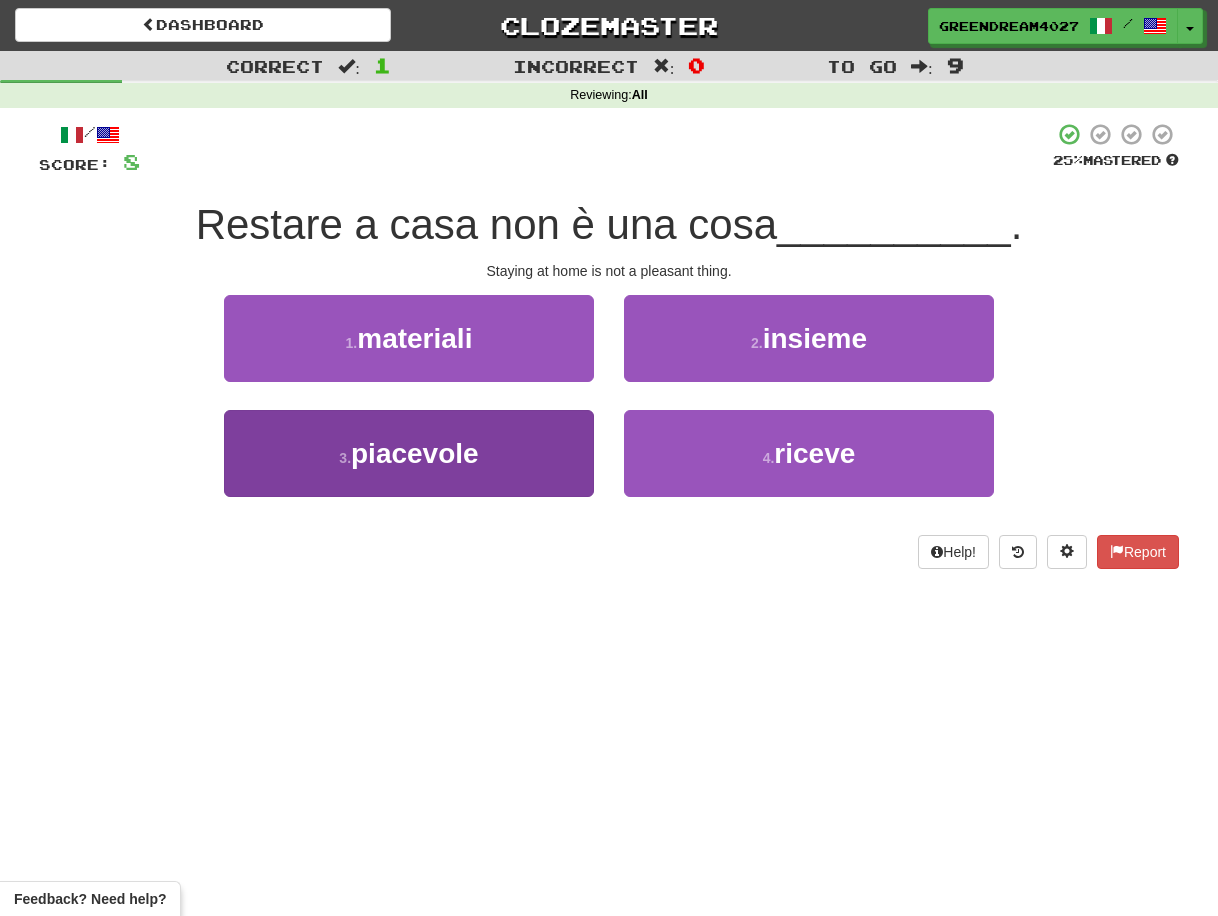 click on "3 .  piacevole" at bounding box center [409, 453] 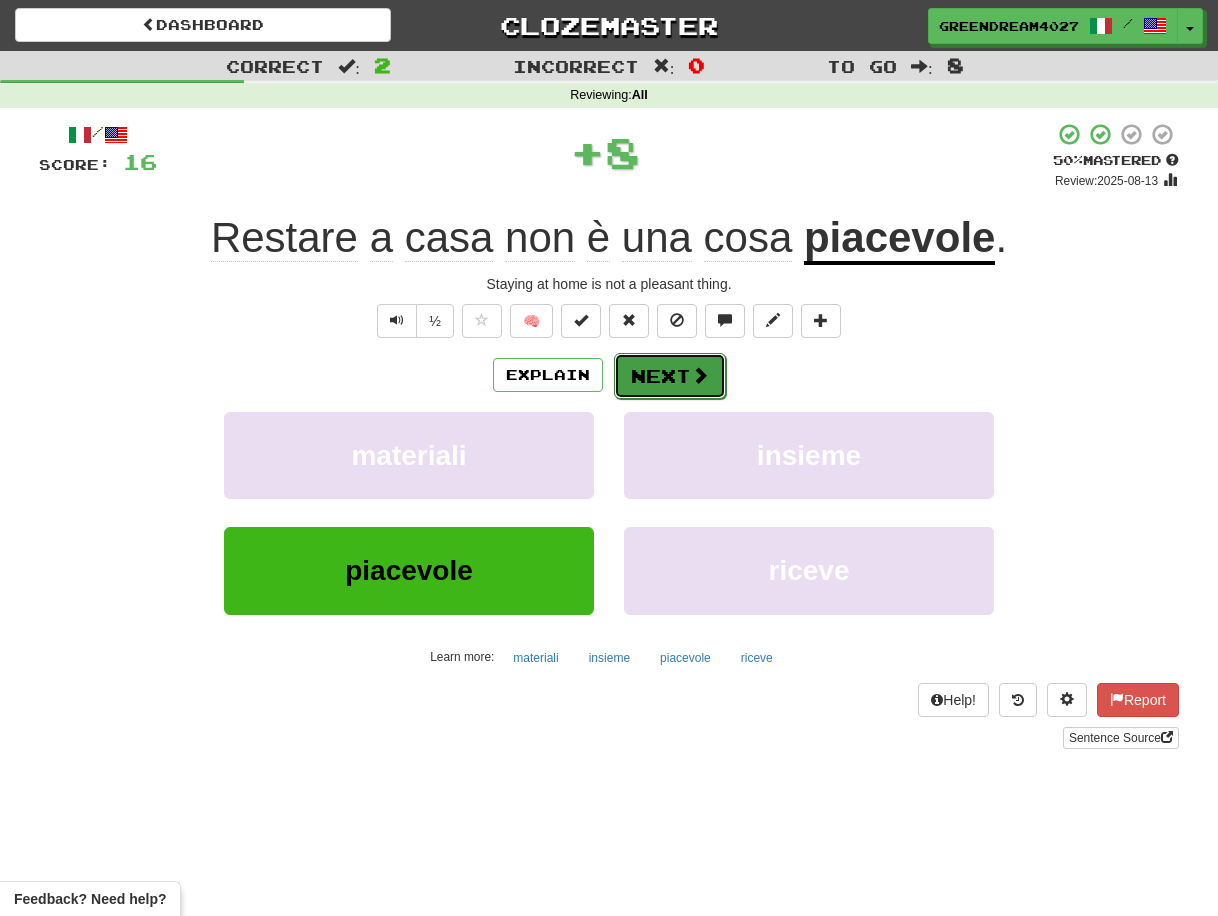 click on "Next" at bounding box center (670, 376) 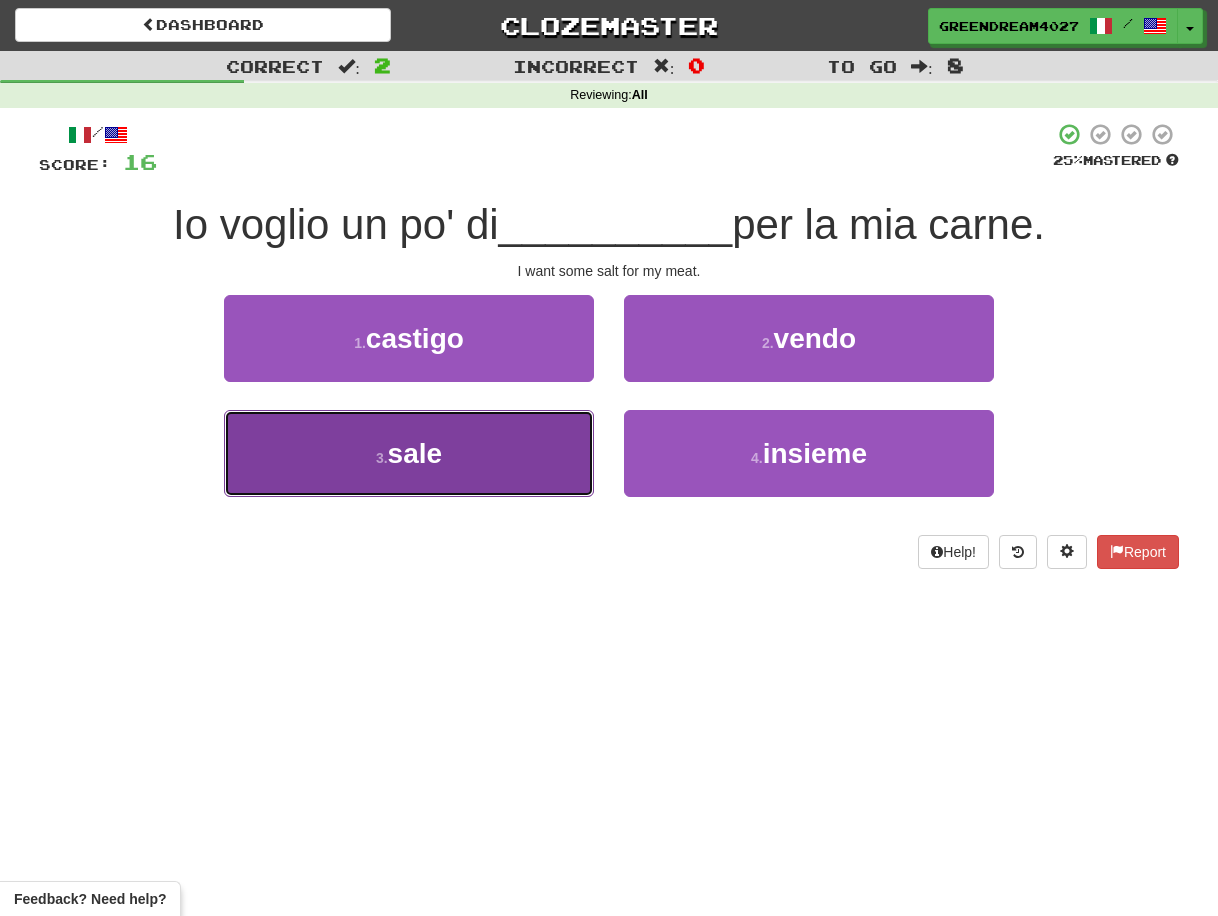 click on "3 .  sale" at bounding box center (409, 453) 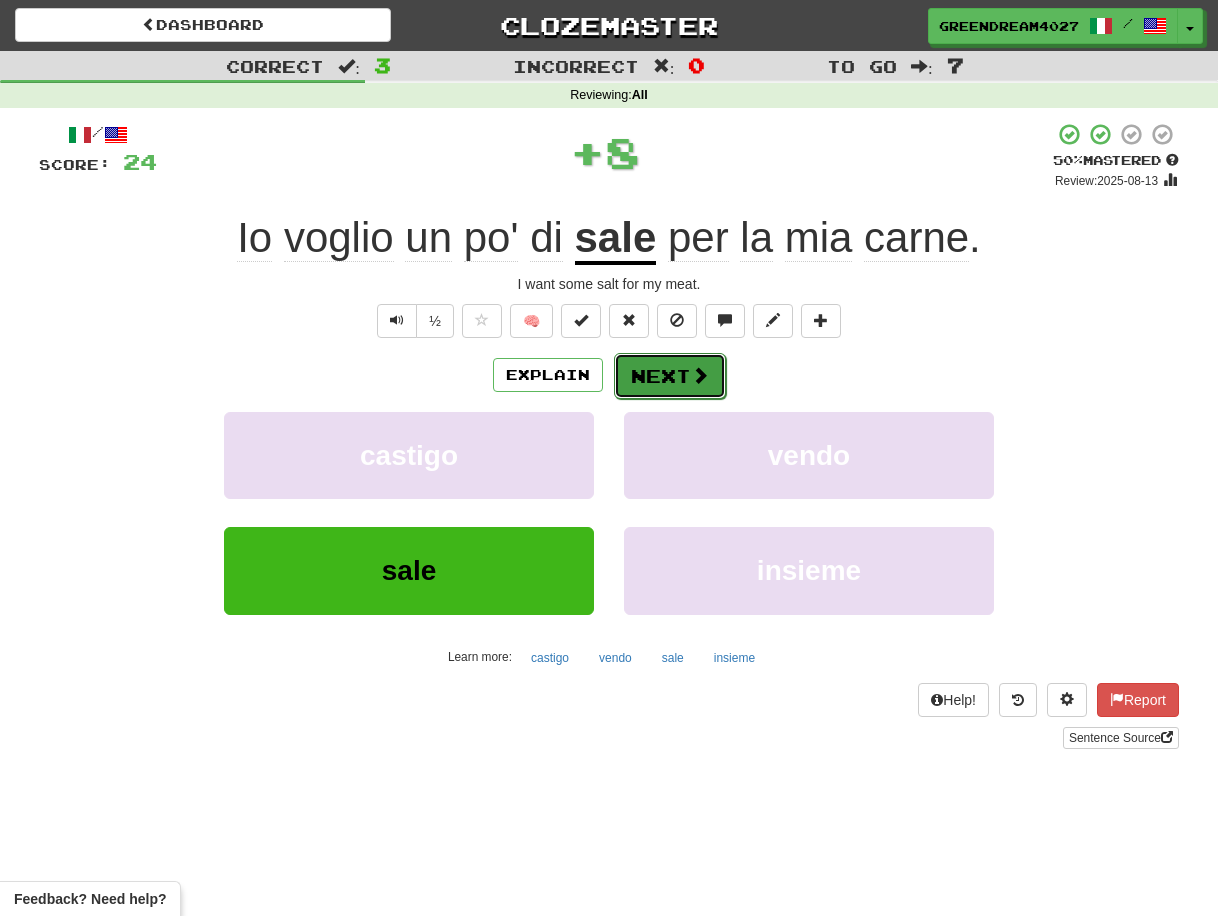 click on "Next" at bounding box center [670, 376] 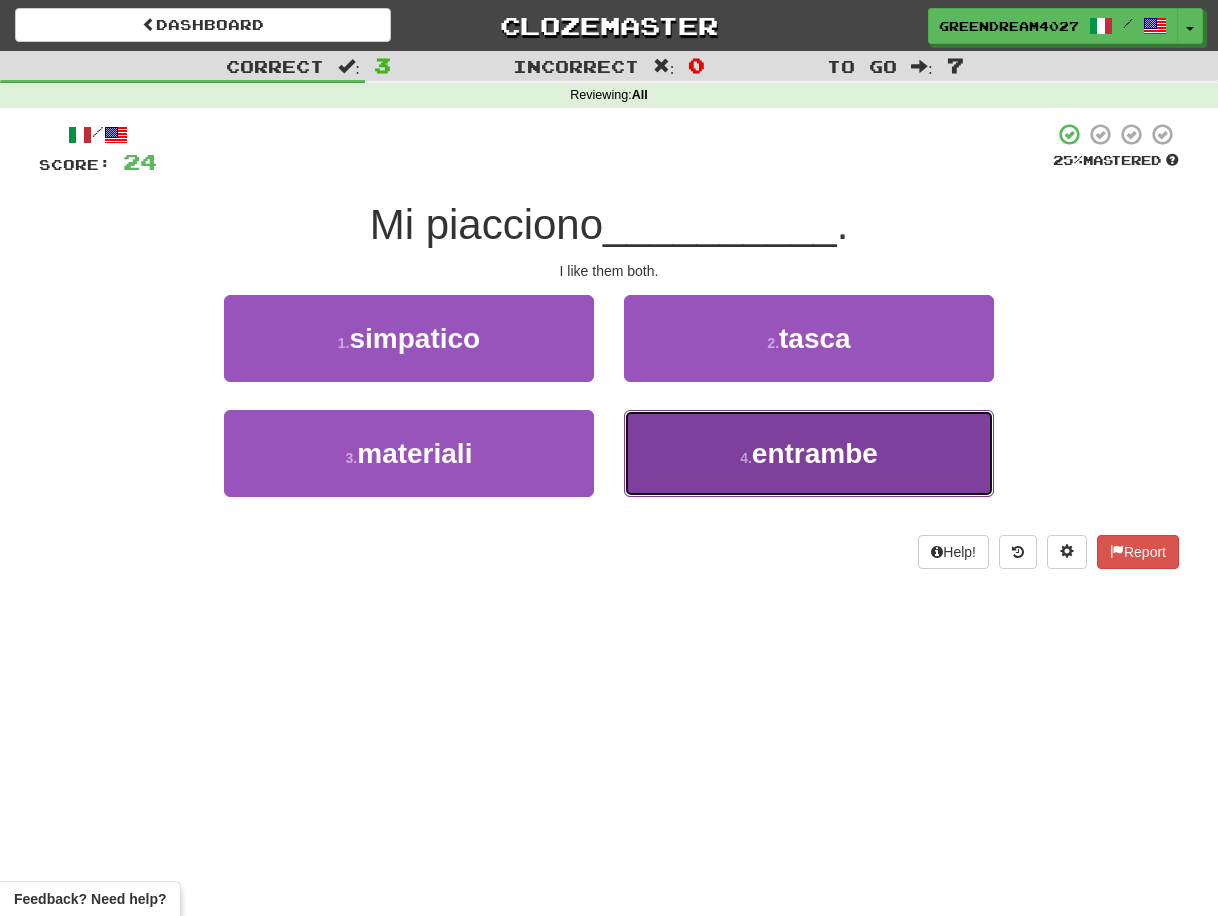 click on "4 ." at bounding box center (746, 458) 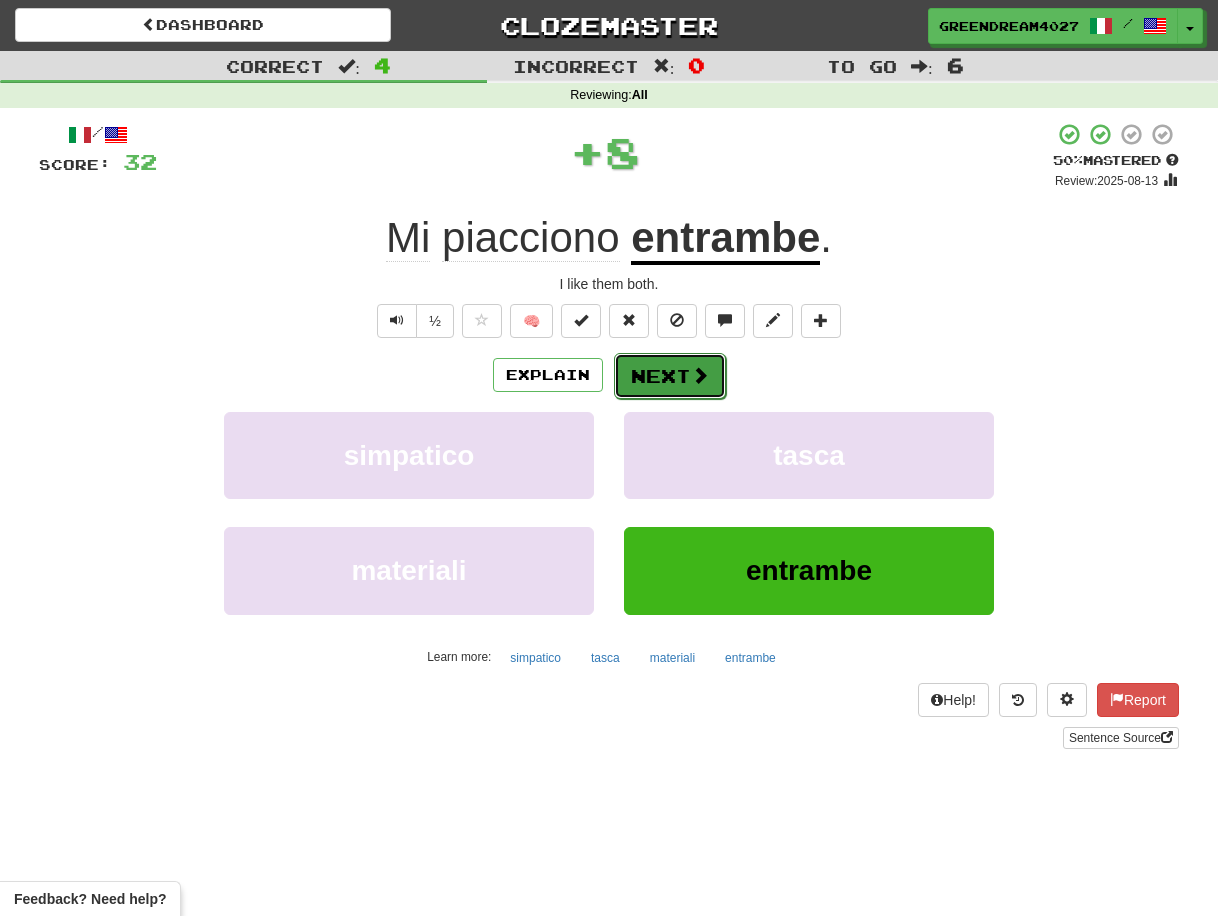 click on "Next" at bounding box center [670, 376] 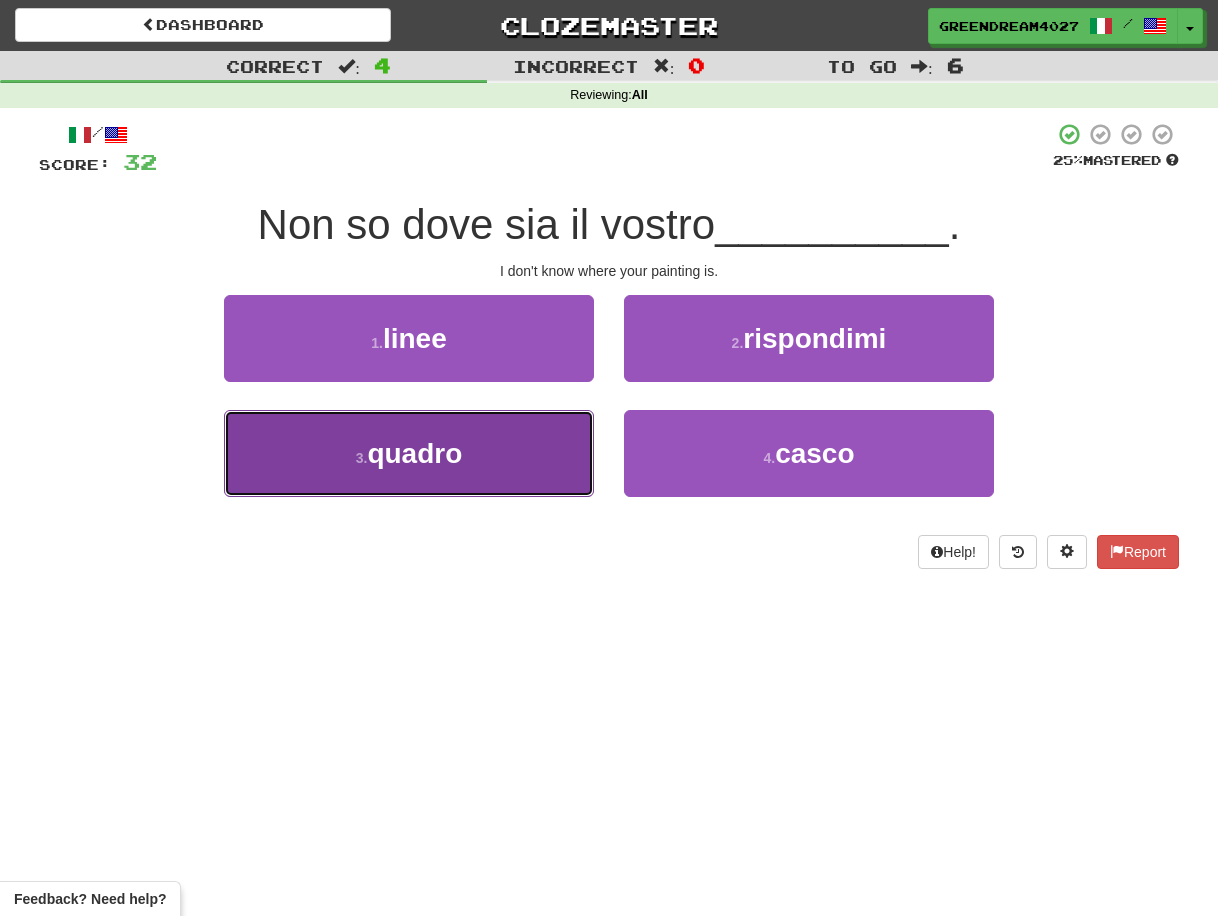 click on "3 .  quadro" at bounding box center (409, 453) 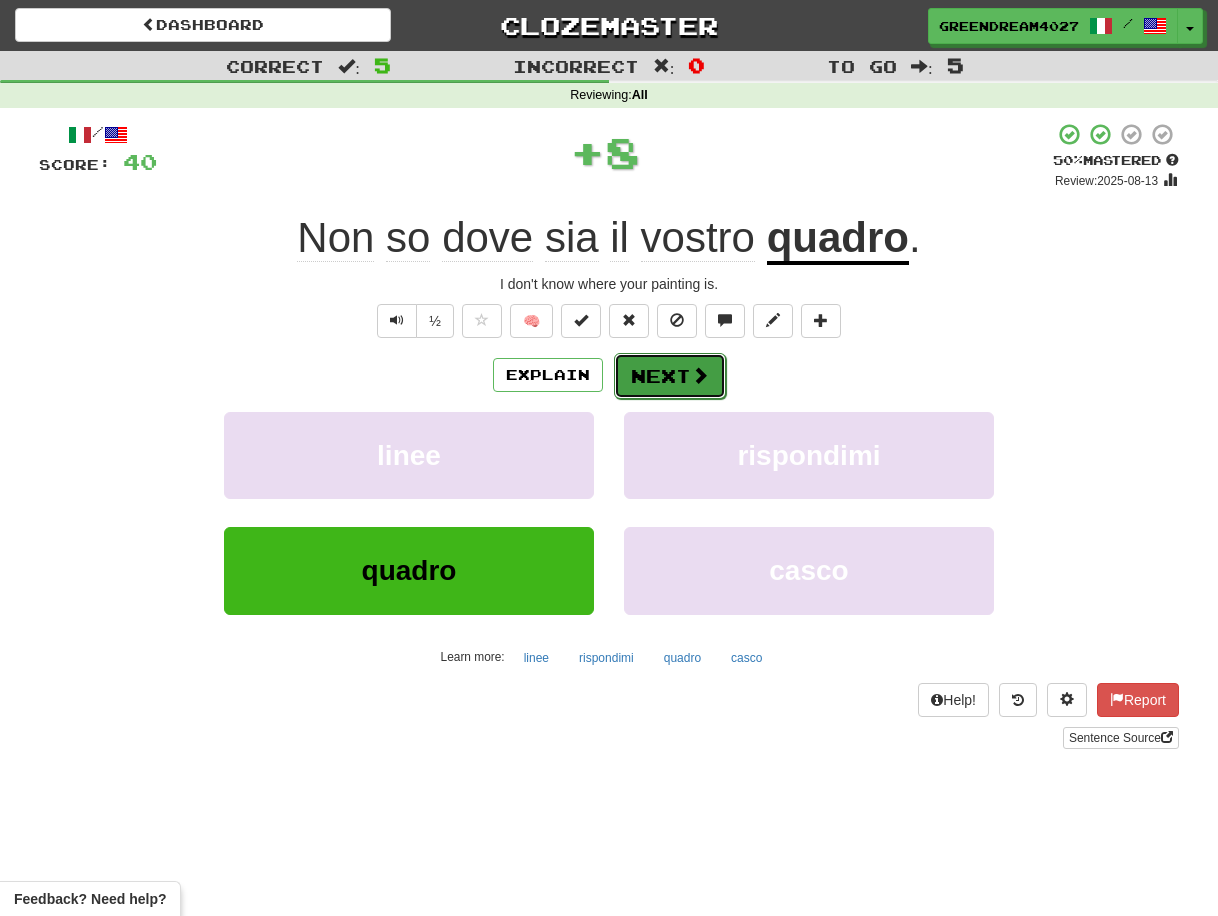 click on "Next" at bounding box center [670, 376] 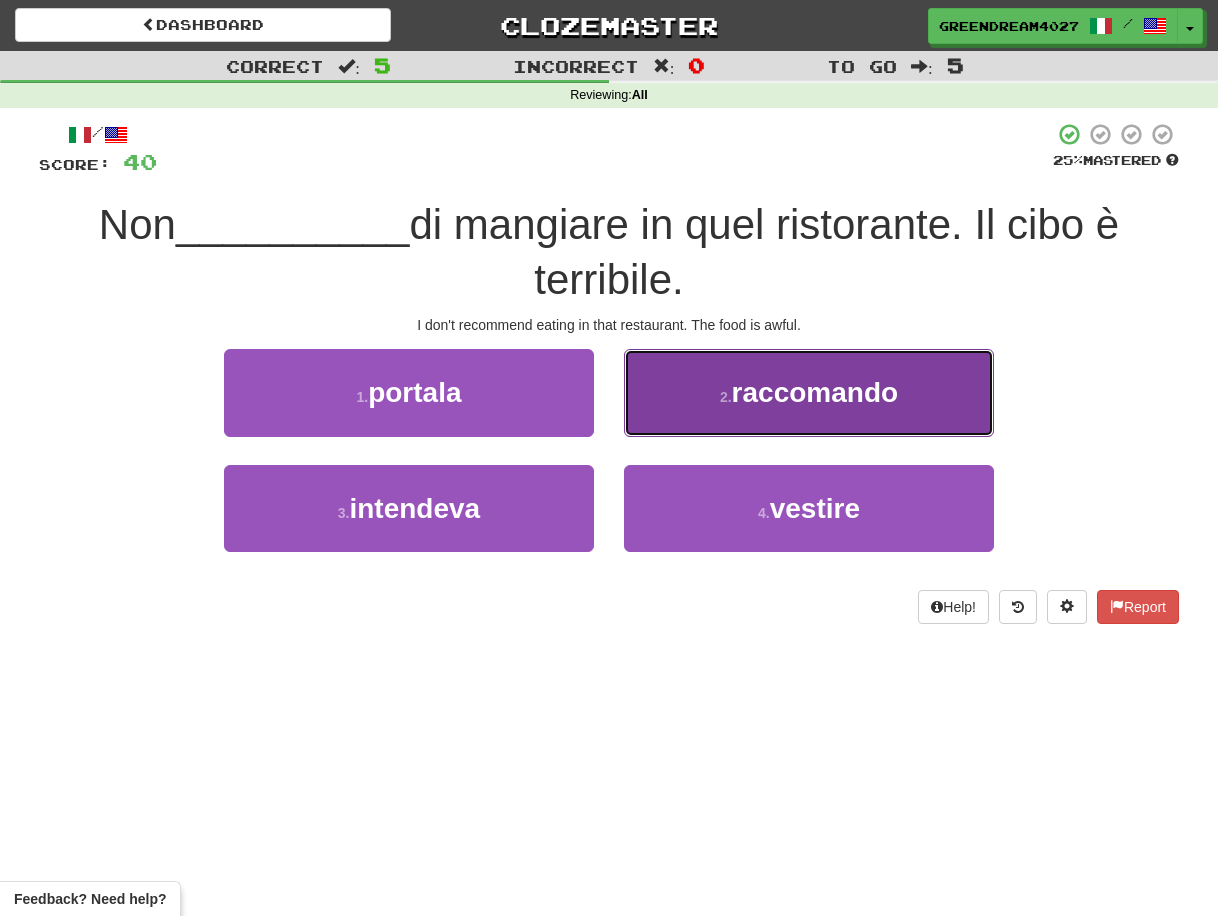click on "2 .  raccomando" at bounding box center (809, 392) 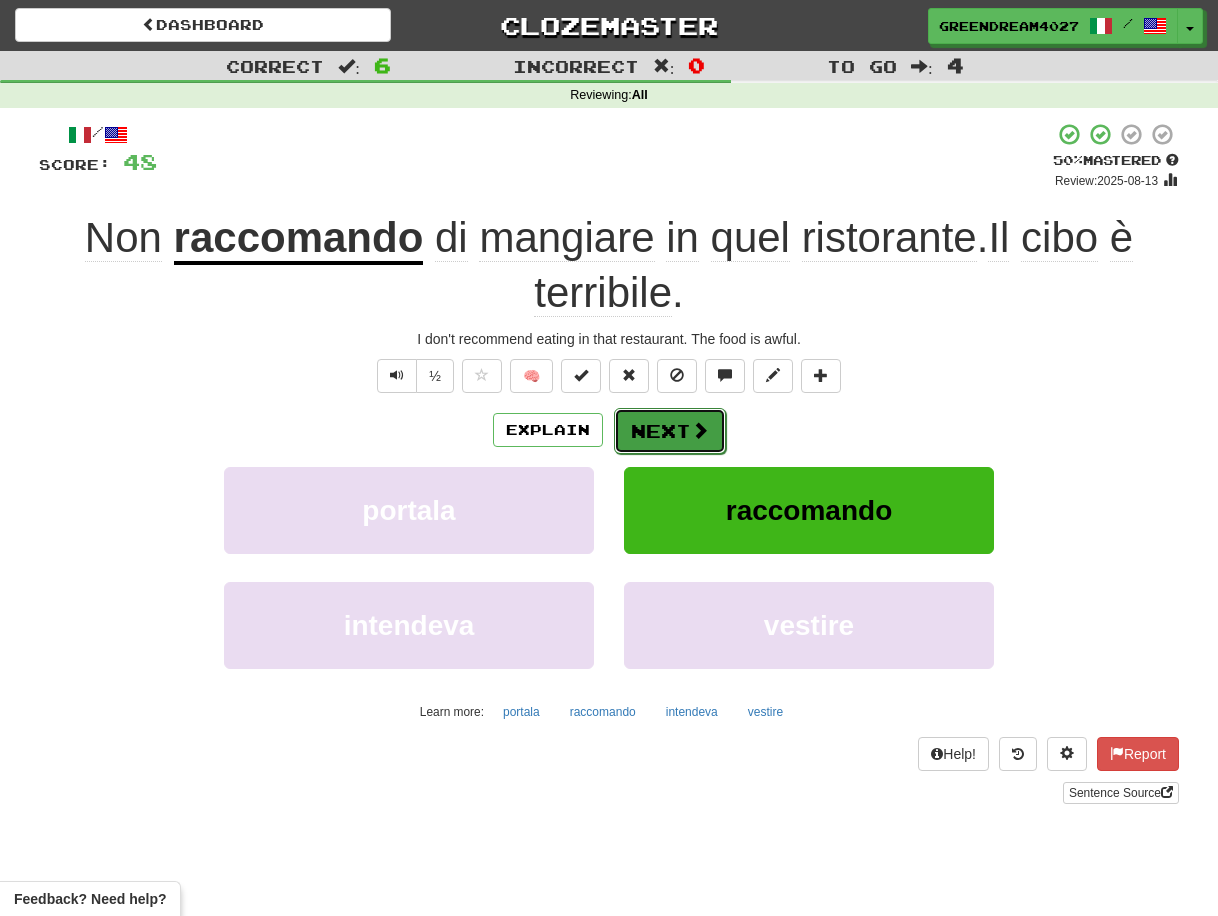 click on "Next" at bounding box center (670, 431) 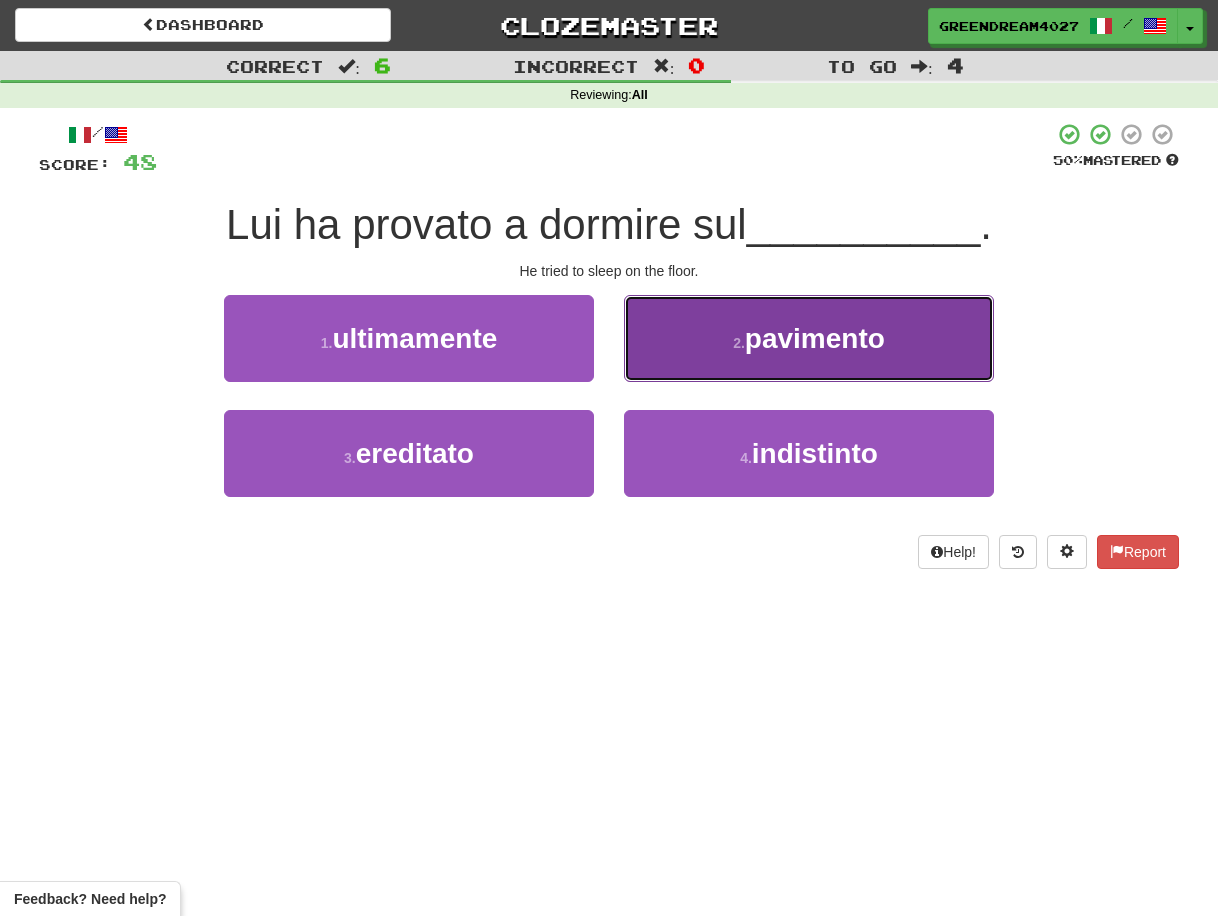 click on "2 .  pavimento" at bounding box center [809, 338] 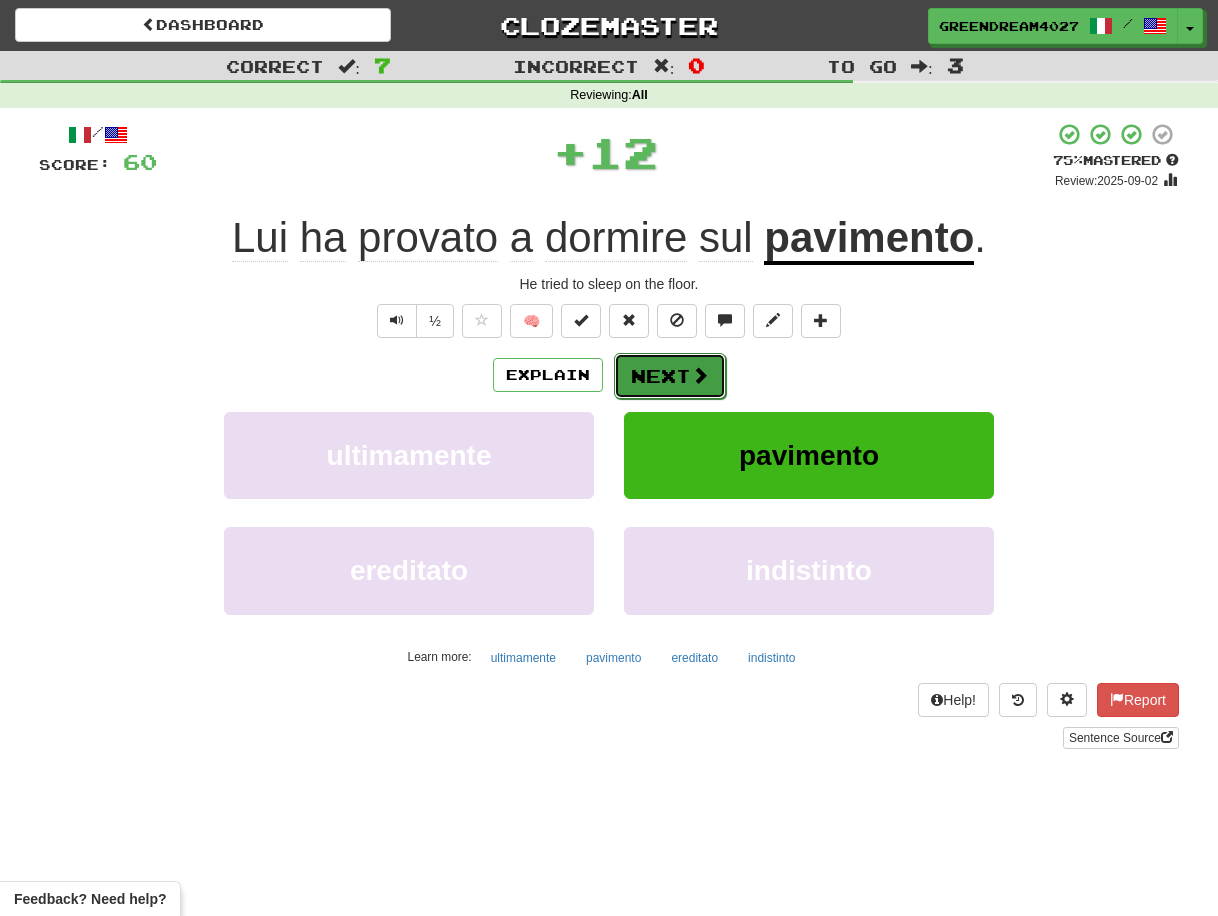 click on "Next" at bounding box center [670, 376] 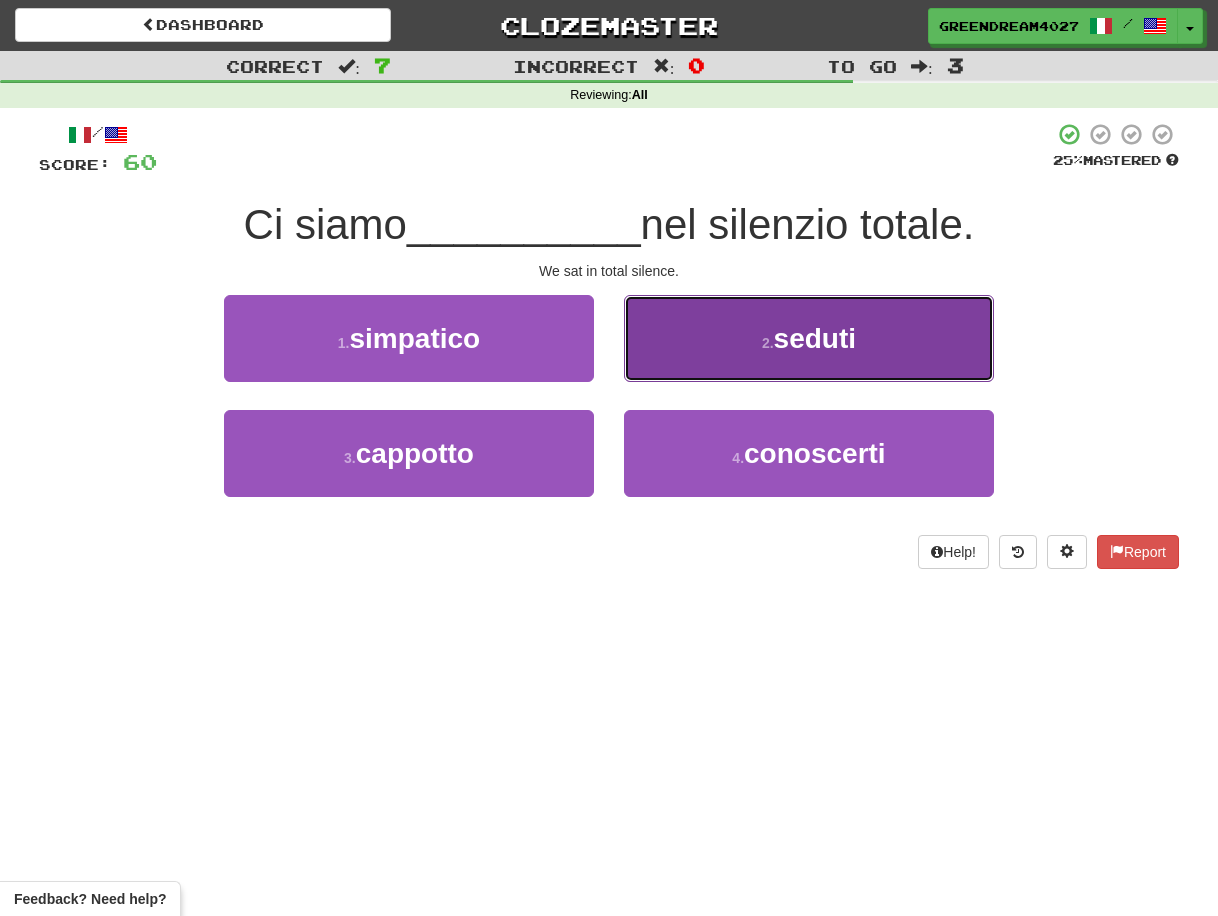 click on "2 .  seduti" at bounding box center [809, 338] 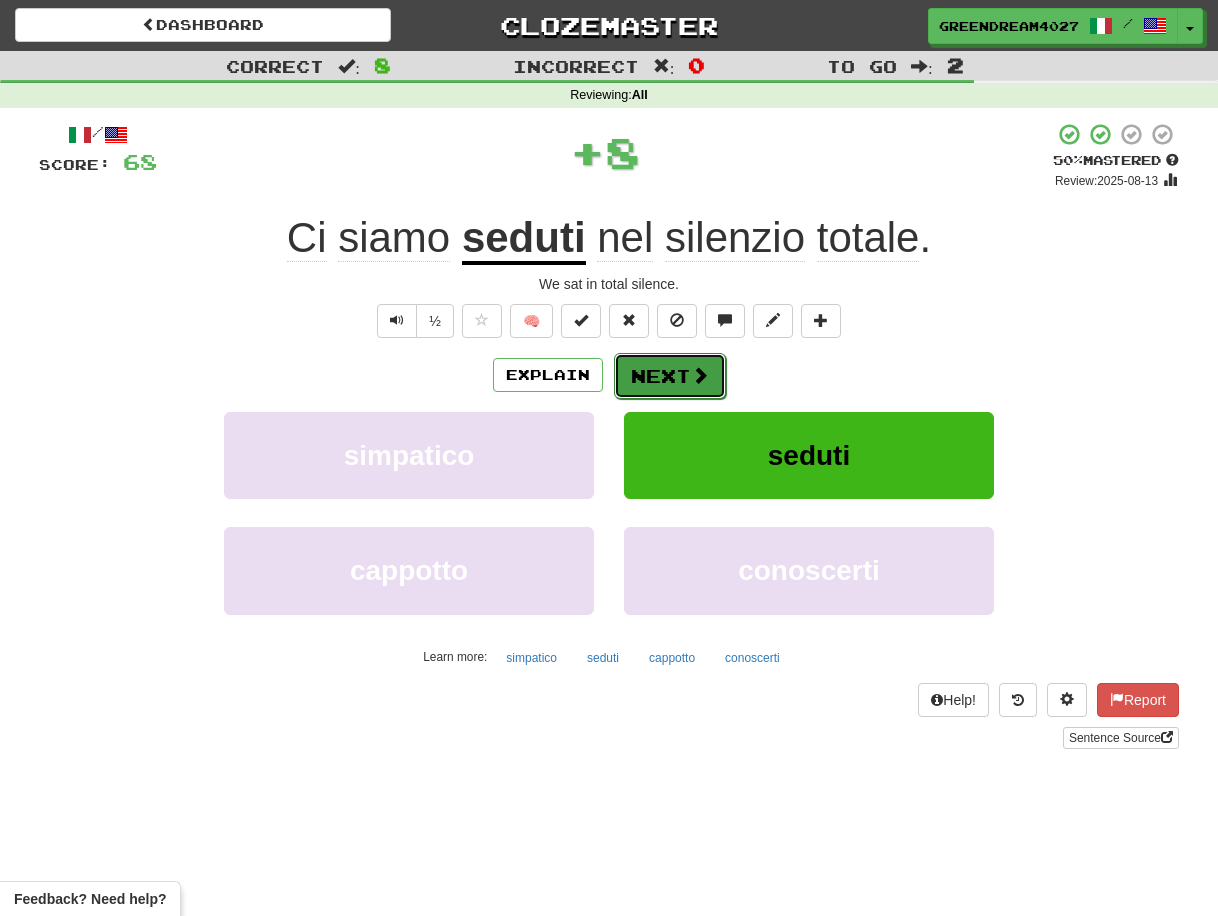 click on "Next" at bounding box center (670, 376) 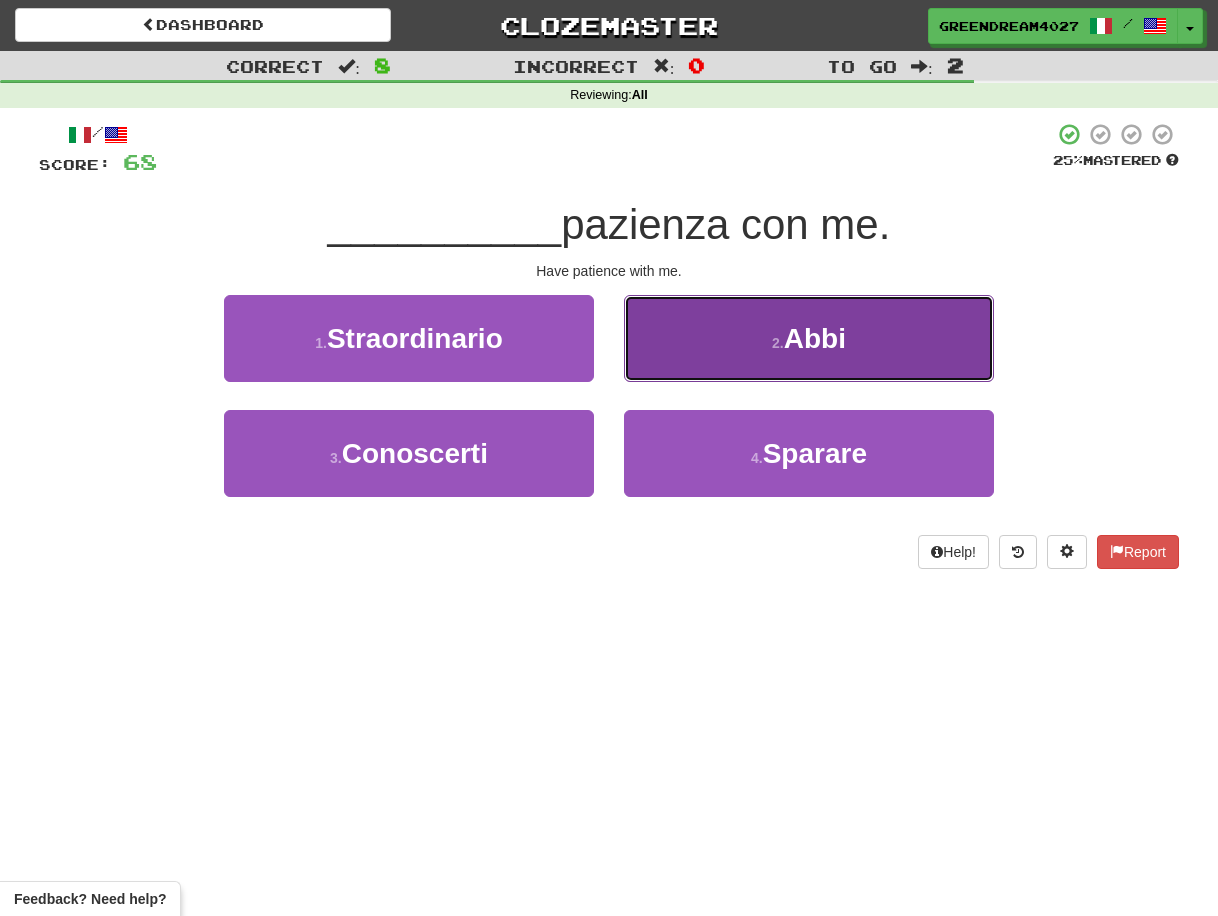 click on "2 .  Abbi" at bounding box center (809, 338) 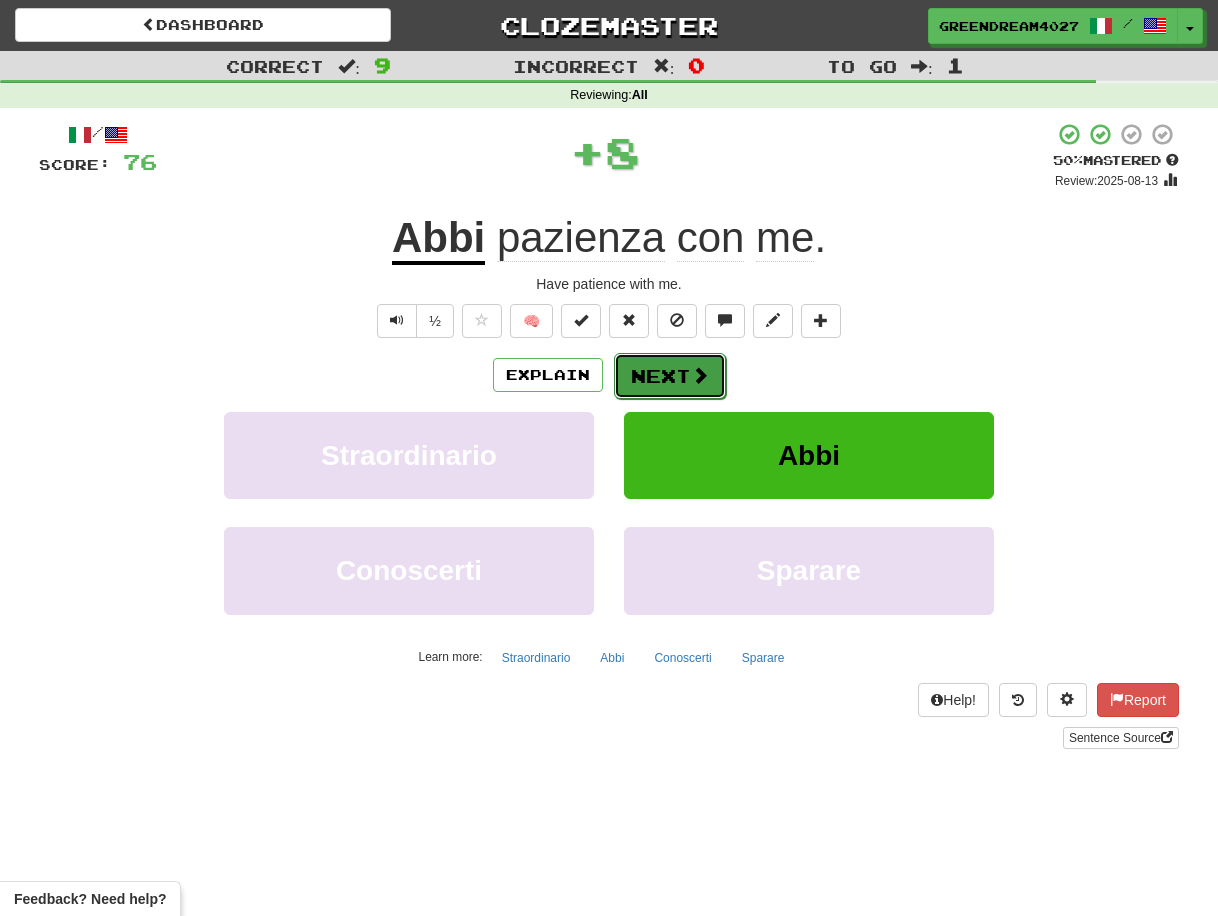click on "Next" at bounding box center [670, 376] 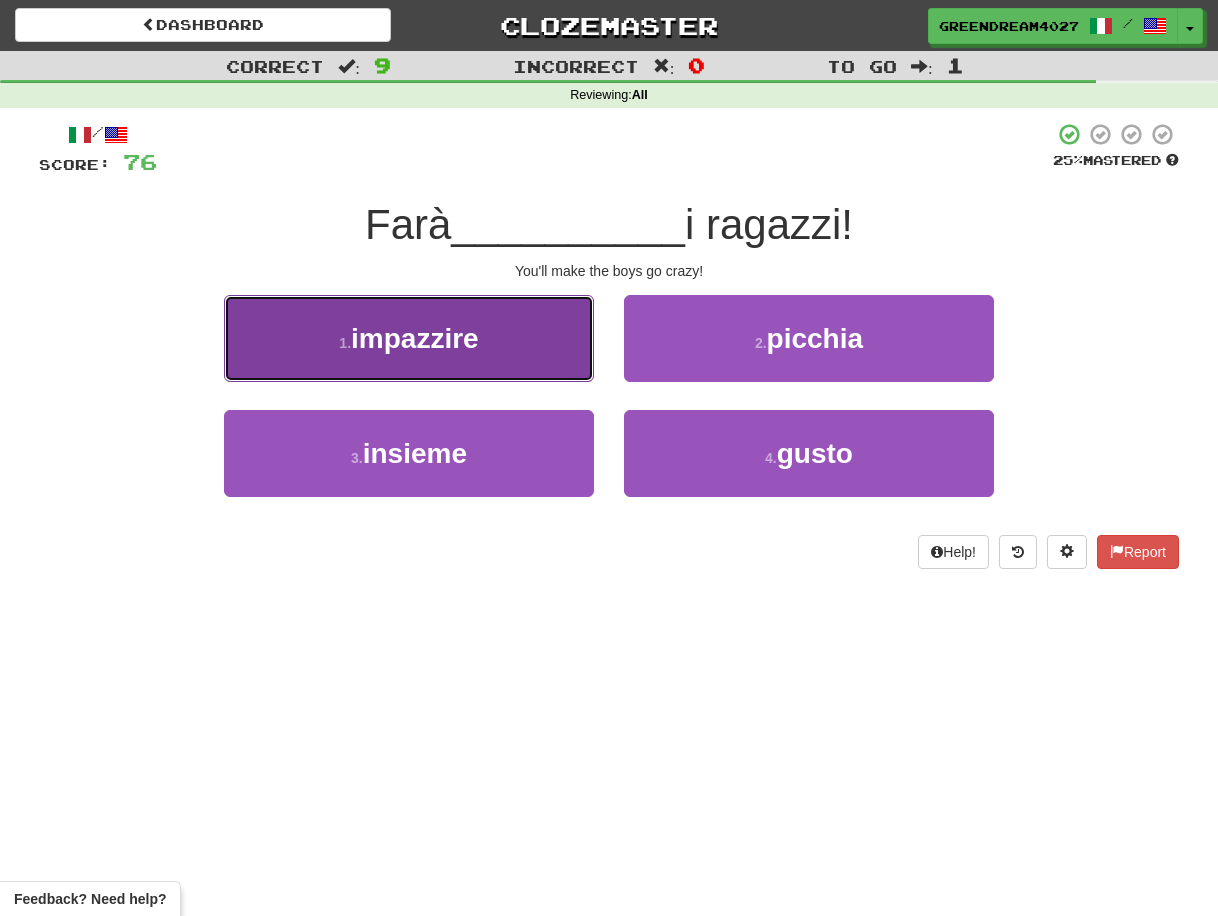 click on "1 .  impazzire" at bounding box center (409, 338) 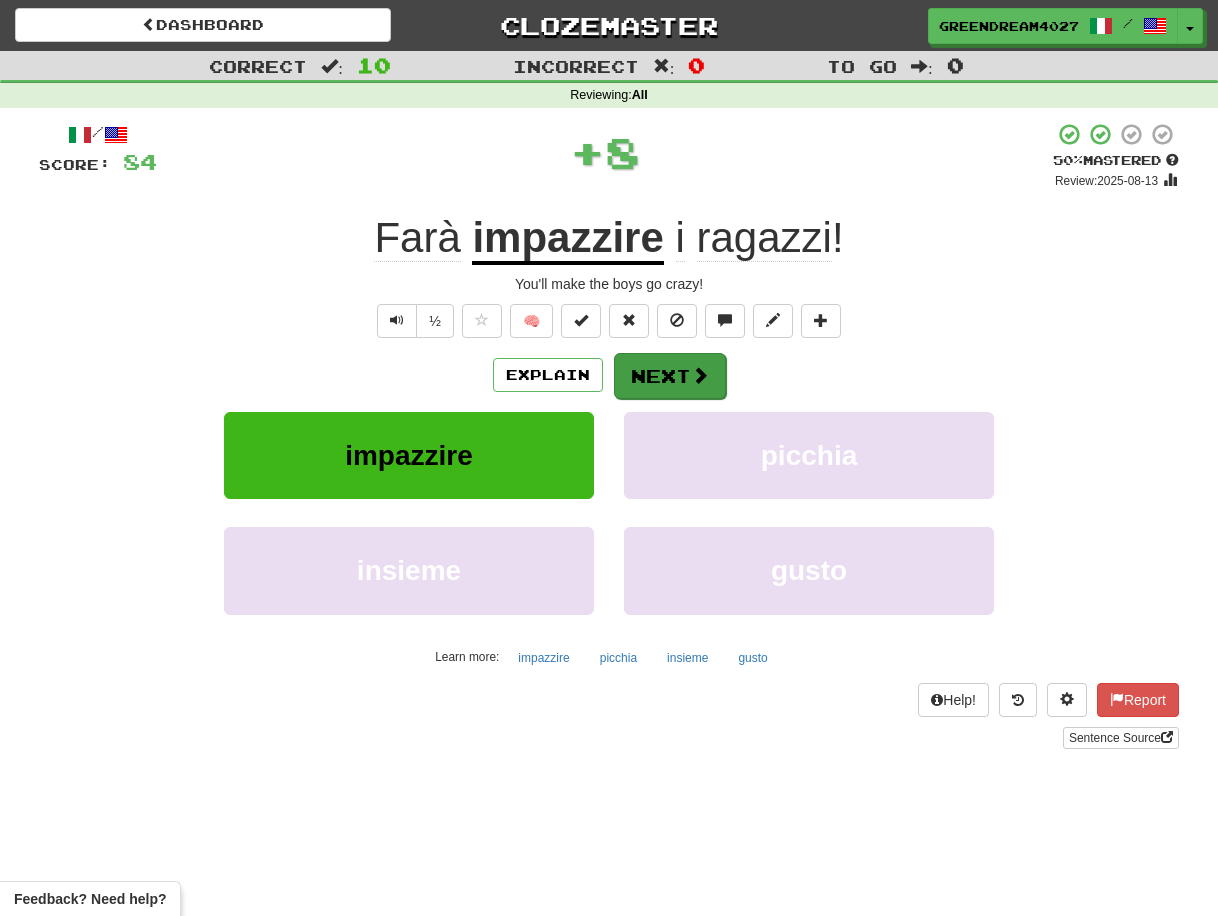 click on "Next" at bounding box center (670, 376) 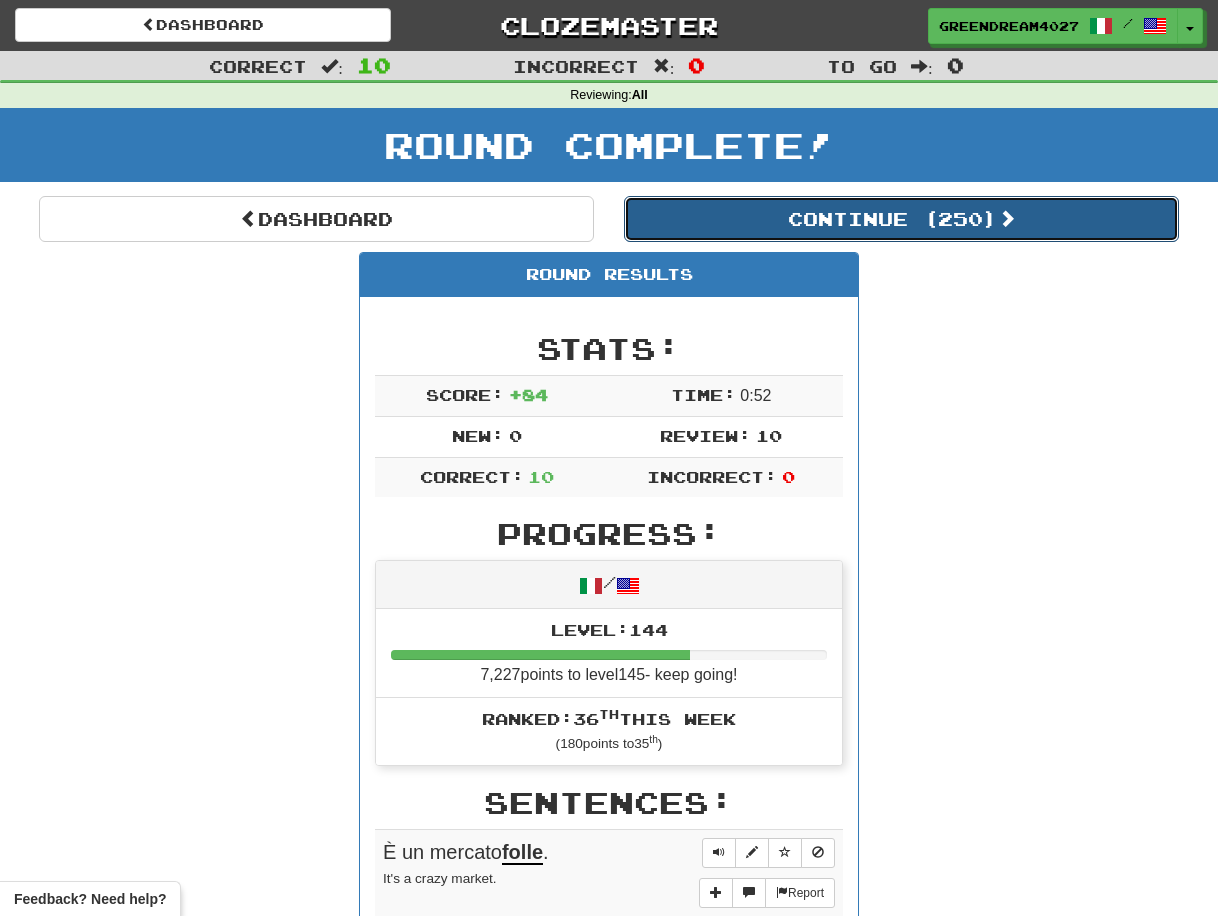 click on "Continue ( 250 )" at bounding box center (901, 219) 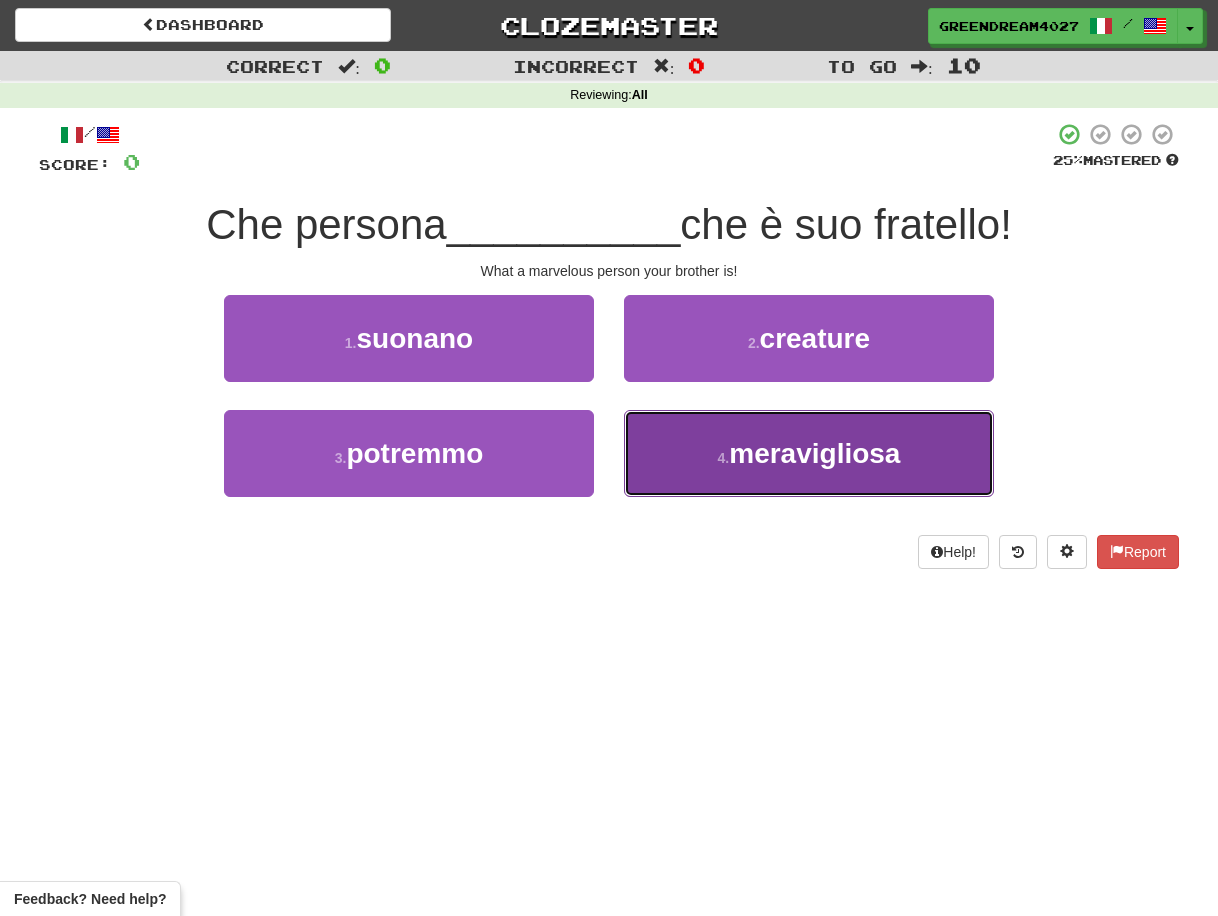 click on "4 .  meravigliosa" at bounding box center [809, 453] 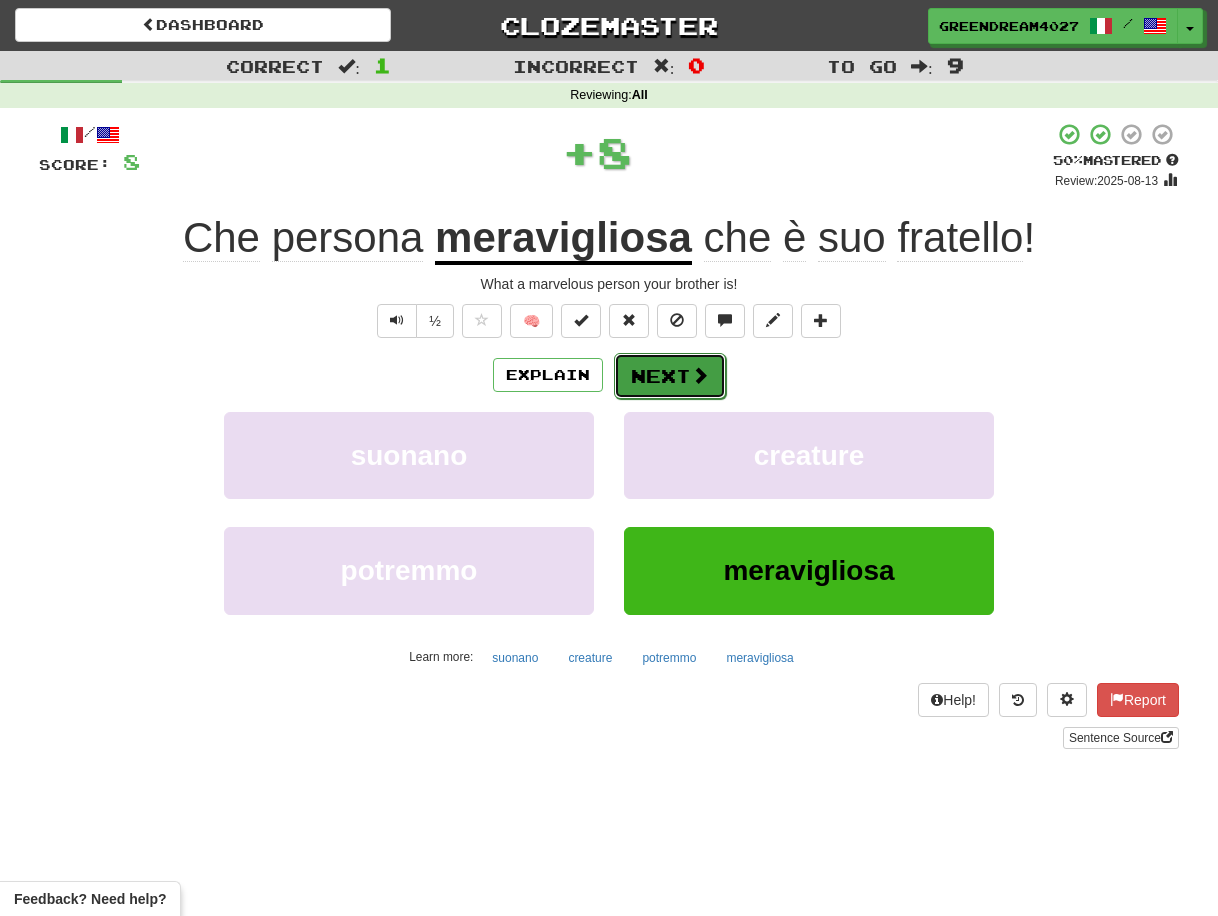 click on "Next" at bounding box center (670, 376) 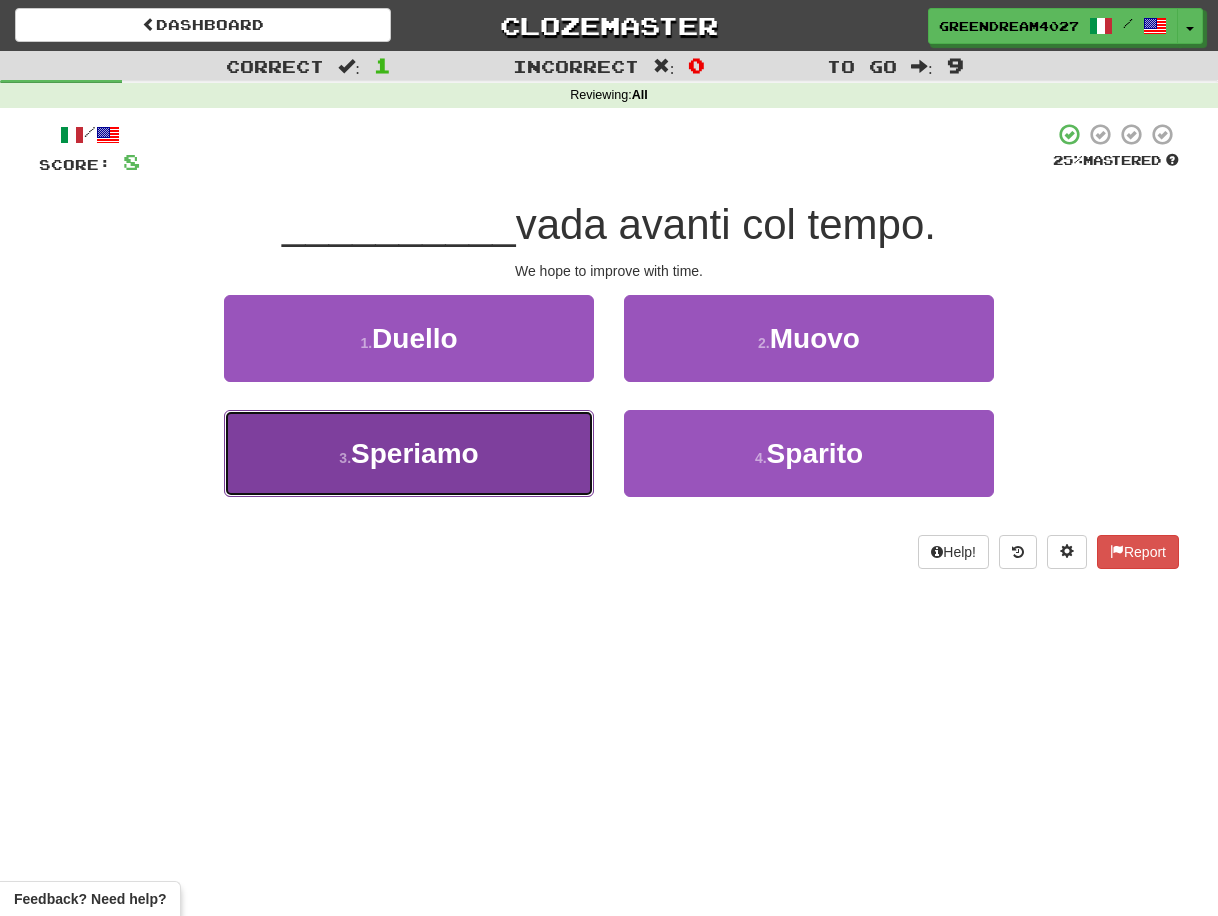 click on "3 .  Speriamo" at bounding box center (409, 453) 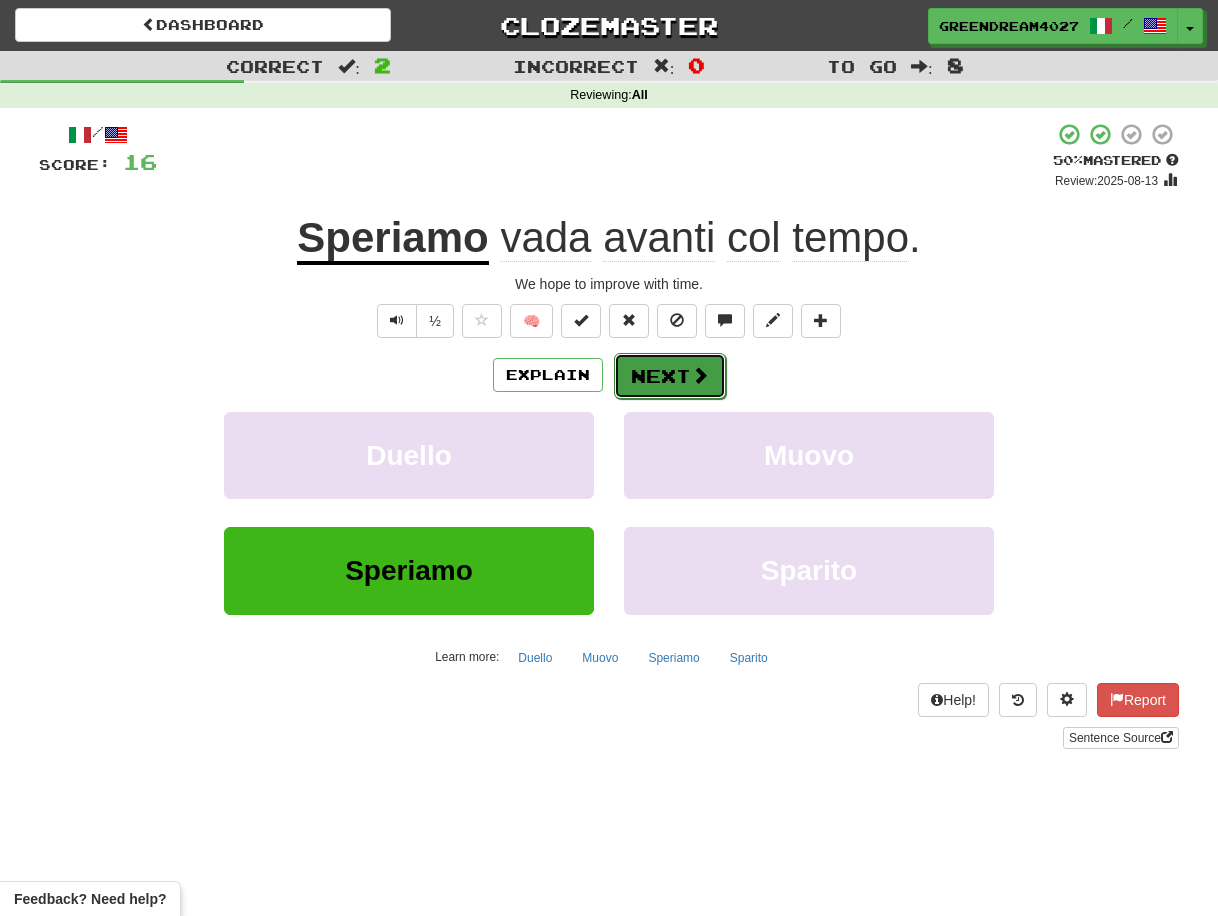 click on "Next" at bounding box center [670, 376] 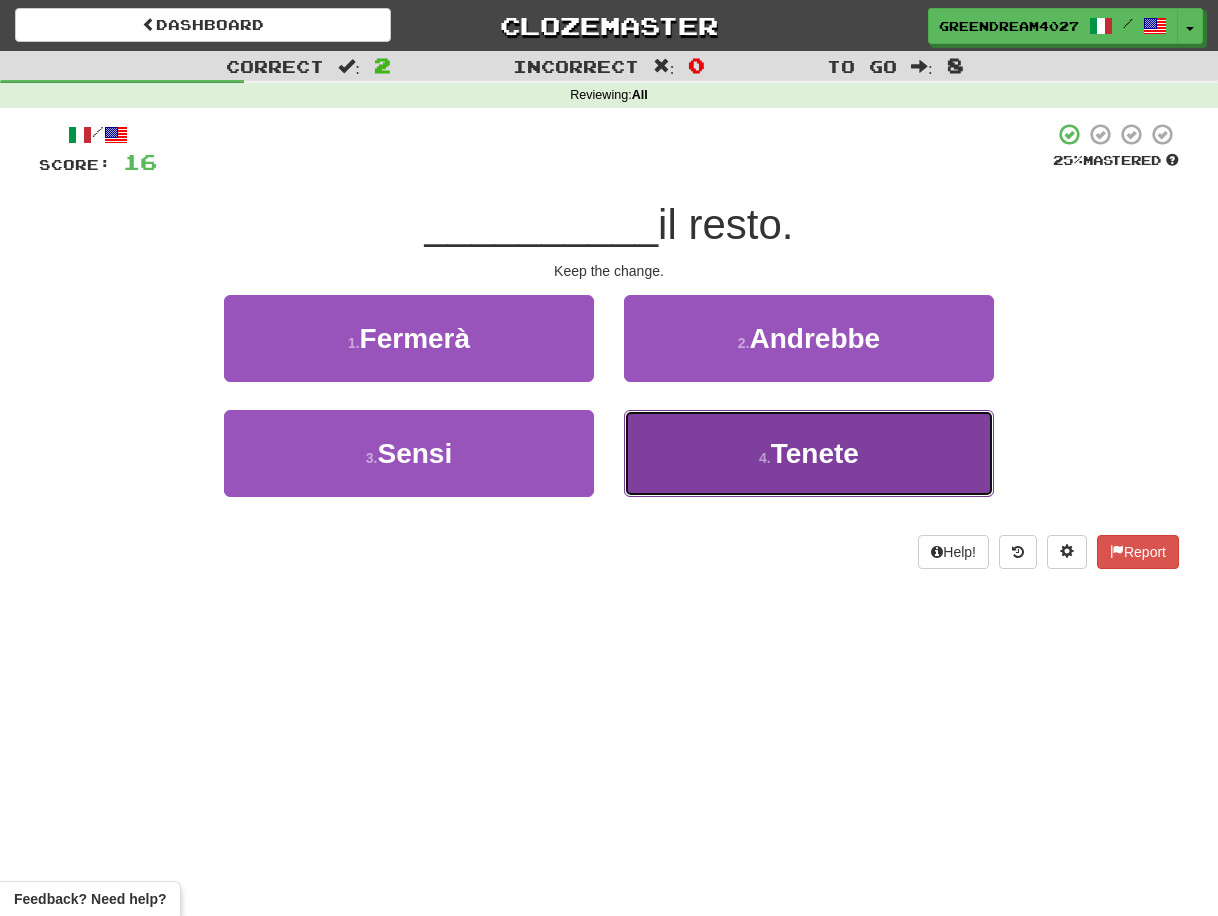 click on "4 .  Tenete" at bounding box center (809, 453) 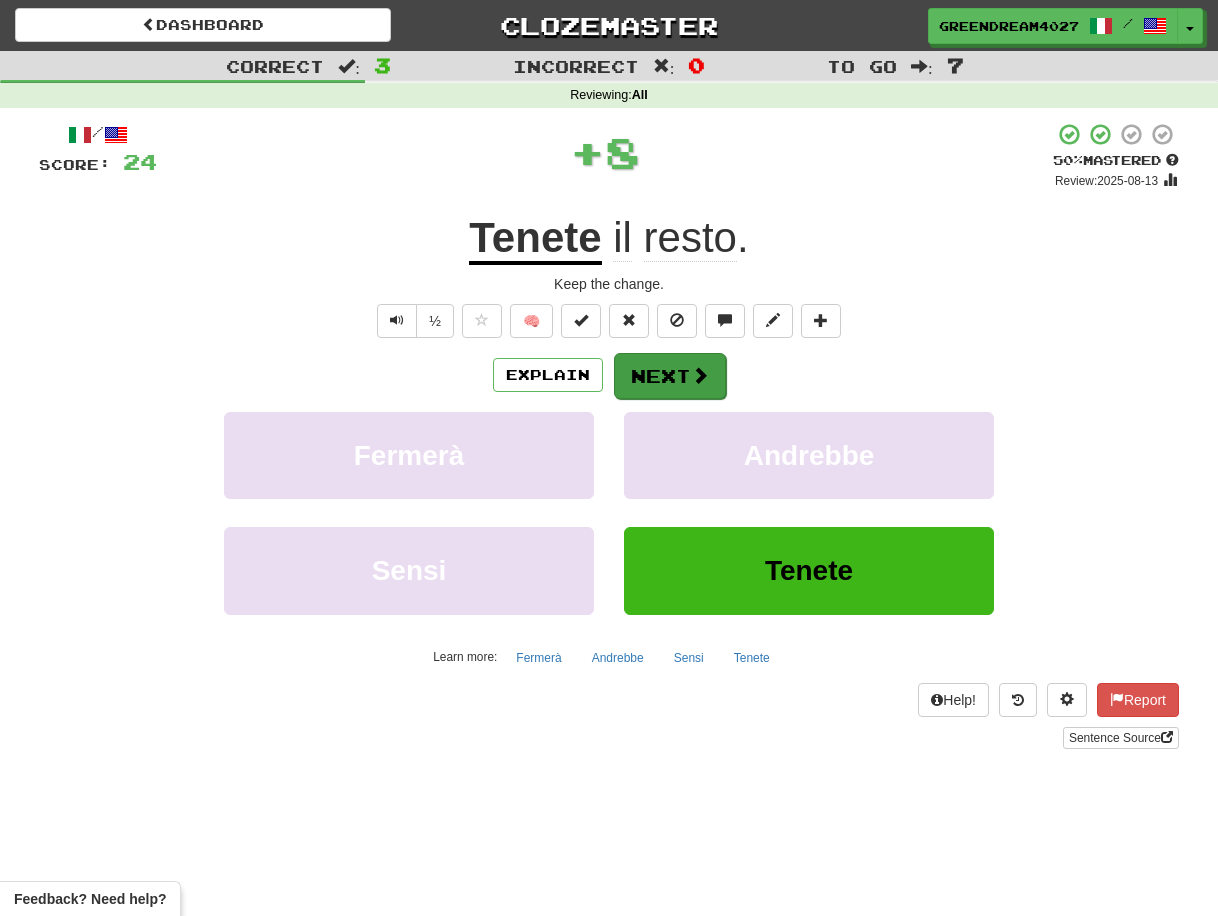 click on "Next" at bounding box center [670, 376] 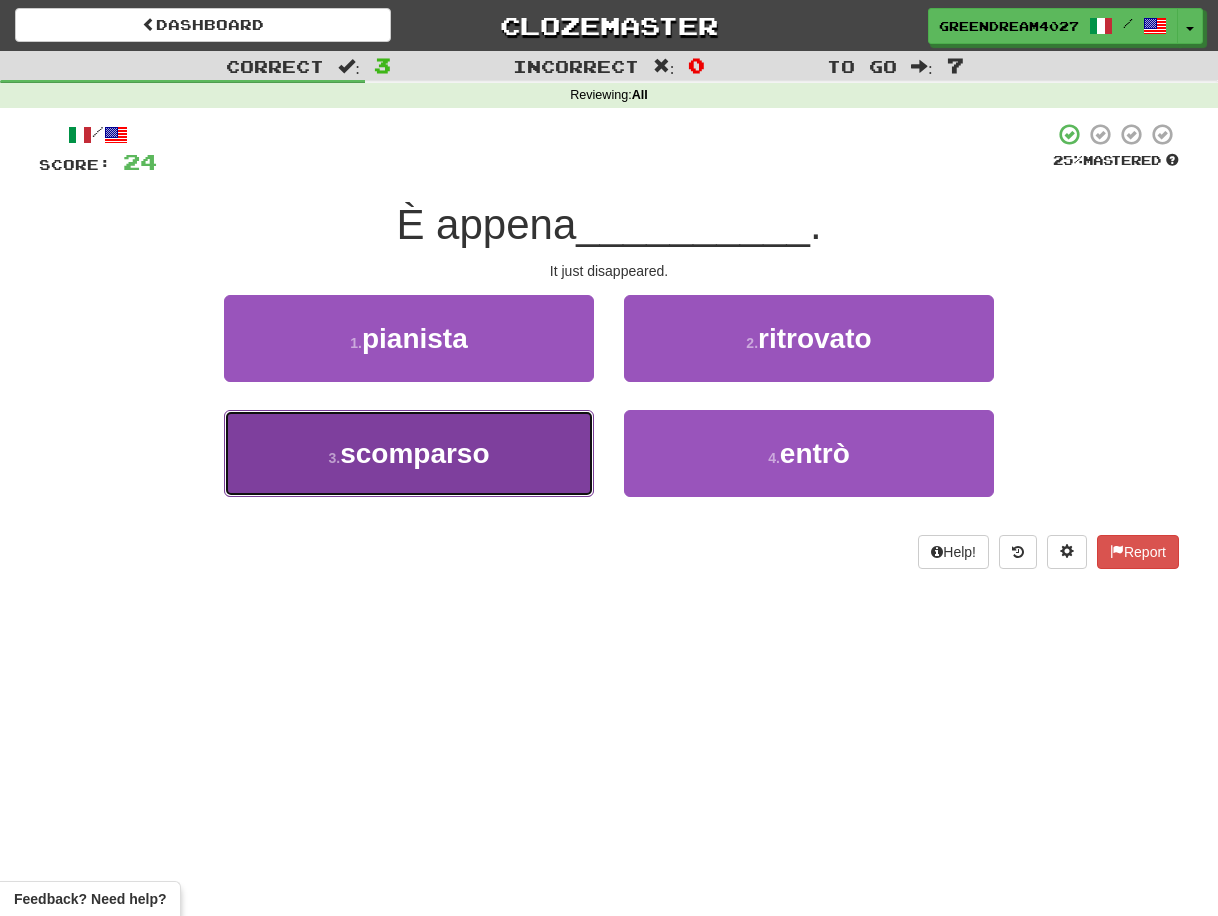 click on "3 .  scomparso" at bounding box center (409, 453) 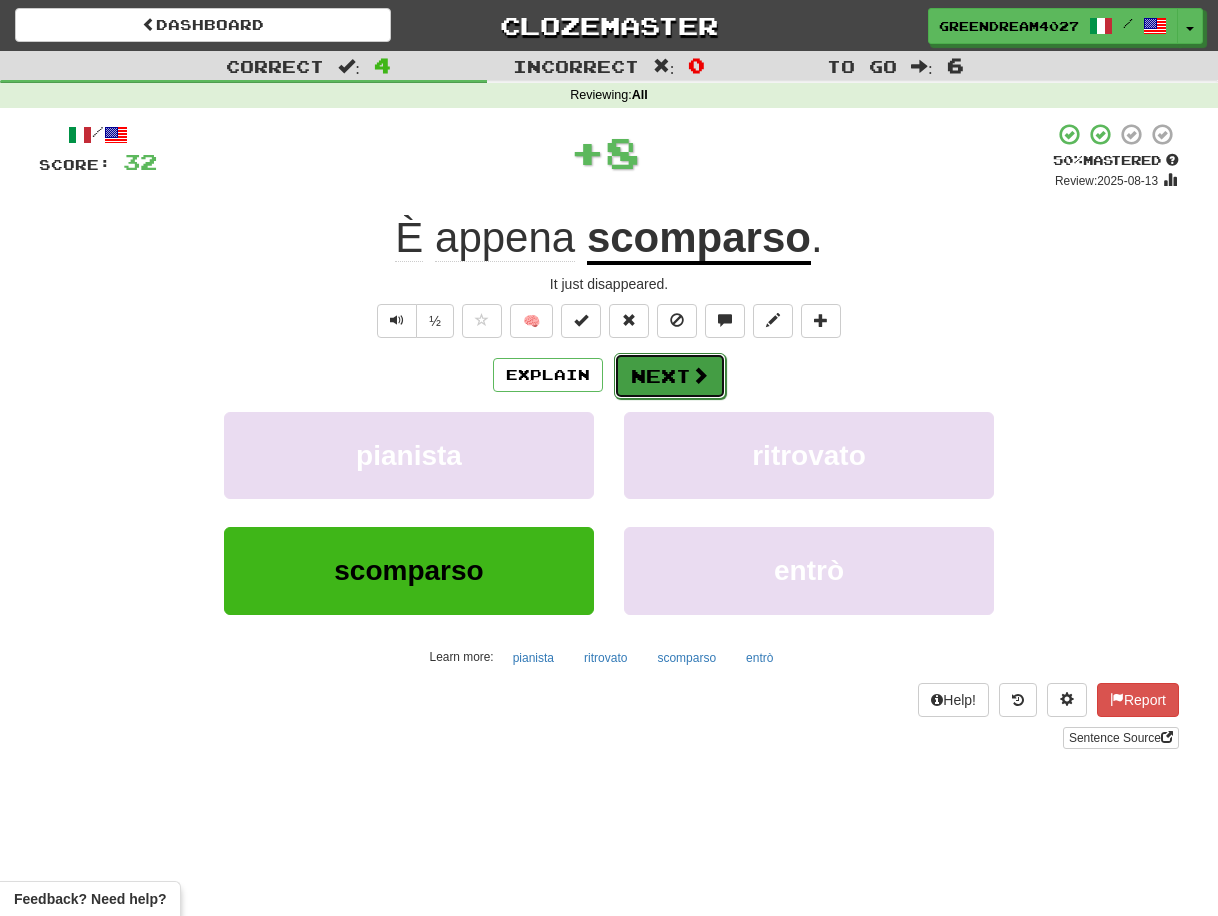 click on "Next" at bounding box center [670, 376] 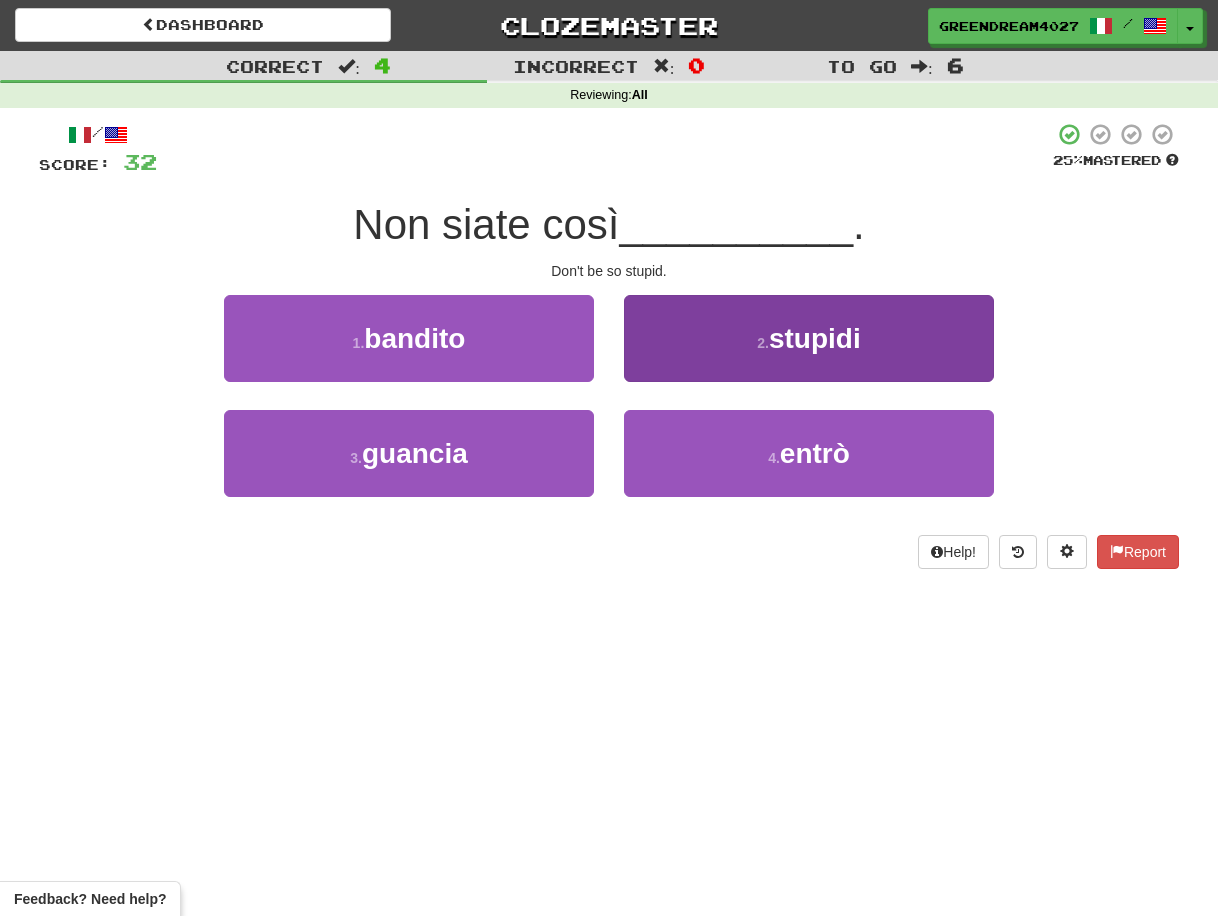 click on "2 .  stupidi" at bounding box center (809, 338) 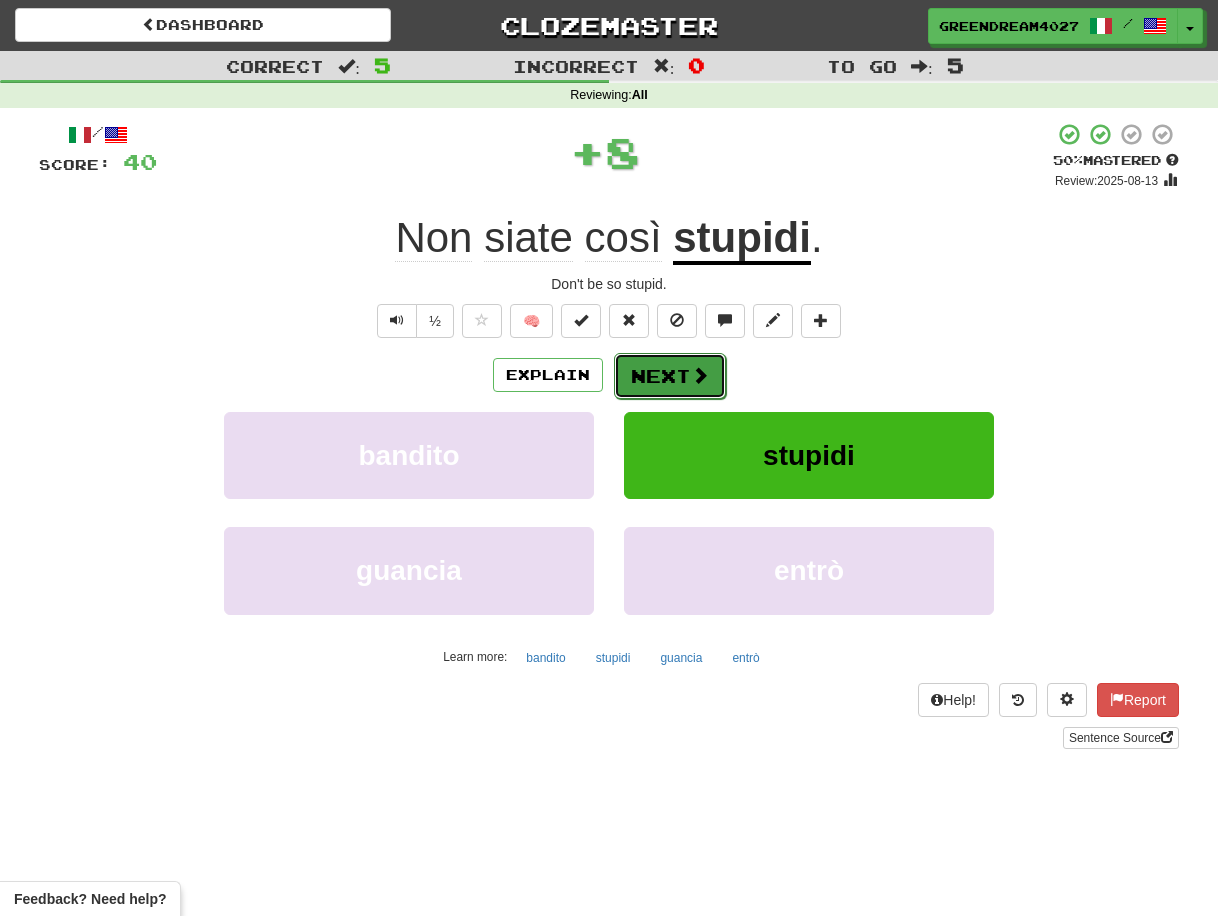click on "Next" at bounding box center (670, 376) 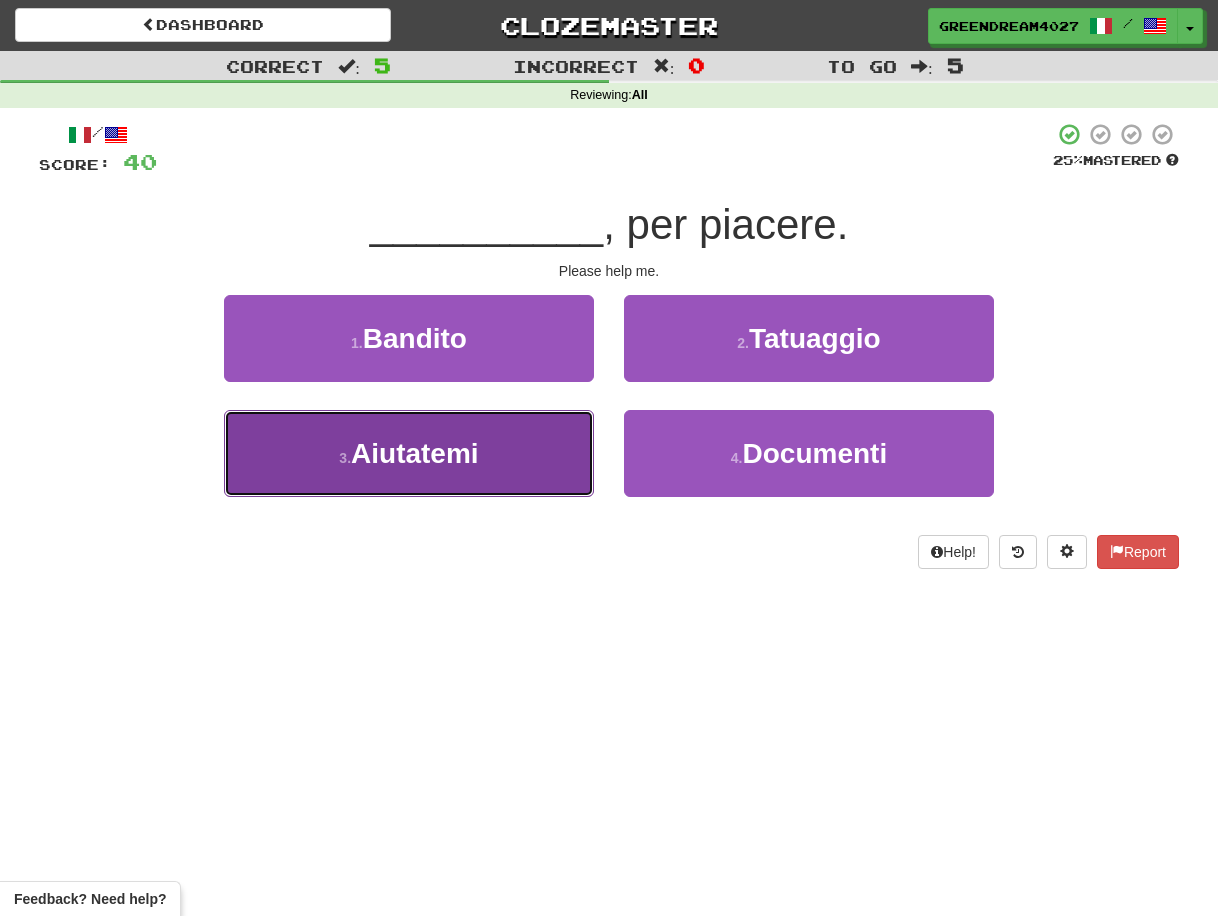 click on "3 .  Aiutatemi" at bounding box center (409, 453) 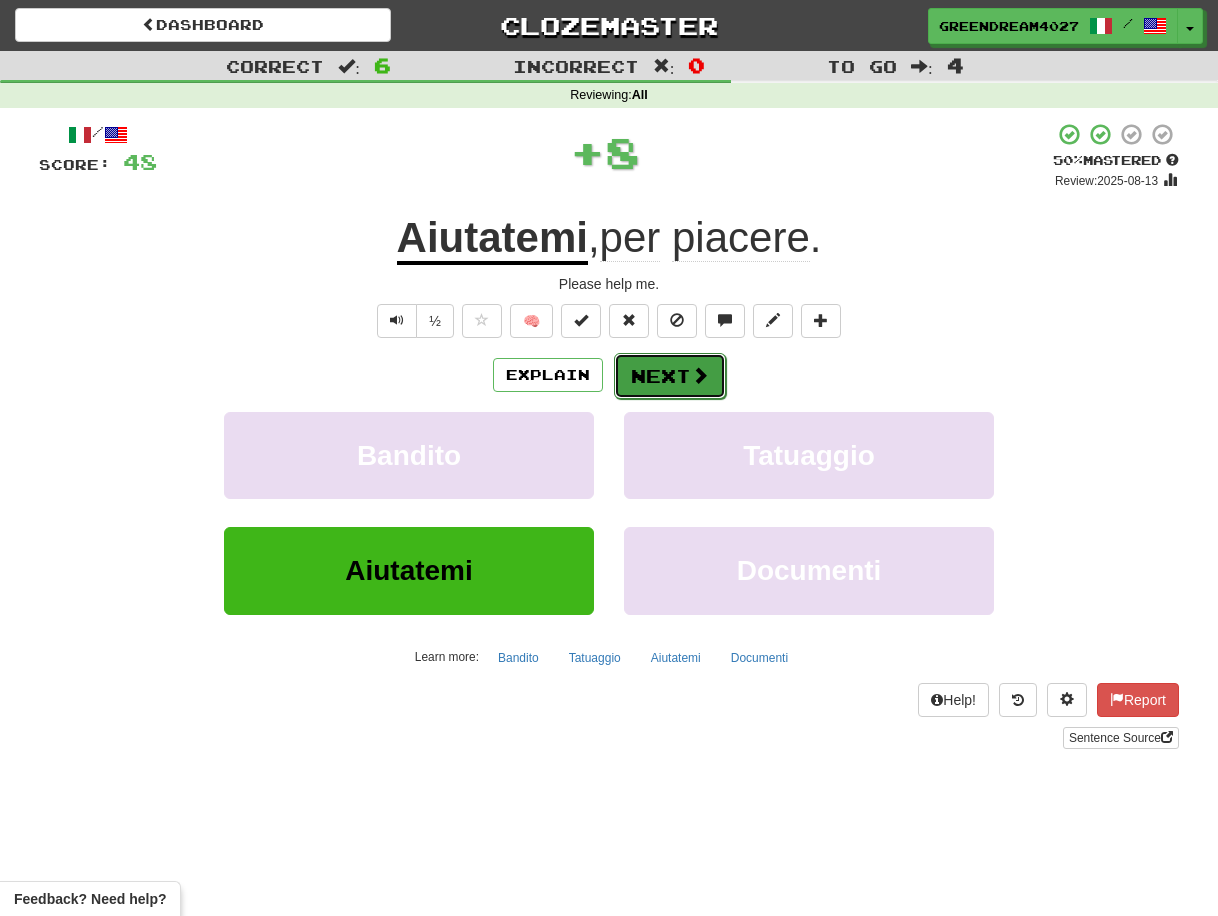 click on "Next" at bounding box center (670, 376) 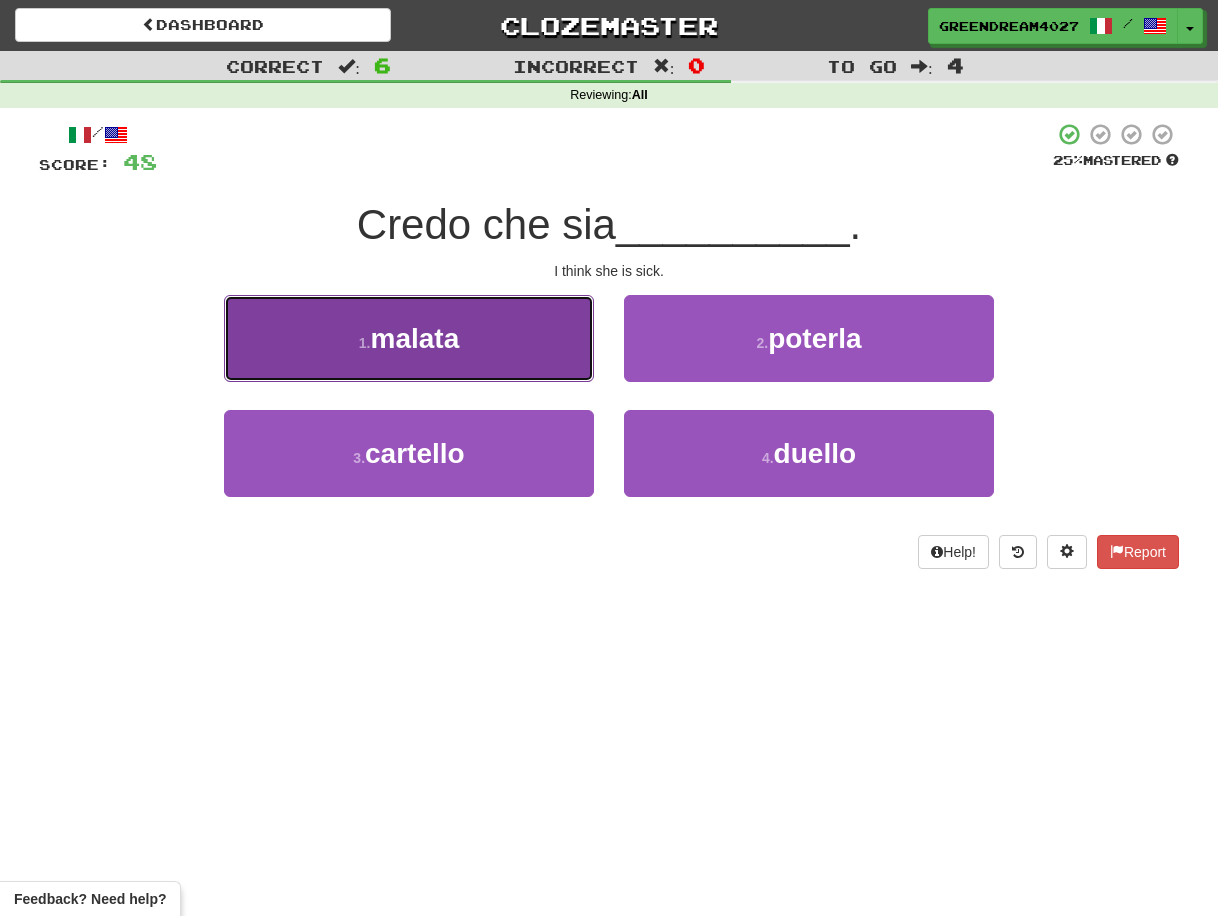 click on "1 .  malata" at bounding box center (409, 338) 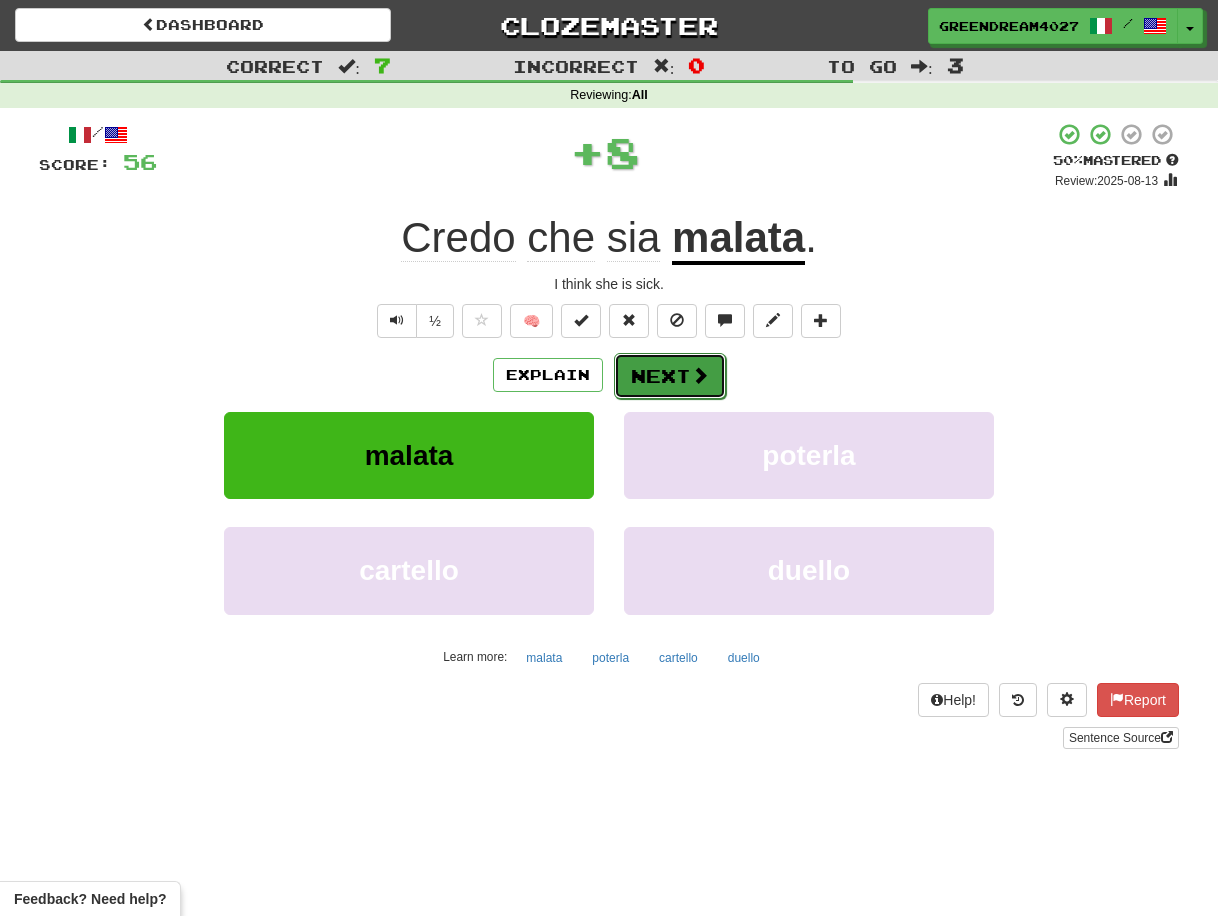 click on "Next" at bounding box center (670, 376) 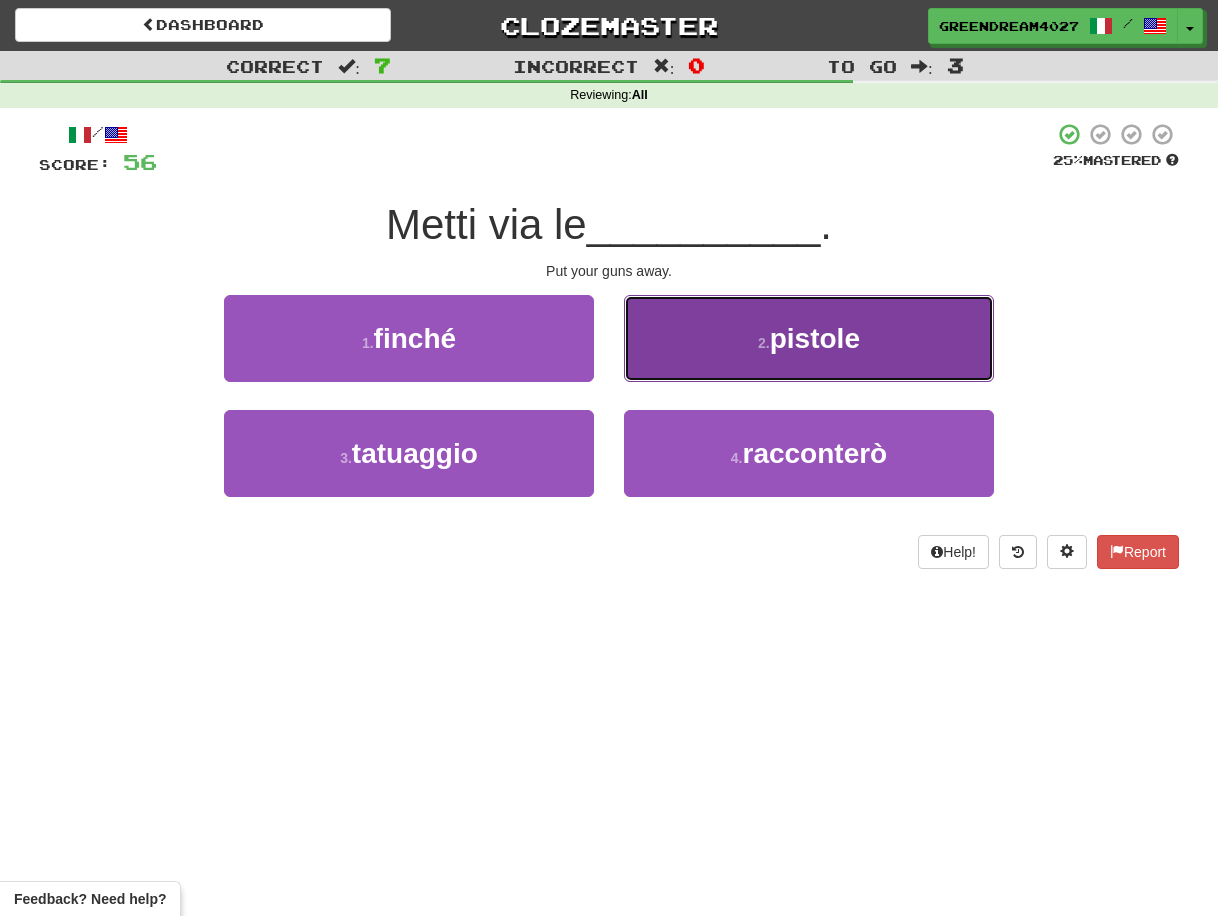 click on "2 .  pistole" at bounding box center [809, 338] 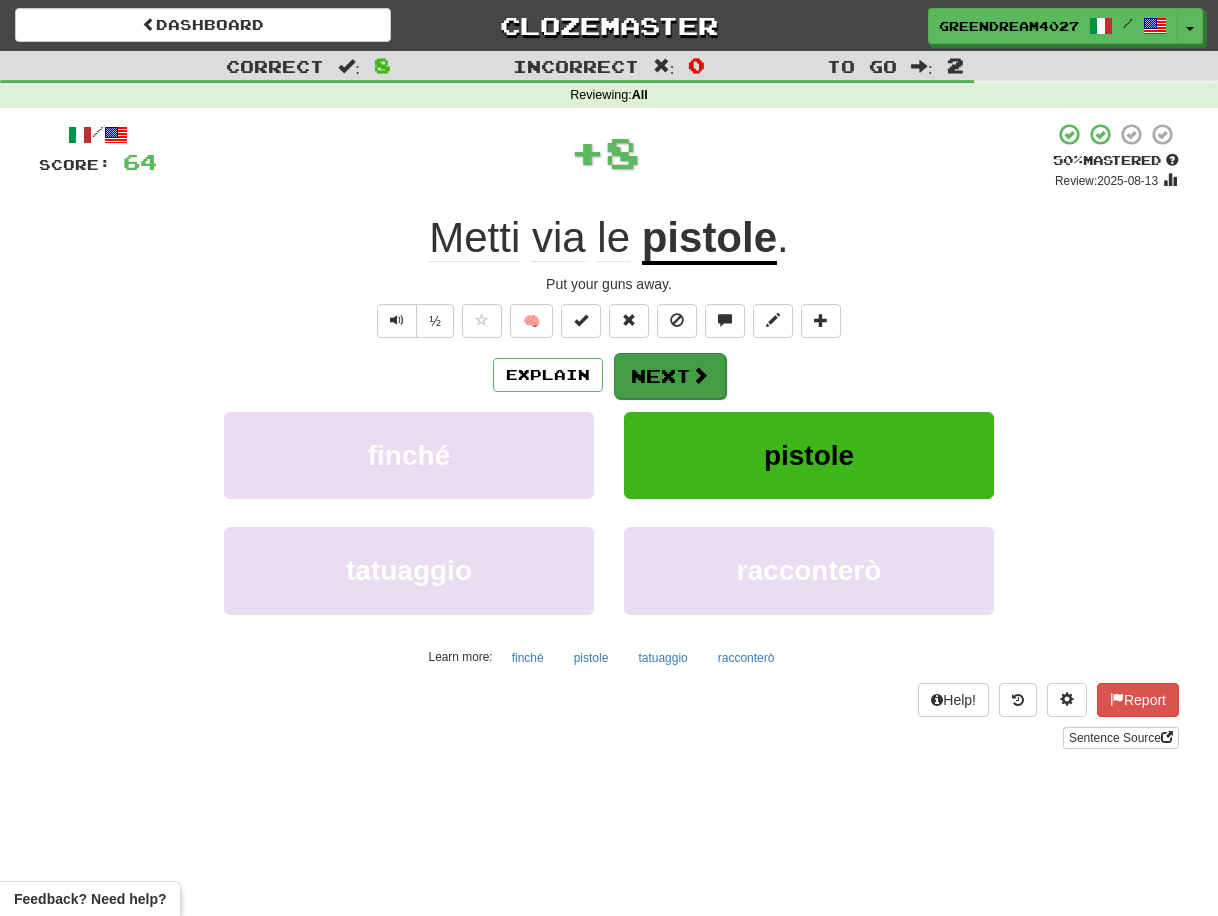 click on "Next" at bounding box center [670, 376] 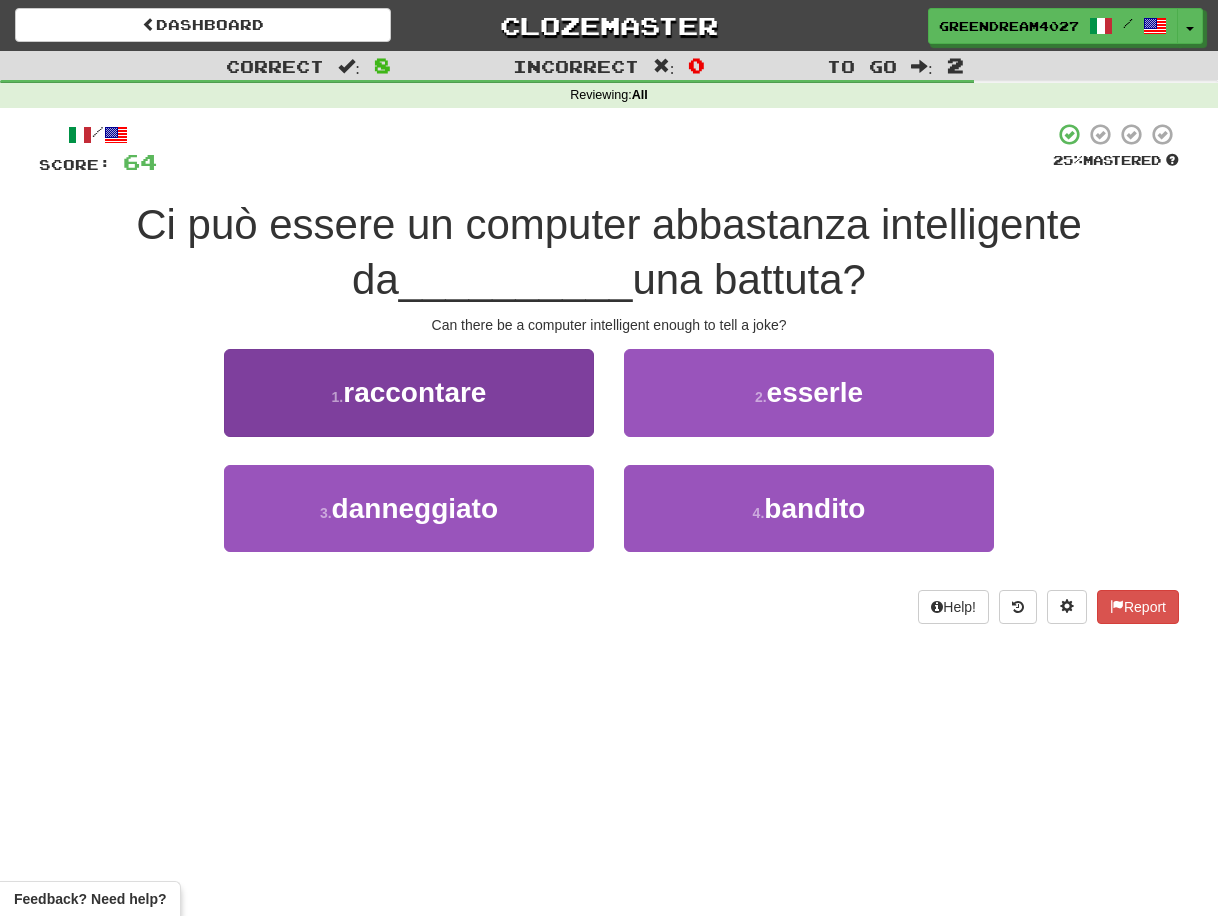 click on "raccontare" at bounding box center [414, 392] 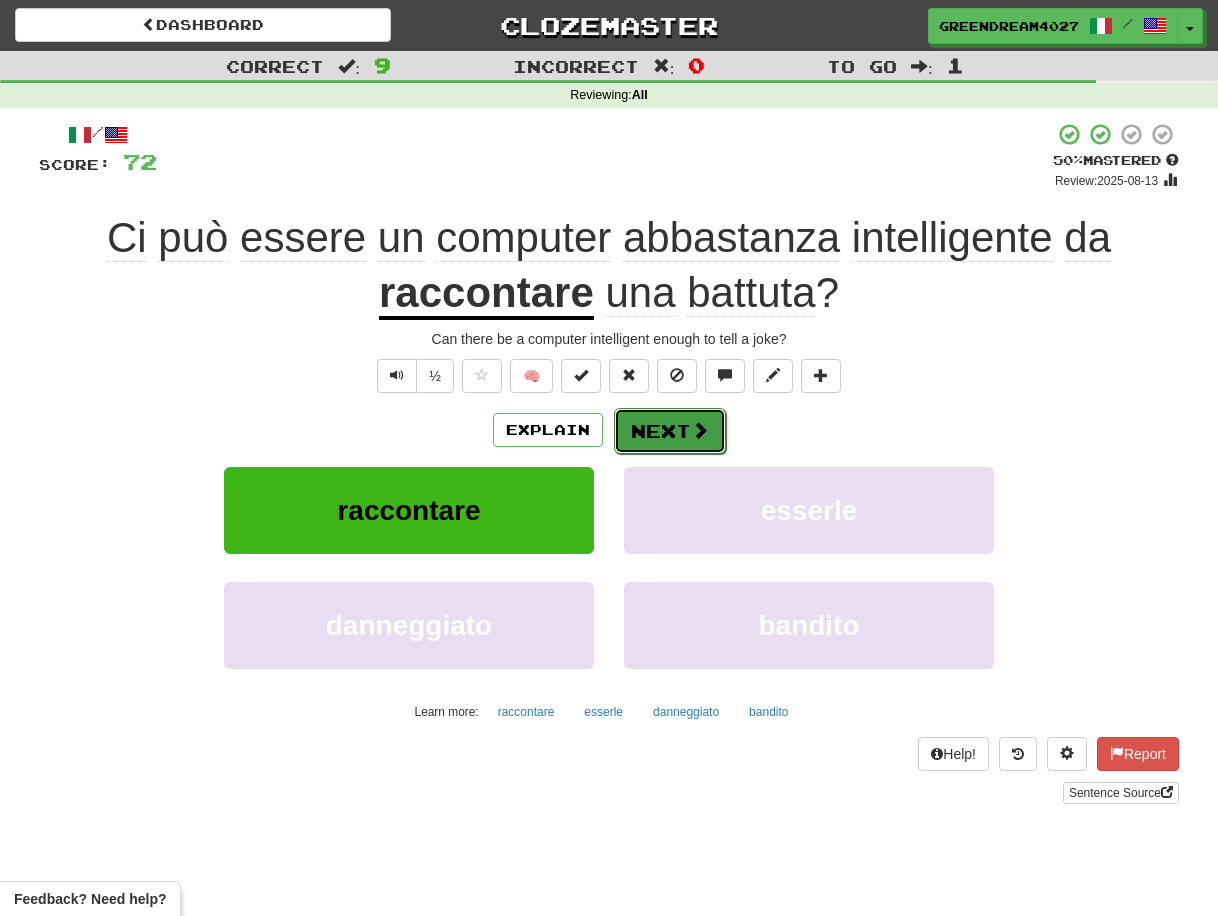 click on "Next" at bounding box center [670, 431] 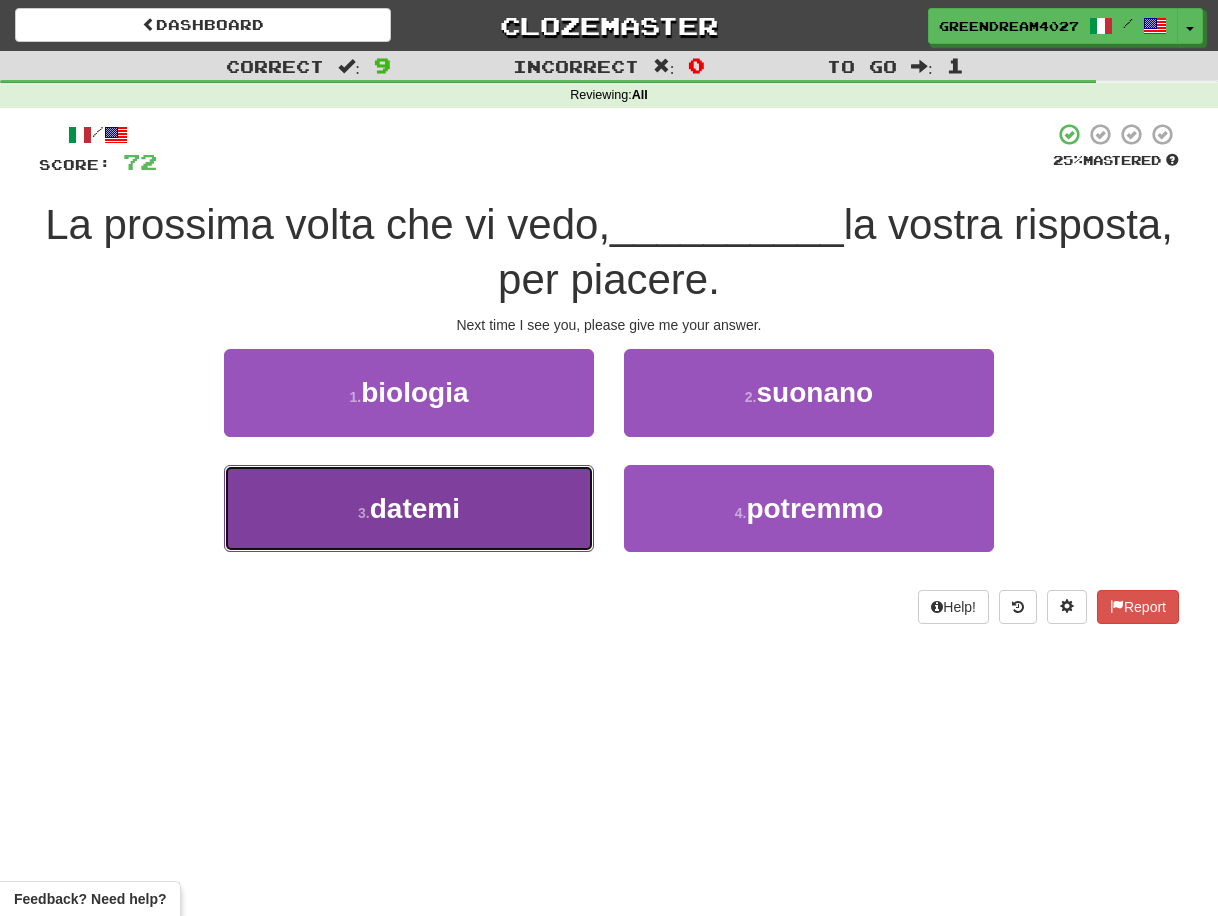 click on "3 .  datemi" at bounding box center [409, 508] 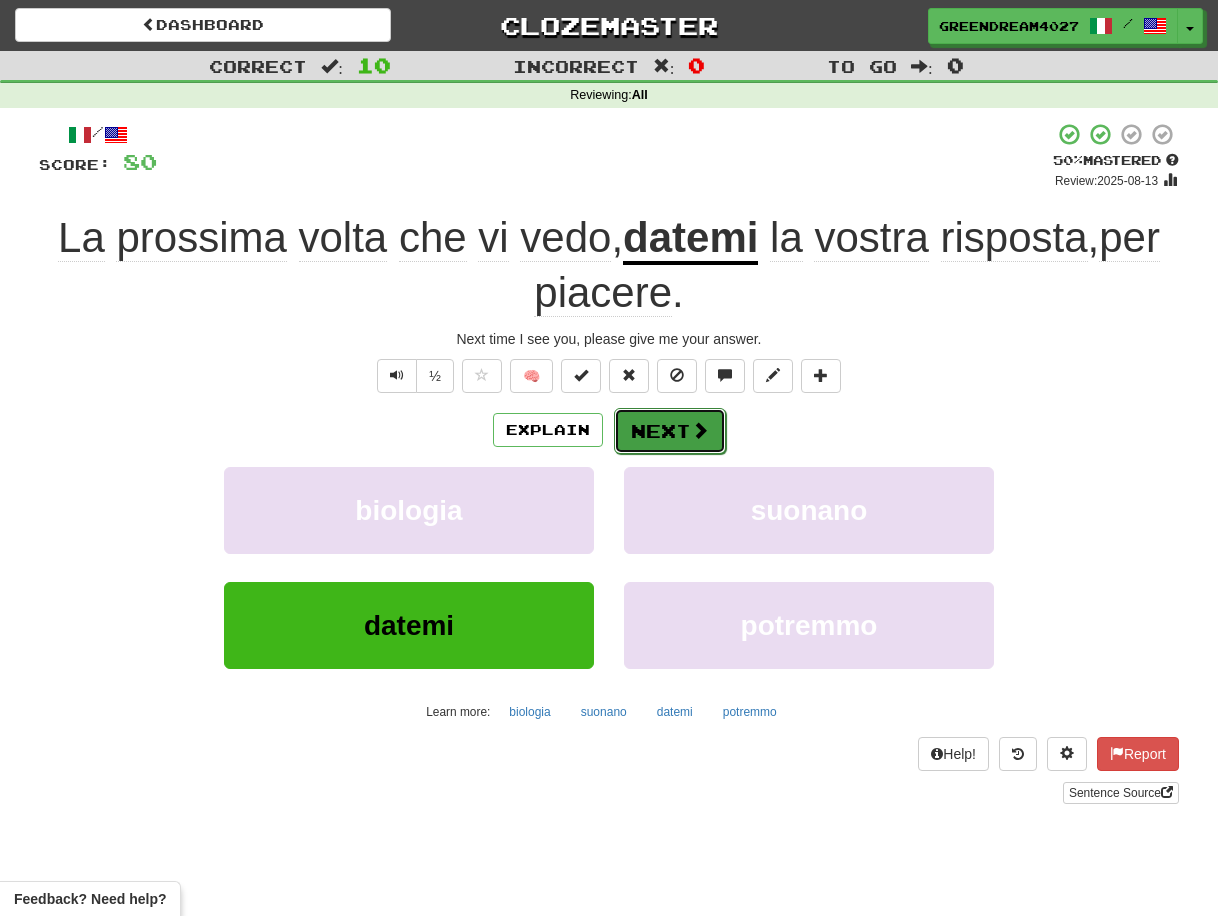click on "Next" at bounding box center (670, 431) 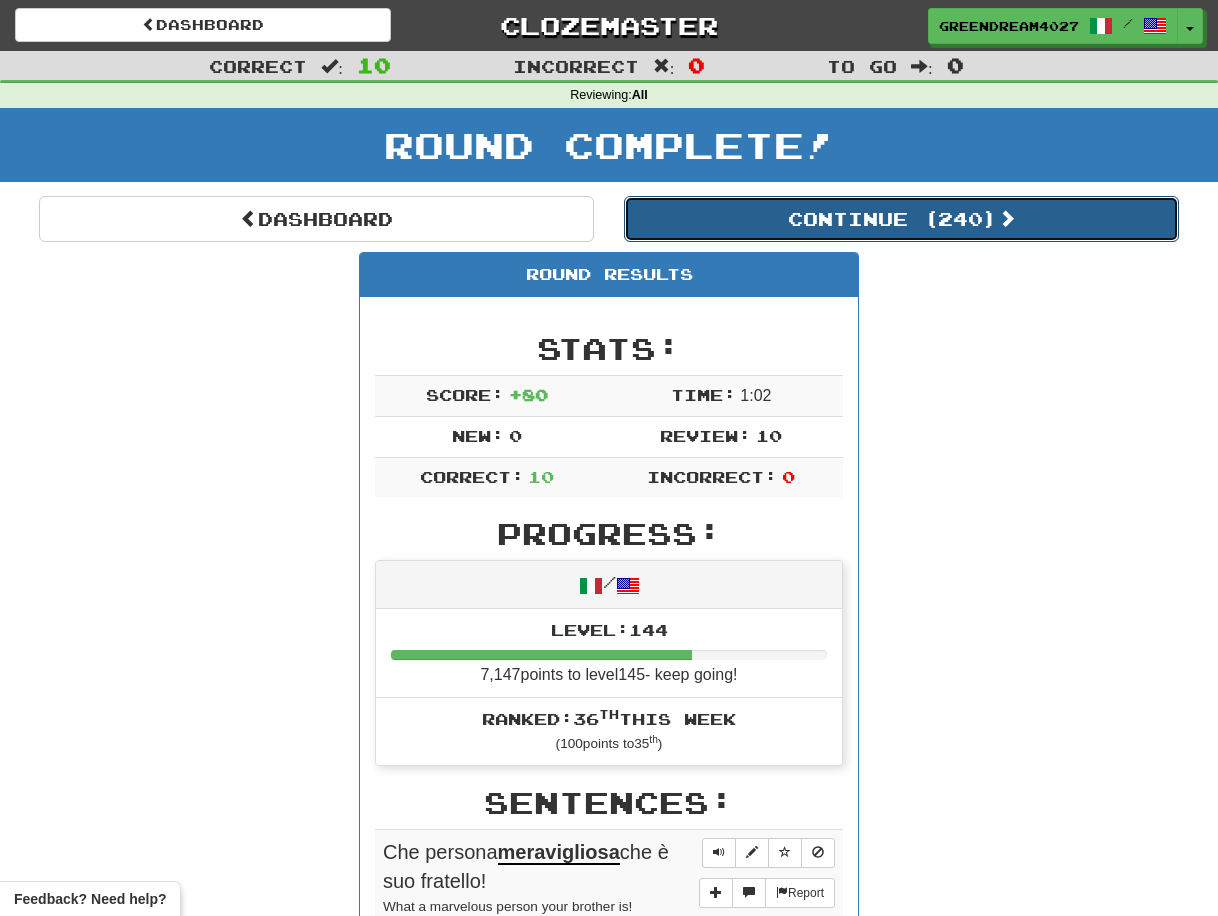 click on "Continue ( 240 )" at bounding box center [901, 219] 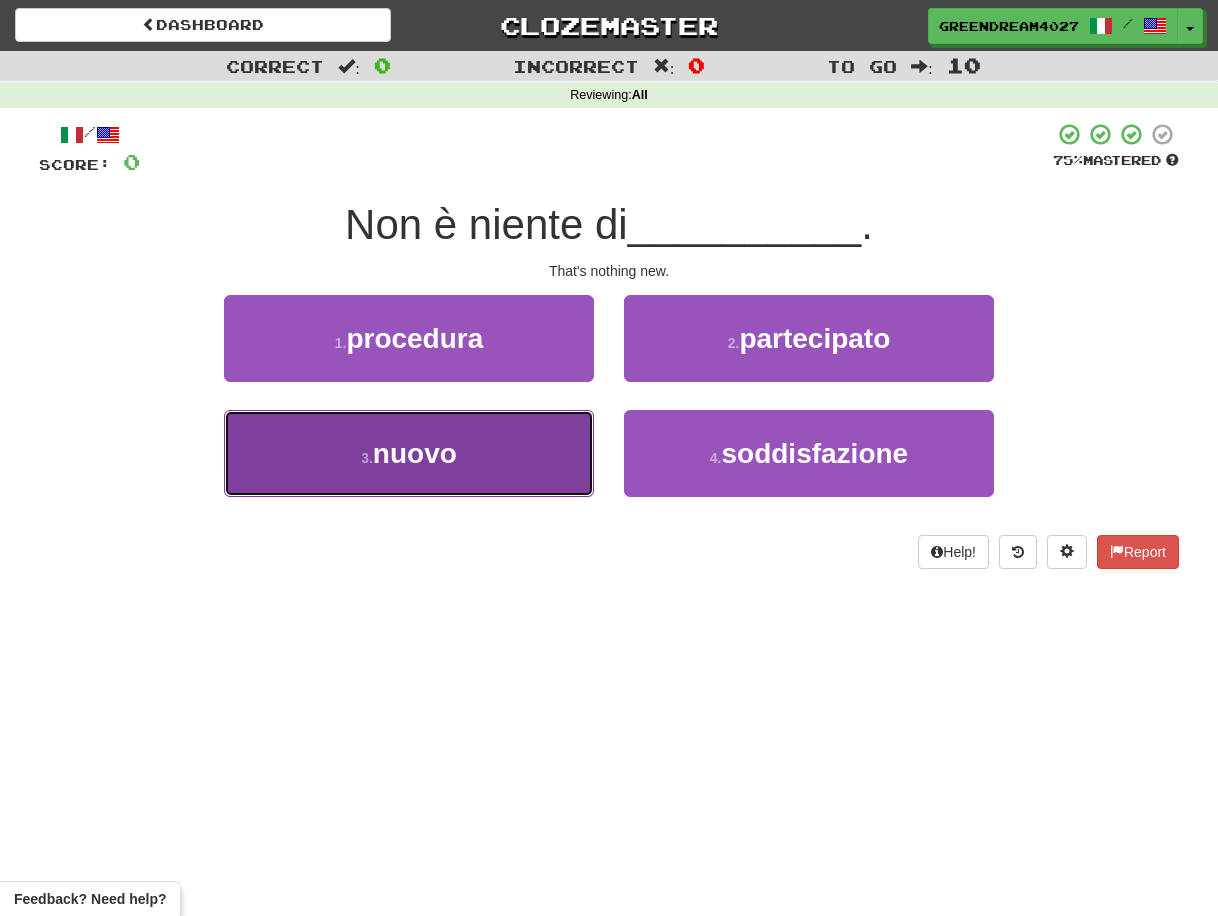click on "3 .  nuovo" at bounding box center (409, 453) 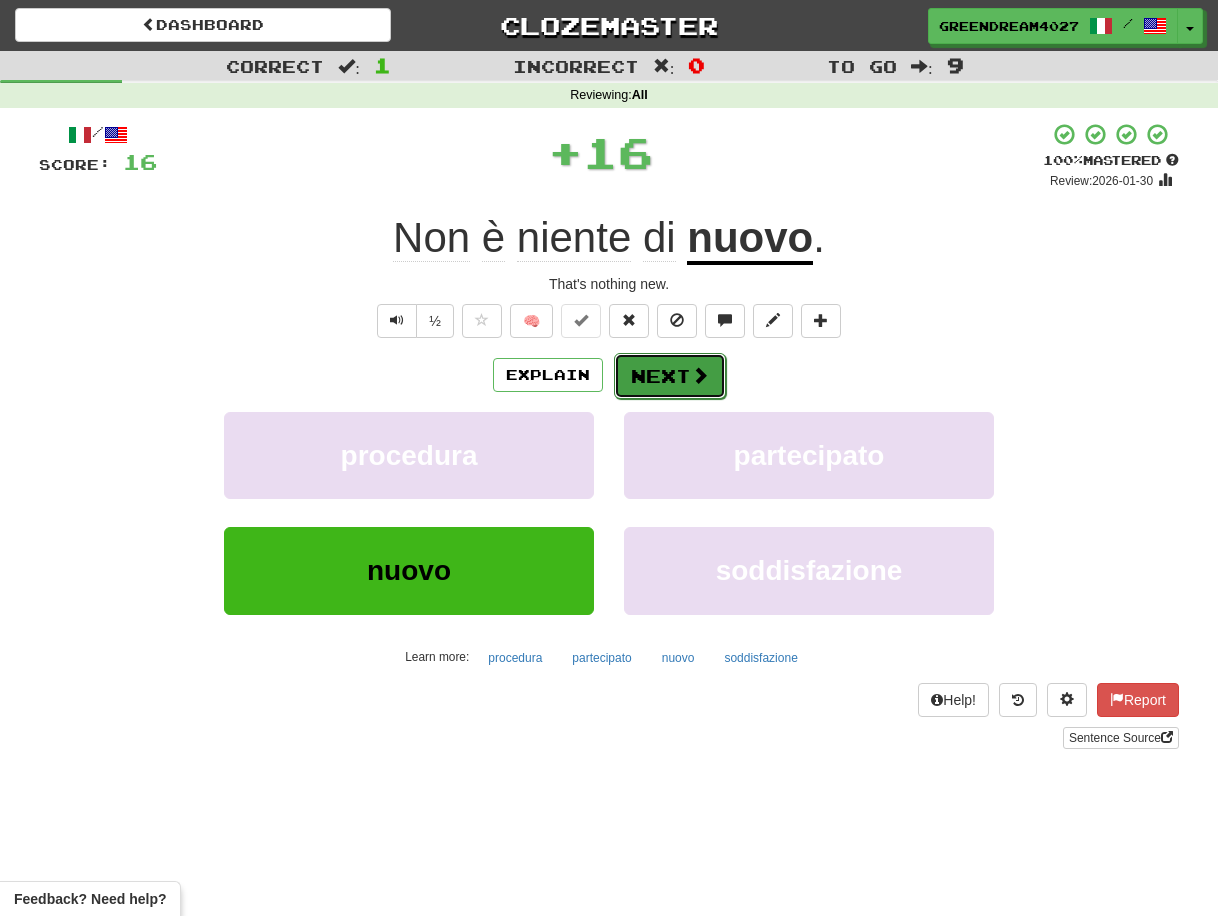 click on "Next" at bounding box center (670, 376) 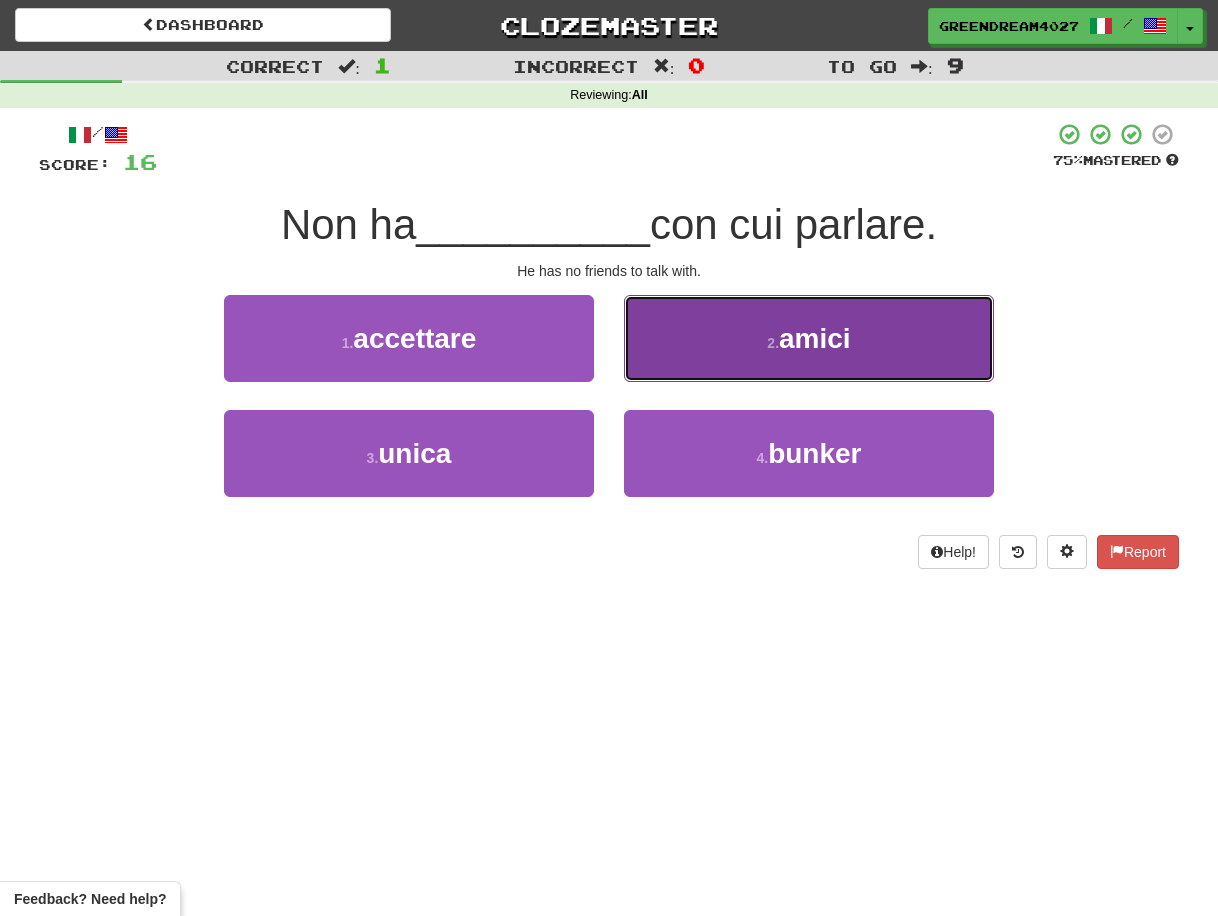 click on "2 .  amici" at bounding box center [809, 338] 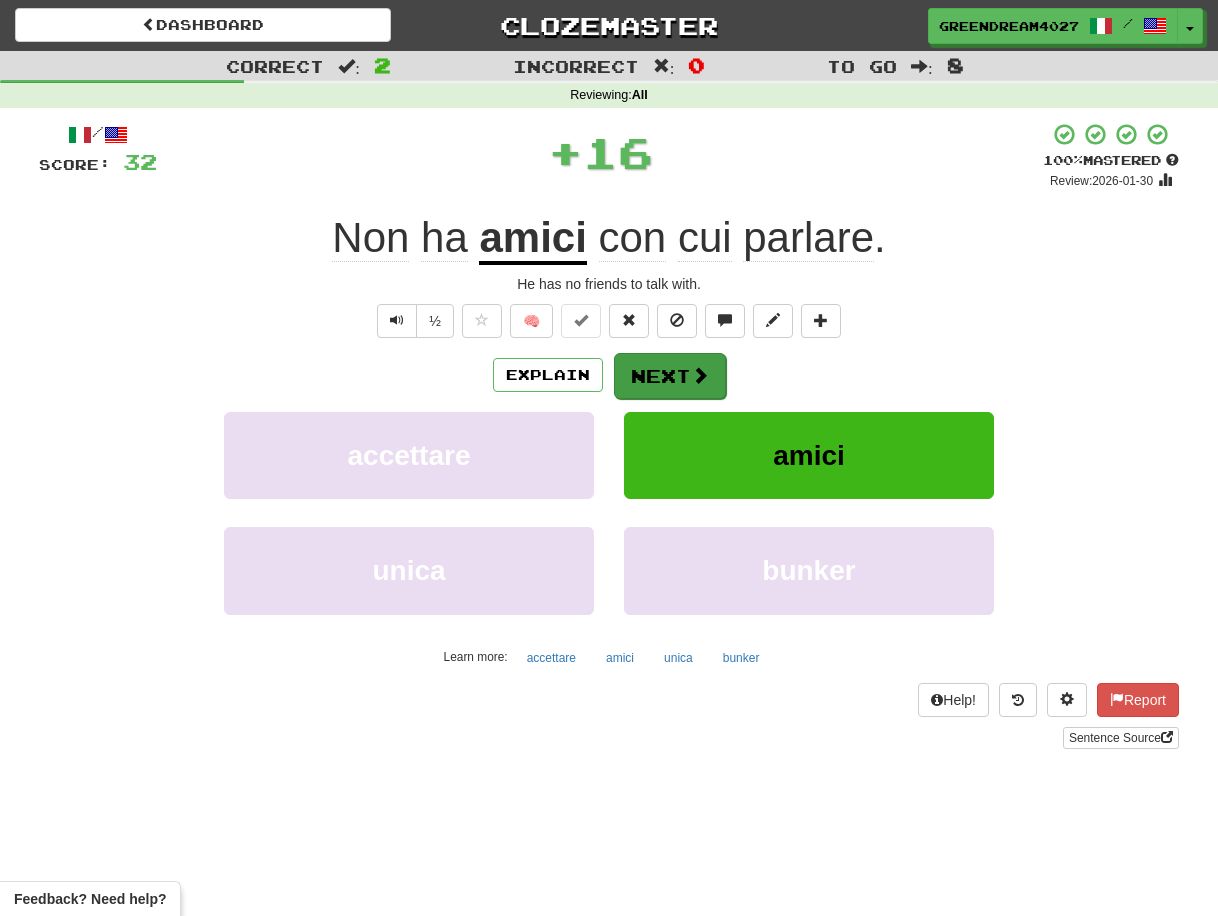 click on "Next" at bounding box center (670, 376) 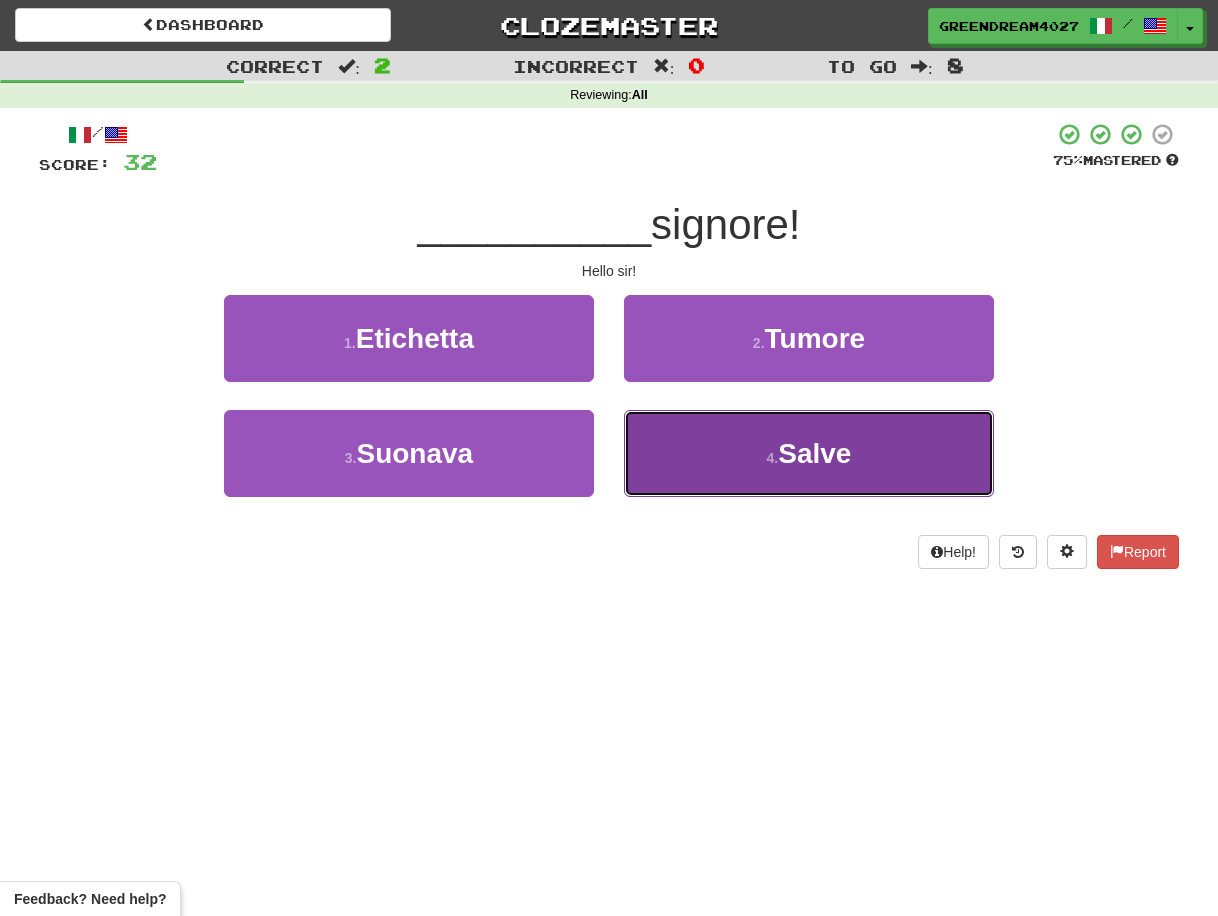 click on "4 .  Salve" at bounding box center (809, 453) 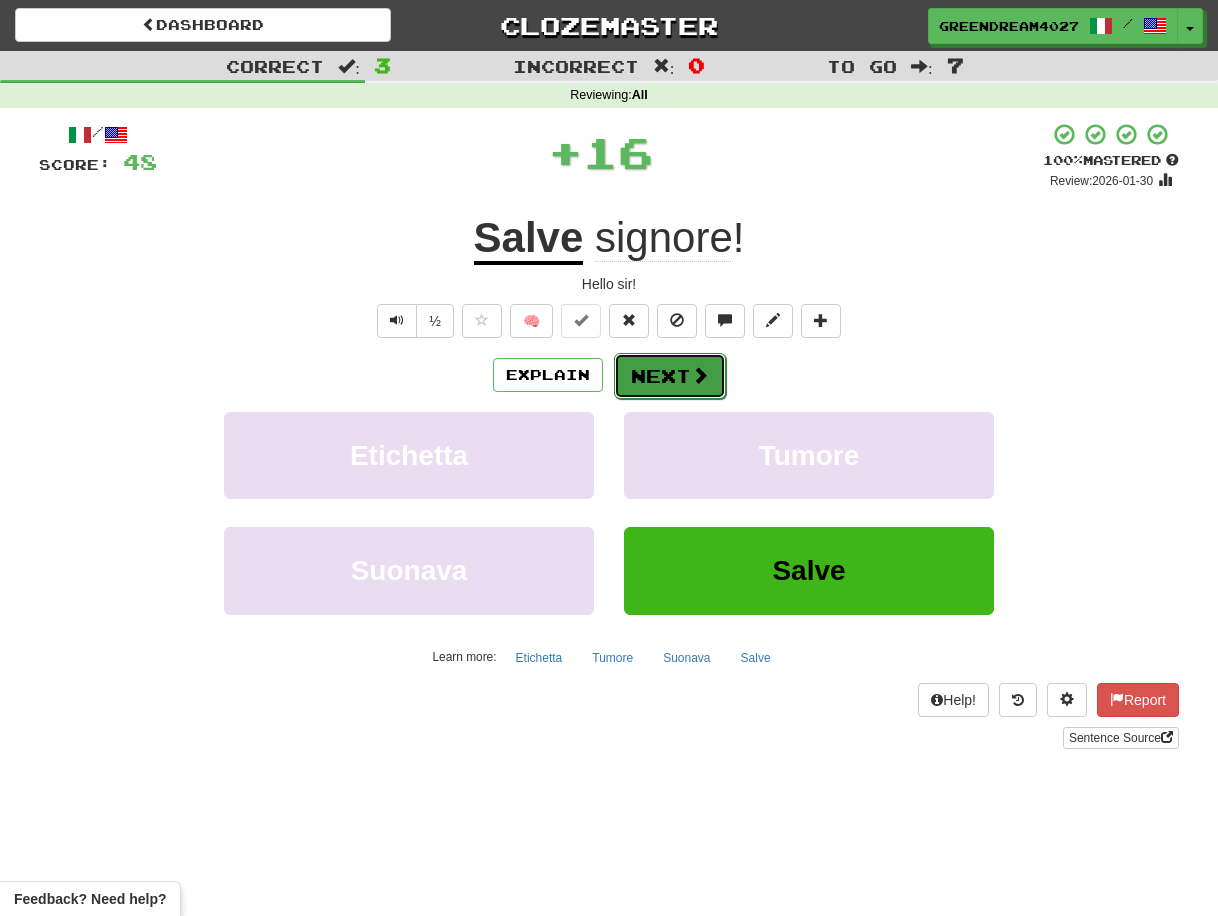click on "Next" at bounding box center [670, 376] 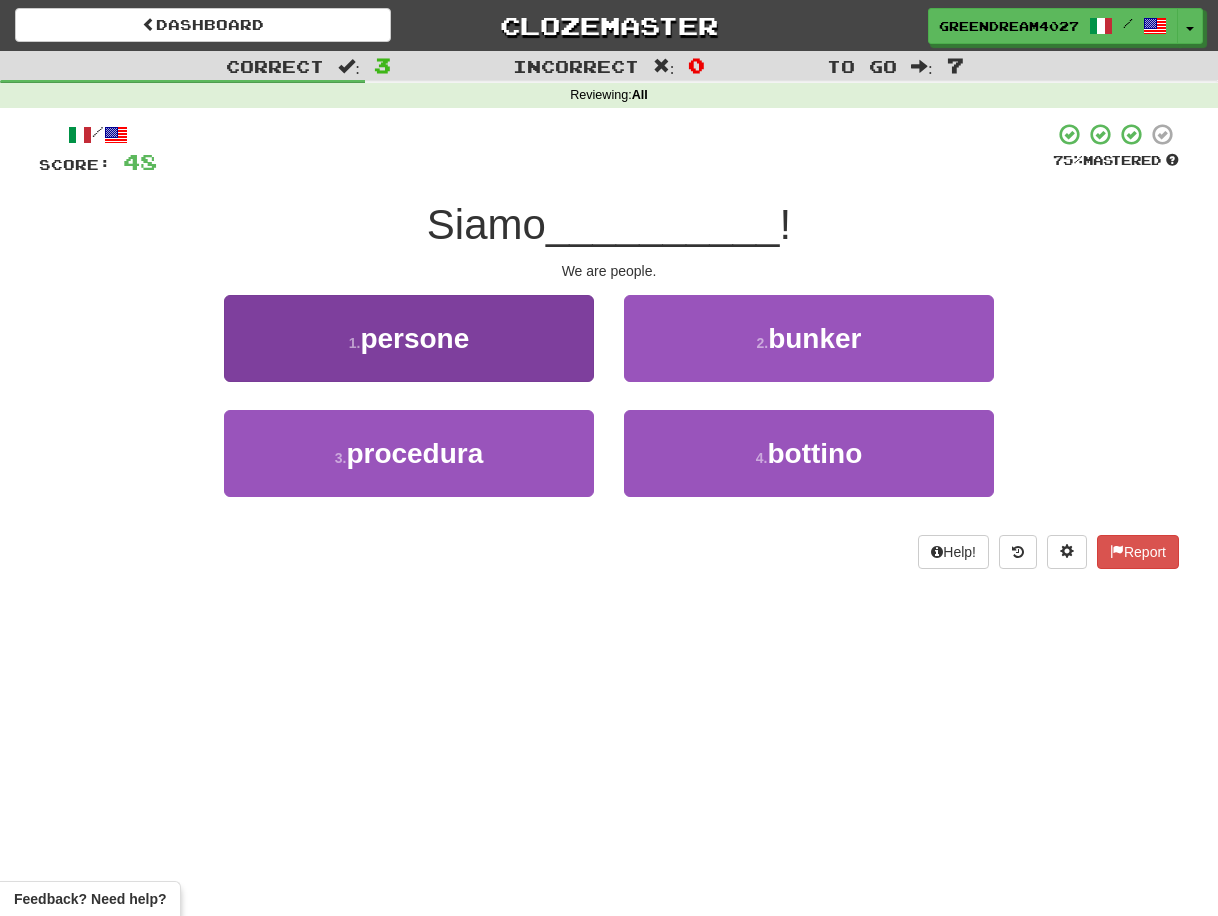 click on "1 .  persone" at bounding box center [409, 338] 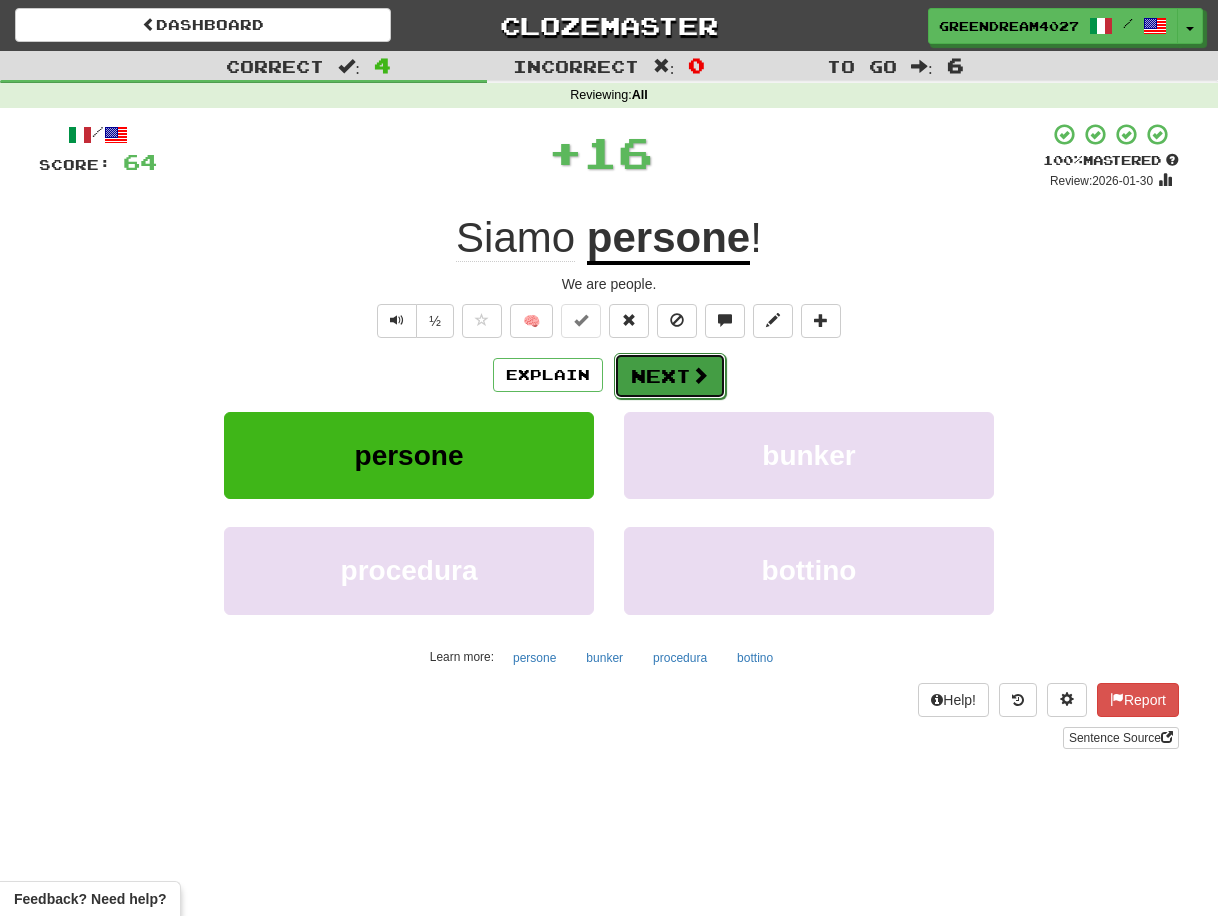 click on "Next" at bounding box center (670, 376) 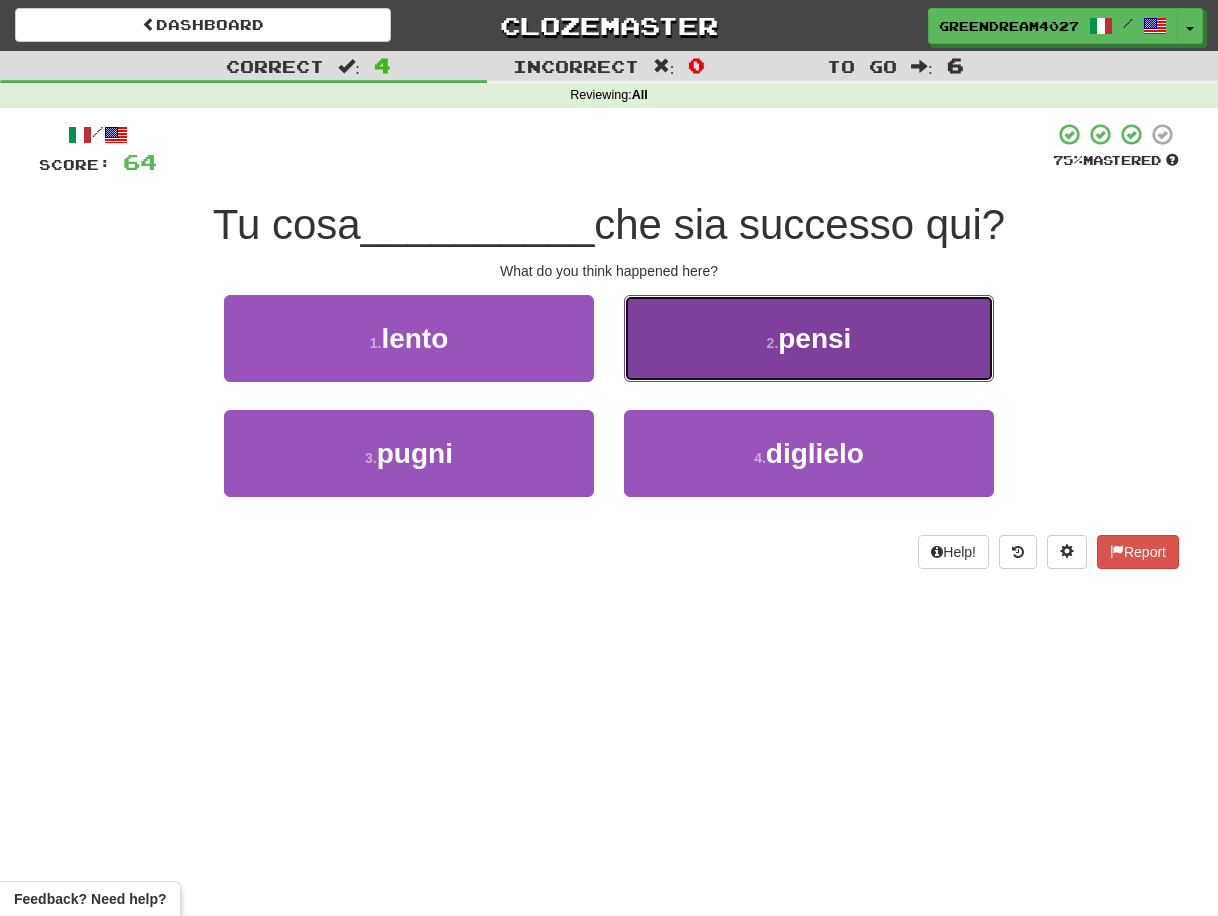 click on "2 .  pensi" at bounding box center (809, 338) 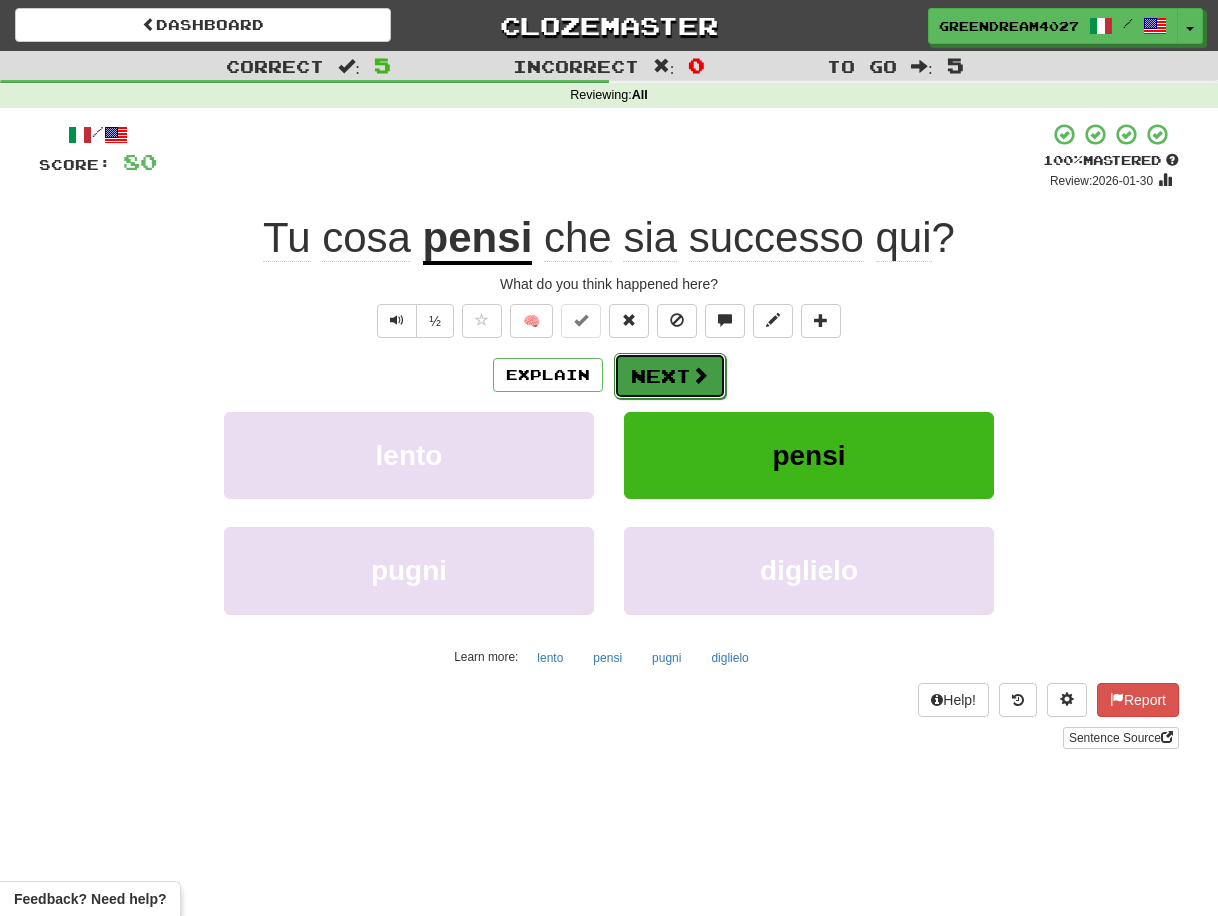 click on "Next" at bounding box center [670, 376] 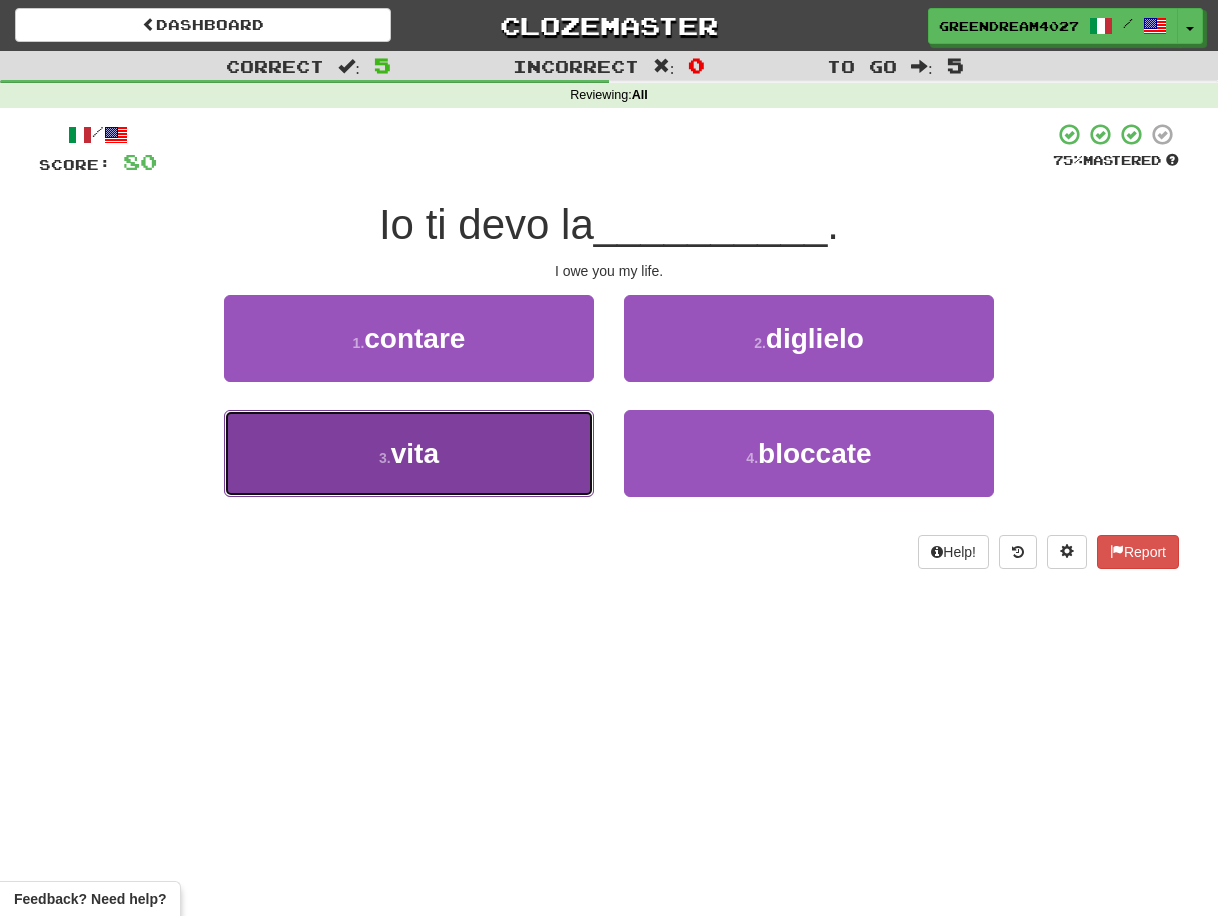 click on "3 .  vita" at bounding box center (409, 453) 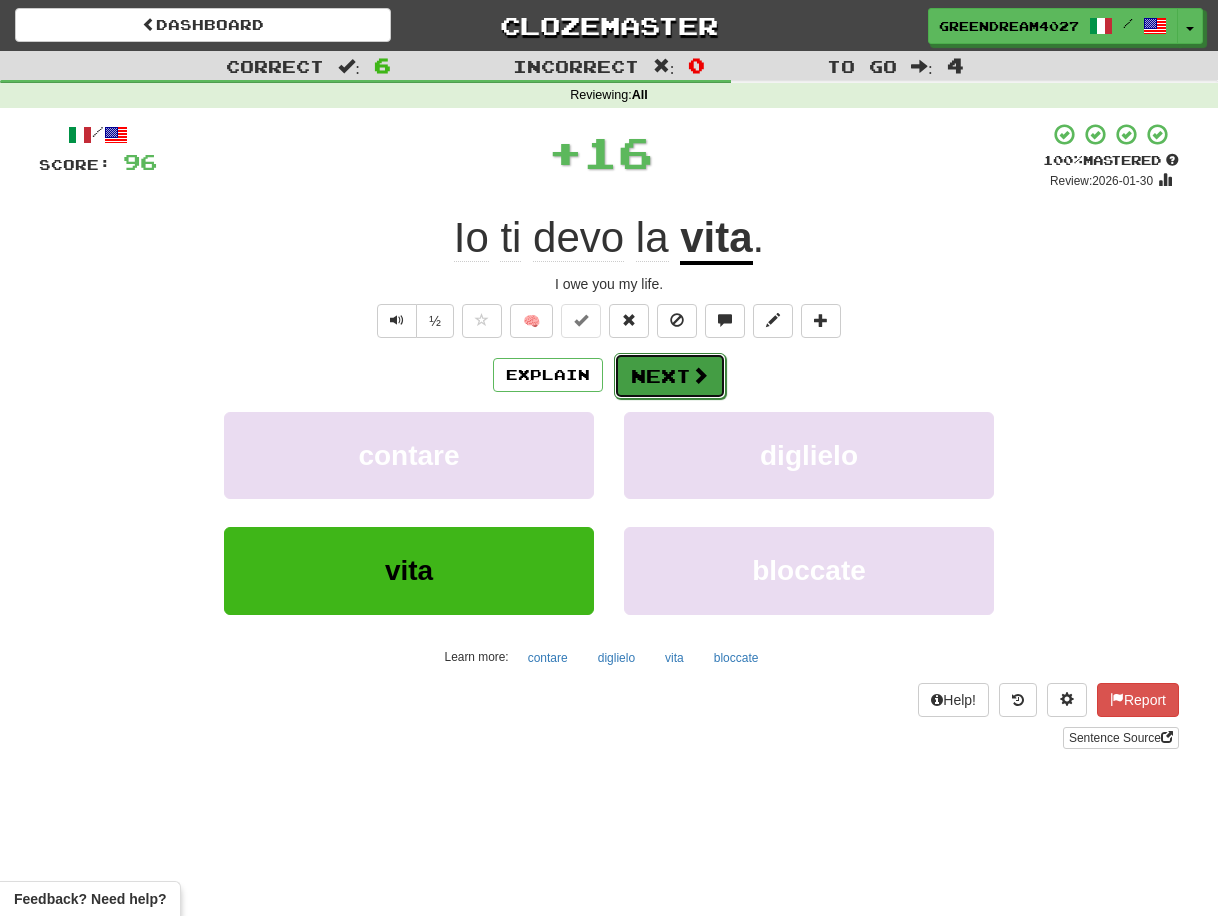 click on "Next" at bounding box center (670, 376) 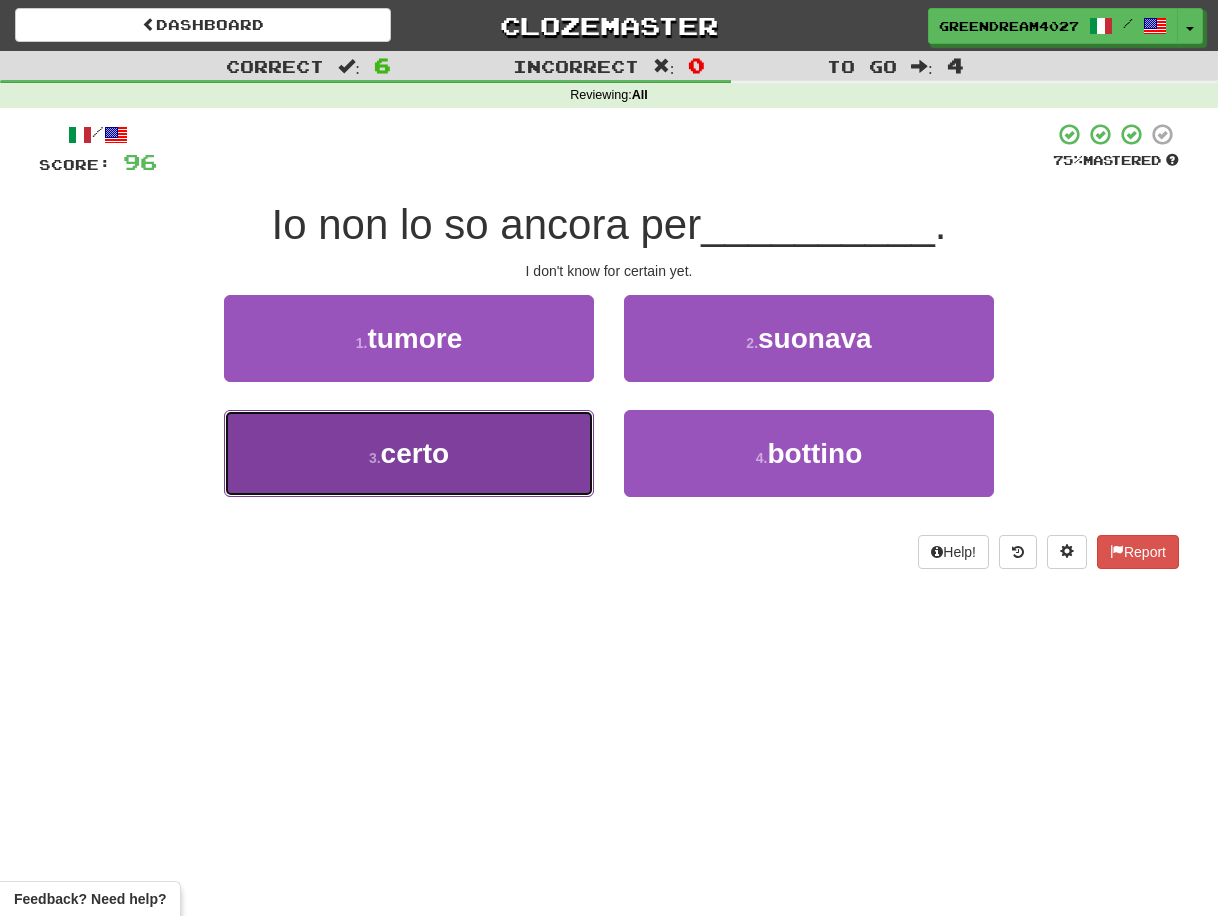 click on "3 .  certo" at bounding box center (409, 453) 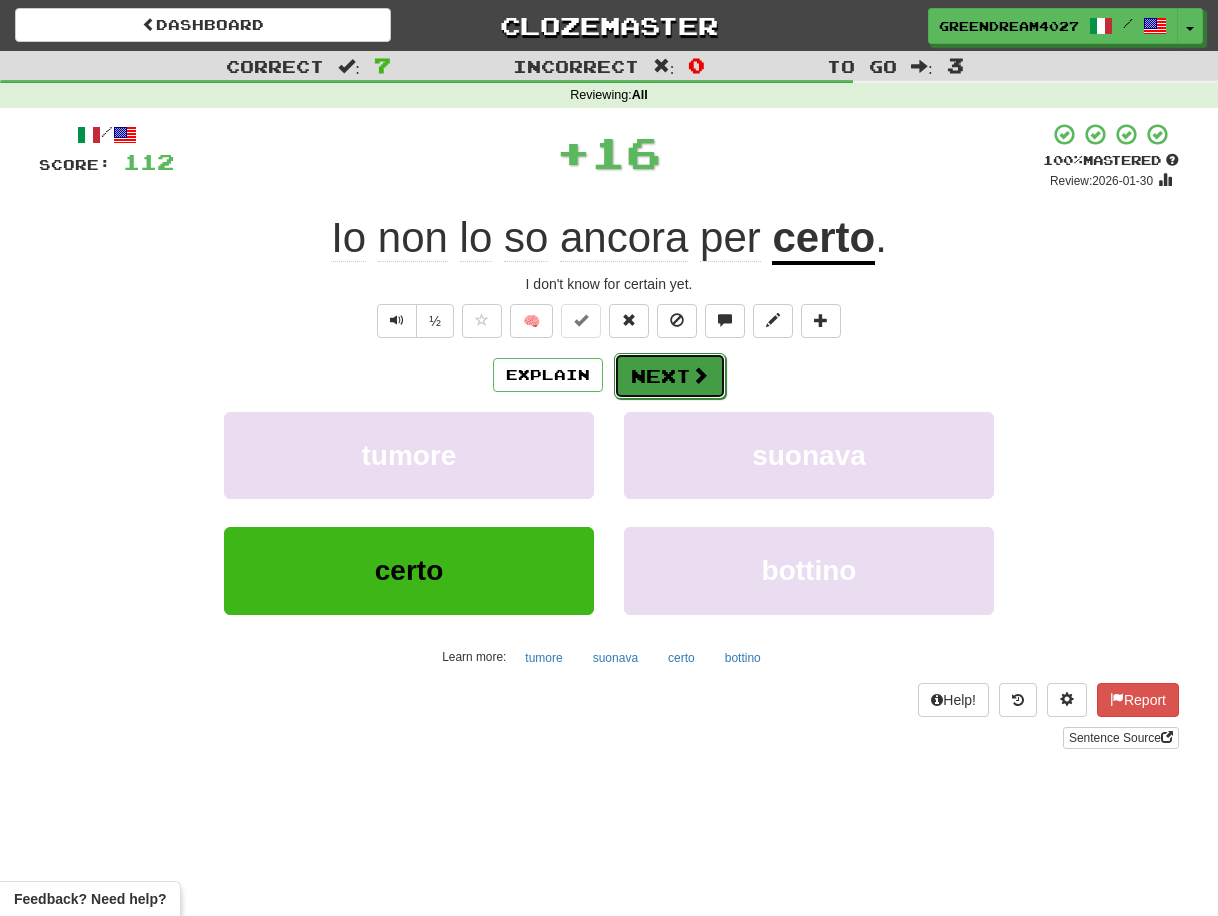 click on "Next" at bounding box center [670, 376] 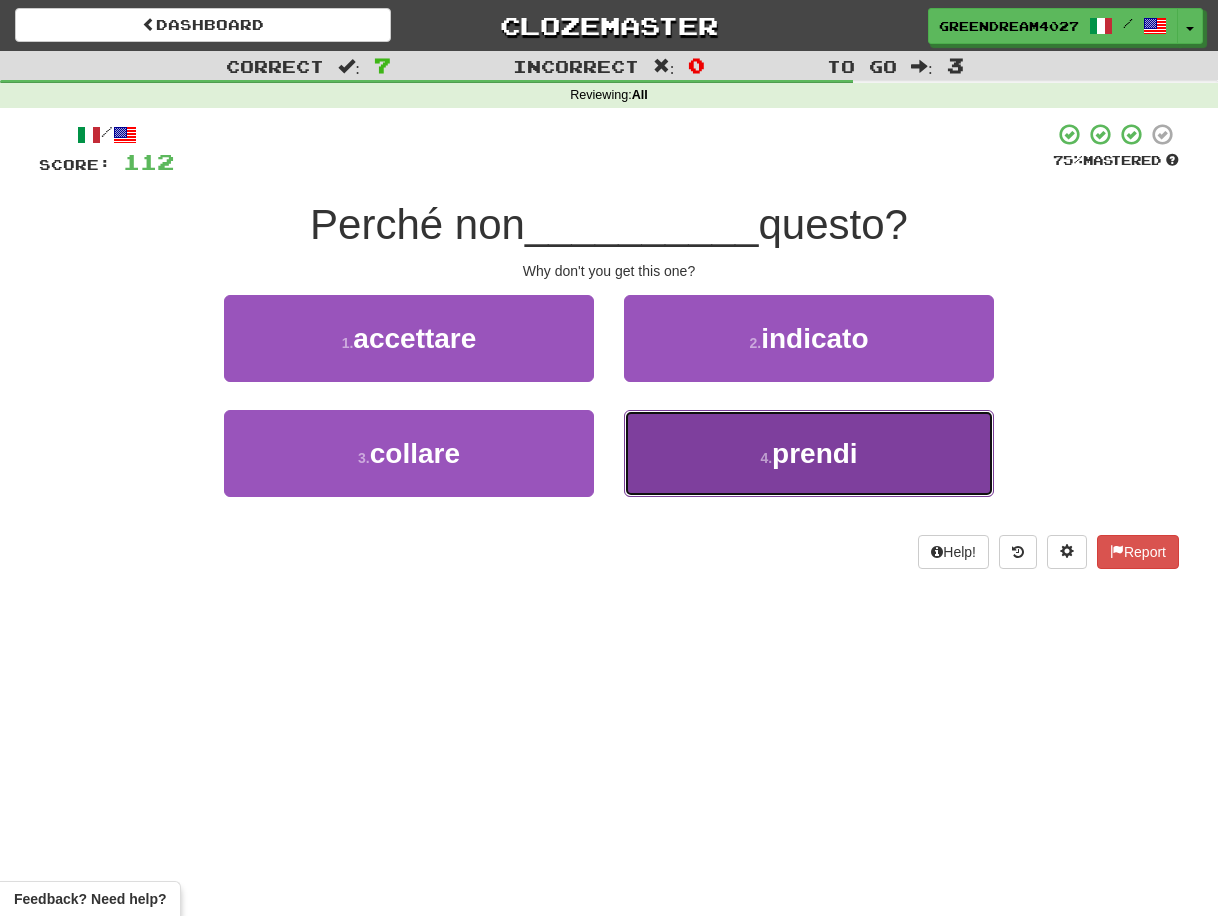 click on "4 .  prendi" at bounding box center (809, 453) 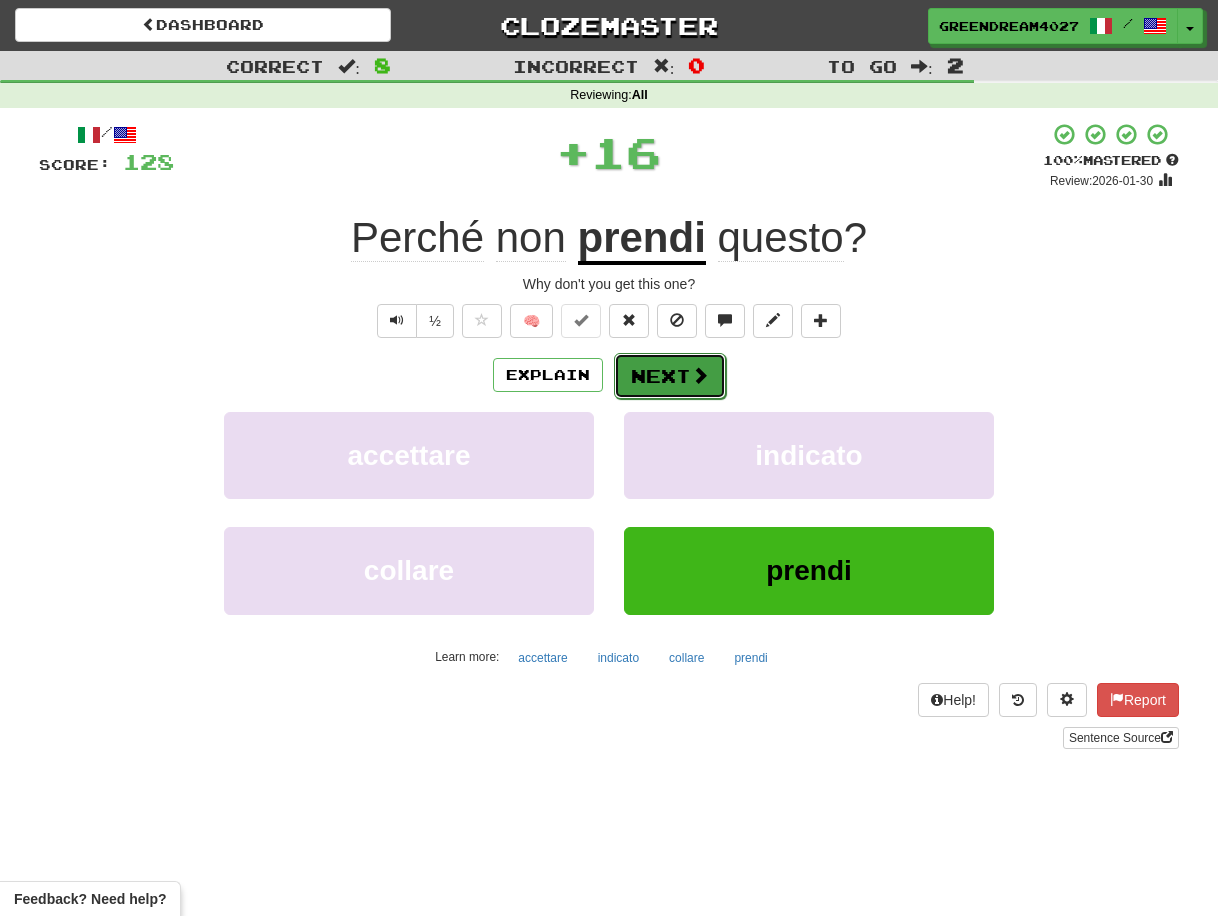 click on "Next" at bounding box center (670, 376) 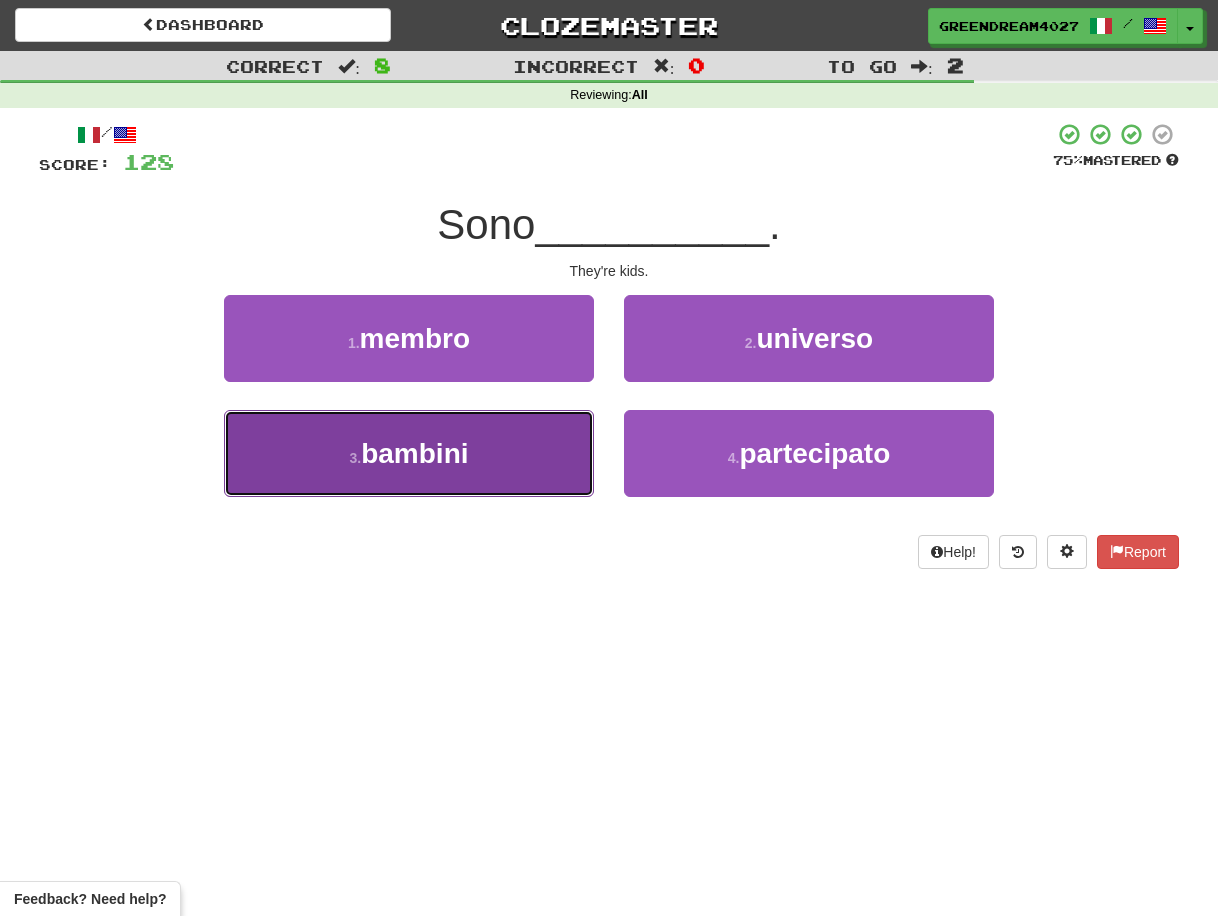 click on "3 .  bambini" at bounding box center [409, 453] 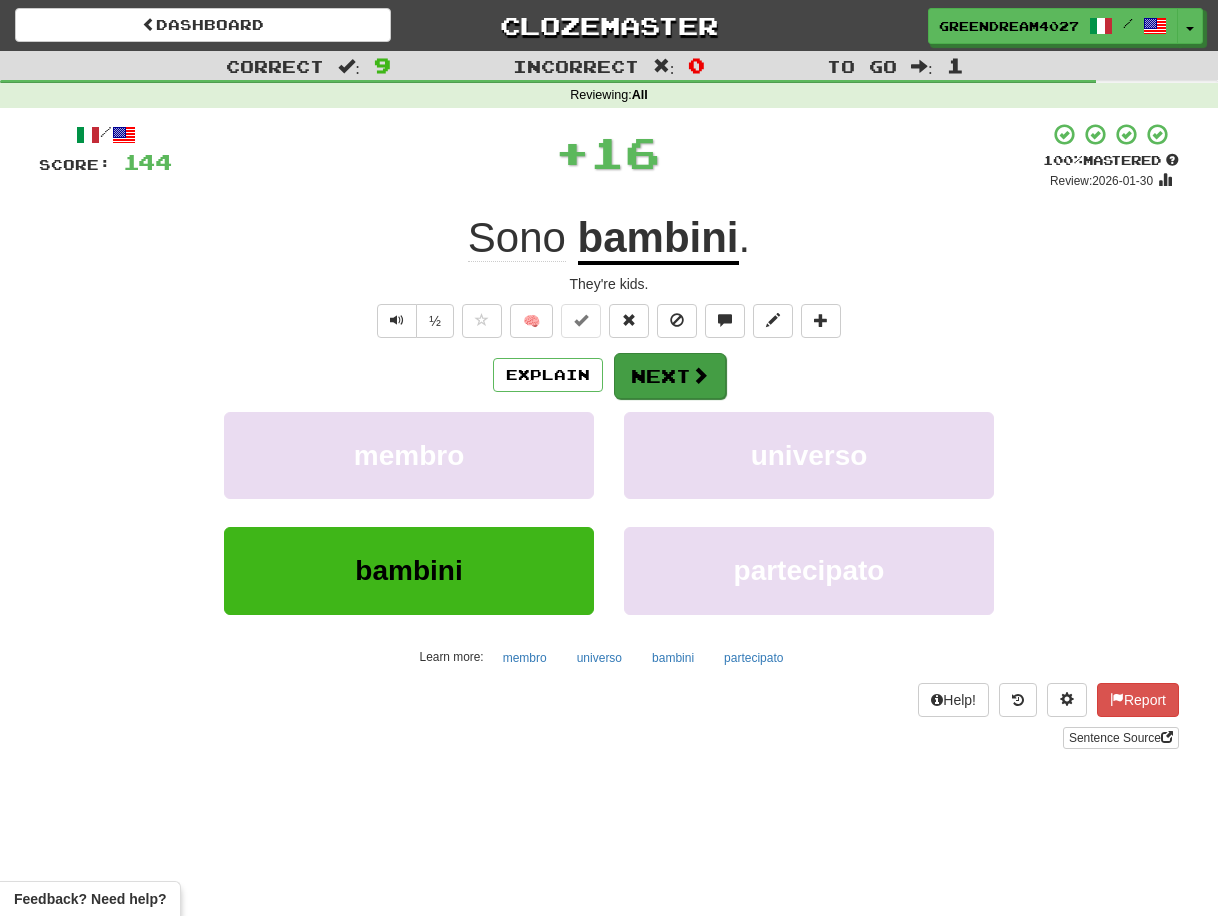 click on "Next" at bounding box center [670, 376] 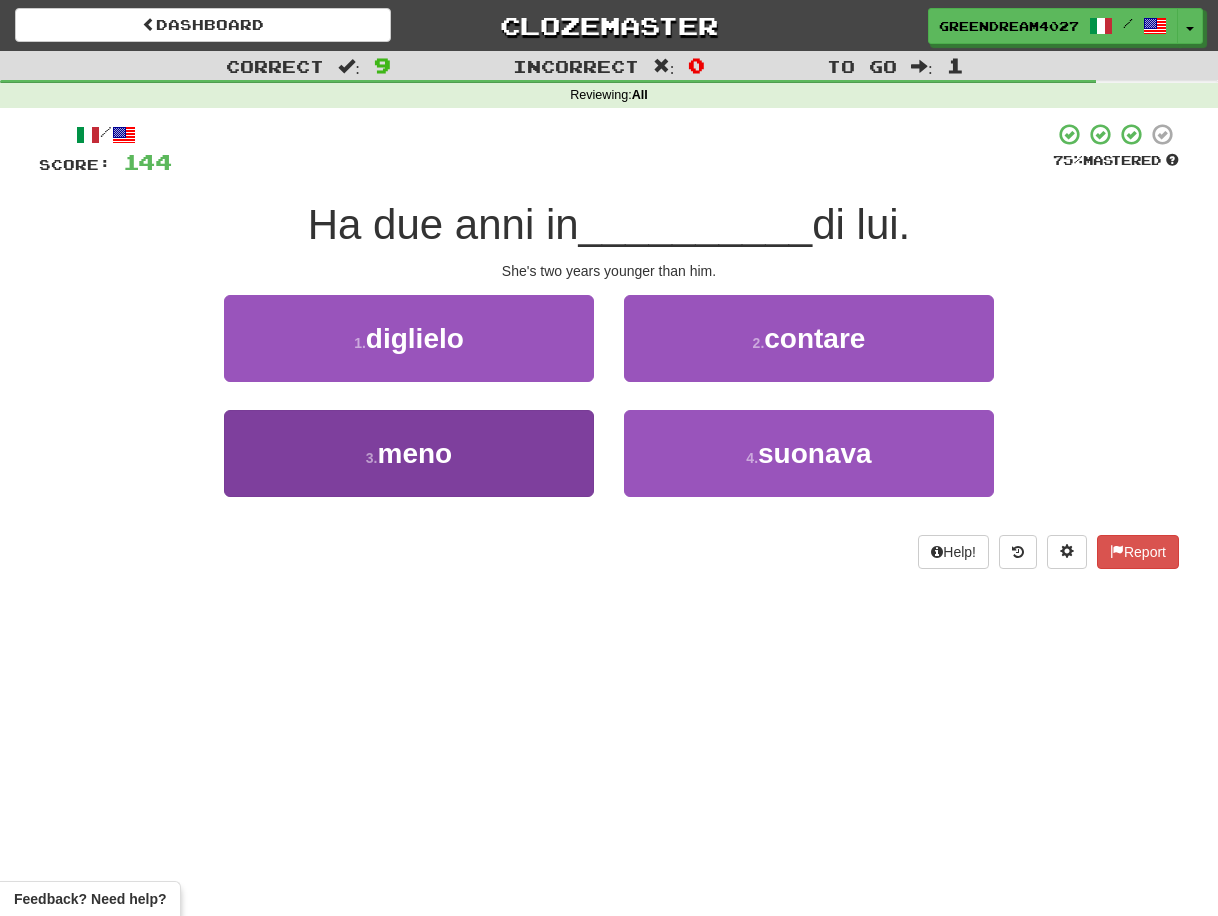 click on "3 .  meno" at bounding box center (409, 453) 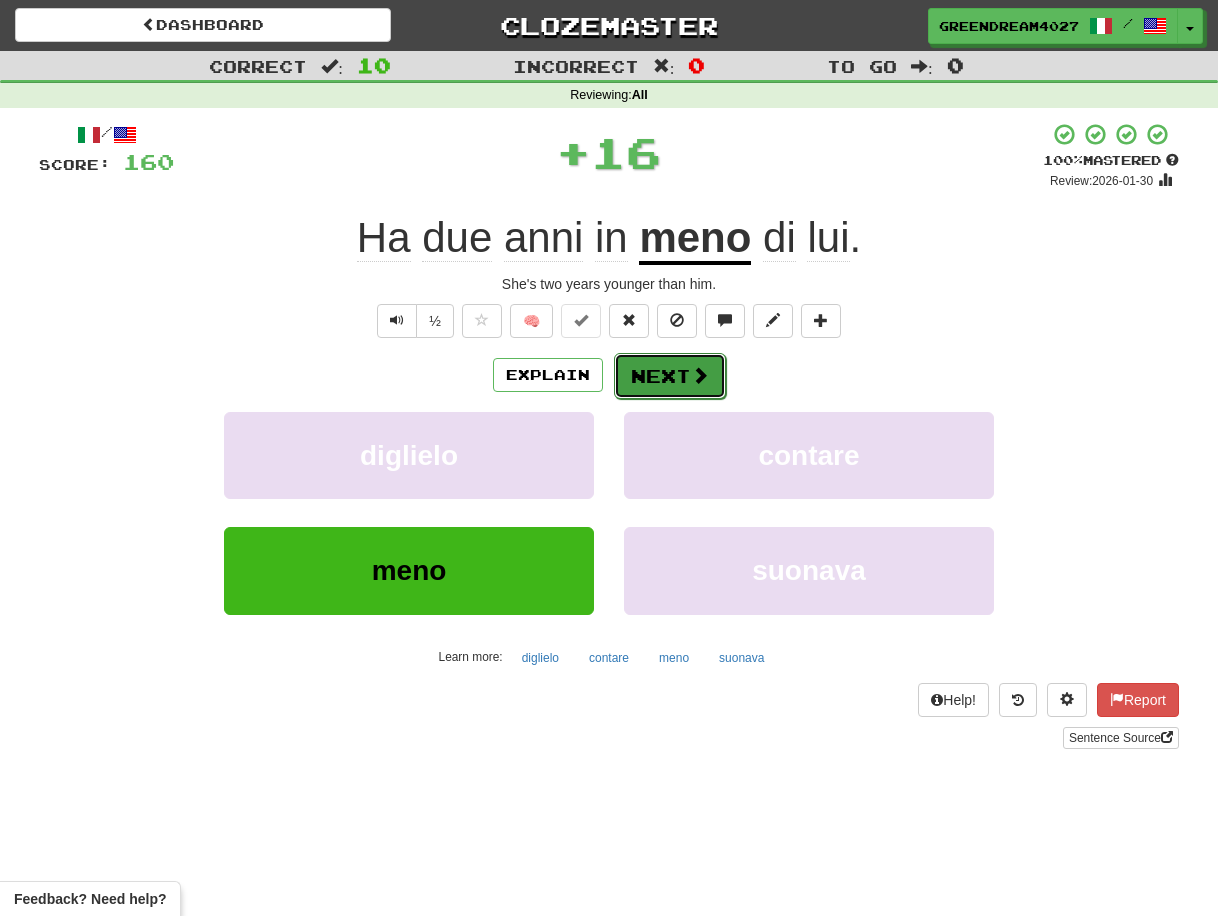 click on "Next" at bounding box center (670, 376) 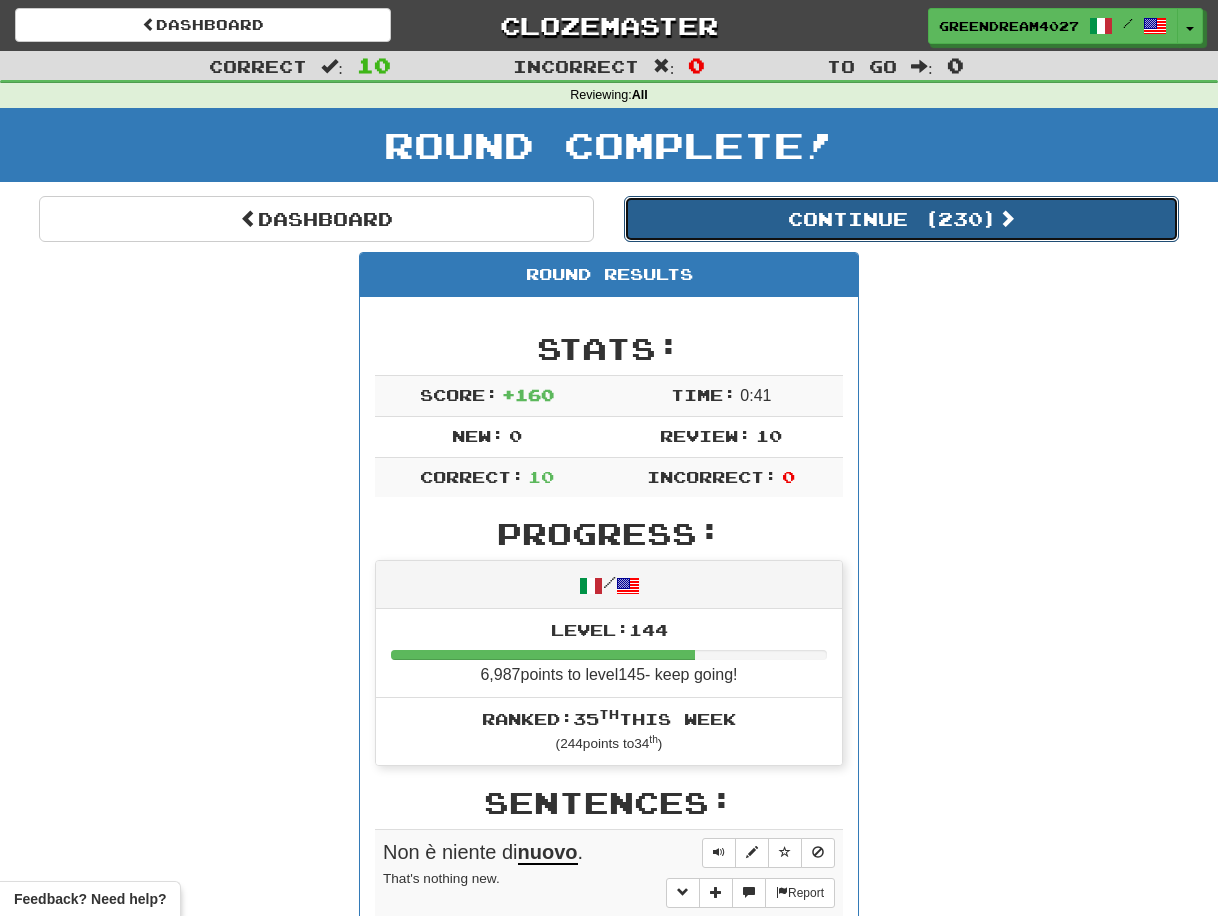 click on "Continue ( 230 )" at bounding box center [901, 219] 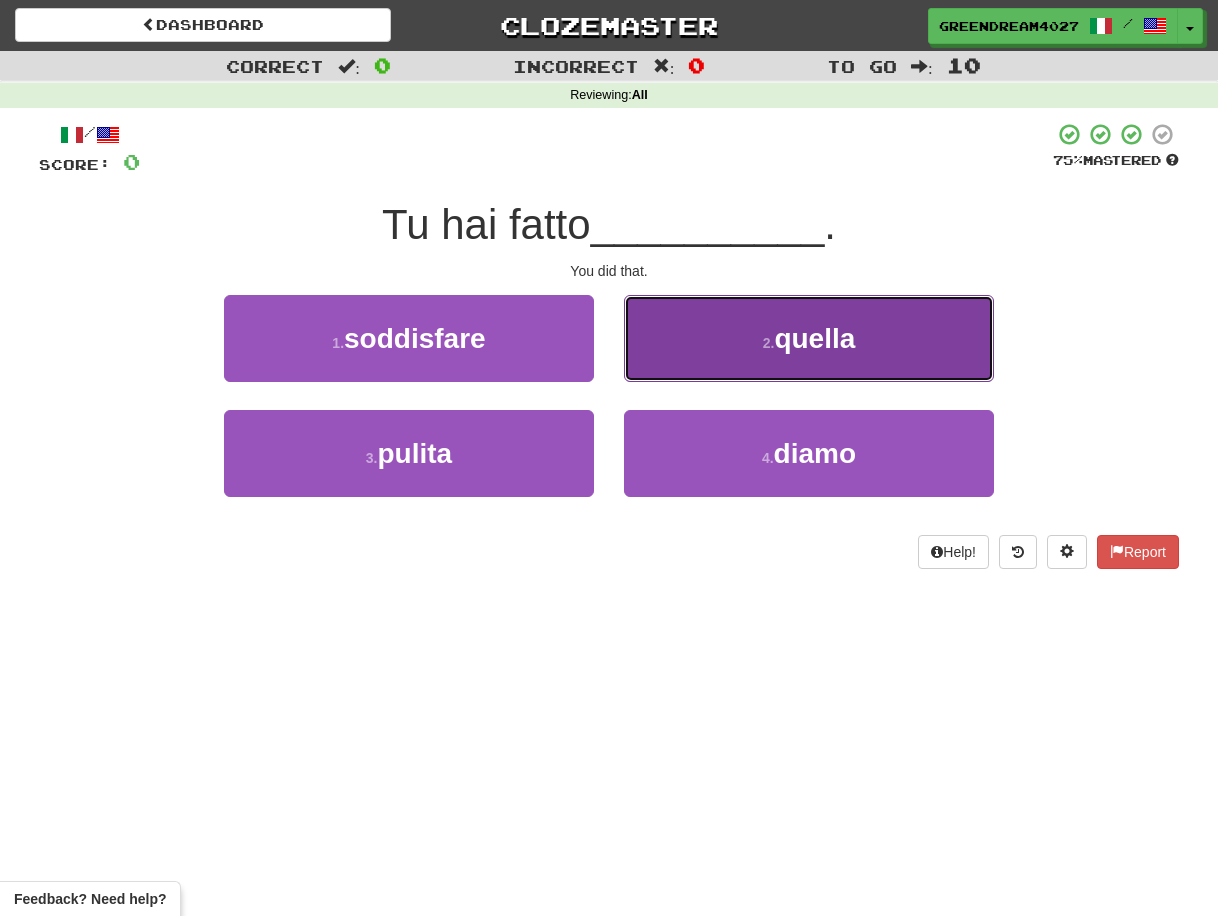 click on "quella" at bounding box center [814, 338] 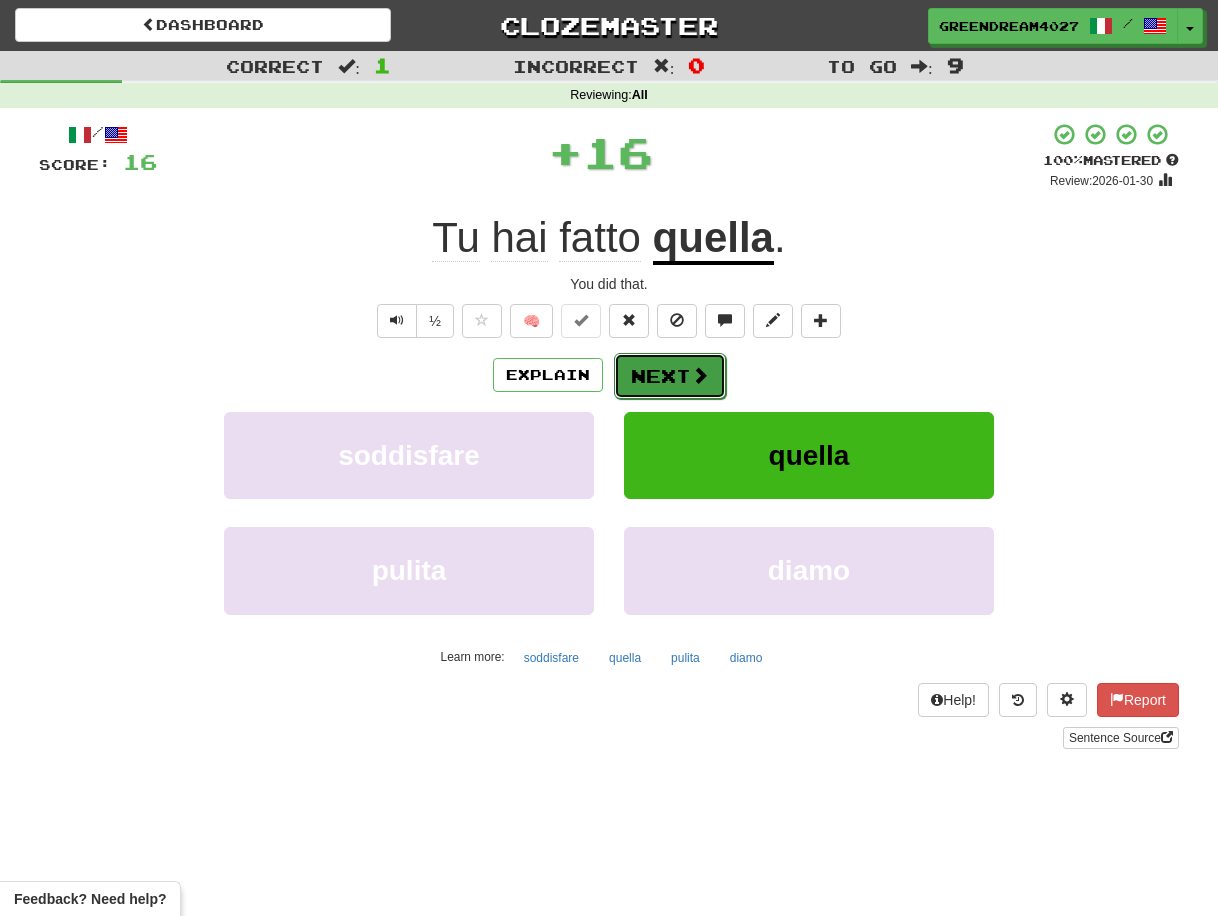 click on "Next" at bounding box center [670, 376] 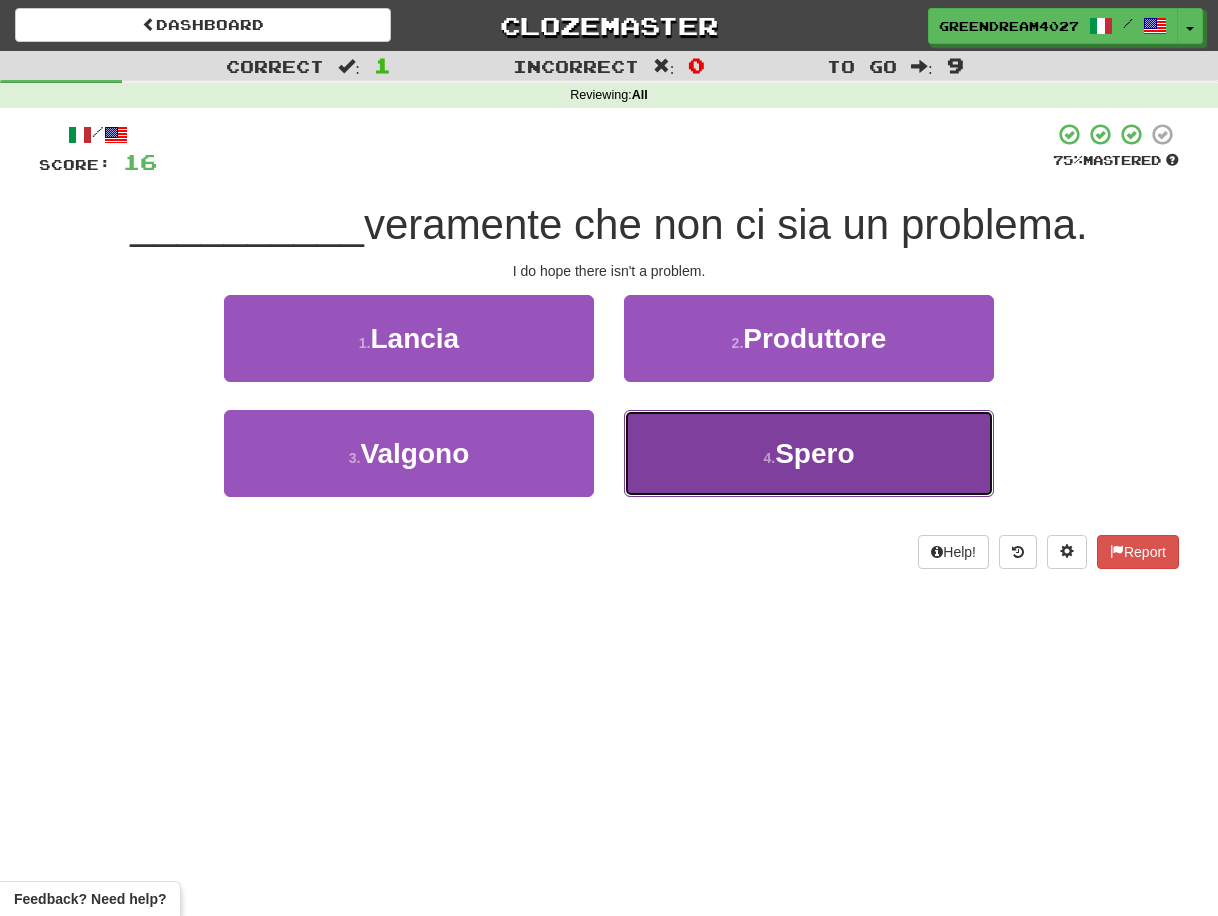 click on "4 .  Spero" at bounding box center [809, 453] 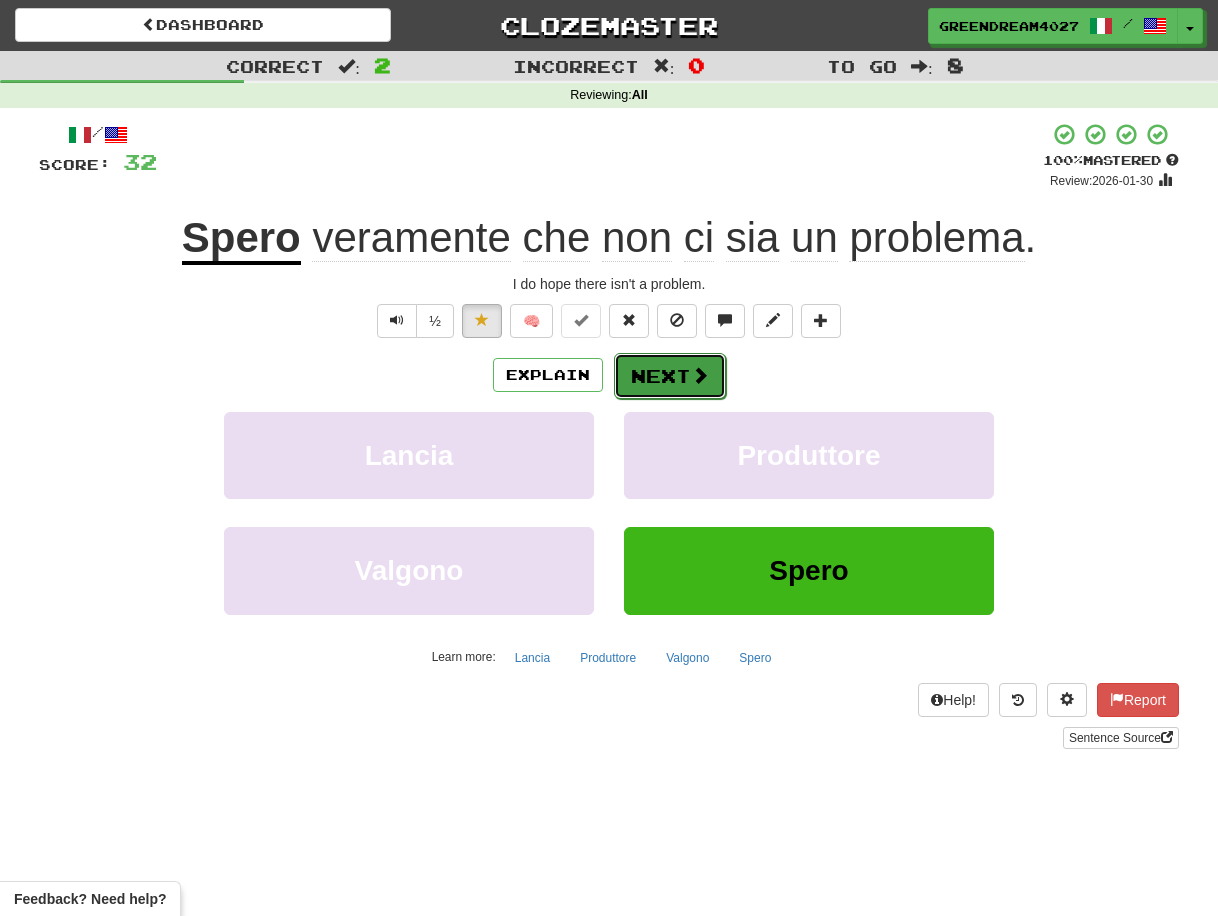 click on "Next" at bounding box center (670, 376) 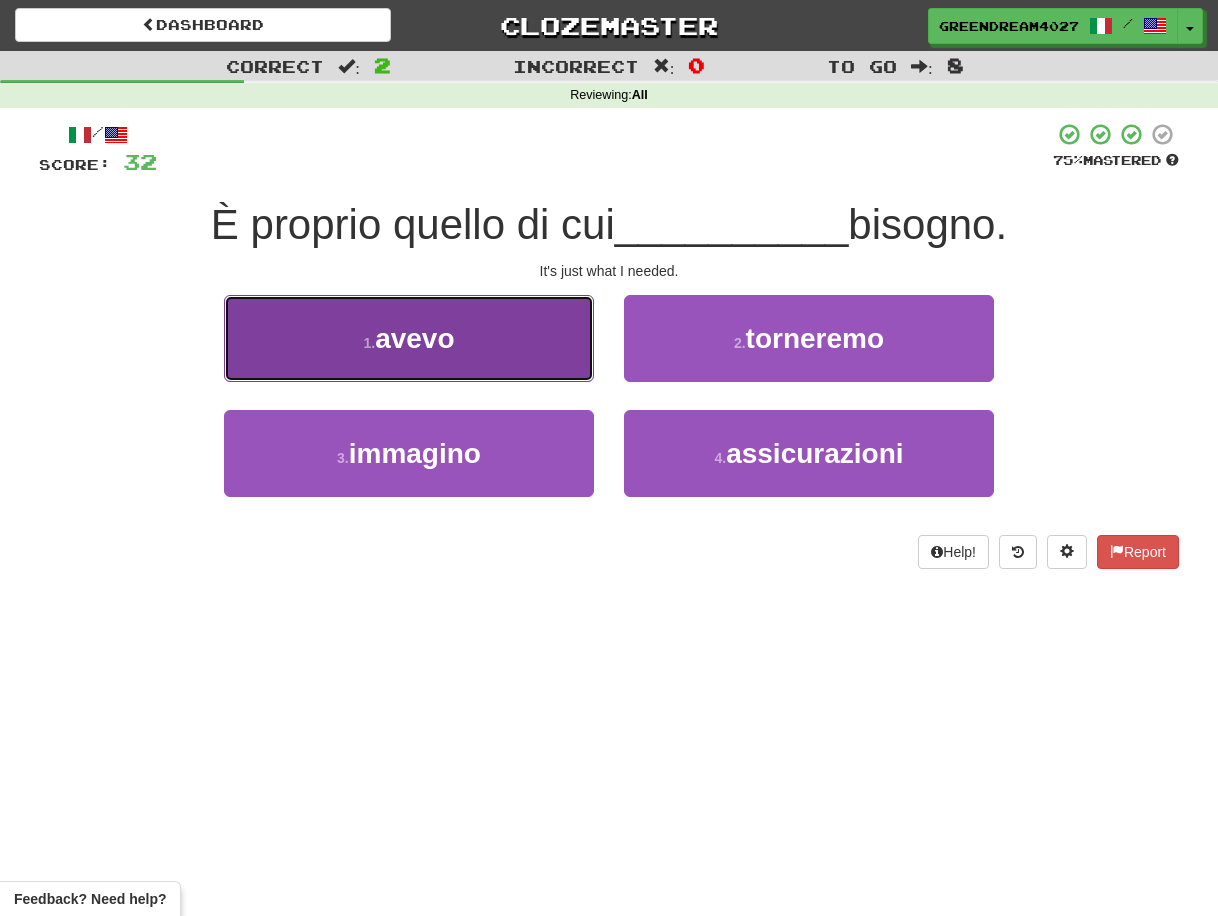 click on "1 .  avevo" at bounding box center [409, 338] 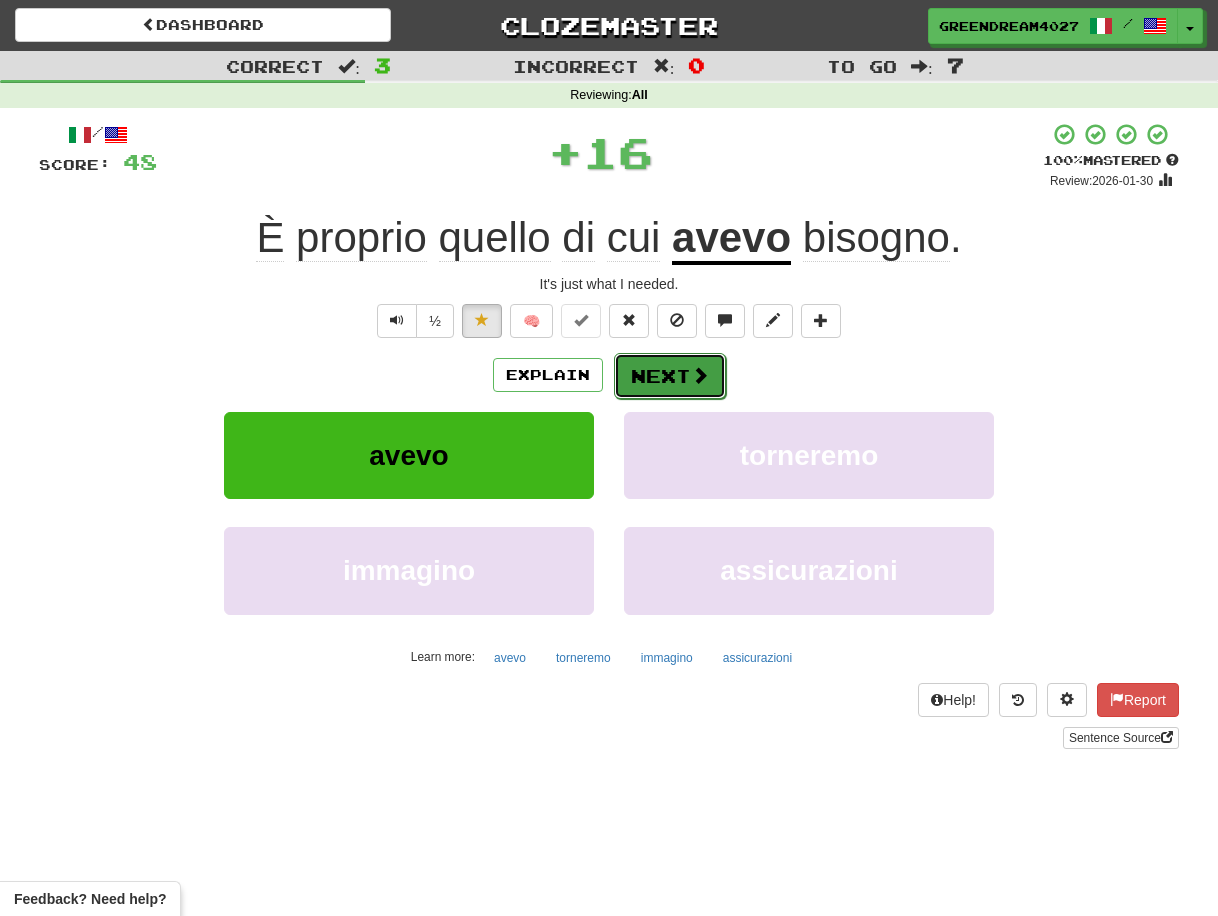 click on "Next" at bounding box center (670, 376) 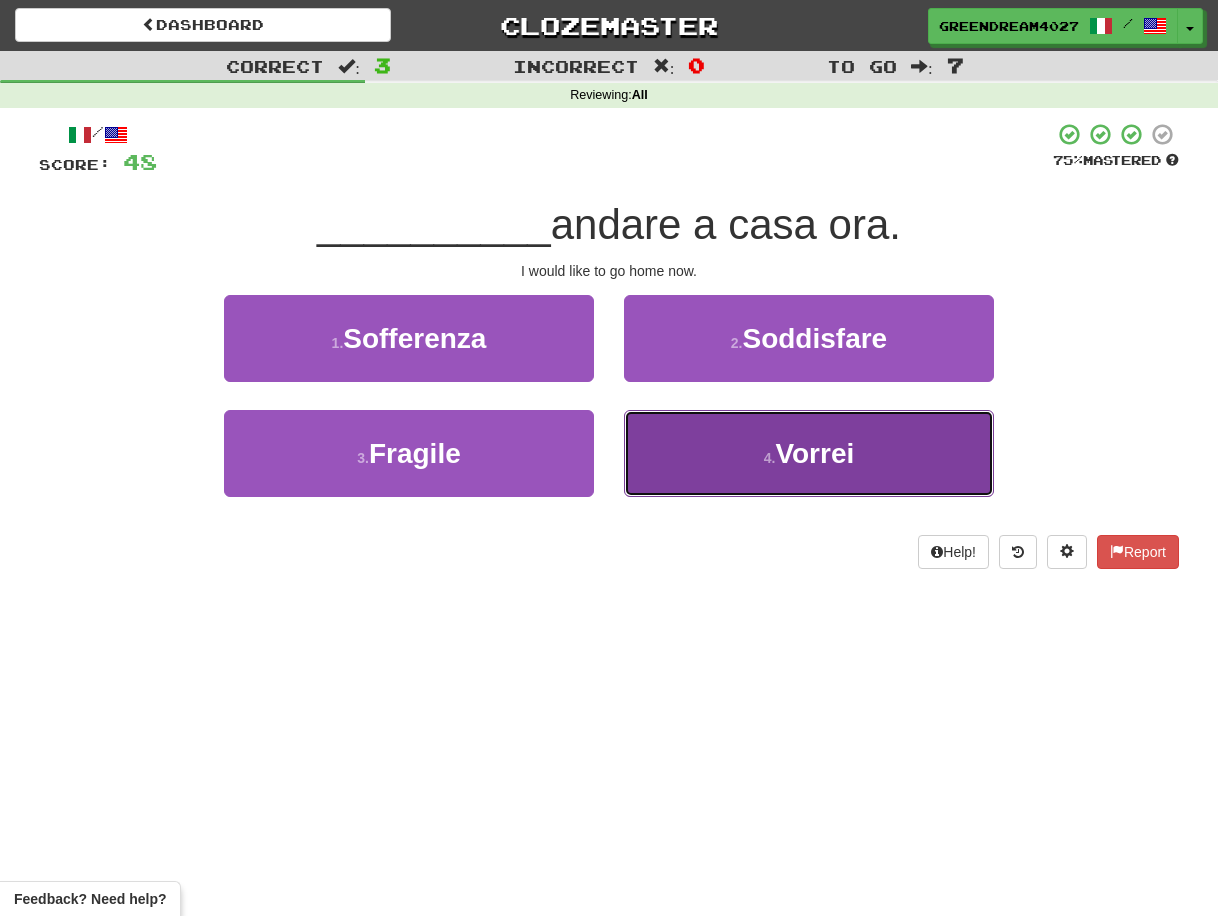 click on "4 .  Vorrei" at bounding box center (809, 453) 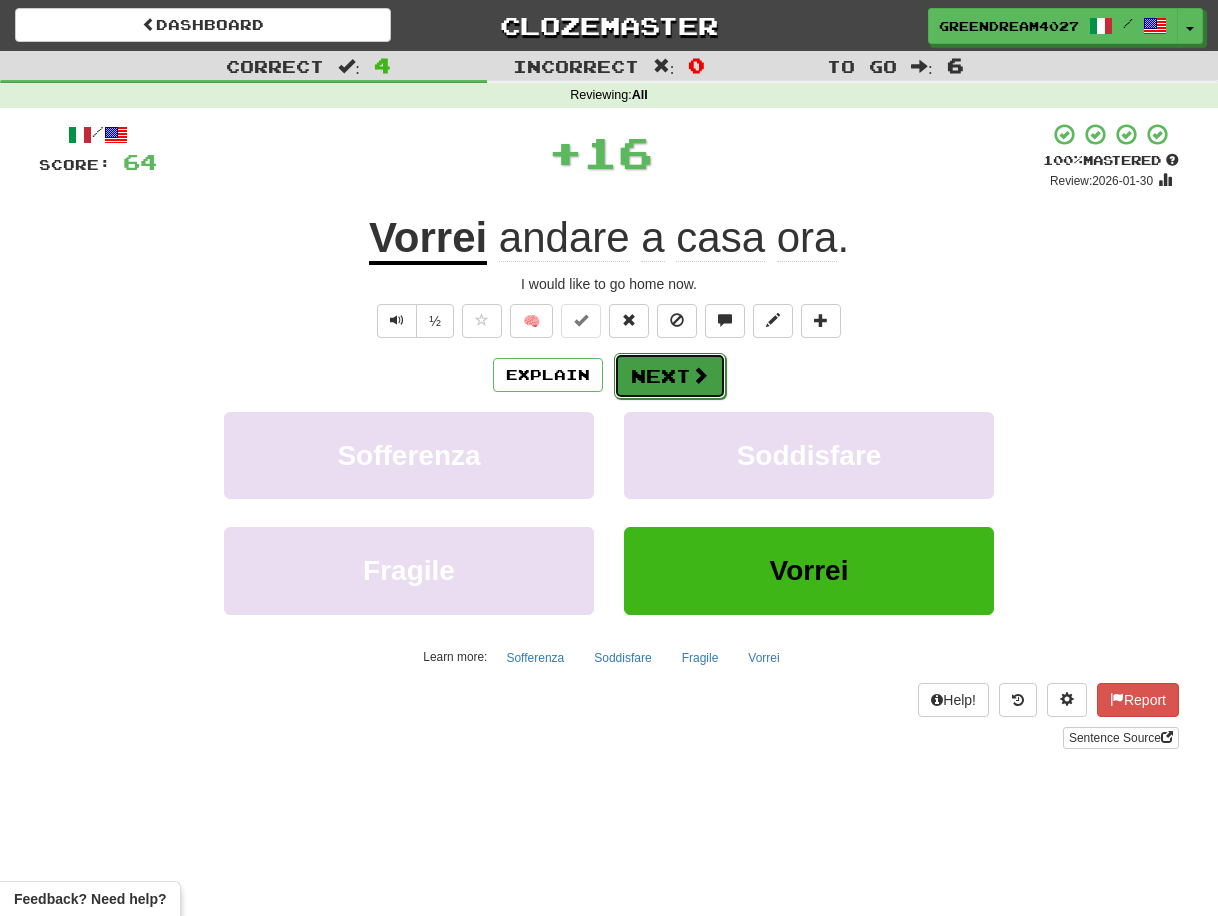 click on "Next" at bounding box center (670, 376) 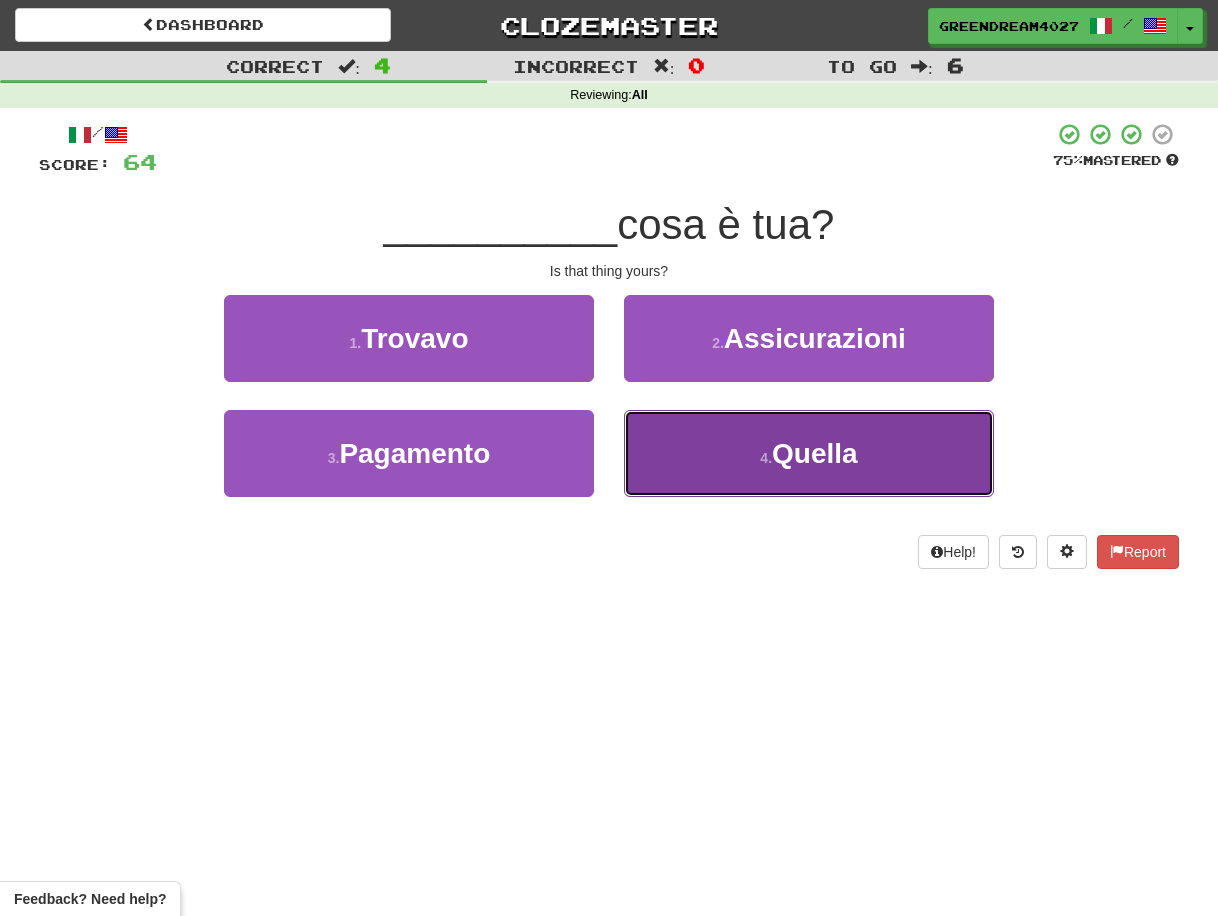 click on "4 .  Quella" at bounding box center (809, 453) 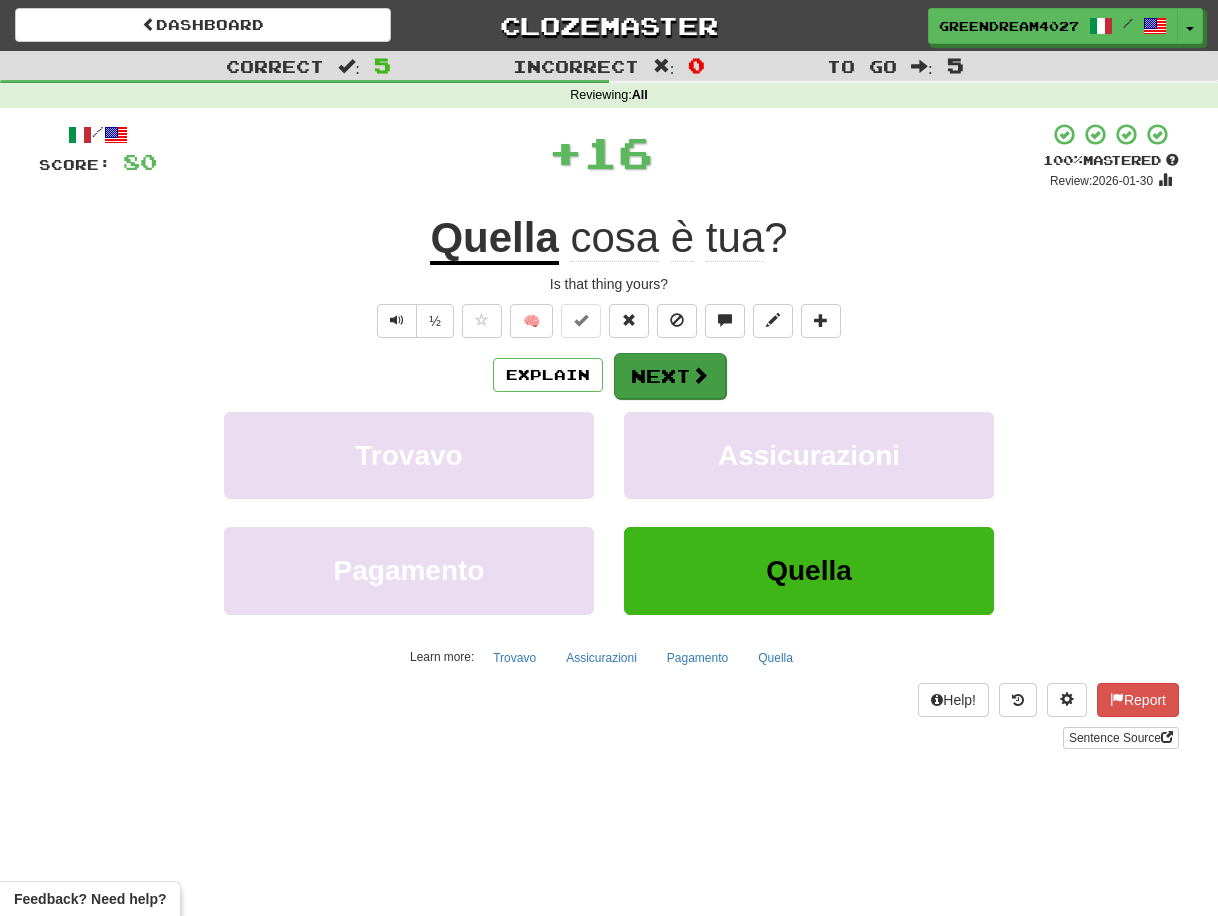 click on "Next" at bounding box center [670, 376] 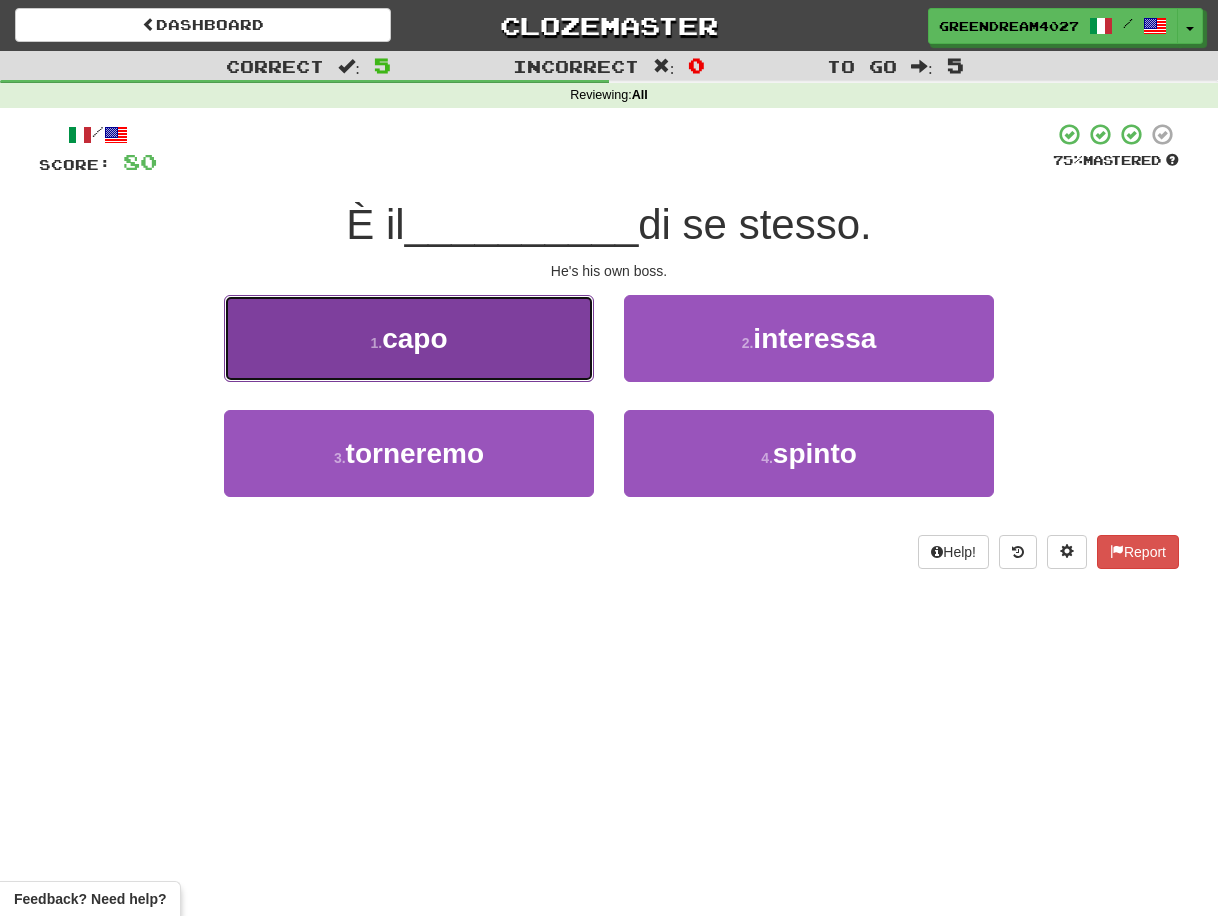 click on "1 .  capo" at bounding box center (409, 338) 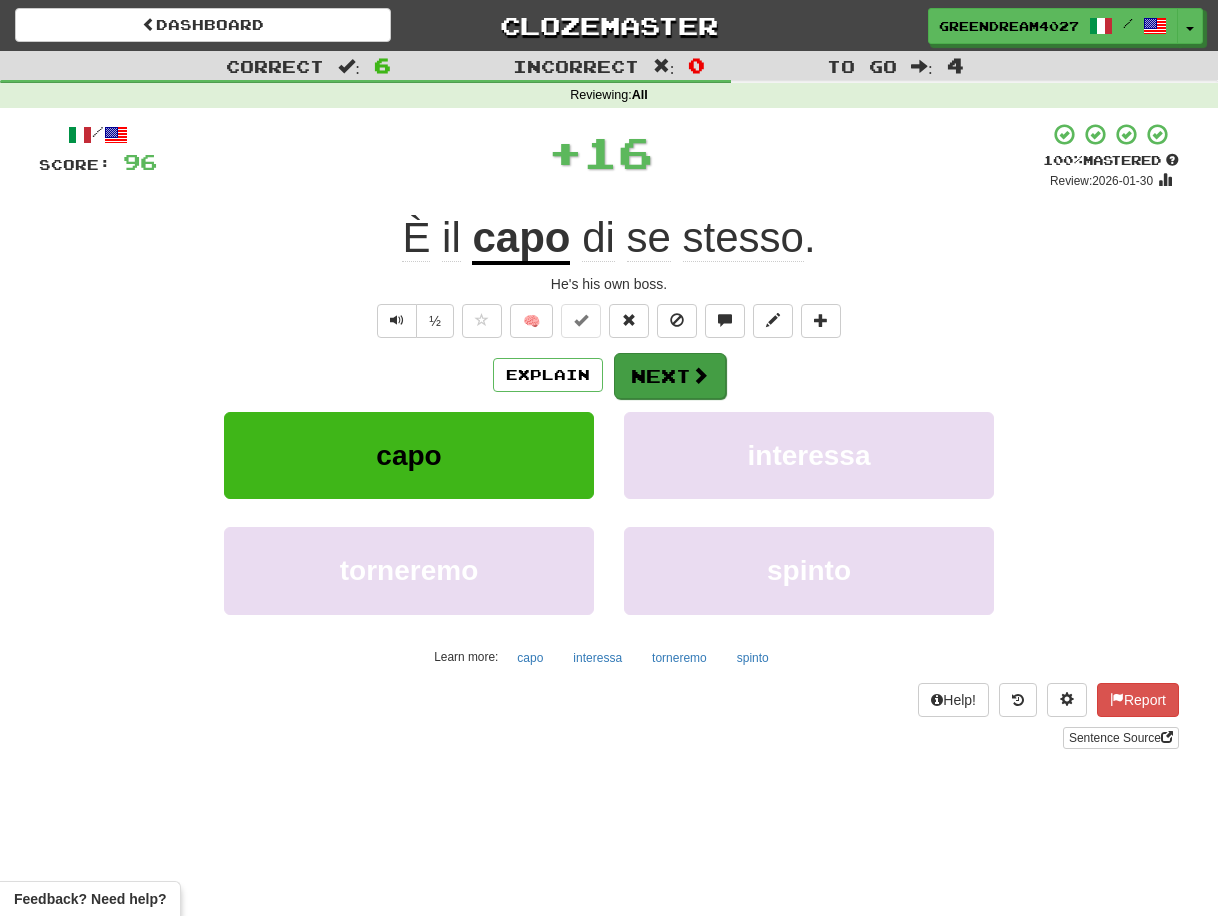 click on "Next" at bounding box center [670, 376] 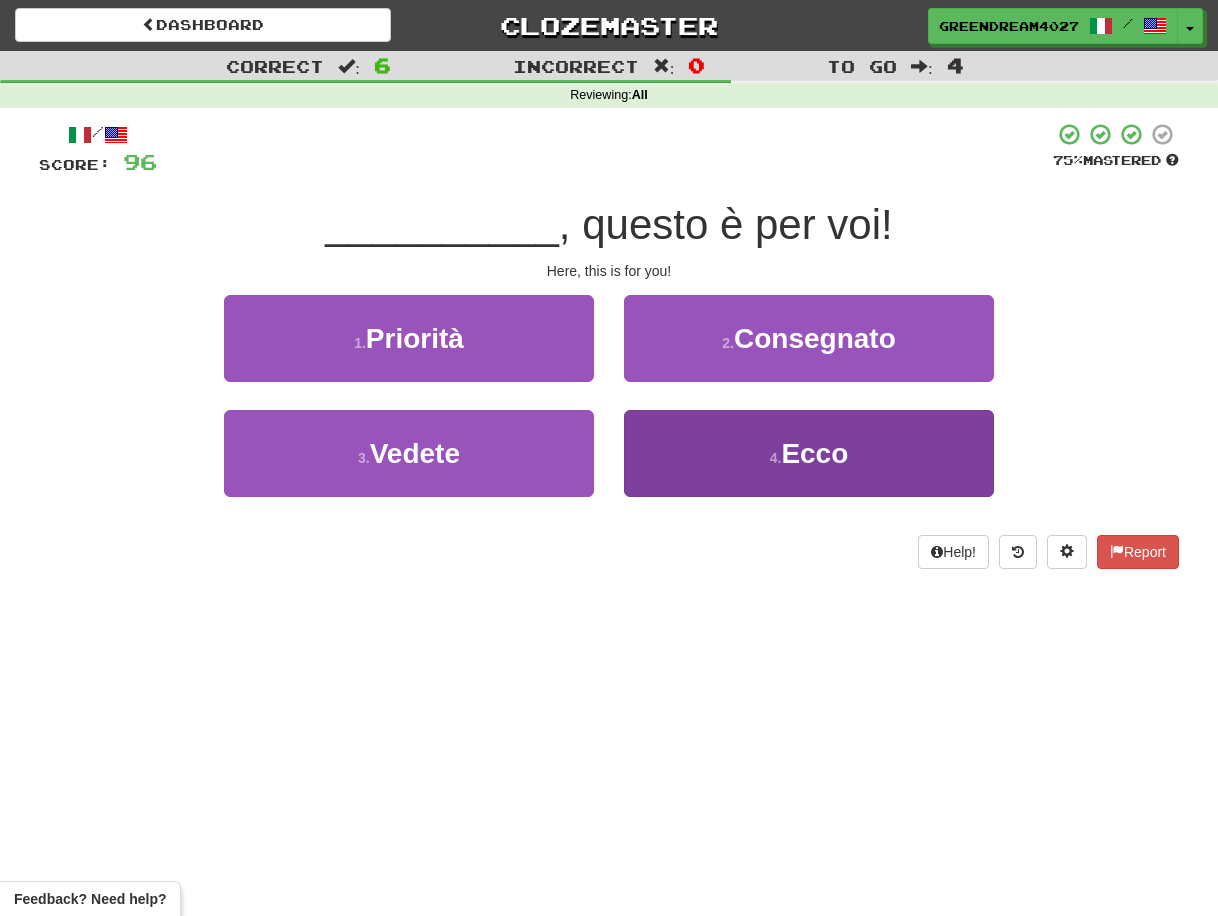 click on "4 .  Ecco" at bounding box center [809, 453] 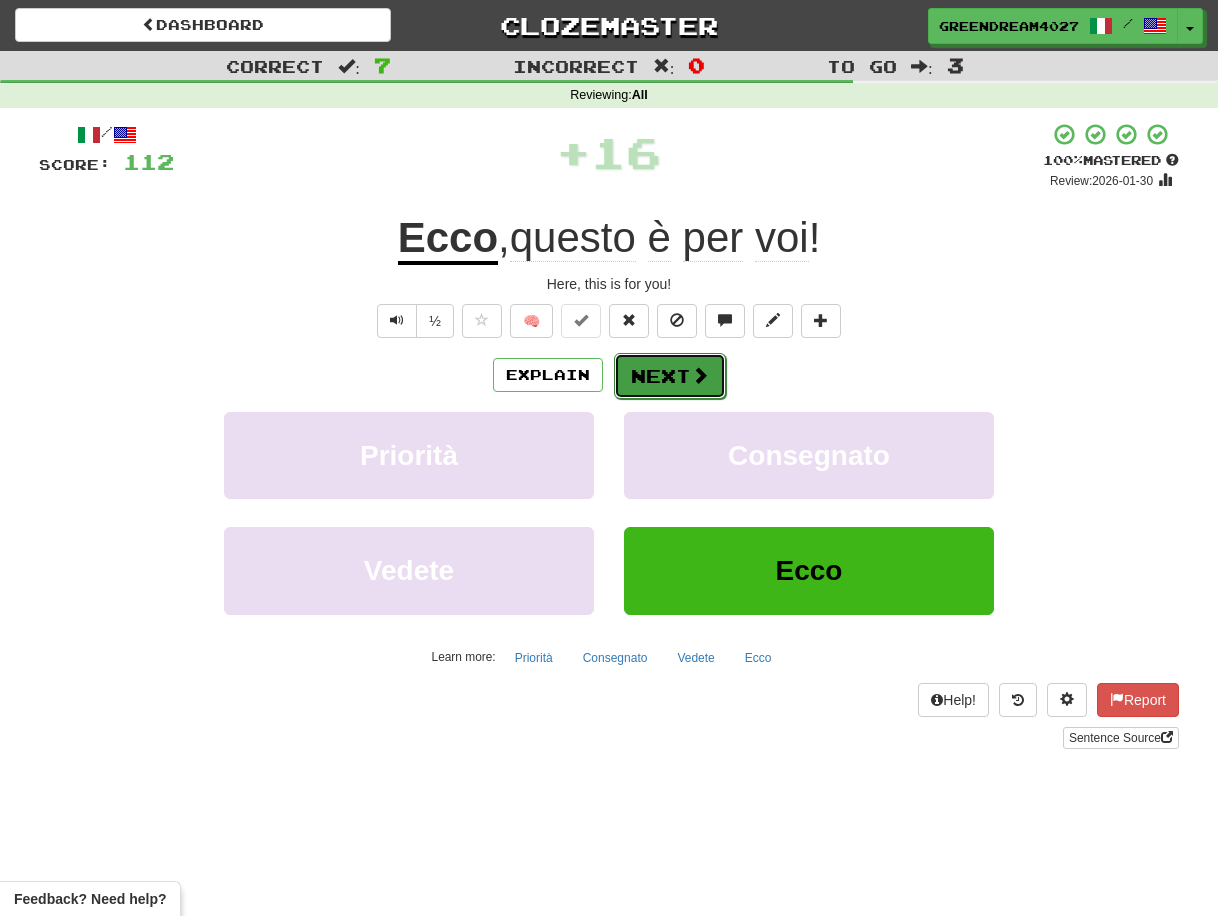 click on "Next" at bounding box center [670, 376] 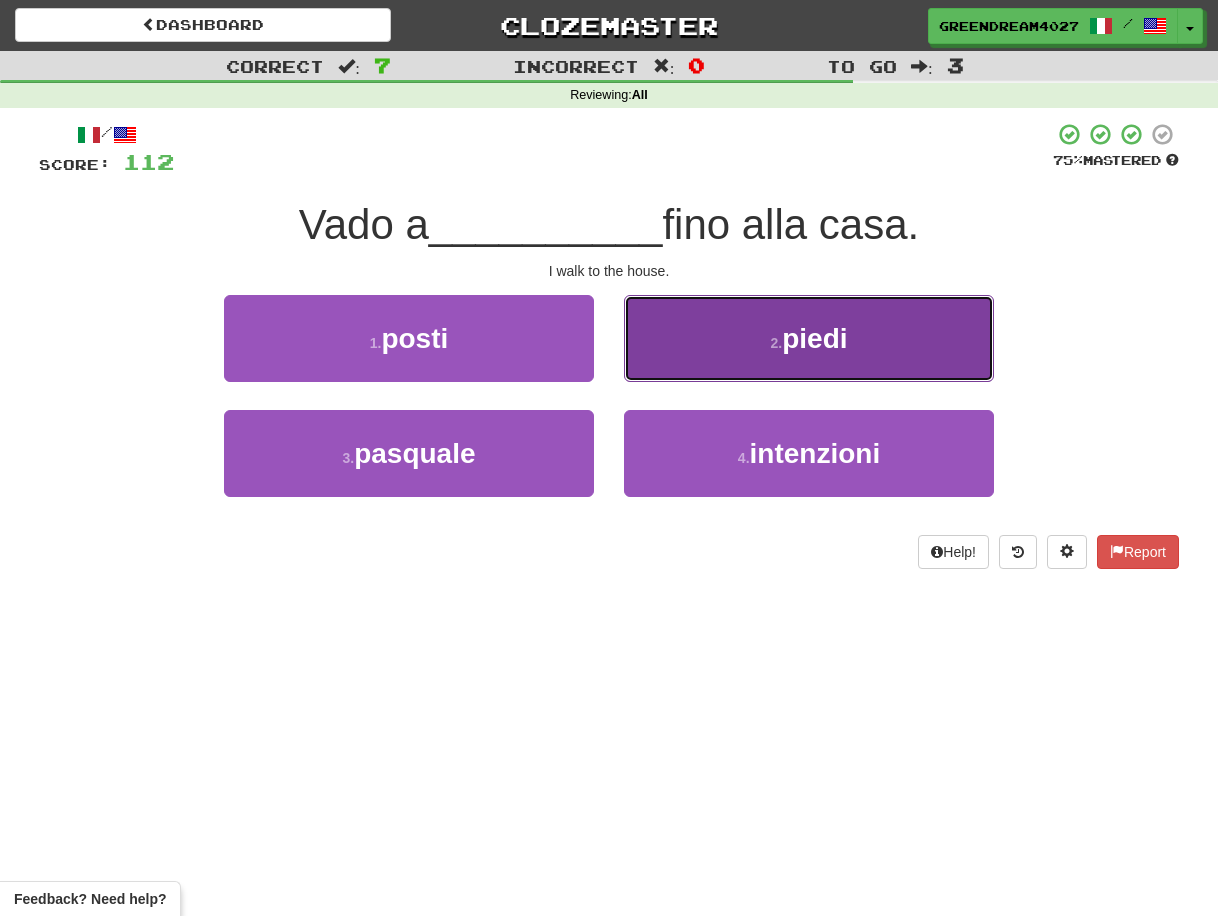 click on "2 .  piedi" at bounding box center (809, 338) 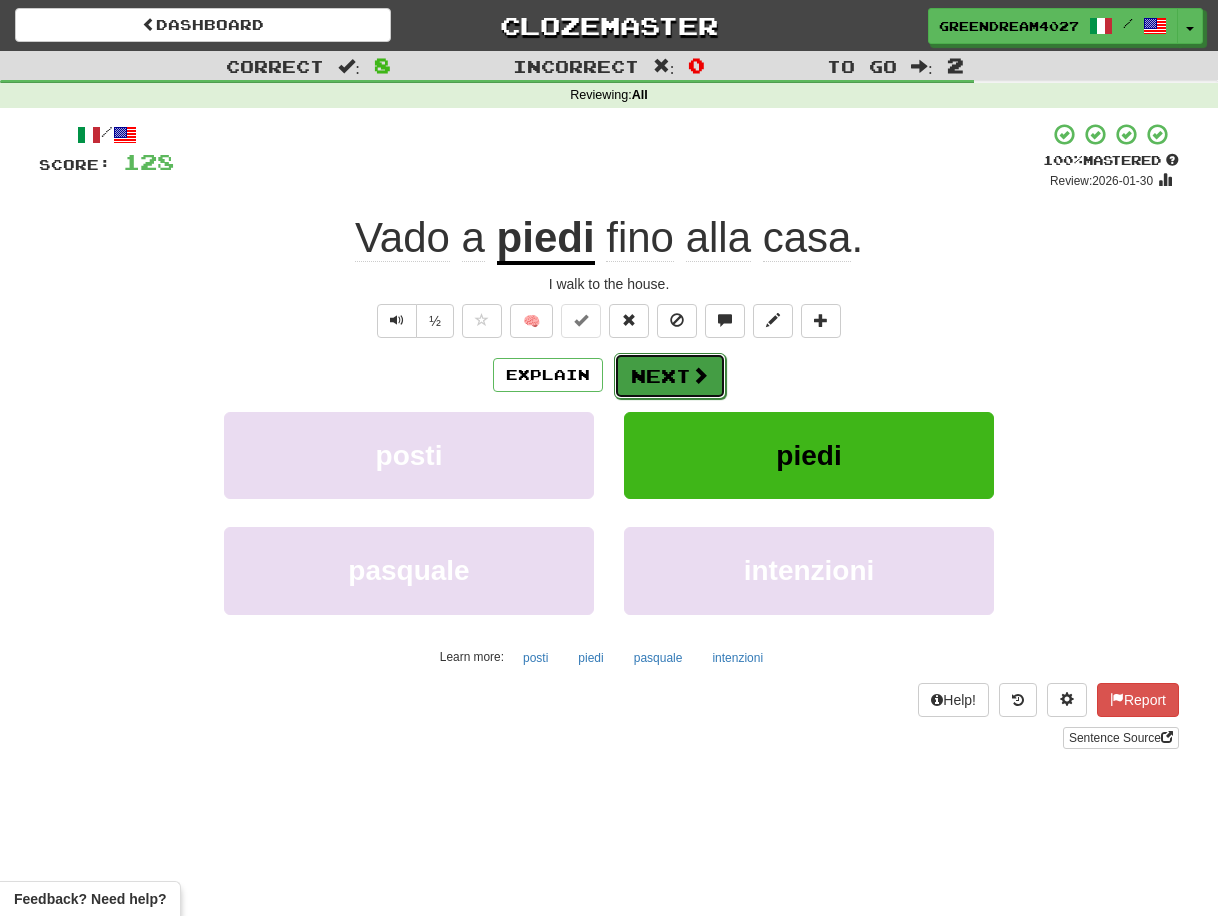 click on "Next" at bounding box center [670, 376] 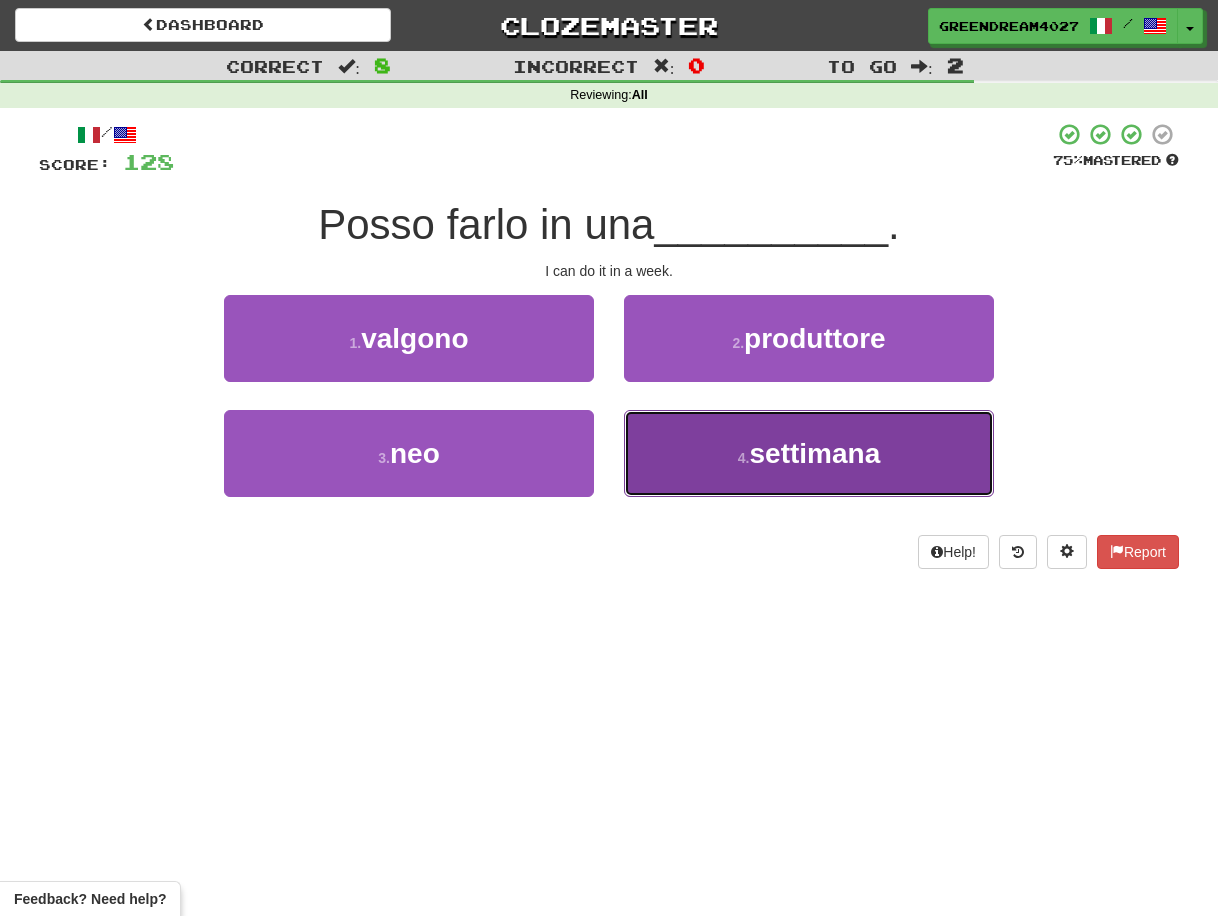 click on "4 .  settimana" at bounding box center [809, 453] 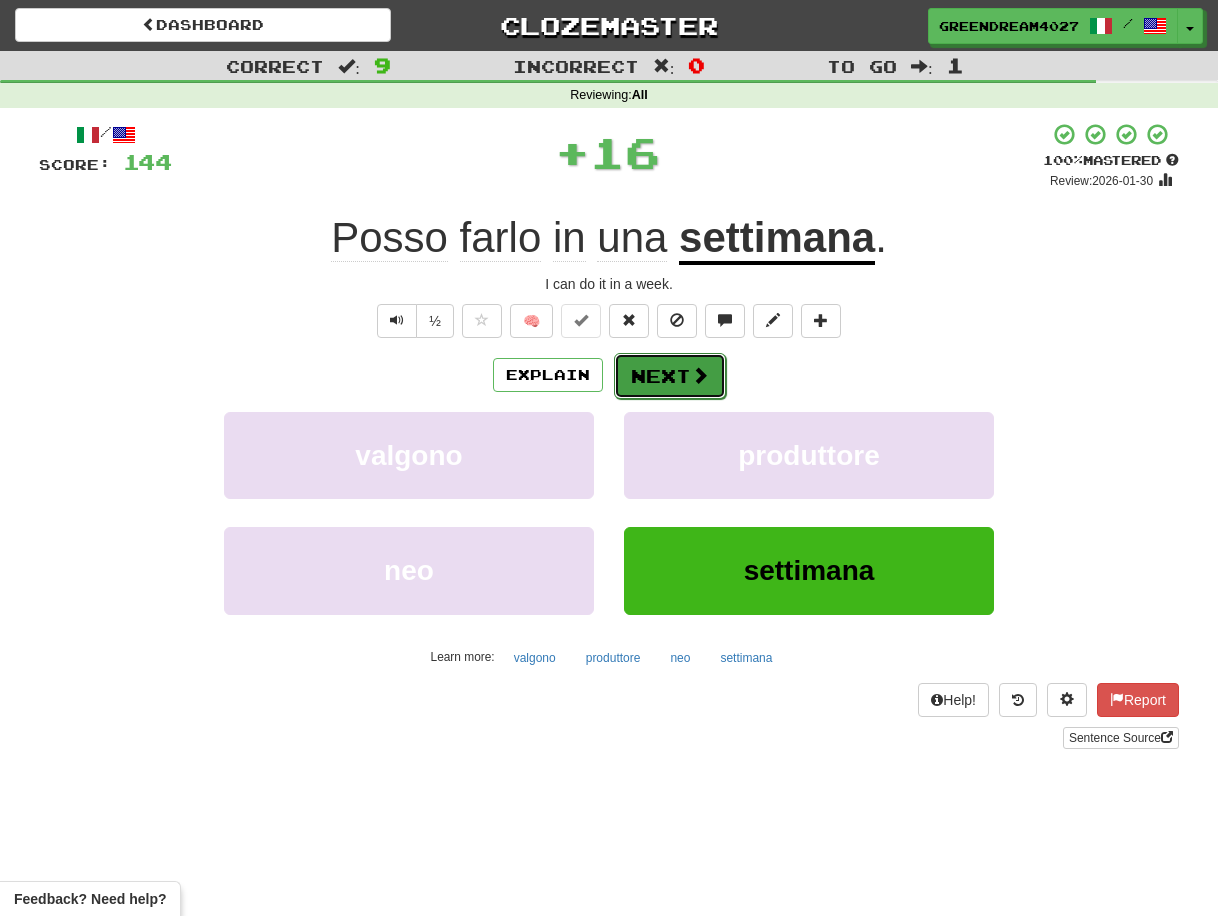 click on "Next" at bounding box center (670, 376) 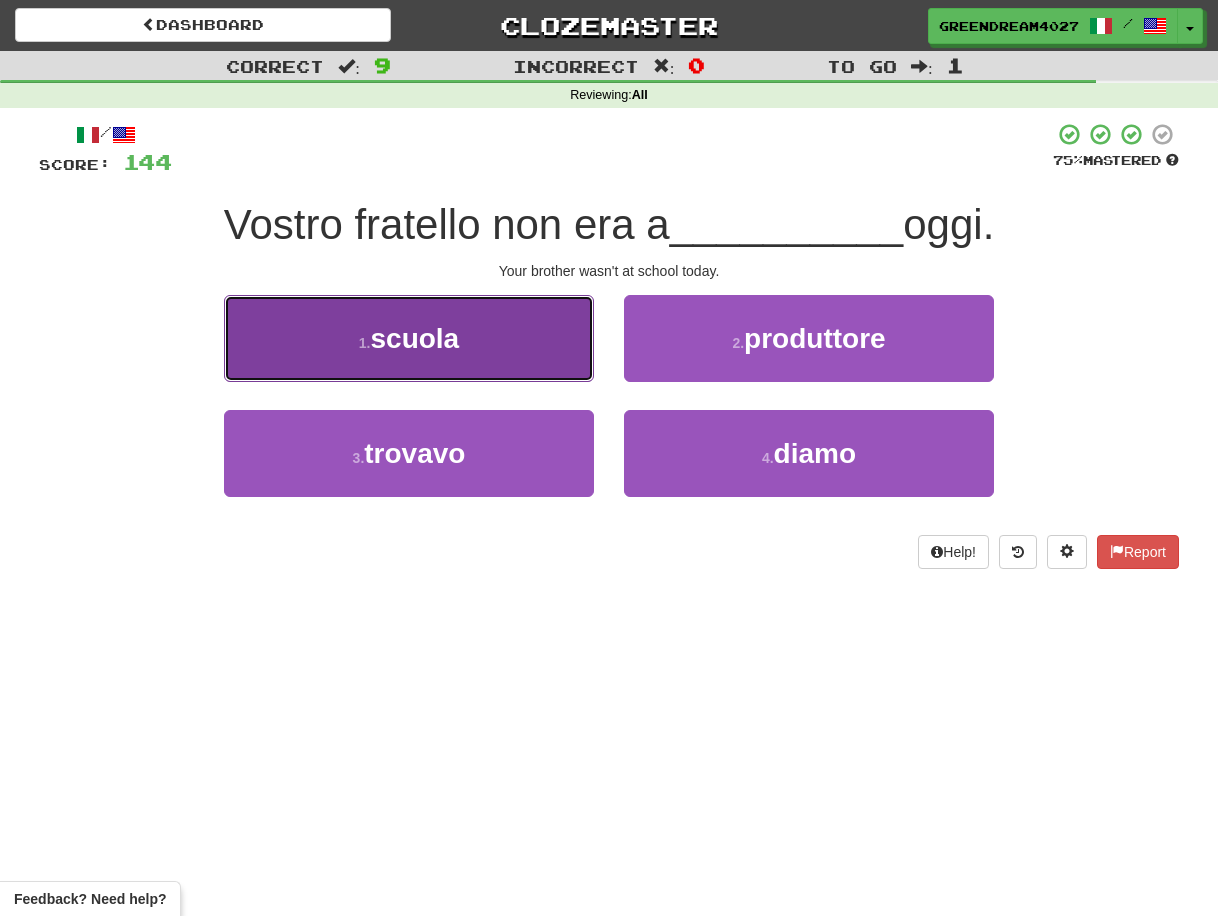click on "1 .  scuola" at bounding box center [409, 338] 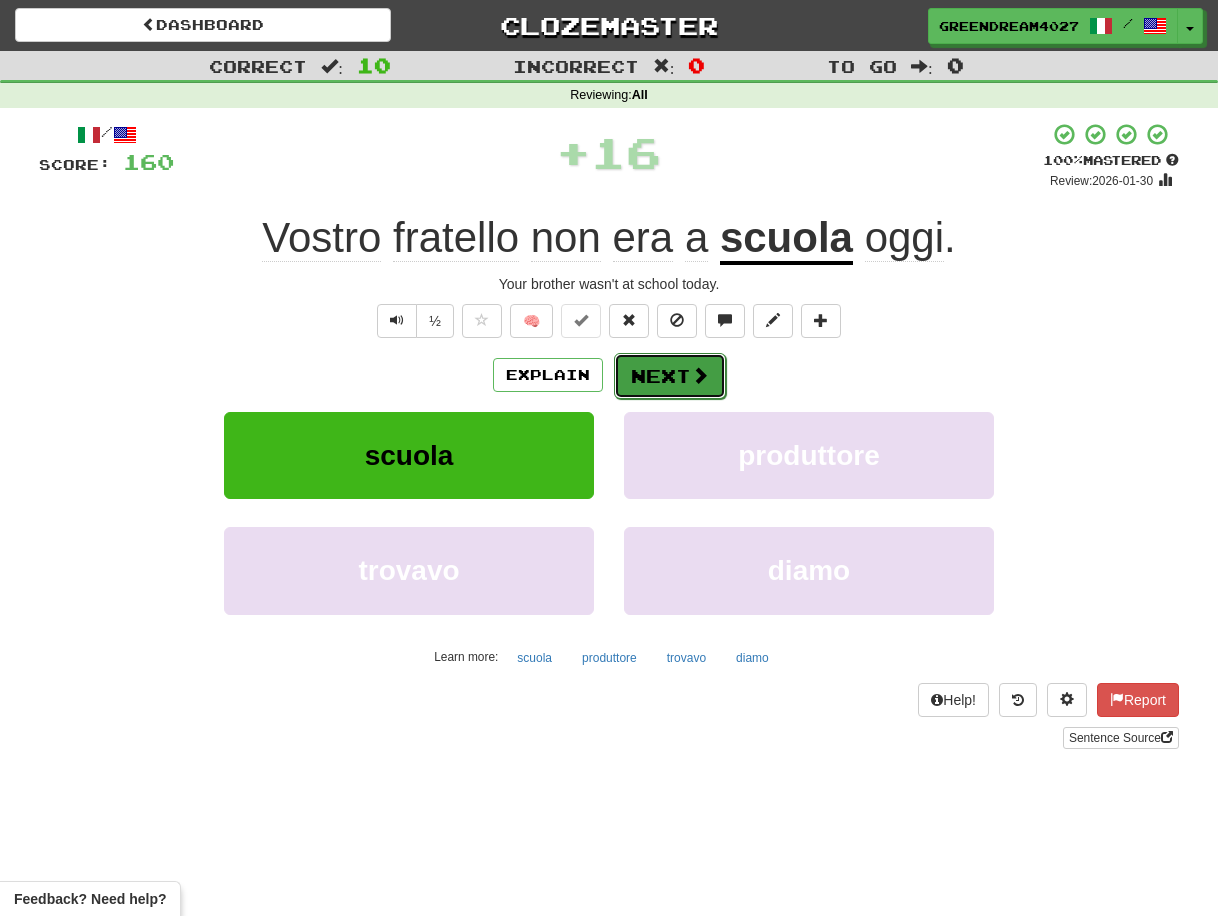 click on "Next" at bounding box center [670, 376] 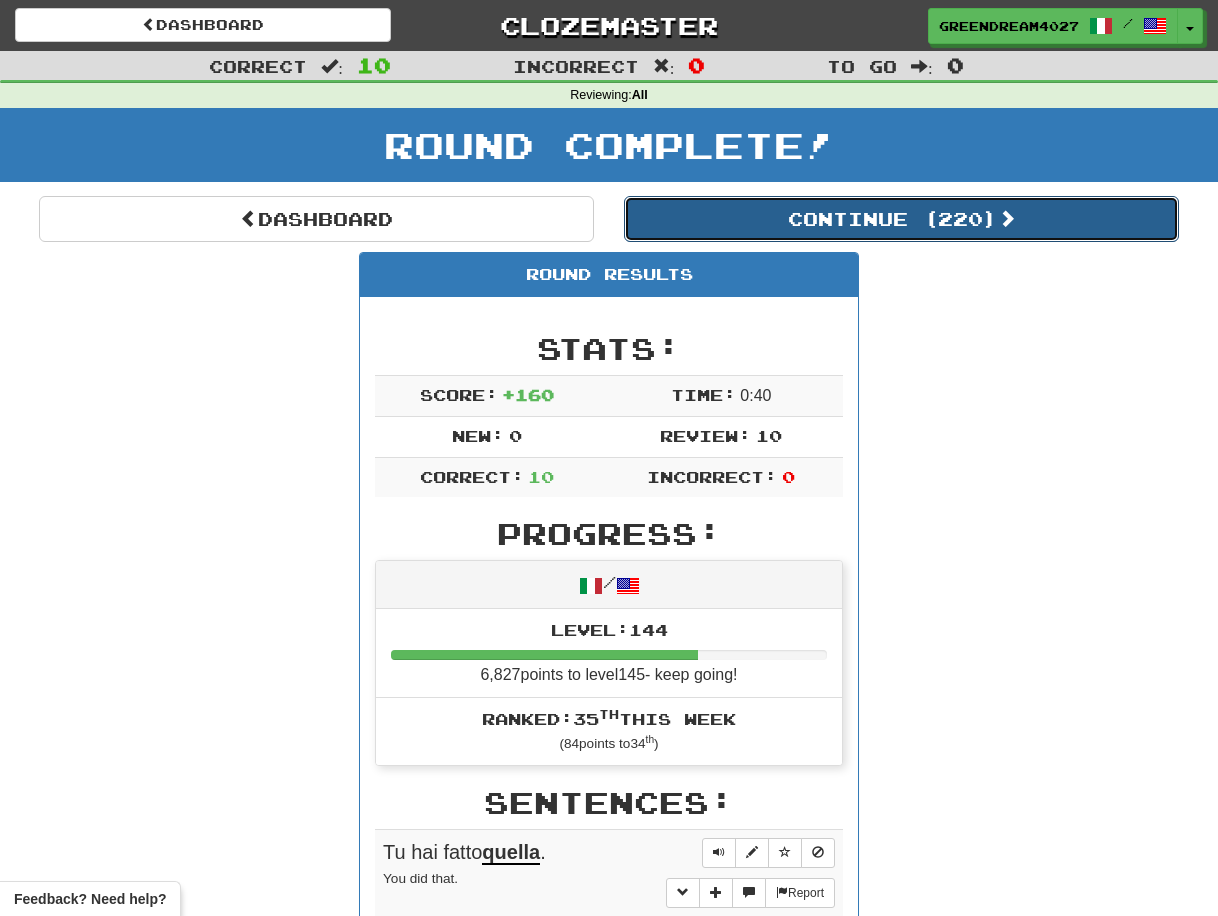 click on "Continue ( 220 )" at bounding box center (901, 219) 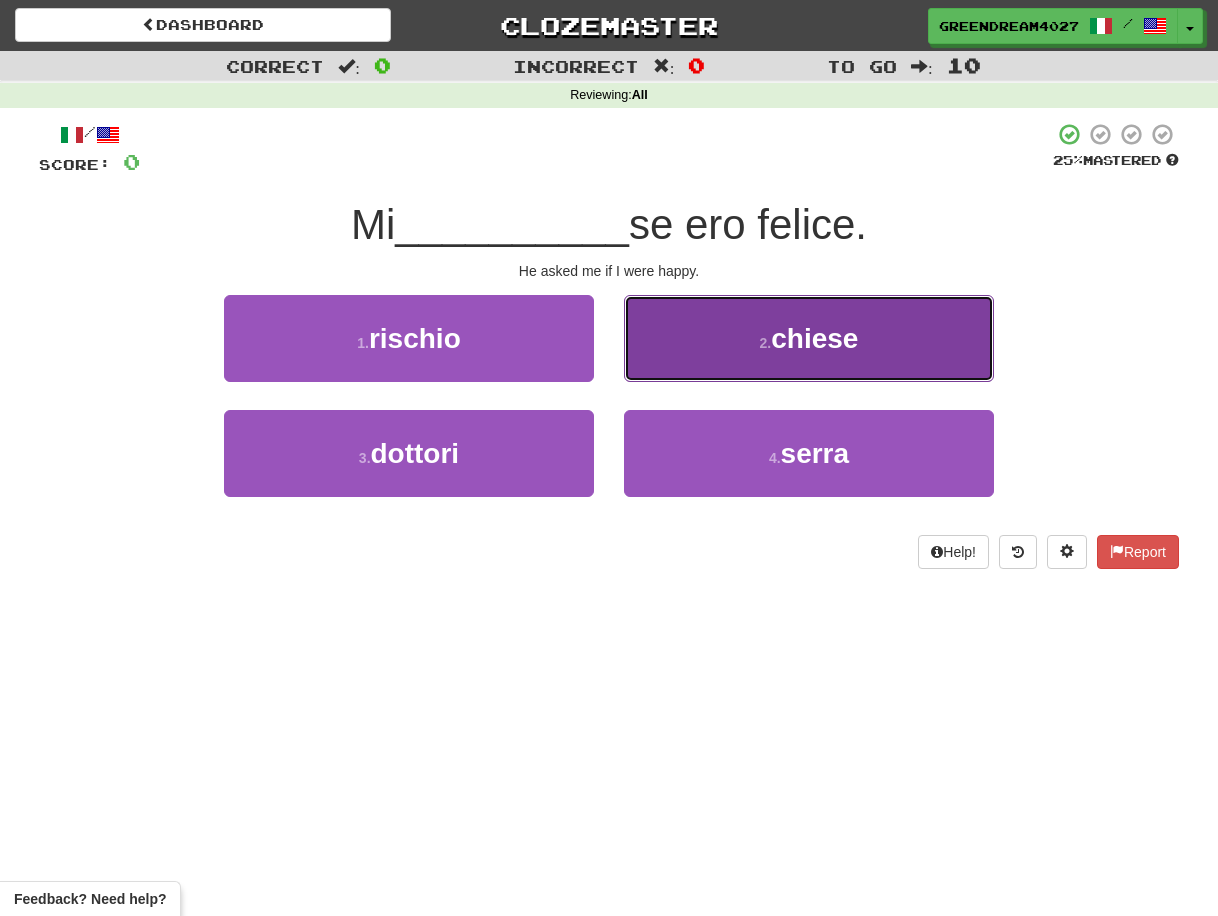 click on "2 .  chiese" at bounding box center [809, 338] 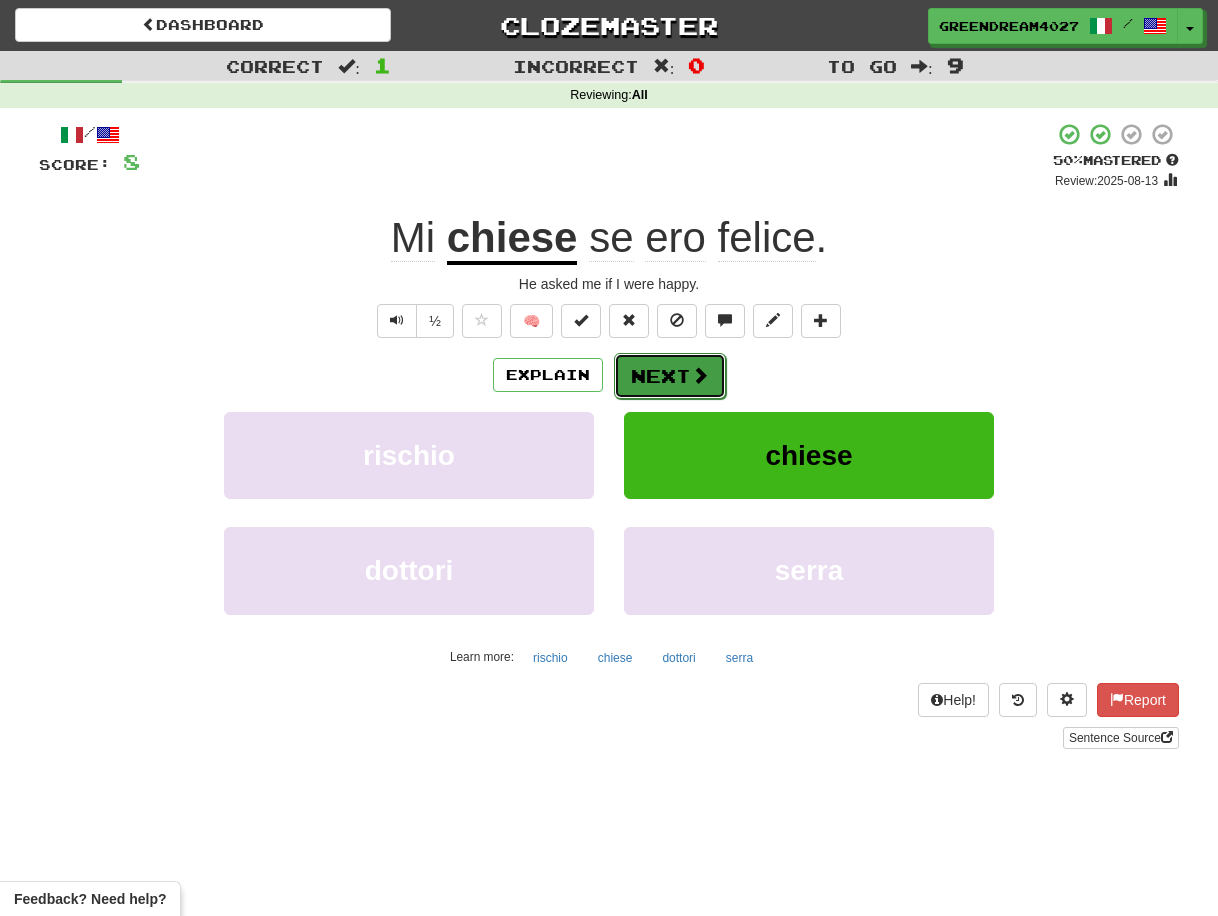 click on "Next" at bounding box center (670, 376) 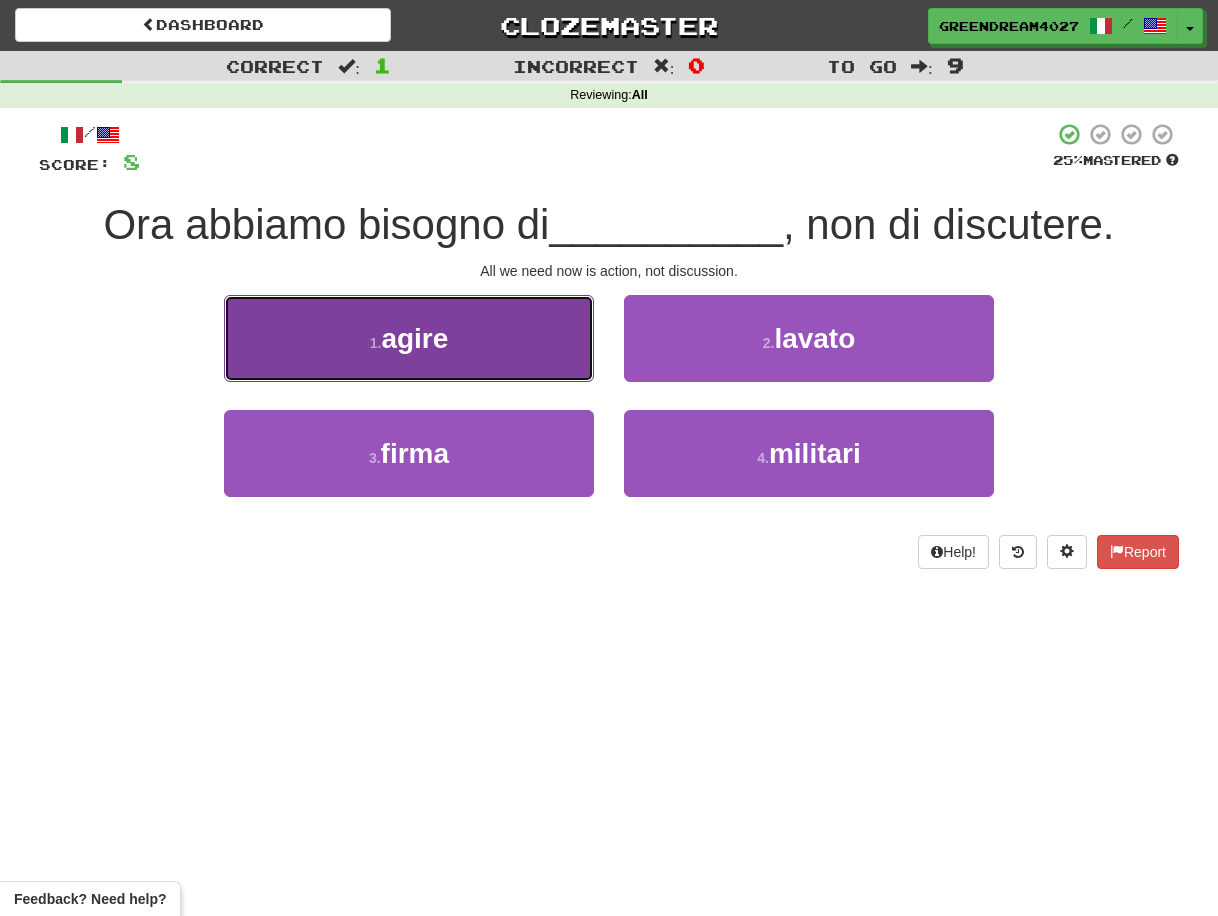 click on "1 .  agire" at bounding box center (409, 338) 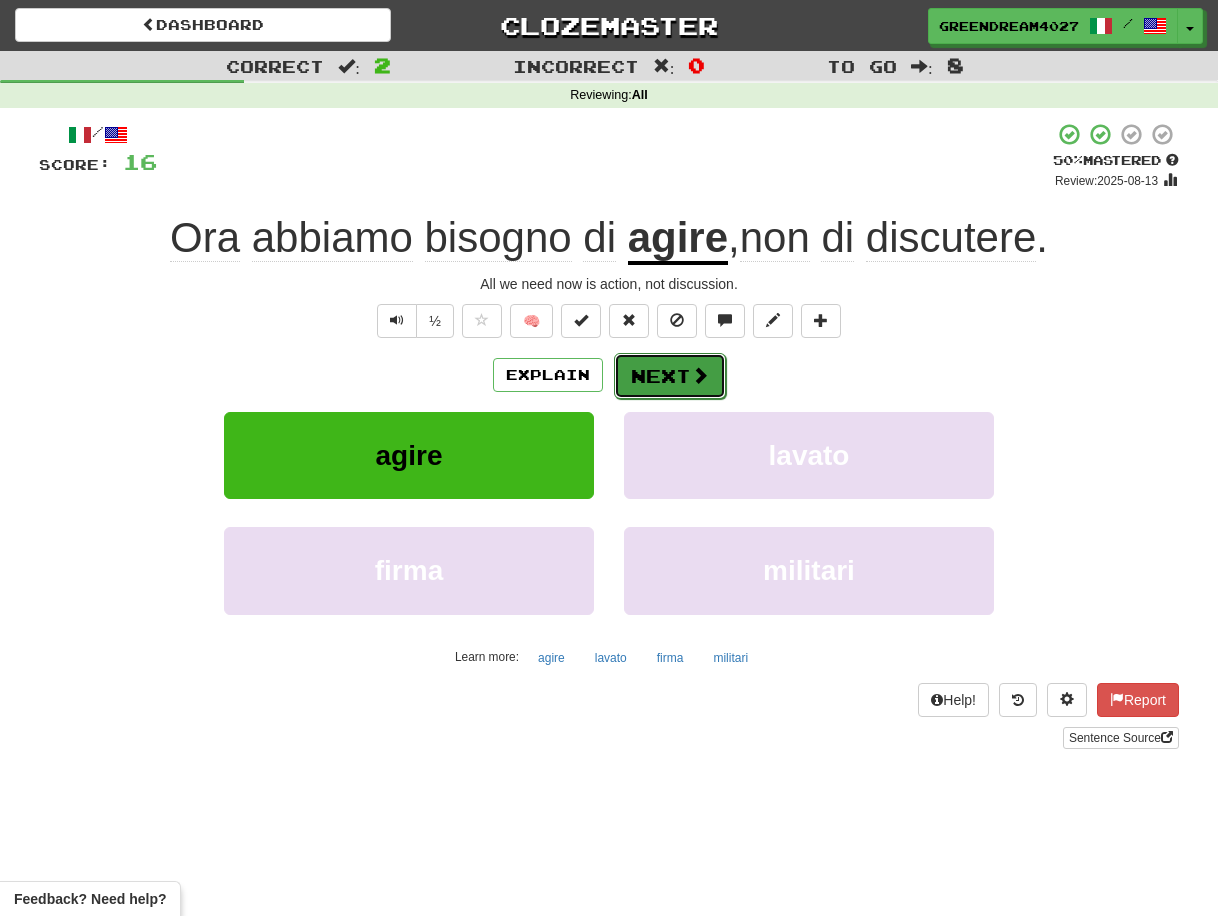 click on "Next" at bounding box center (670, 376) 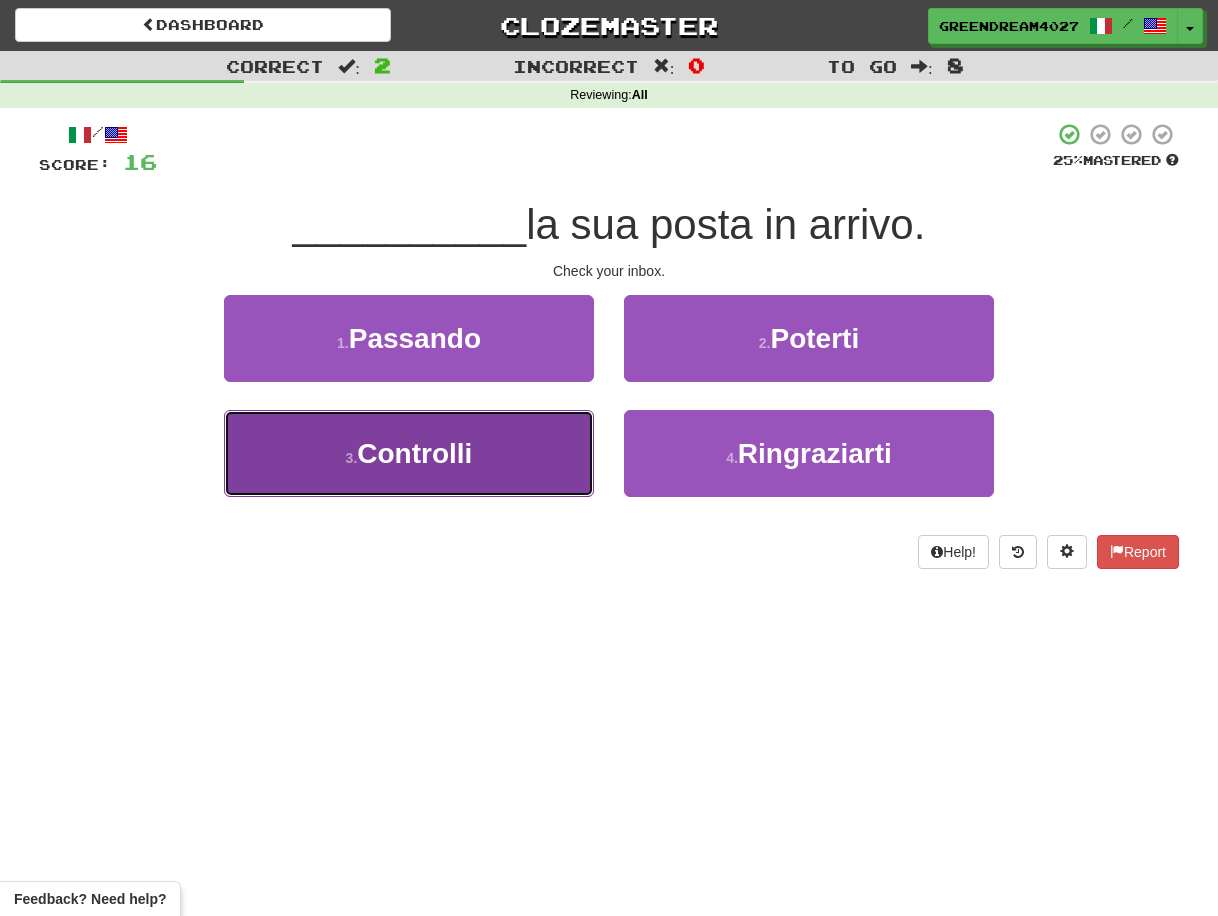 click on "3 .  Controlli" at bounding box center [409, 453] 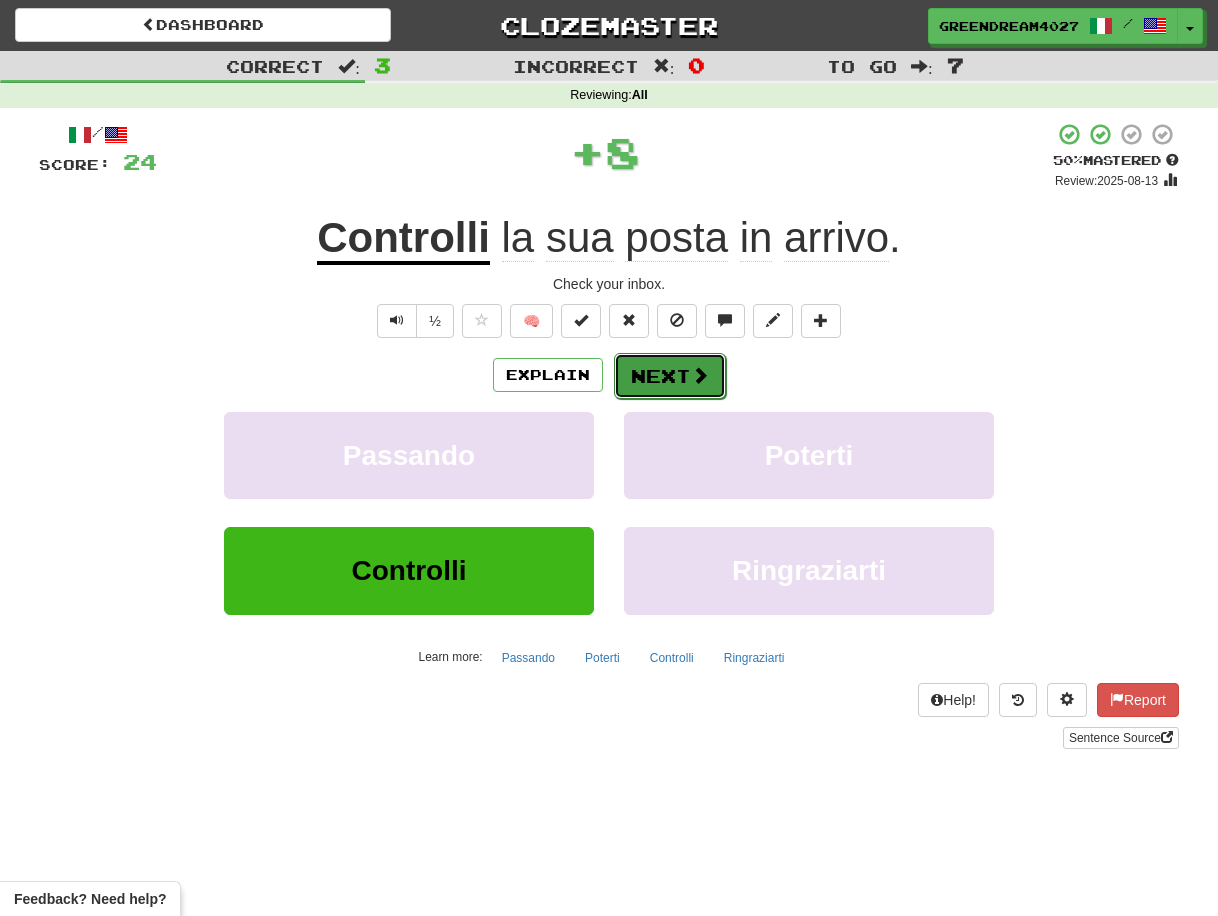 click on "Next" at bounding box center (670, 376) 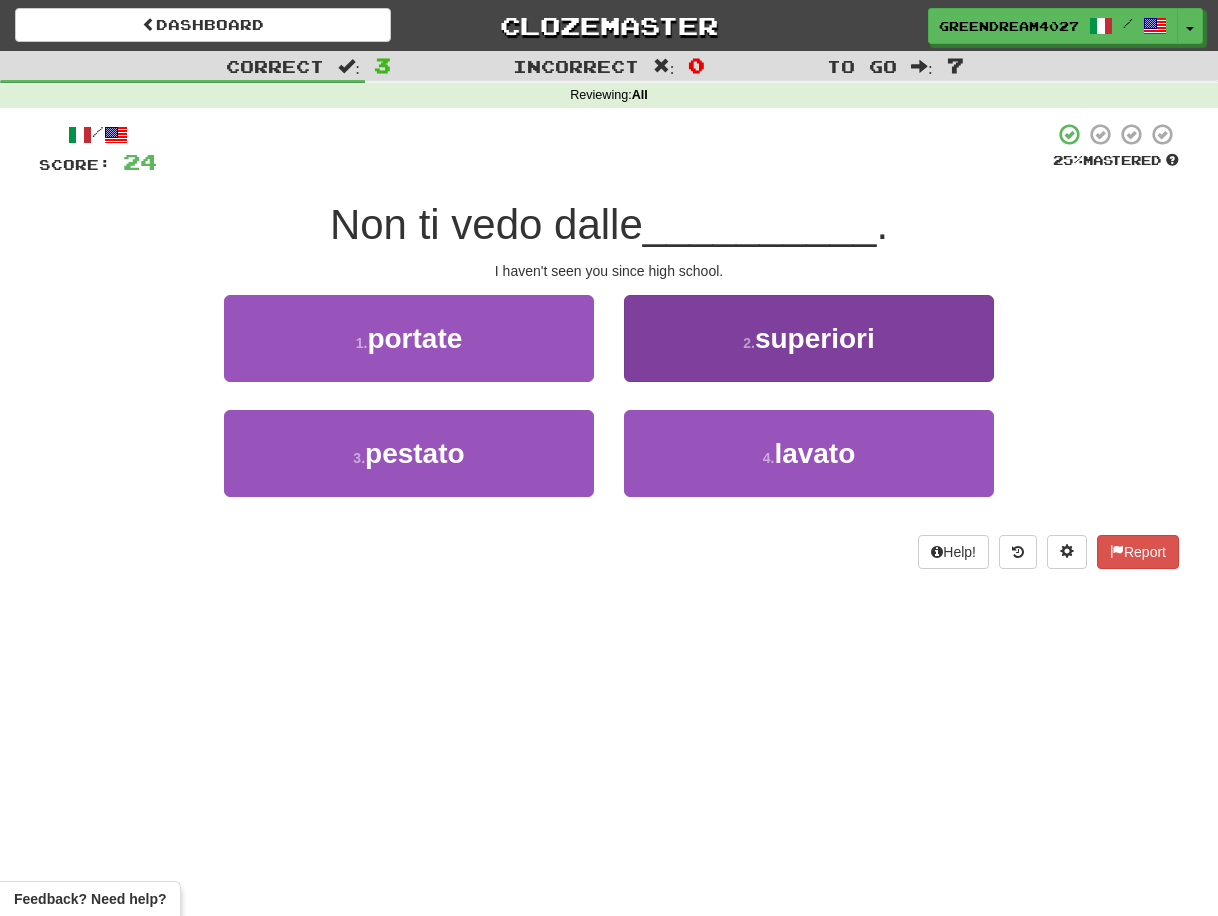 click on "2 .  superiori" at bounding box center [809, 338] 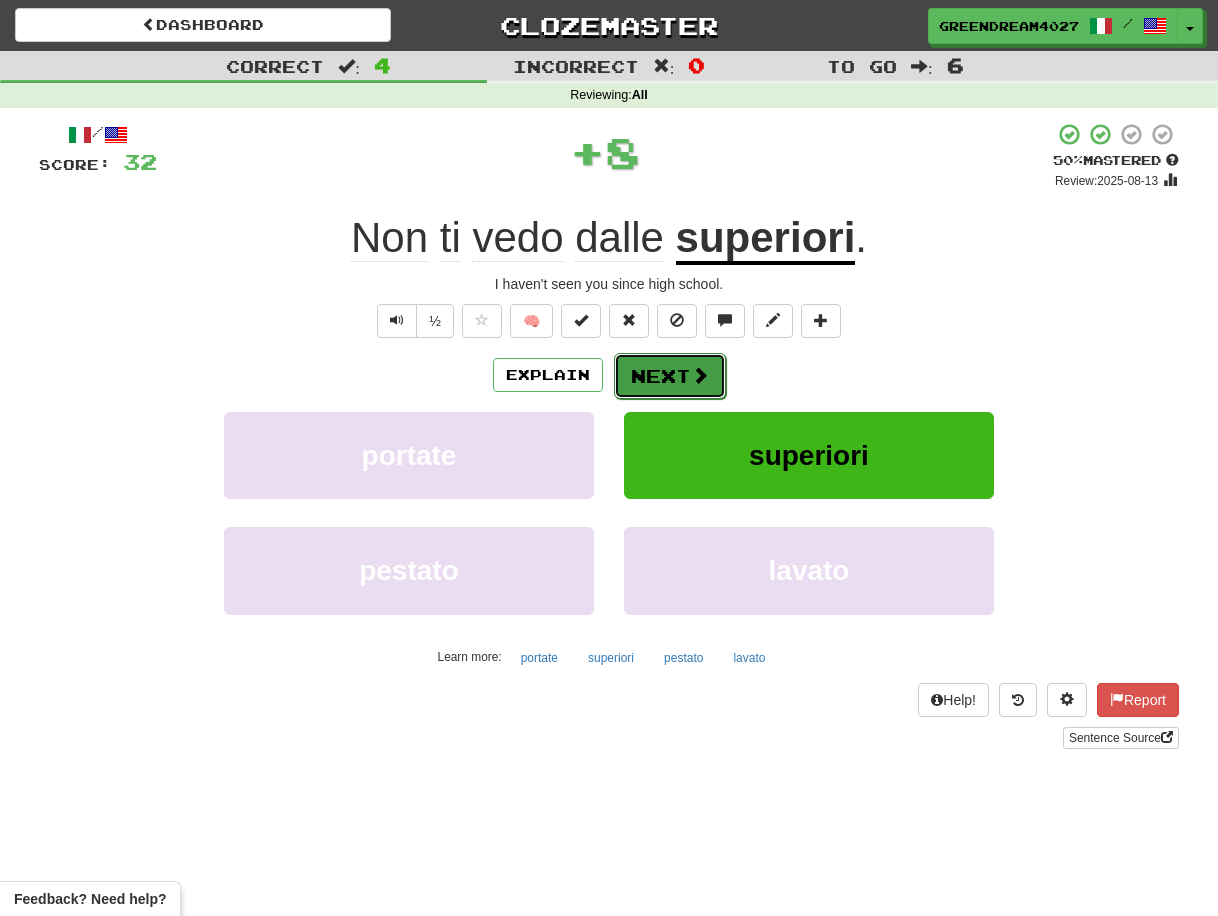click on "Next" at bounding box center (670, 376) 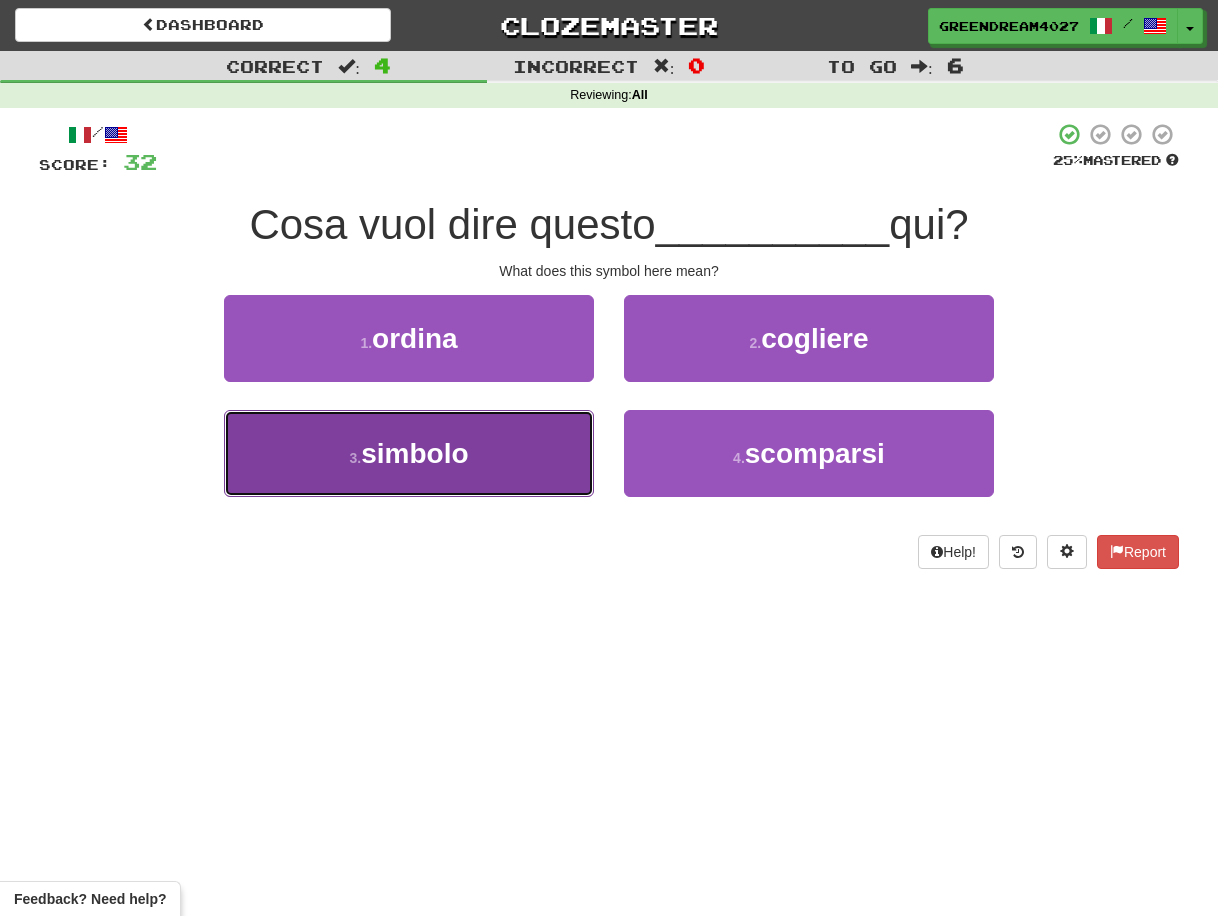 click on "3 .  simbolo" at bounding box center (409, 453) 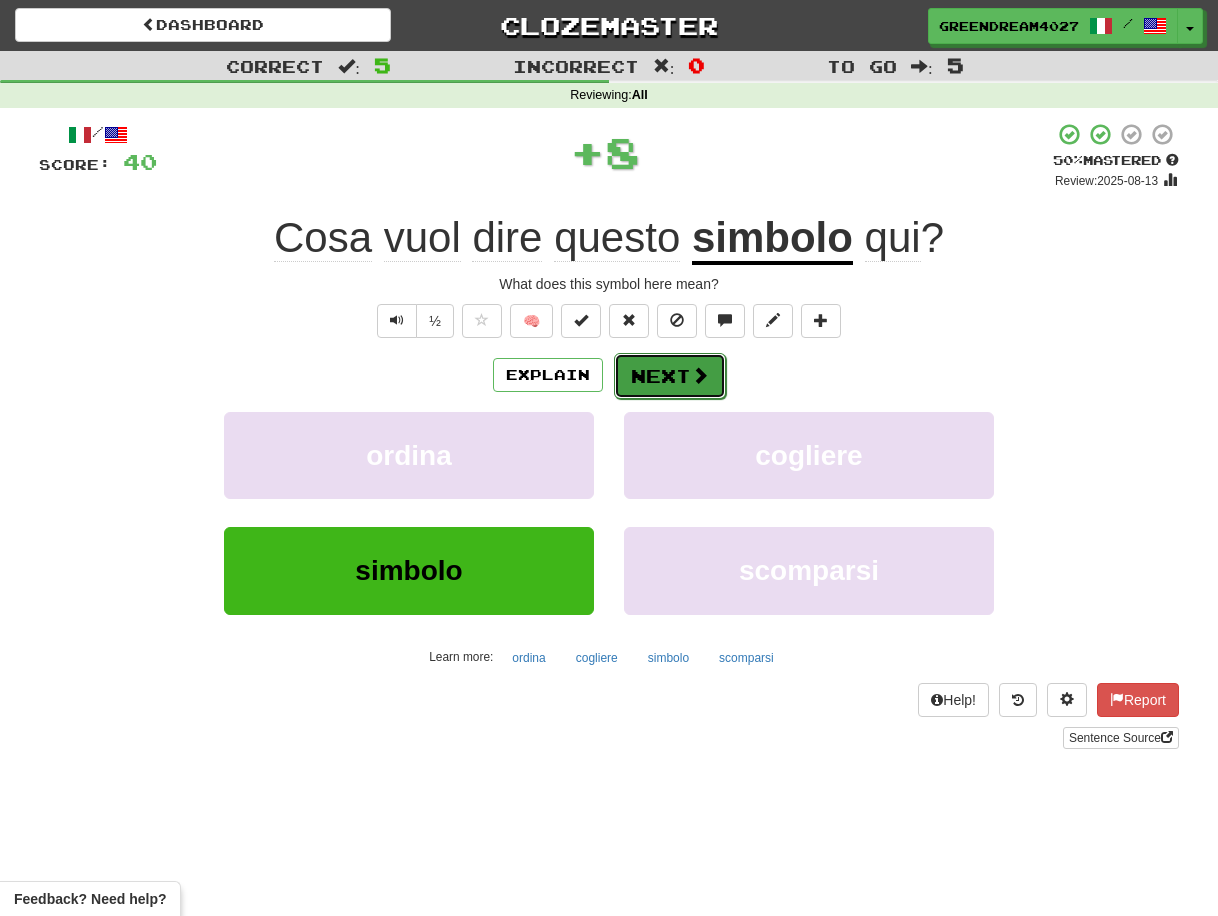 click on "Next" at bounding box center (670, 376) 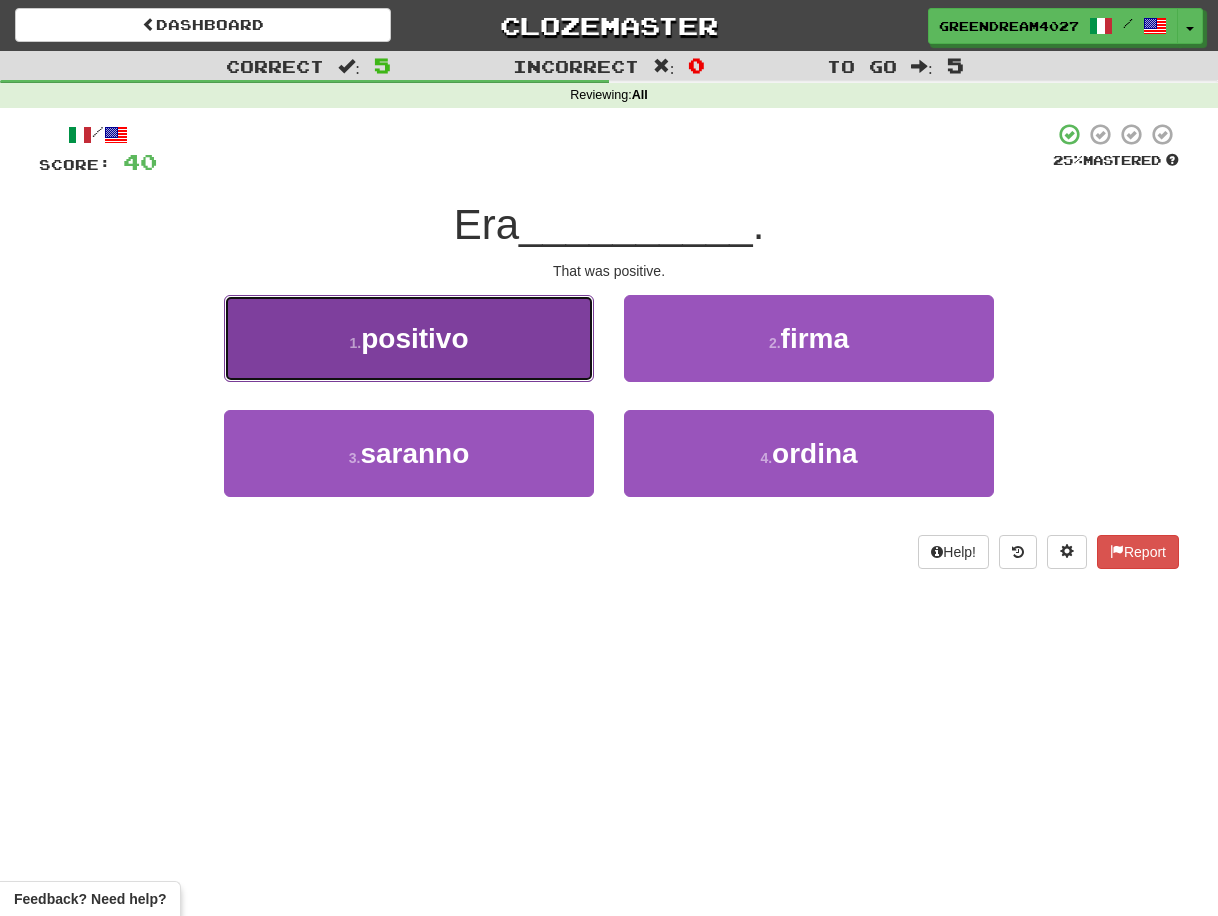 click on "1 .  positivo" at bounding box center [409, 338] 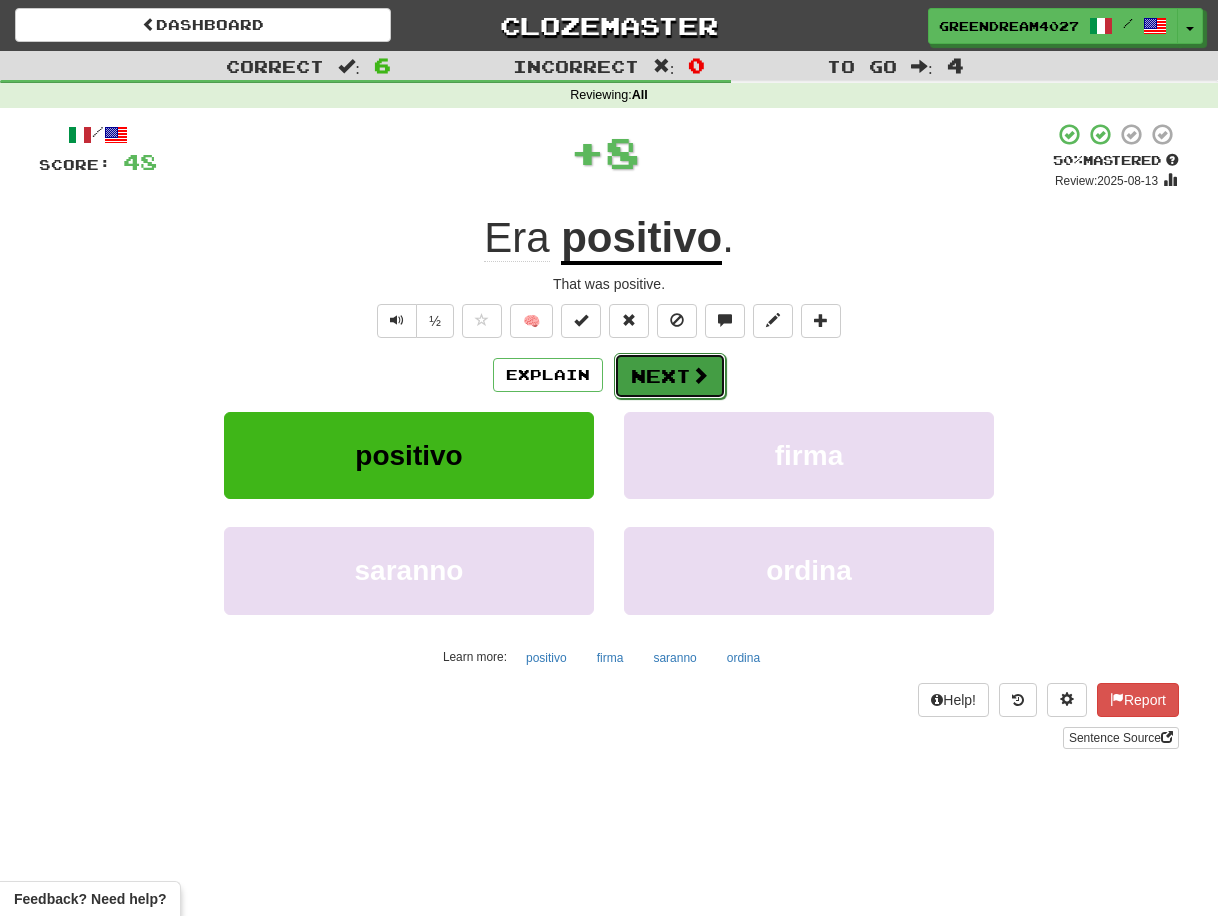 click on "Next" at bounding box center [670, 376] 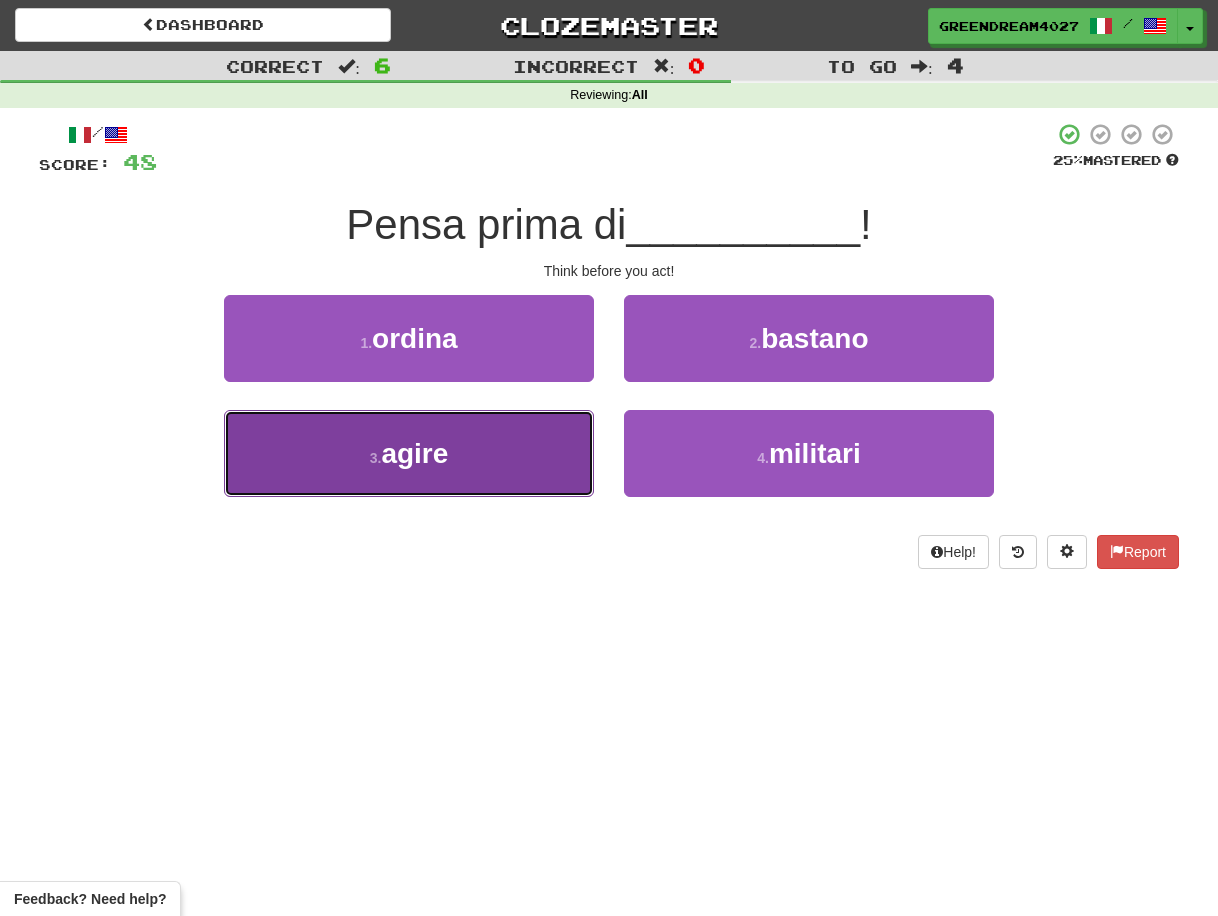 click on "3 .  agire" at bounding box center [409, 453] 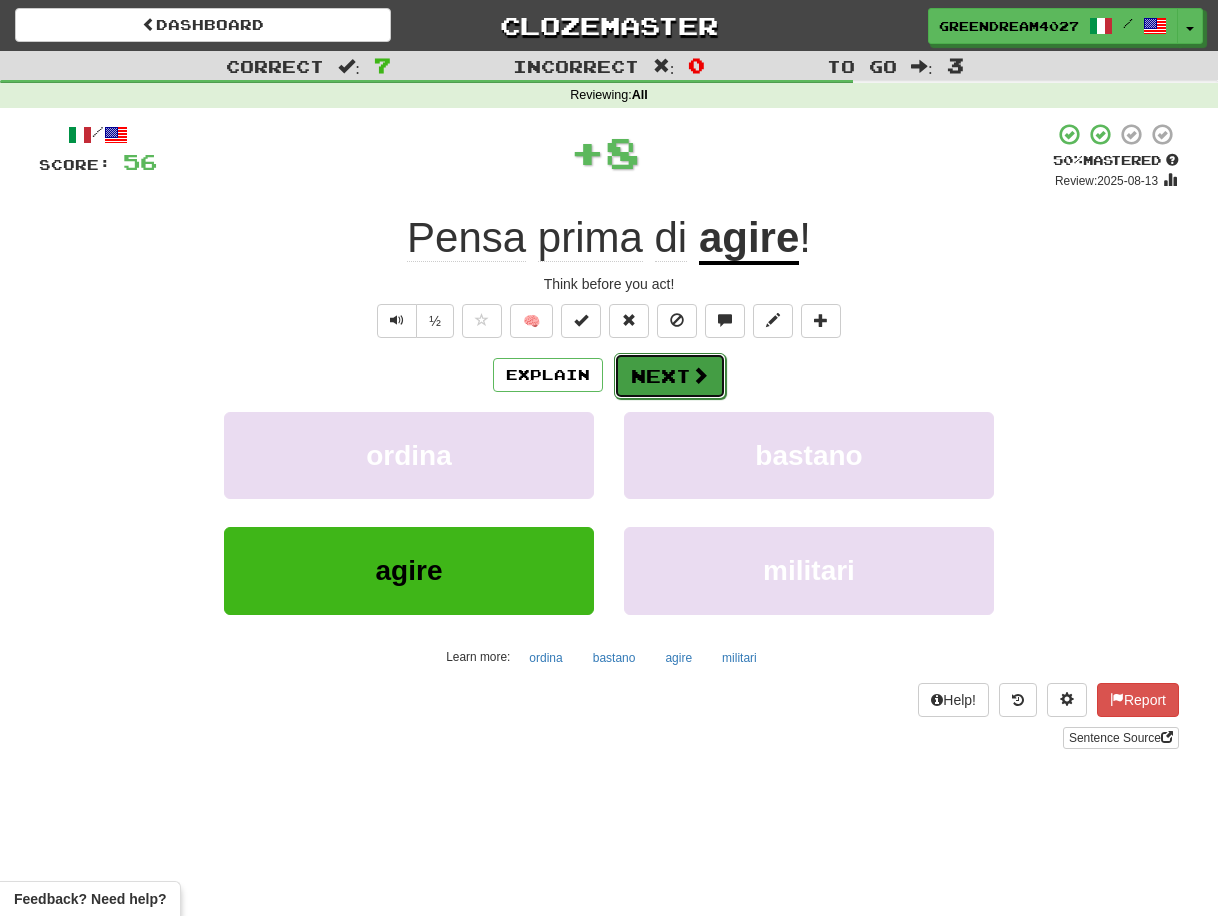click on "Next" at bounding box center [670, 376] 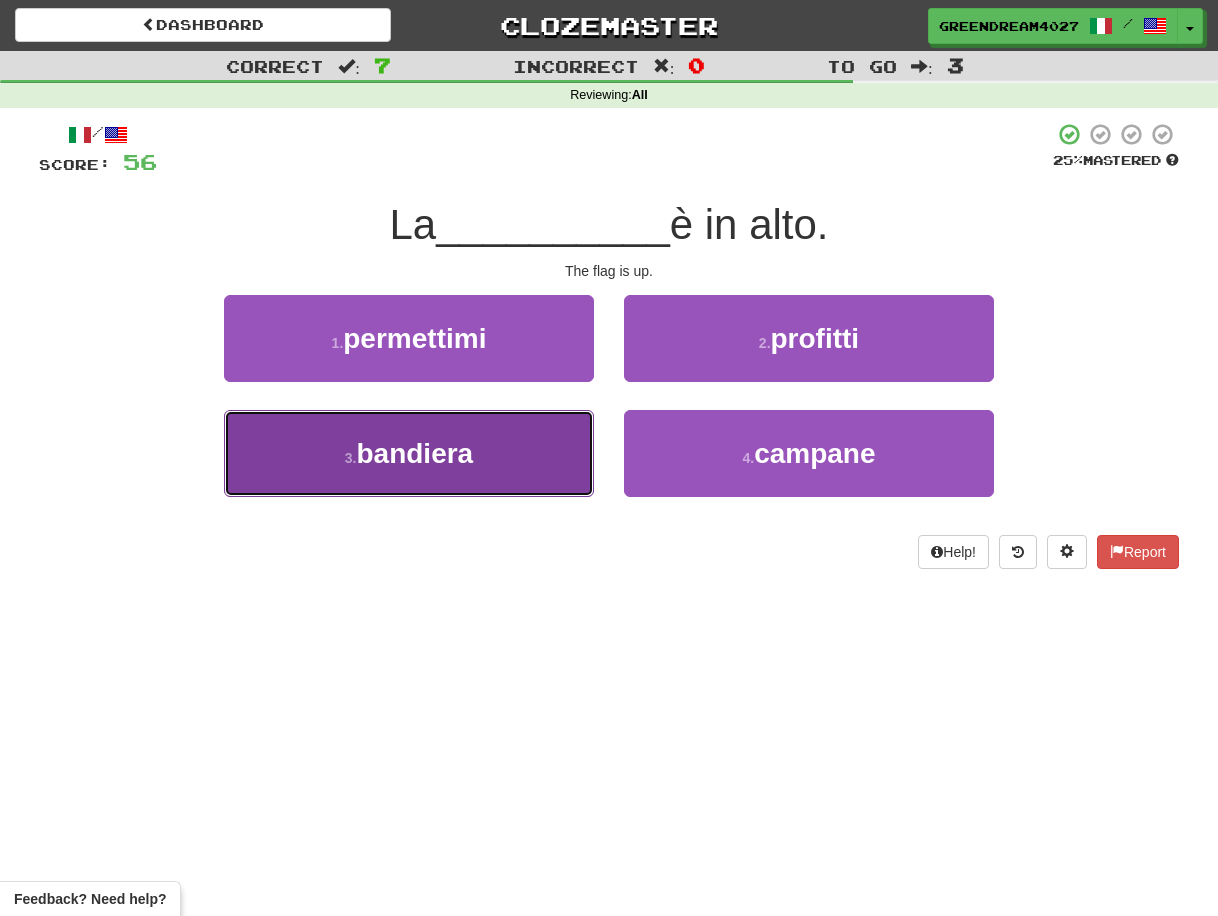 click on "3 .  bandiera" at bounding box center (409, 453) 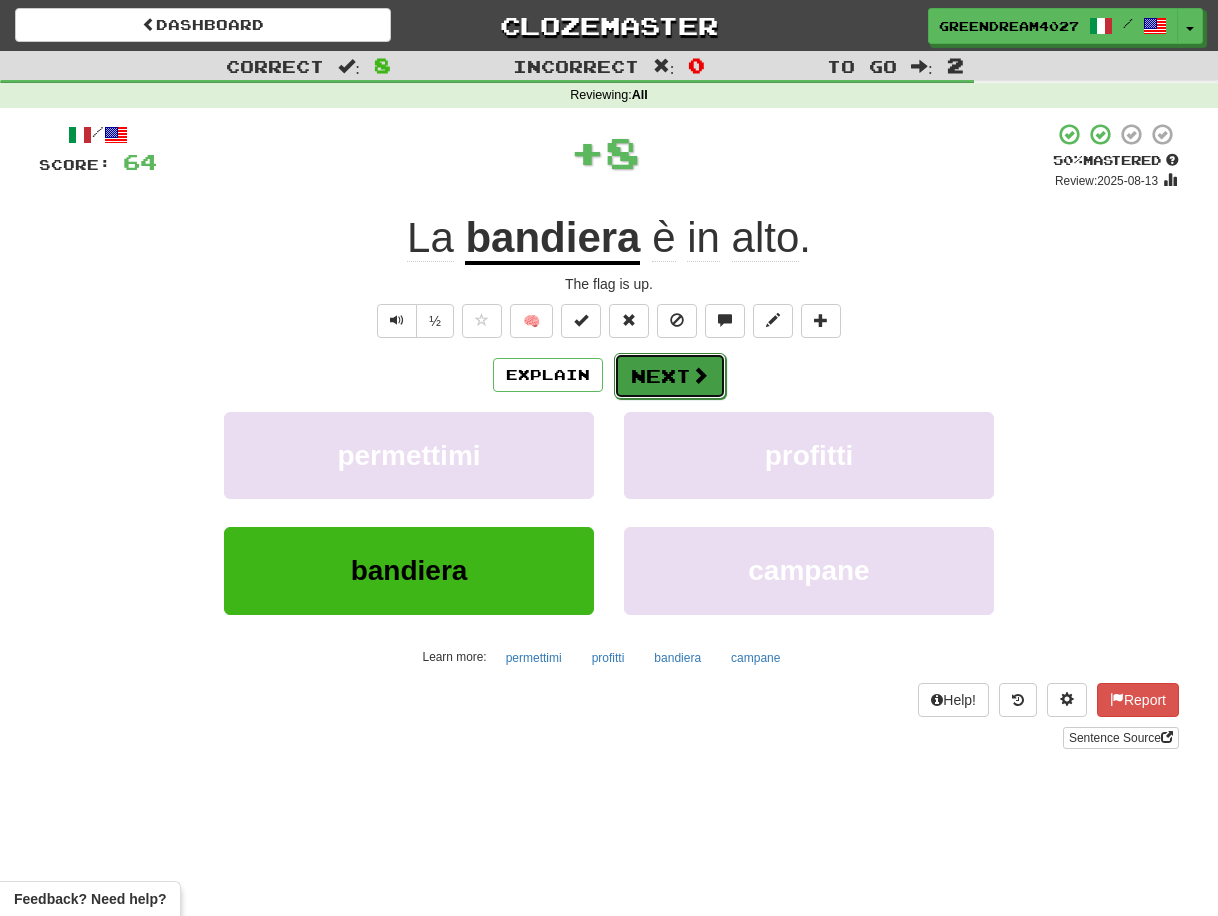 click on "Next" at bounding box center (670, 376) 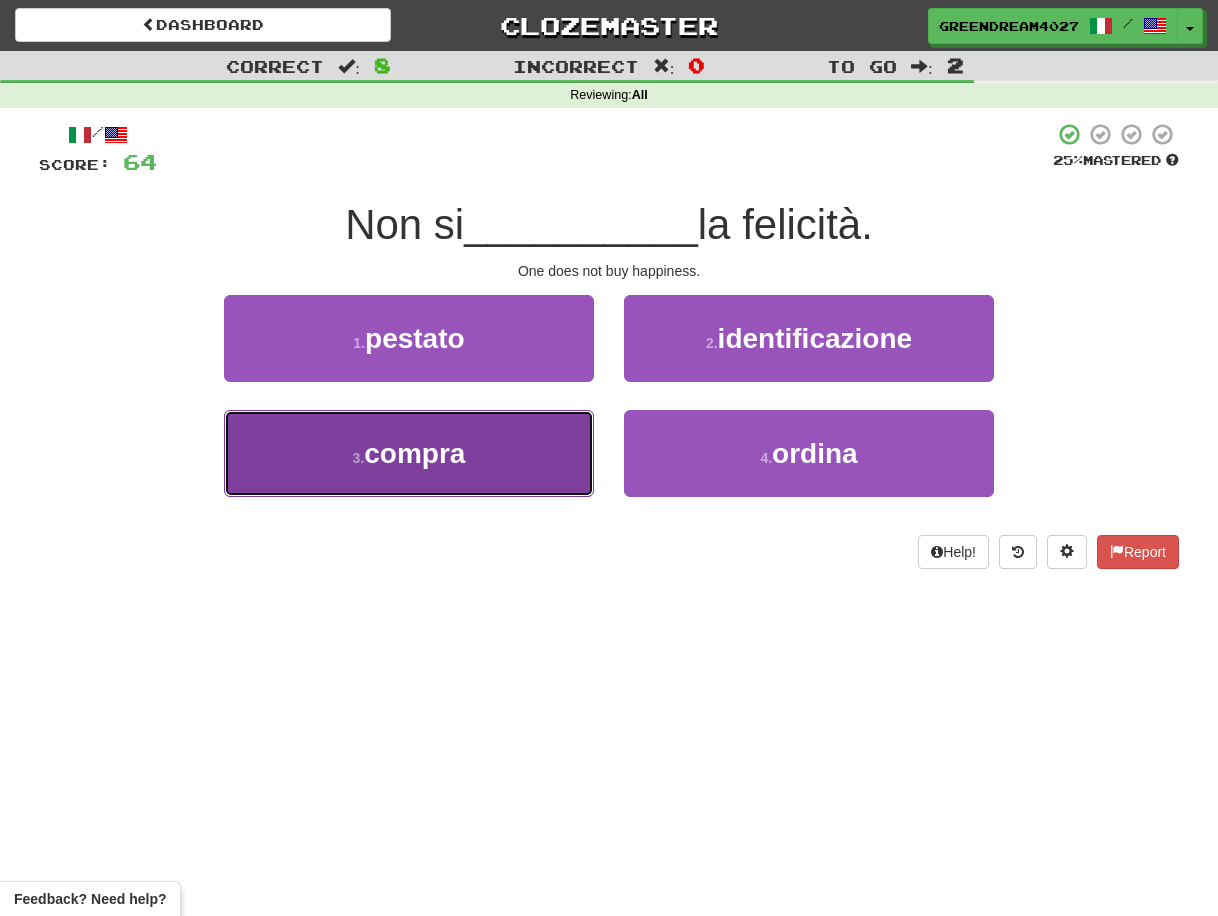 click on "3 .  compra" at bounding box center [409, 453] 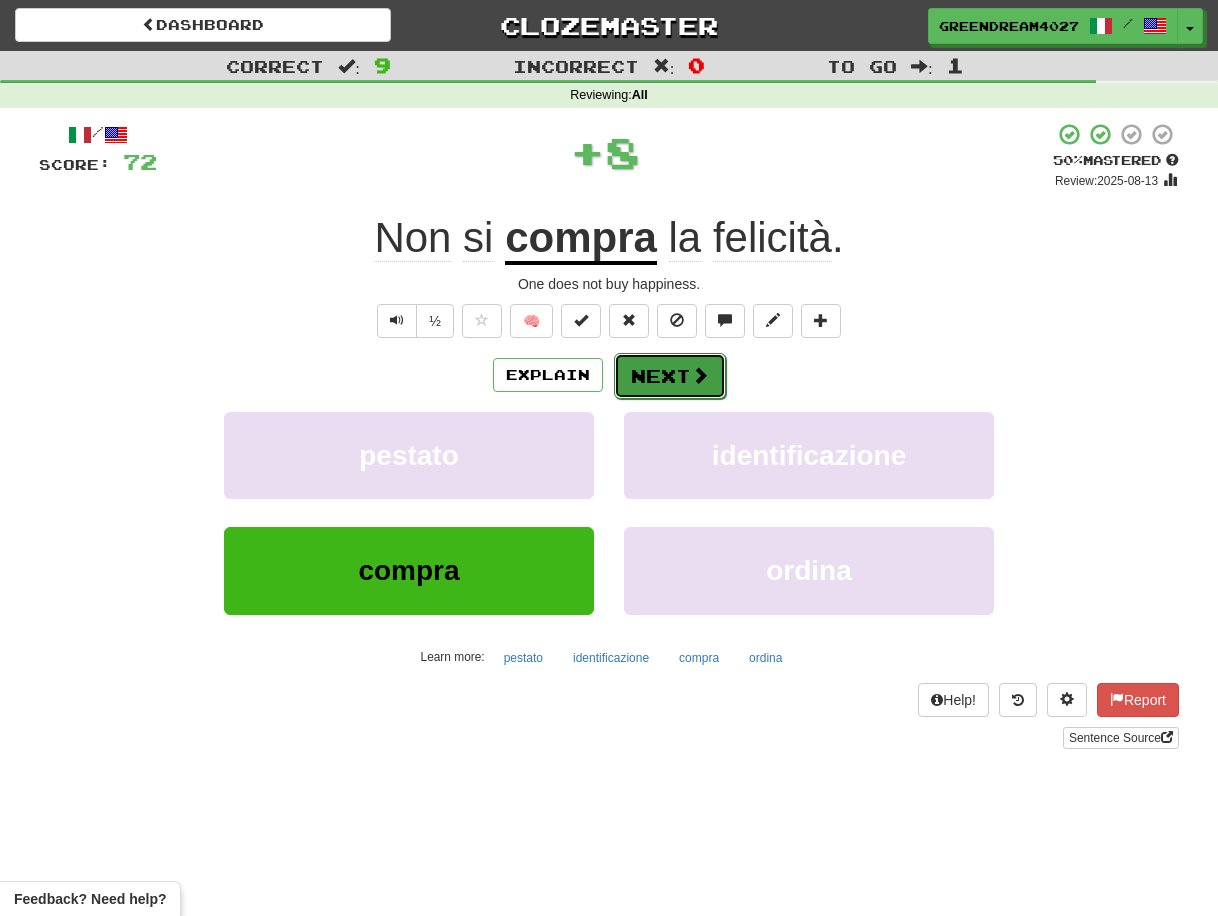 click on "Next" at bounding box center [670, 376] 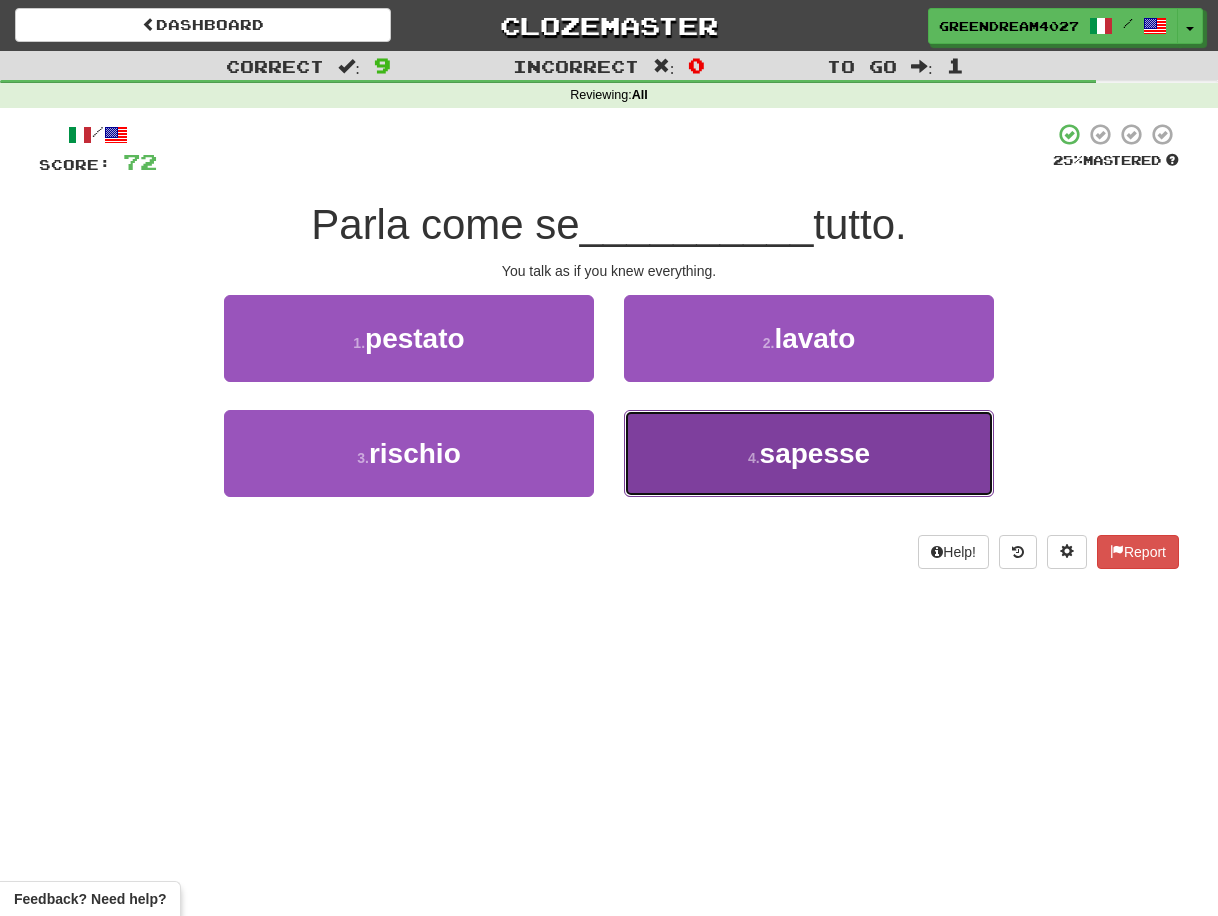 click on "4 .  sapesse" at bounding box center [809, 453] 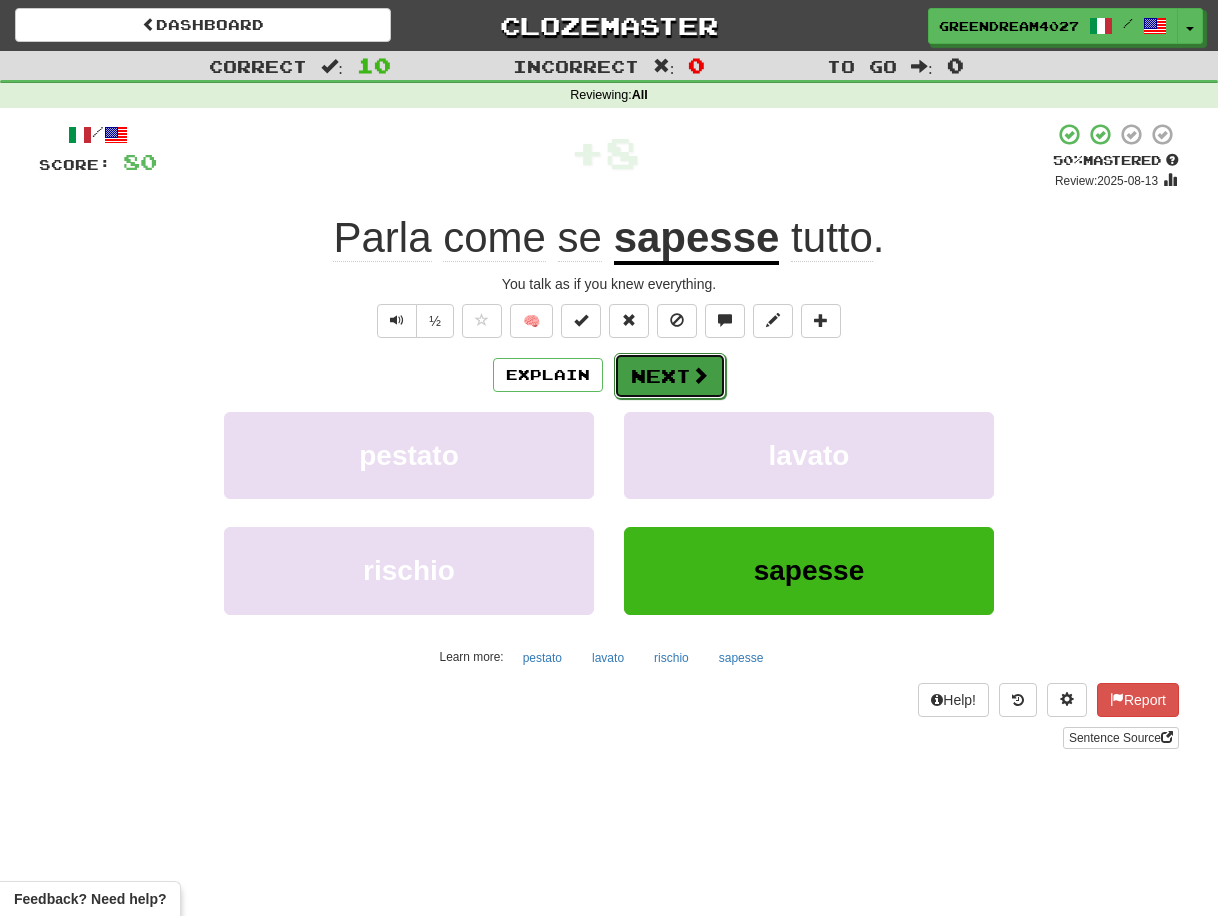 click on "Next" at bounding box center (670, 376) 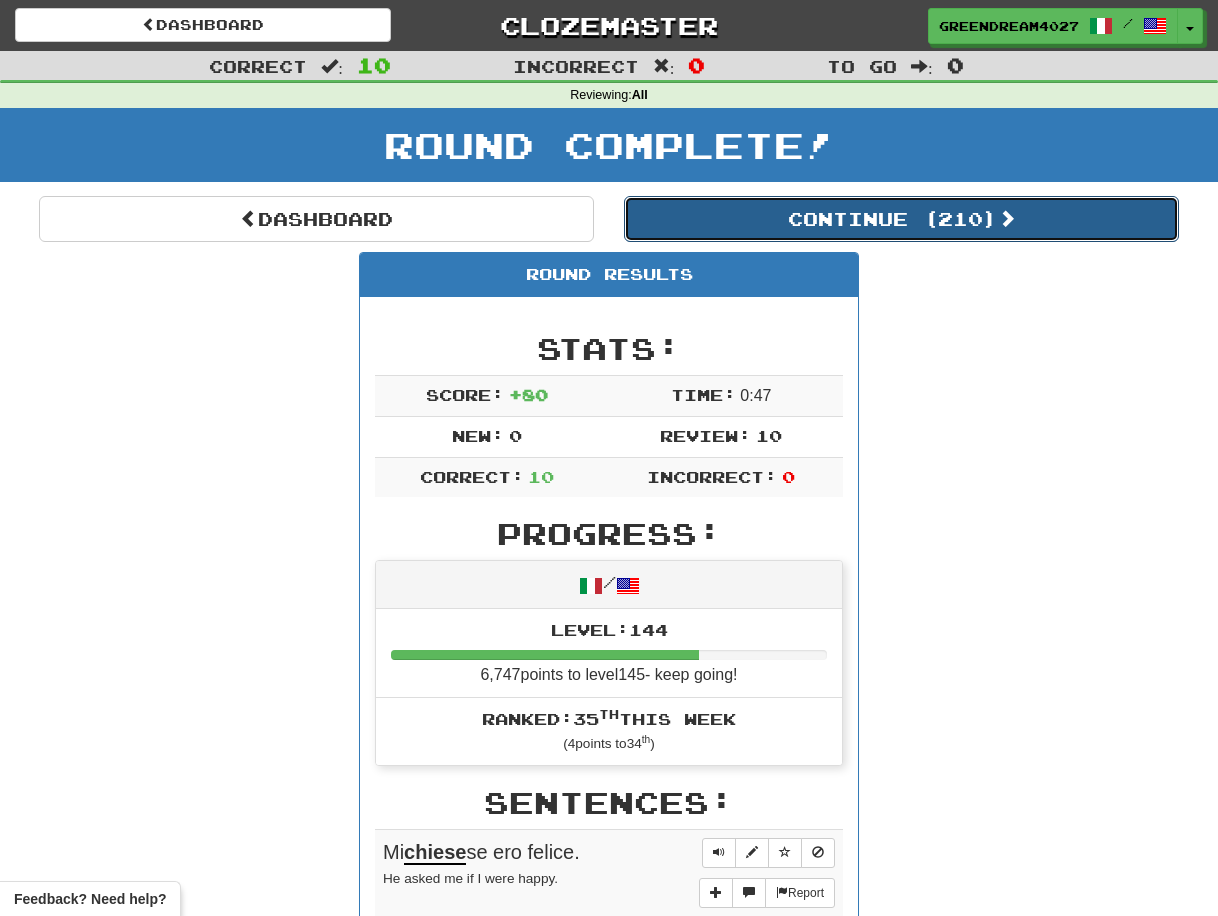click on "Continue ( 210 )" at bounding box center (901, 219) 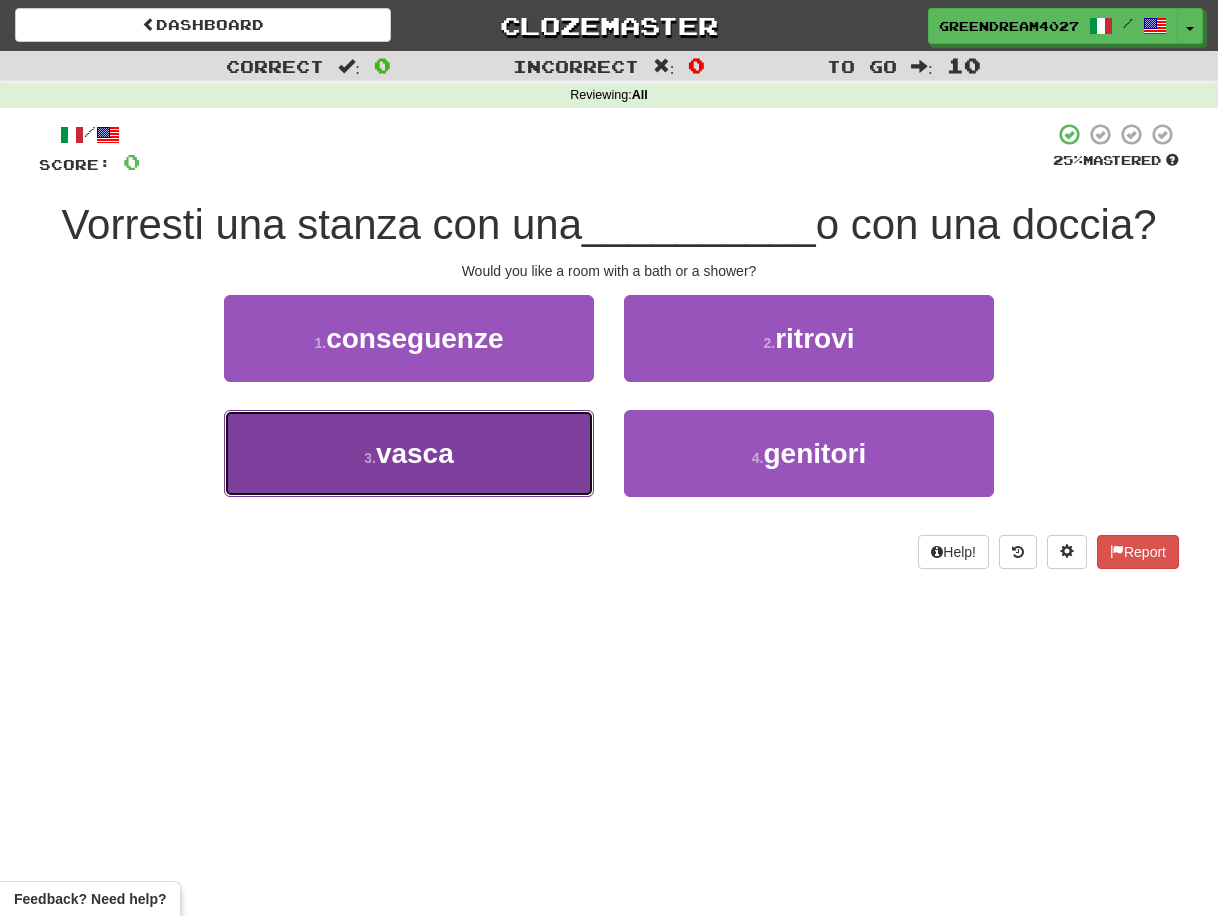 click on "3 .  vasca" at bounding box center (409, 453) 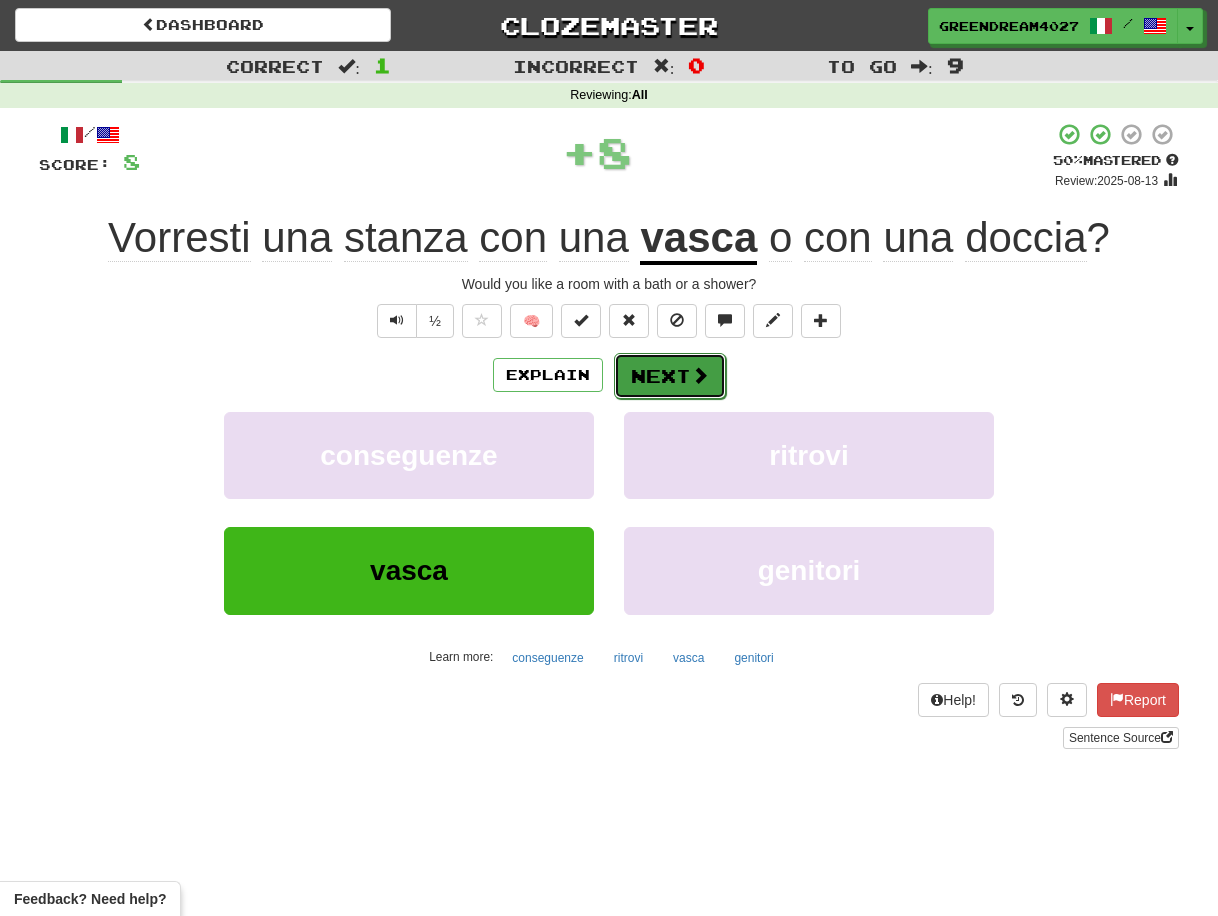 click on "Next" at bounding box center (670, 376) 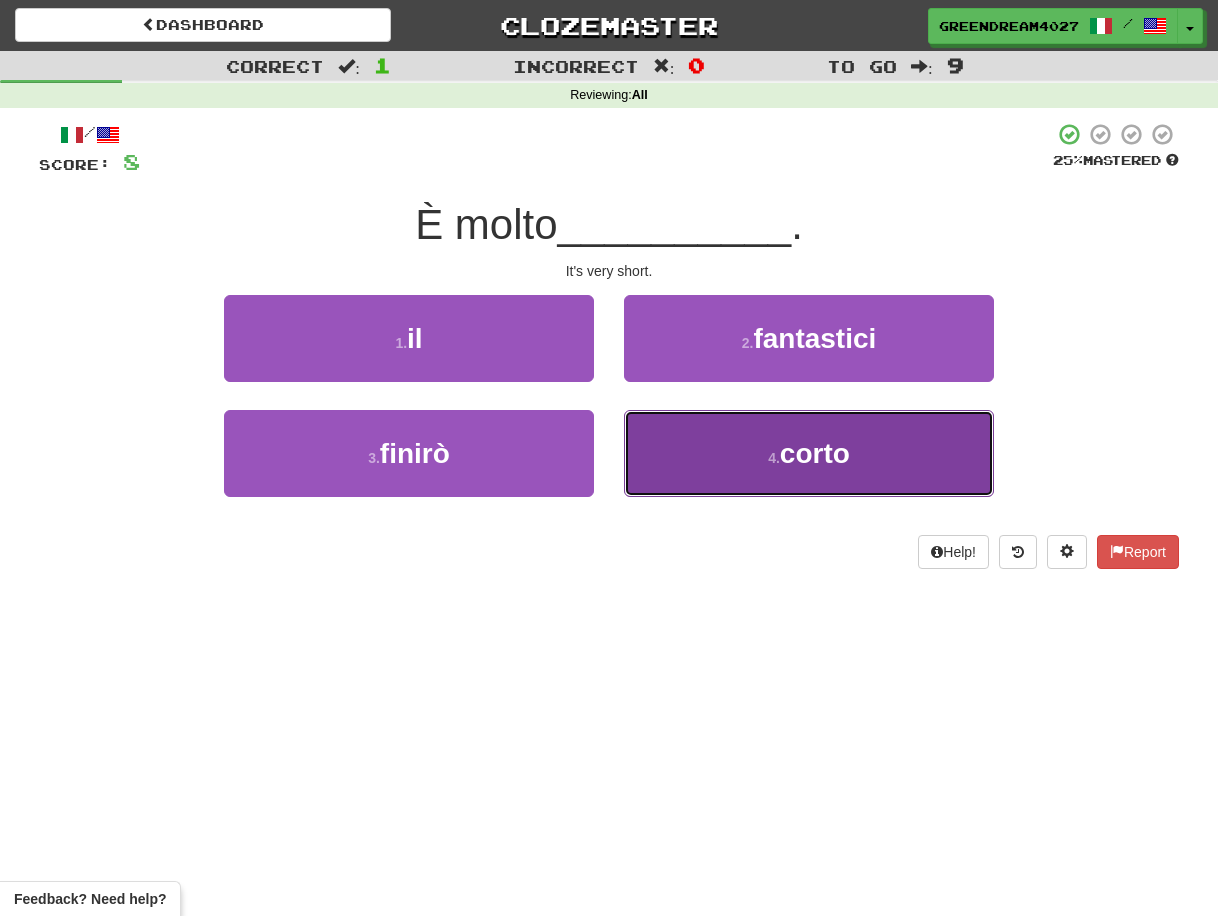 click on "4 .  corto" at bounding box center (809, 453) 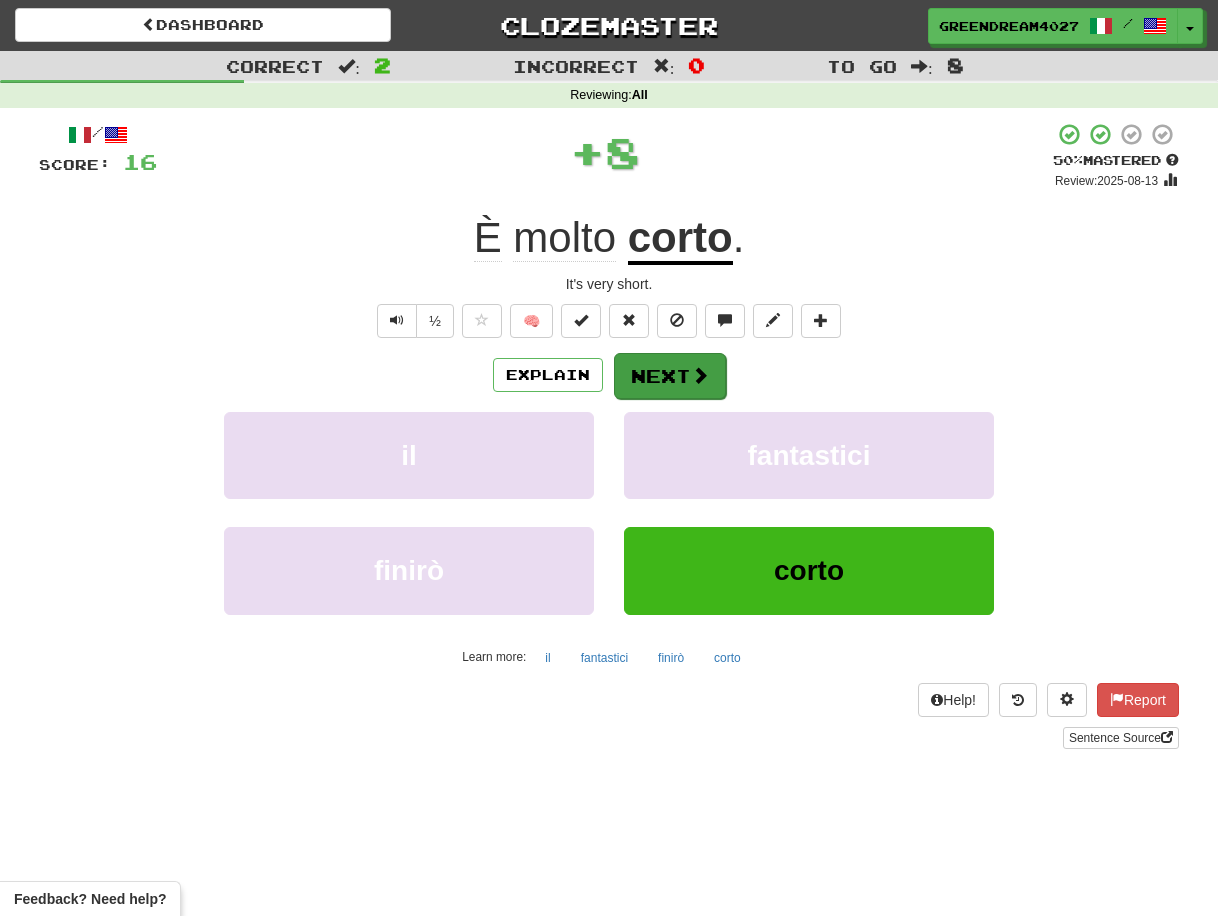 click on "Next" at bounding box center (670, 376) 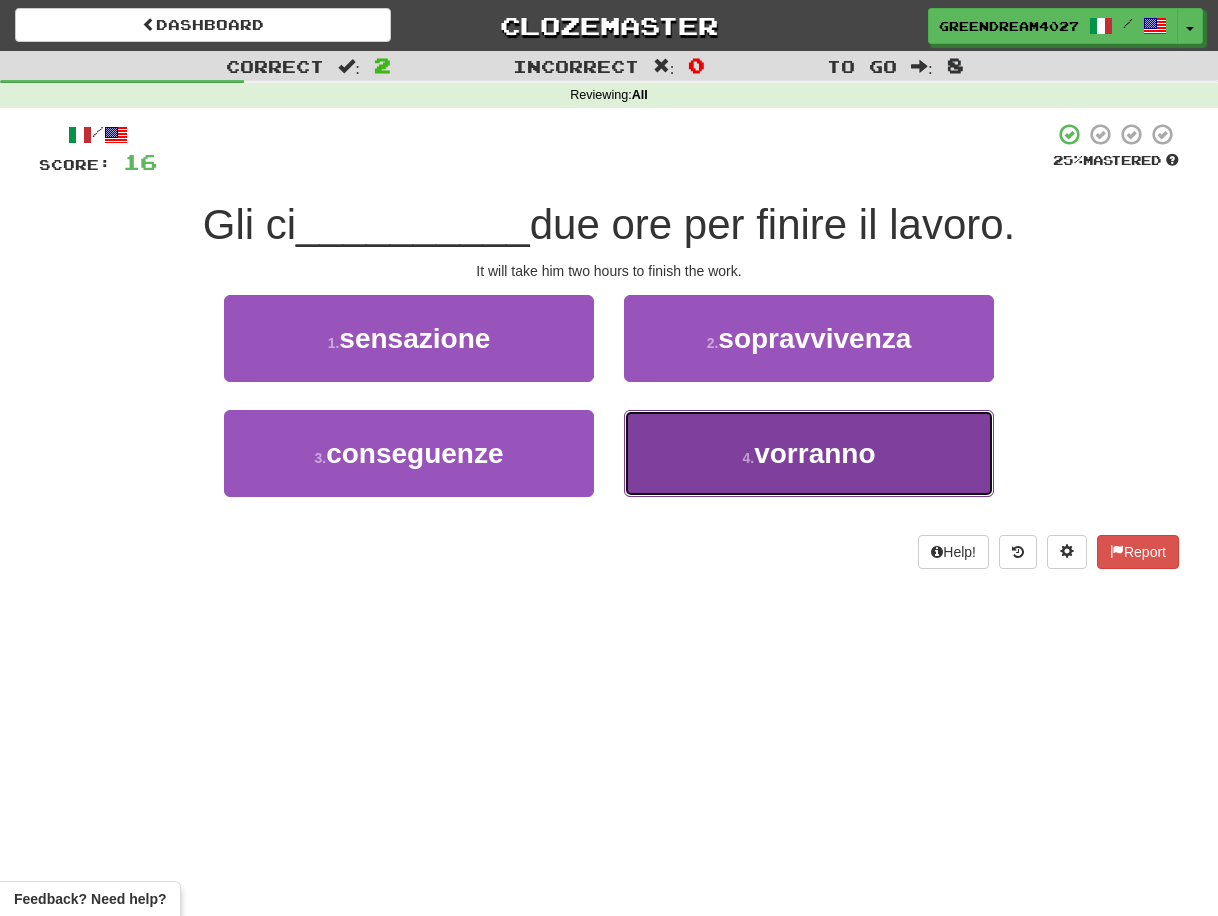 click on "4 .  vorranno" at bounding box center (809, 453) 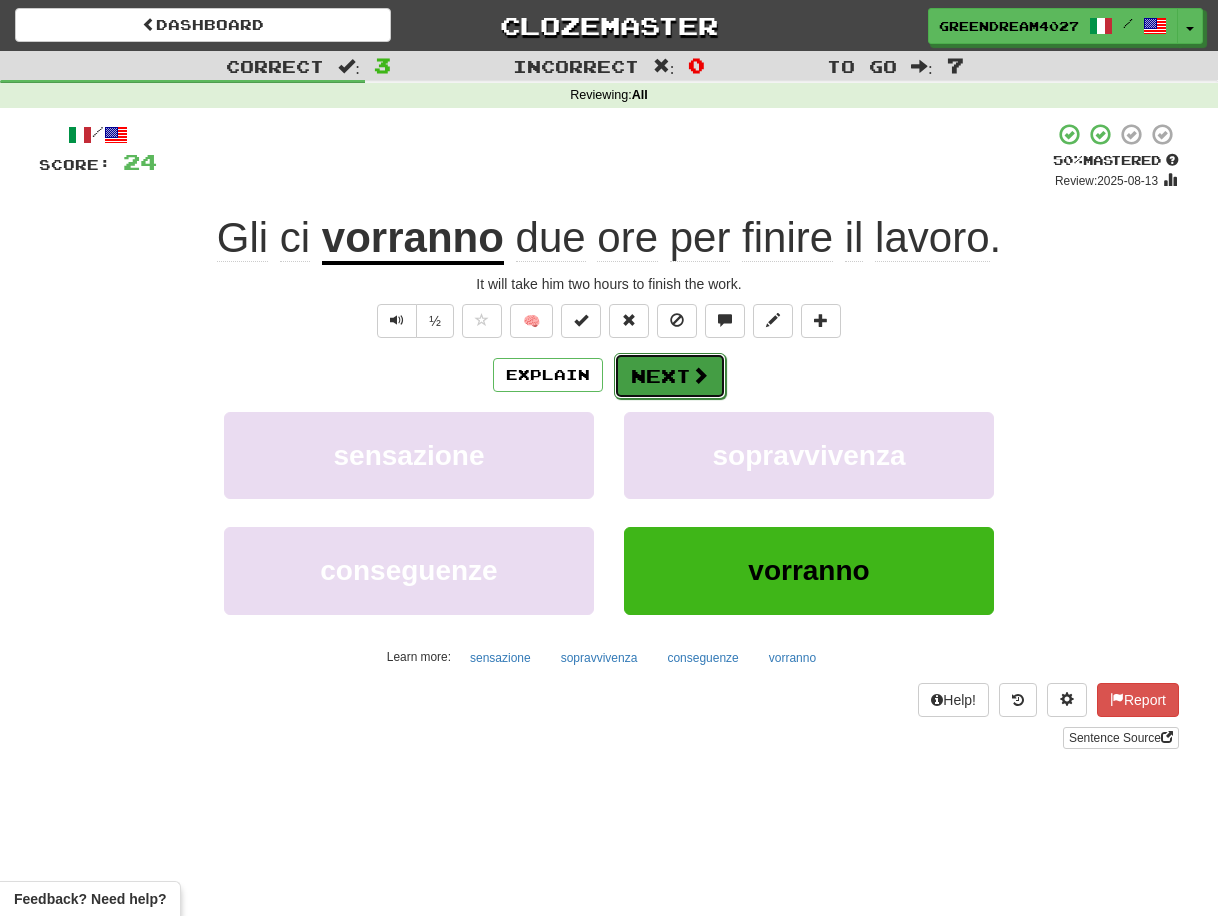 click at bounding box center (700, 375) 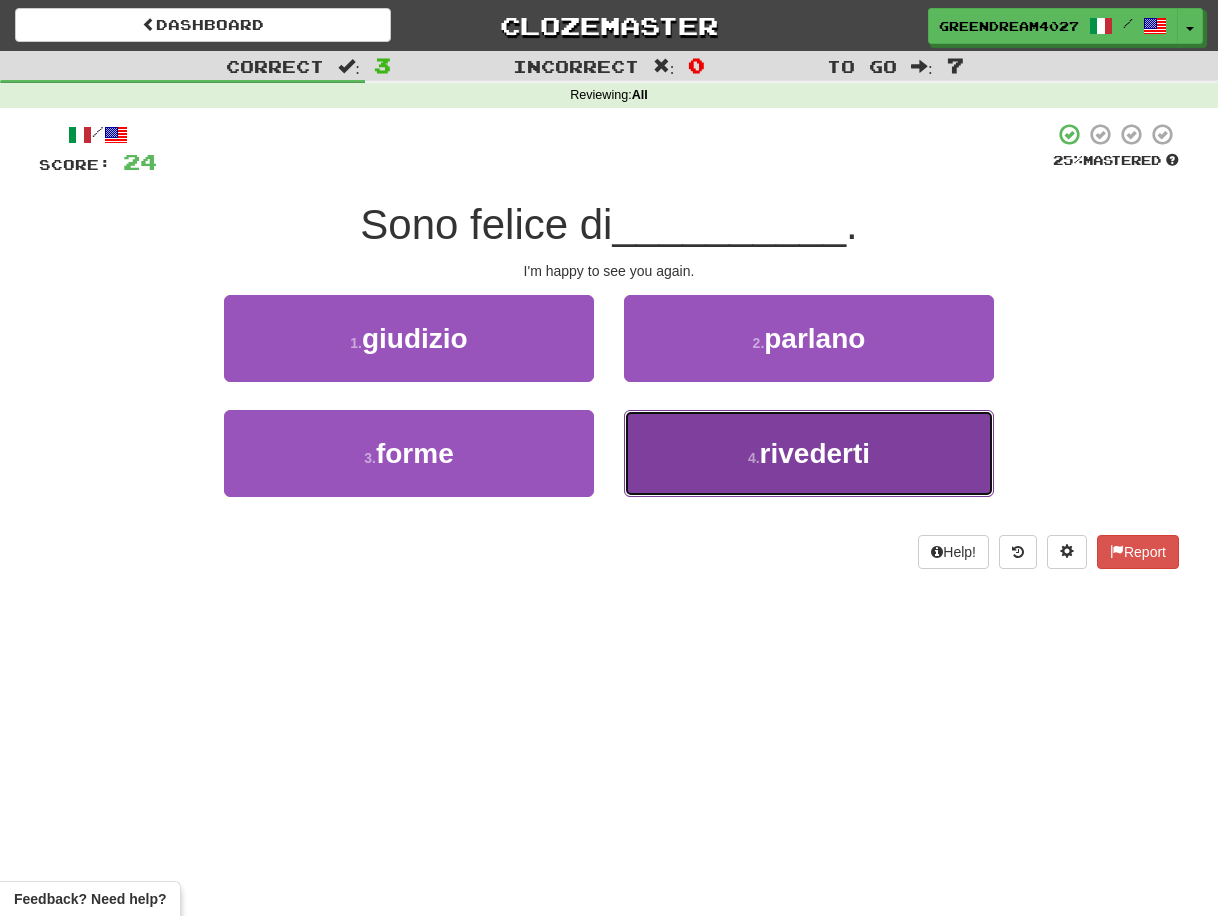 click on "4 .  rivederti" at bounding box center [809, 453] 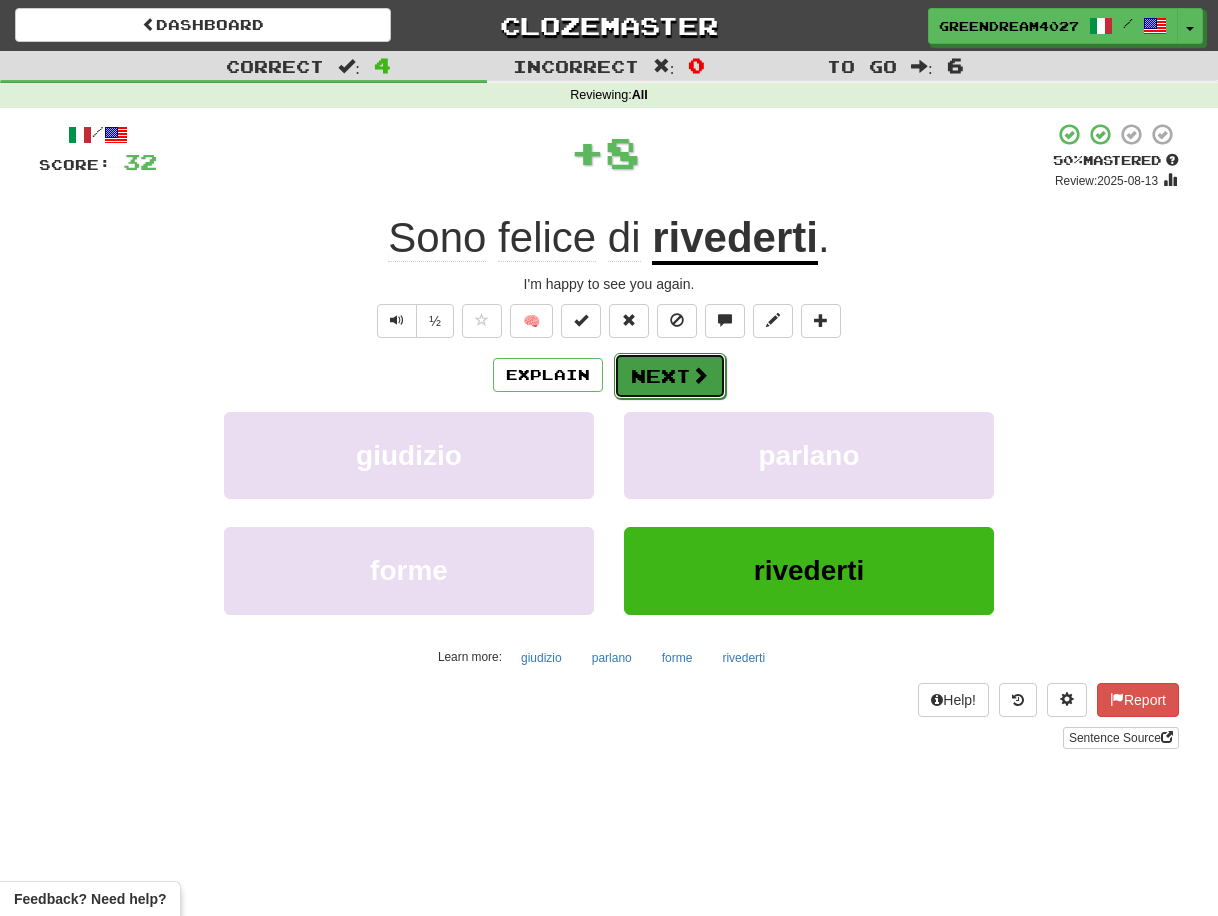 click on "Next" at bounding box center (670, 376) 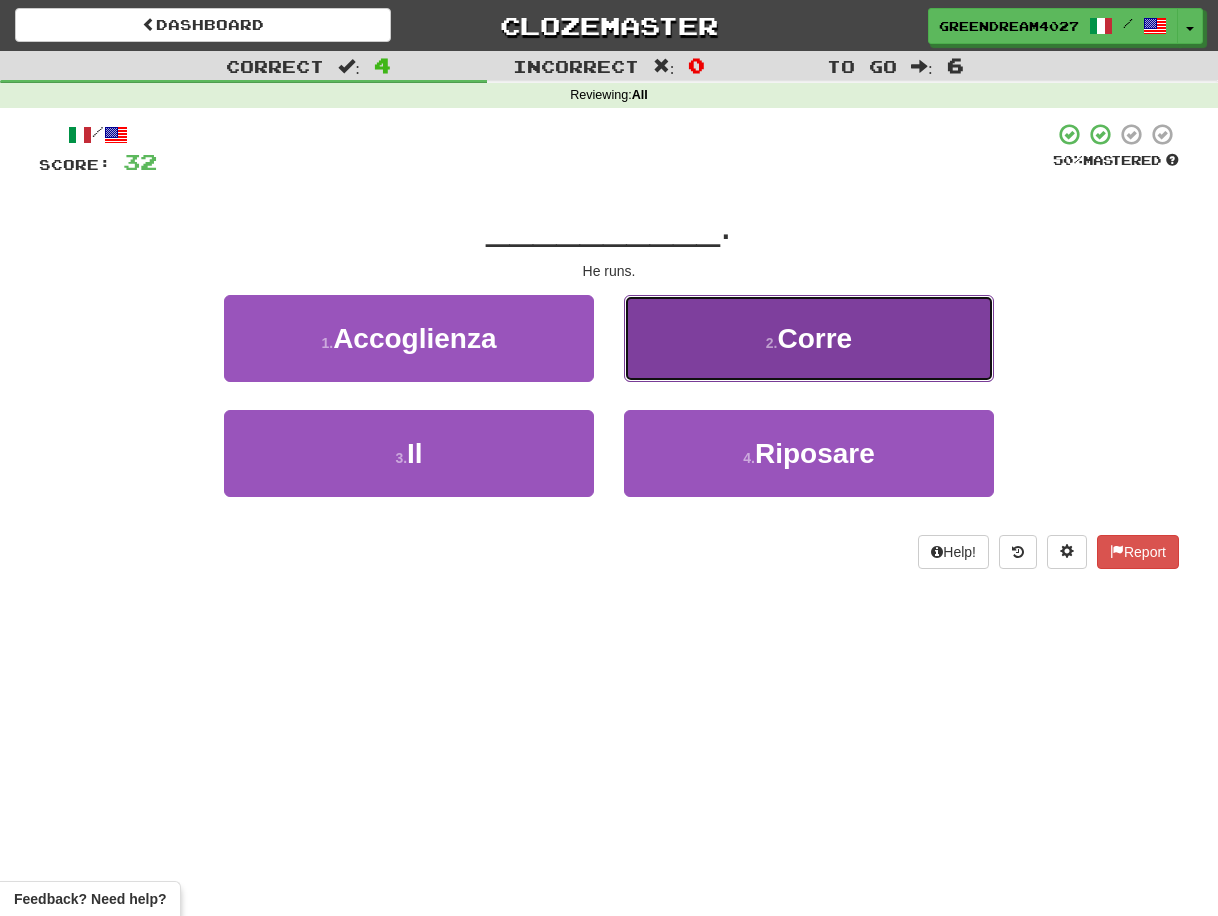 click on "2 .  Corre" at bounding box center [809, 338] 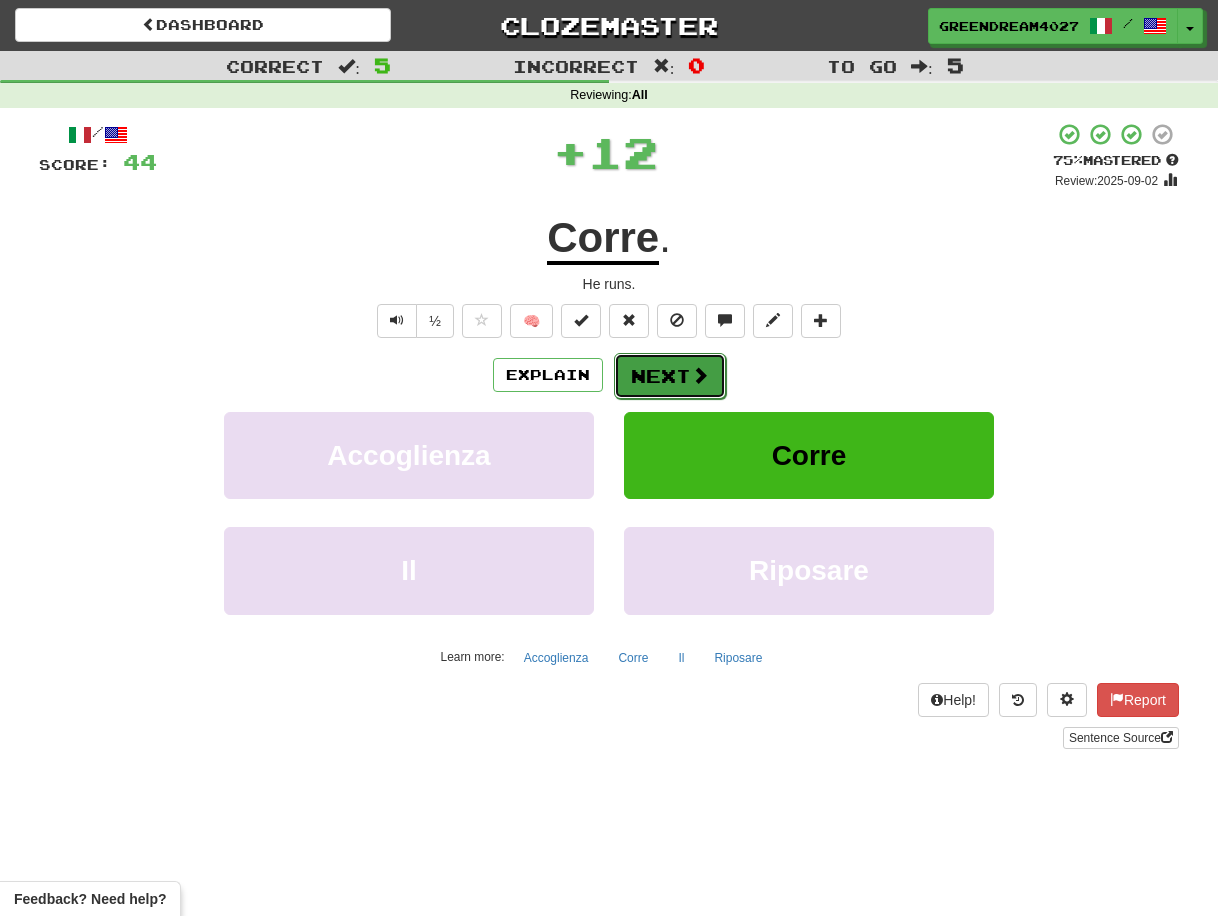 click on "Next" at bounding box center (670, 376) 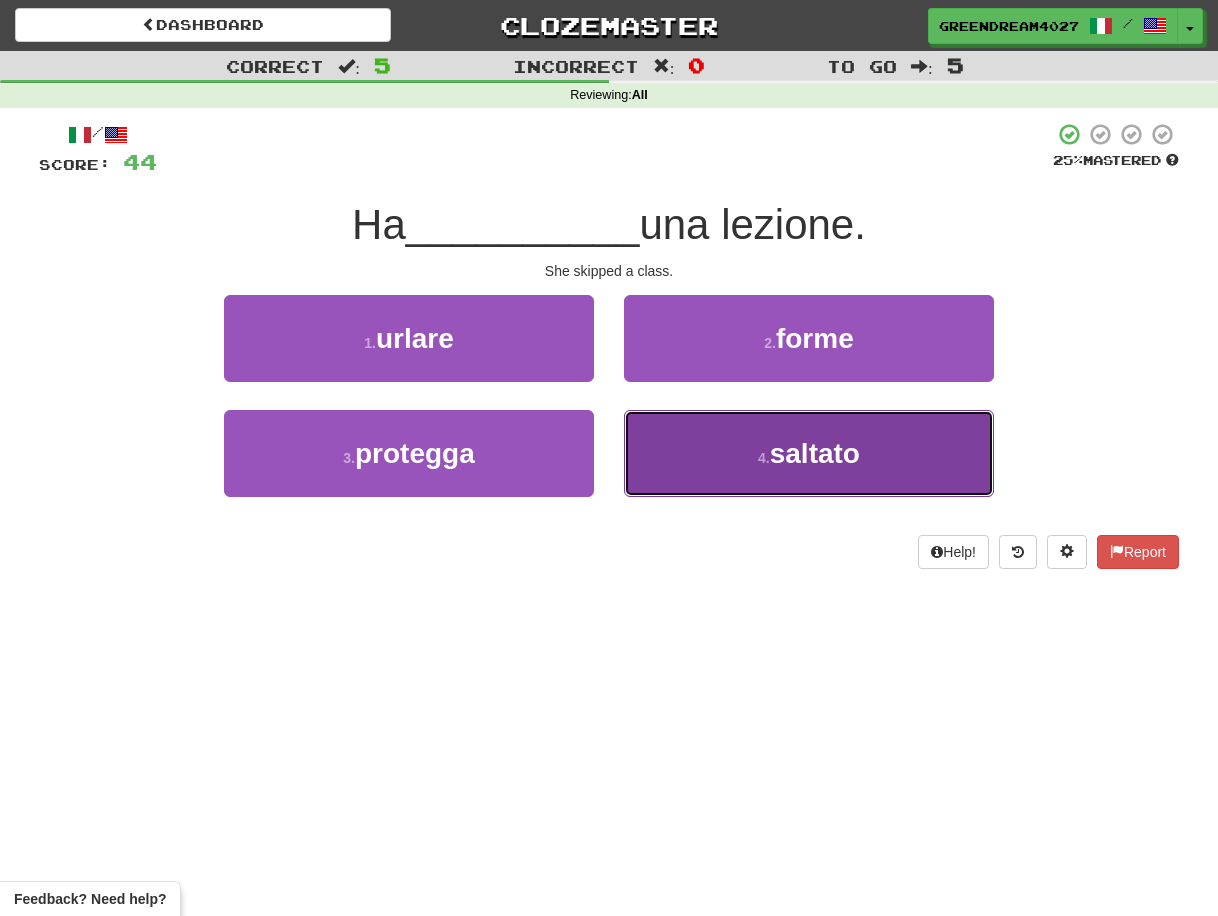 click on "4 .  saltato" at bounding box center (809, 453) 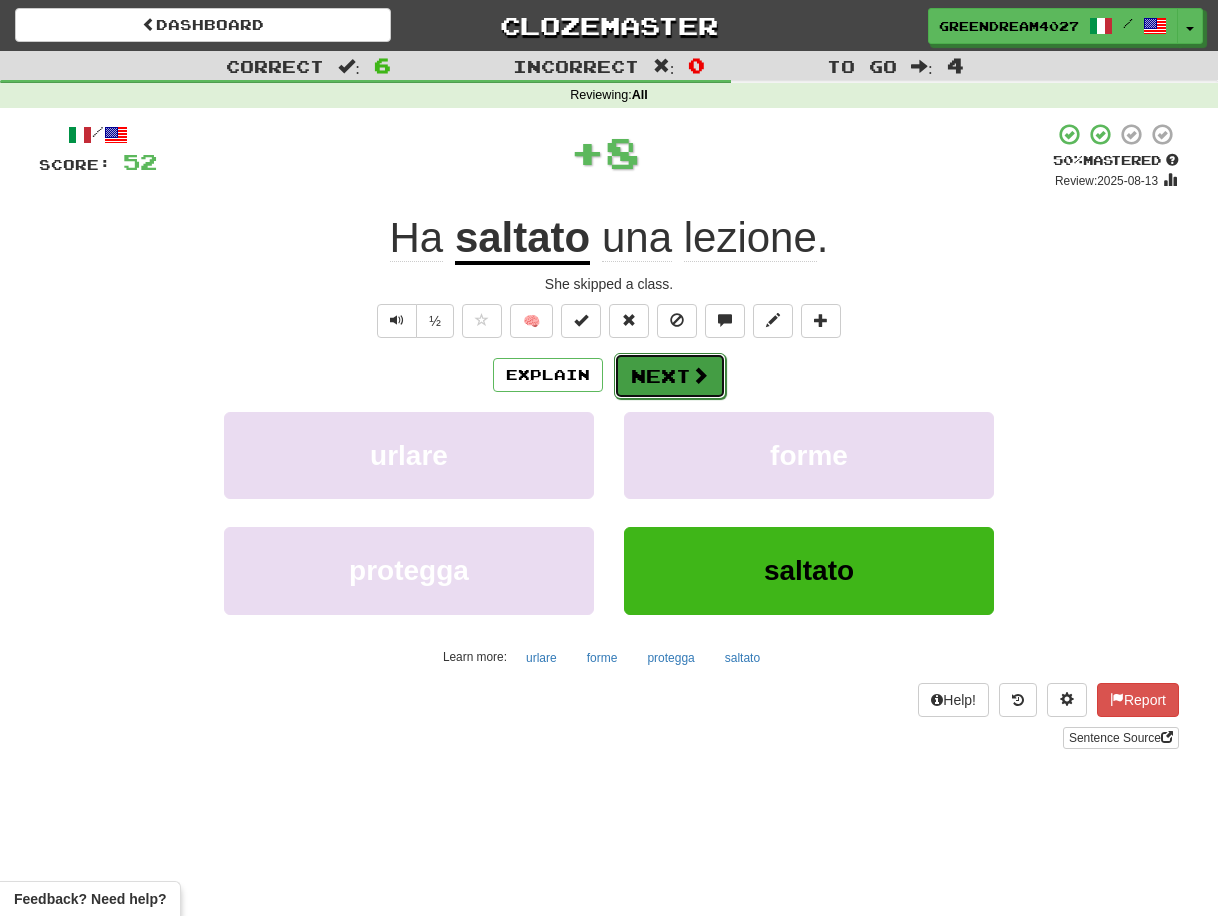 click on "Next" at bounding box center (670, 376) 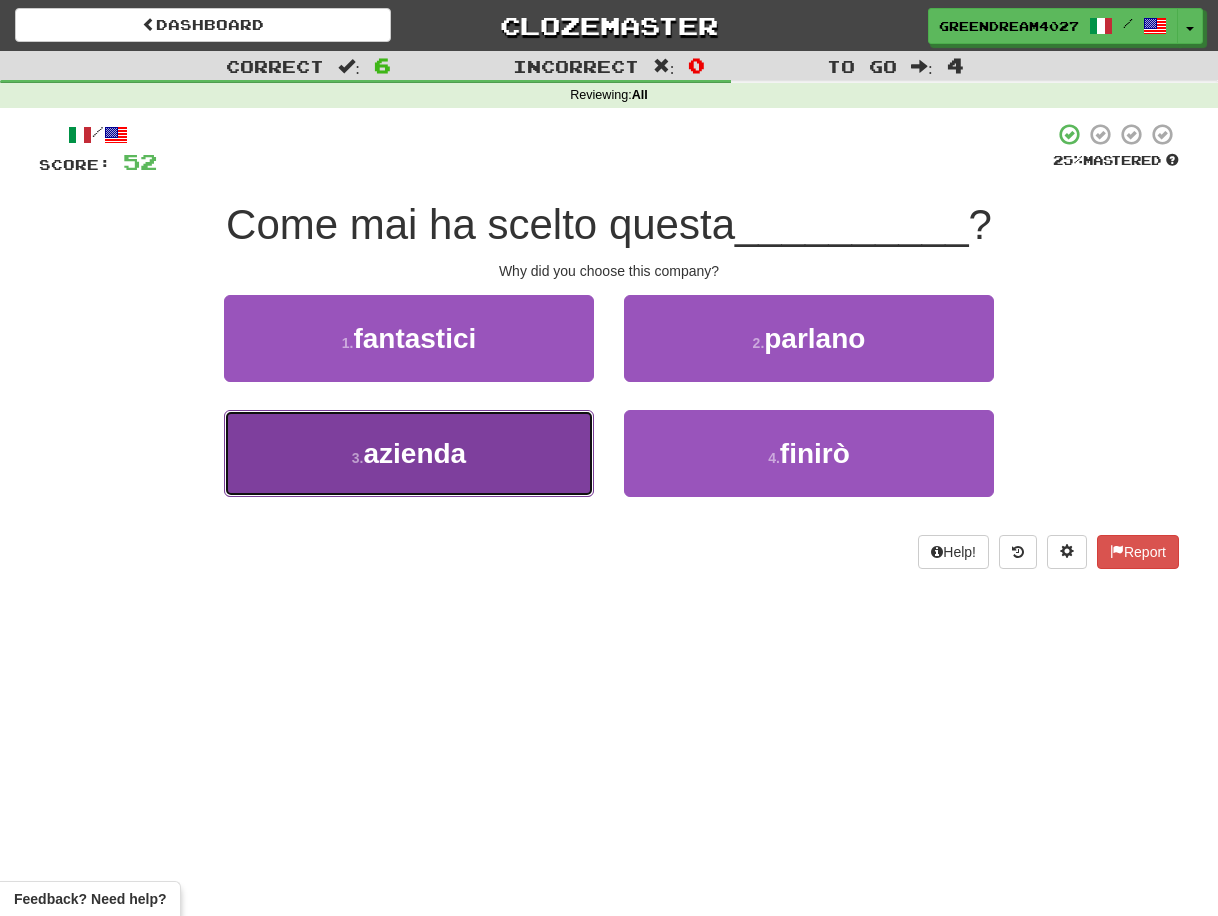 click on "3 .  azienda" at bounding box center [409, 453] 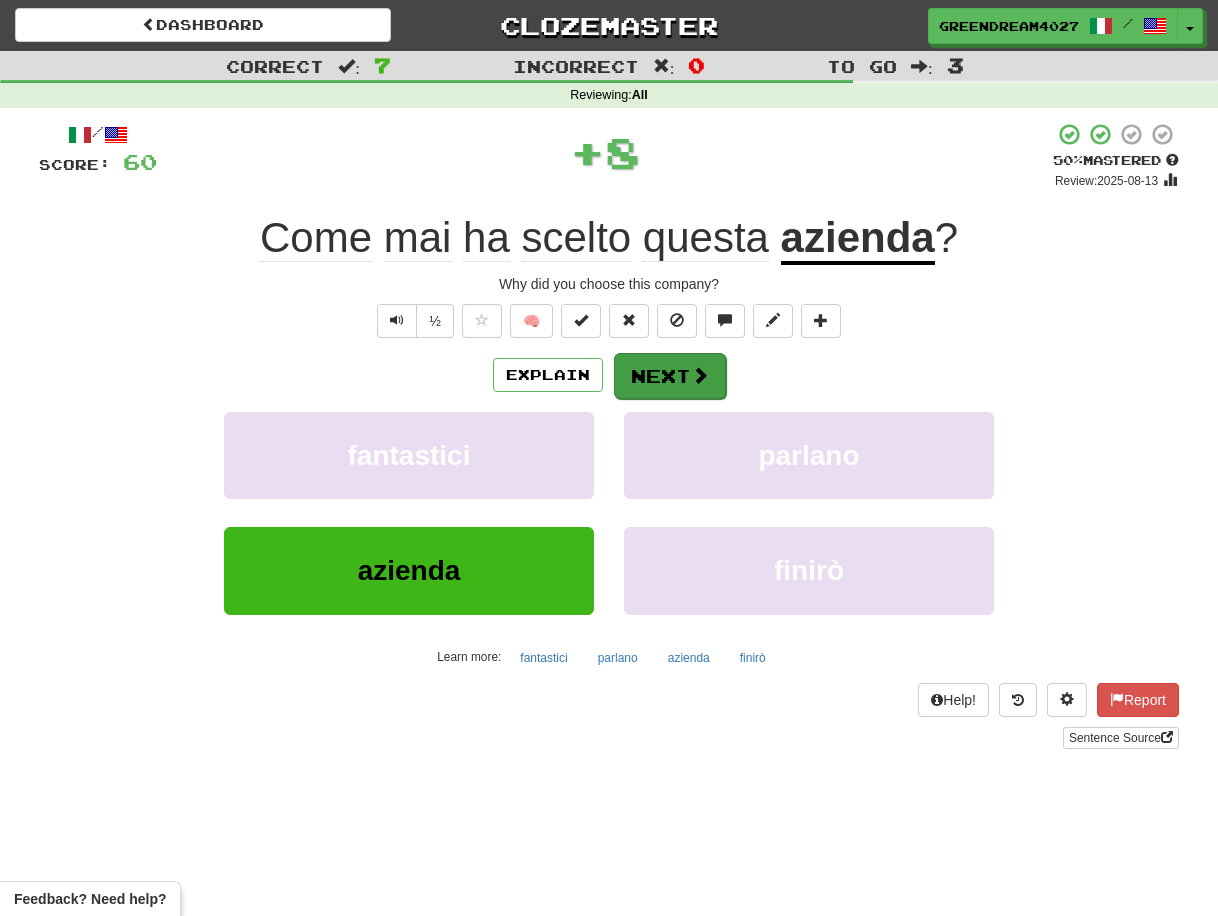 click on "Next" at bounding box center [670, 376] 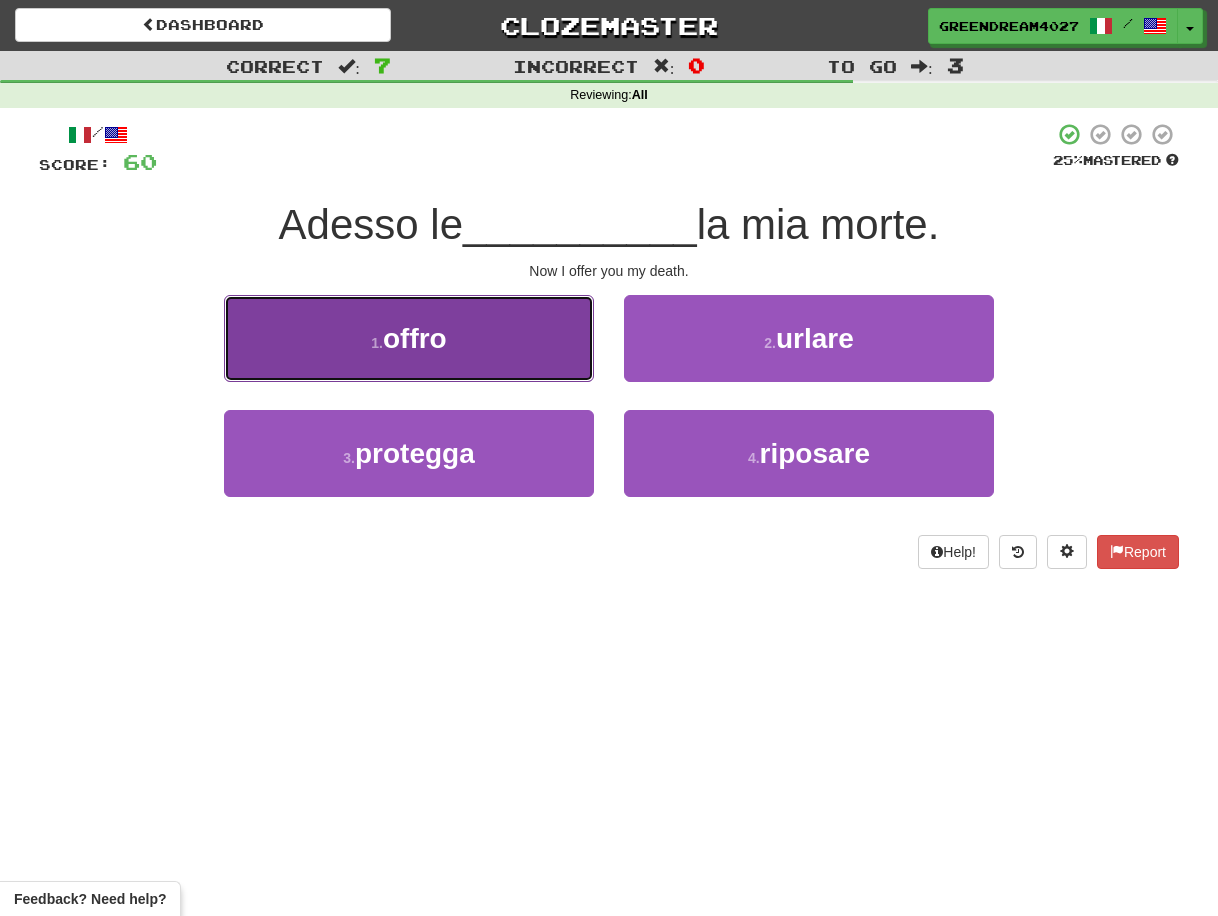 click on "1 .  offro" at bounding box center [409, 338] 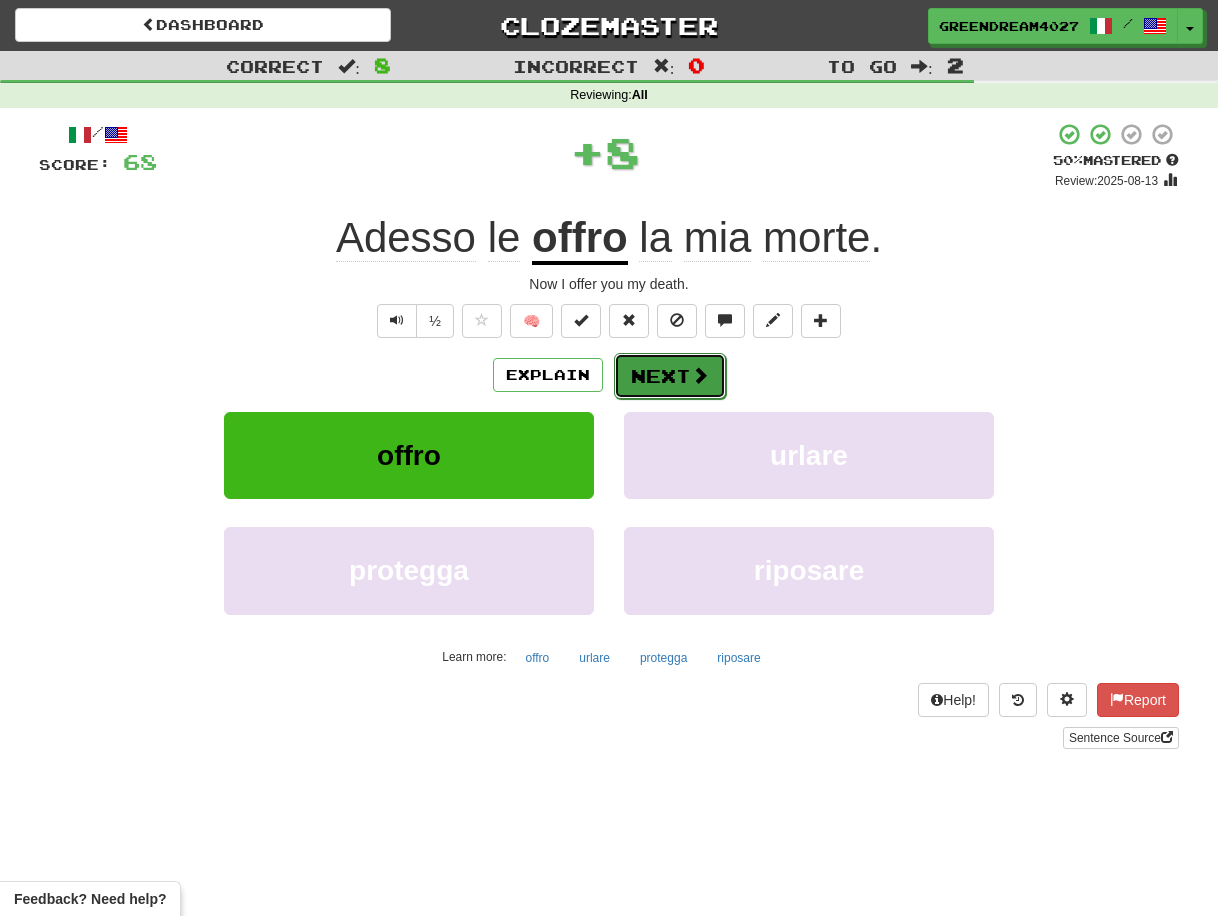 click on "Next" at bounding box center (670, 376) 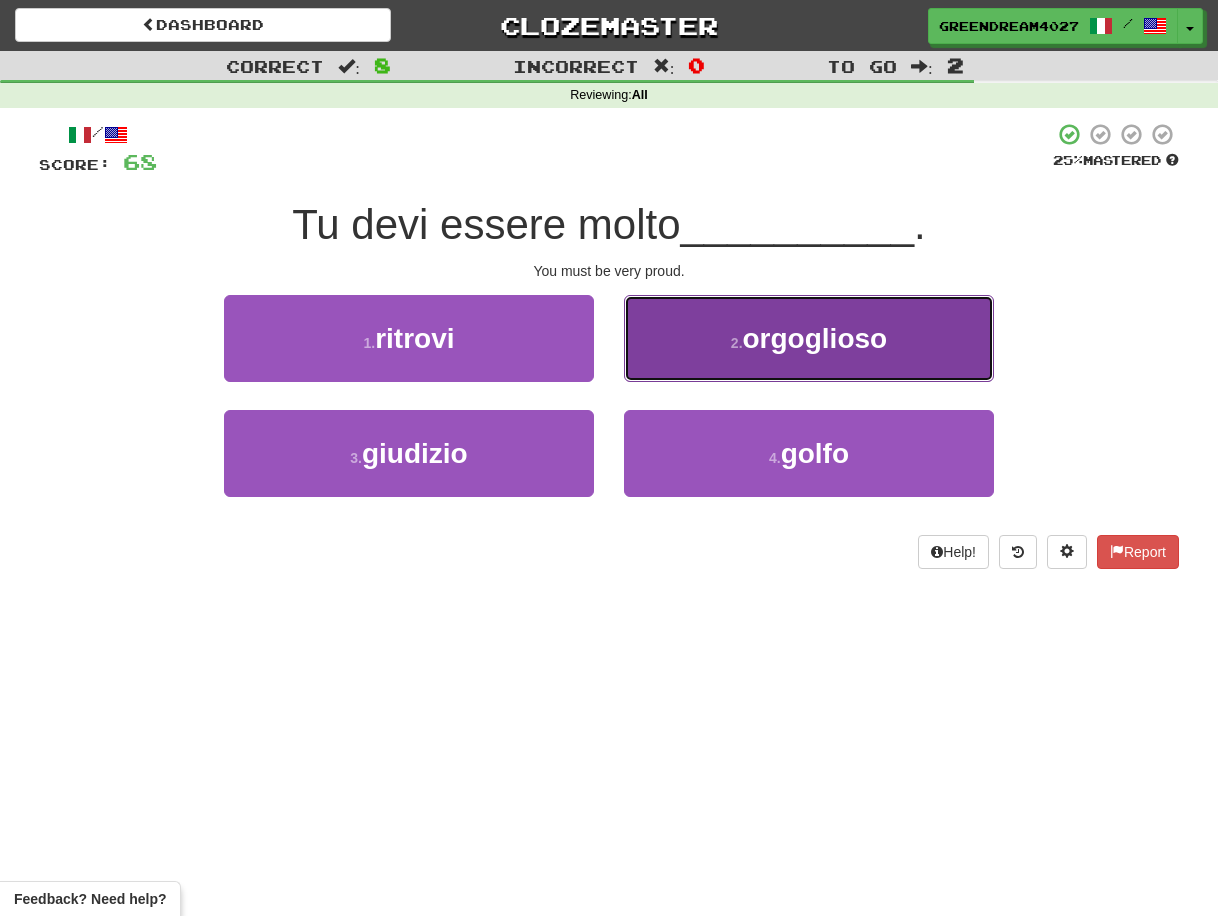 click on "2 .  orgoglioso" at bounding box center (809, 338) 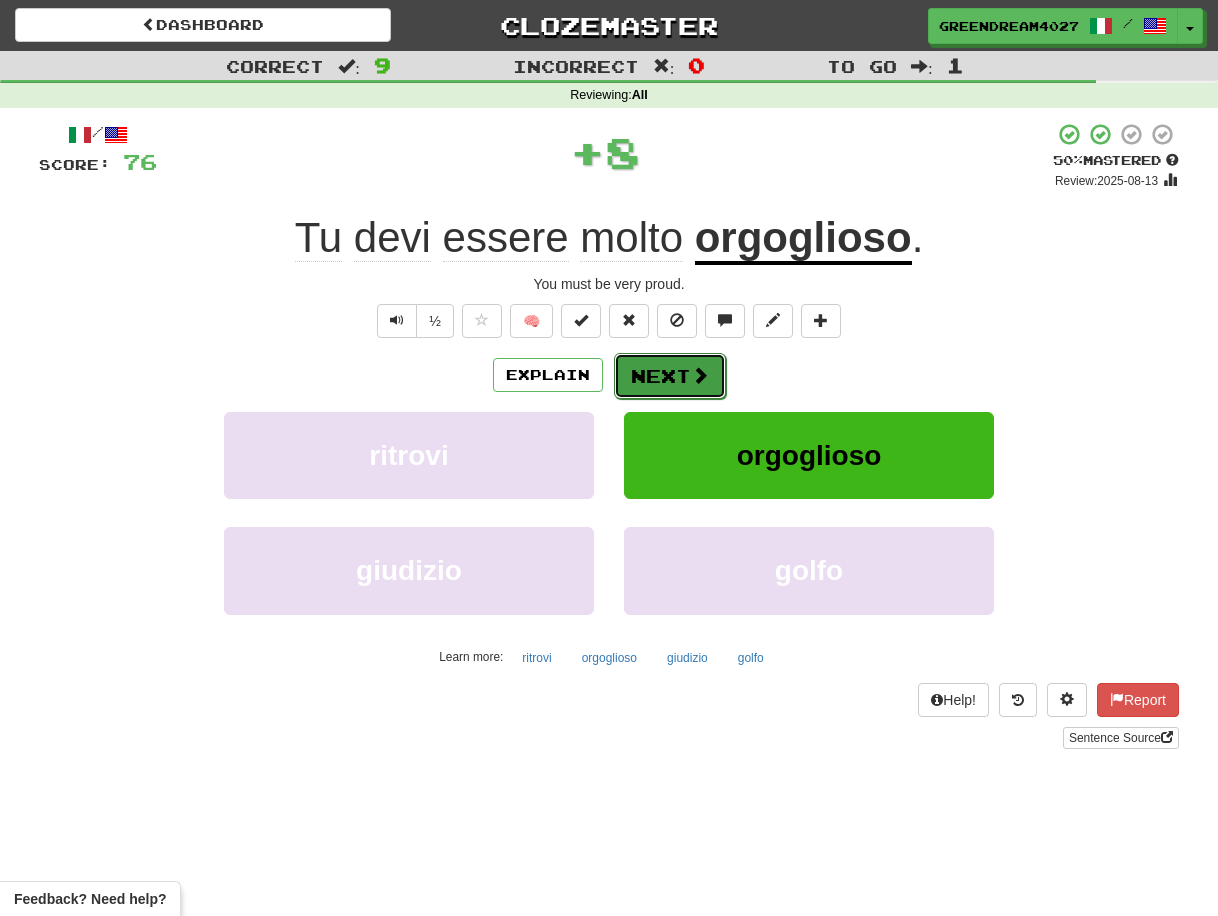 click on "Next" at bounding box center [670, 376] 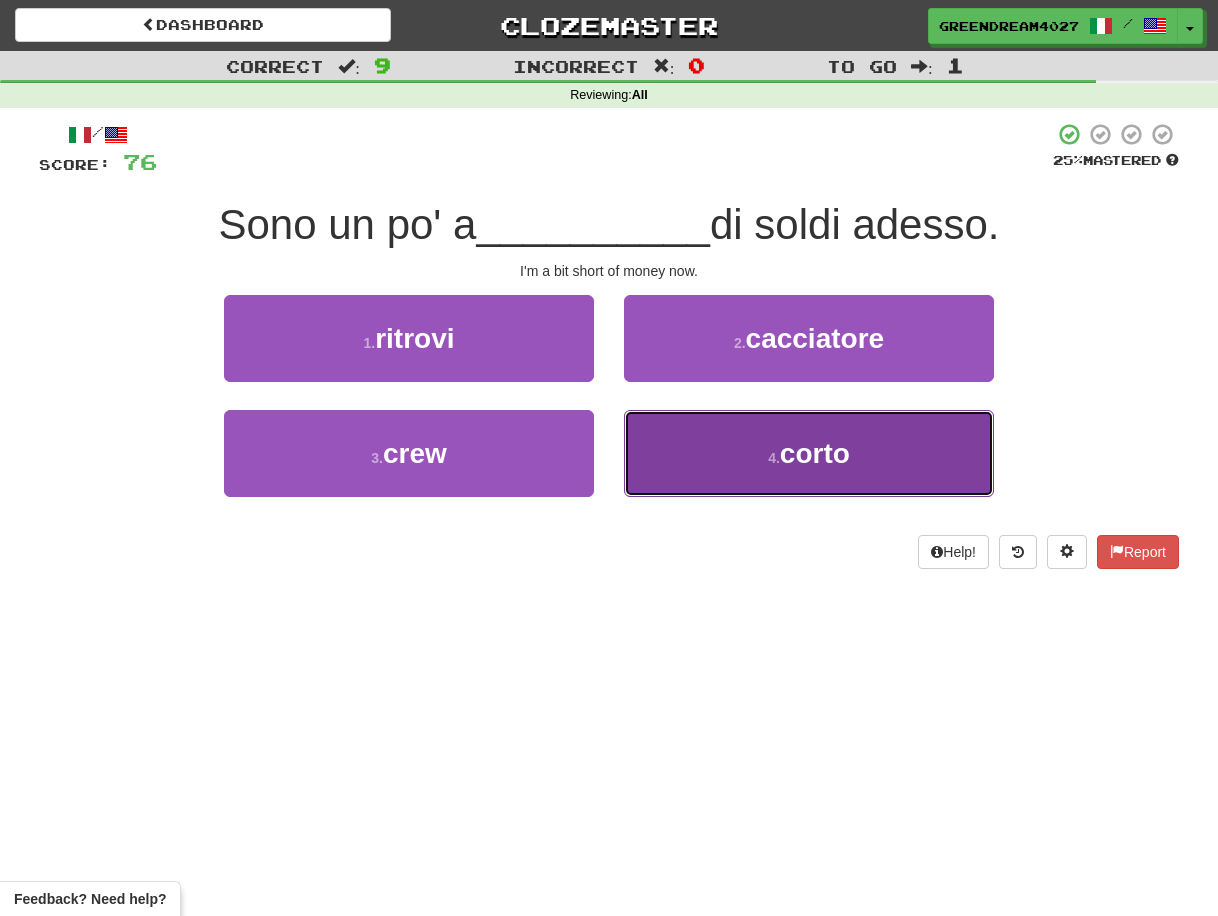 click on "4 .  corto" at bounding box center [809, 453] 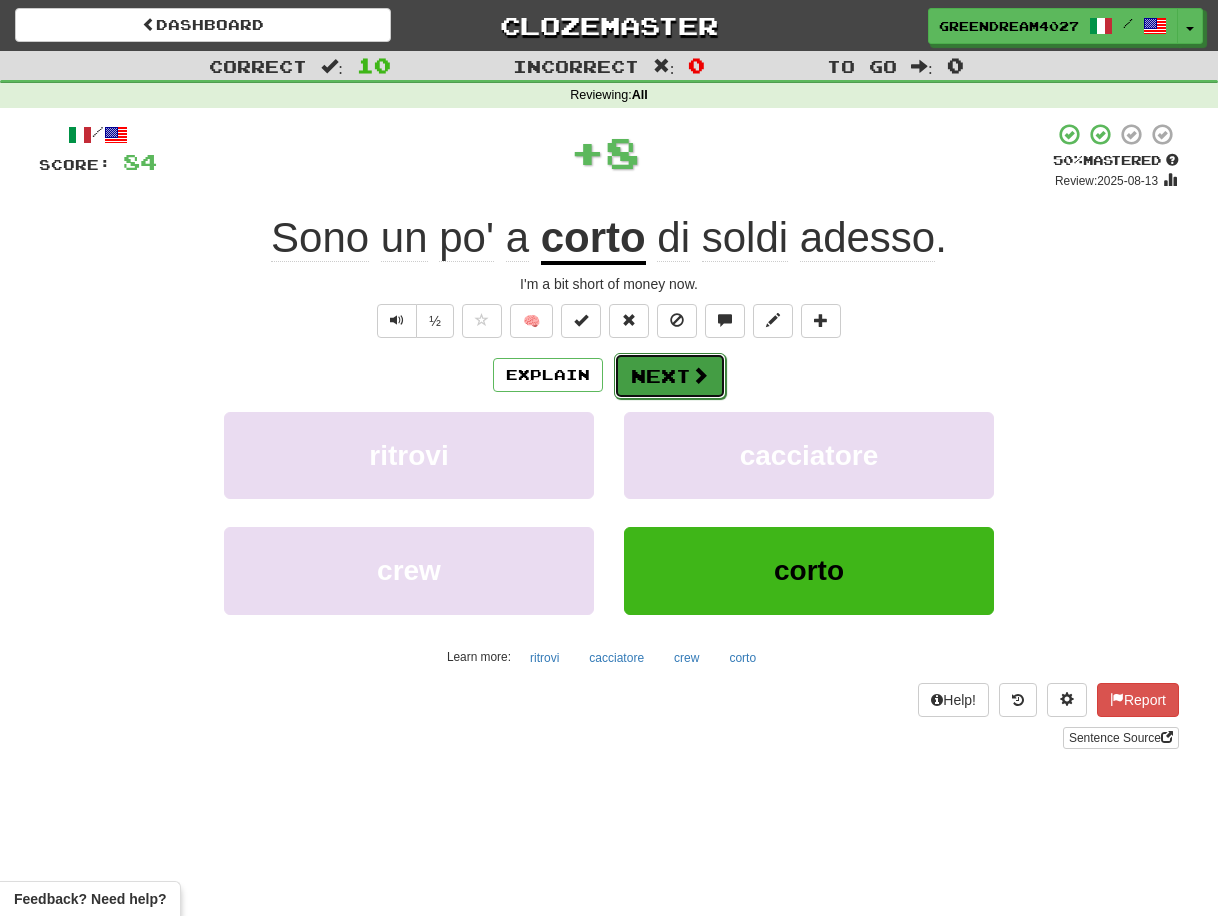 click on "Next" at bounding box center [670, 376] 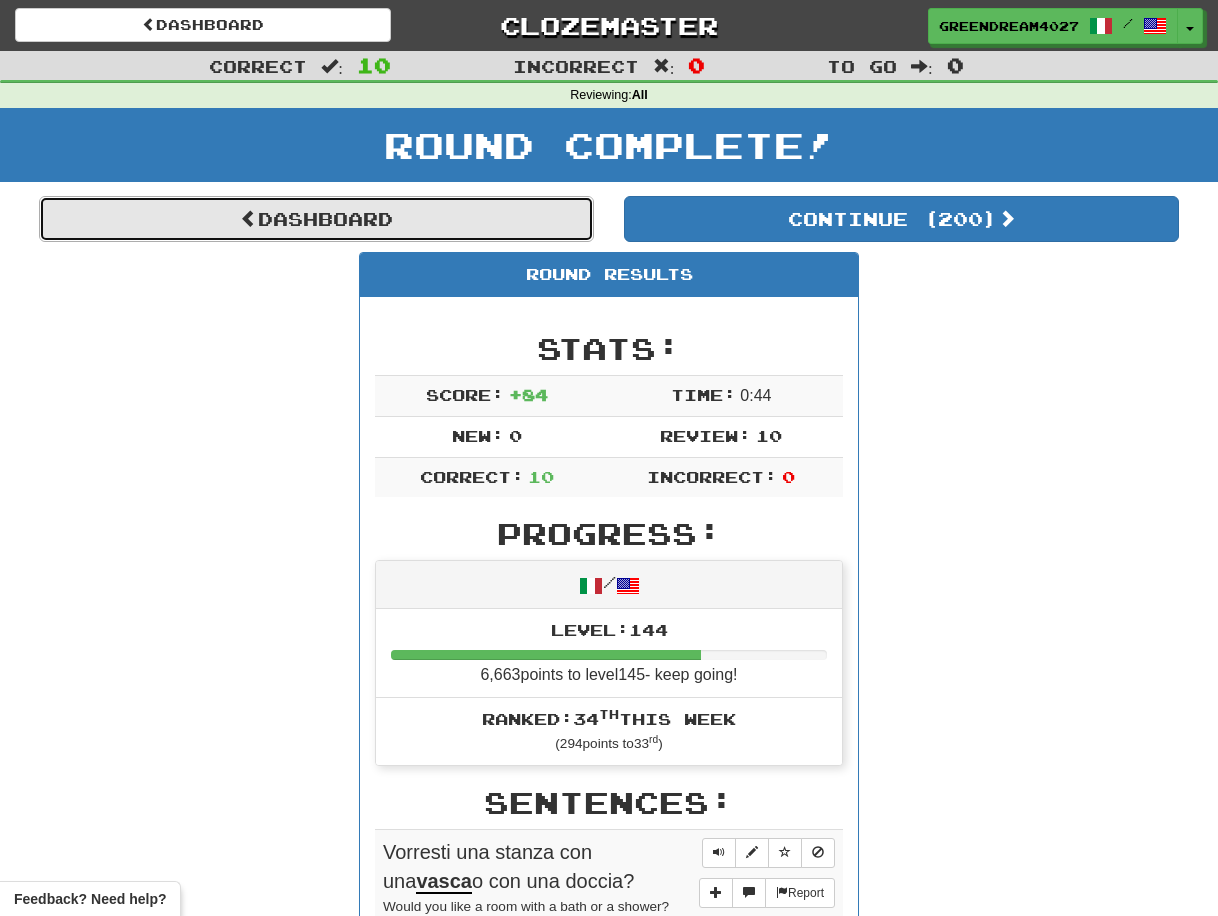 click on "Dashboard" at bounding box center (316, 219) 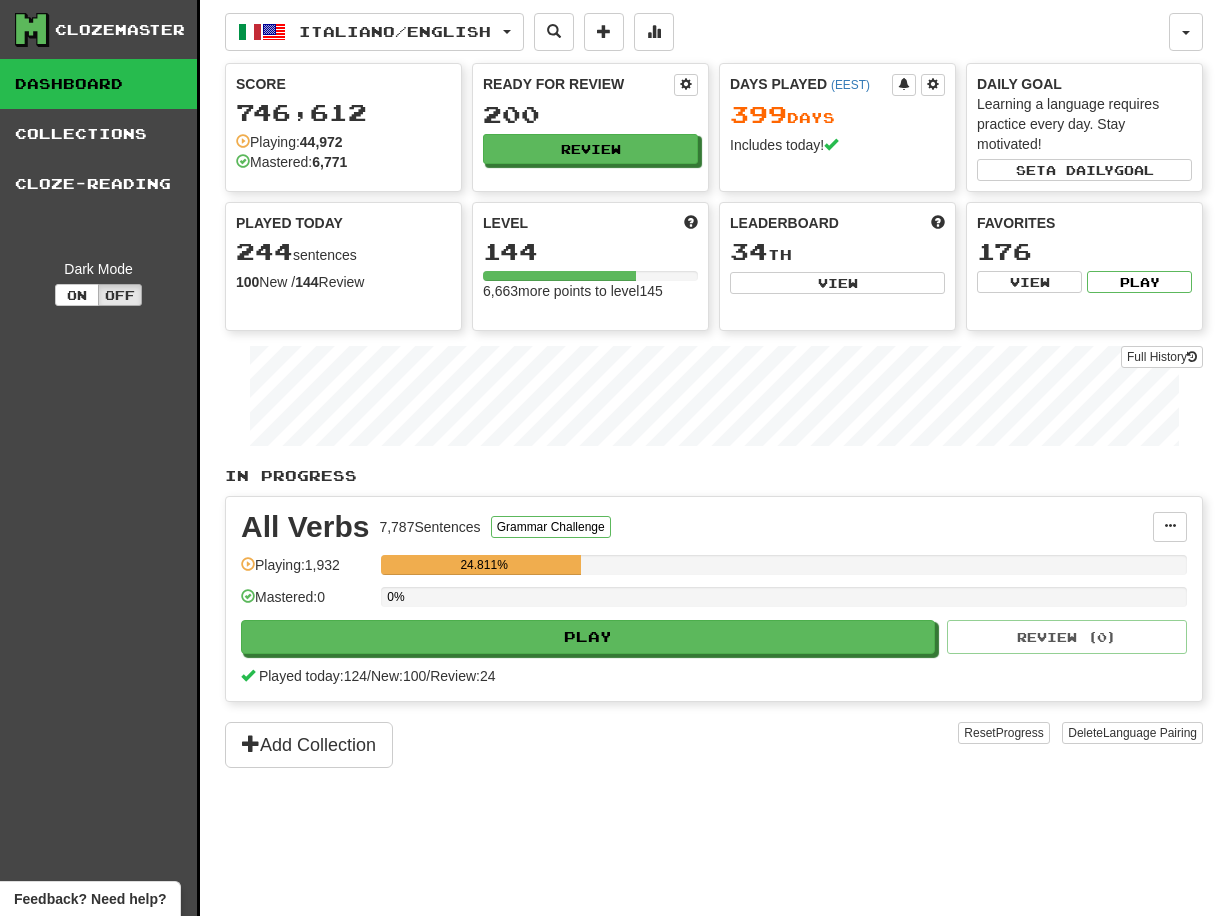 scroll, scrollTop: 0, scrollLeft: 0, axis: both 